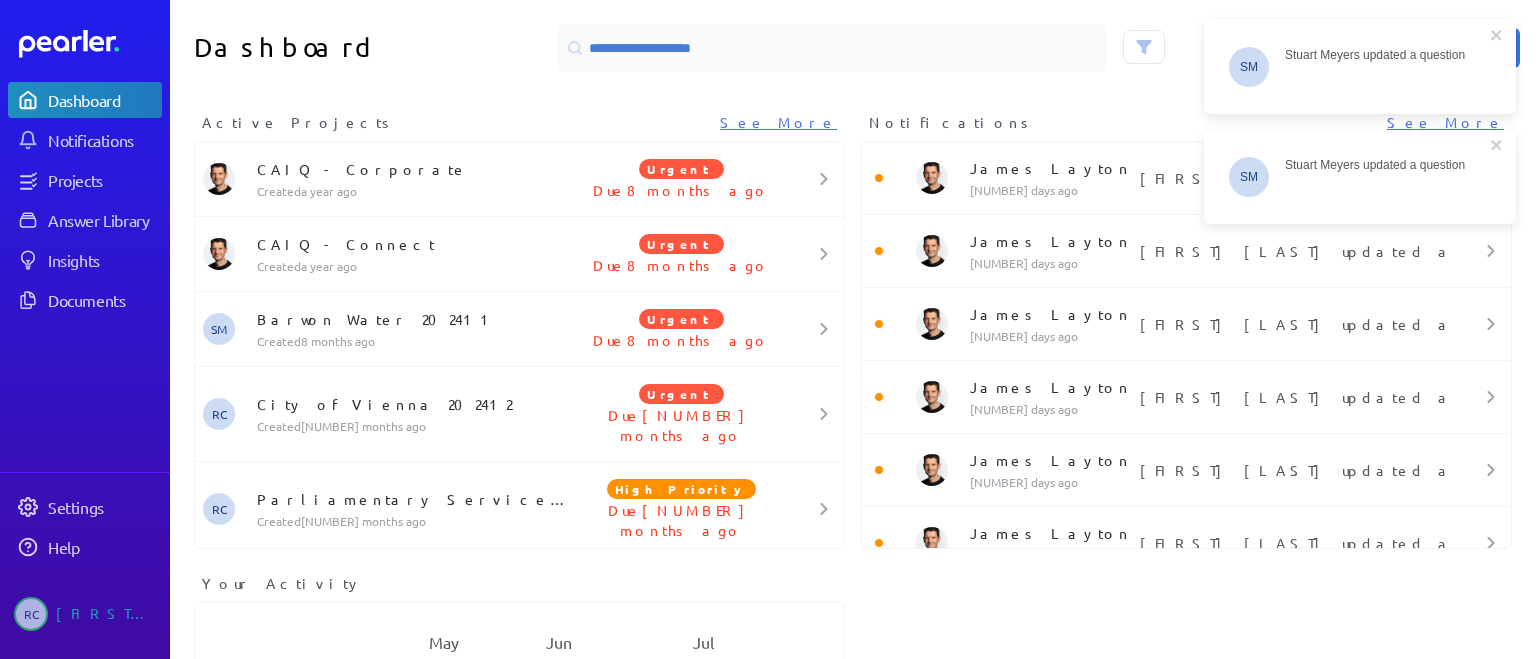 scroll, scrollTop: 0, scrollLeft: 0, axis: both 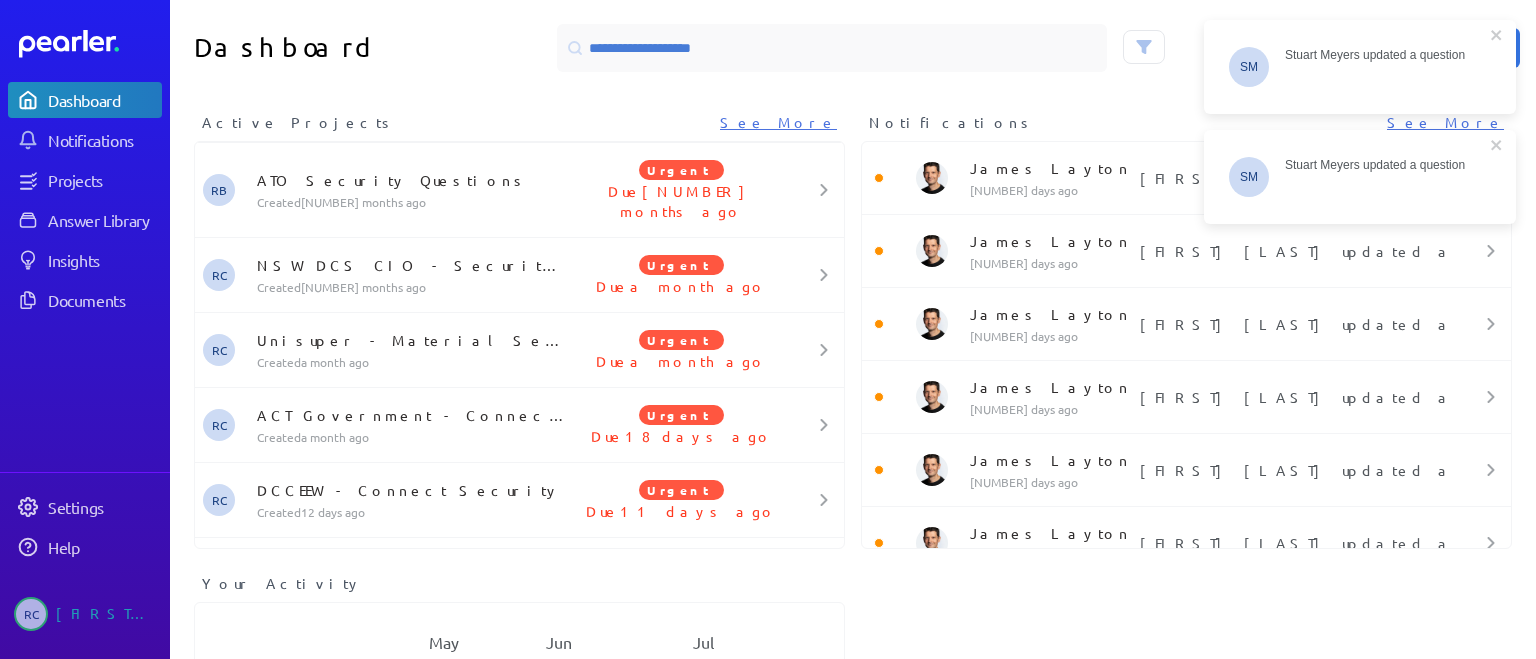 click on "Boeing DMS 202507" at bounding box center [415, 660] 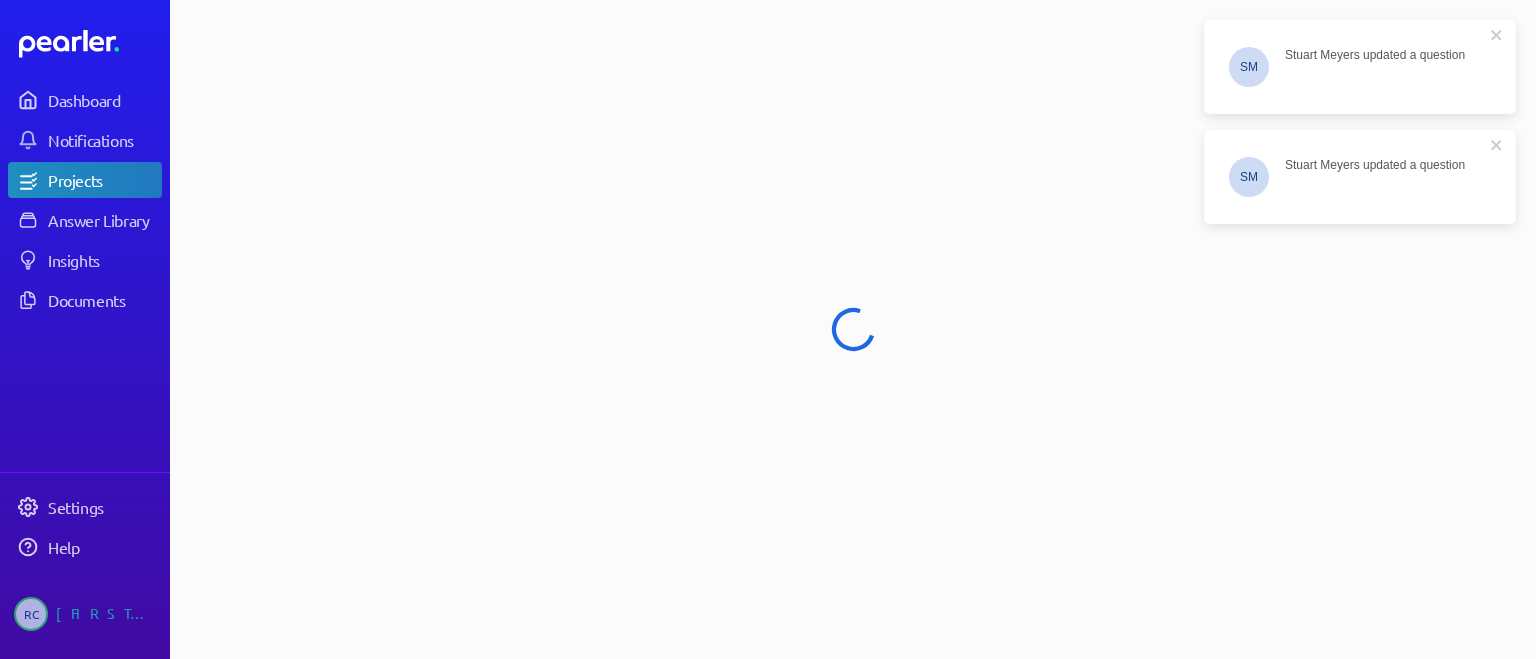 select on "****" 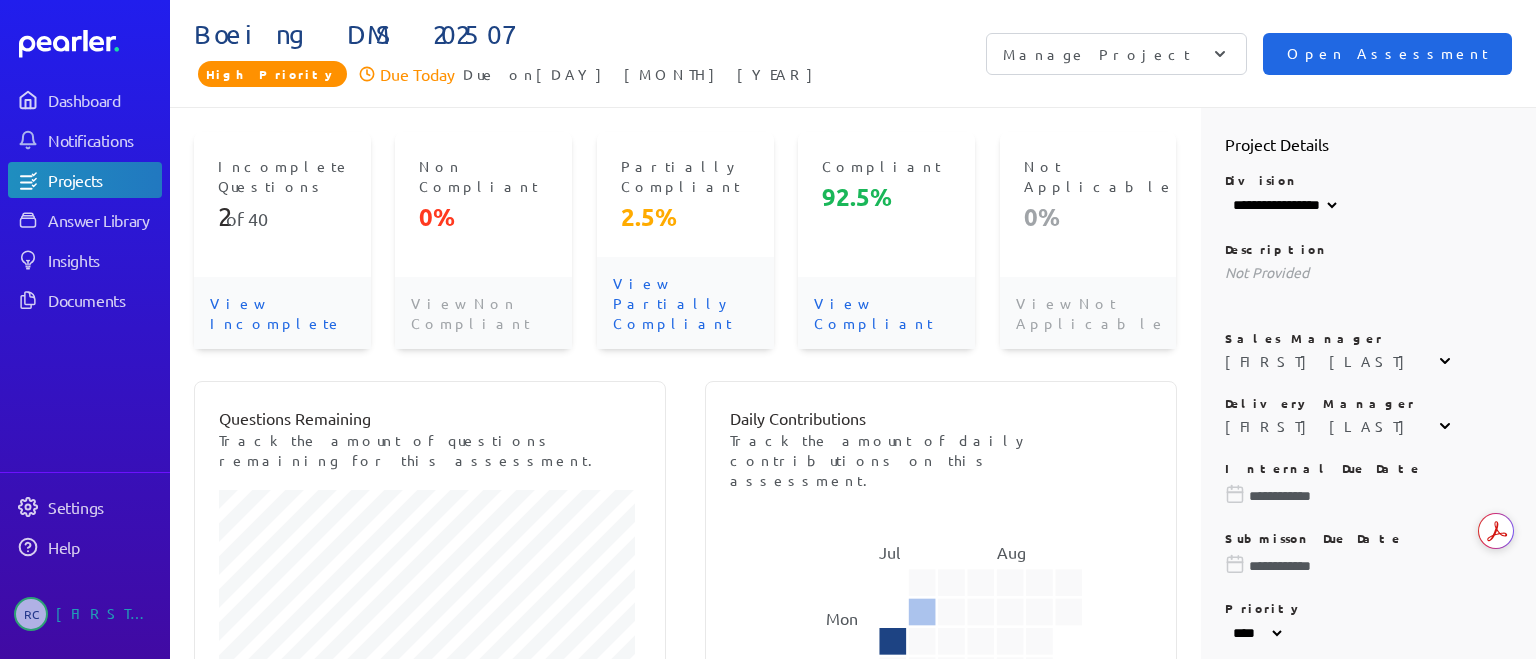click on "Open Assessment" at bounding box center [1387, 54] 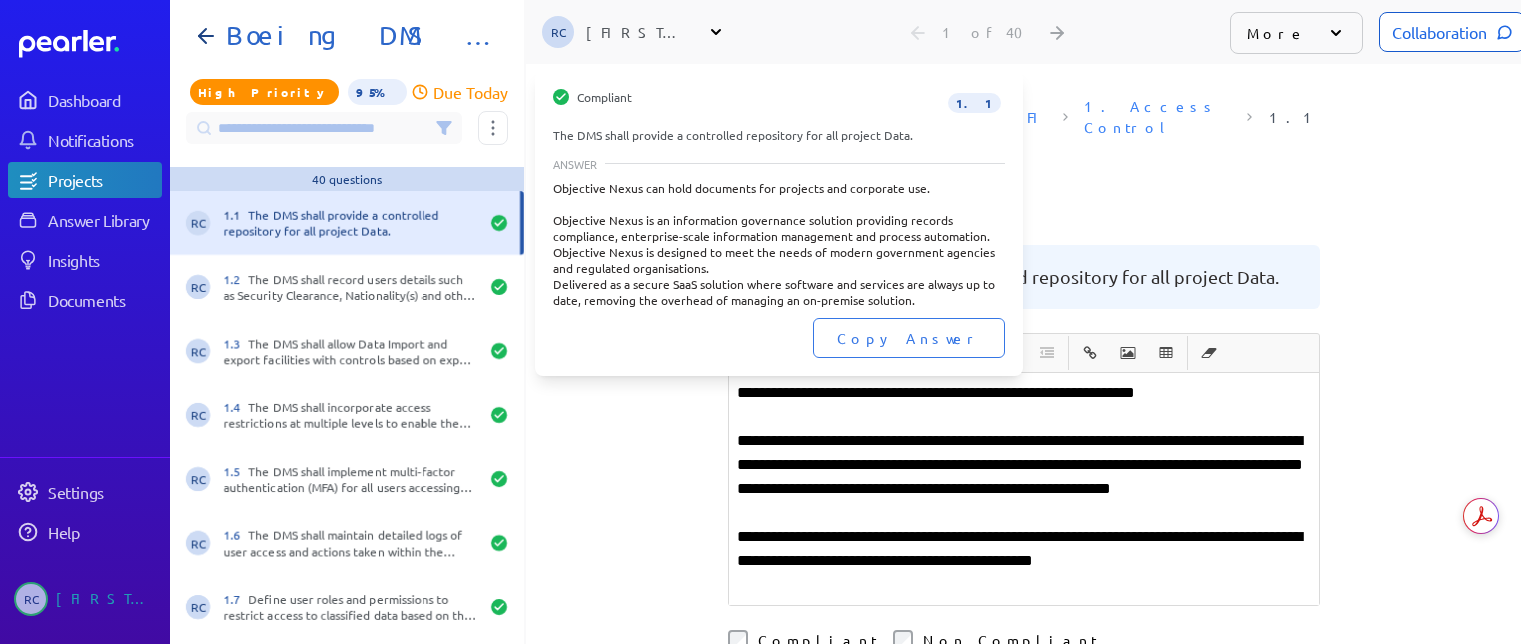 click on "1.1 The DMS shall provide a controlled repository for all project Data." at bounding box center [351, 223] 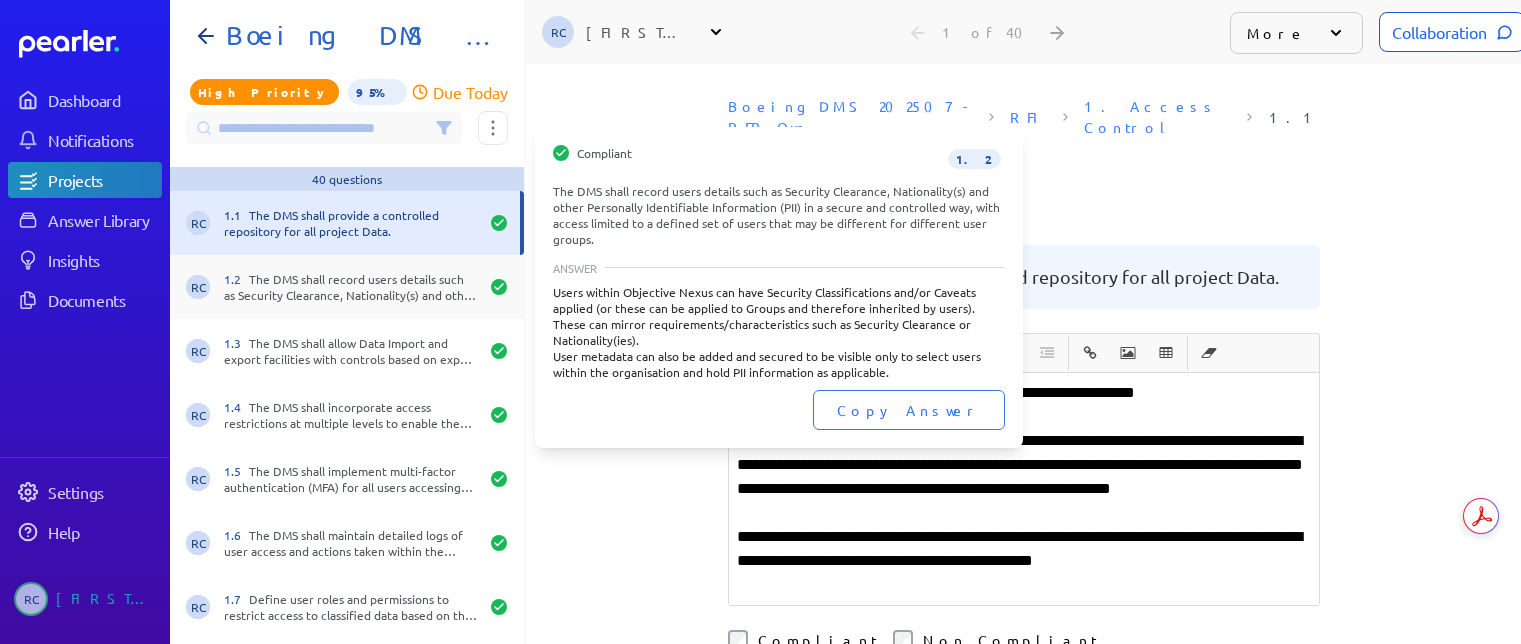 click on "1.2 The DMS shall record users details such as Security Clearance, Nationality(s) and other Personally Identifiable Information (PII) in a secure and controlled way, with access limited to a defined set of users that may be different for different user groups." at bounding box center (351, 287) 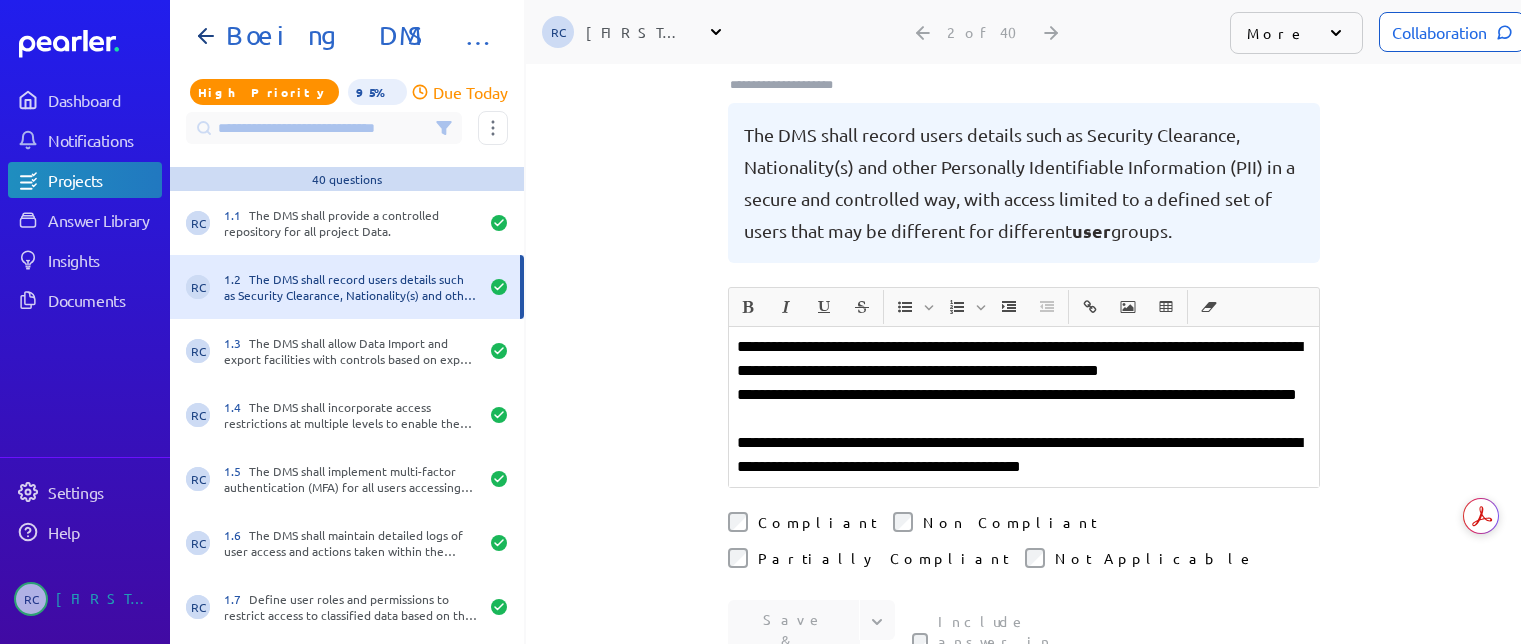 scroll, scrollTop: 200, scrollLeft: 0, axis: vertical 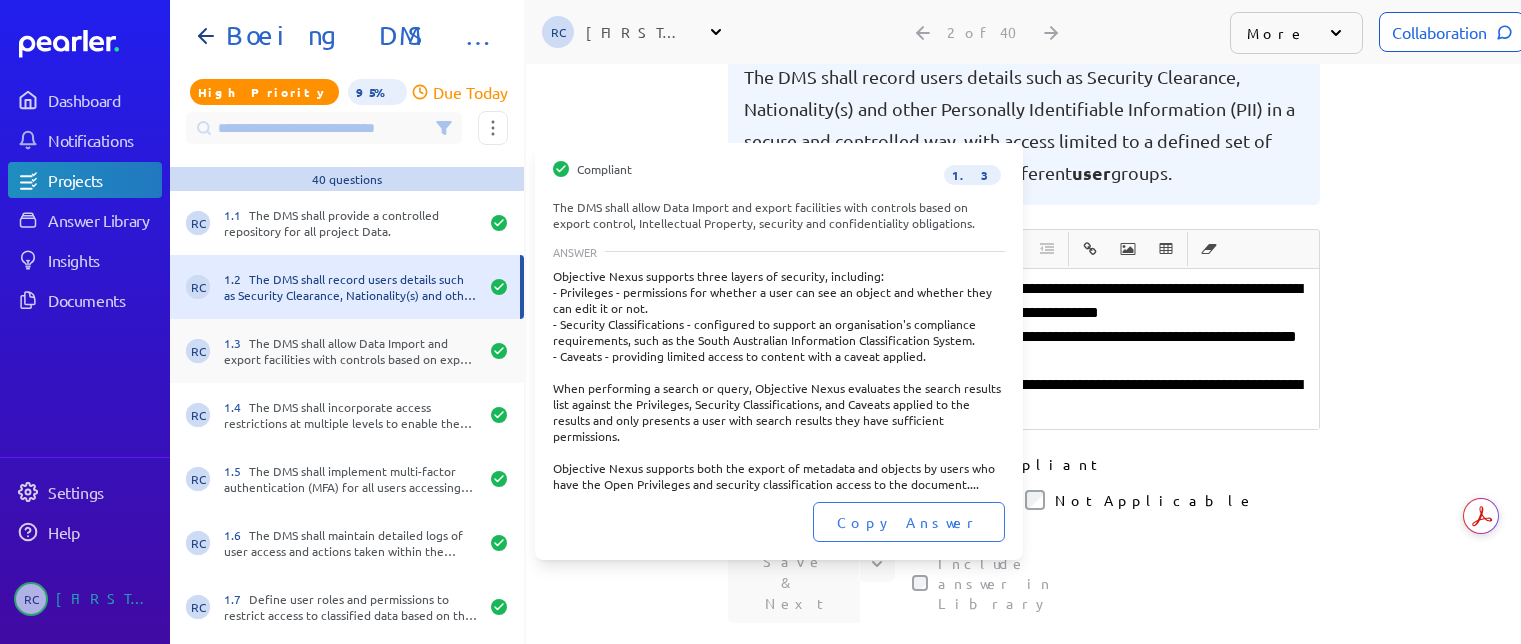 click on "1.3 The DMS shall allow Data Import and export facilities with controls based on export control, Intellectual Property, security and confidentiality obligations." at bounding box center [351, 351] 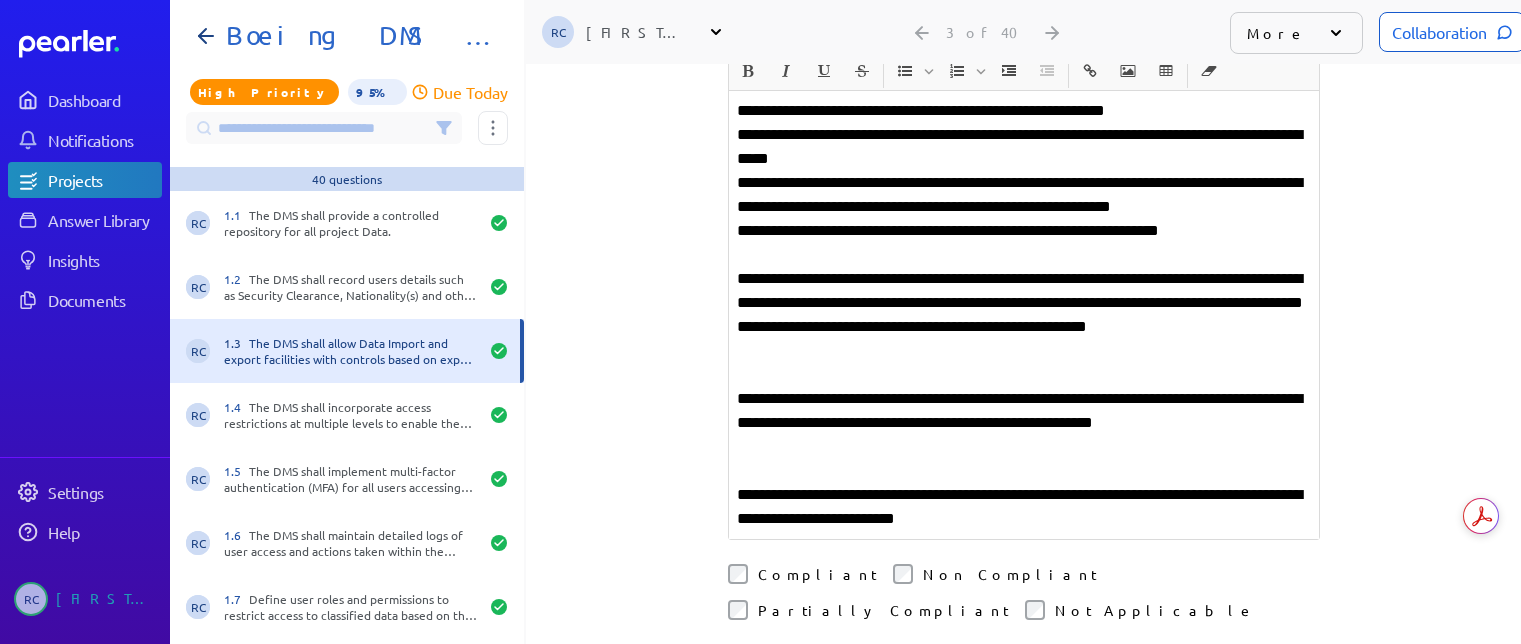 scroll, scrollTop: 400, scrollLeft: 0, axis: vertical 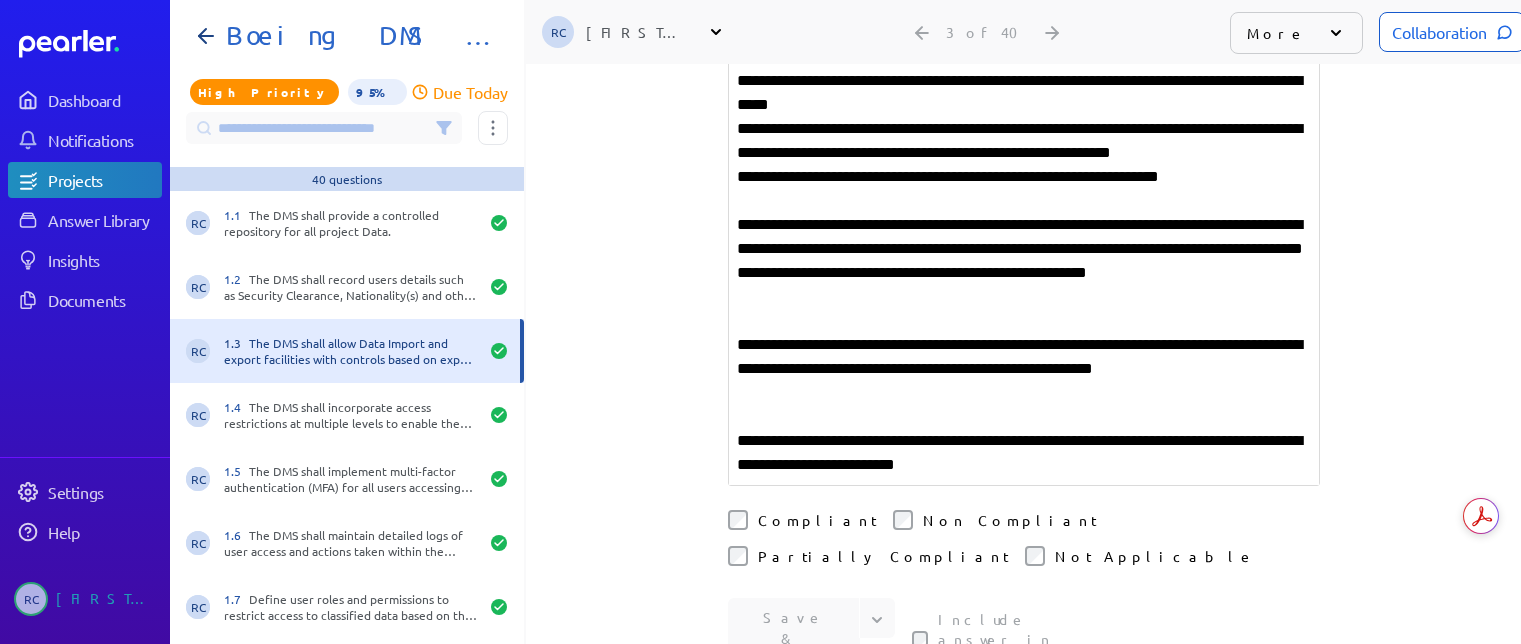 click on "**********" at bounding box center (1024, 453) 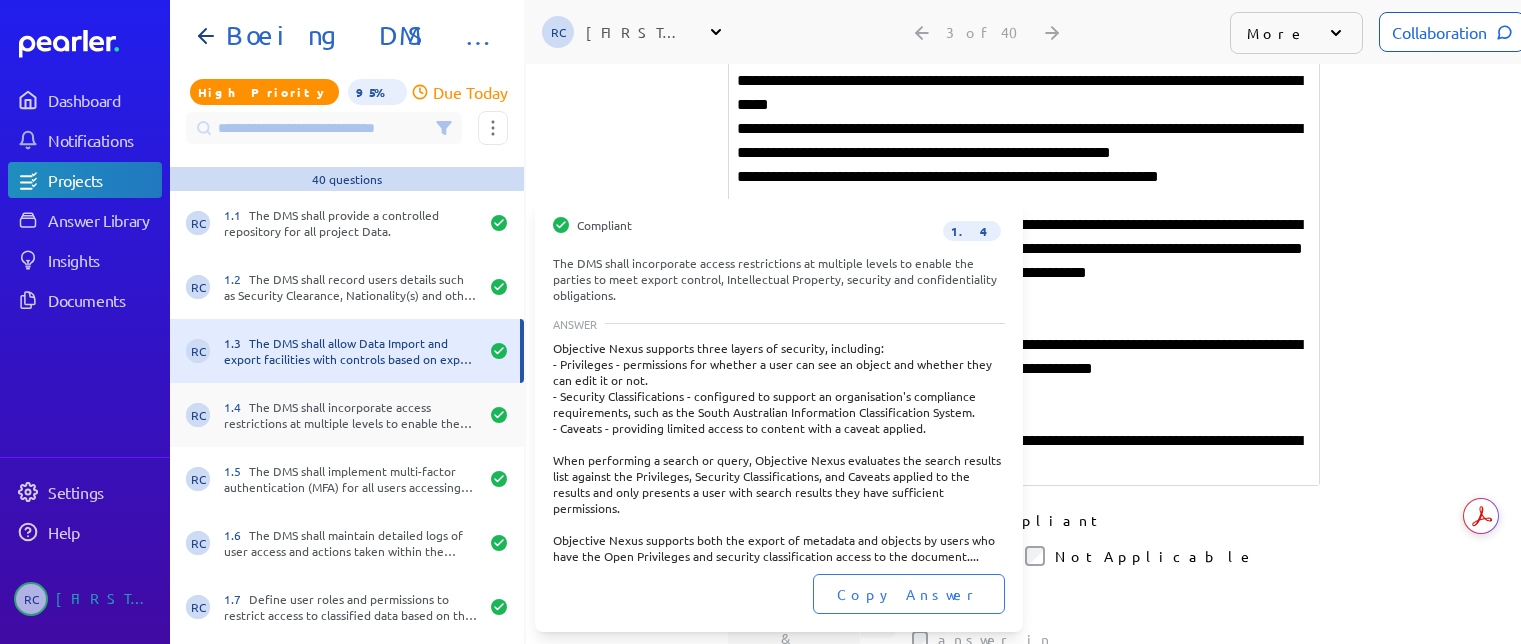 click on "1.4 The DMS shall incorporate access restrictions at multiple levels to enable the parties to meet export control, Intellectual Property, security and confidentiality obligations." at bounding box center [351, 415] 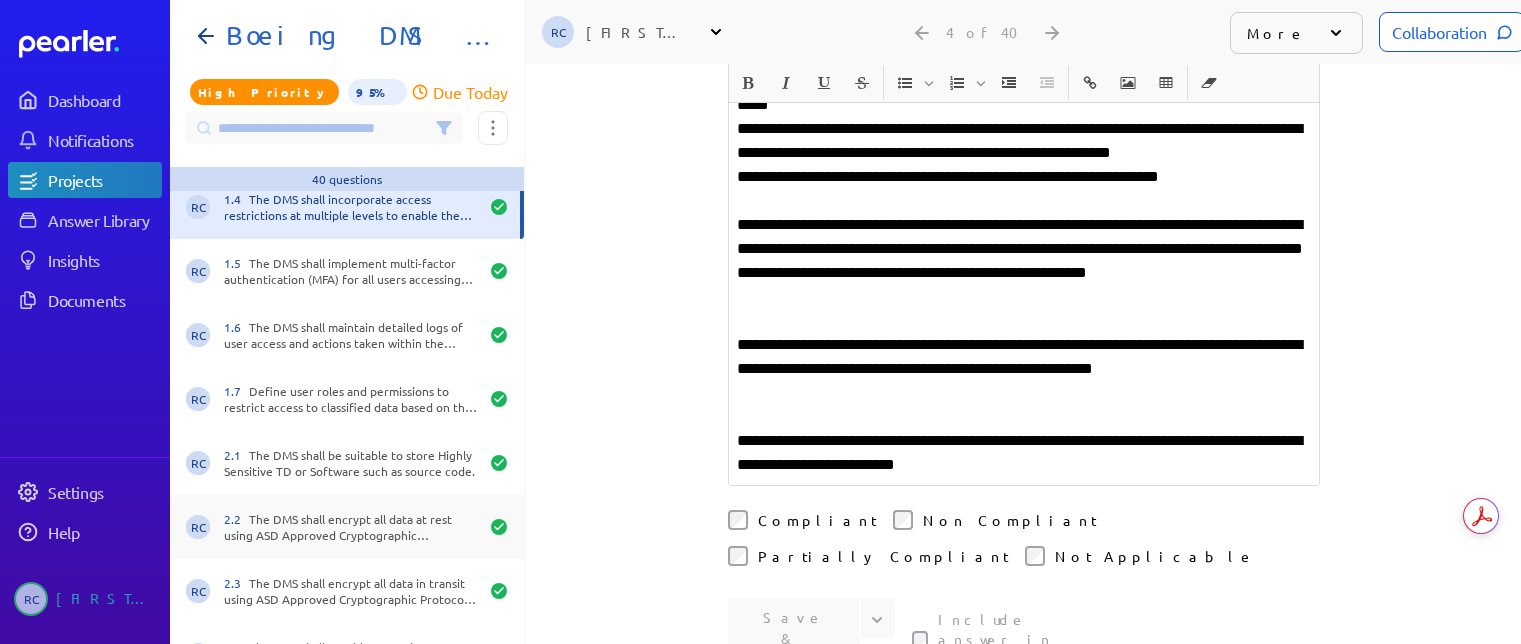 scroll, scrollTop: 200, scrollLeft: 0, axis: vertical 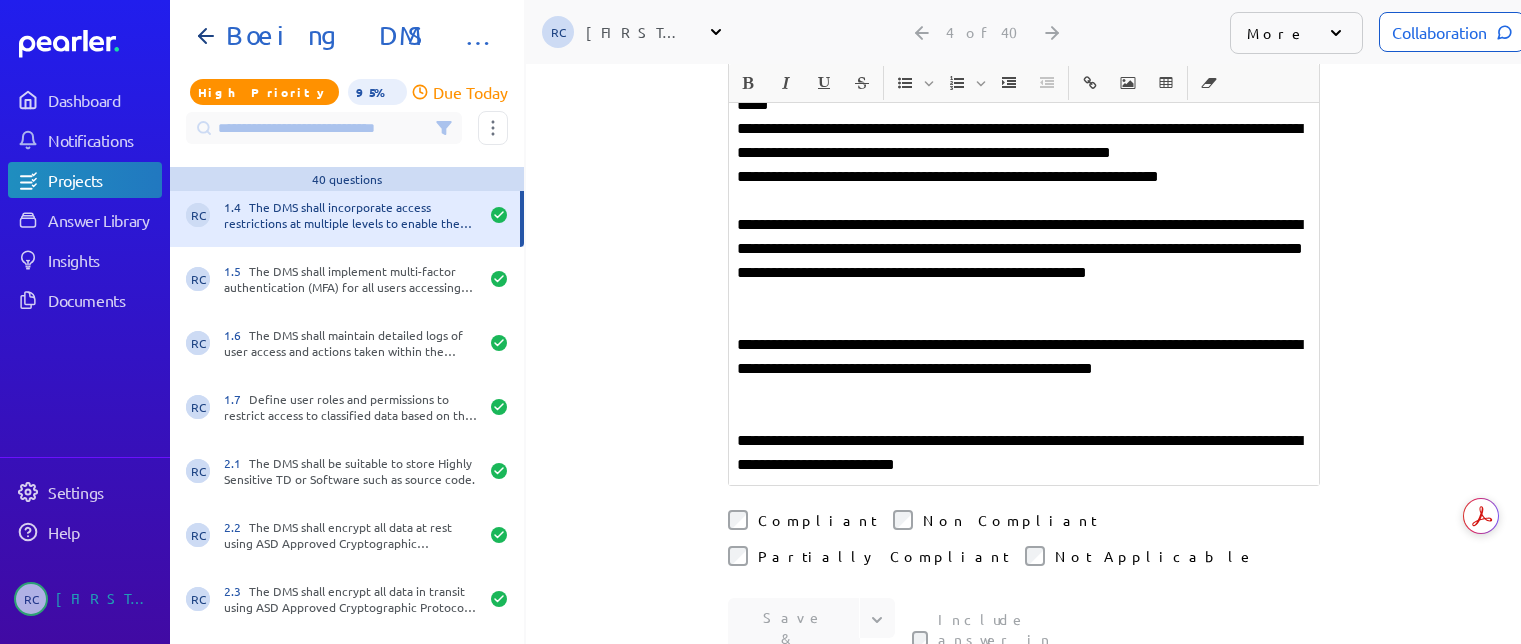 click at bounding box center [324, 128] 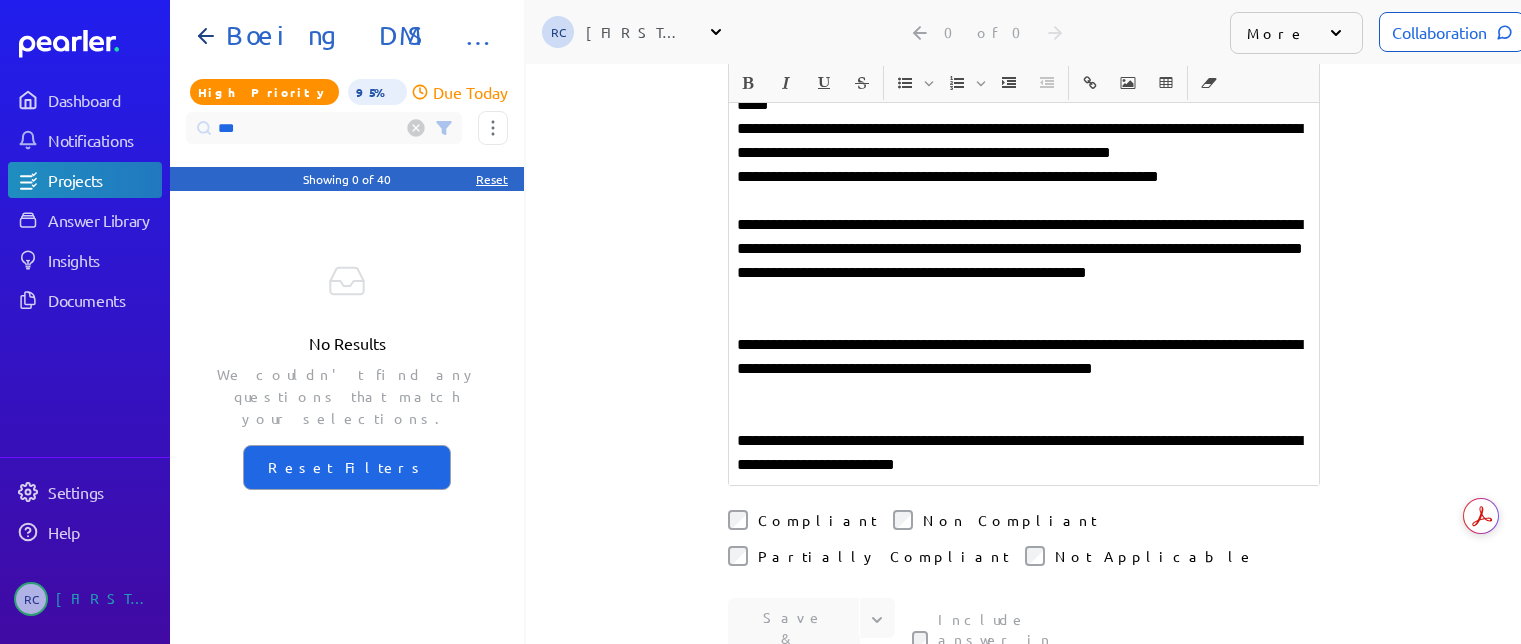 drag, startPoint x: 303, startPoint y: 117, endPoint x: 170, endPoint y: 118, distance: 133.00375 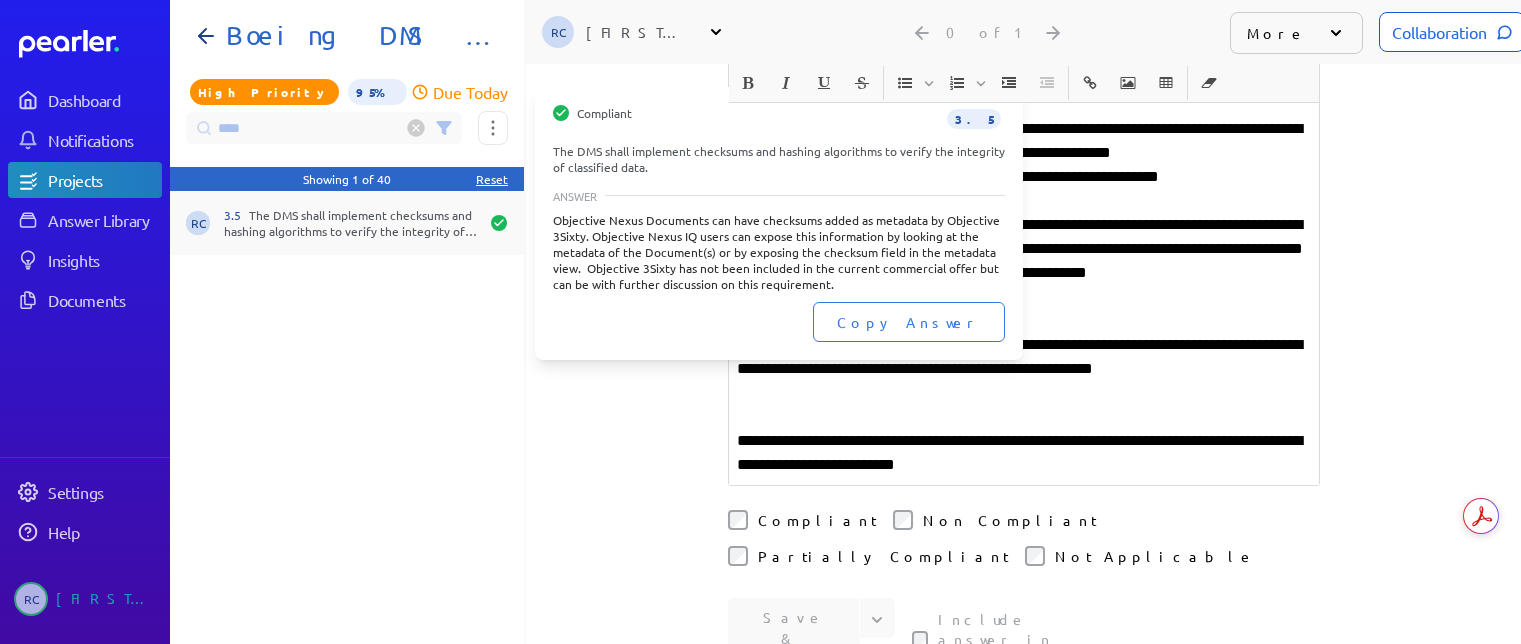click on "RC 3.5 The DMS shall implement checksums and hashing algorithms to verify the integrity of classified data." at bounding box center (347, 223) 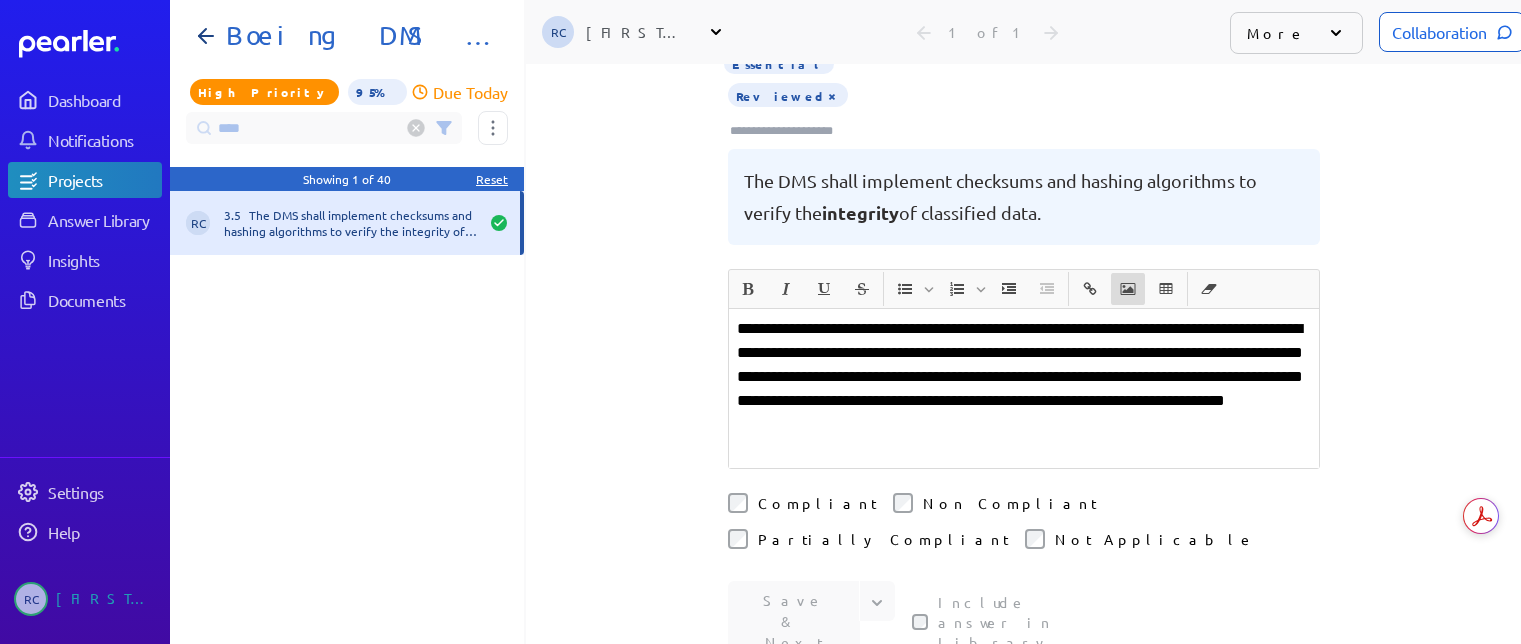 scroll, scrollTop: 68, scrollLeft: 0, axis: vertical 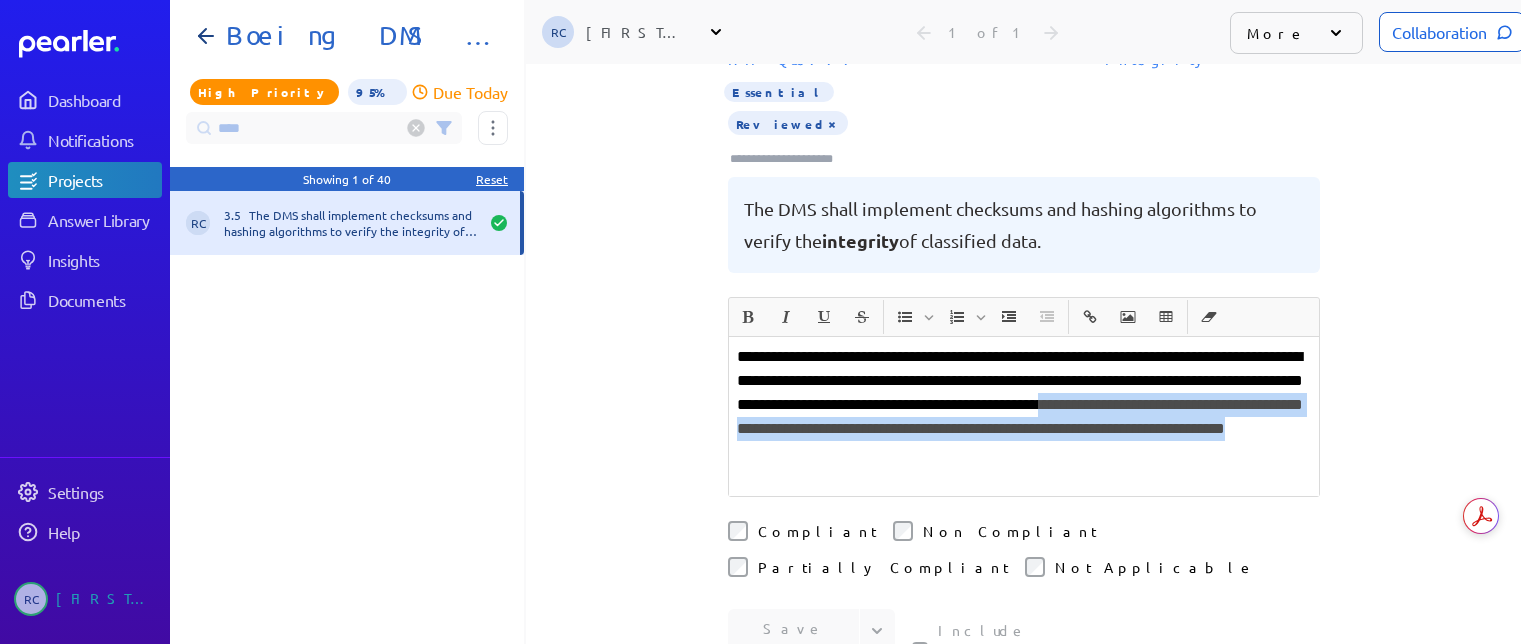 drag, startPoint x: 896, startPoint y: 405, endPoint x: 1253, endPoint y: 426, distance: 357.61713 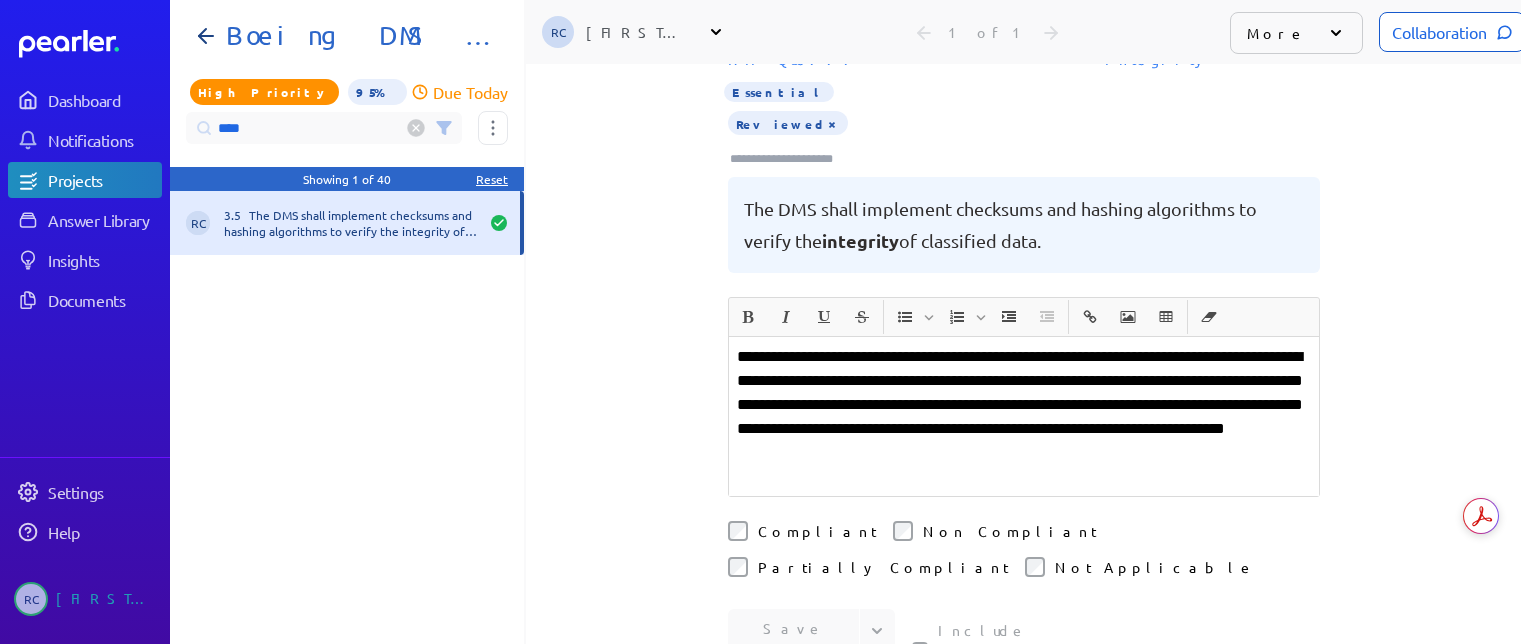 click on "****" at bounding box center [324, 128] 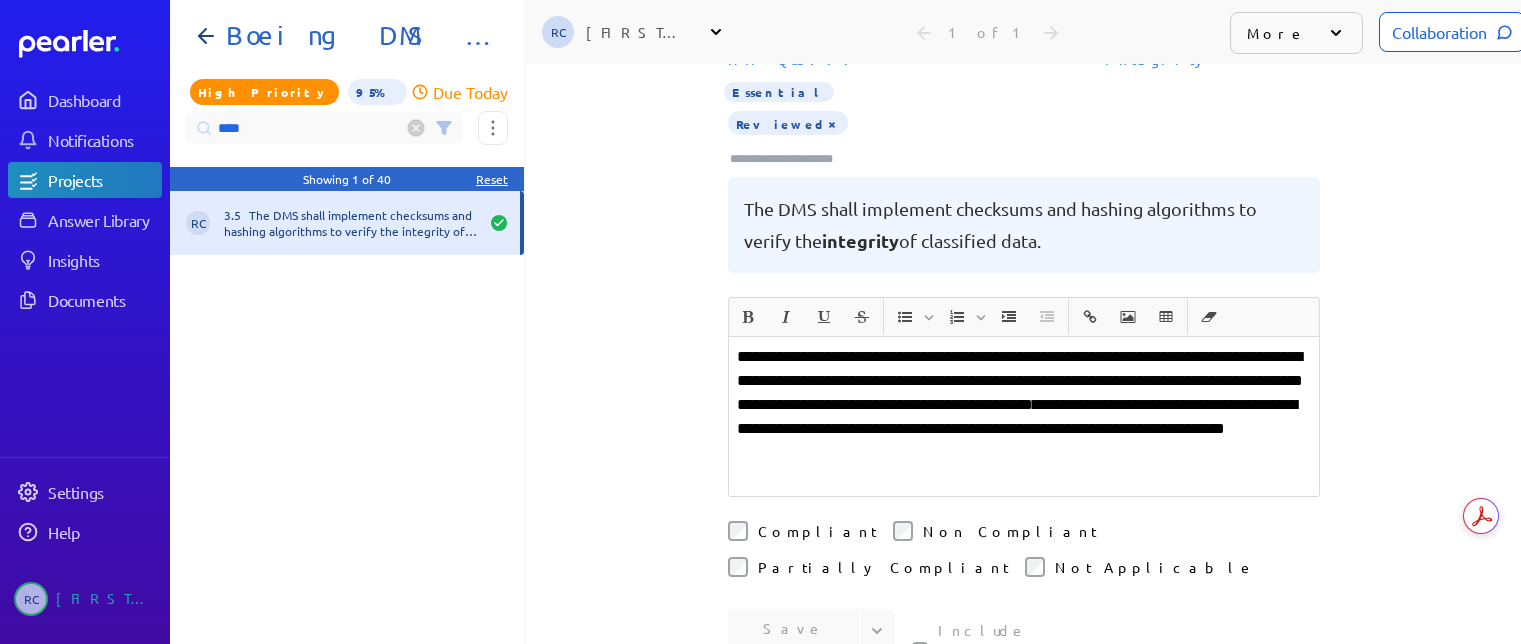 drag, startPoint x: 263, startPoint y: 130, endPoint x: 195, endPoint y: 119, distance: 68.88396 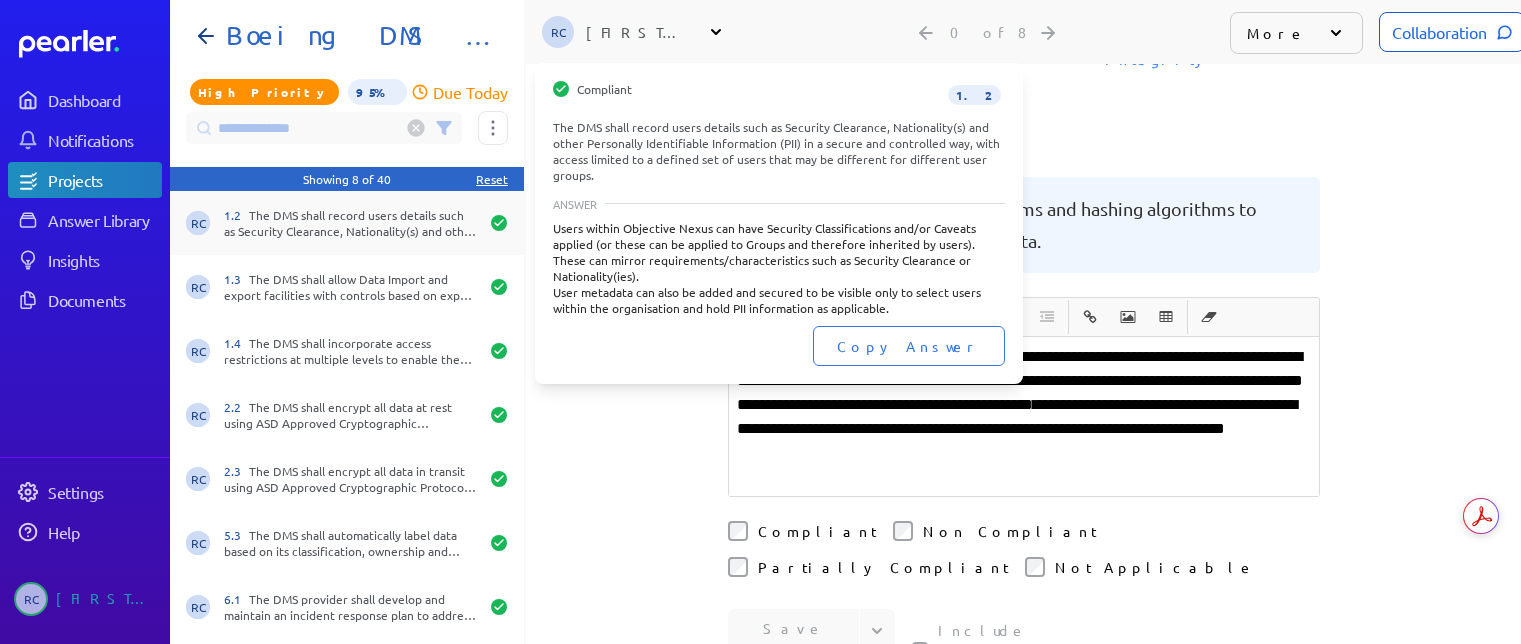 click on "1.2 The DMS shall record users details such as Security Clearance, Nationality(s) and other Personally Identifiable Information (PII) in a secure and controlled way, with access limited to a defined set of users that may be different for different user groups." at bounding box center (351, 223) 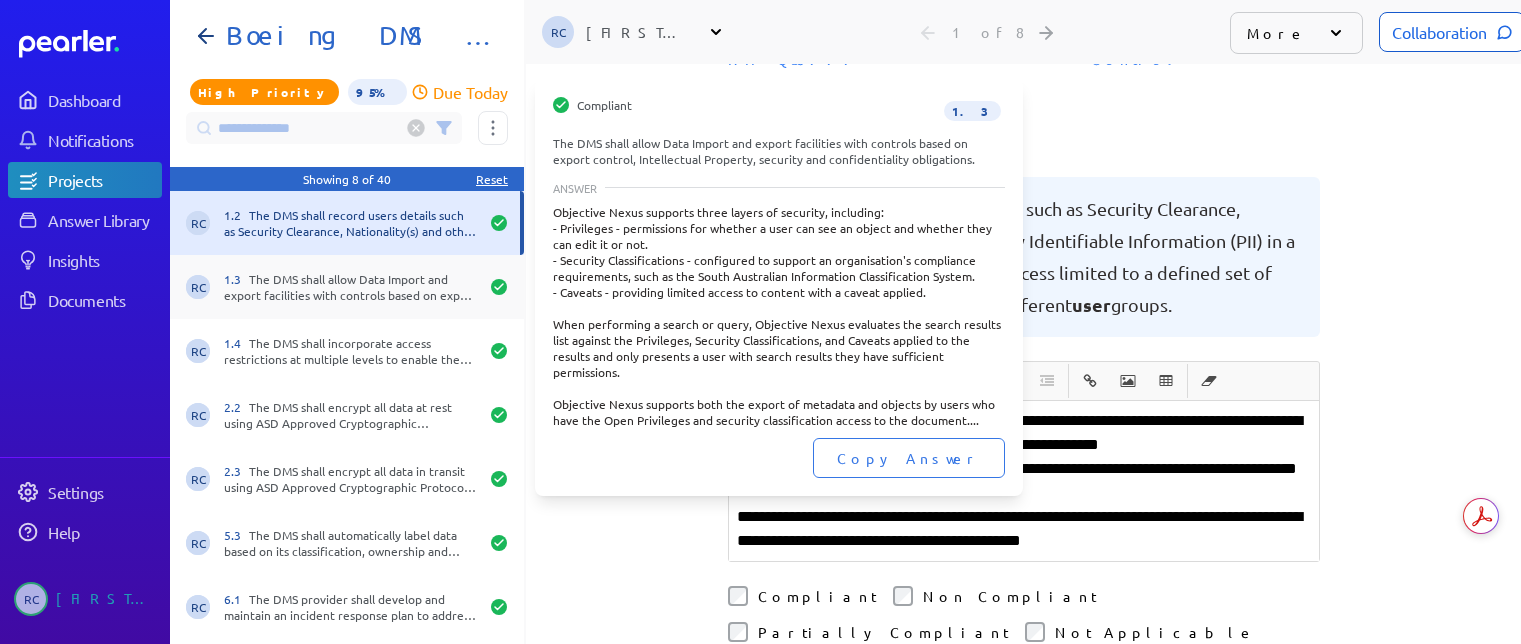 click on "1.3 The DMS shall allow Data Import and export facilities with controls based on export control, Intellectual Property, security and confidentiality obligations." at bounding box center [351, 287] 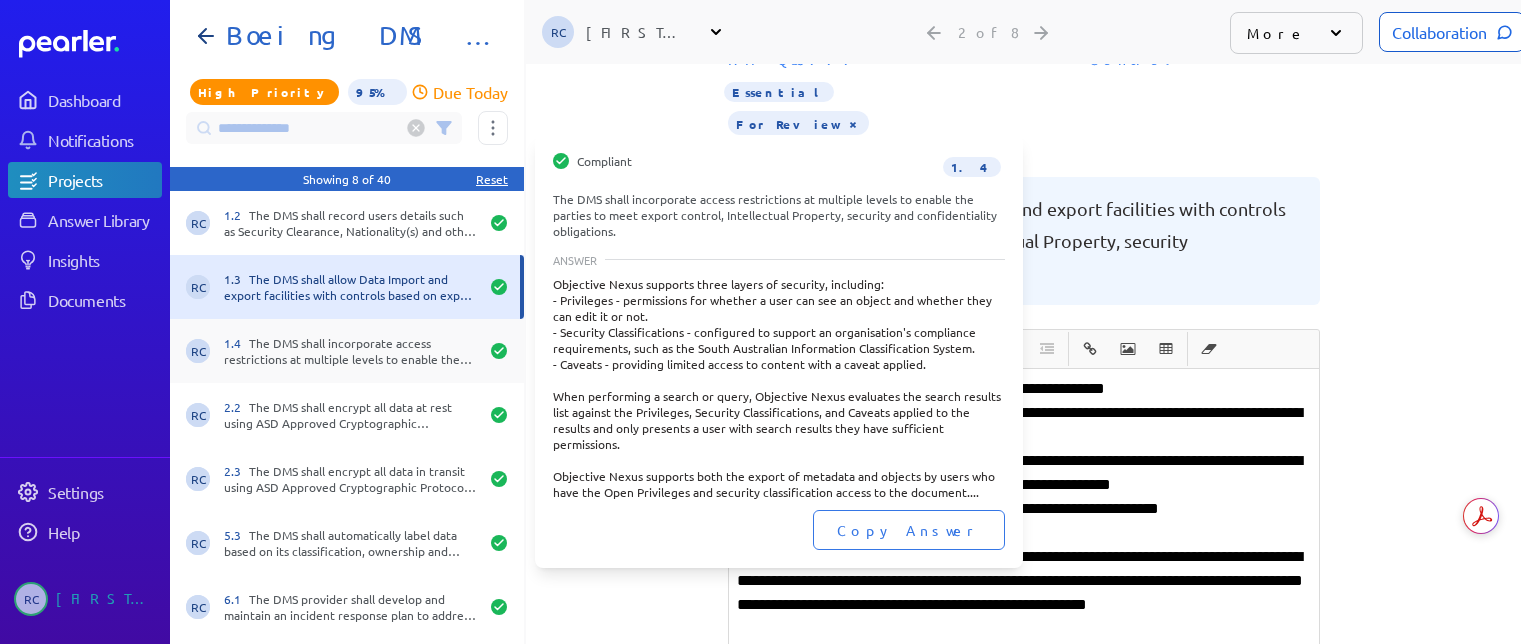click on "1.4 The DMS shall incorporate access restrictions at multiple levels to enable the parties to meet export control, Intellectual Property, security and confidentiality obligations." at bounding box center (351, 351) 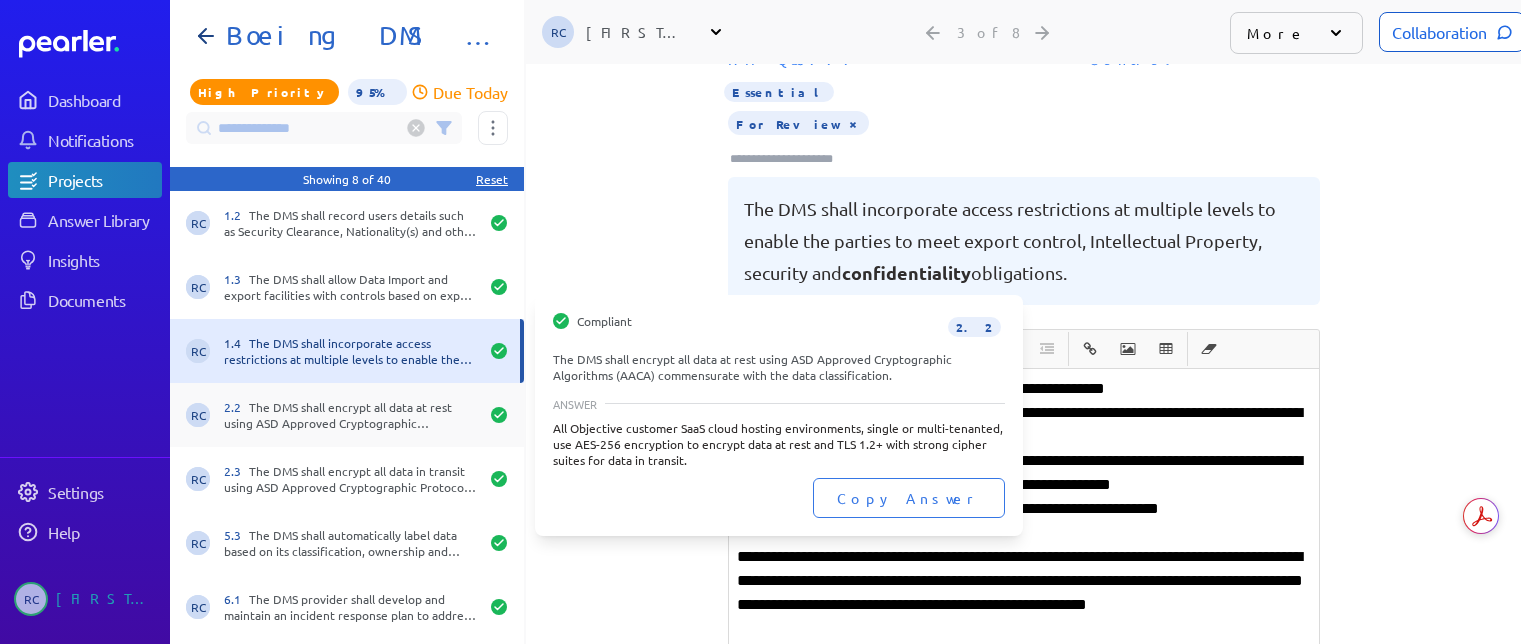 click on "2.2 The DMS shall encrypt all data at rest using ASD Approved Cryptographic Algorithms (AACA) commensurate with the data classification." at bounding box center [351, 415] 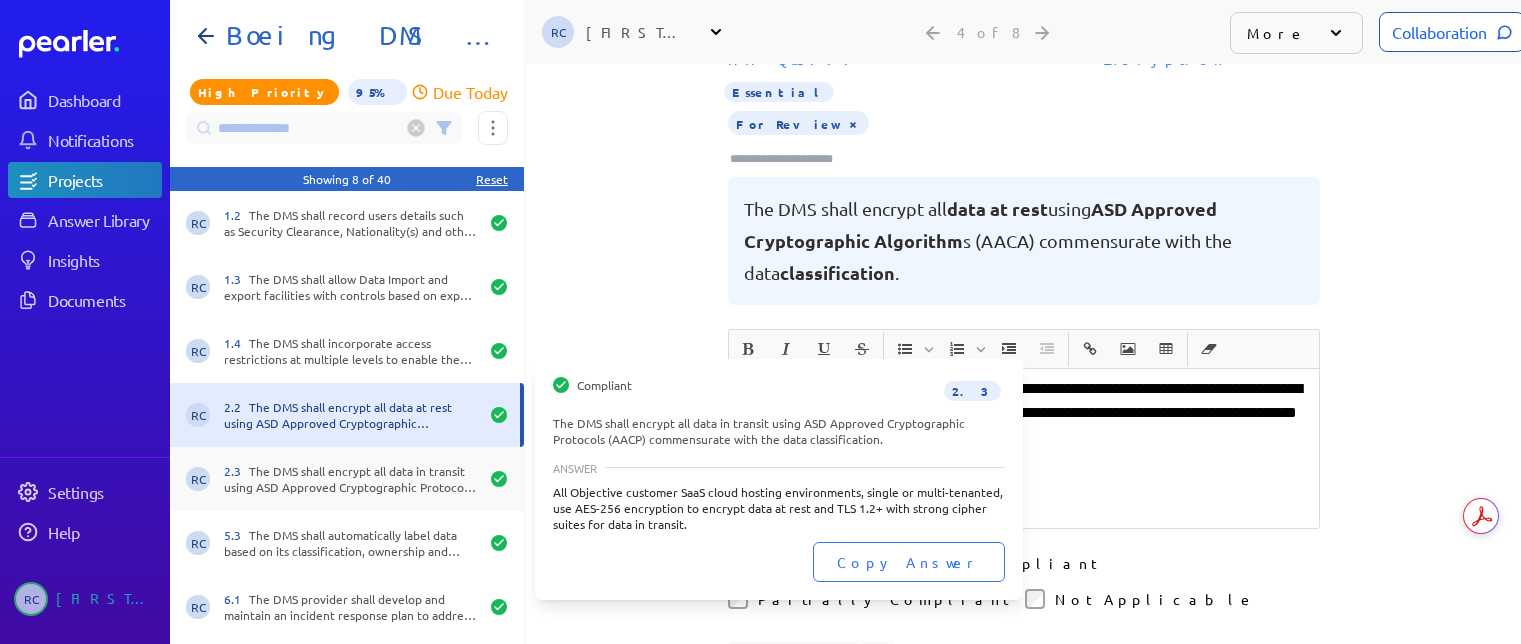 click on "2.3 The DMS shall encrypt all data in transit using ASD Approved Cryptographic Protocols (AACP) commensurate with the data classification." at bounding box center (351, 479) 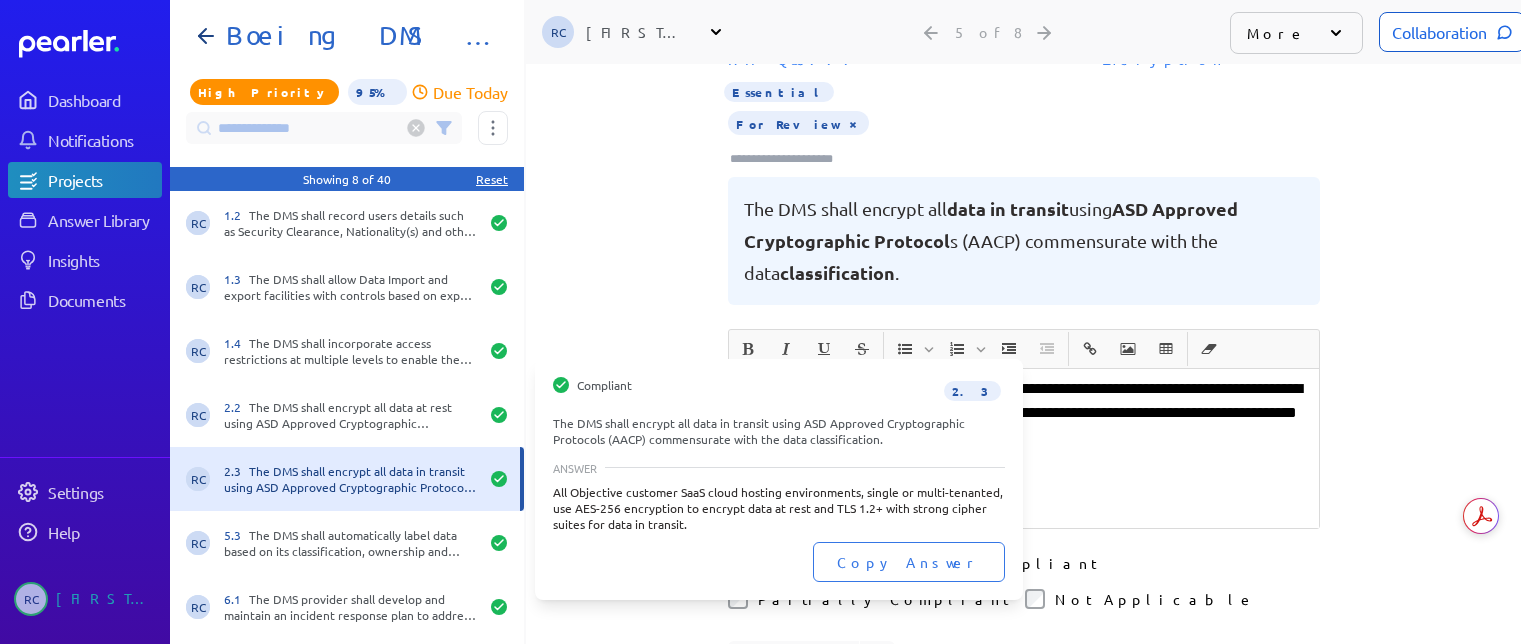 click on "2.3 The DMS shall encrypt all data in transit using ASD Approved Cryptographic Protocols (AACP) commensurate with the data classification." at bounding box center [351, 479] 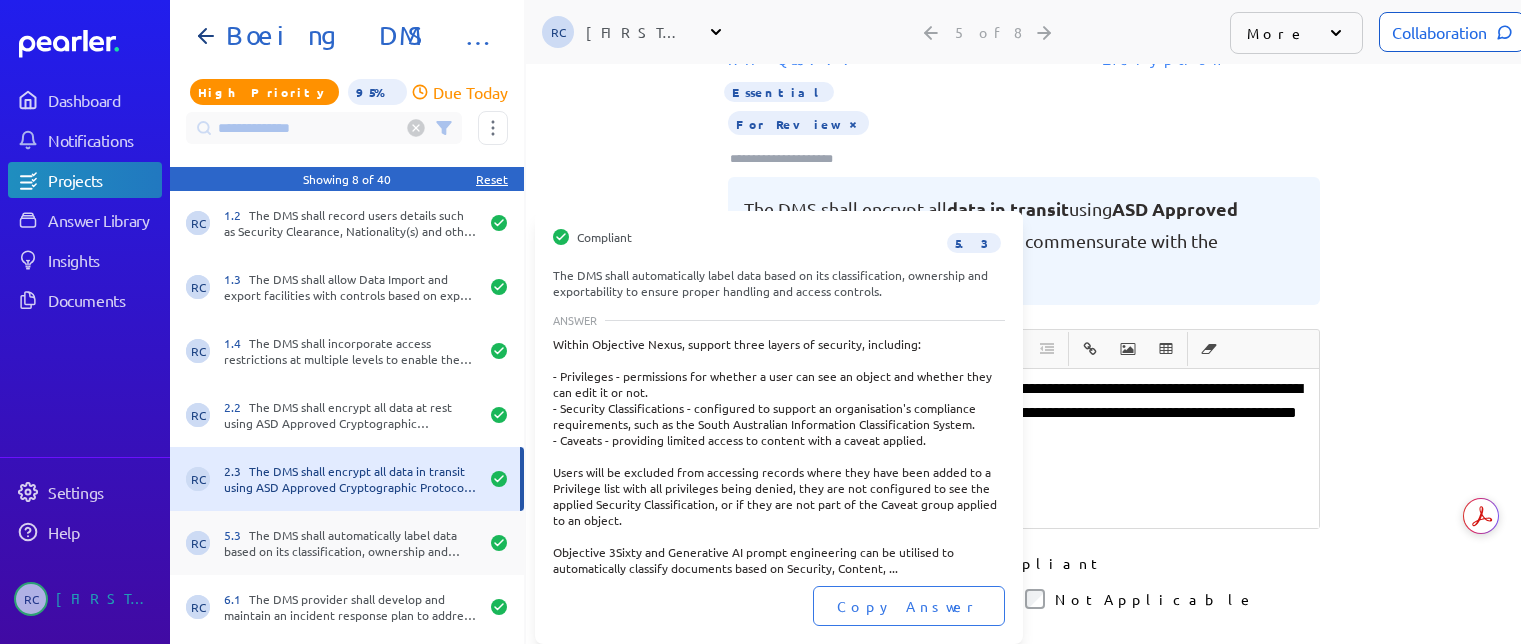 click on "5.3 The DMS shall automatically label data based on its classification, ownership and exportability to ensure proper handling and access controls." at bounding box center [351, 543] 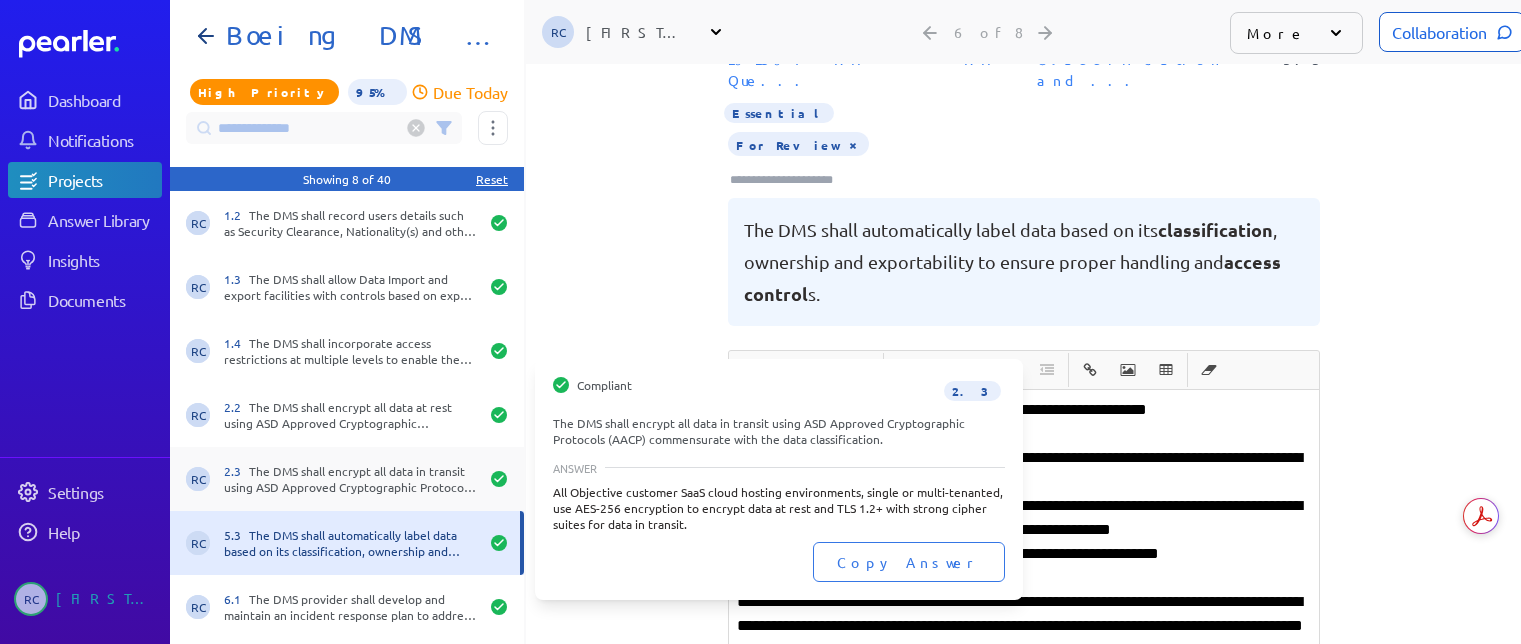 scroll, scrollTop: 44, scrollLeft: 0, axis: vertical 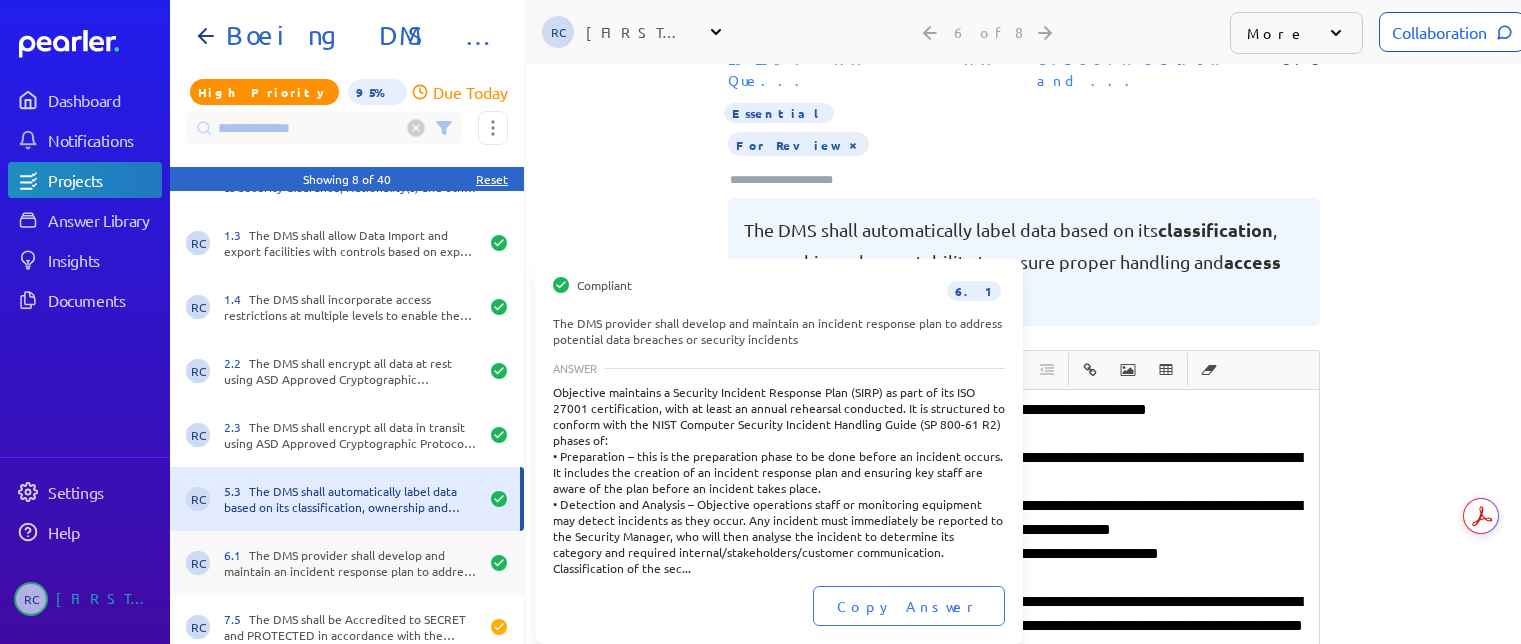 click on "6.1 The DMS provider shall develop and maintain an incident response plan to address potential data breaches or security incidents" at bounding box center [351, 563] 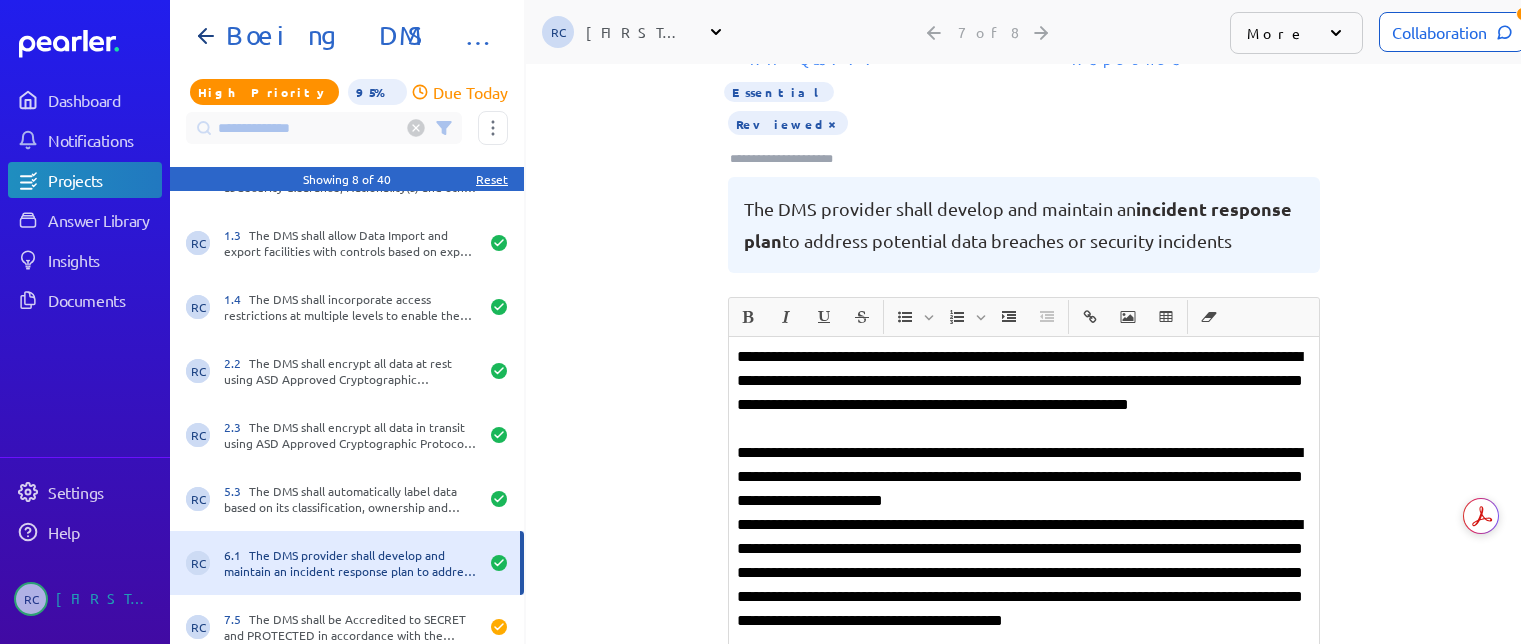 scroll, scrollTop: 0, scrollLeft: 1, axis: horizontal 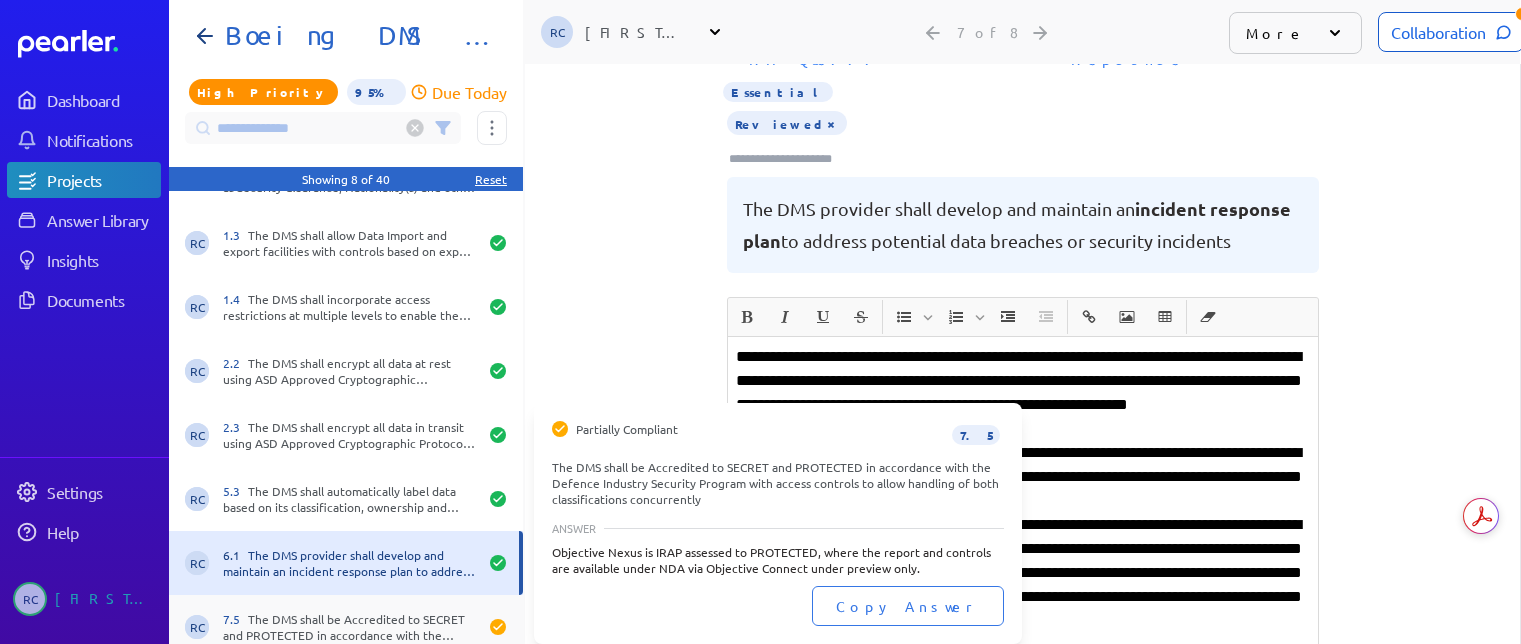 click on "7.5 The DMS shall be Accredited to SECRET and PROTECTED in accordance with the Defence Industry Security Program with access controls to allow handling of both classifications concurrently" at bounding box center (350, 627) 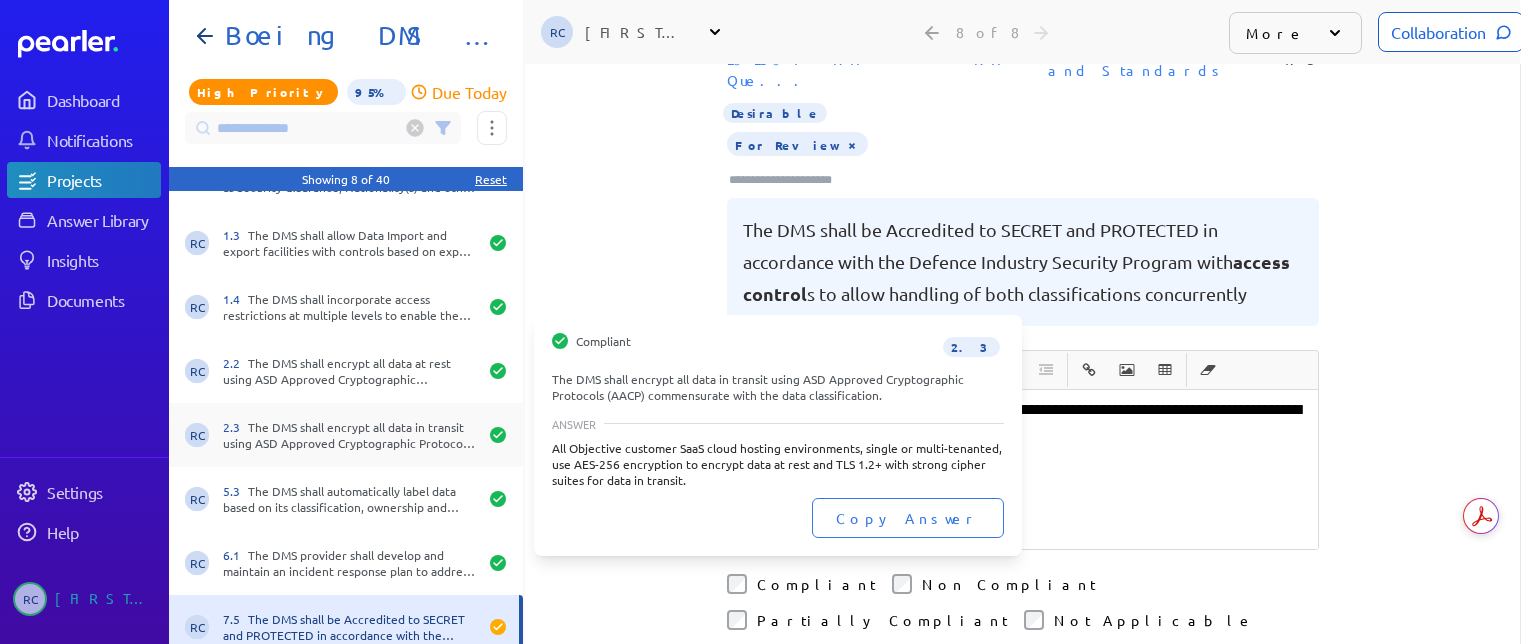 scroll, scrollTop: 15, scrollLeft: 1, axis: both 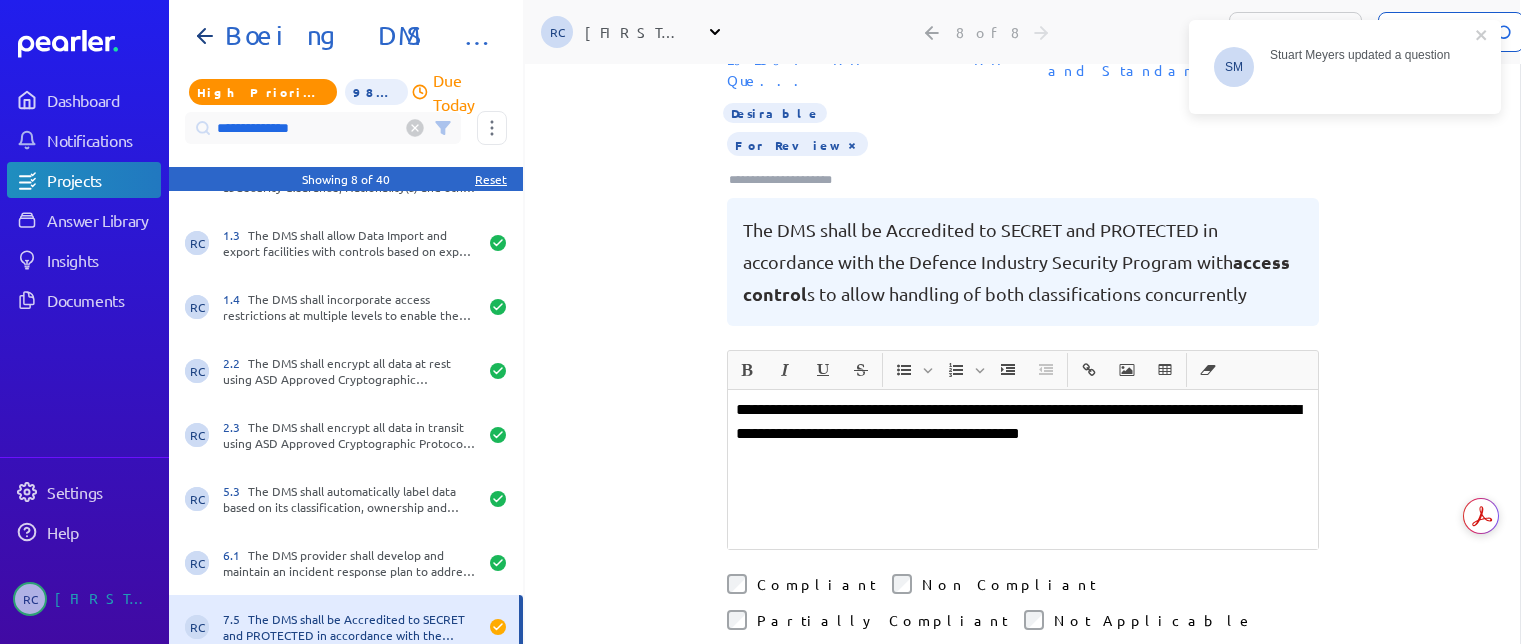 click on "**********" at bounding box center [323, 128] 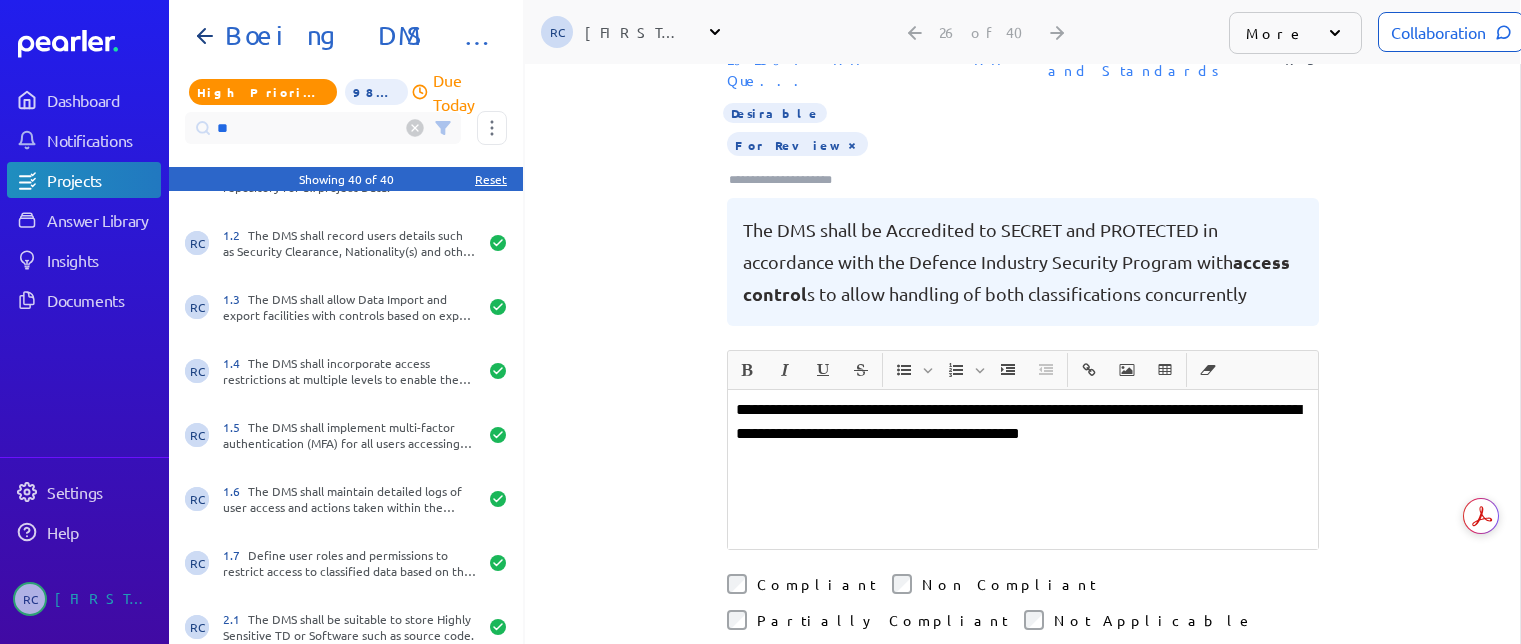 scroll, scrollTop: 0, scrollLeft: 0, axis: both 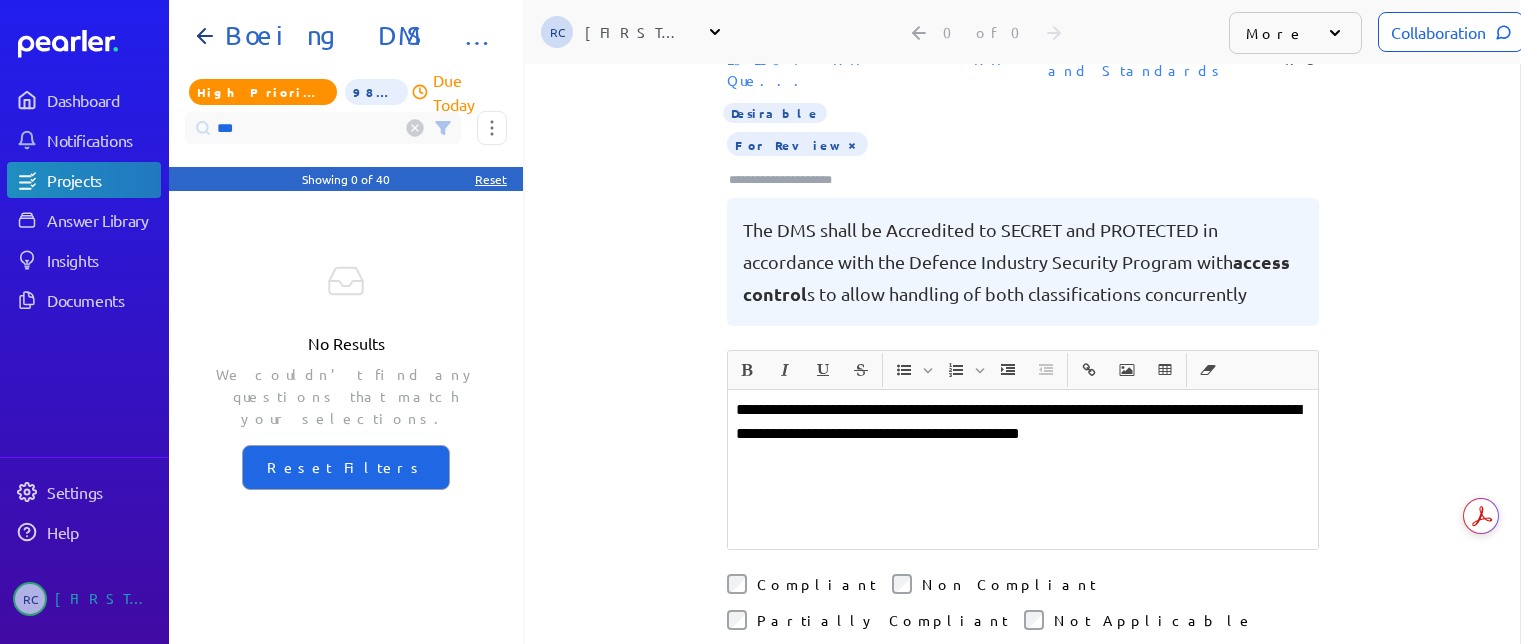 drag, startPoint x: 256, startPoint y: 123, endPoint x: 170, endPoint y: 104, distance: 88.07383 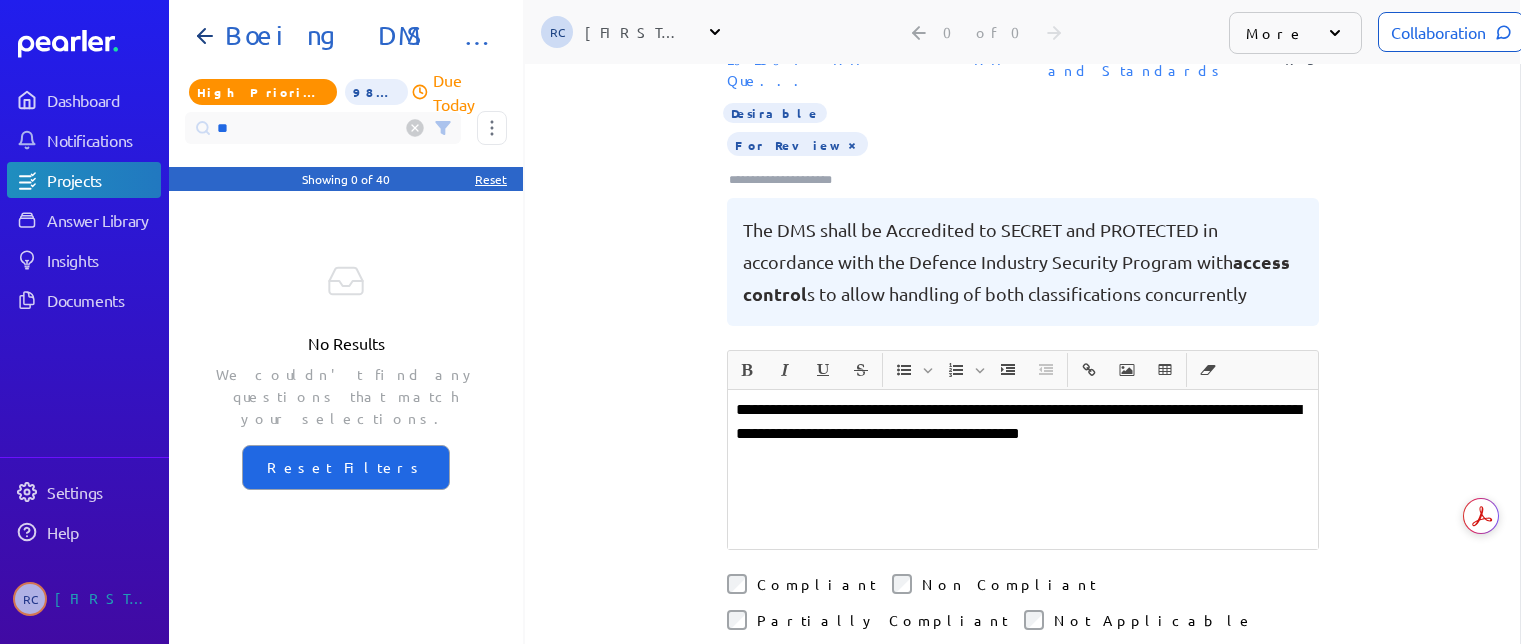 type on "*" 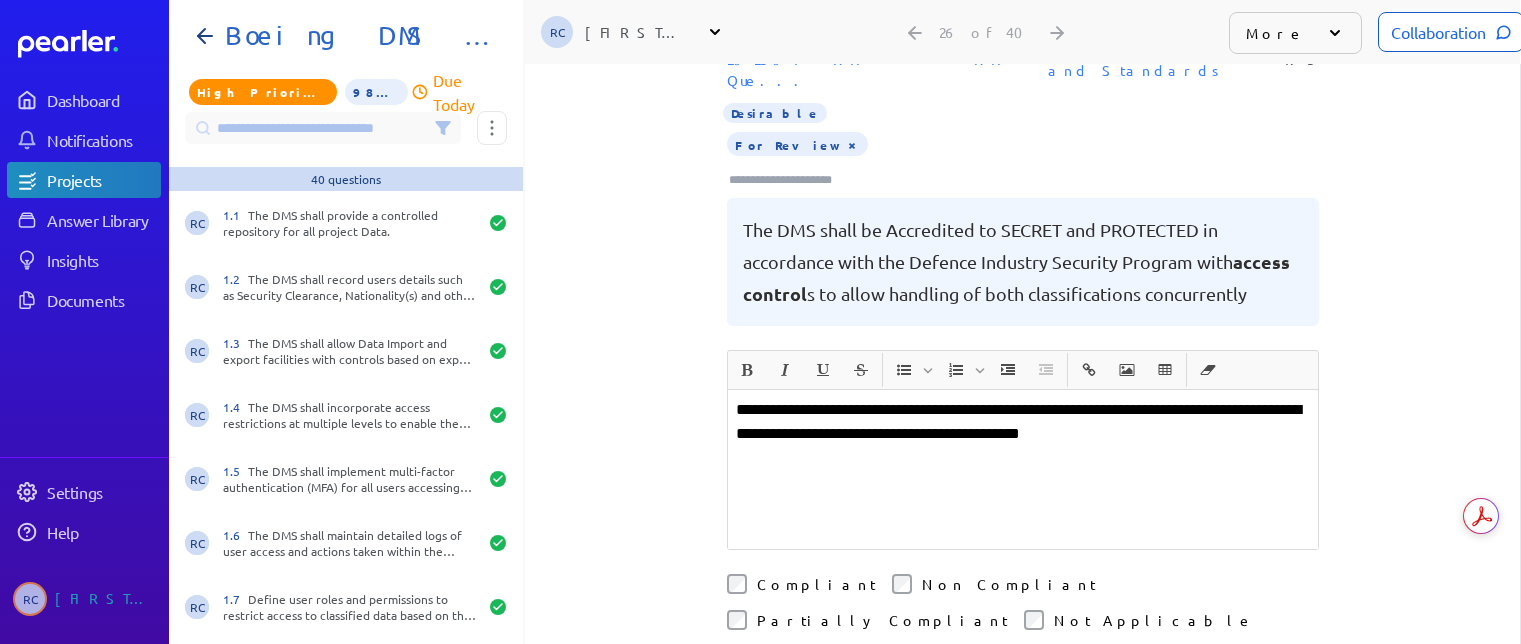 type 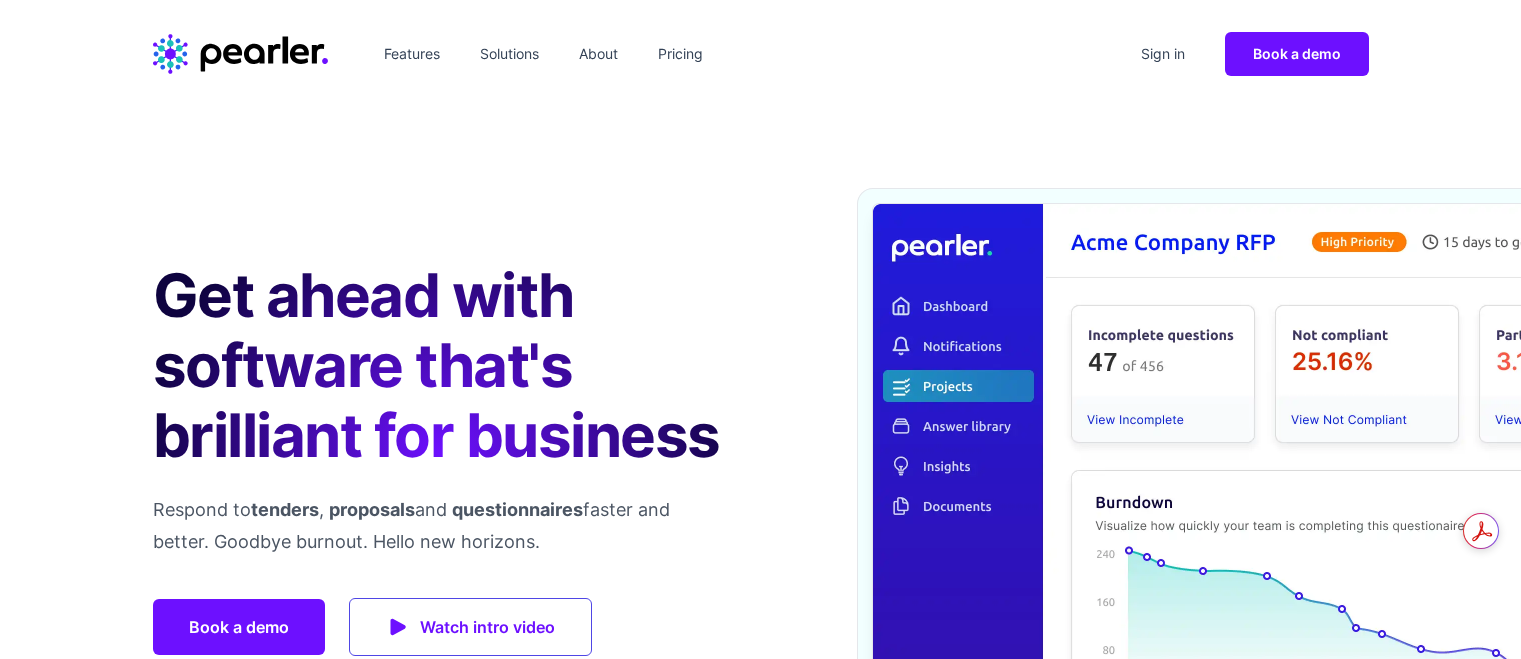 scroll, scrollTop: 0, scrollLeft: 0, axis: both 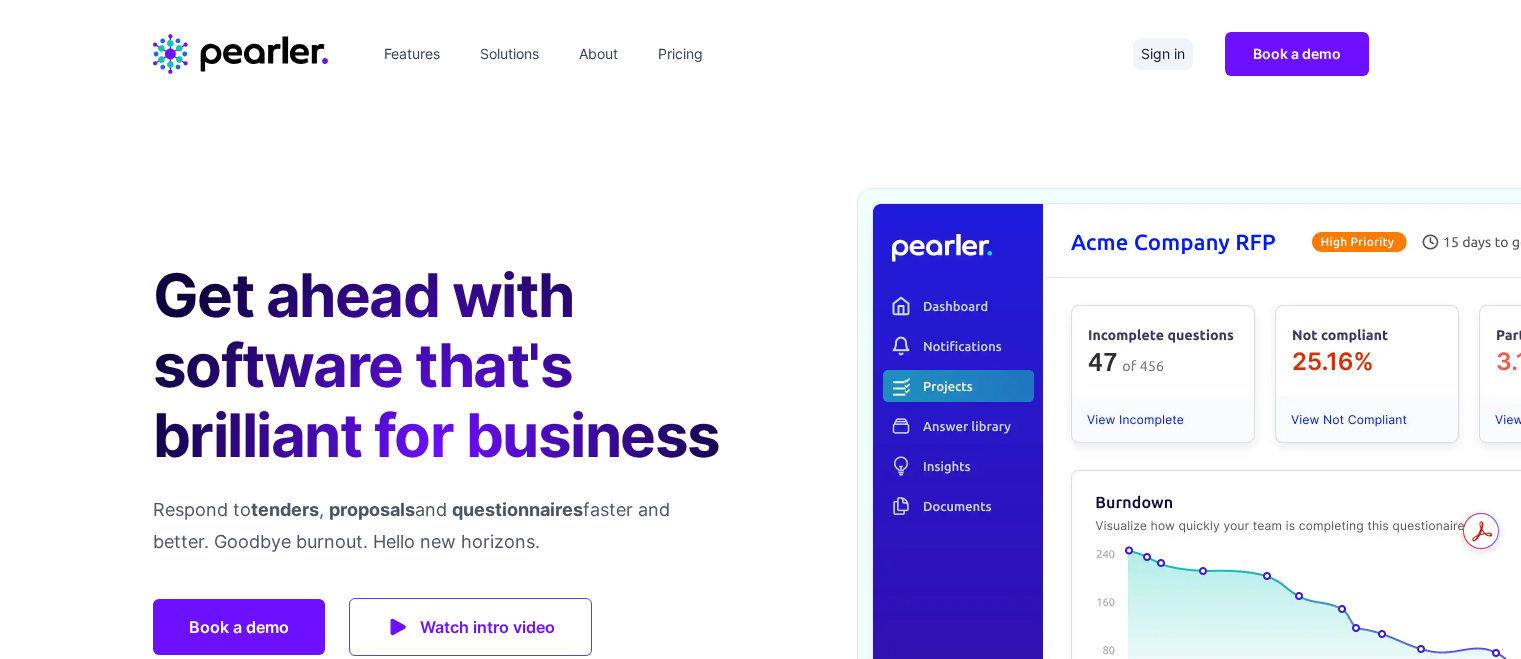 click on "Sign in" at bounding box center (1163, 54) 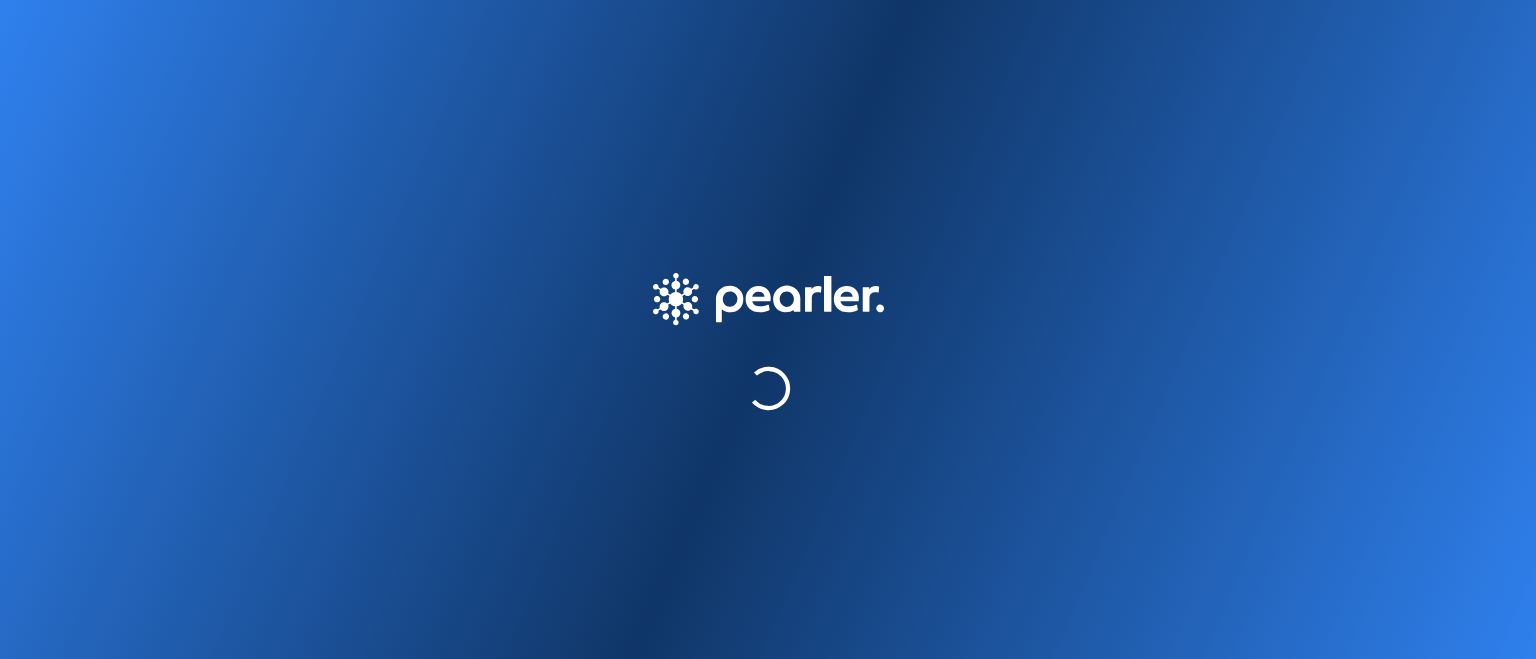 scroll, scrollTop: 0, scrollLeft: 0, axis: both 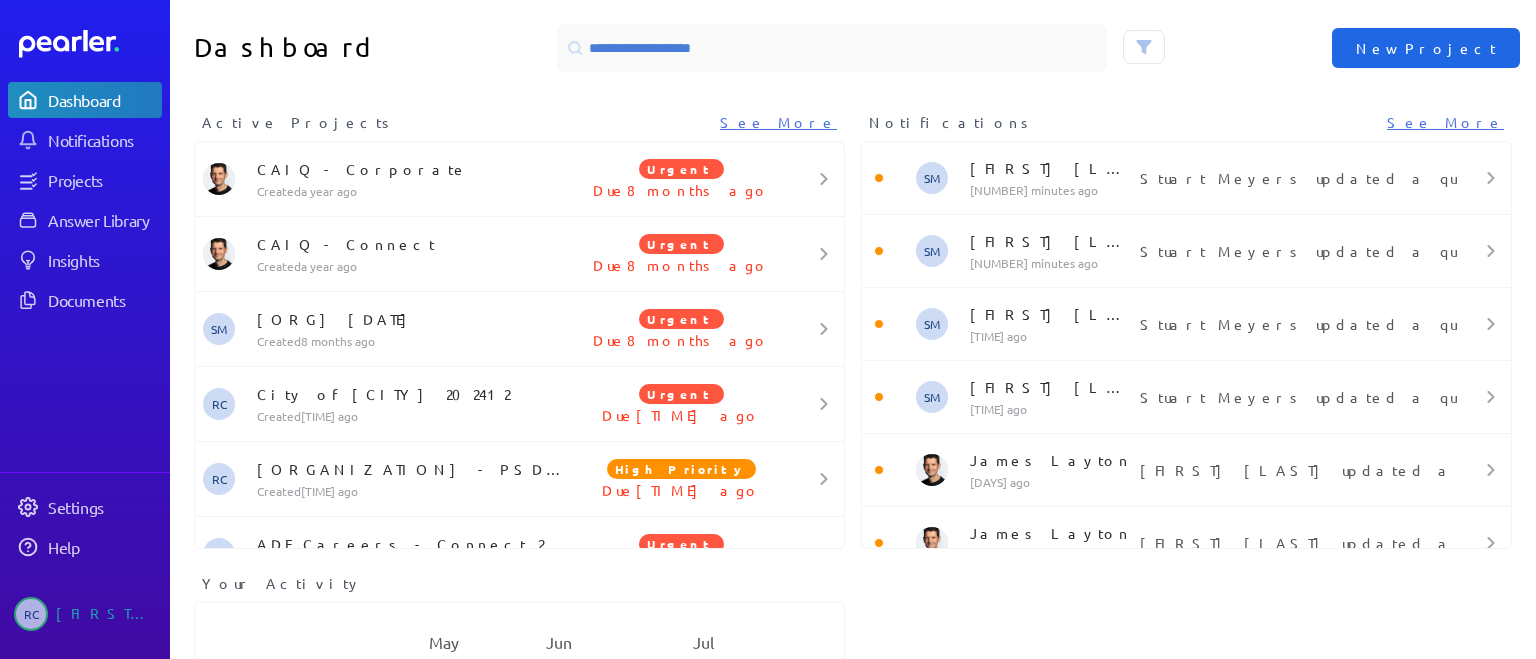 click on "New Project" at bounding box center [1426, 48] 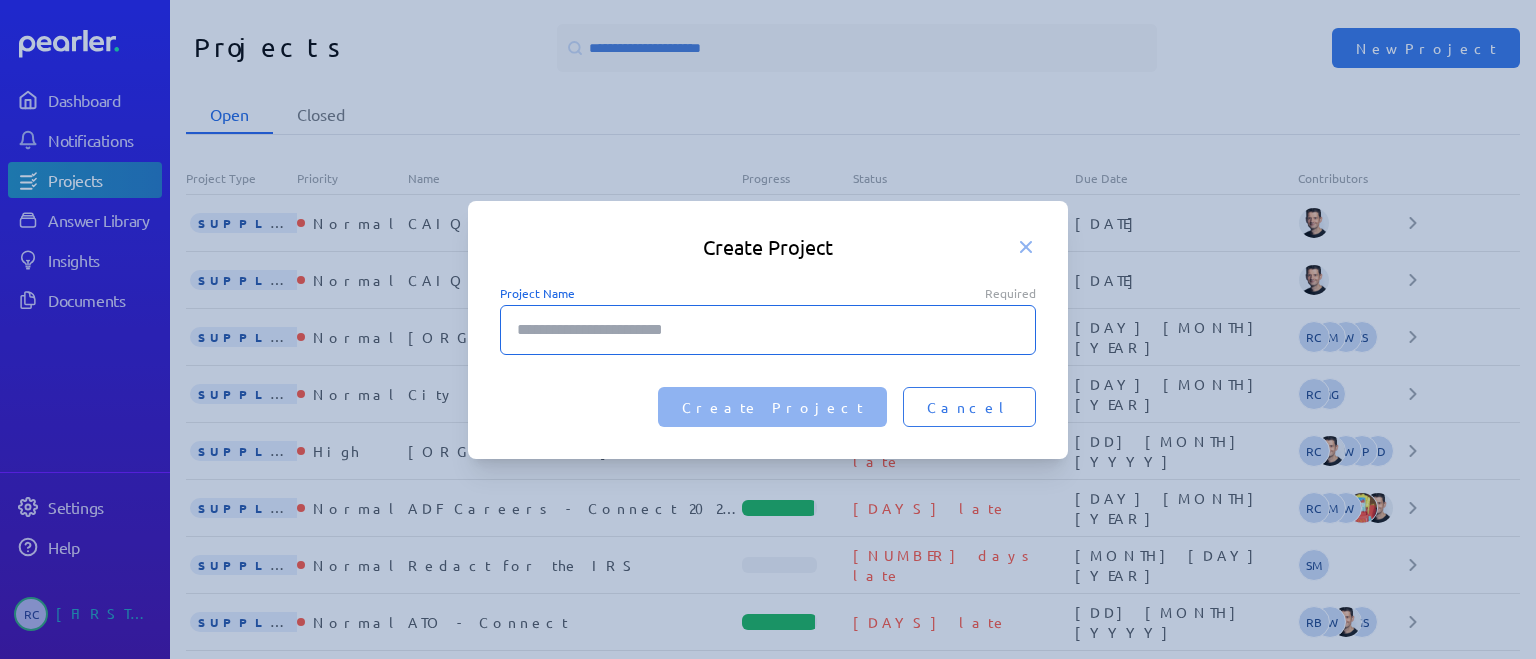 click on "Project Name Required" at bounding box center (768, 330) 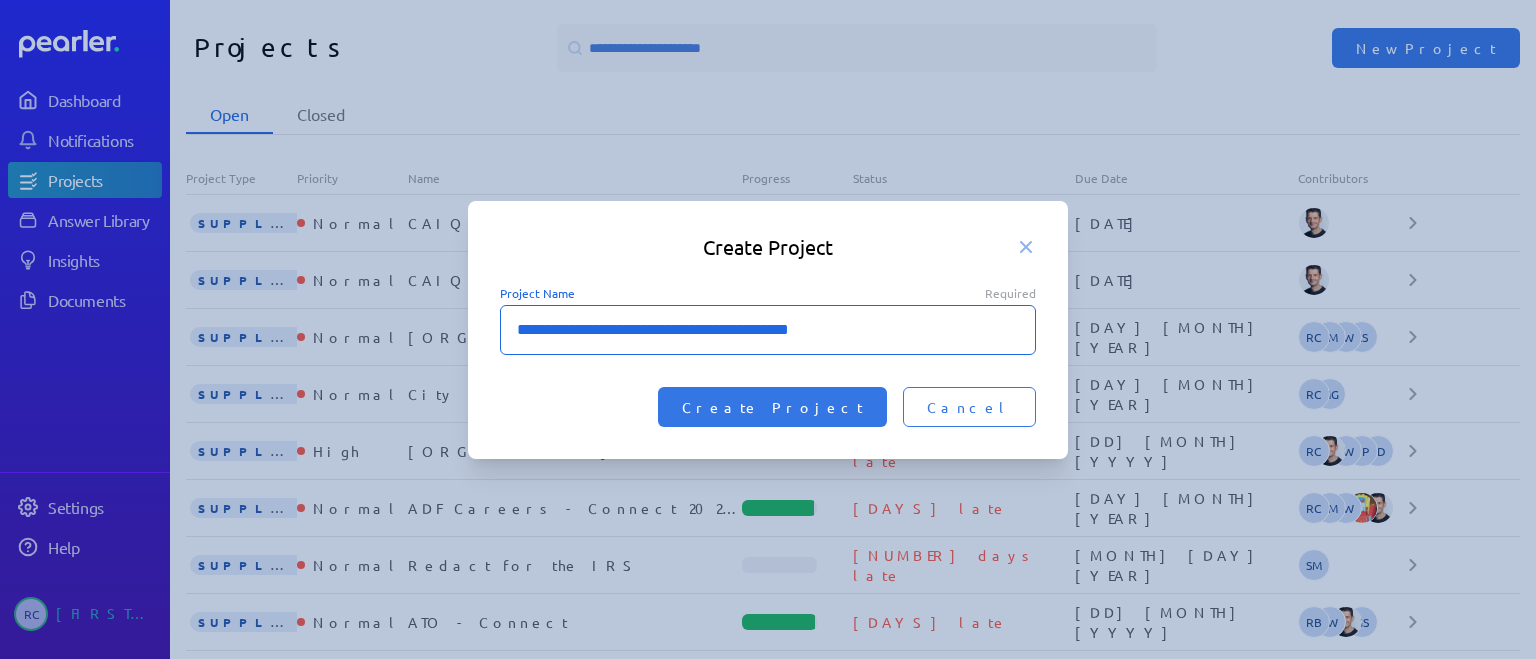 click on "**********" at bounding box center [768, 330] 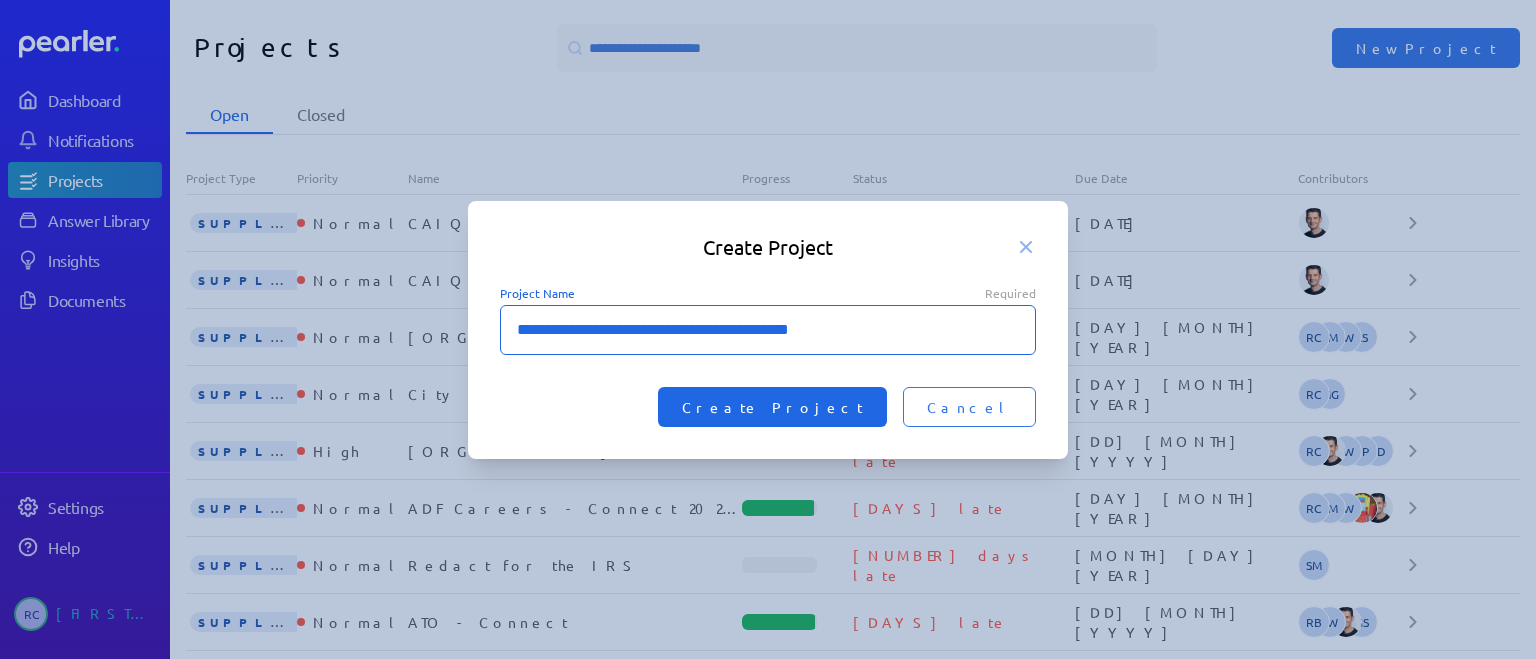 type on "**********" 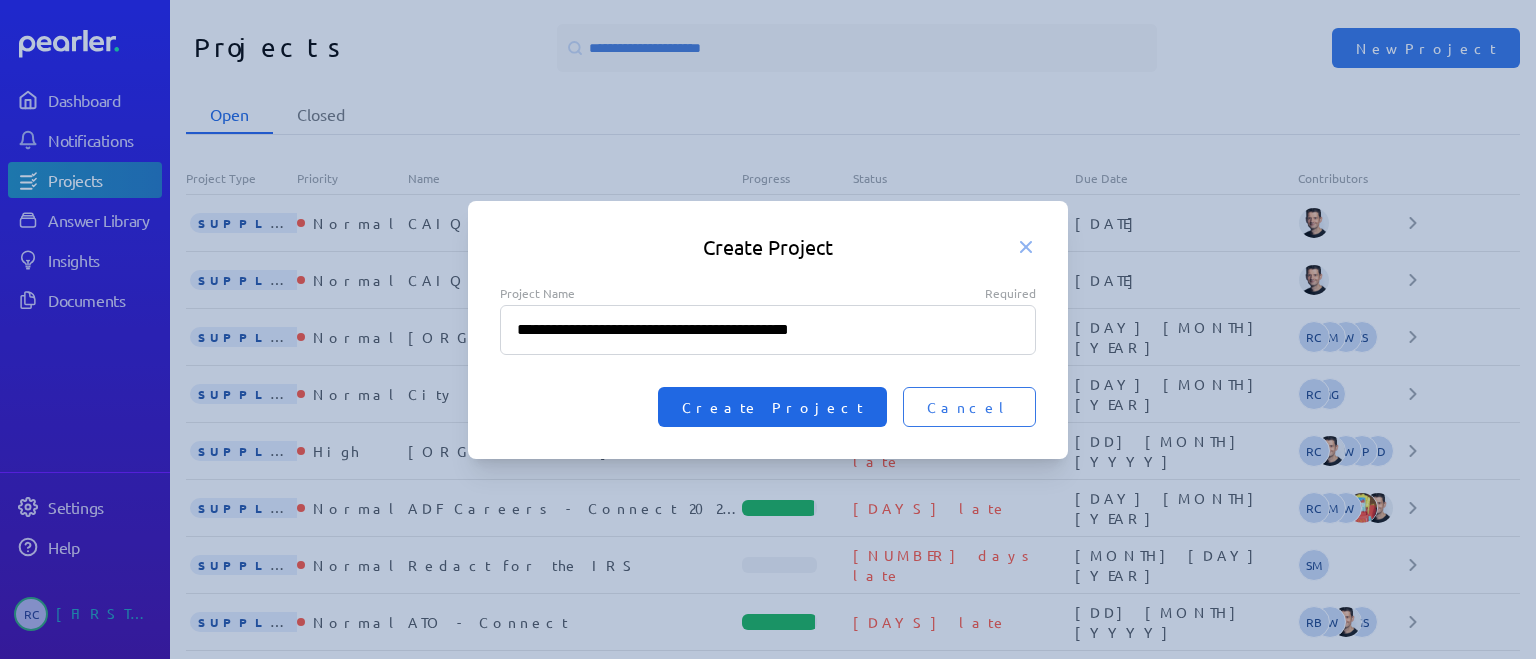 click on "Create Project" at bounding box center (772, 407) 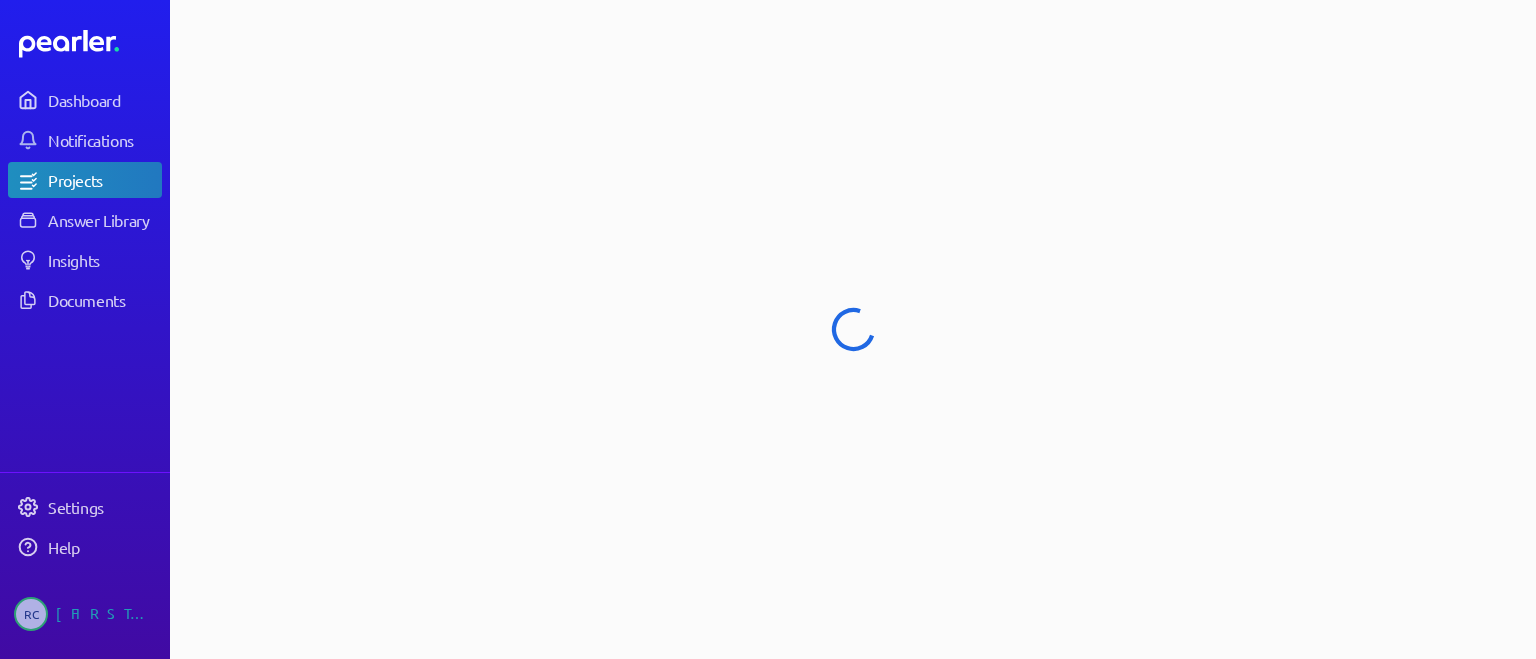select on "******" 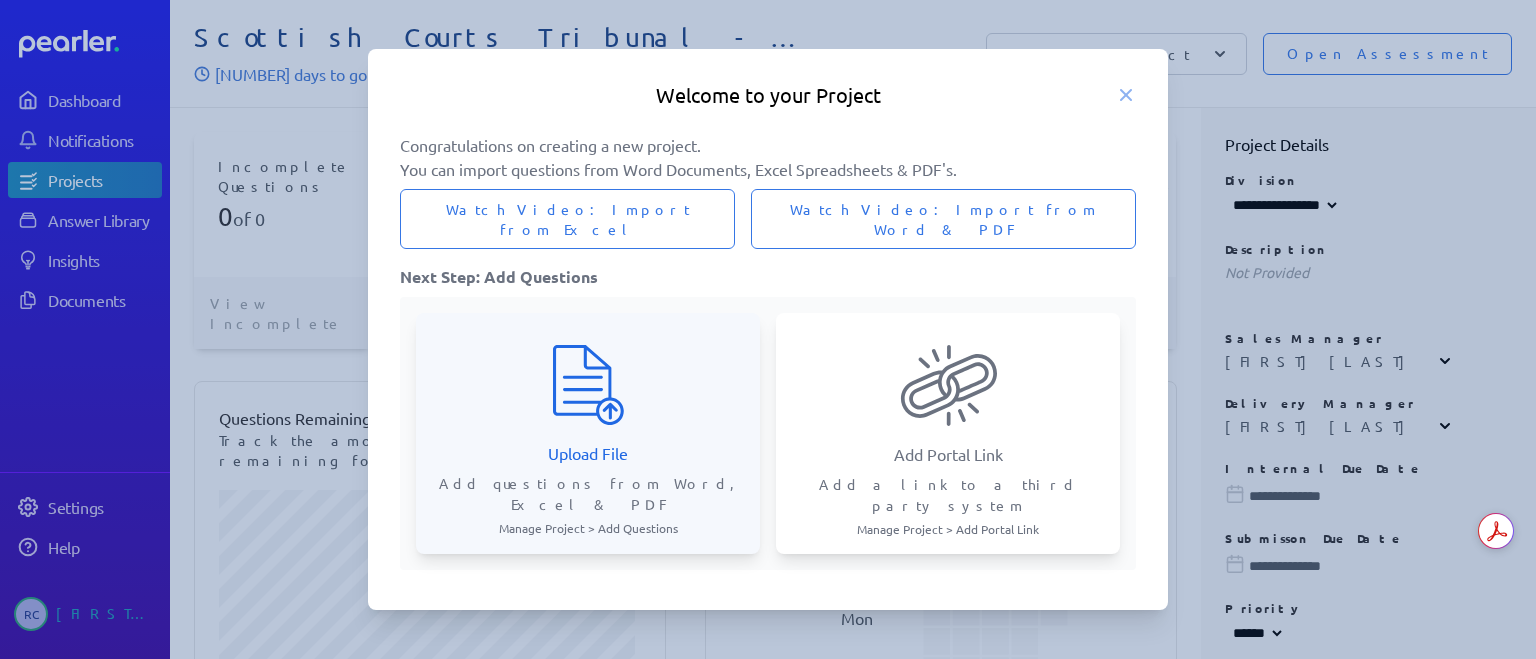 click 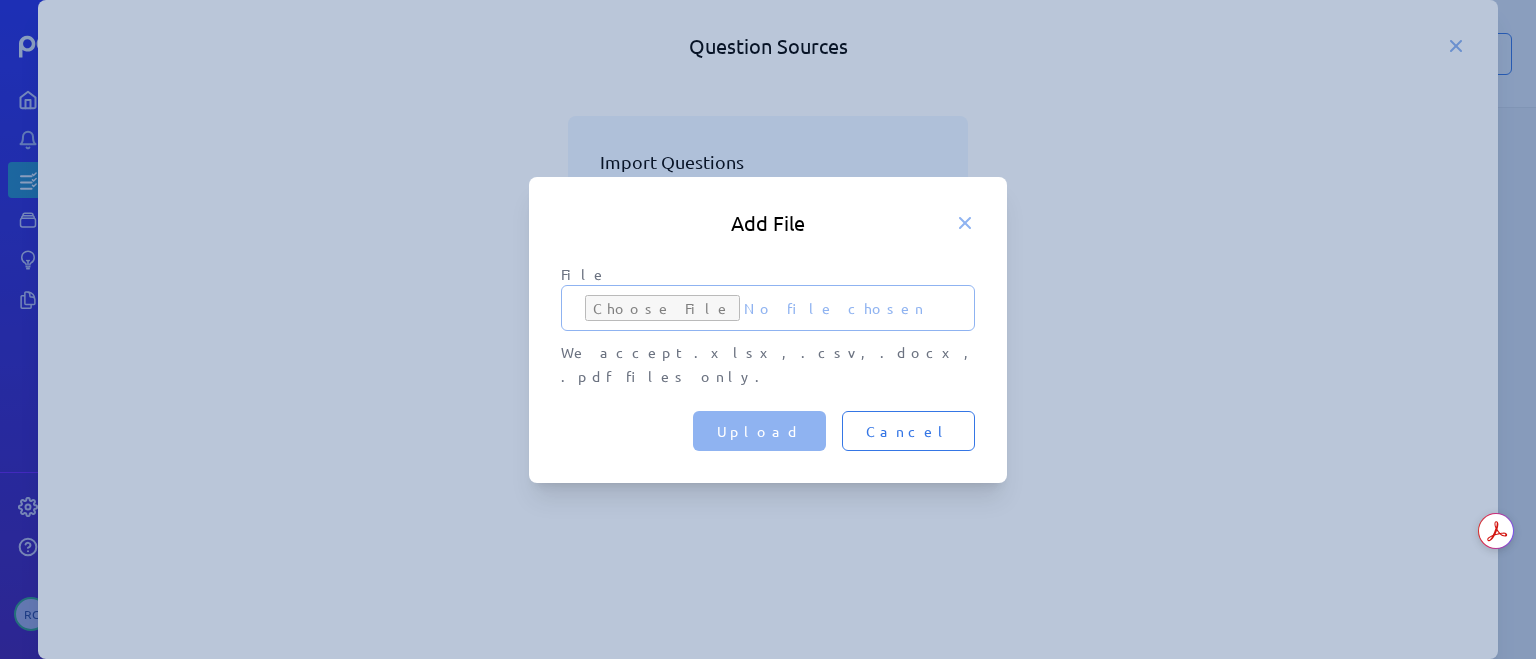 click on "File" at bounding box center [768, 308] 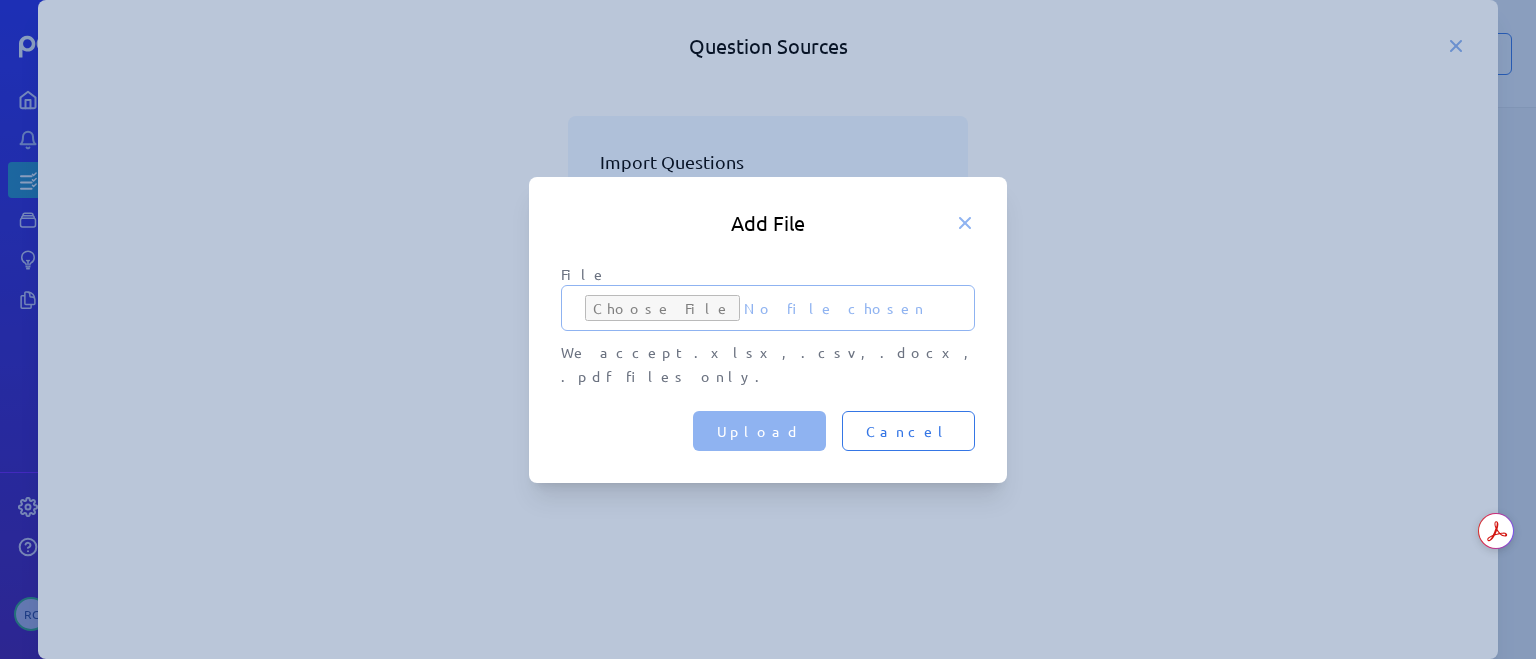 type on "**********" 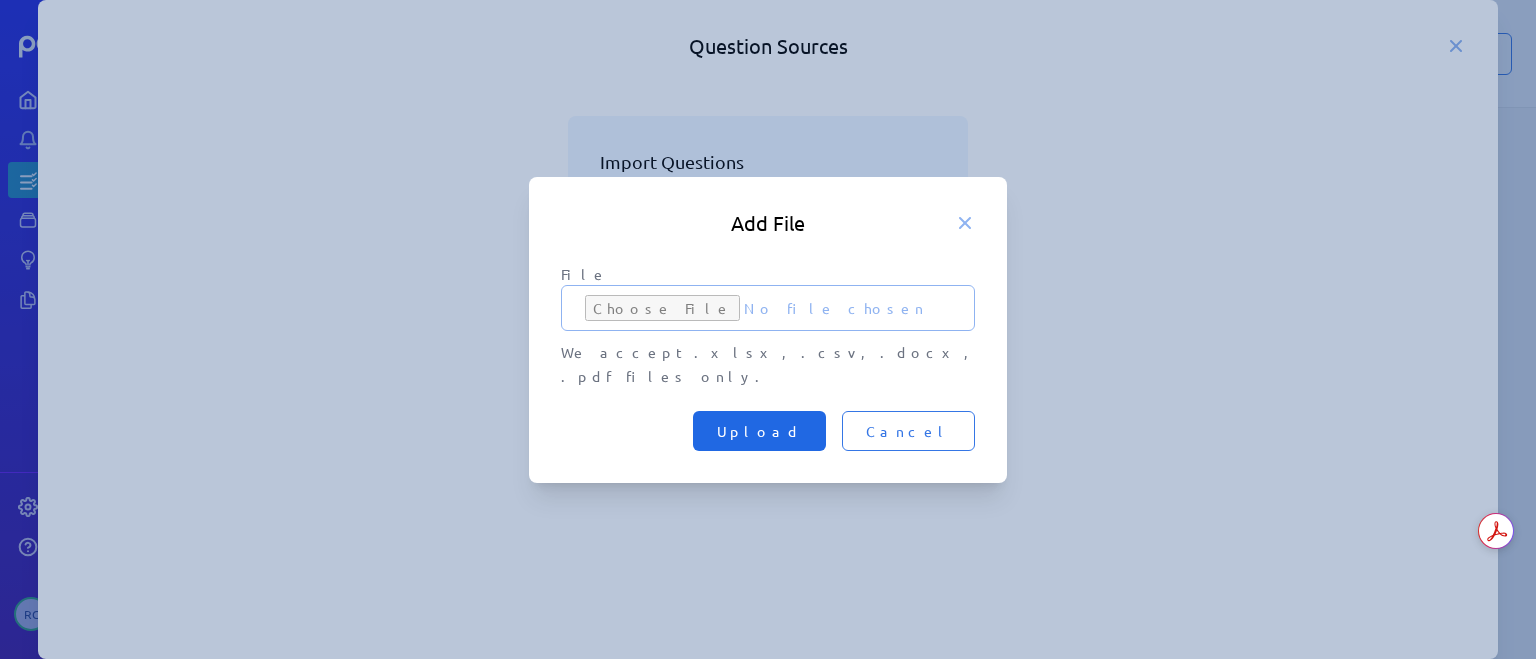 click on "Upload" at bounding box center [759, 431] 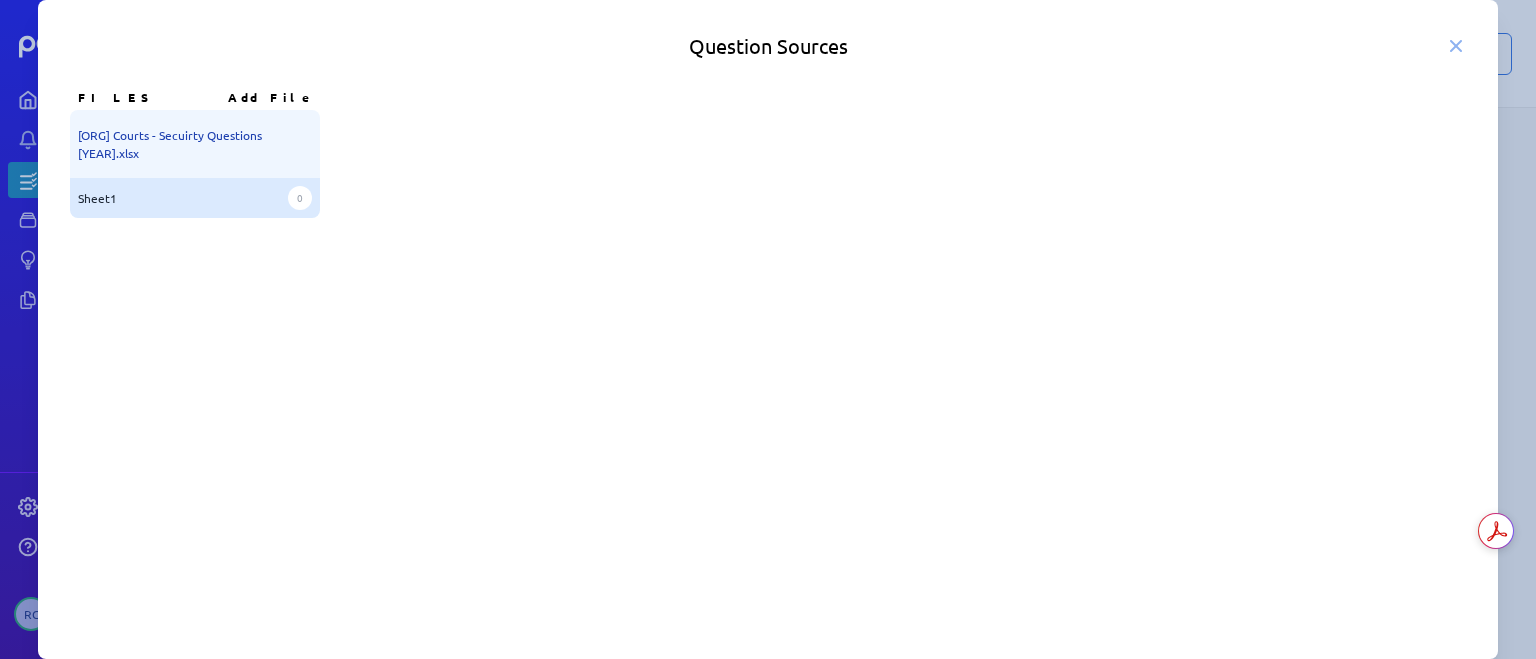 click on "Sheet1 0" at bounding box center (195, 198) 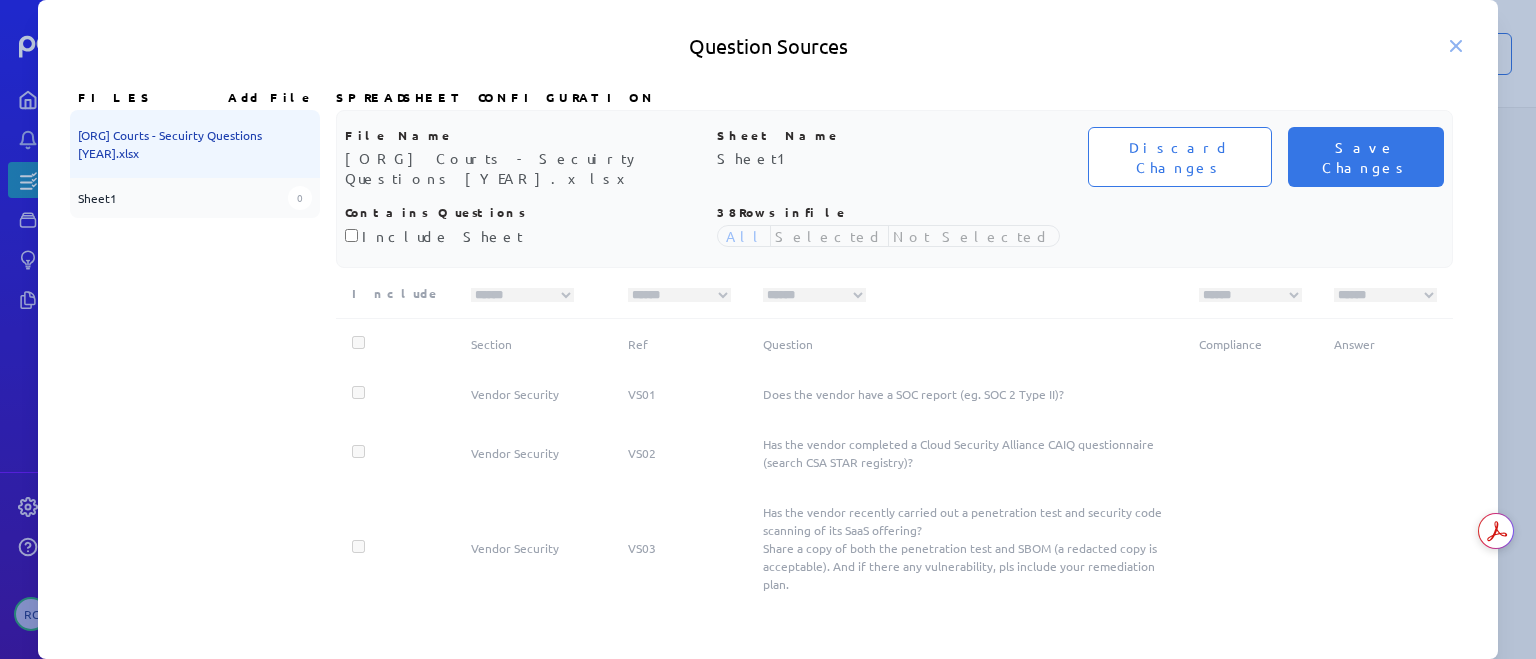 click on "Include Sheet" at bounding box center [442, 236] 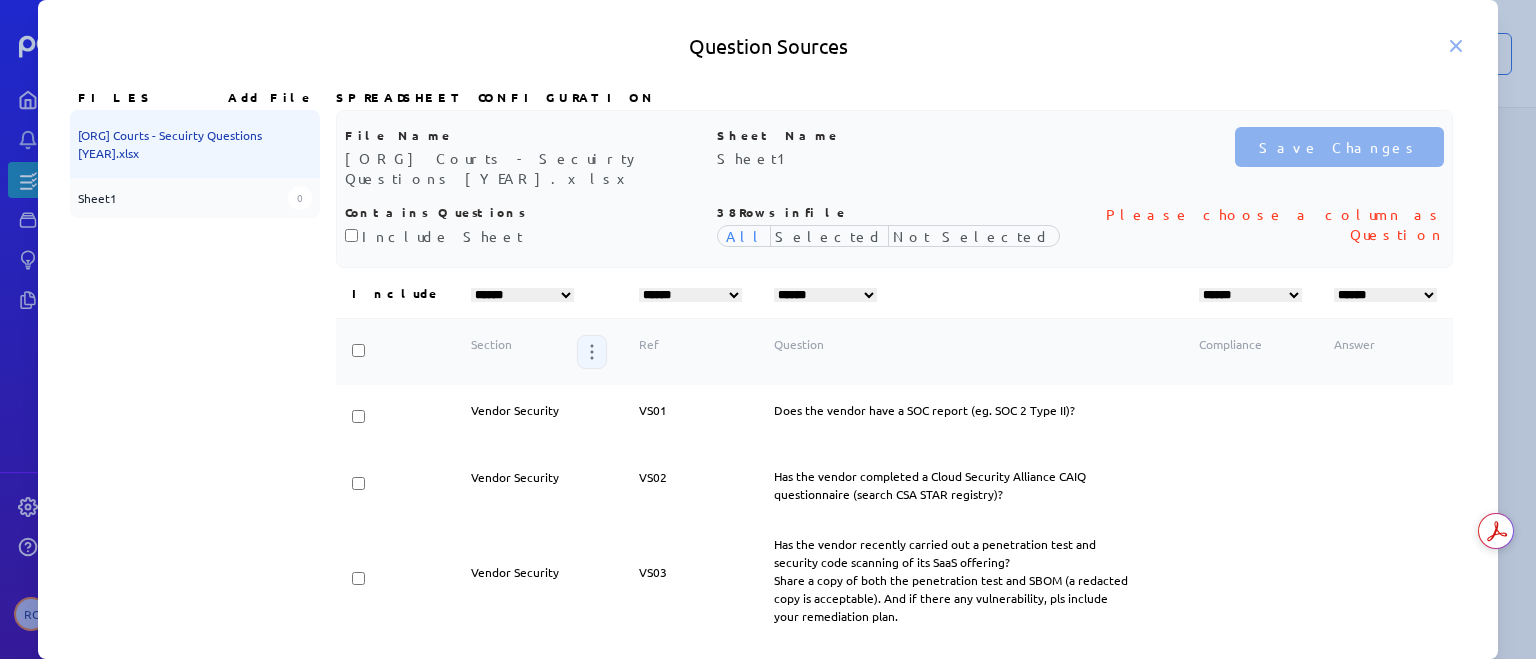 click at bounding box center (592, 352) 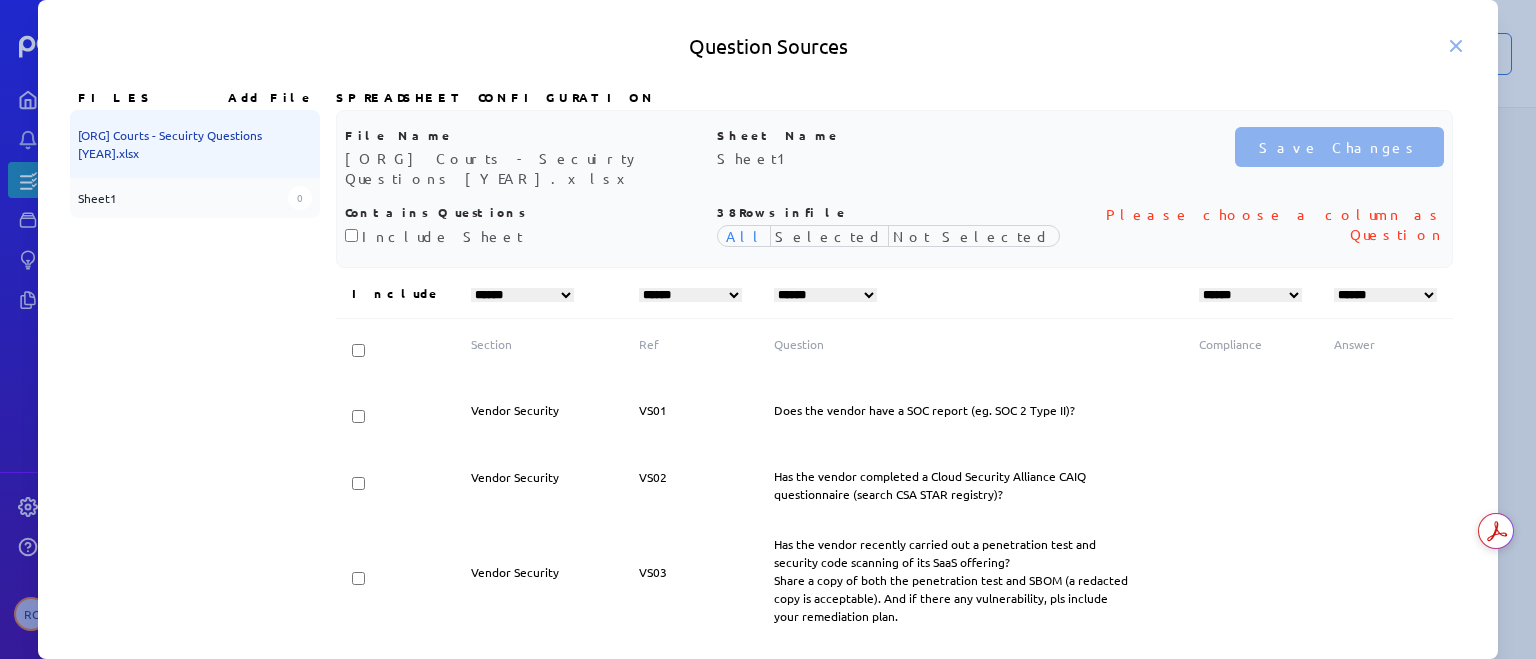 click on "Contains Questions Include Sheet" at bounding box center (522, 227) 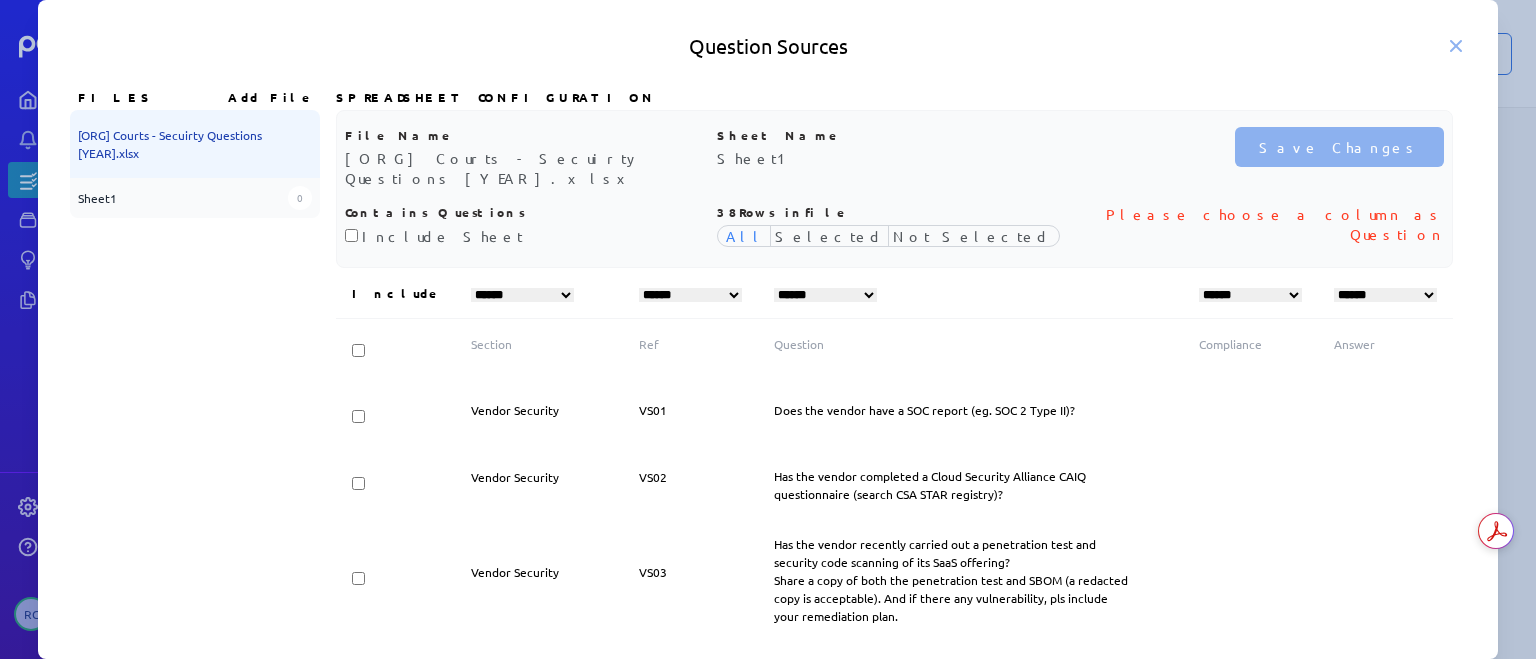 click on "**********" at bounding box center (522, 295) 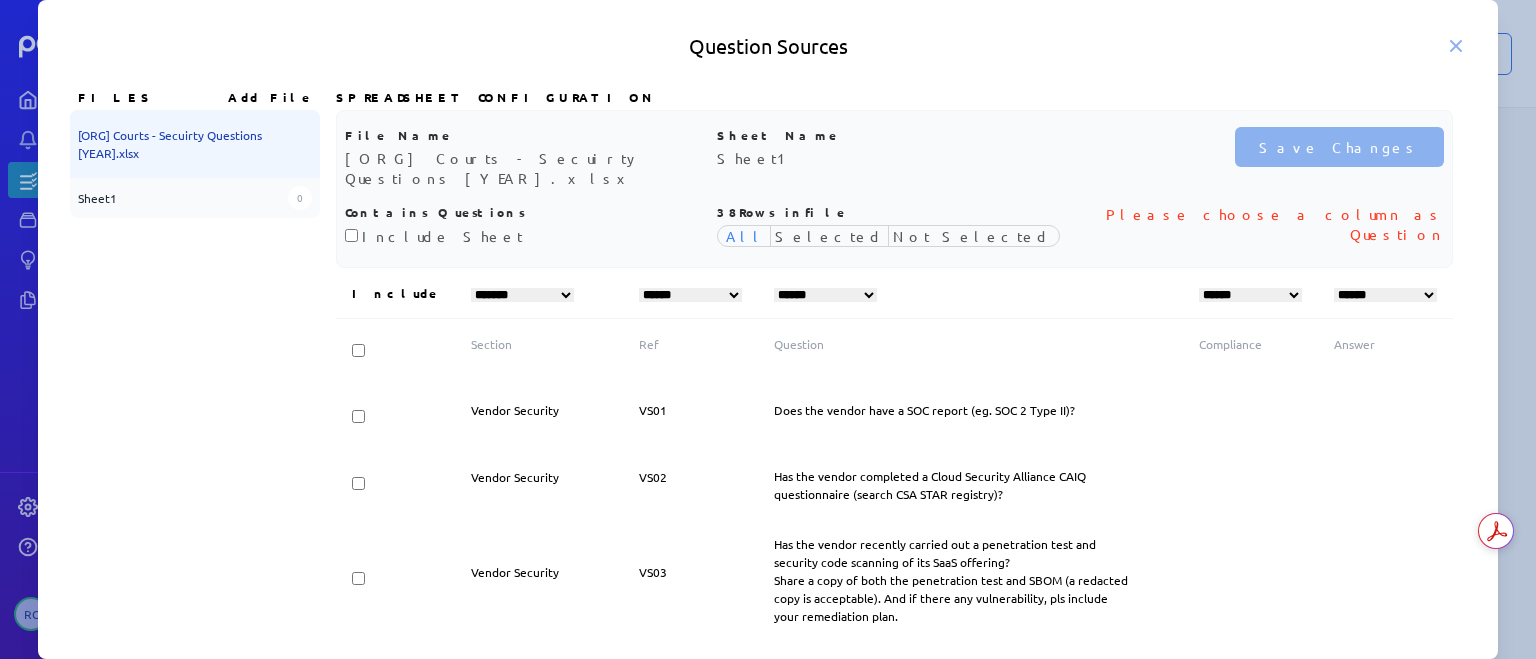 click on "**********" at bounding box center [522, 295] 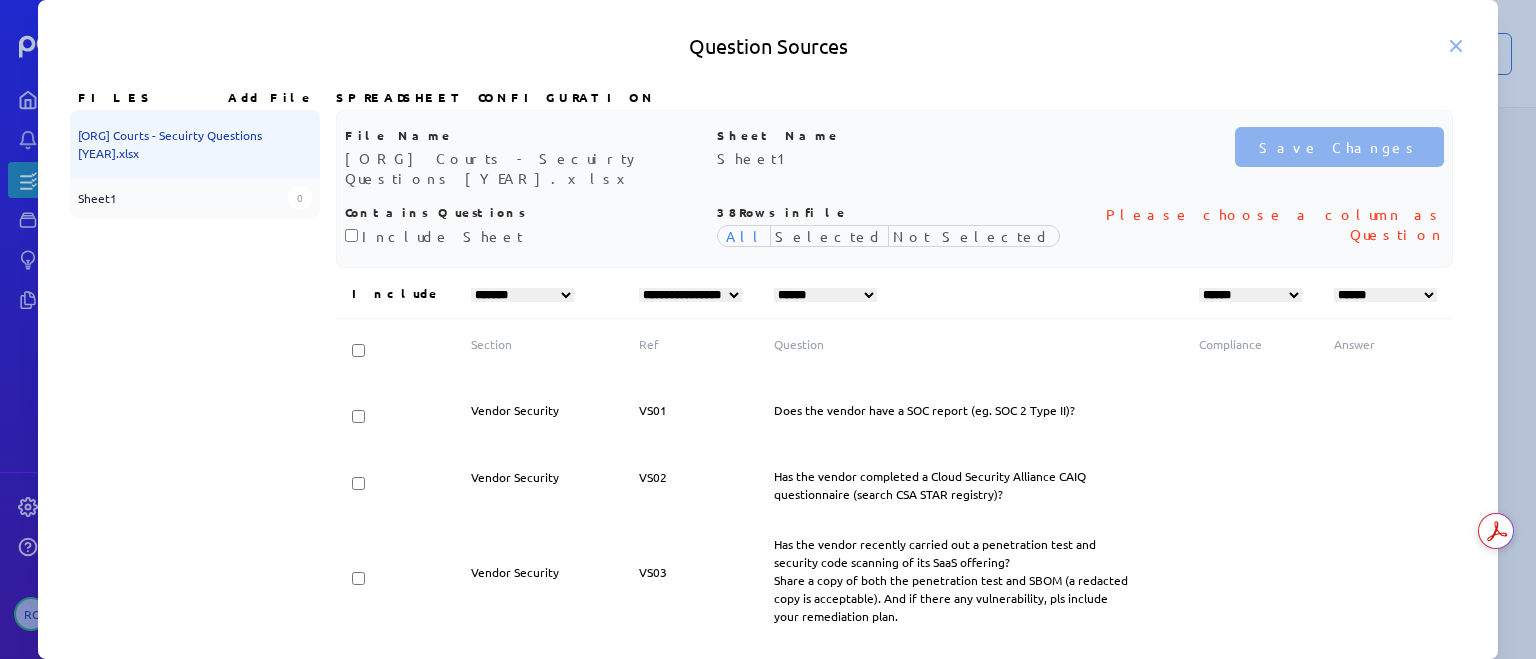 click on "**********" at bounding box center (690, 295) 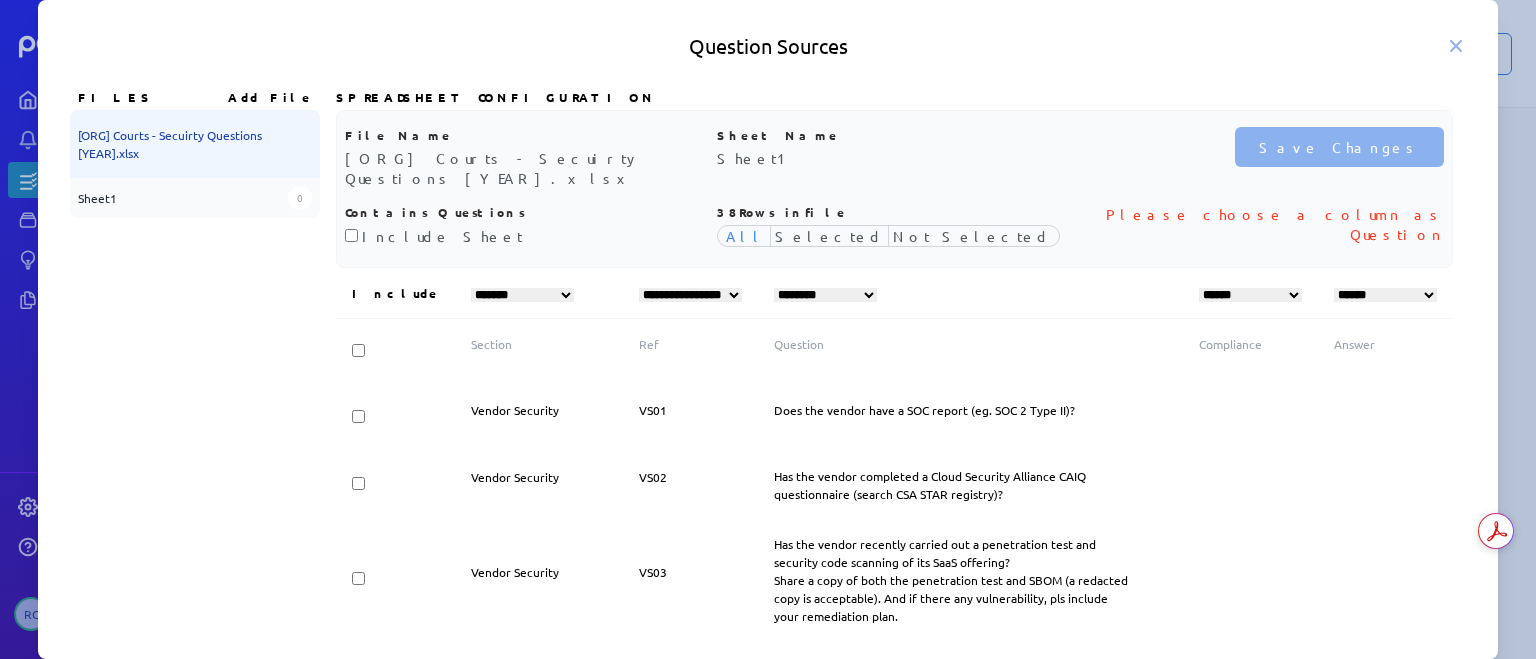 click on "**********" at bounding box center (825, 295) 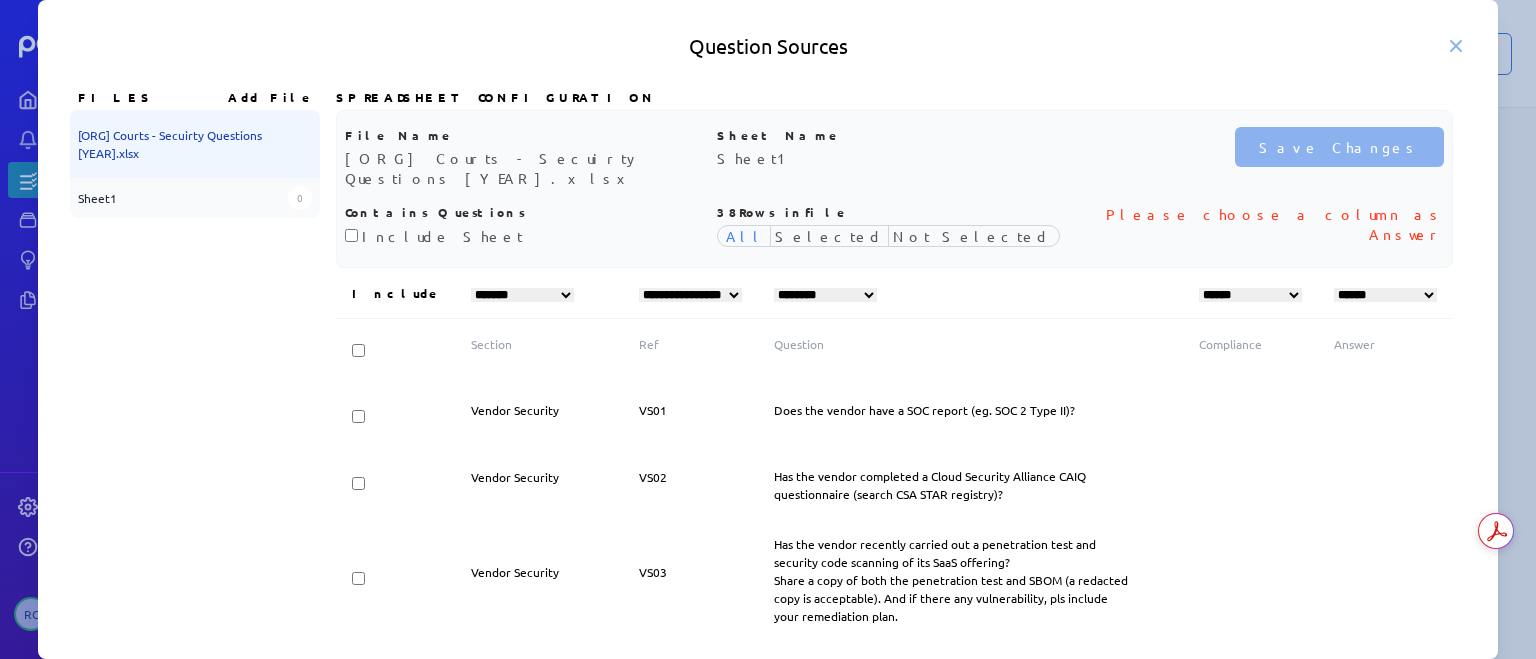 click on "**********" at bounding box center (1385, 295) 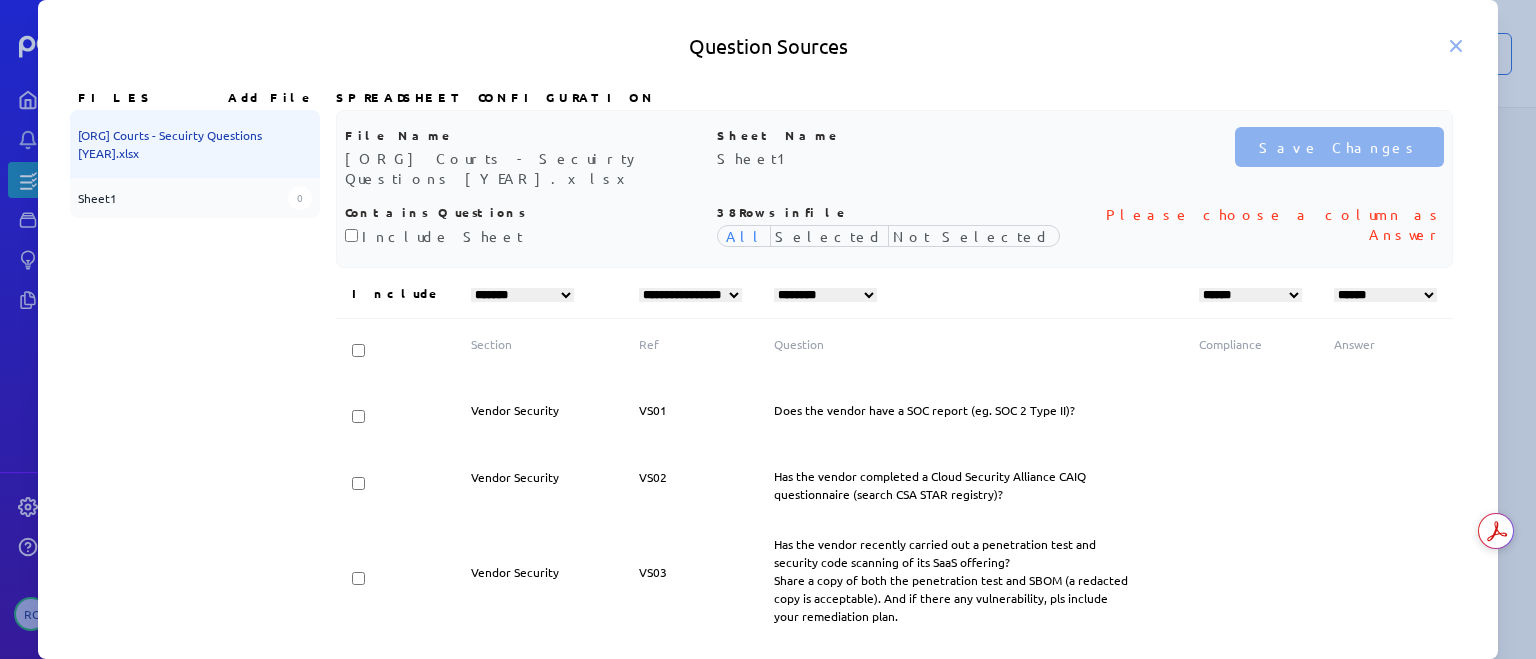 select on "******" 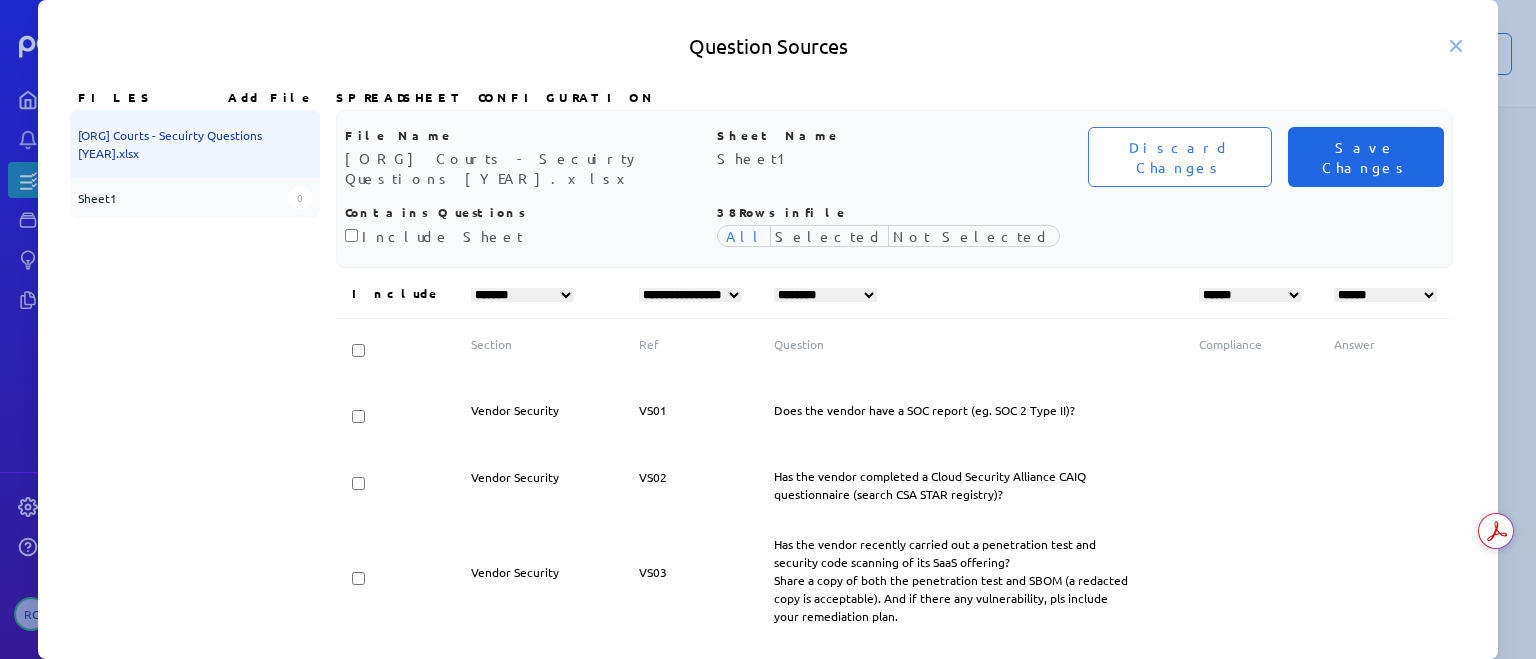 click on "Save Changes" at bounding box center [1366, 157] 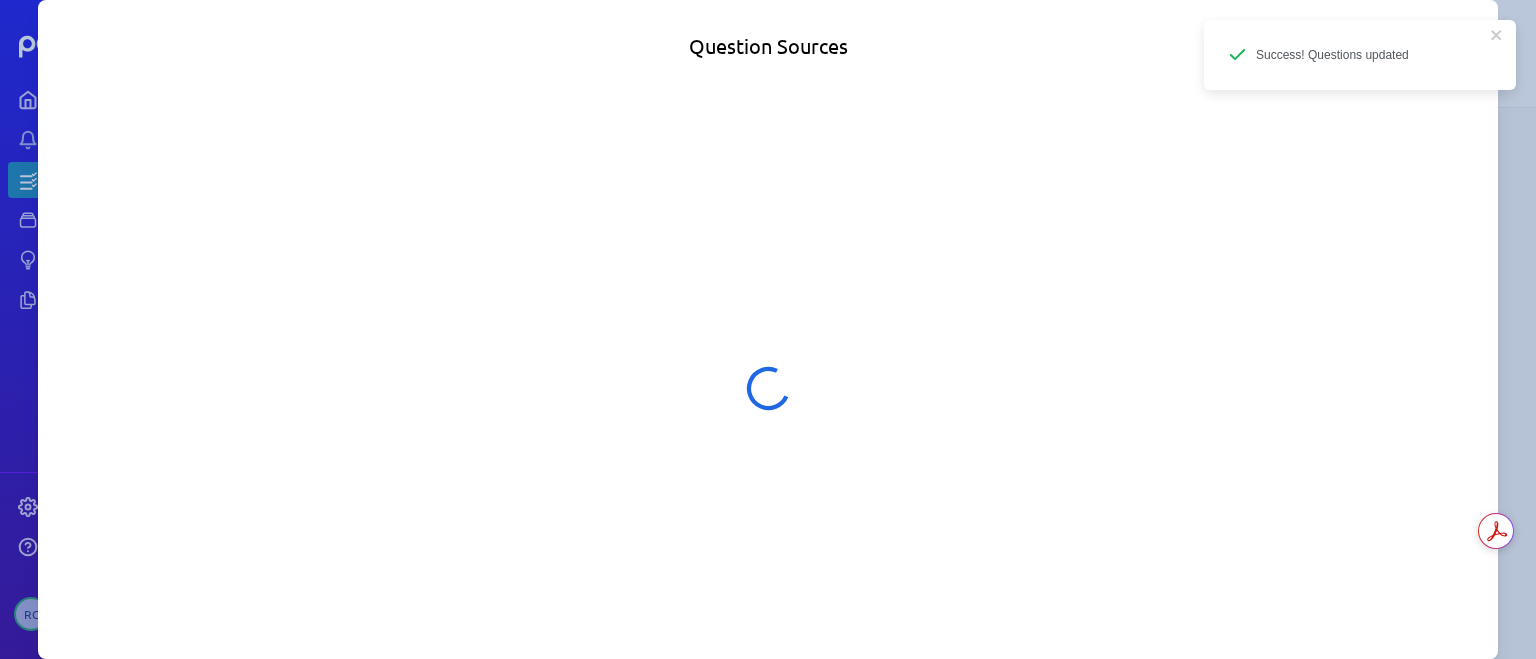 select on "*******" 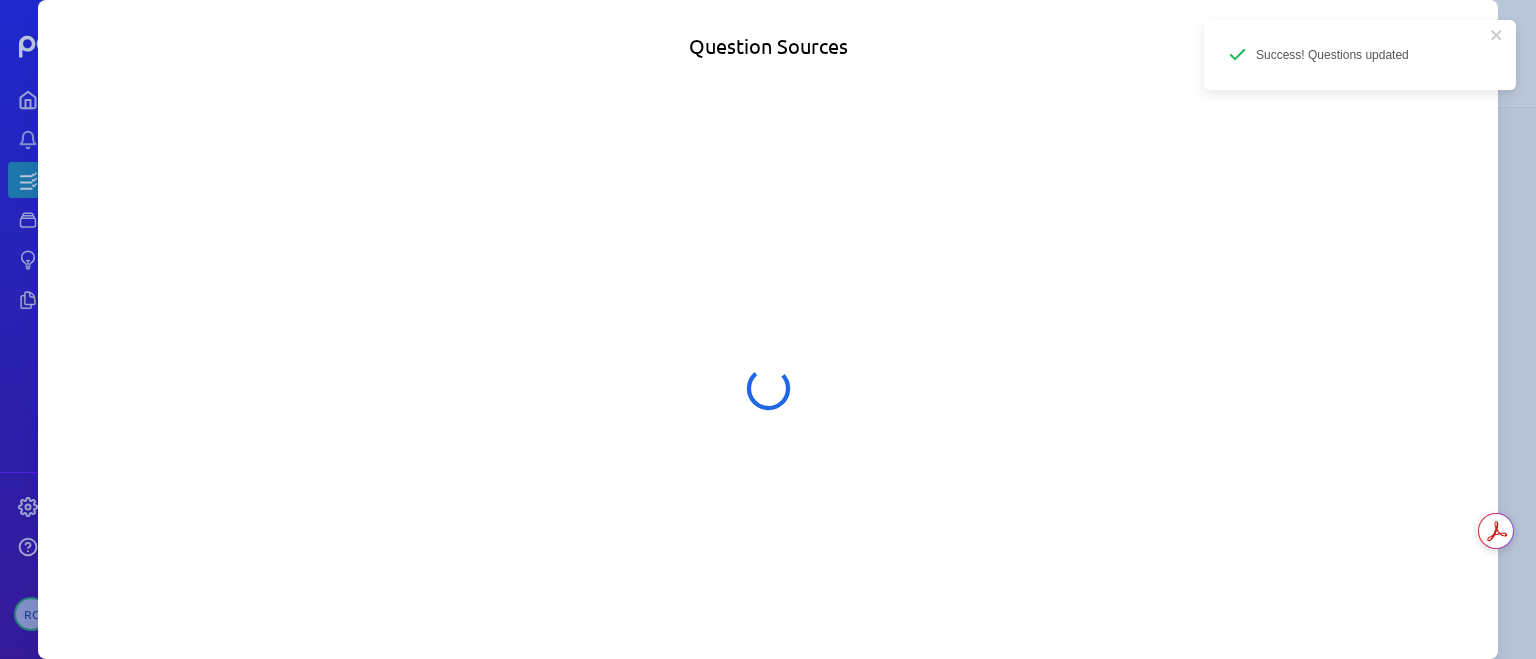 select on "**********" 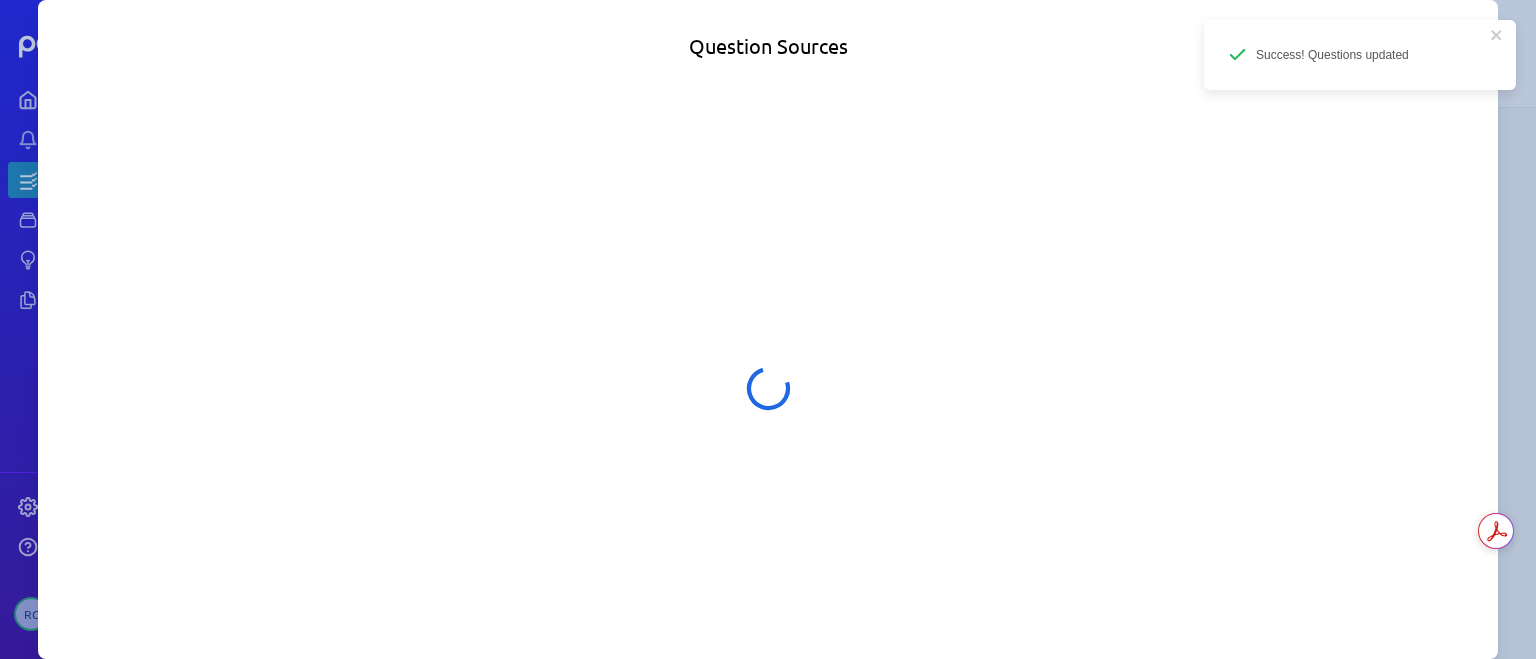 select on "********" 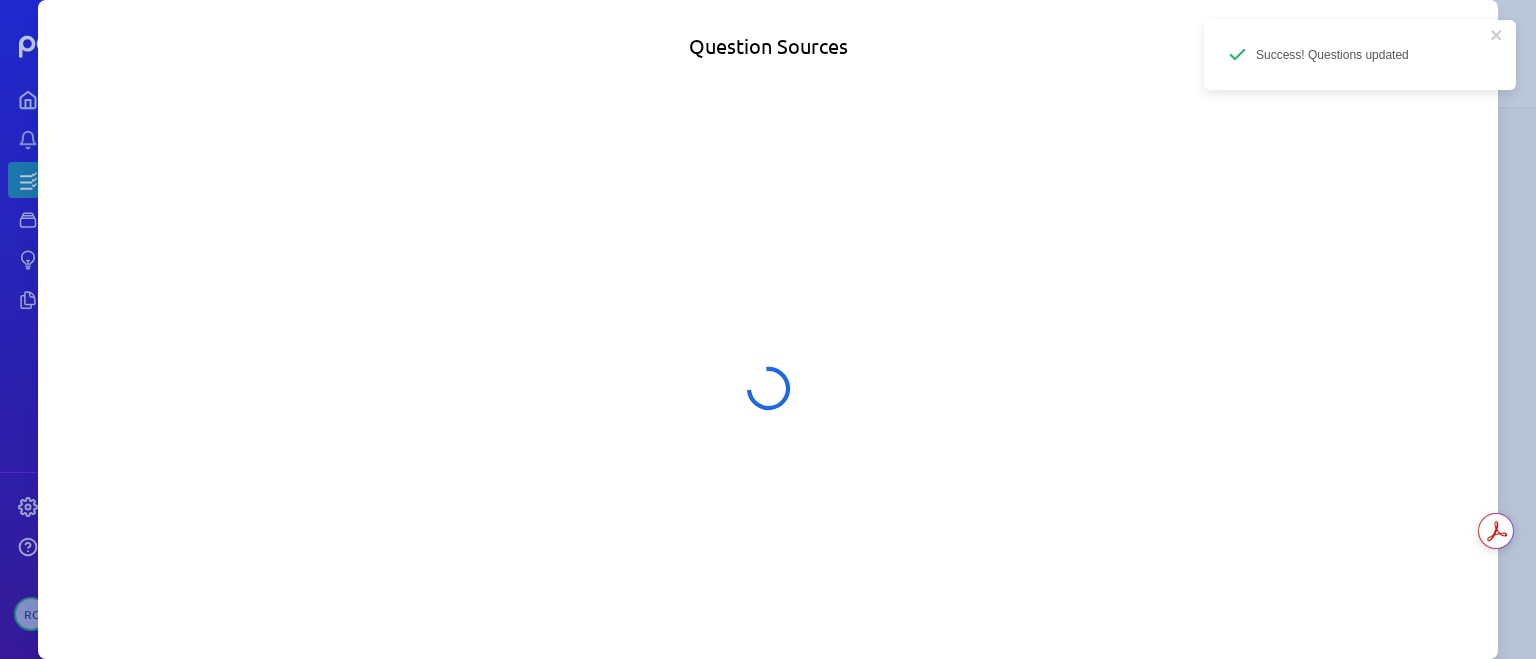 select on "******" 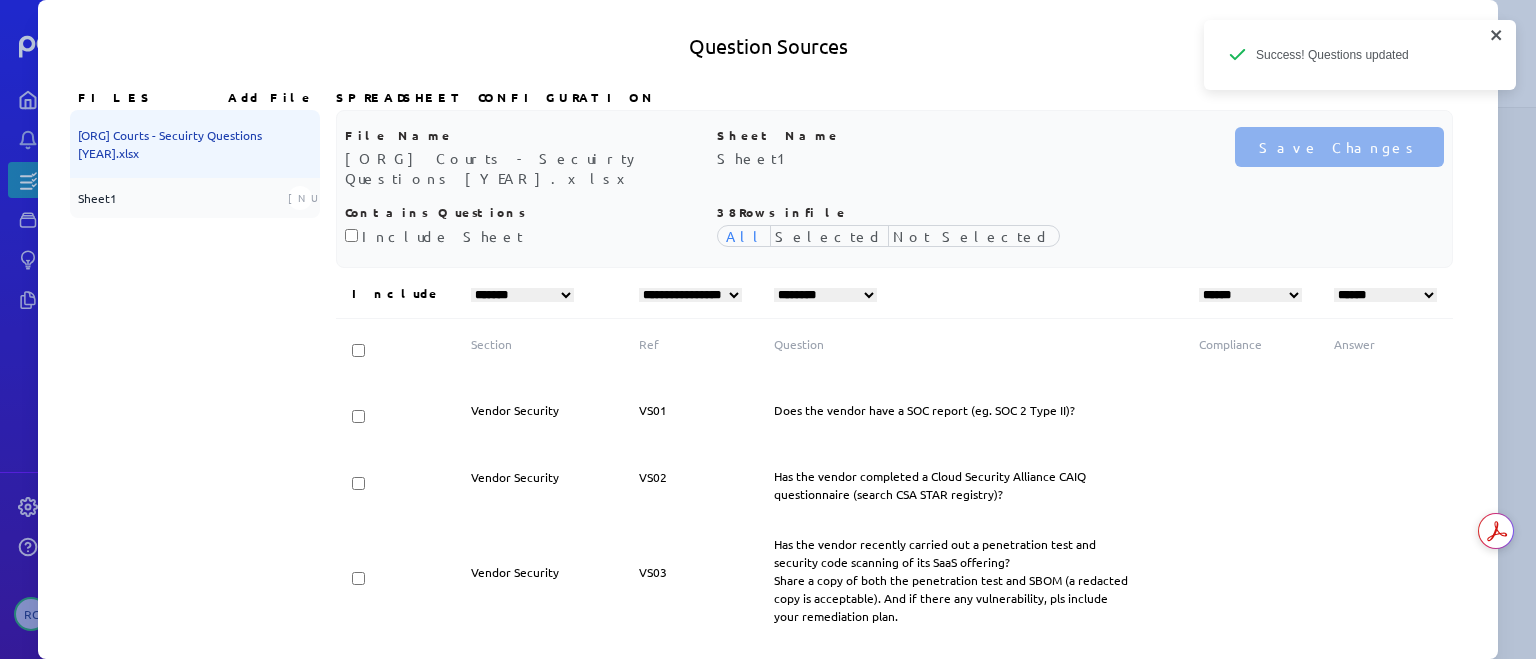 click 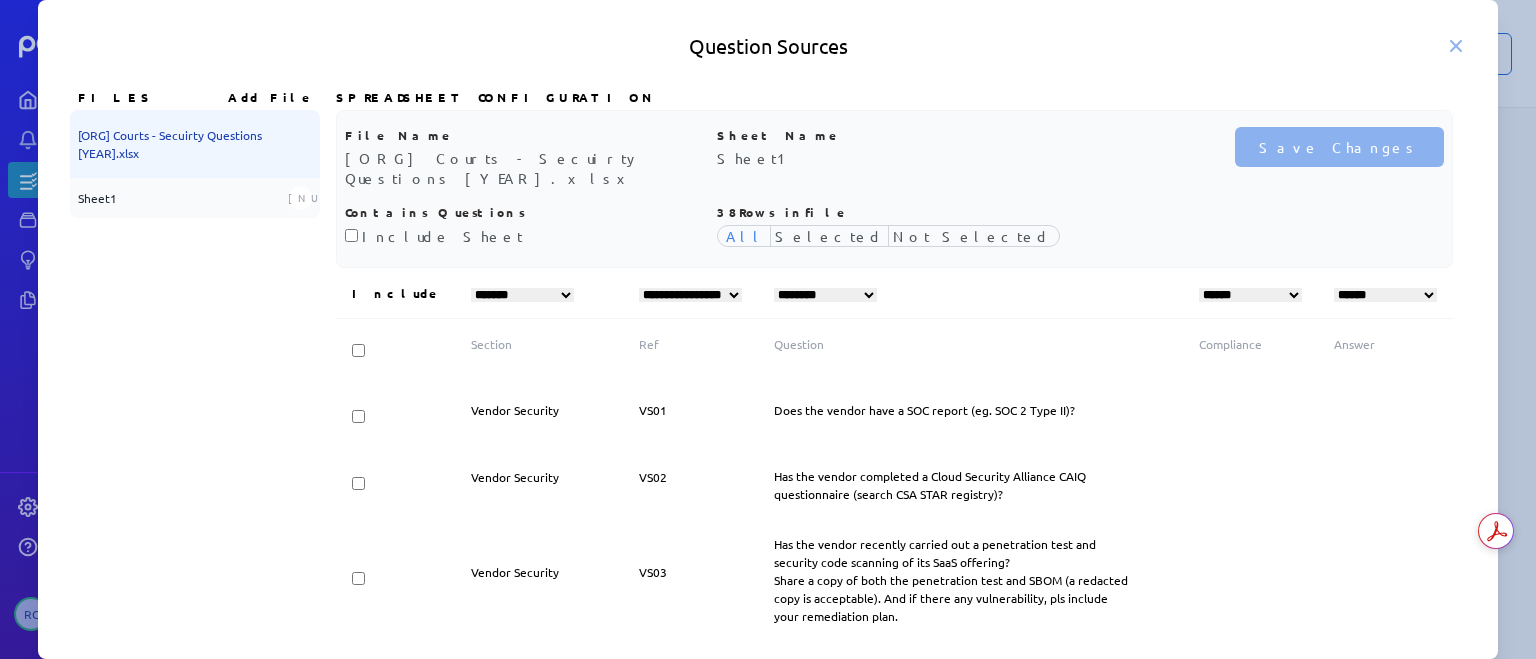 drag, startPoint x: 1459, startPoint y: 45, endPoint x: 1448, endPoint y: 50, distance: 12.083046 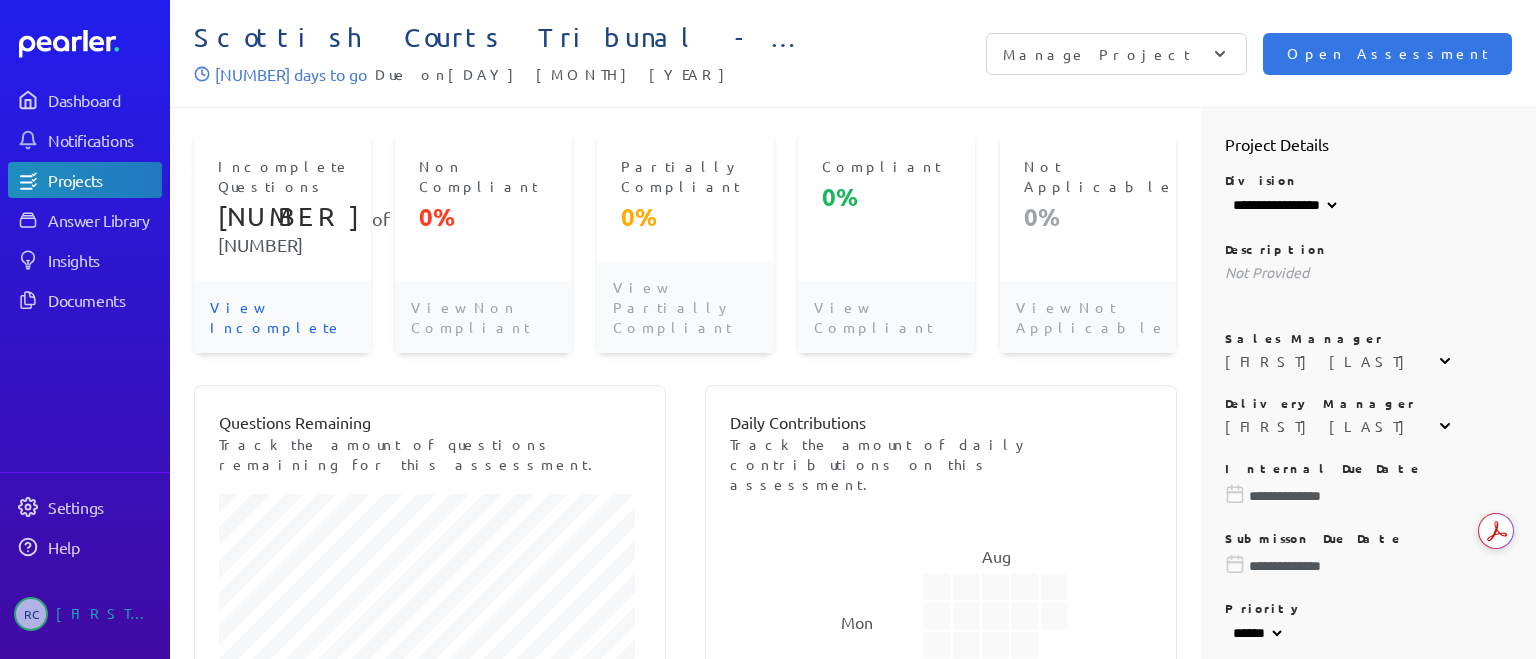 click on "**********" at bounding box center (1369, 496) 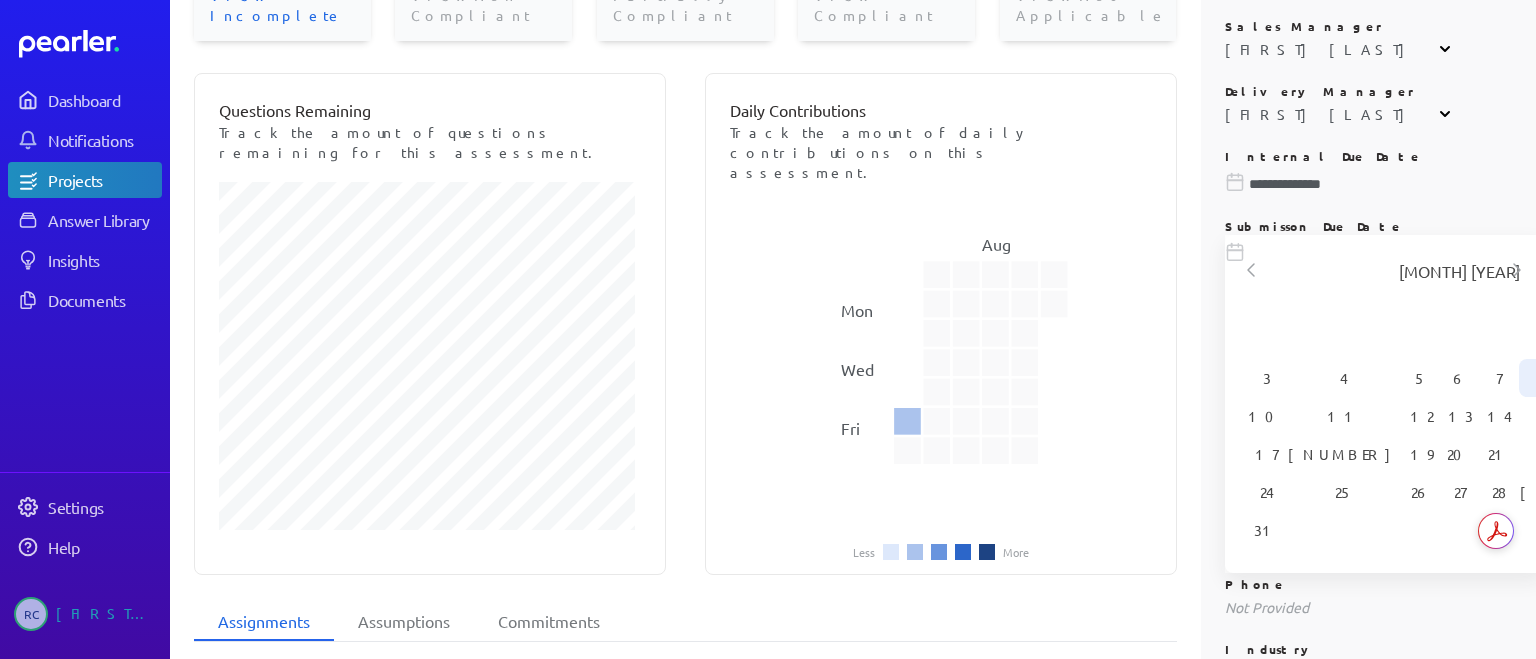 scroll, scrollTop: 400, scrollLeft: 0, axis: vertical 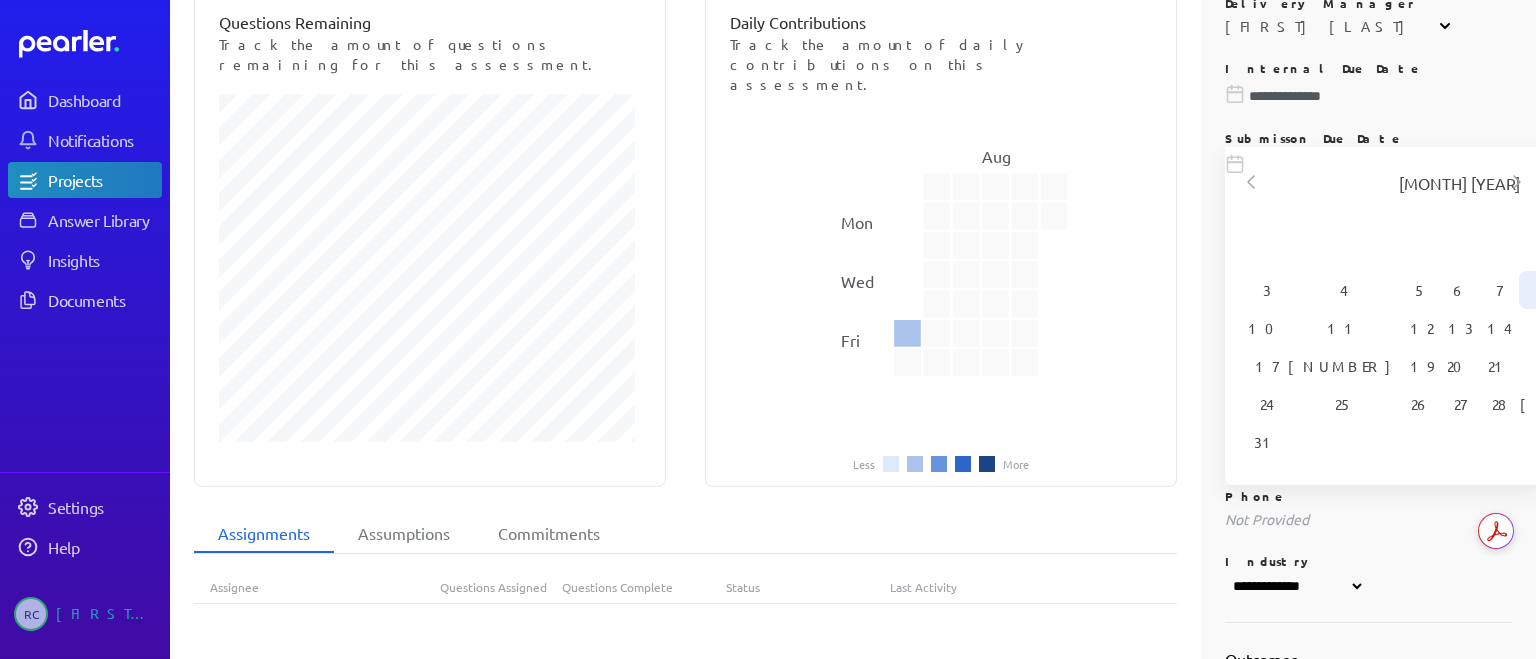 click 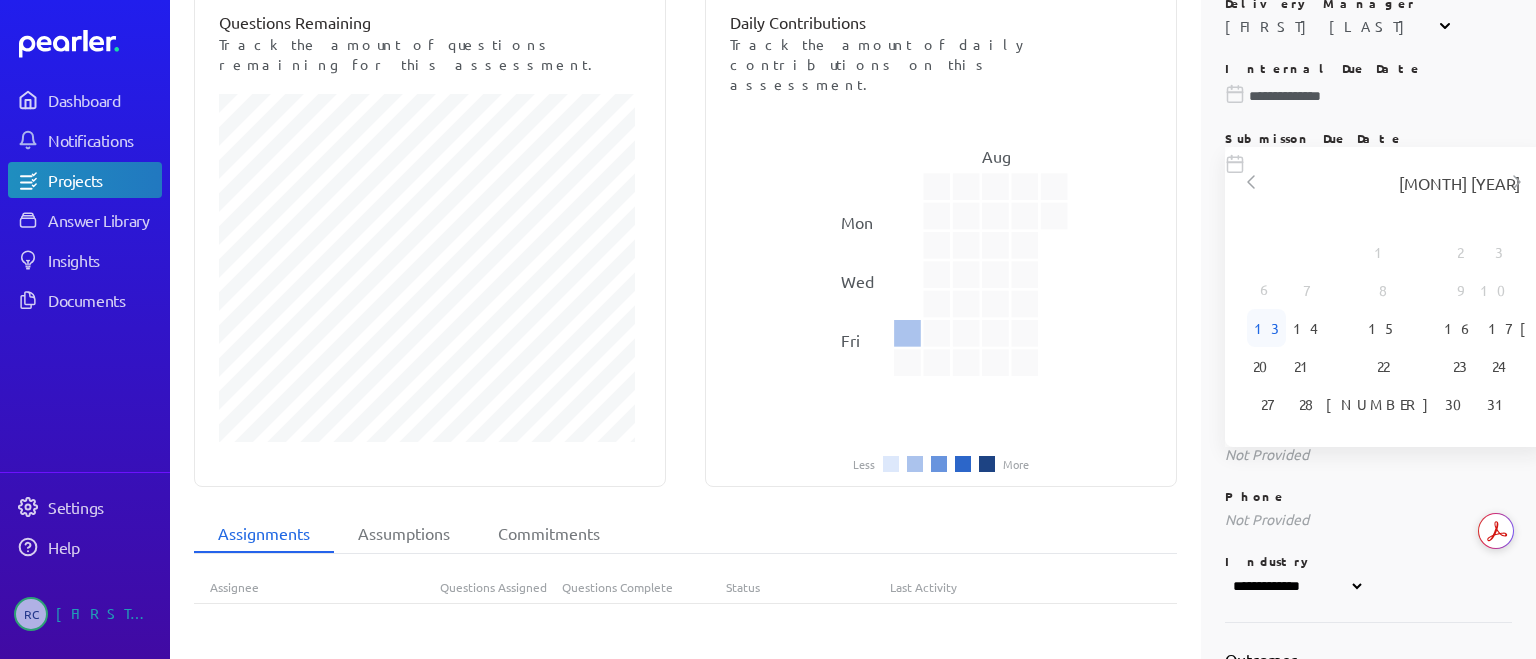 click on "13" at bounding box center (1266, 328) 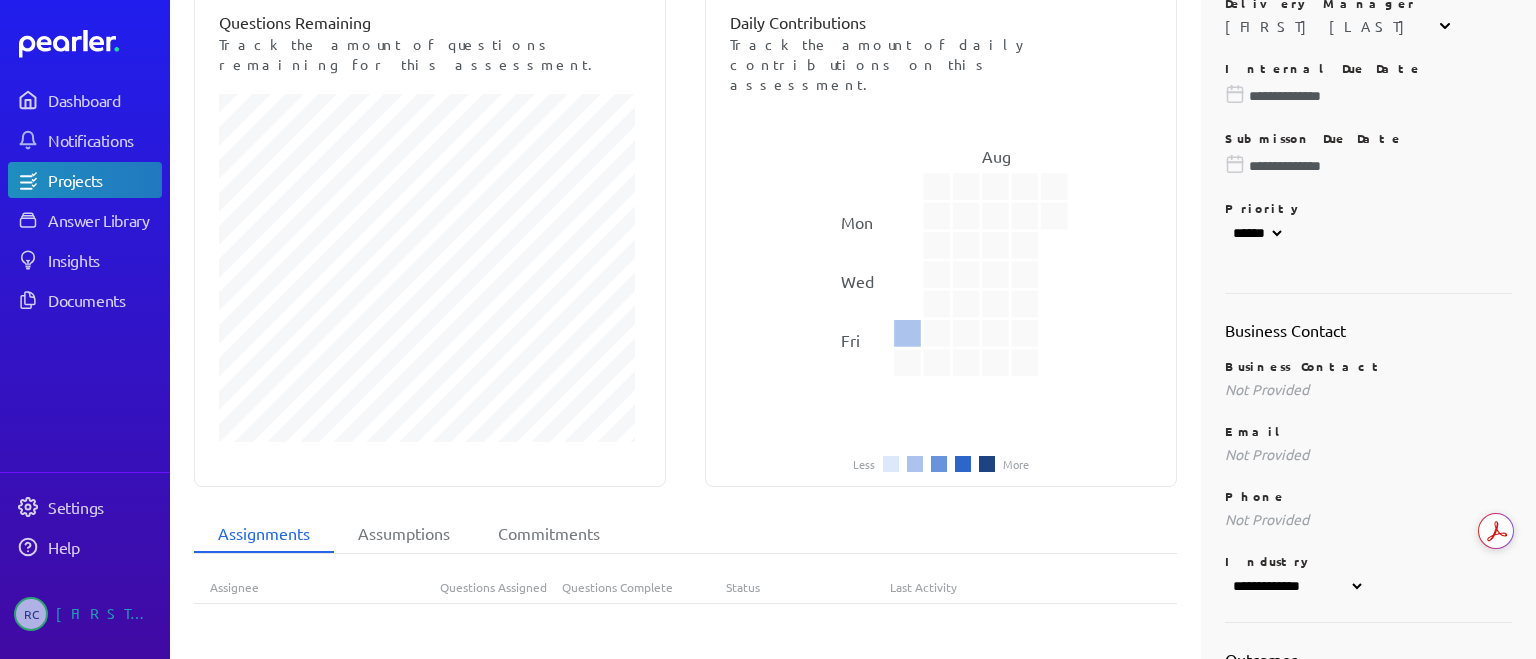 type on "**********" 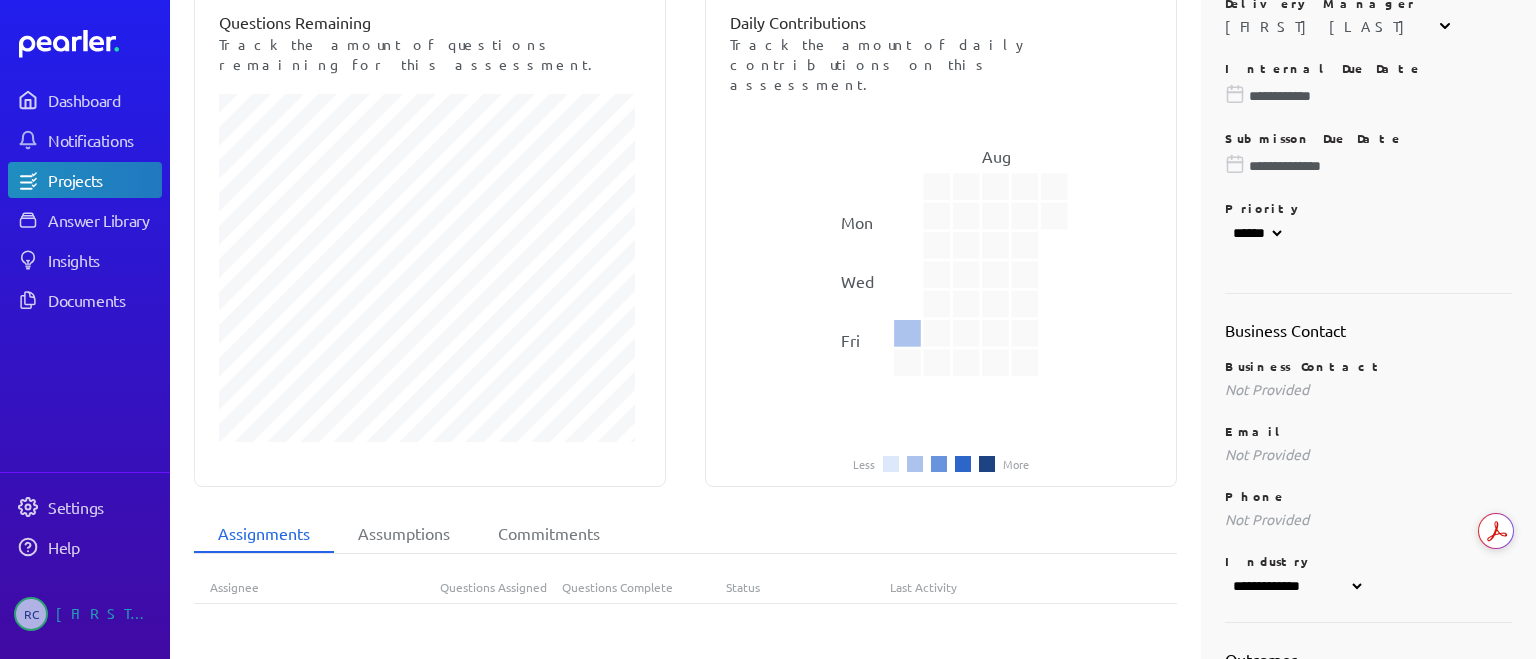 click on "**********" at bounding box center [1369, 166] 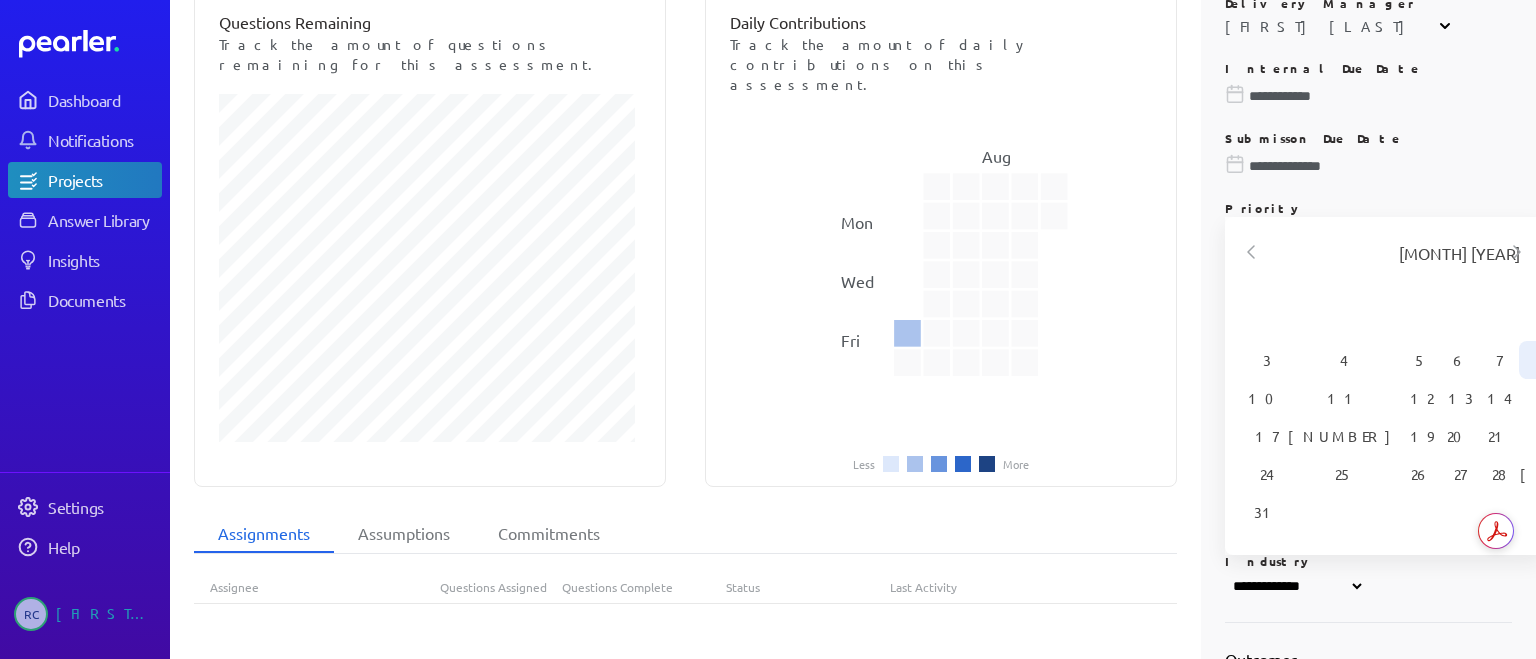 click 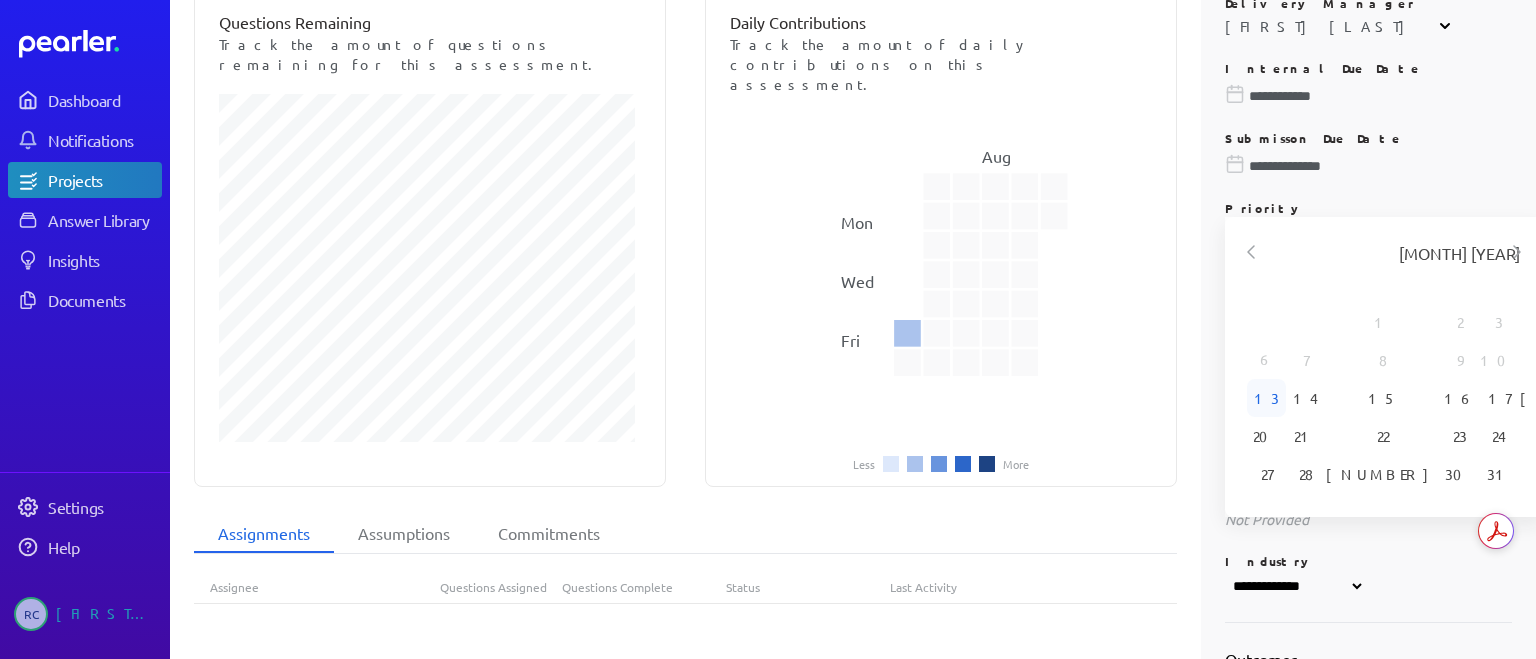 click on "13" at bounding box center [1266, 398] 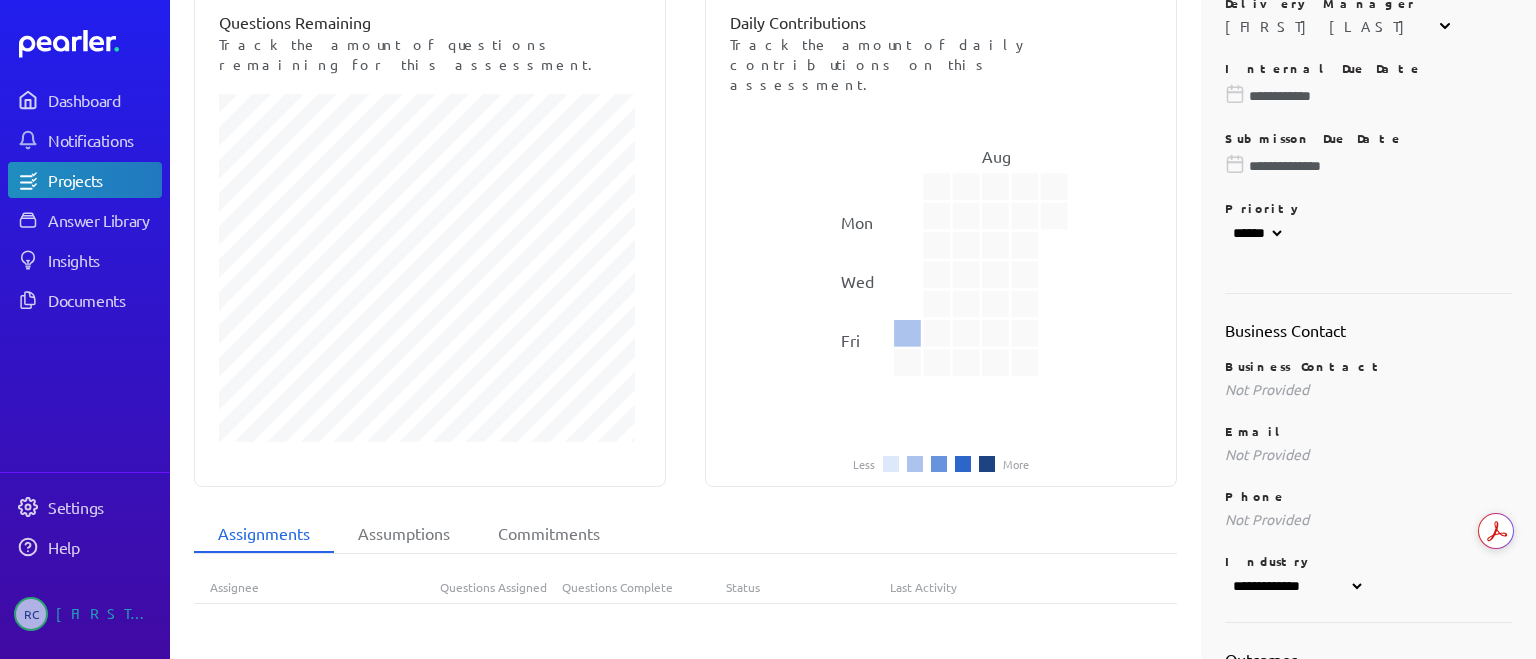 type on "**********" 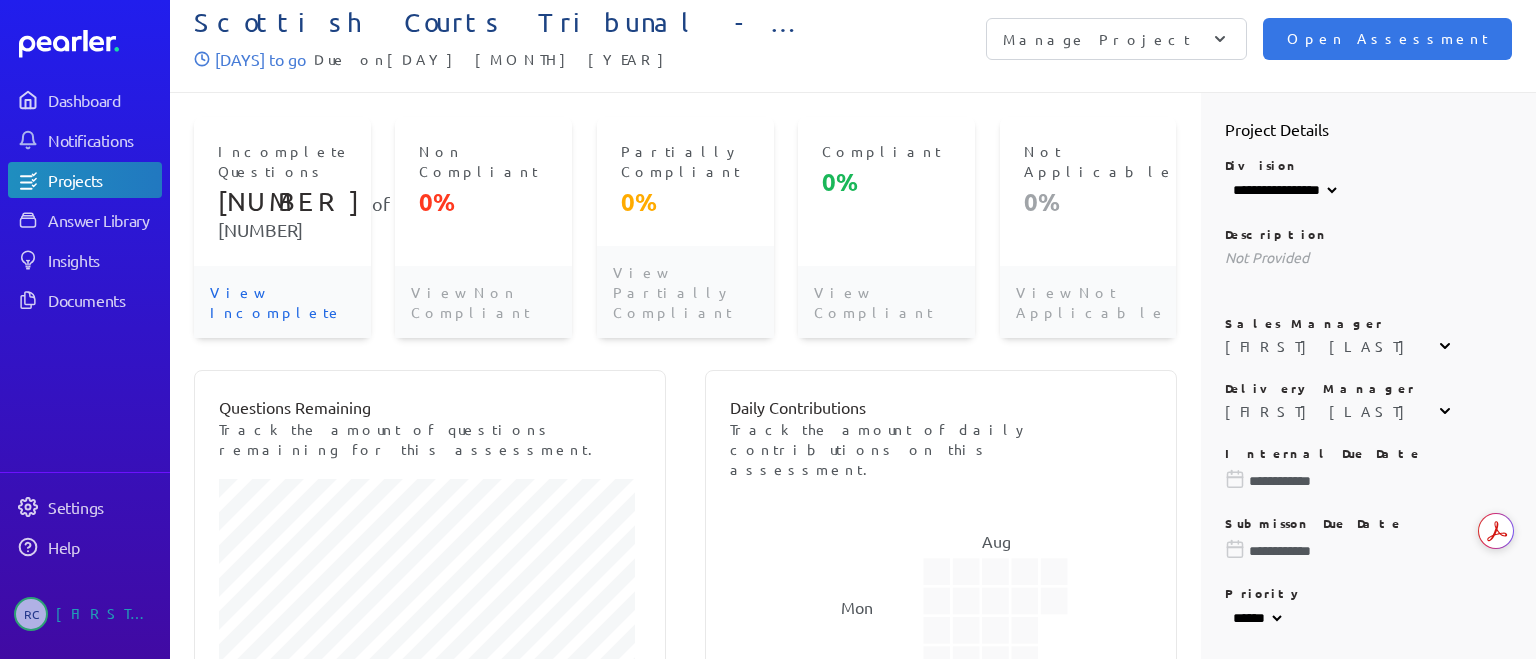 scroll, scrollTop: 0, scrollLeft: 0, axis: both 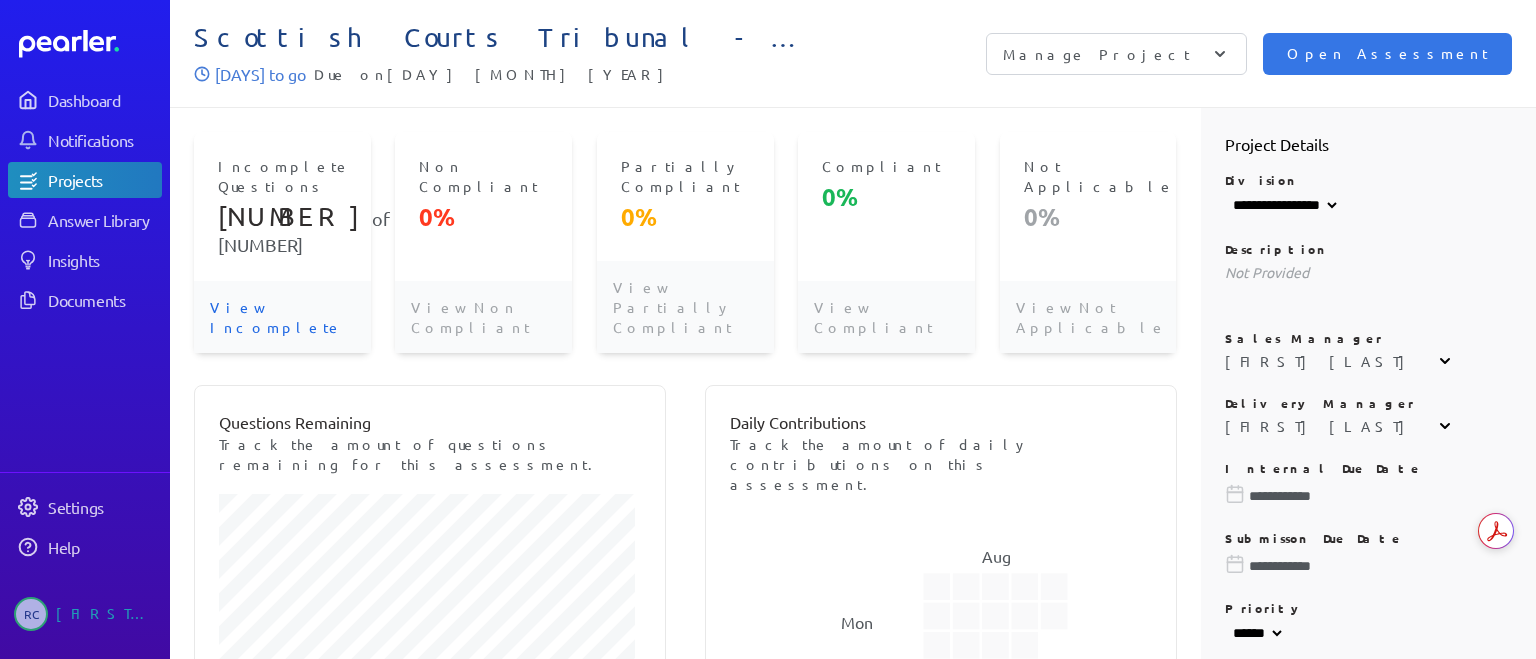 click 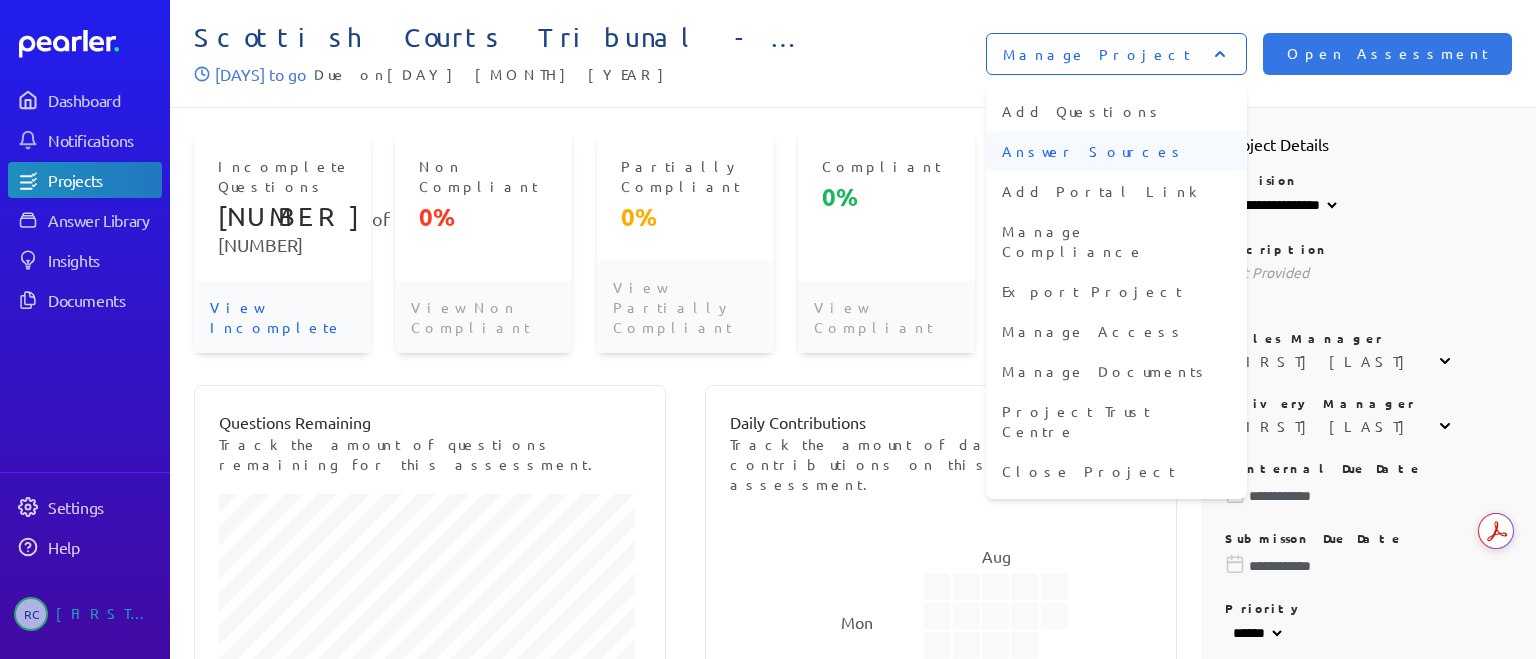 click on "Answer Sources" at bounding box center (1116, 151) 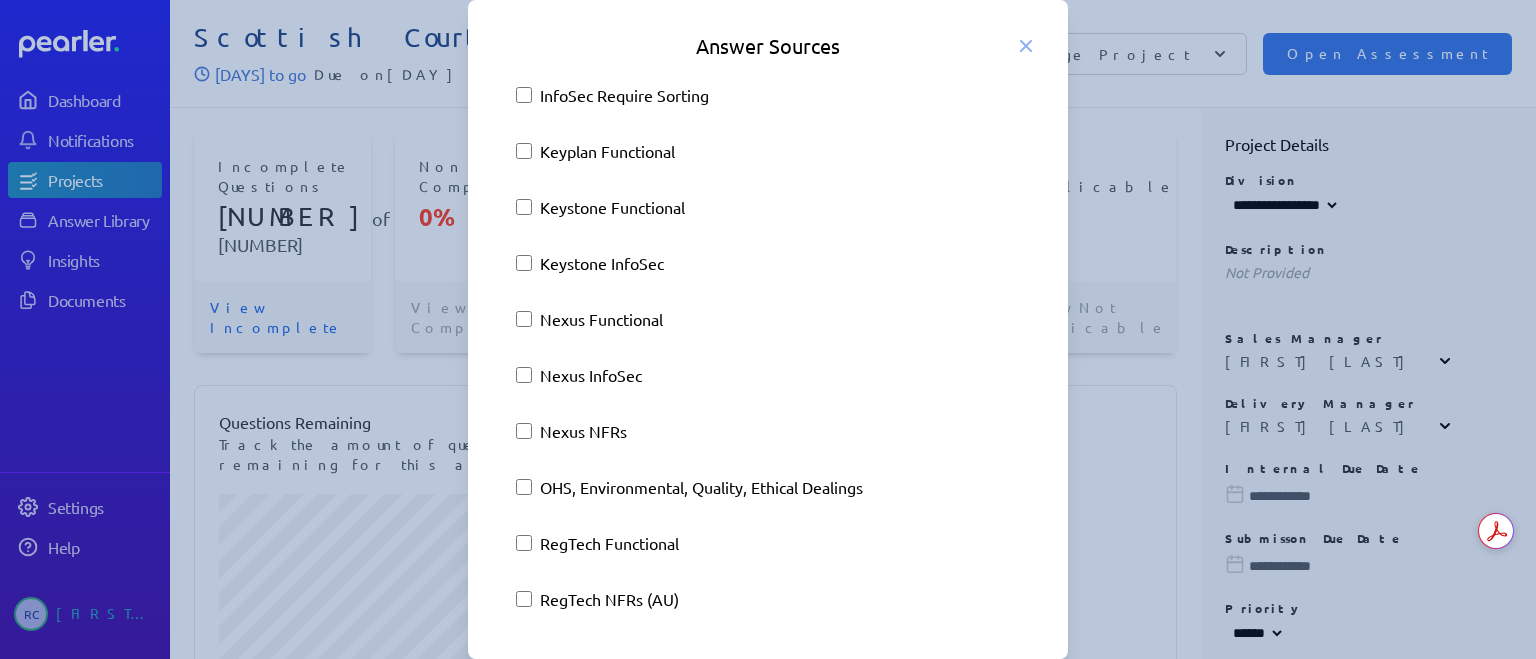 scroll, scrollTop: 1100, scrollLeft: 0, axis: vertical 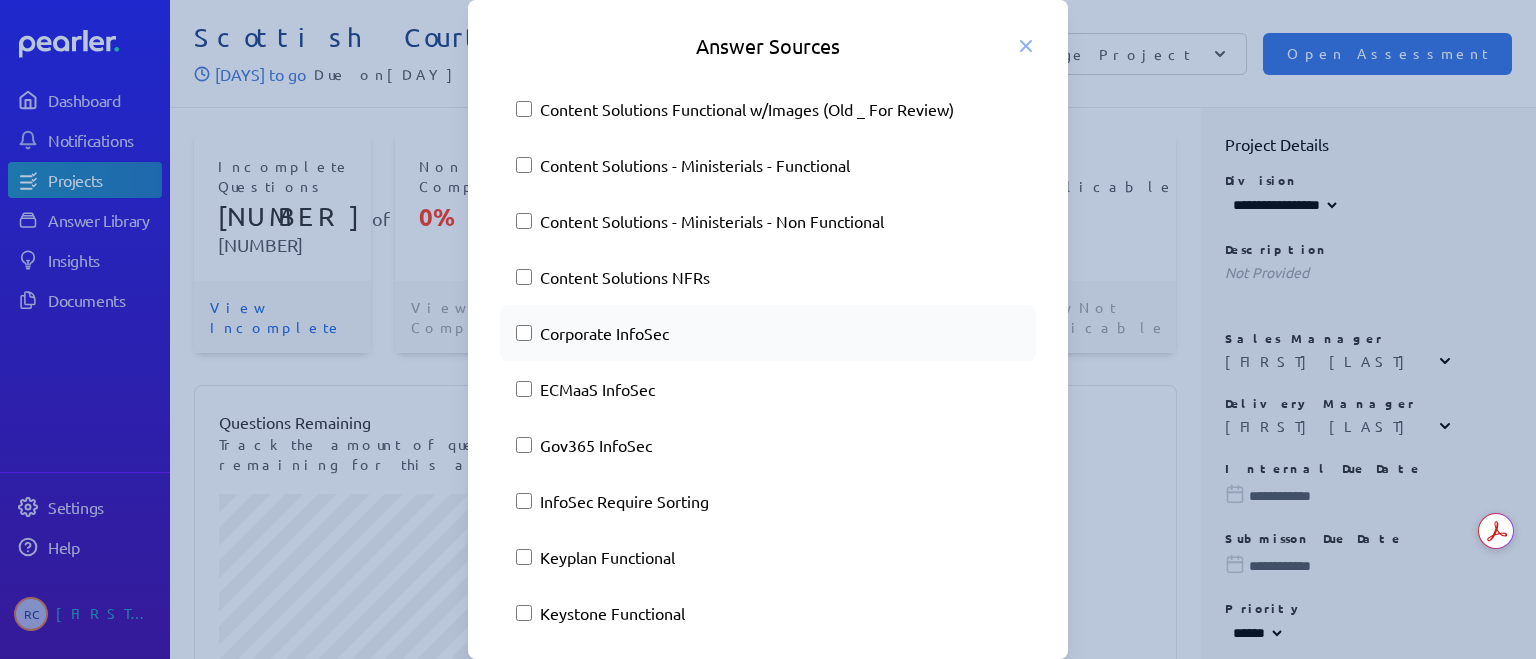 click on "Corporate InfoSec" at bounding box center [780, 333] 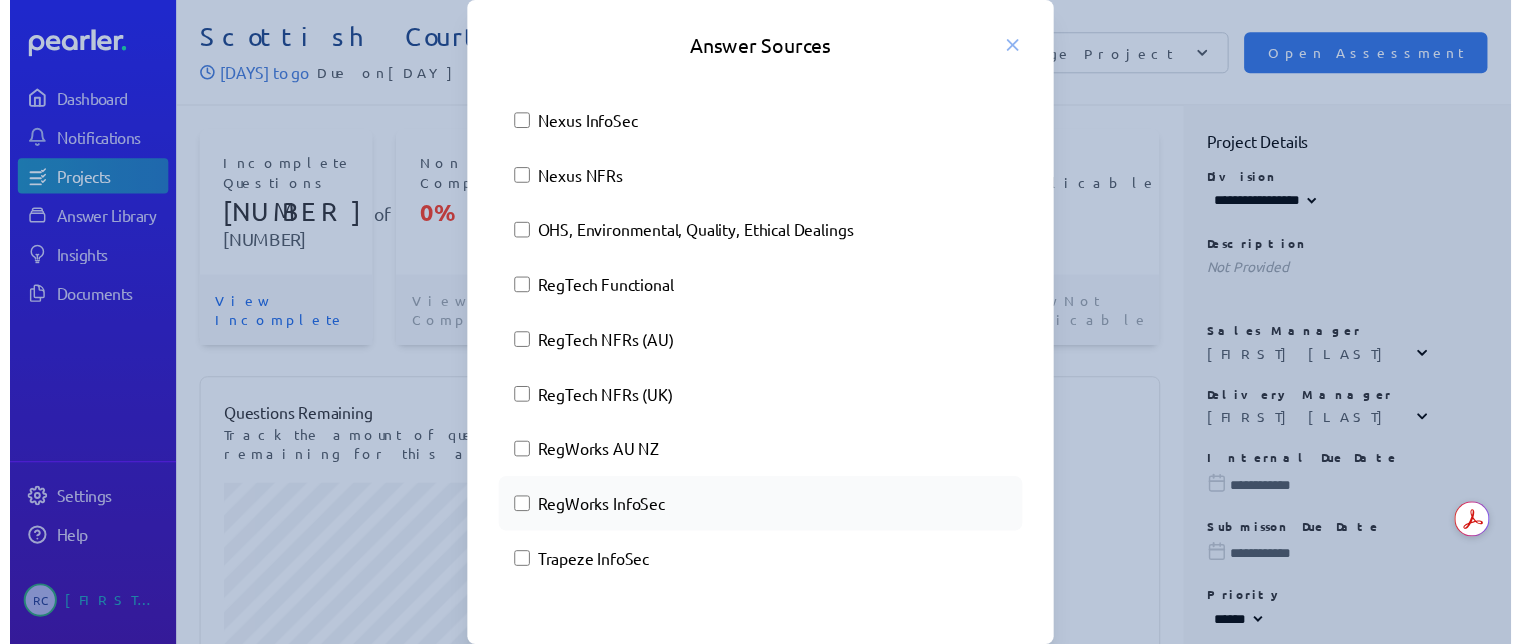 scroll, scrollTop: 1389, scrollLeft: 0, axis: vertical 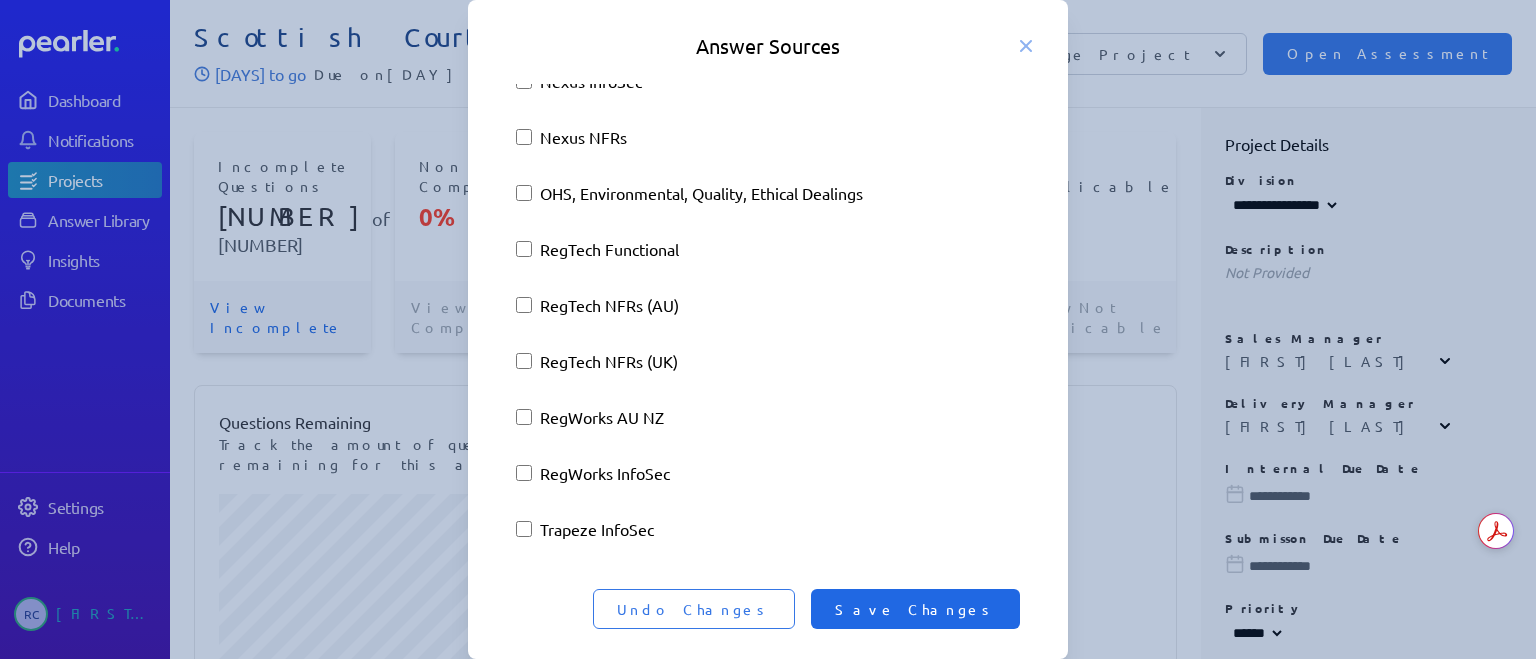 click on "Save Changes" at bounding box center [915, 609] 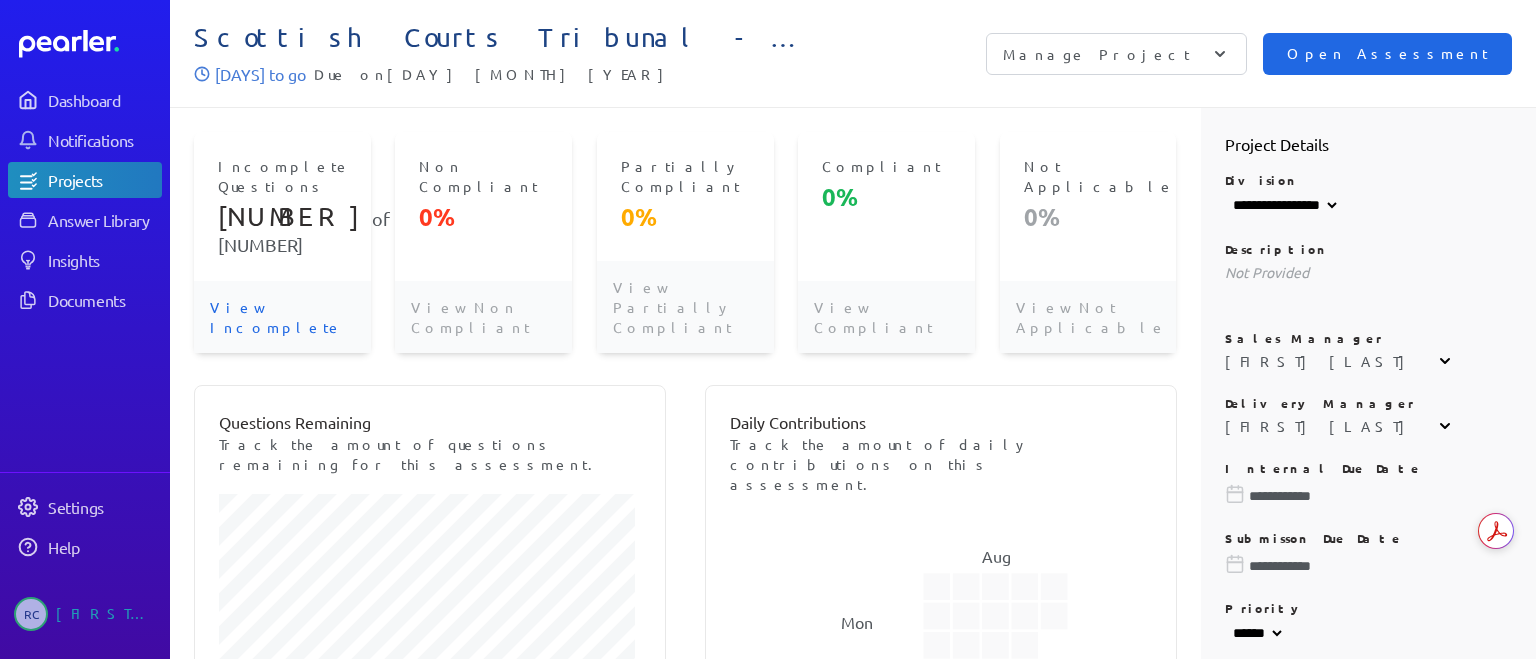 click on "Open Assessment" at bounding box center [1387, 54] 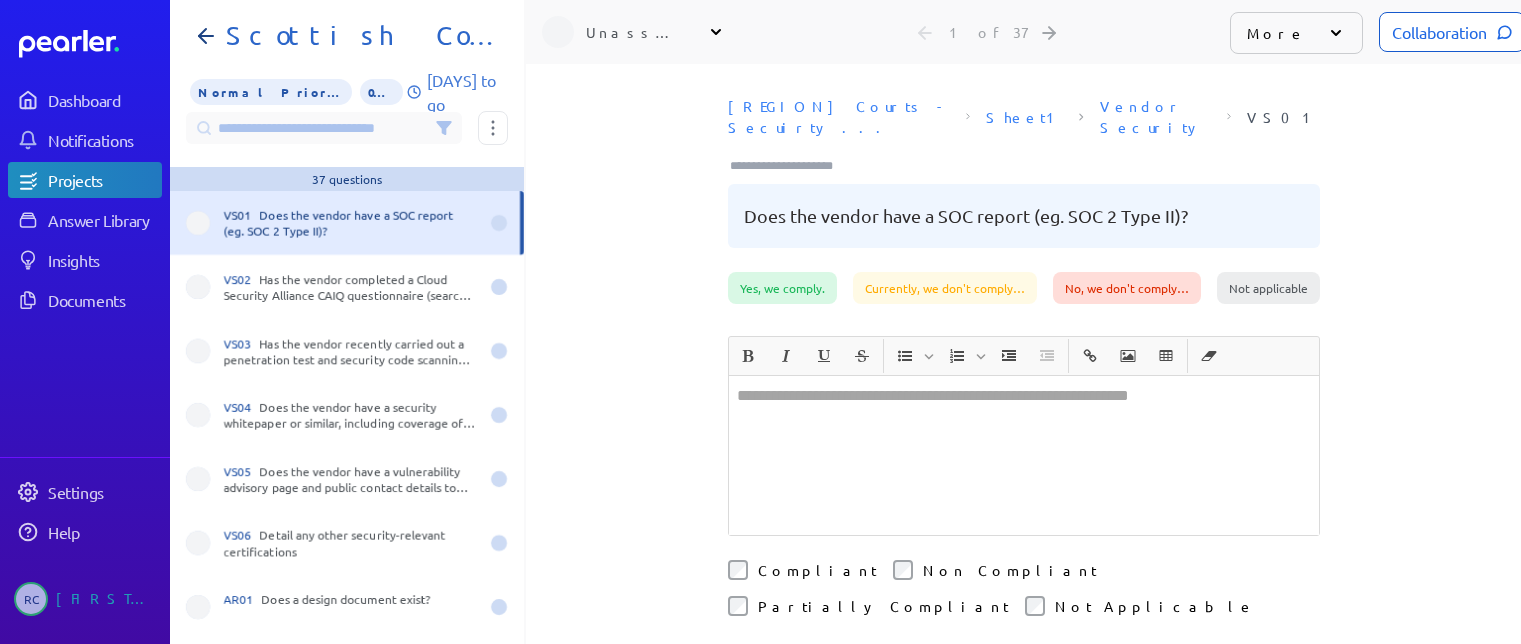 drag, startPoint x: 952, startPoint y: 418, endPoint x: 941, endPoint y: 418, distance: 11 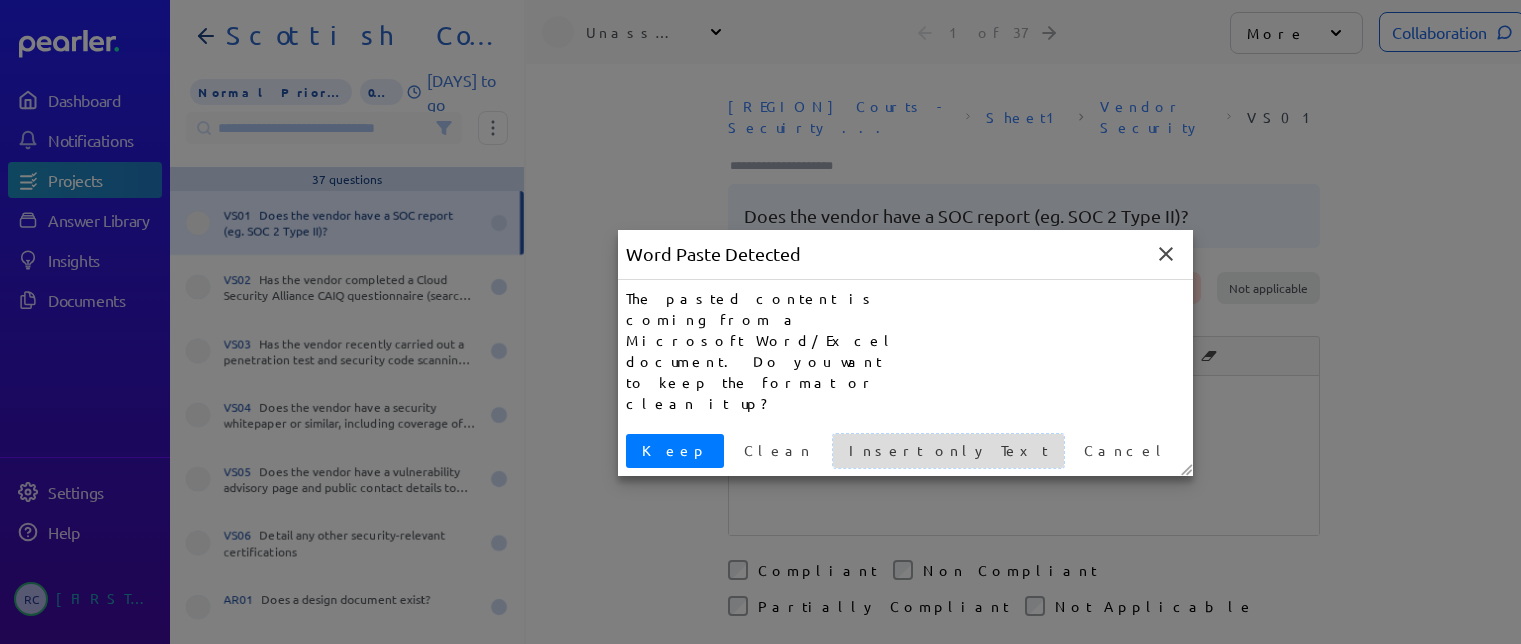 click on "Insert only Text" at bounding box center (948, 450) 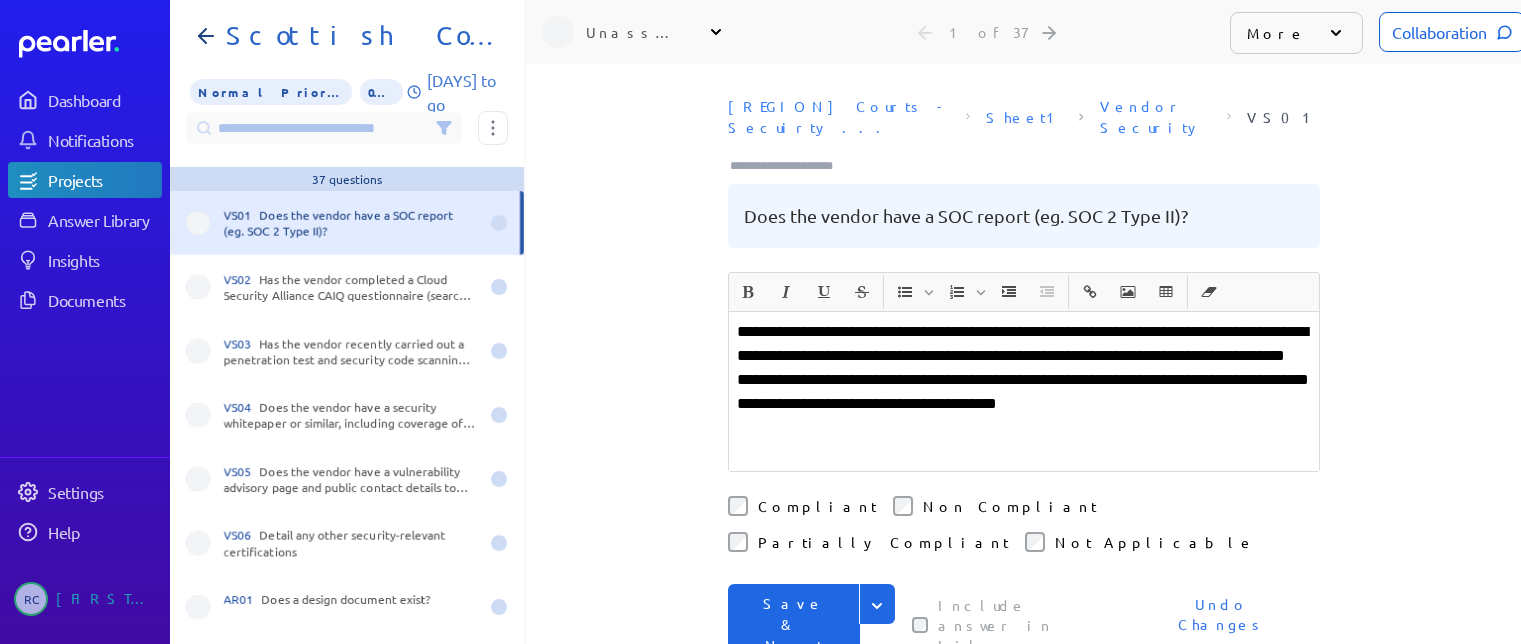 click on "**********" at bounding box center (1024, 380) 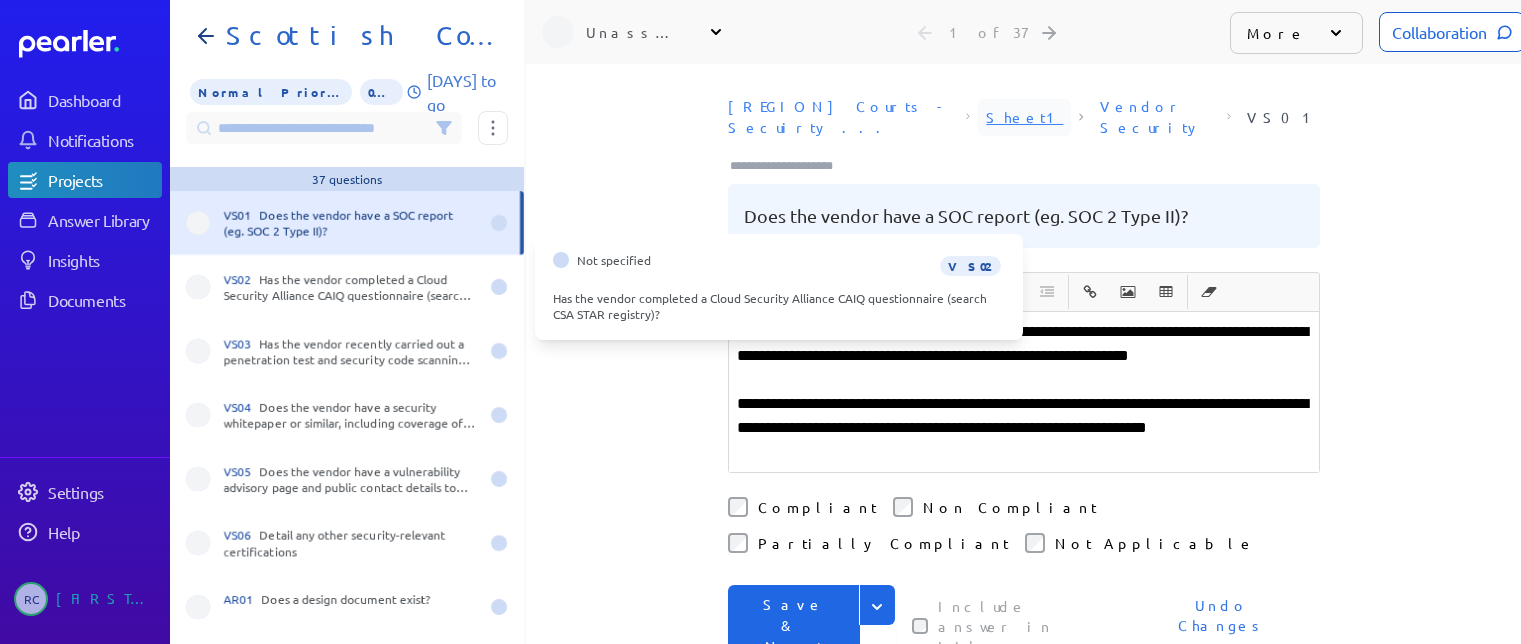 drag, startPoint x: 349, startPoint y: 287, endPoint x: 950, endPoint y: 95, distance: 630.92395 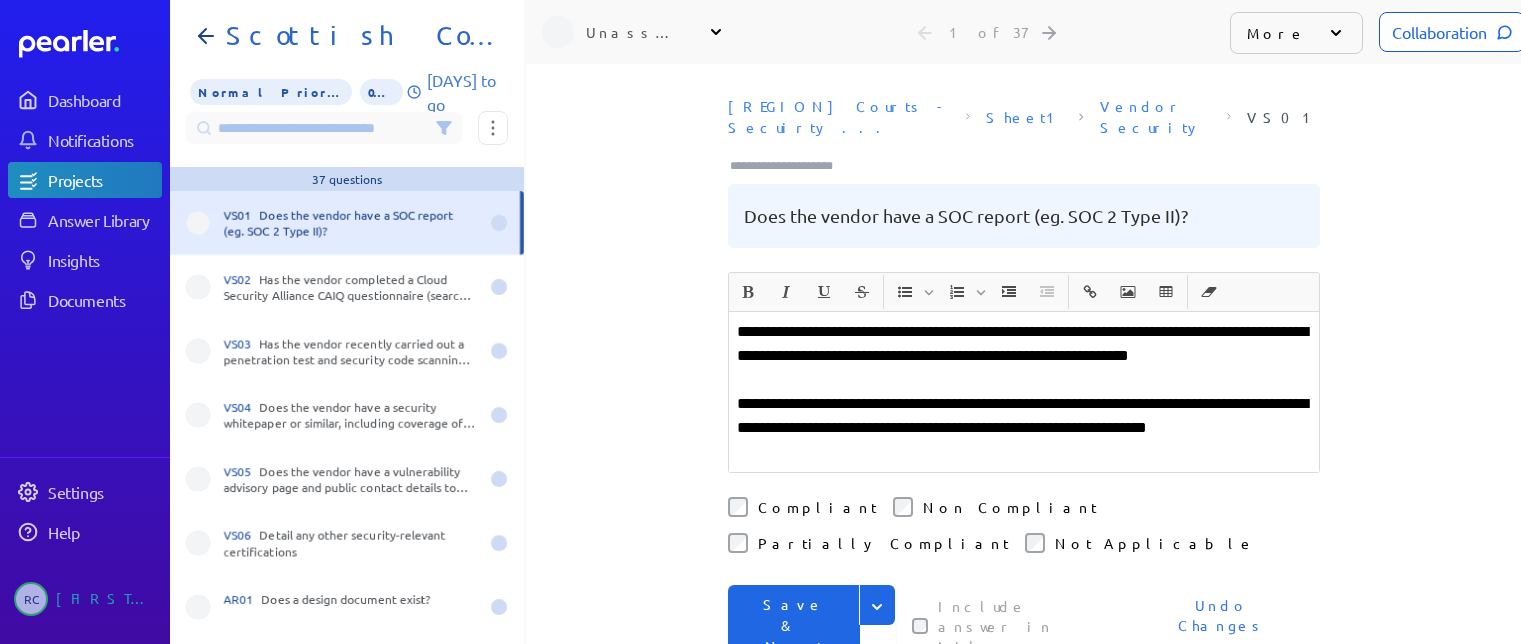click 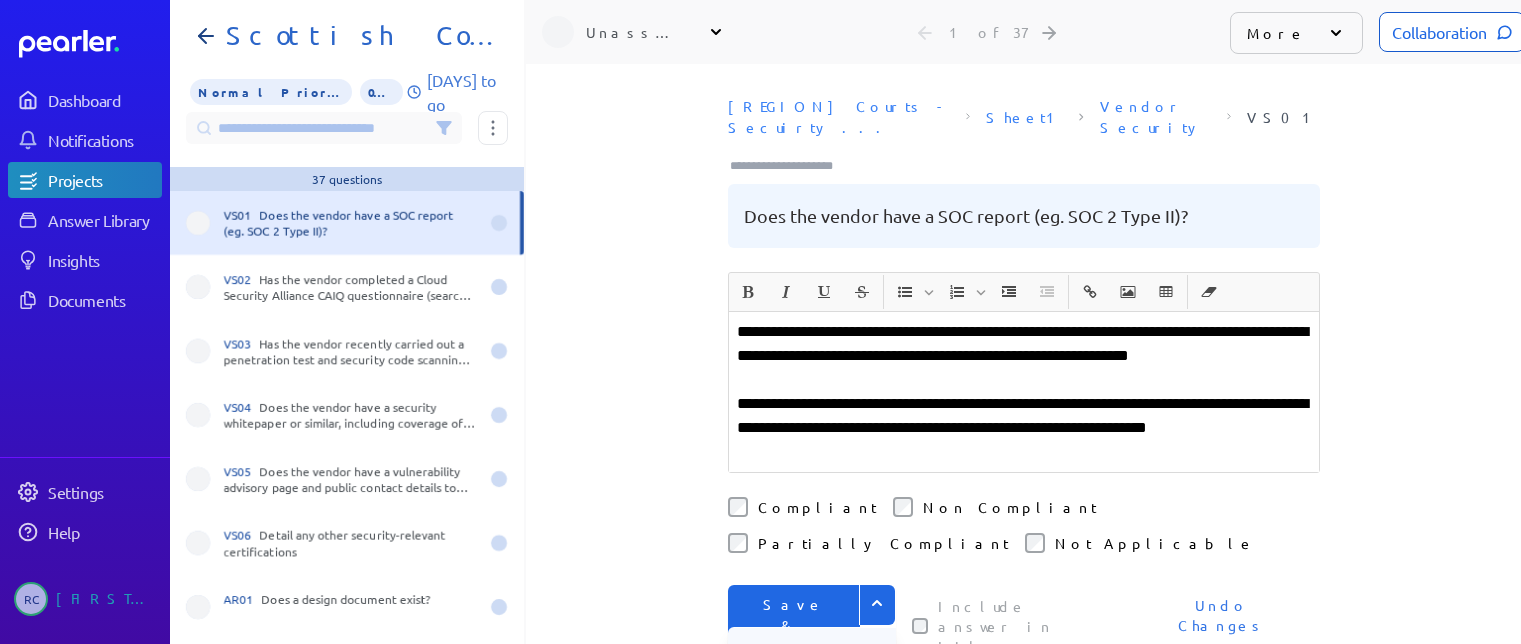 drag, startPoint x: 740, startPoint y: 585, endPoint x: 753, endPoint y: 557, distance: 30.870699 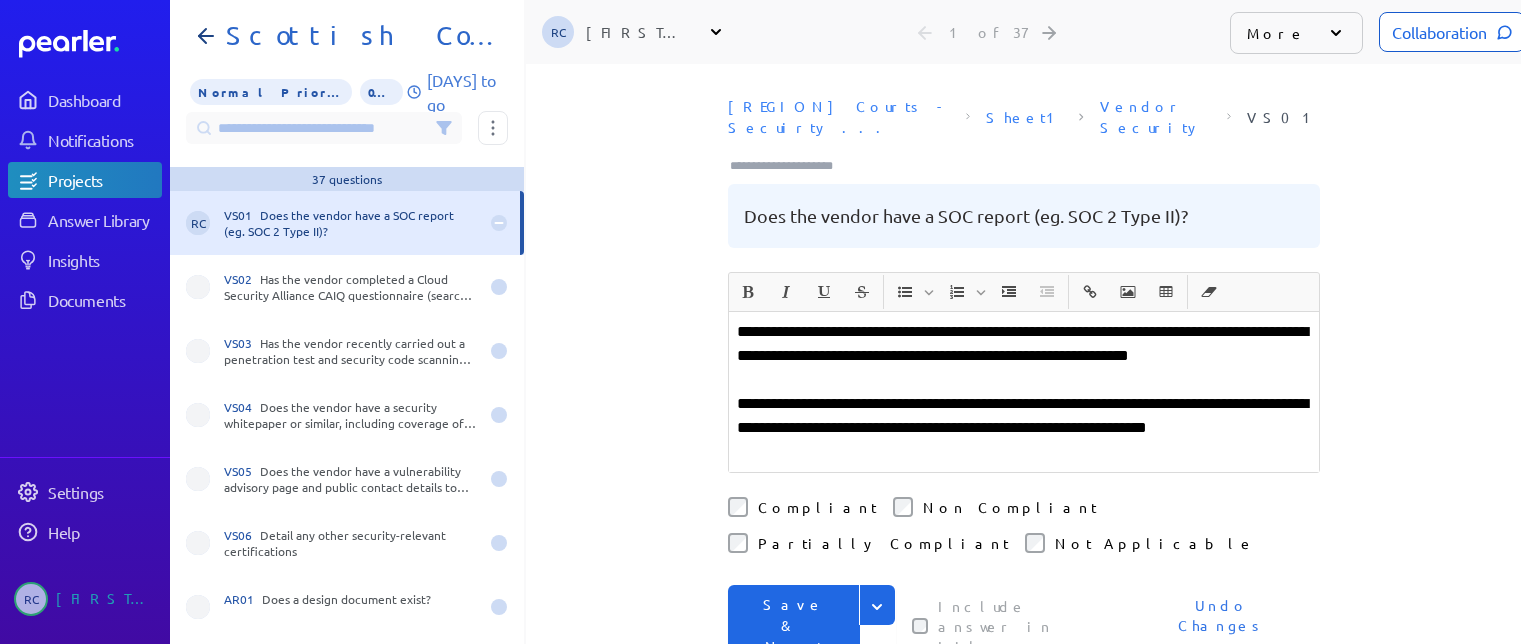 click 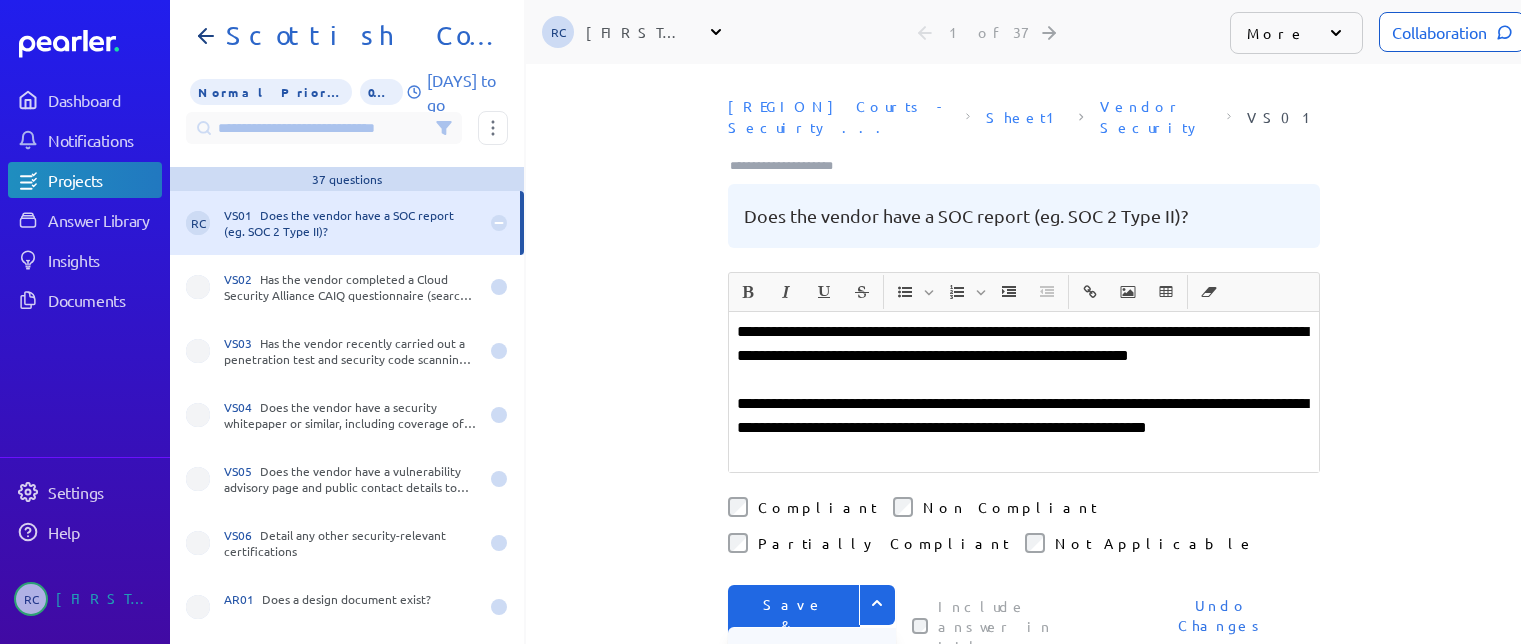 click on "Save" at bounding box center (812, 648) 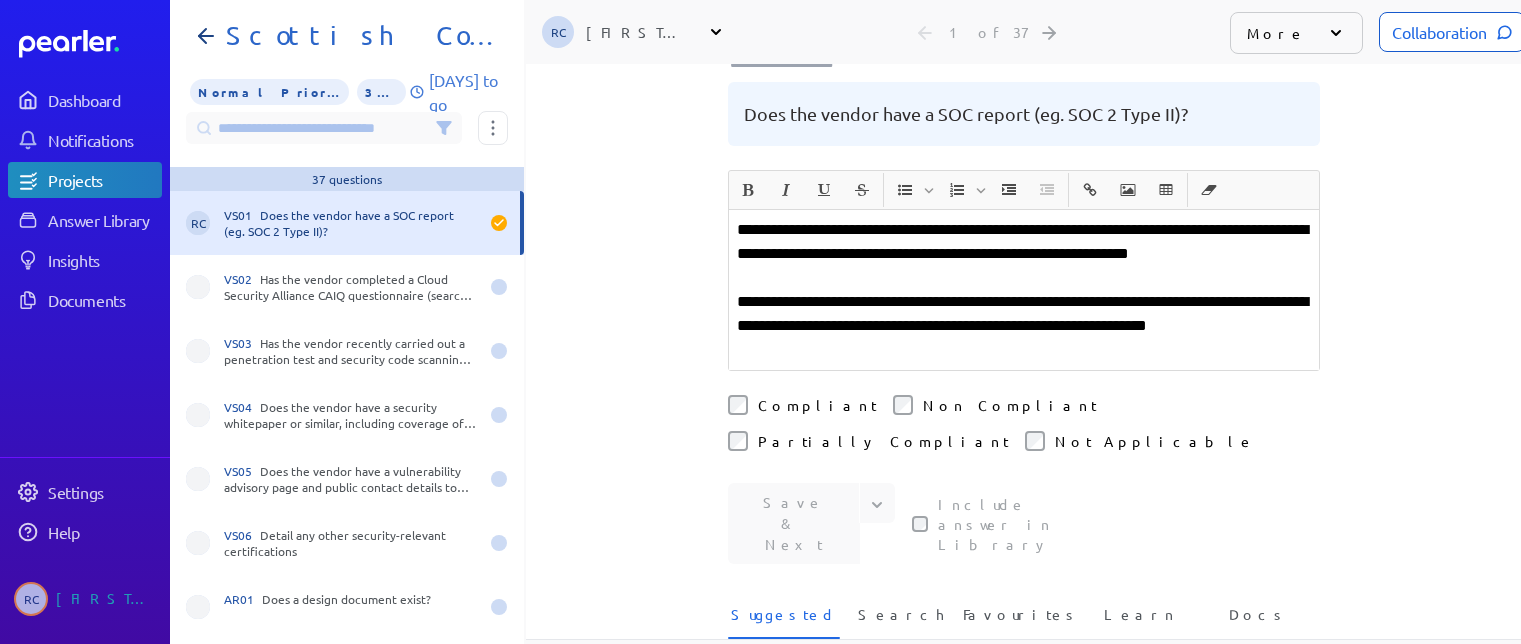 scroll, scrollTop: 400, scrollLeft: 0, axis: vertical 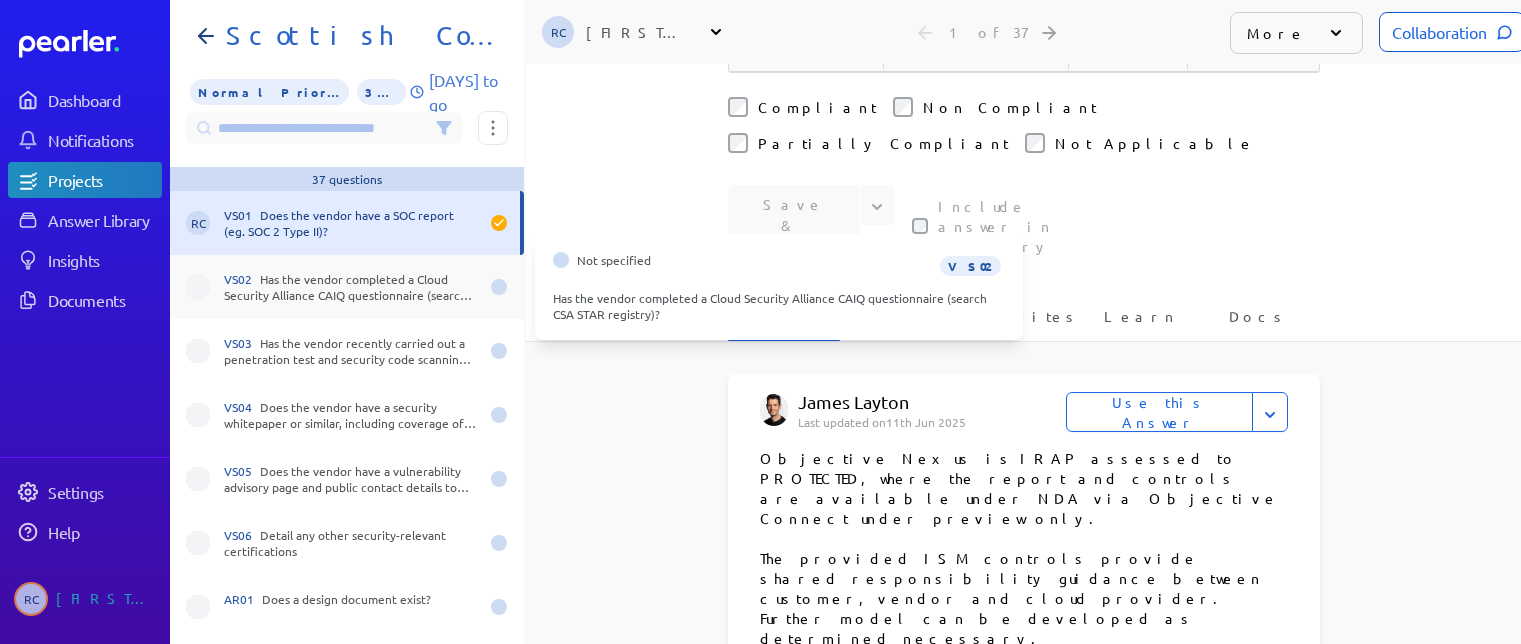 click on "VS02 Has the vendor completed a Cloud Security Alliance CAIQ questionnaire (search CSA STAR registry)?" at bounding box center (351, 287) 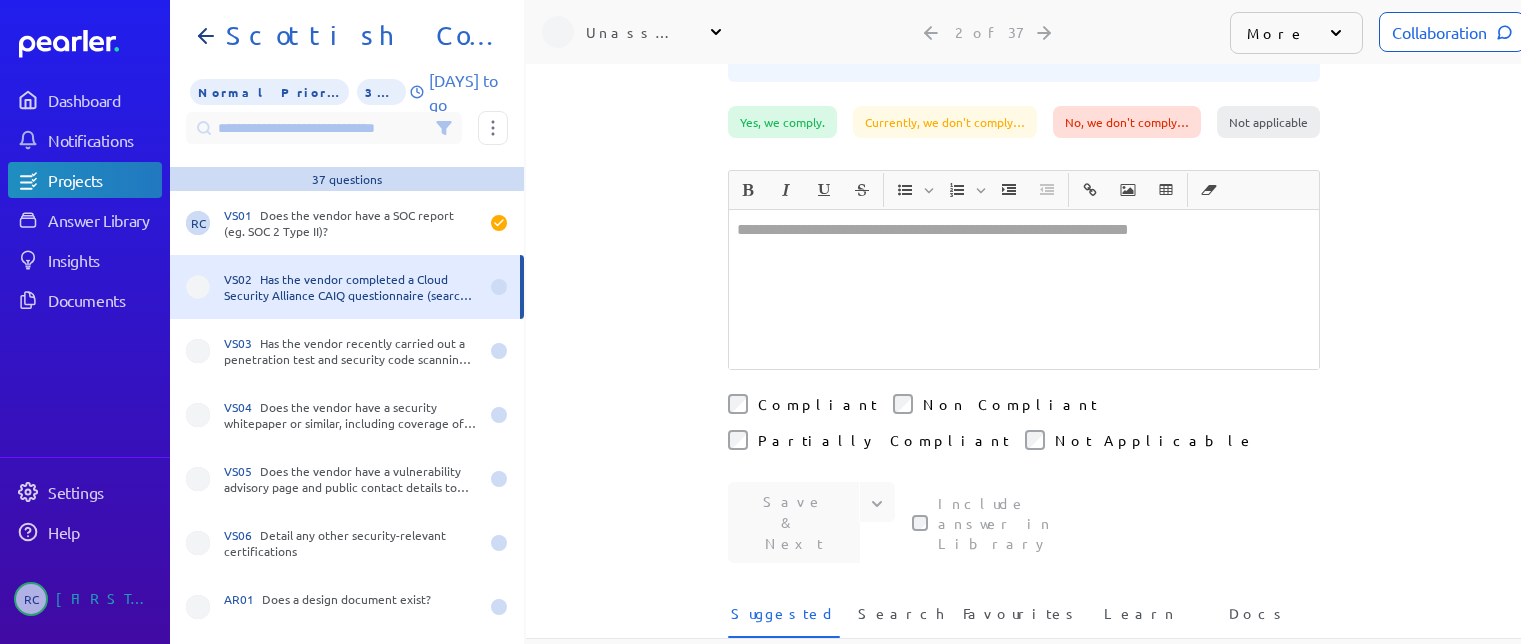 click at bounding box center [1024, 289] 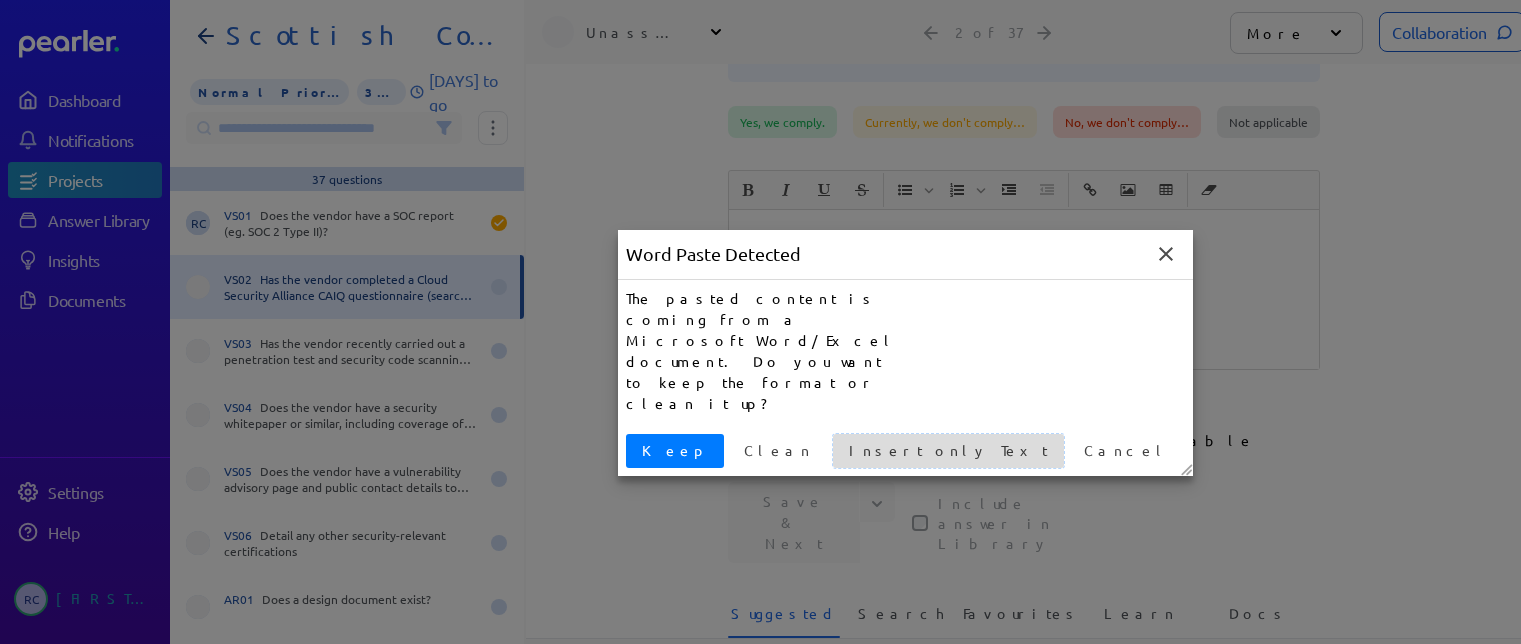 click on "Insert only Text" at bounding box center (948, 450) 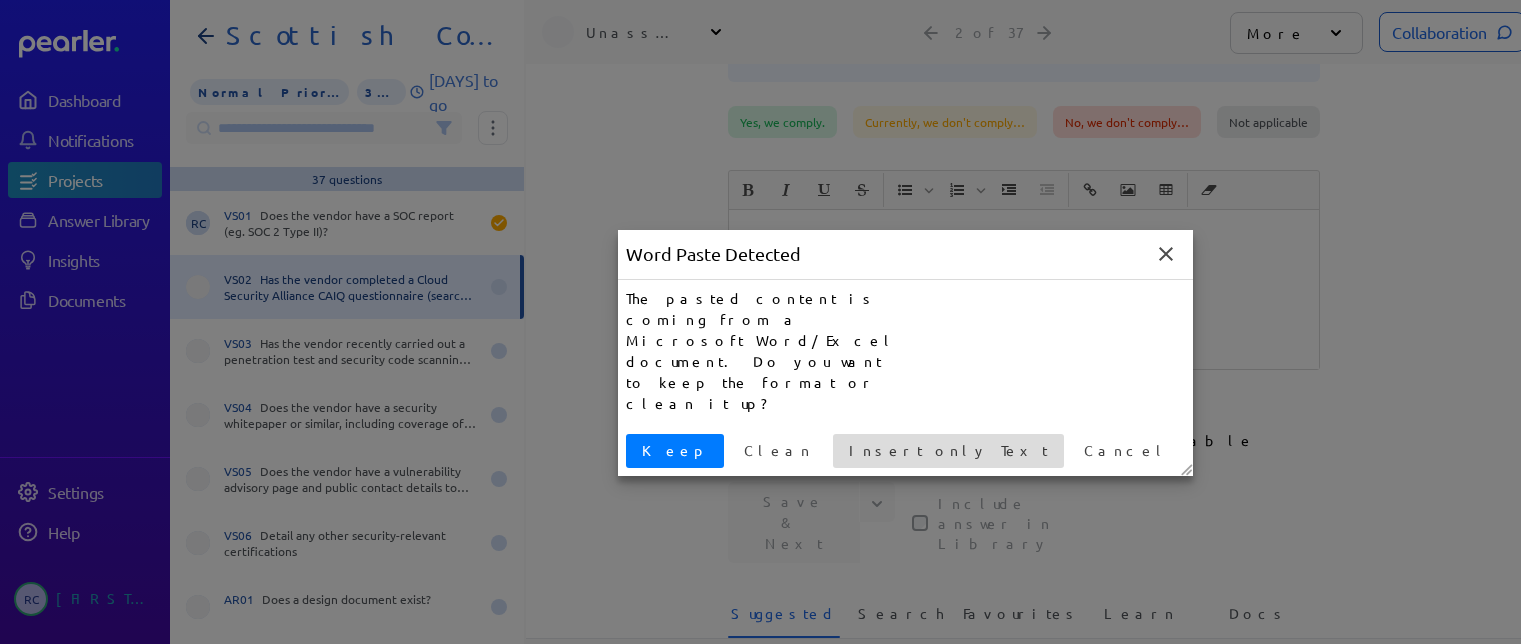 scroll, scrollTop: 134, scrollLeft: 0, axis: vertical 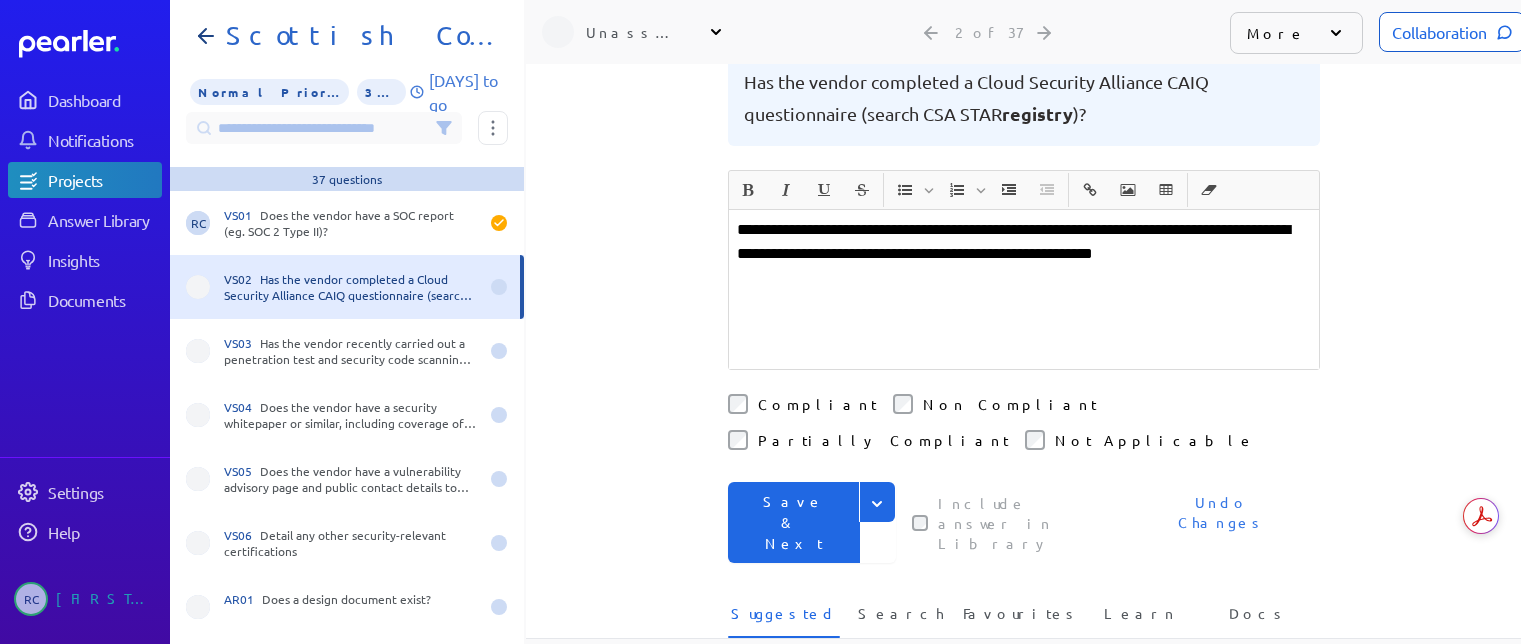 click 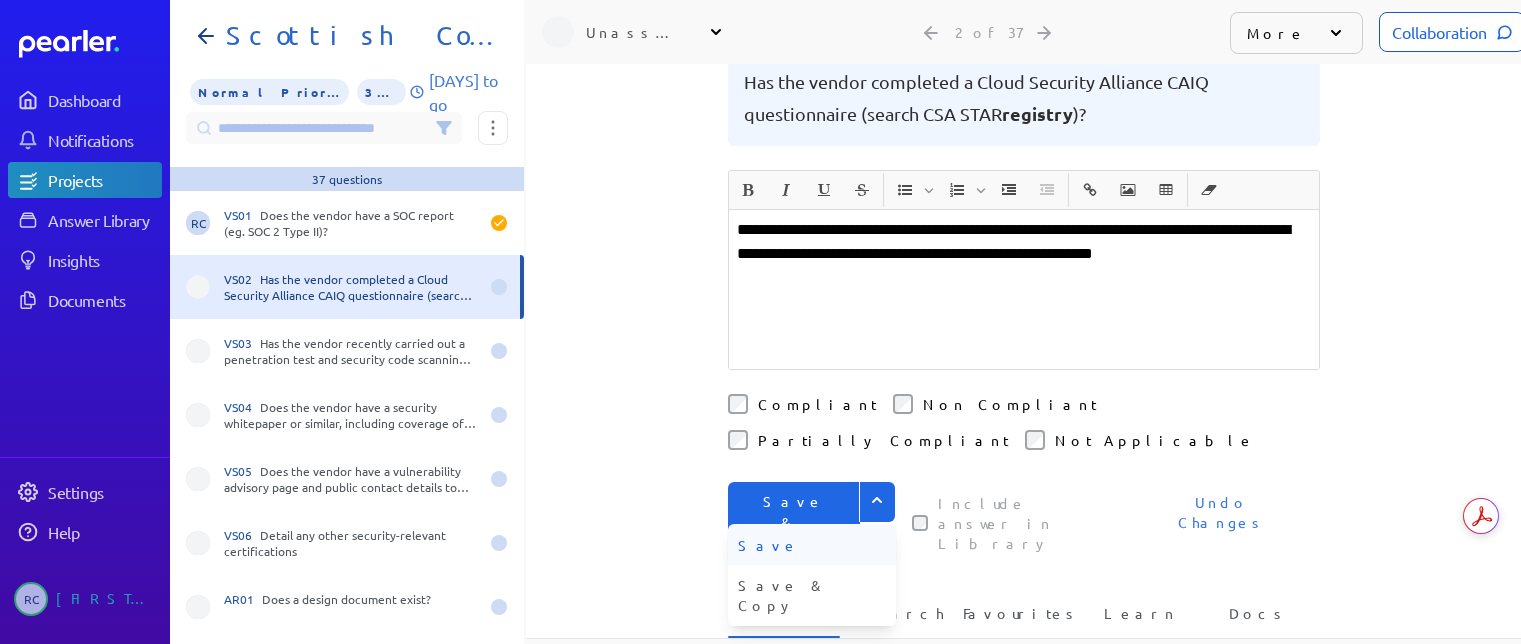 click on "Save" at bounding box center [812, 545] 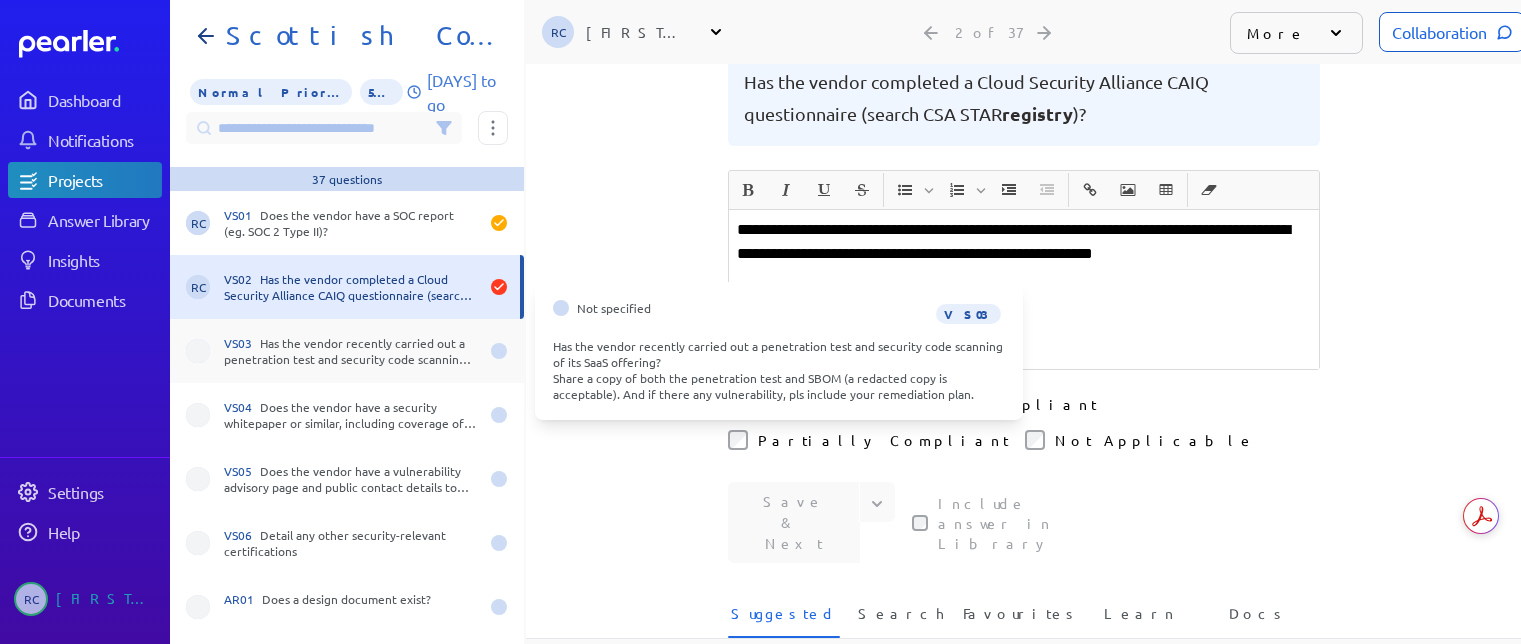 click on "VS03 Has the vendor recently carried out a penetration test and security code scanning of its SaaS offering?
Share a copy of both the penetration test and SBOM (a redacted copy is acceptable). And if there any vulnerability, pls include your remediation plan." at bounding box center [351, 351] 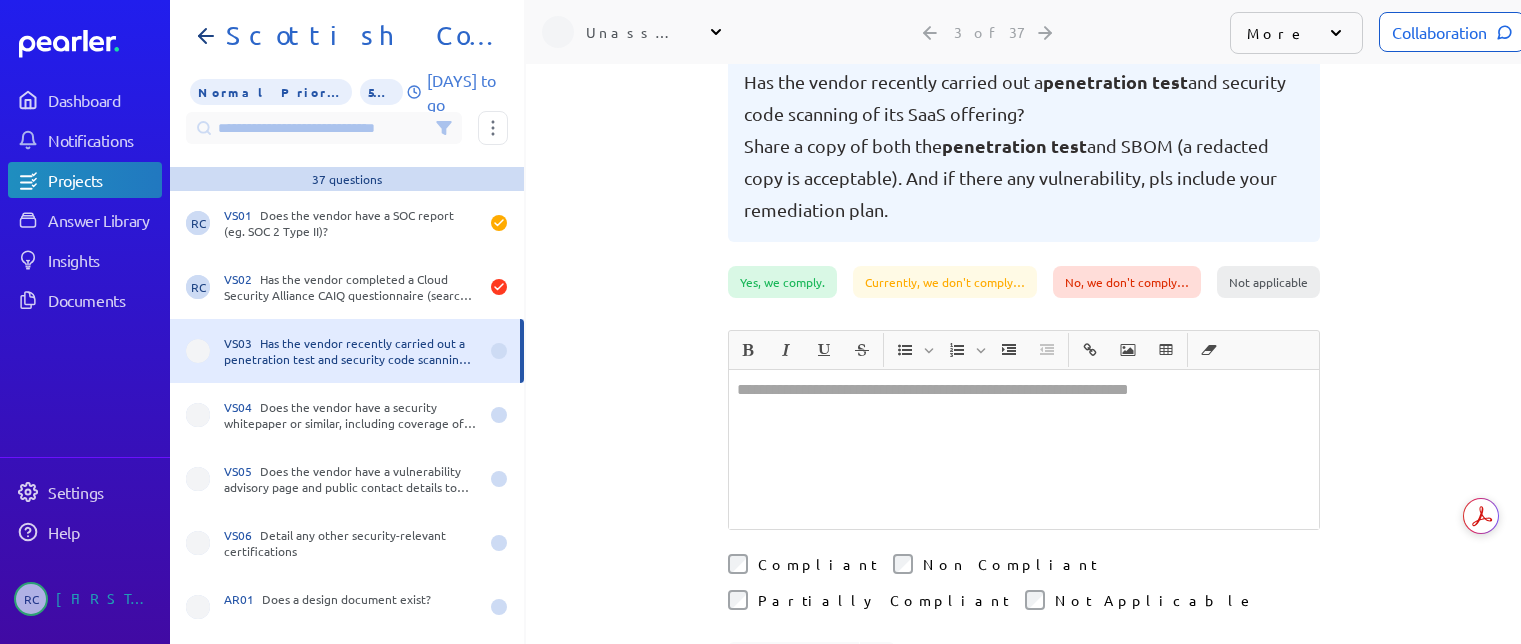 click at bounding box center [1024, 449] 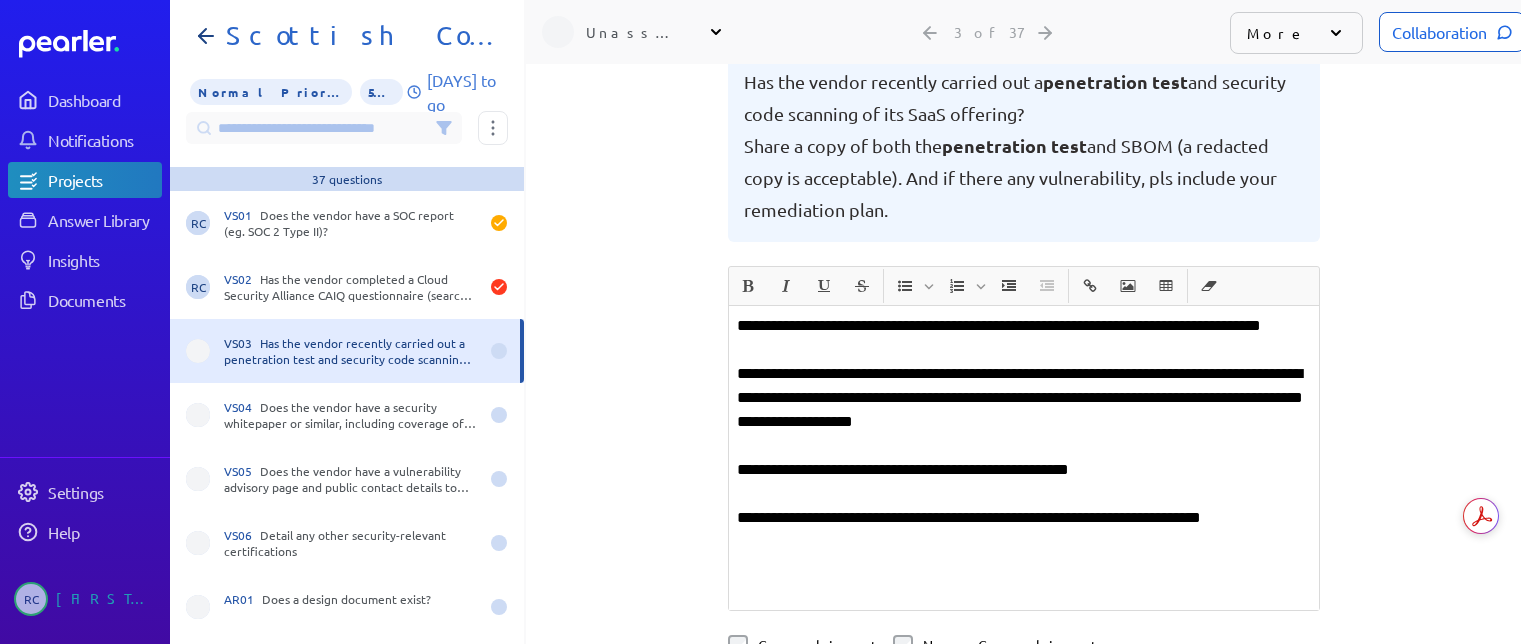 scroll, scrollTop: 70, scrollLeft: 0, axis: vertical 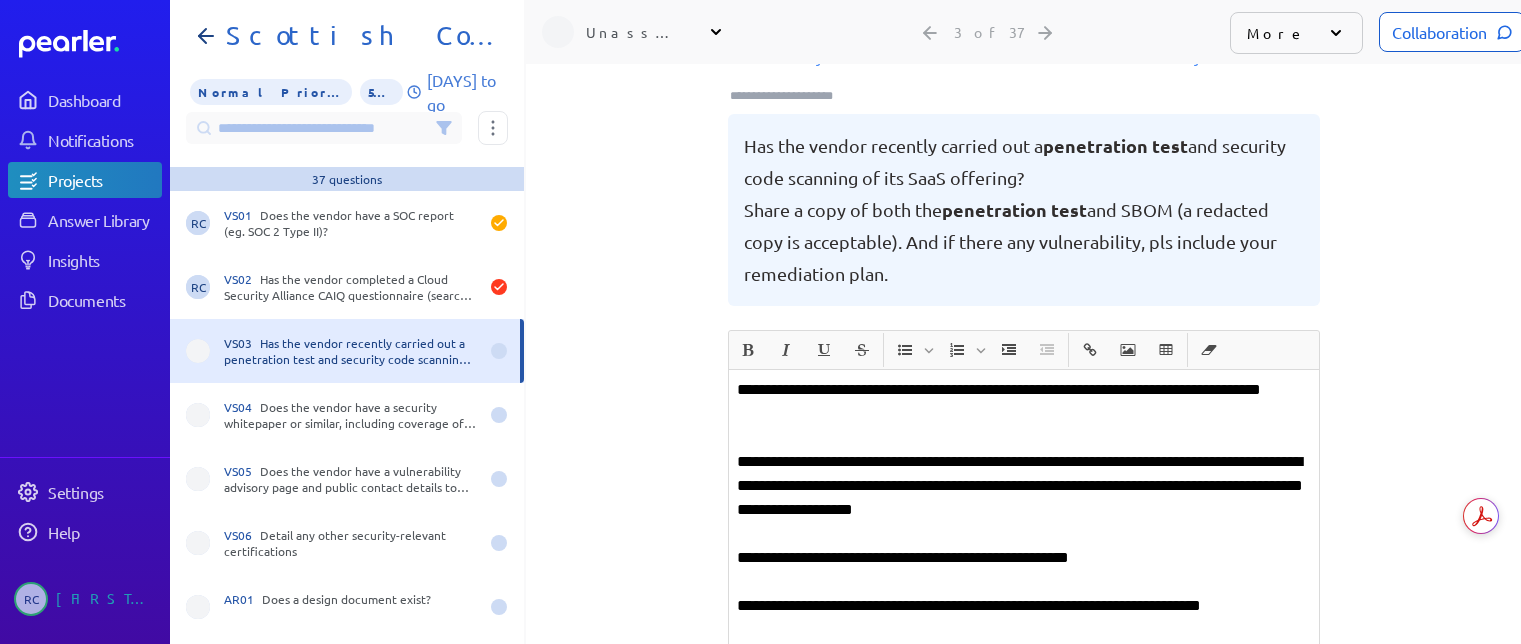 click on "**********" at bounding box center (1024, 486) 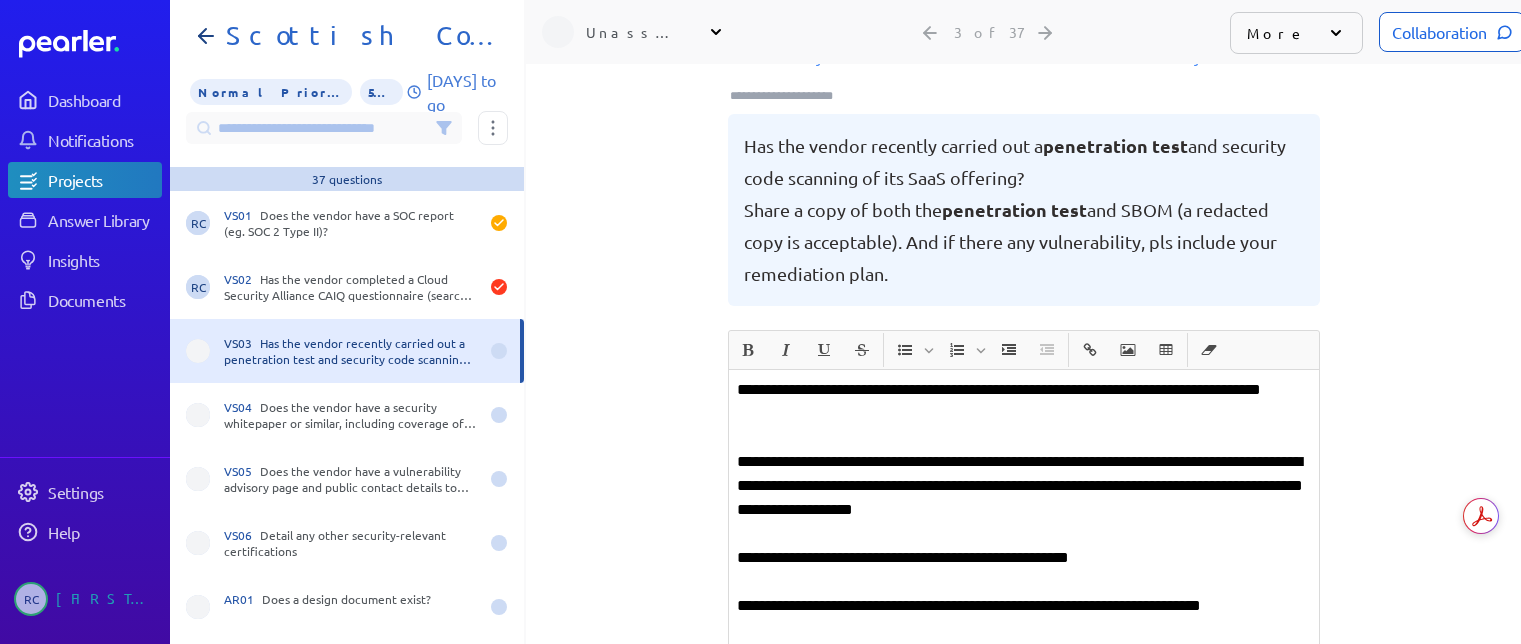 click on "**********" at bounding box center [1024, 534] 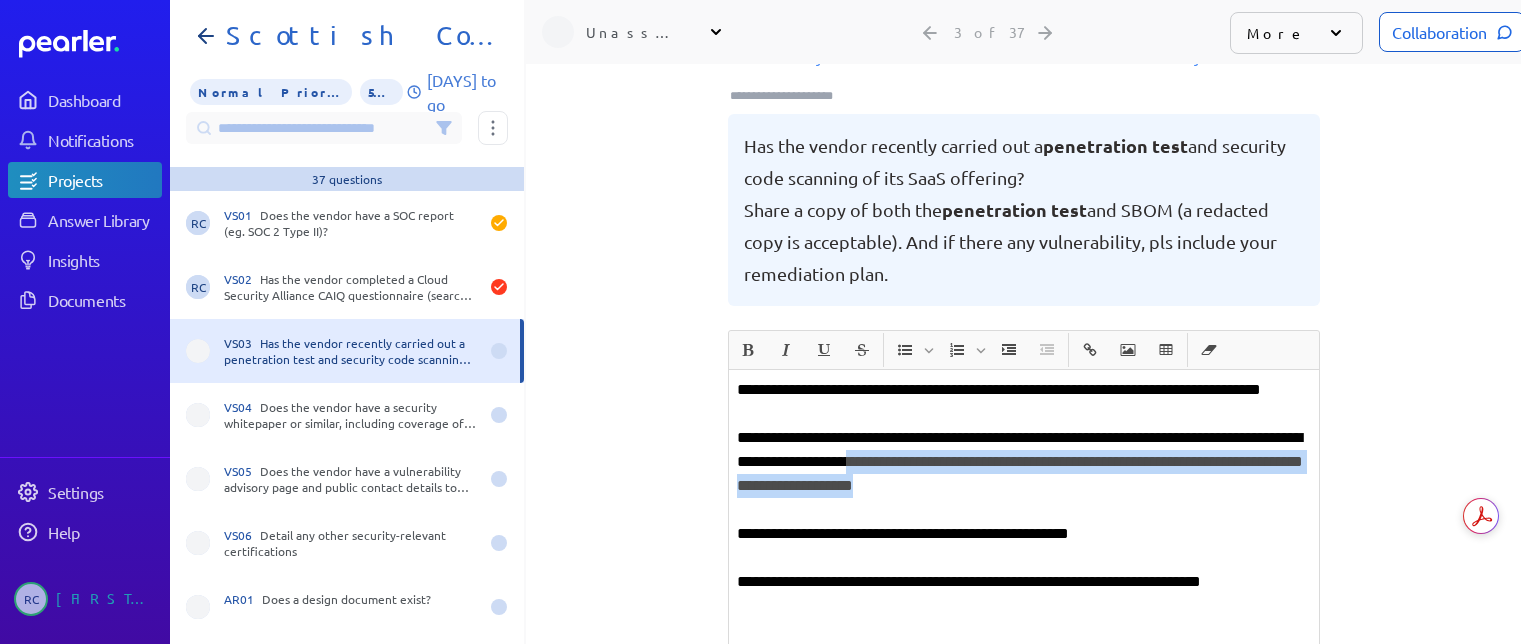 drag, startPoint x: 1020, startPoint y: 440, endPoint x: 1163, endPoint y: 472, distance: 146.53668 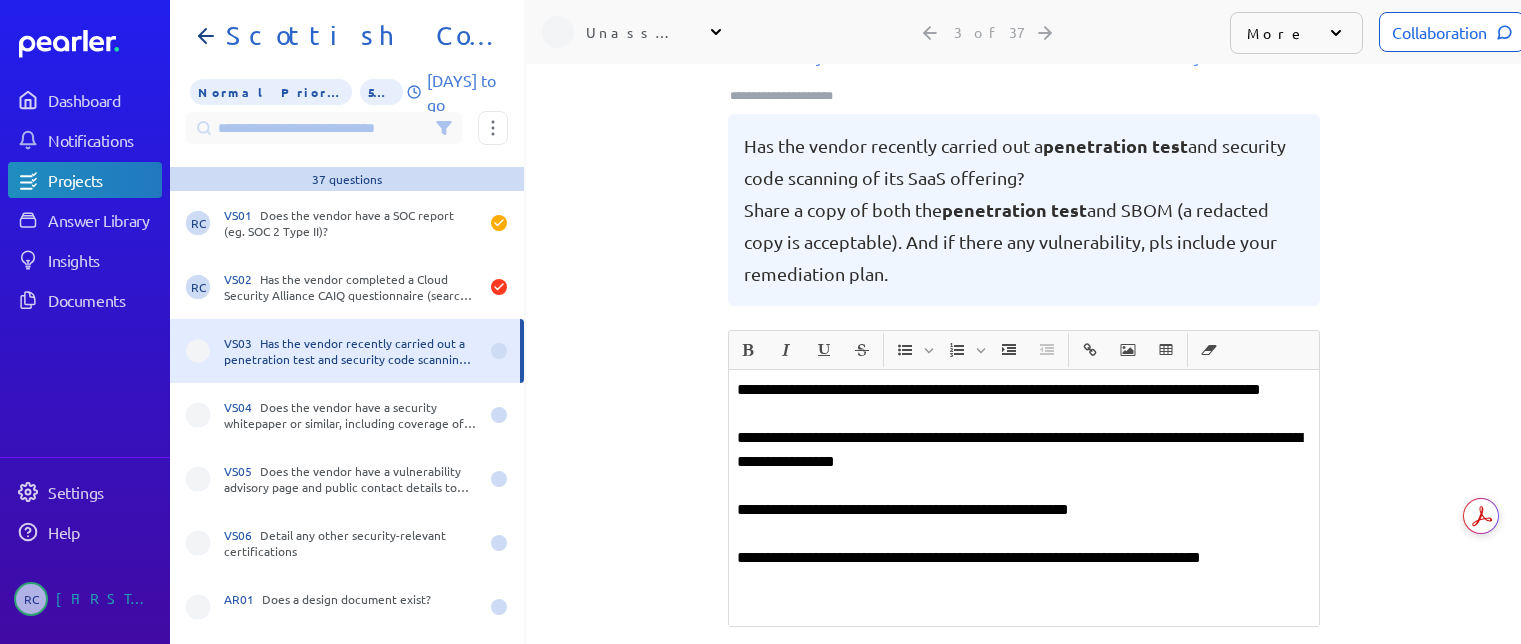 drag, startPoint x: 979, startPoint y: 465, endPoint x: 1291, endPoint y: 483, distance: 312.5188 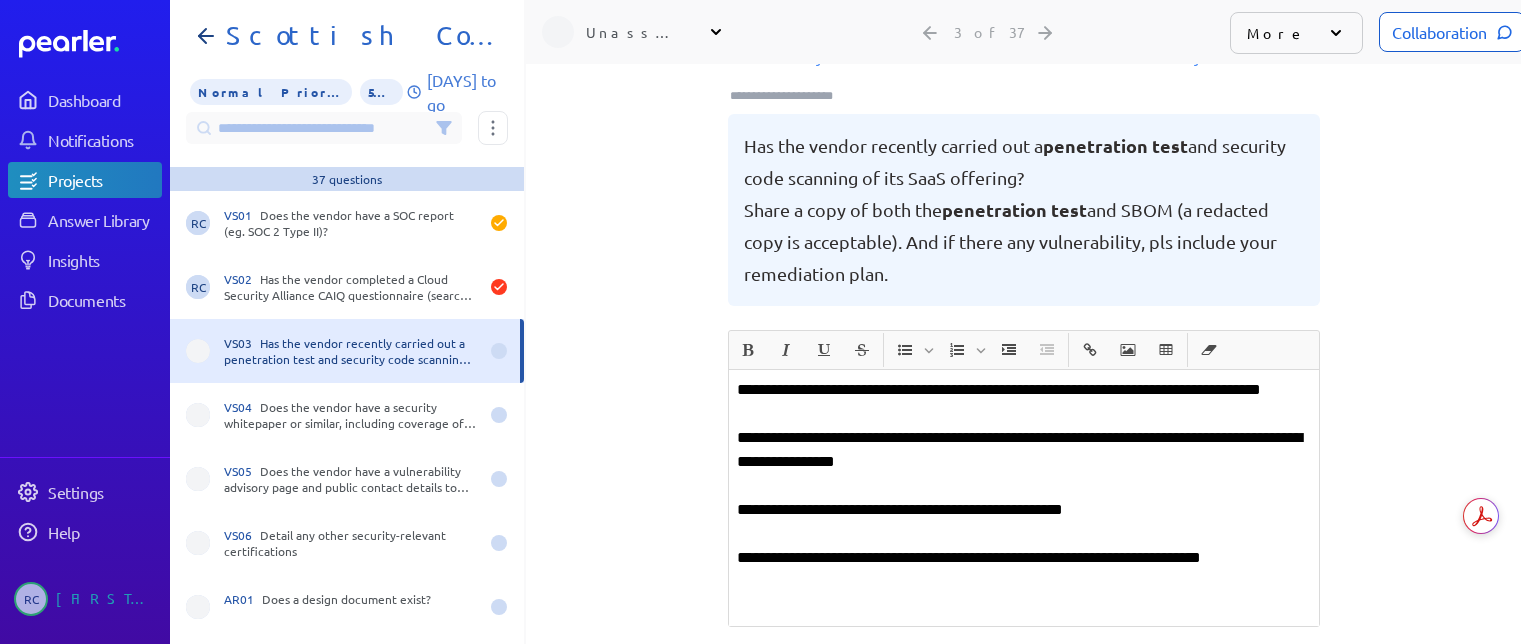 click on "**********" at bounding box center (1024, 498) 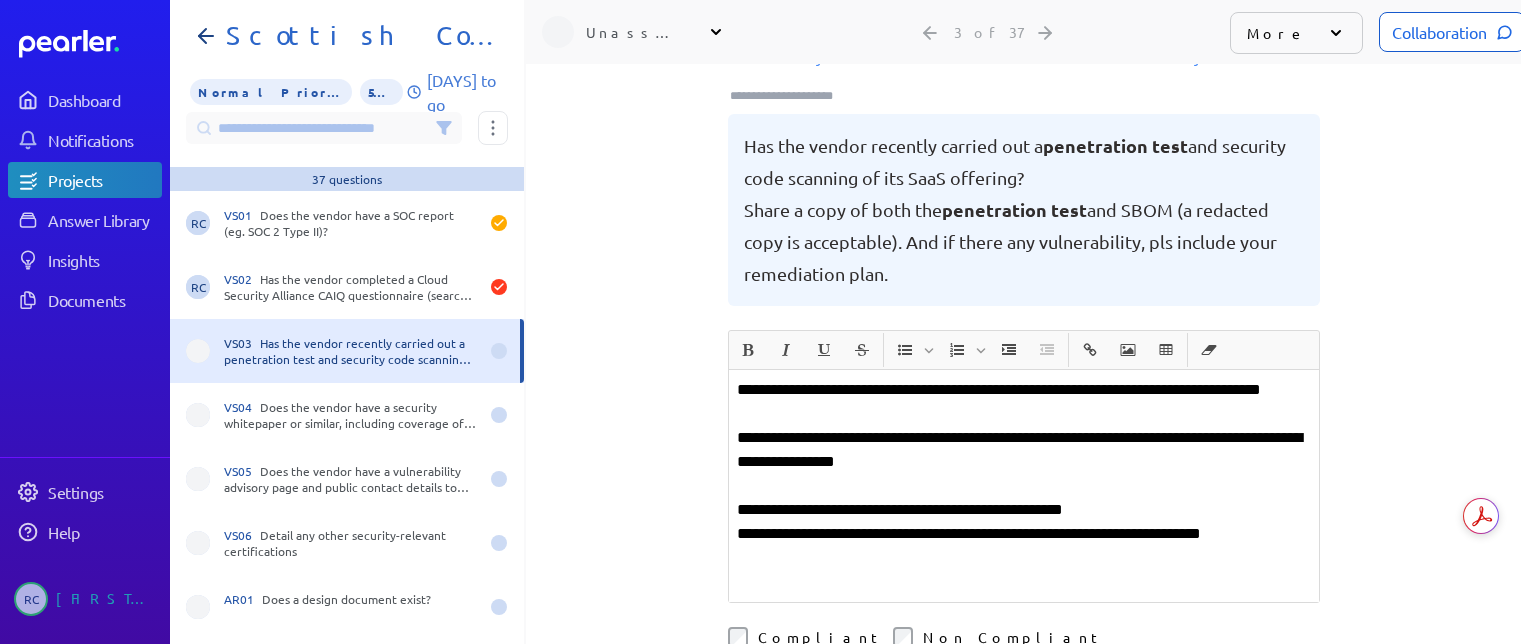 click on "**********" at bounding box center [1024, 486] 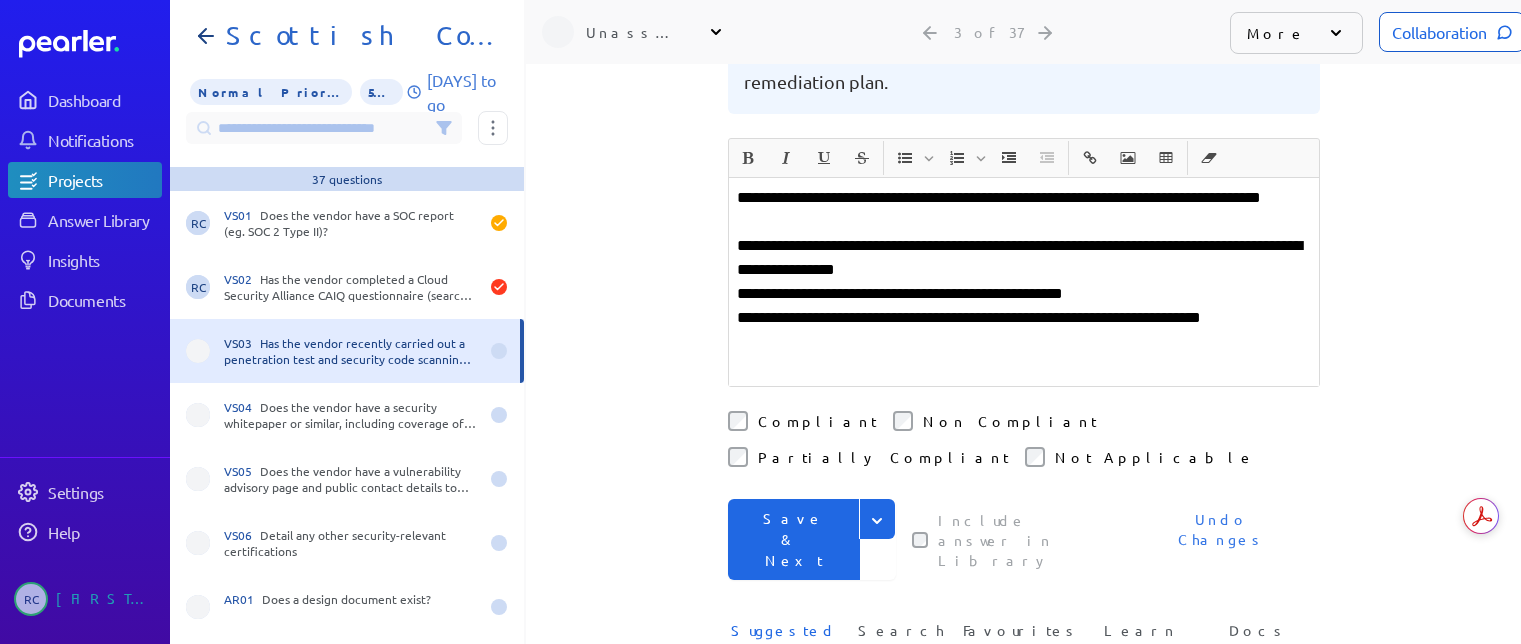 scroll, scrollTop: 270, scrollLeft: 0, axis: vertical 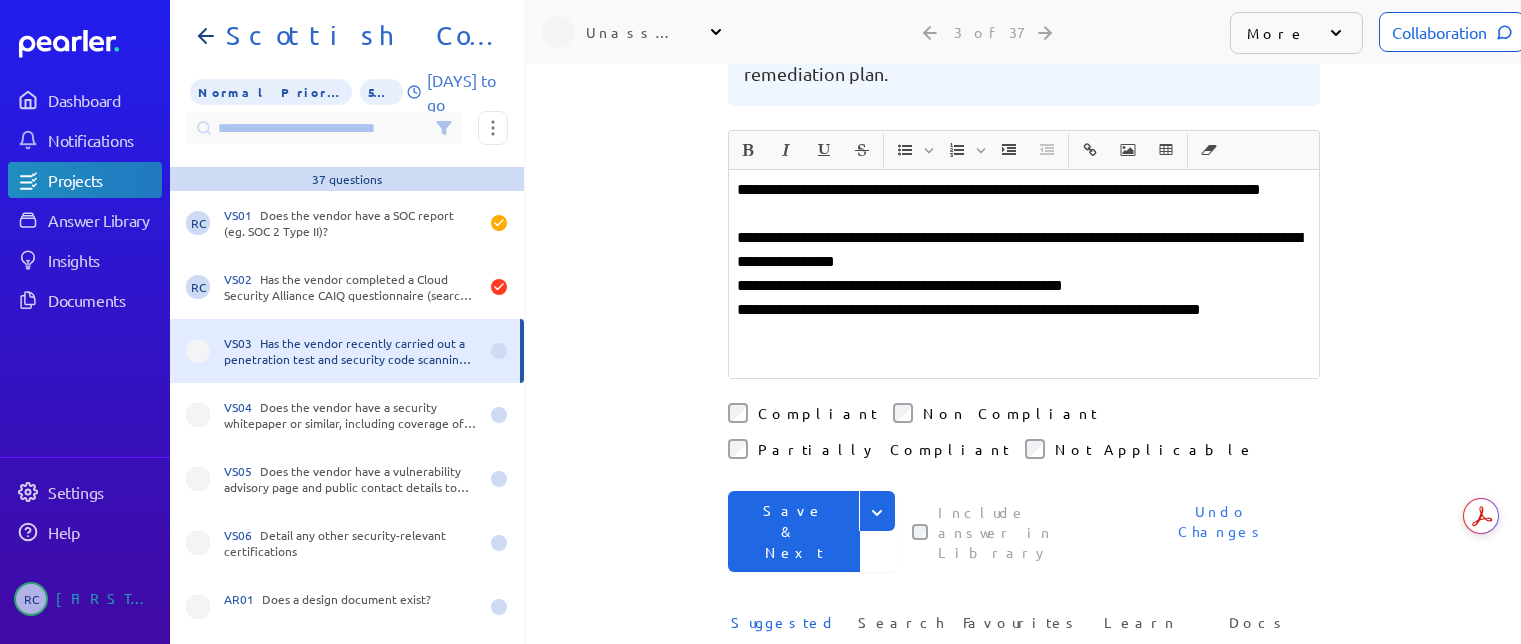 drag, startPoint x: 867, startPoint y: 456, endPoint x: 857, endPoint y: 461, distance: 11.18034 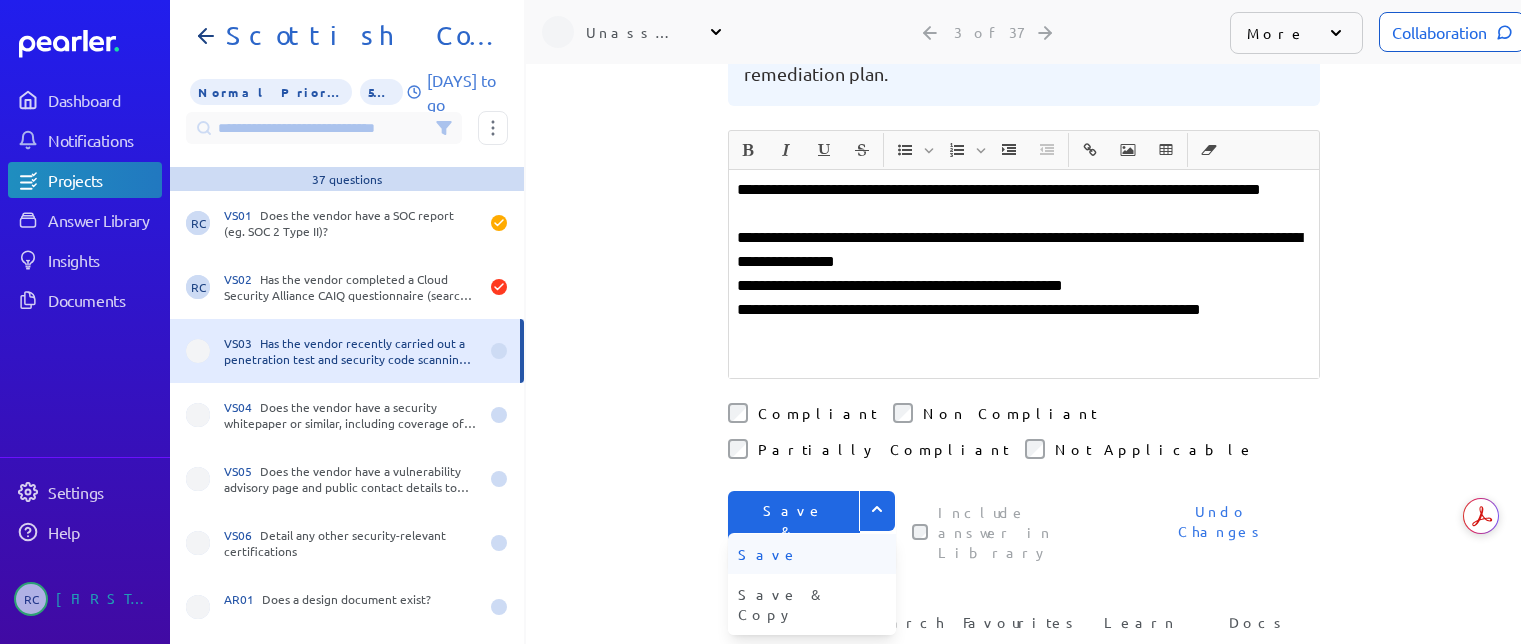 click on "Save" at bounding box center [812, 554] 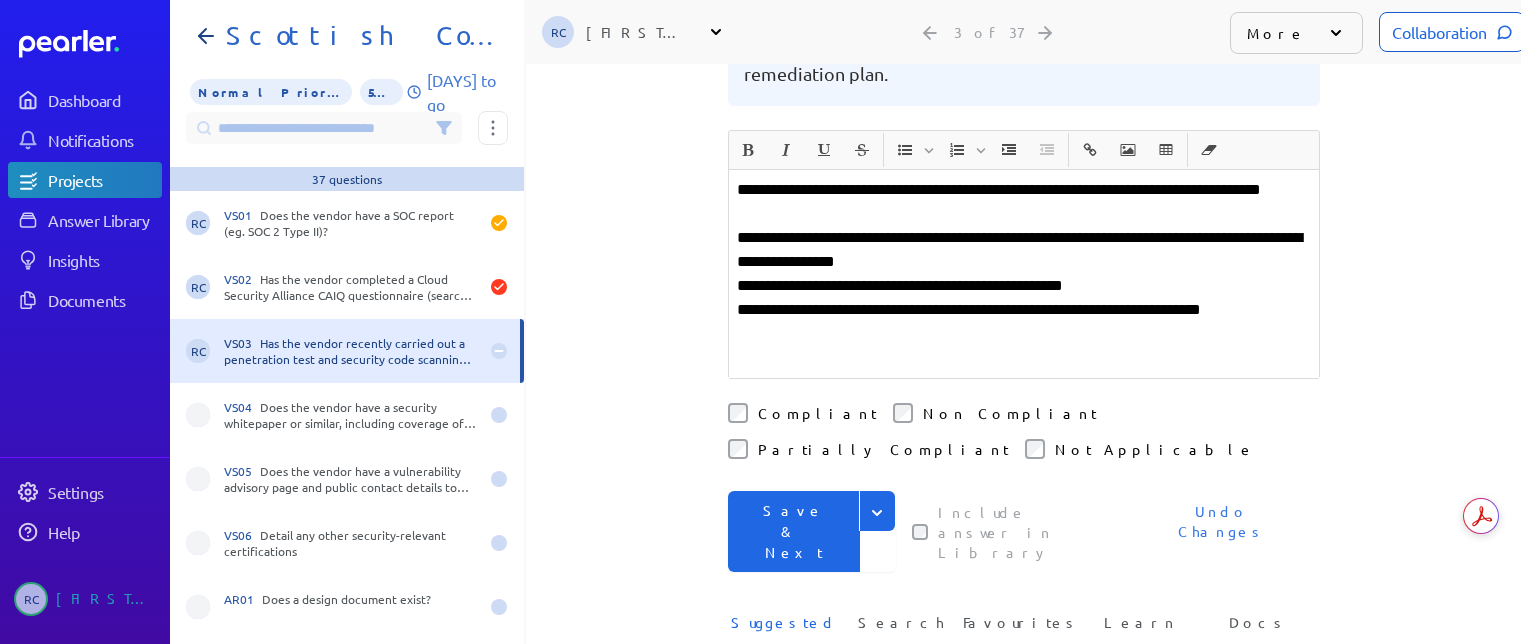 click 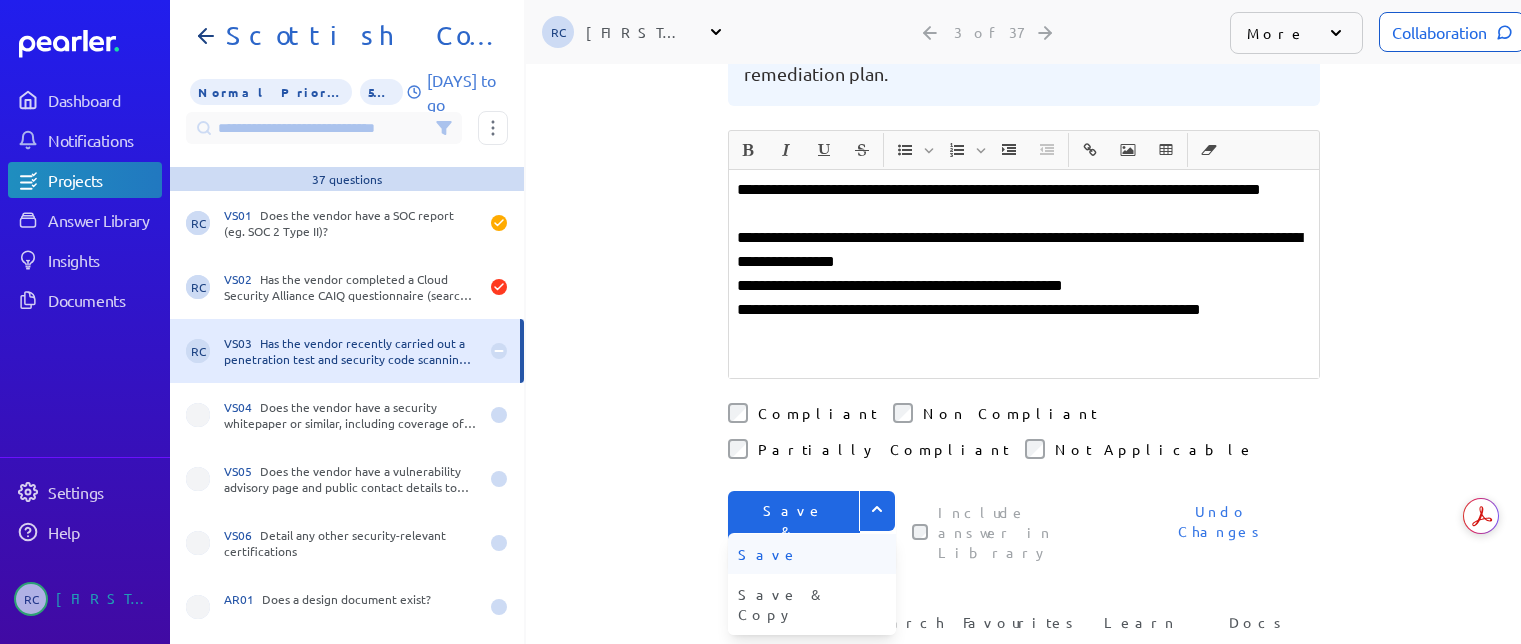 click on "Save" at bounding box center (812, 554) 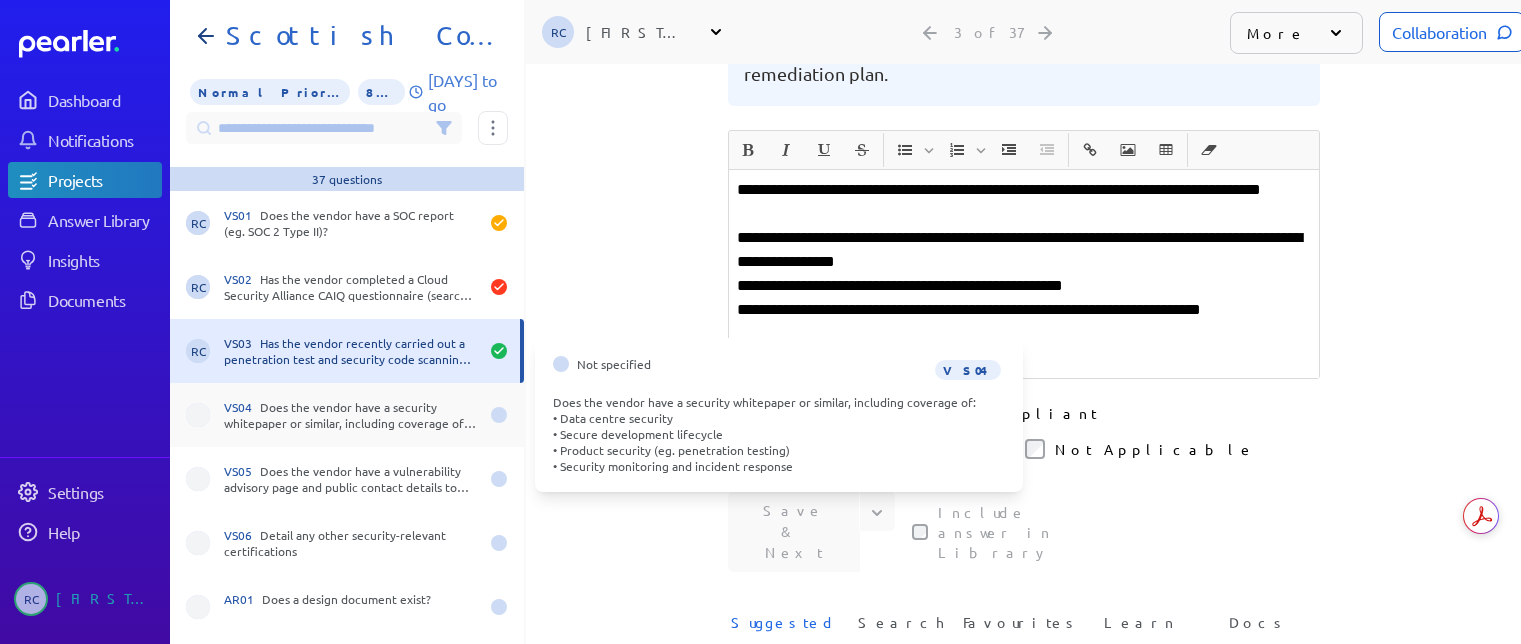 click on "VS04 Does the vendor have a security whitepaper or similar, including coverage of:
•	Data centre security
•	Secure development lifecycle
•	Product security (eg. penetration testing)
•	Security monitoring and incident response" at bounding box center (351, 415) 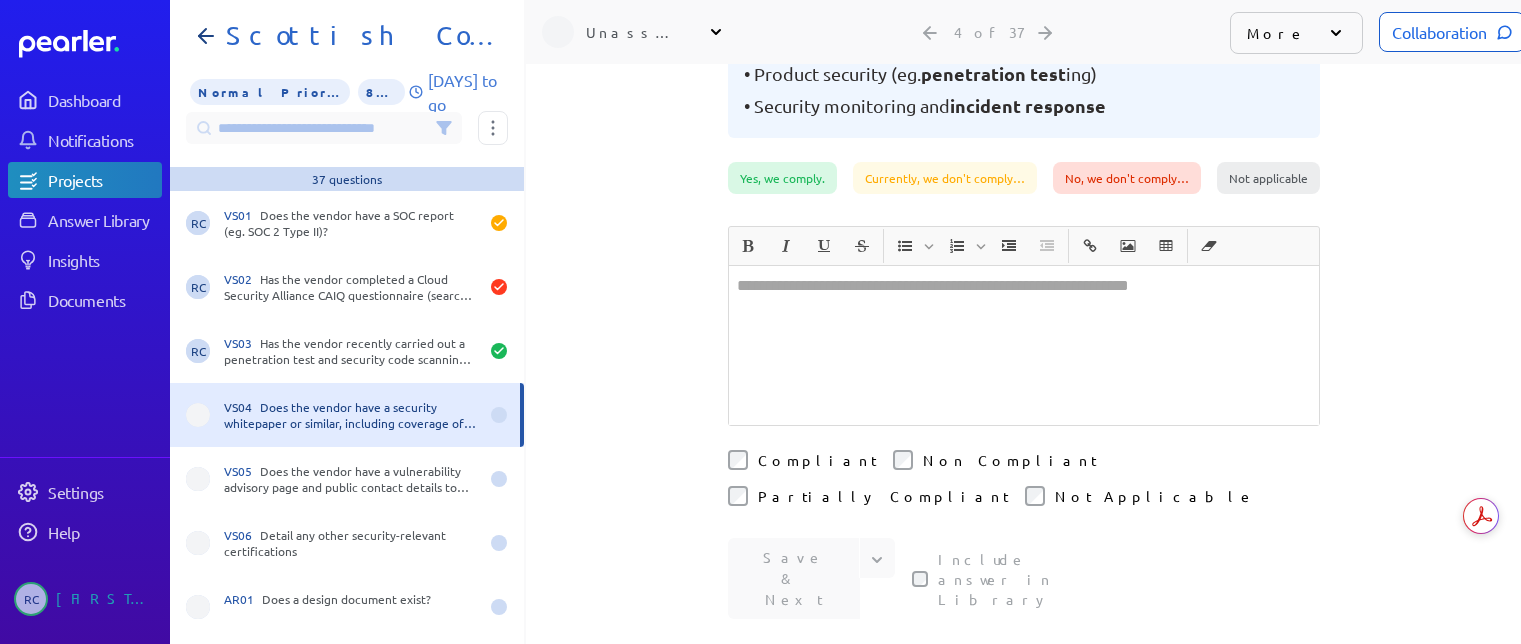 click at bounding box center (1024, 345) 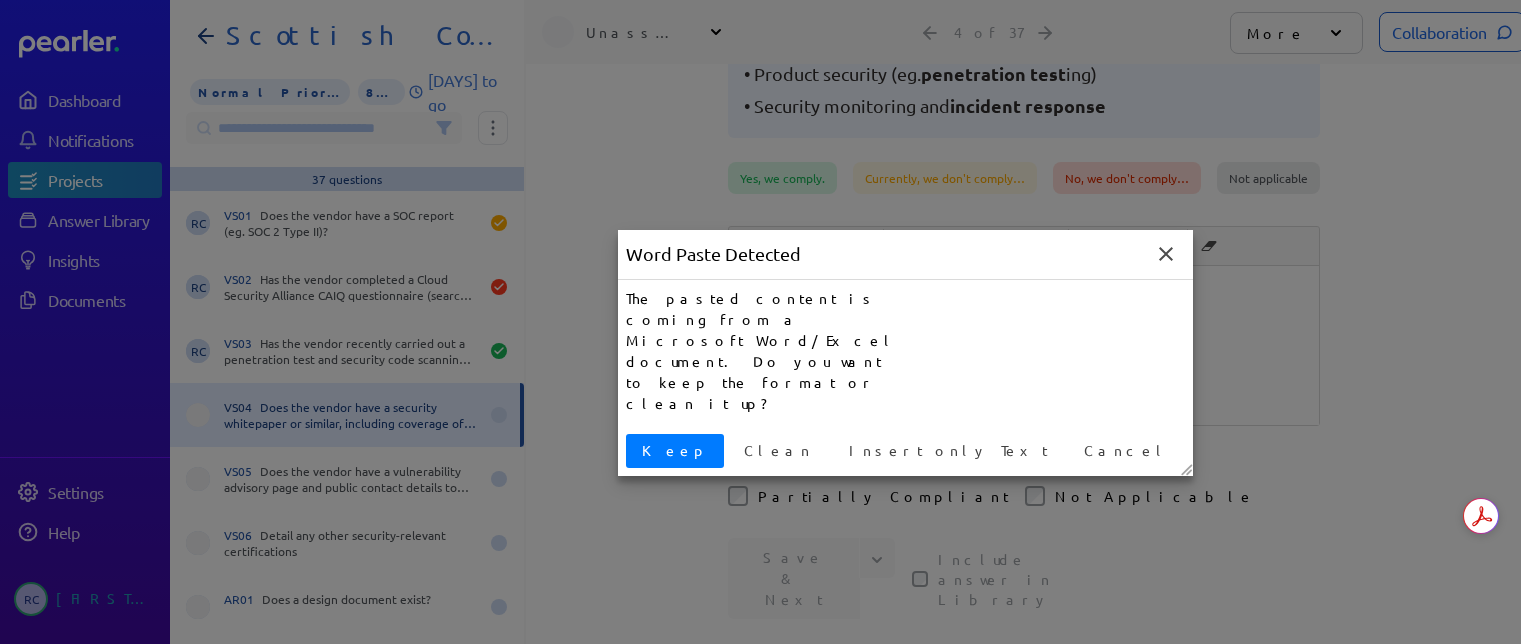 type 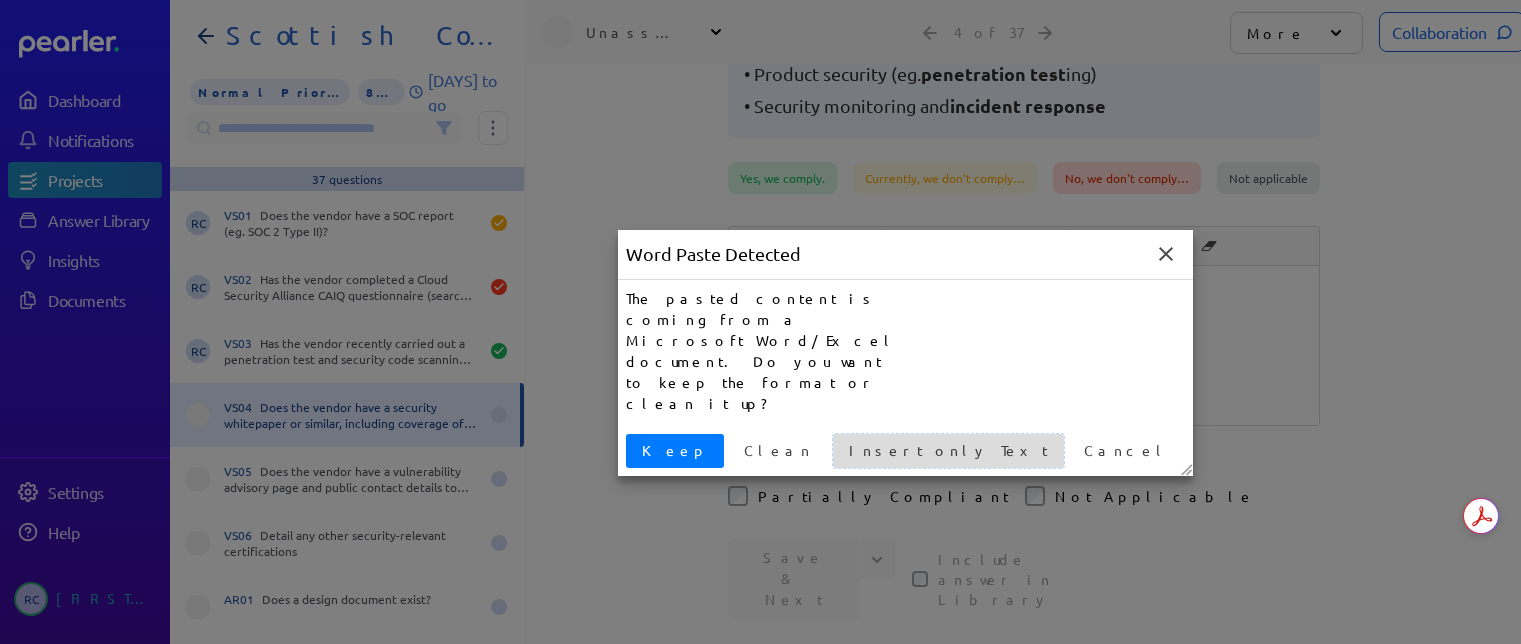 click on "Insert only Text" at bounding box center (948, 451) 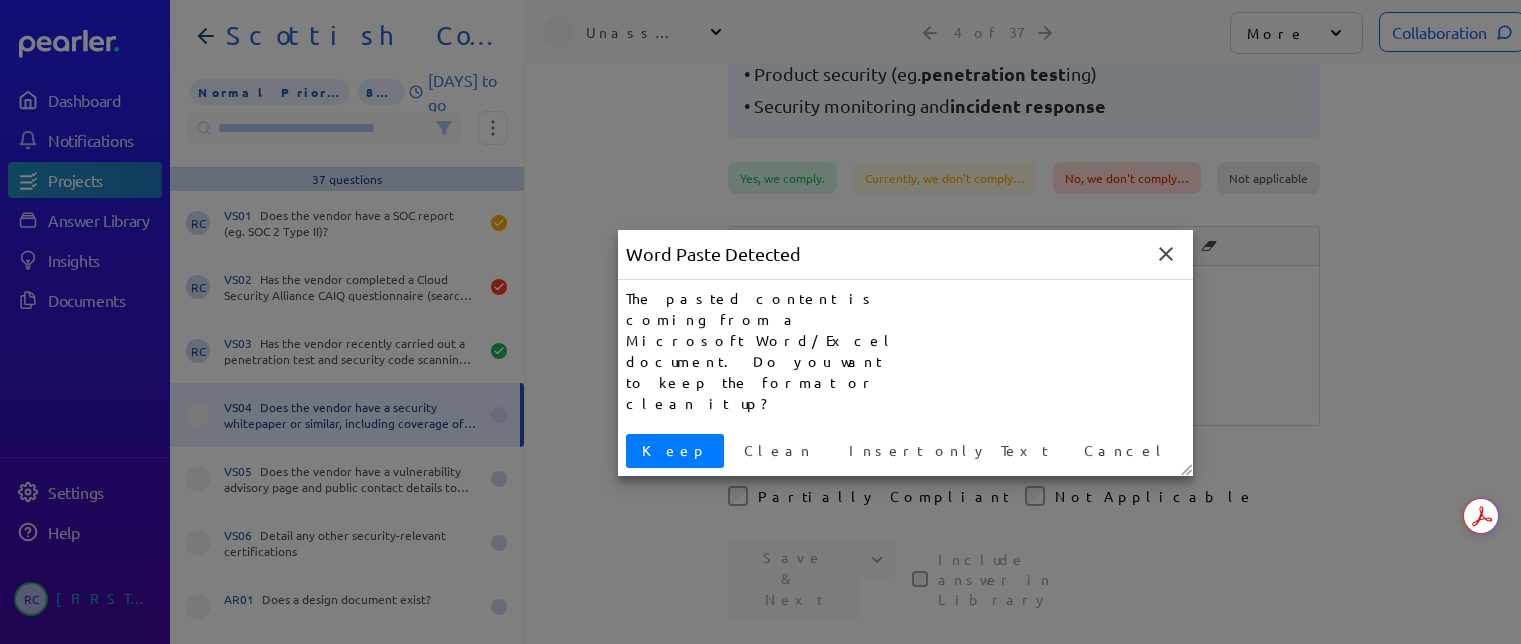 scroll, scrollTop: 206, scrollLeft: 0, axis: vertical 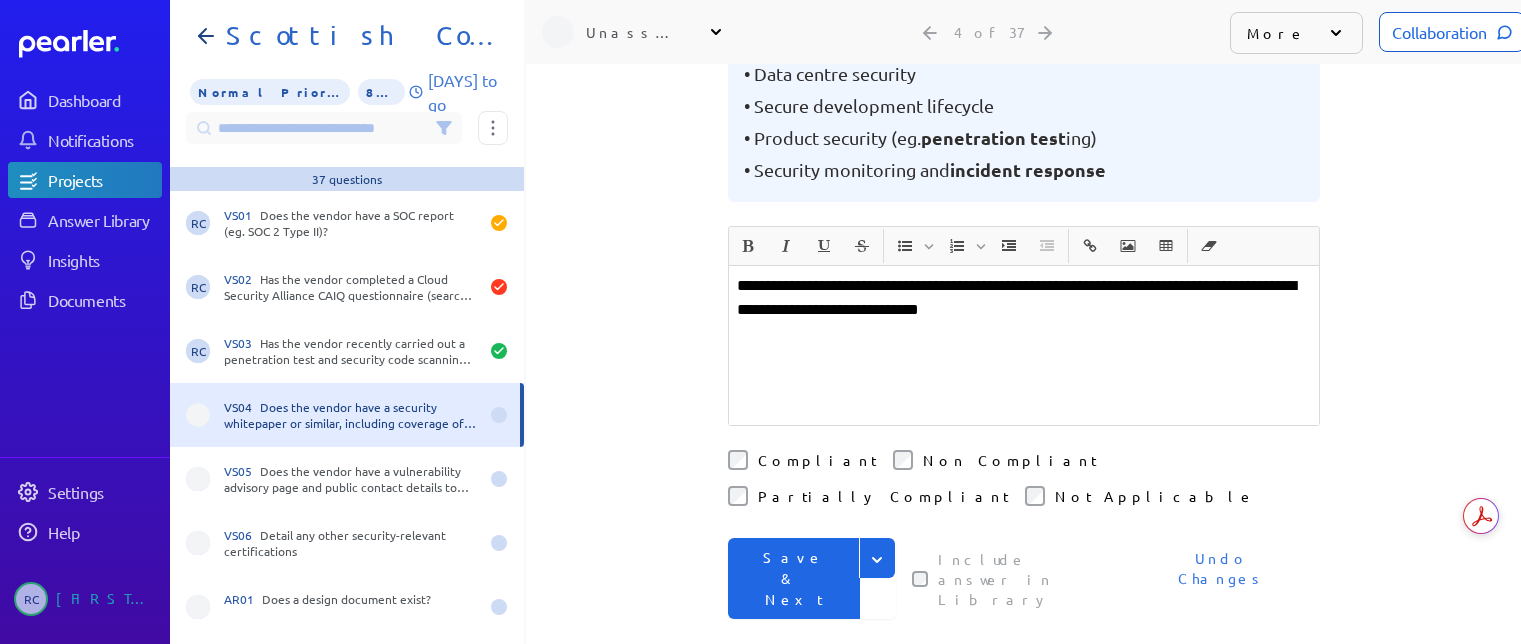 drag, startPoint x: 874, startPoint y: 506, endPoint x: 840, endPoint y: 507, distance: 34.0147 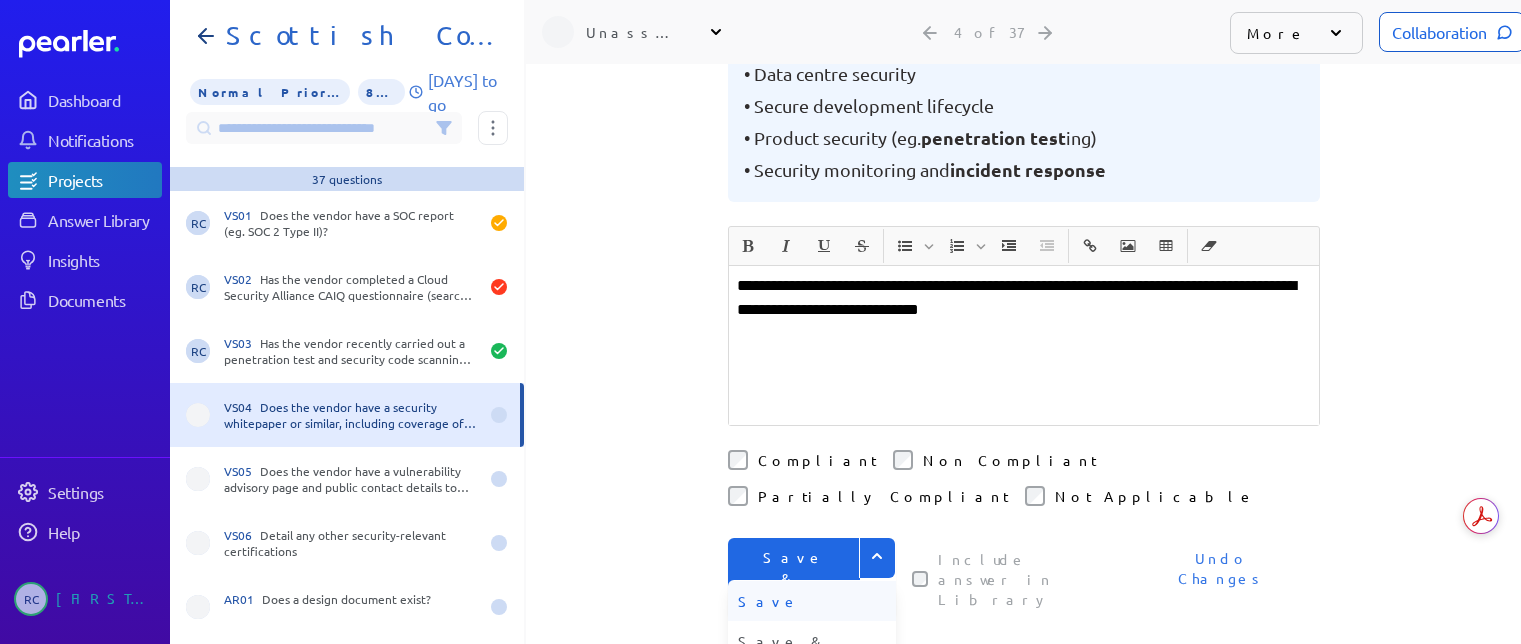 click on "Save" at bounding box center (812, 601) 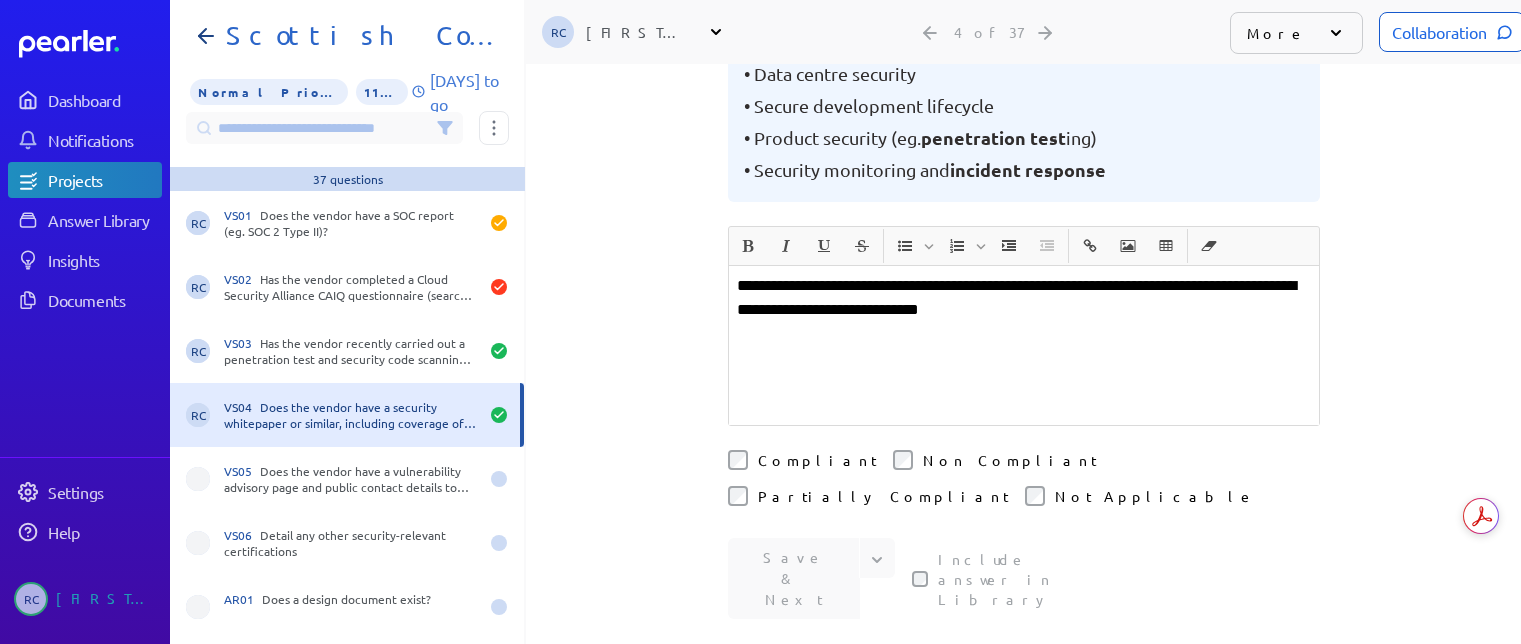 drag, startPoint x: 975, startPoint y: 393, endPoint x: 957, endPoint y: 393, distance: 18 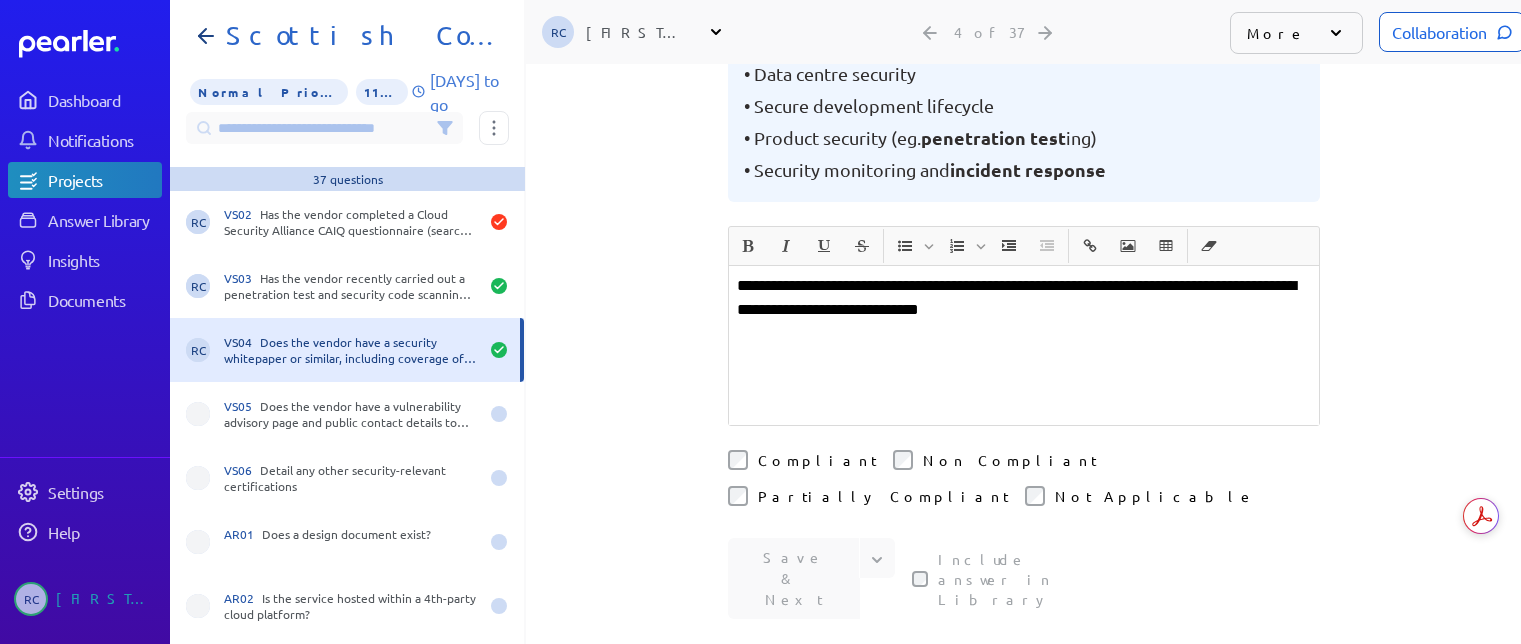 scroll, scrollTop: 100, scrollLeft: 0, axis: vertical 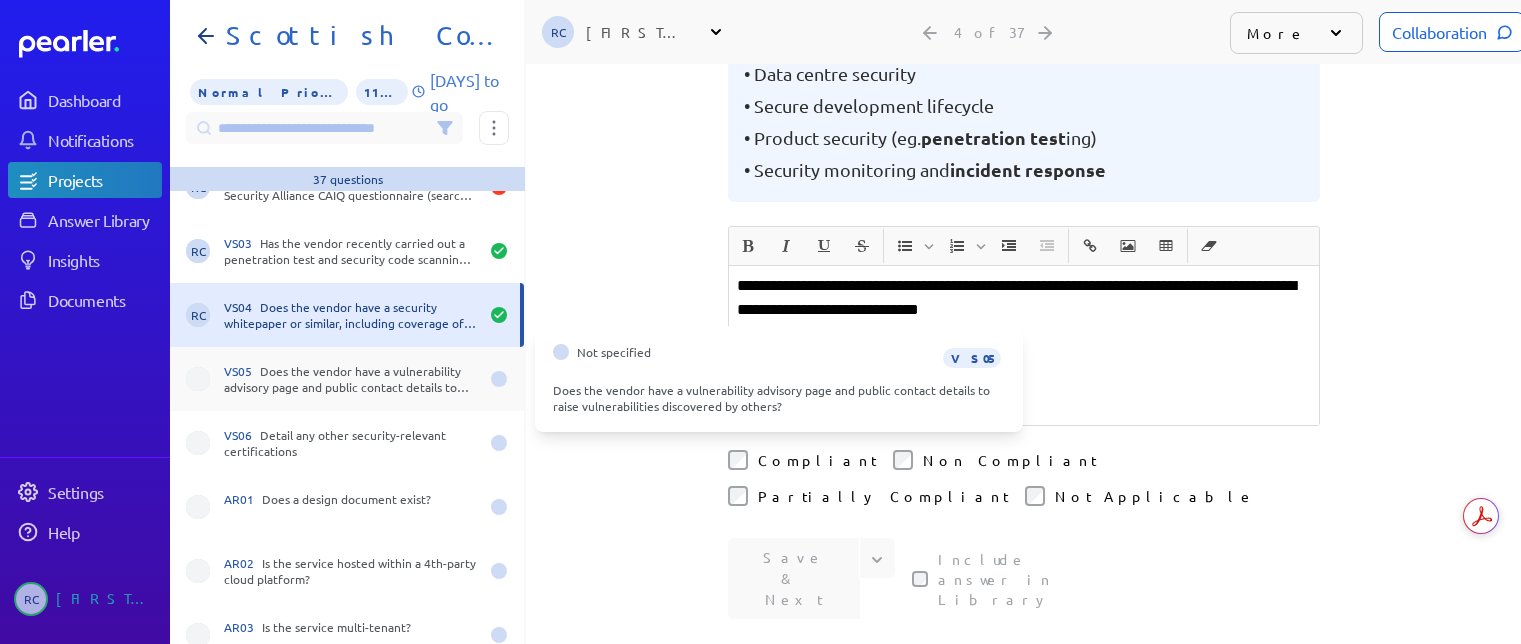 click on "VS05 Does the vendor have a vulnerability advisory page and public contact details to raise vulnerabilities discovered by others?" at bounding box center [351, 379] 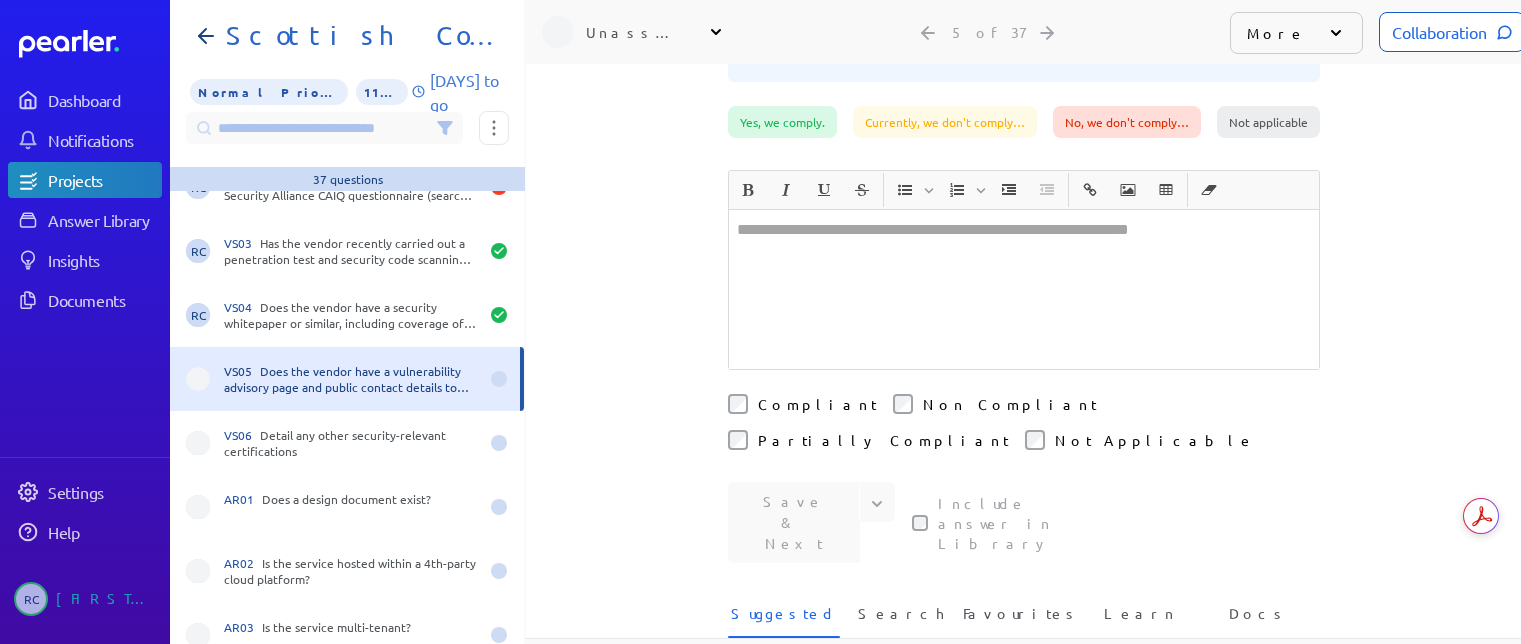 scroll, scrollTop: 206, scrollLeft: 0, axis: vertical 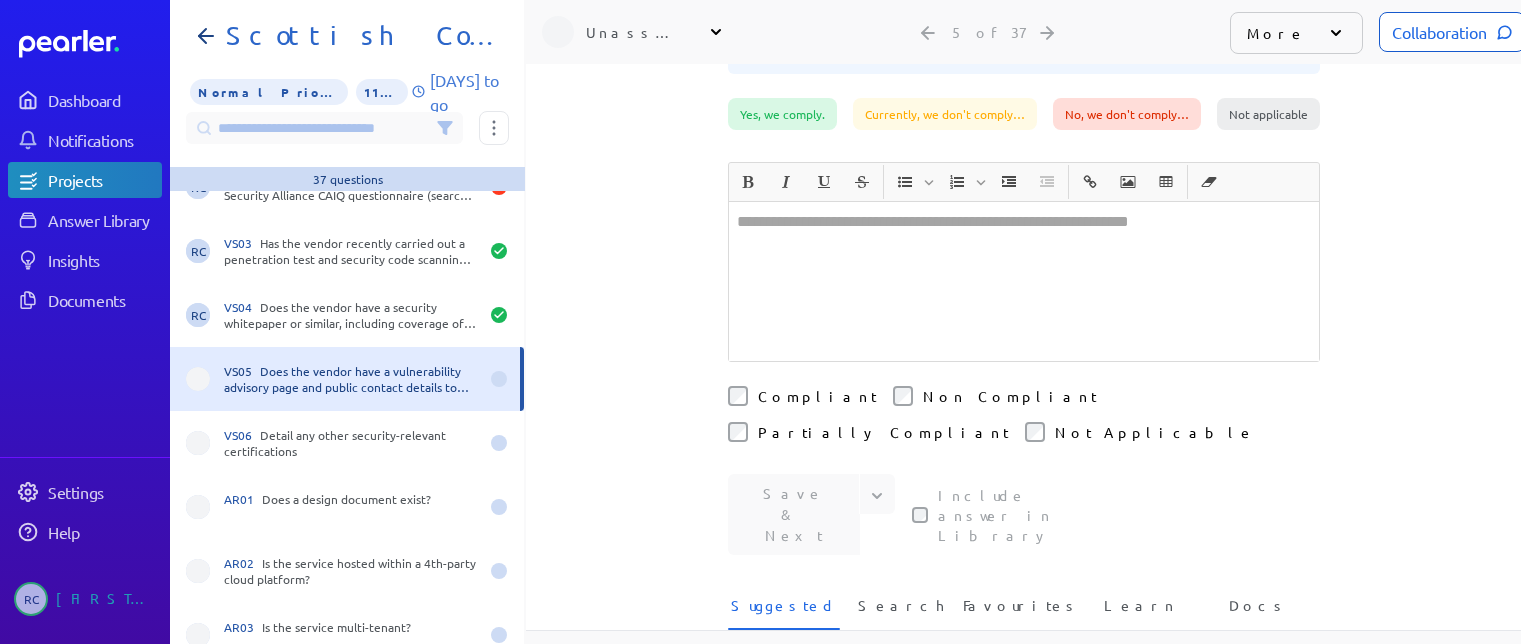 click at bounding box center [1024, 281] 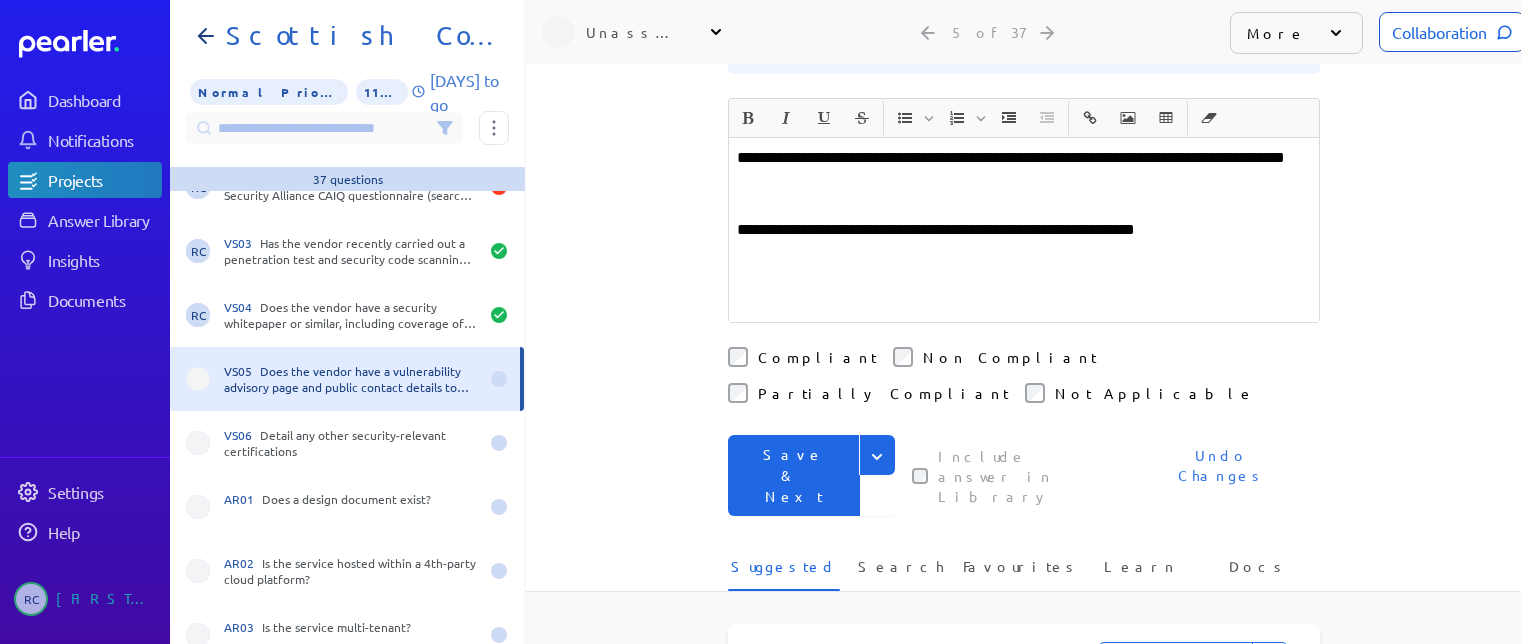 scroll, scrollTop: 142, scrollLeft: 0, axis: vertical 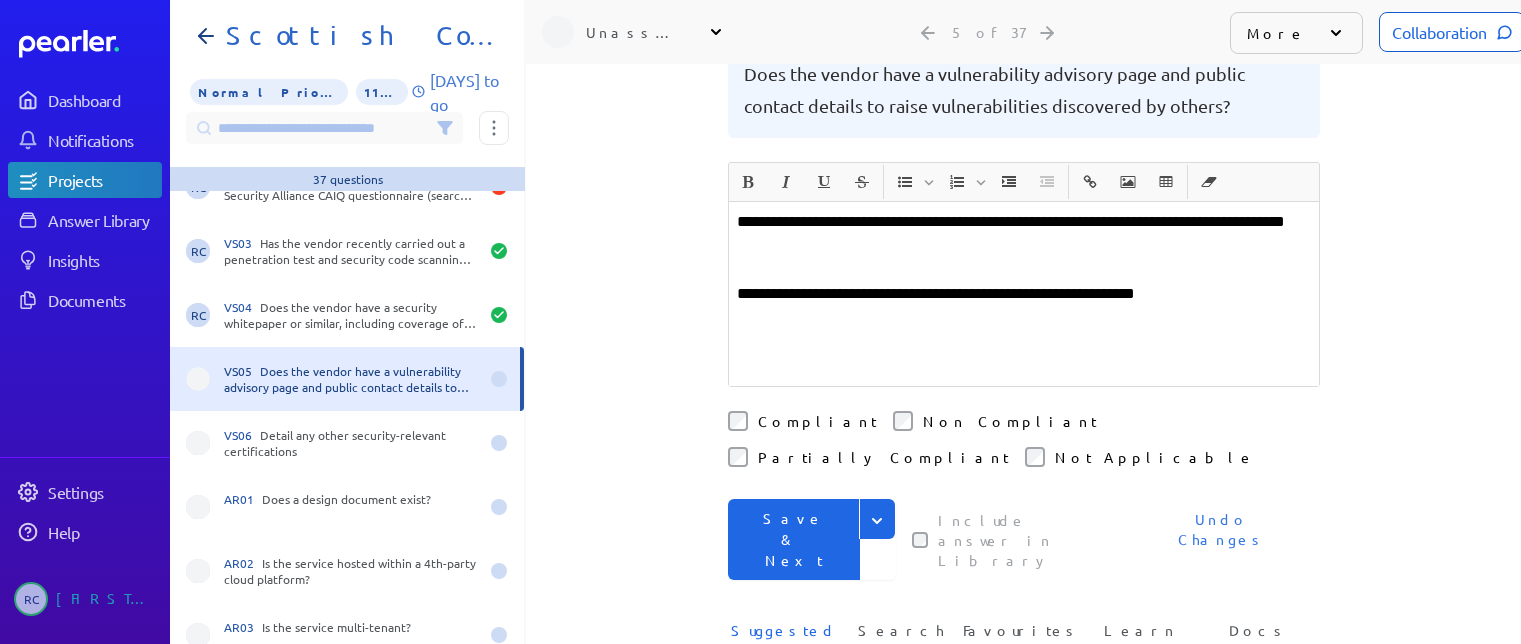click on "**********" at bounding box center [1024, 294] 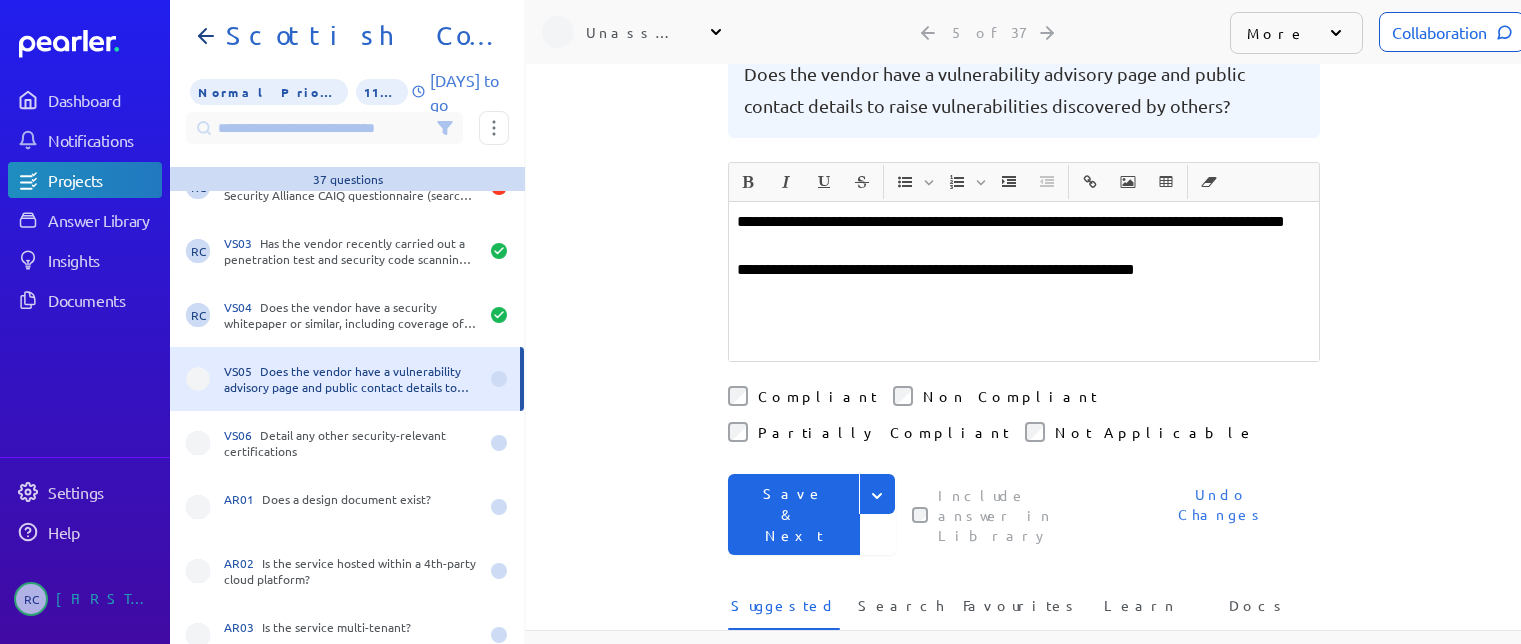 drag, startPoint x: 875, startPoint y: 433, endPoint x: 858, endPoint y: 441, distance: 18.788294 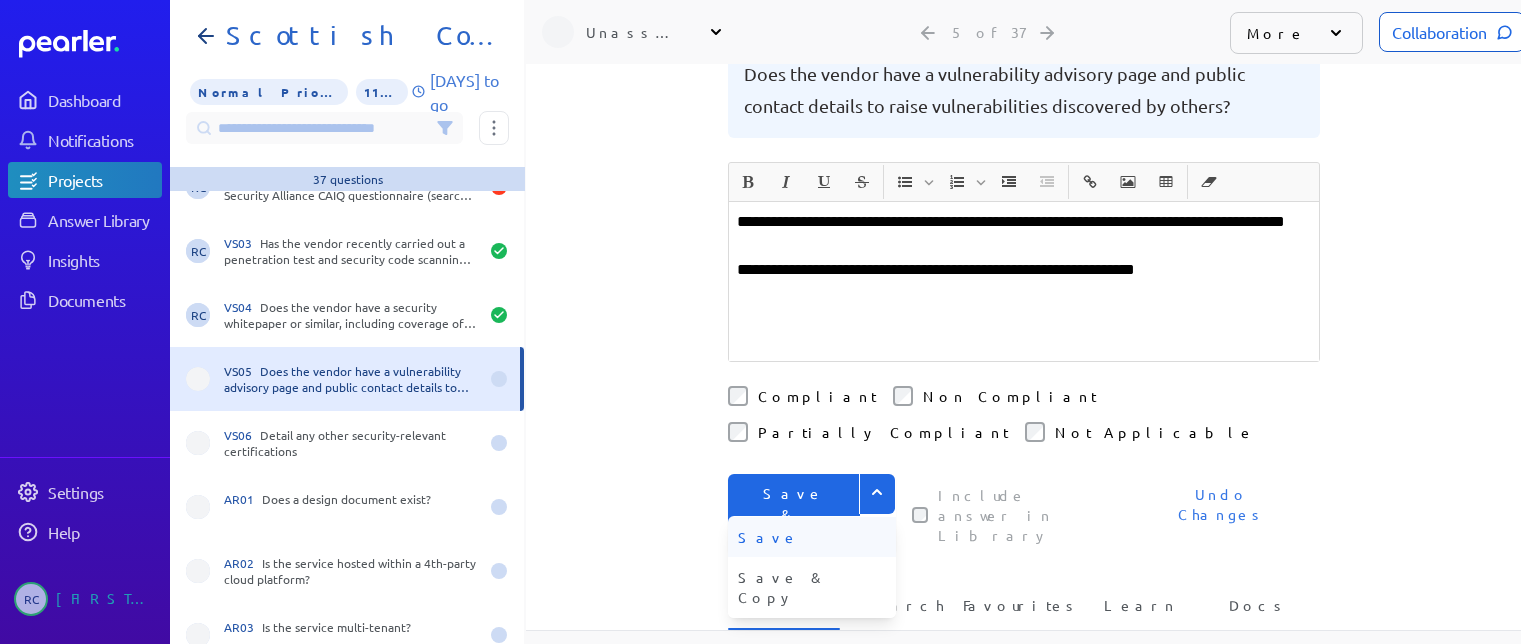 click on "Save" at bounding box center [812, 537] 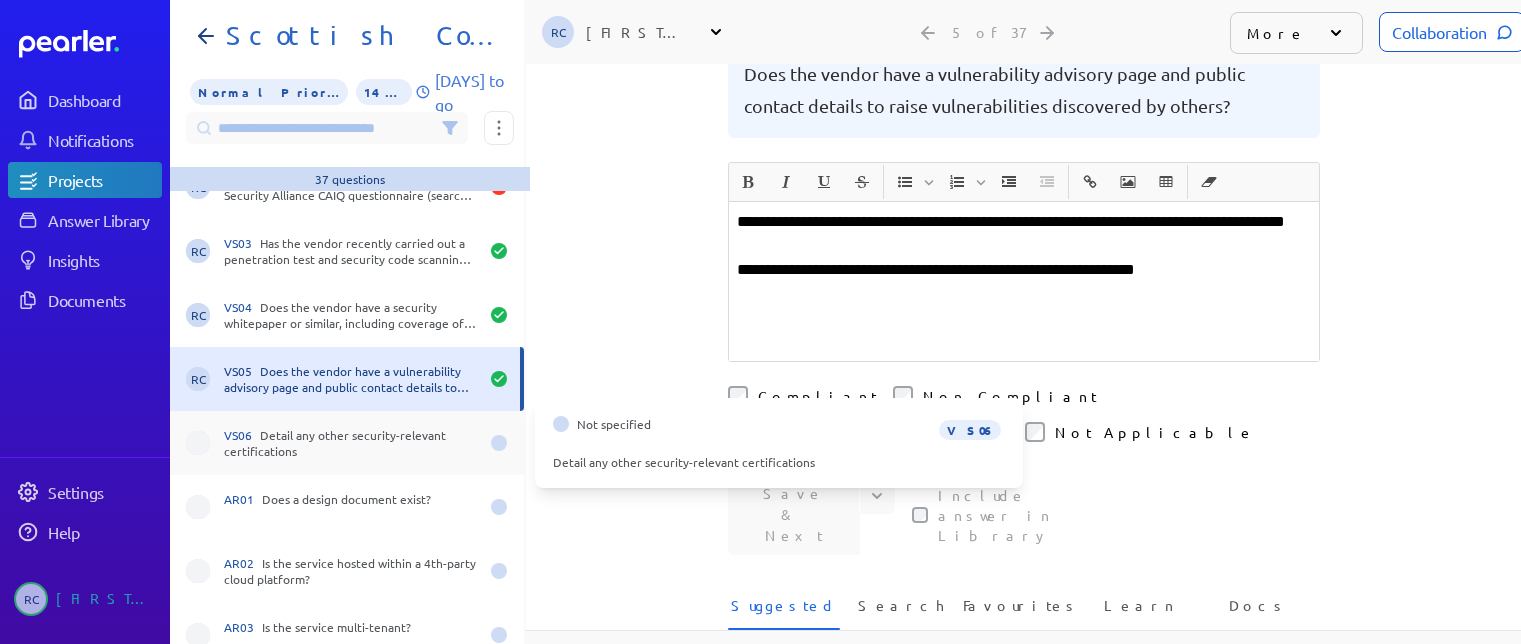 click on "VS06 Detail any other security-relevant certifications" at bounding box center [351, 443] 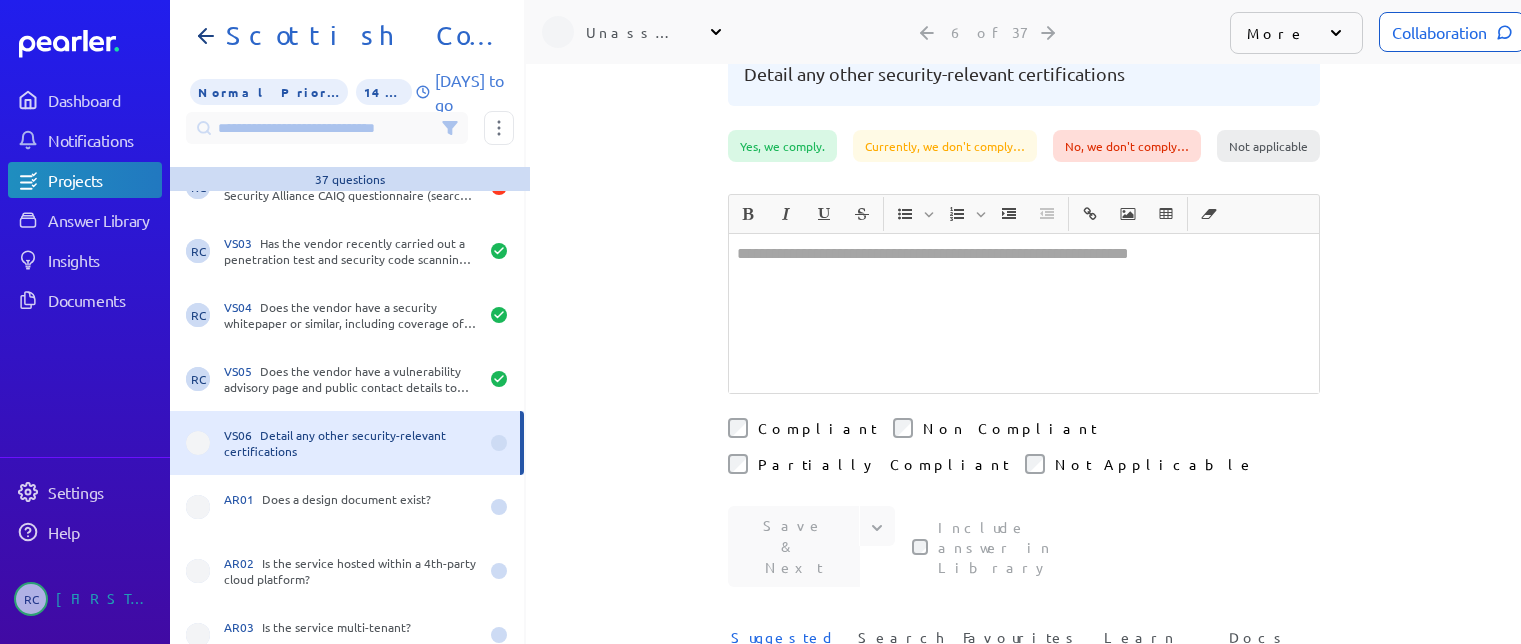 click at bounding box center [1024, 313] 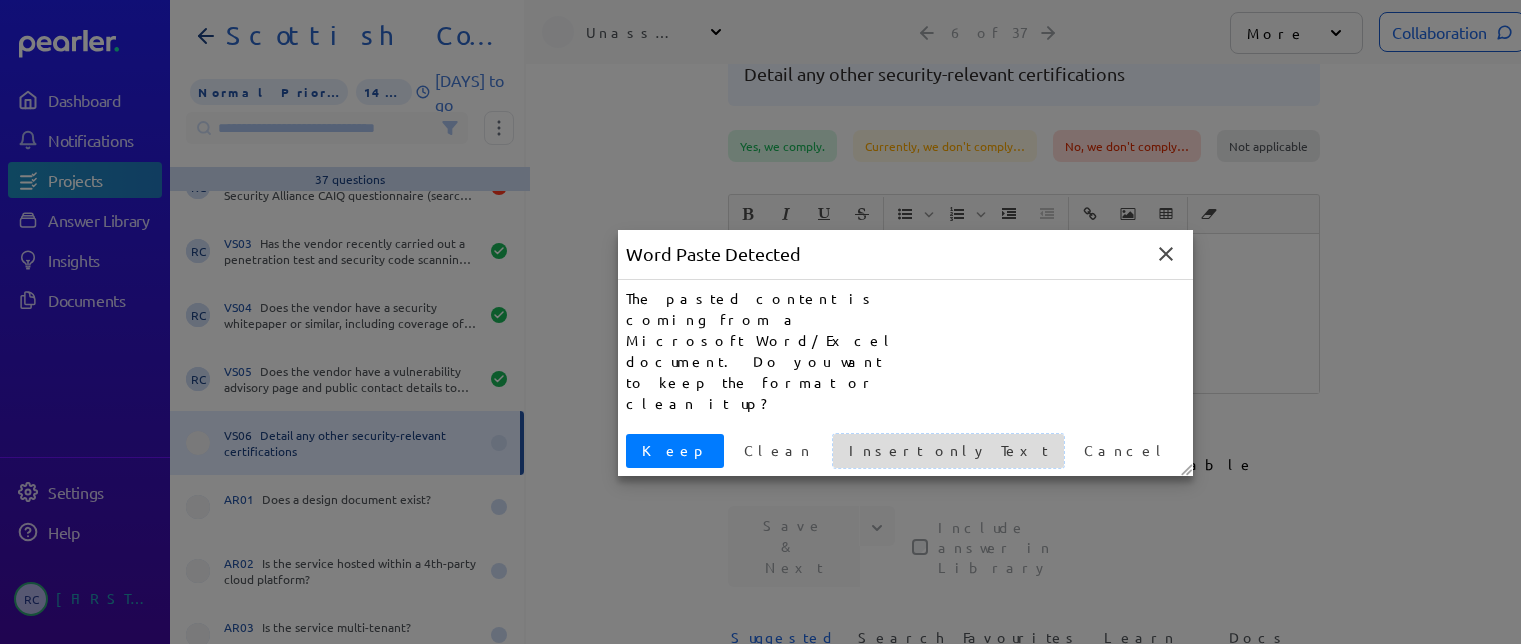 click on "Insert only Text" at bounding box center (948, 450) 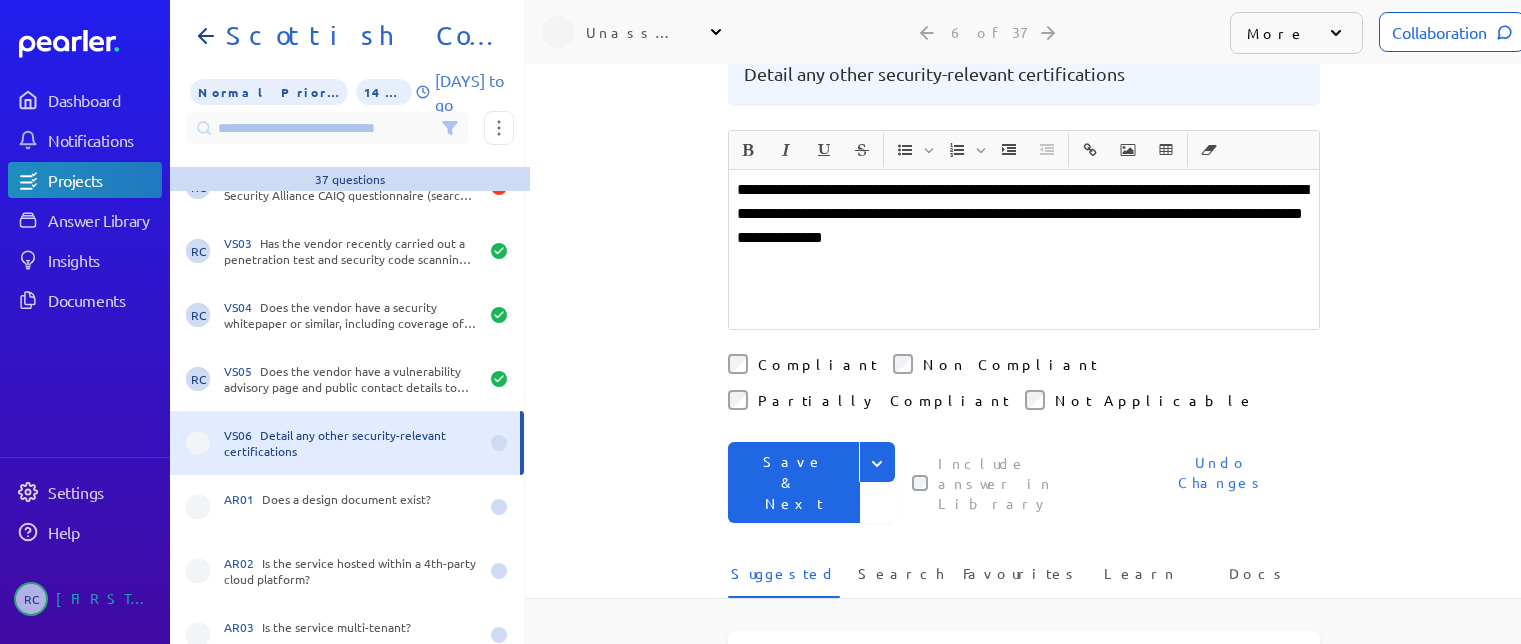 scroll, scrollTop: 78, scrollLeft: 0, axis: vertical 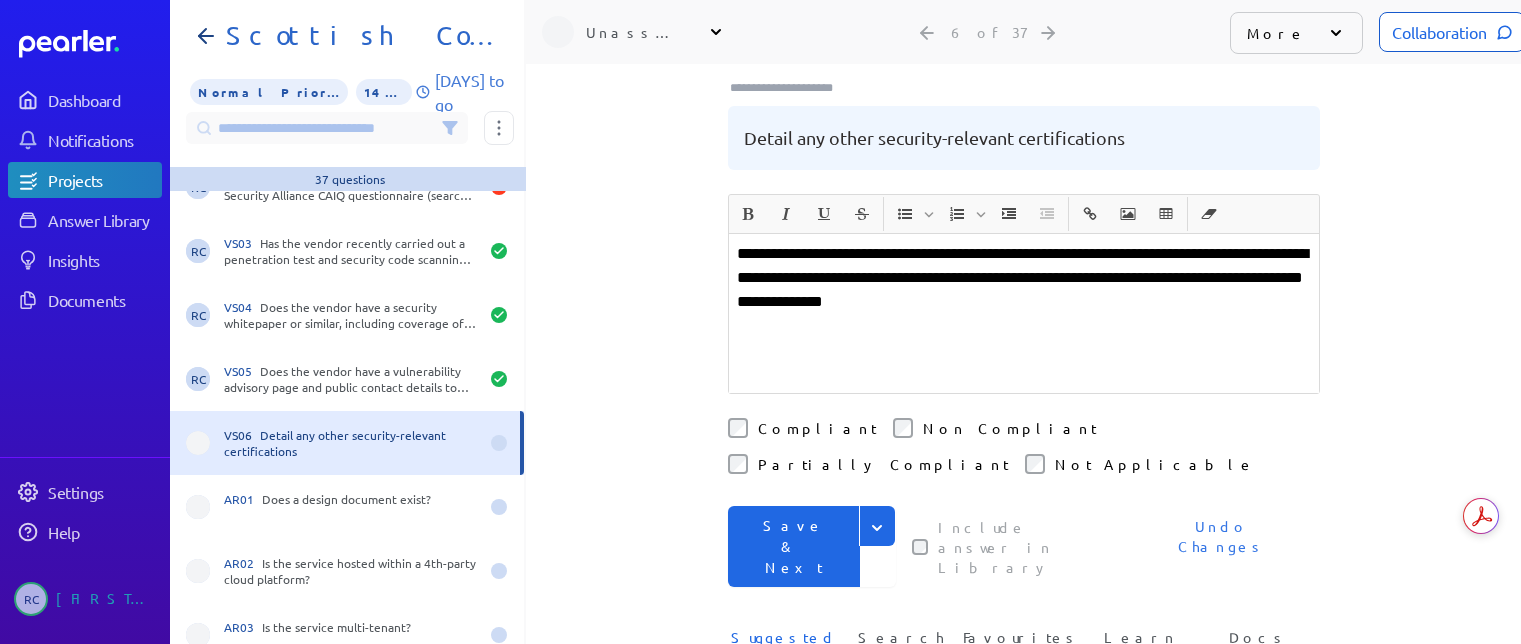 click on "**********" at bounding box center (1024, 278) 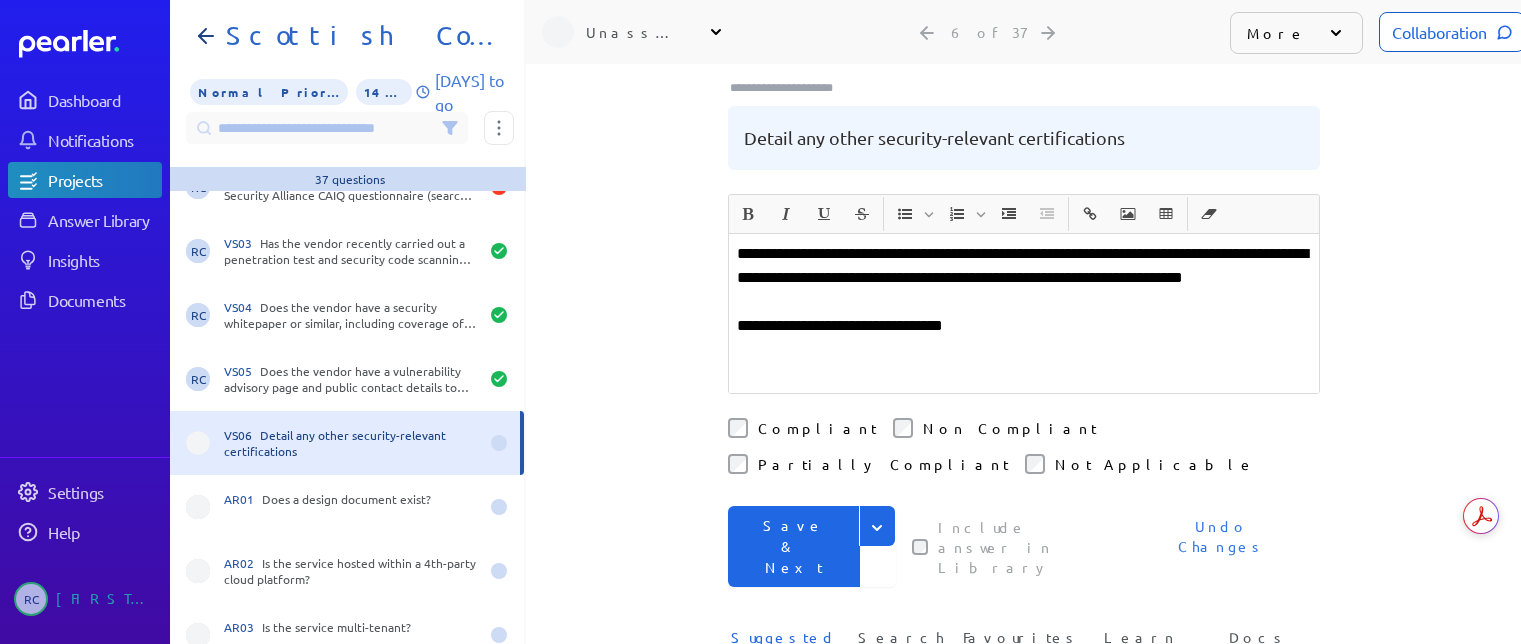 click on "**********" at bounding box center [1024, 278] 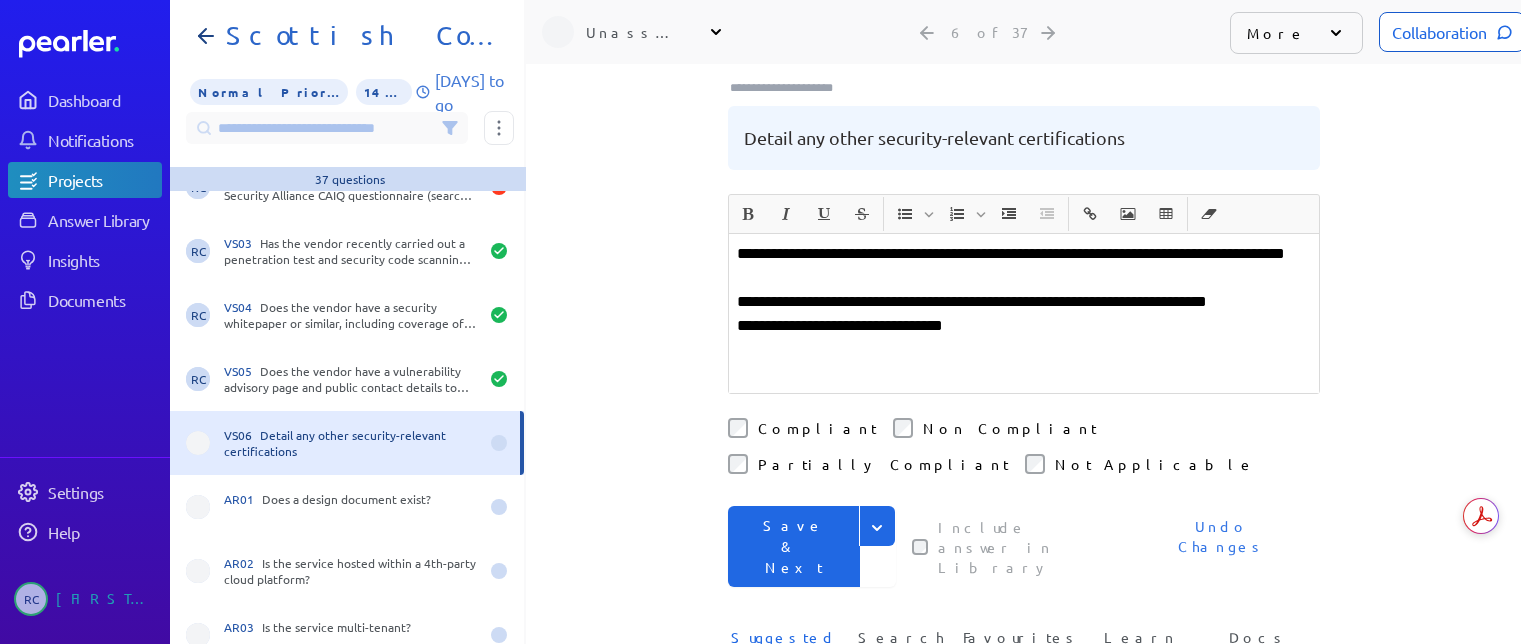 drag, startPoint x: 763, startPoint y: 412, endPoint x: 800, endPoint y: 424, distance: 38.8973 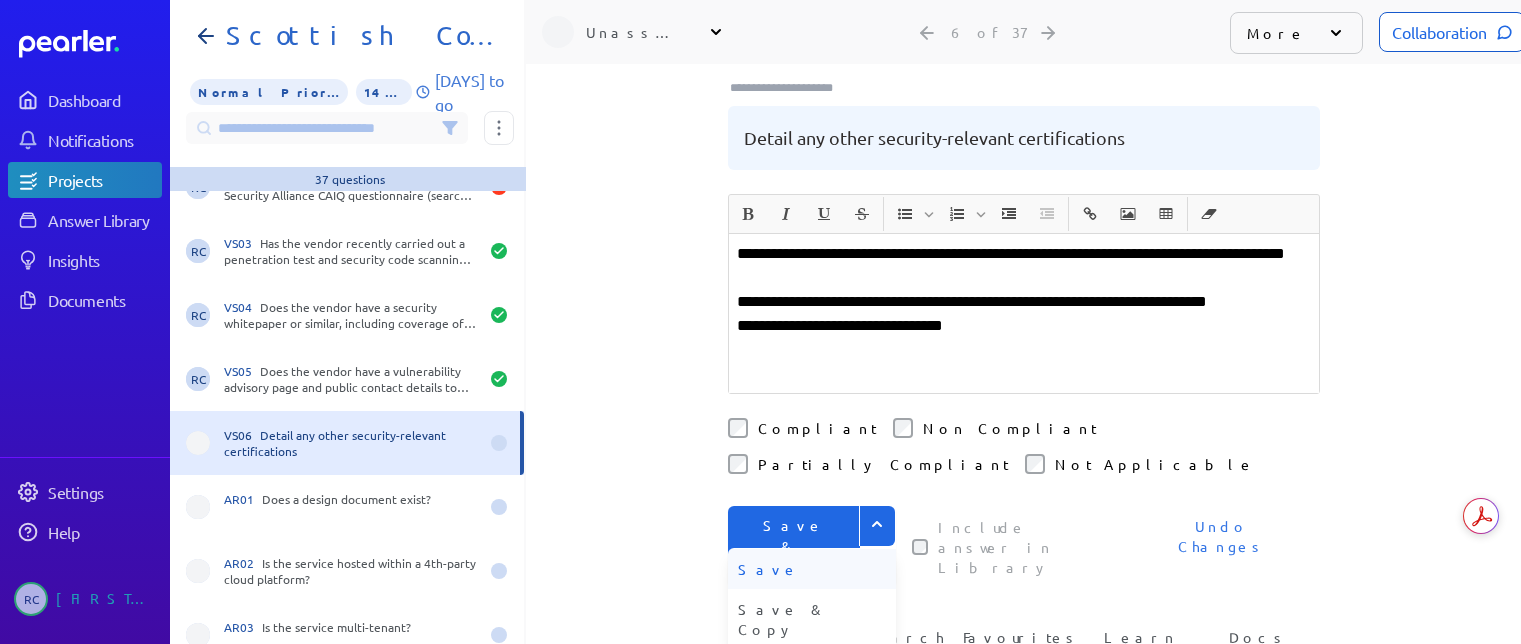 click on "Save" at bounding box center [812, 569] 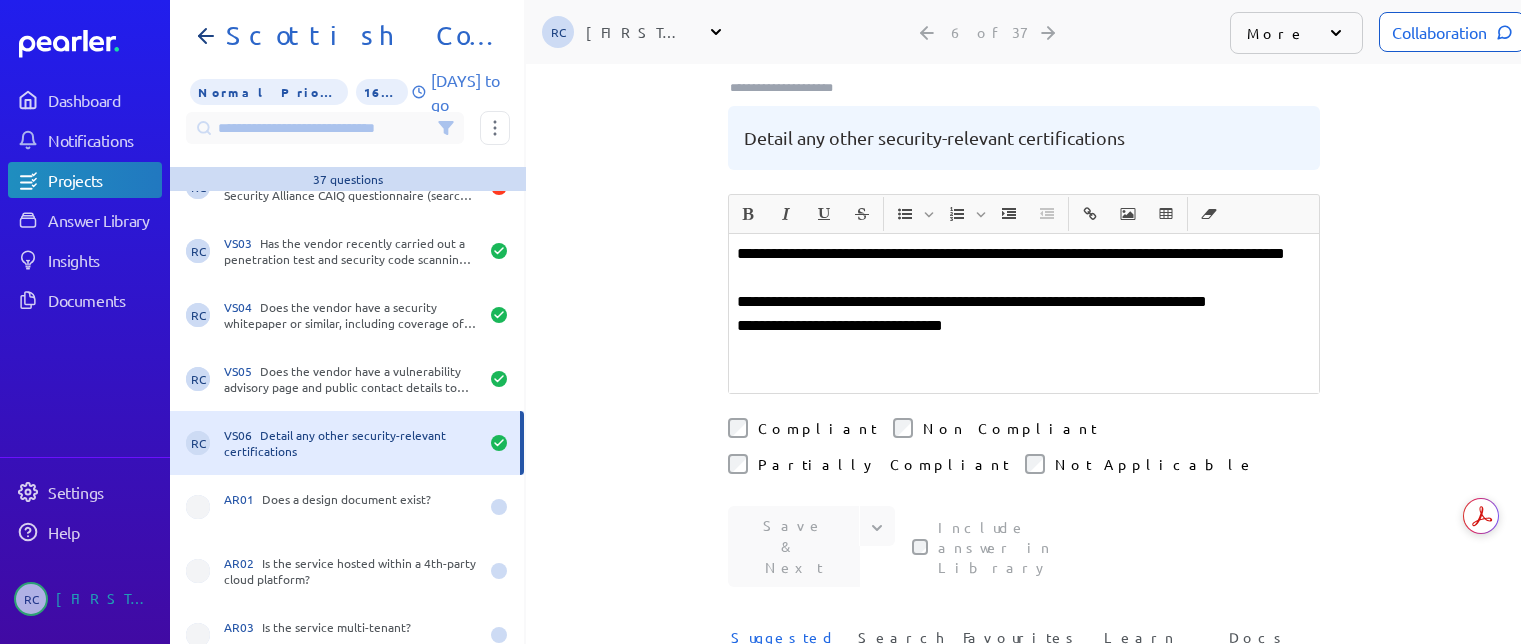 click on "**********" at bounding box center (1024, 313) 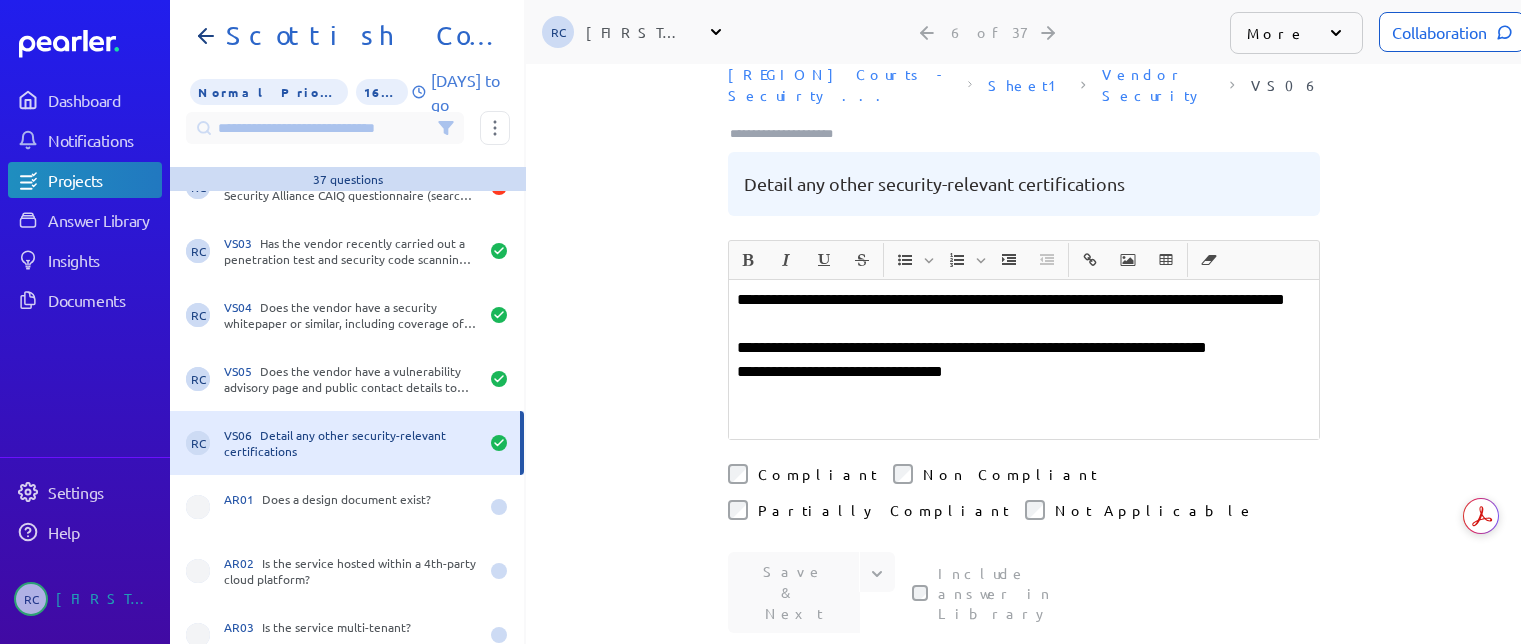 scroll, scrollTop: 0, scrollLeft: 0, axis: both 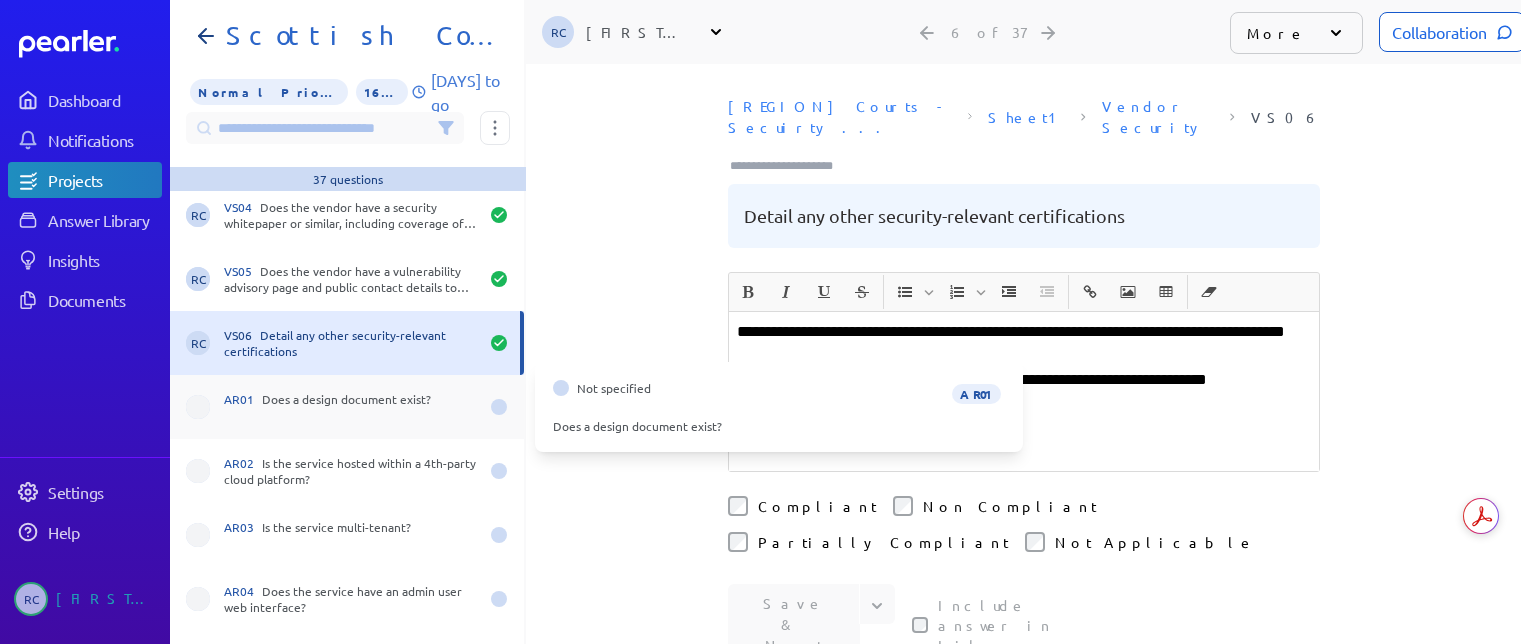 click on "AR01 Does a design document exist?" at bounding box center (347, 407) 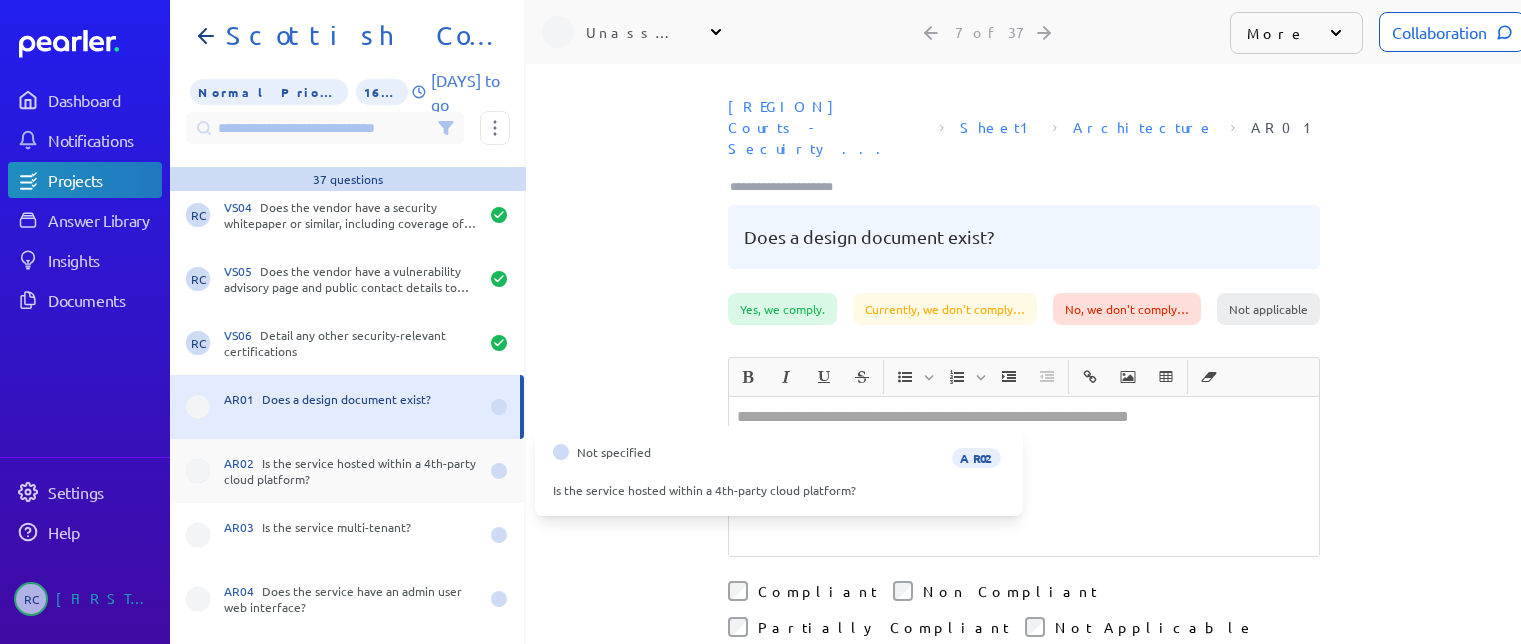 drag, startPoint x: 361, startPoint y: 480, endPoint x: 428, endPoint y: 486, distance: 67.26812 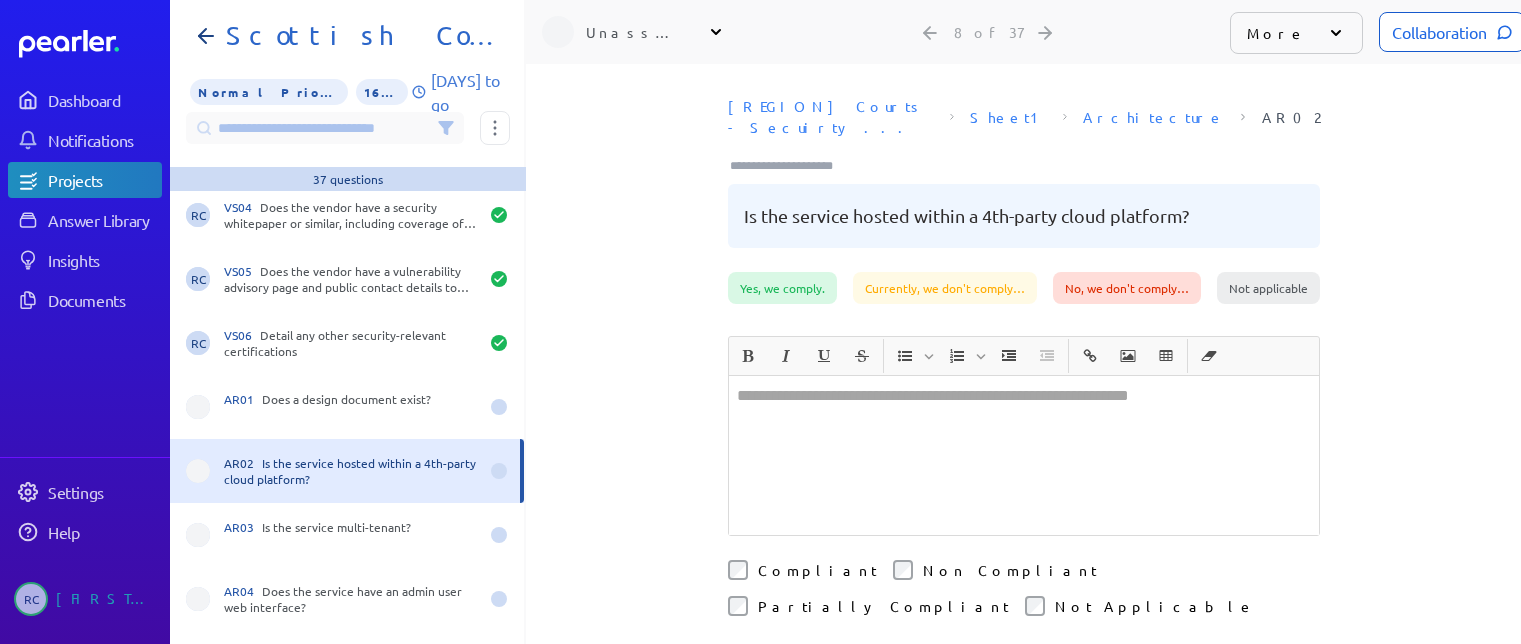 click at bounding box center [1024, 455] 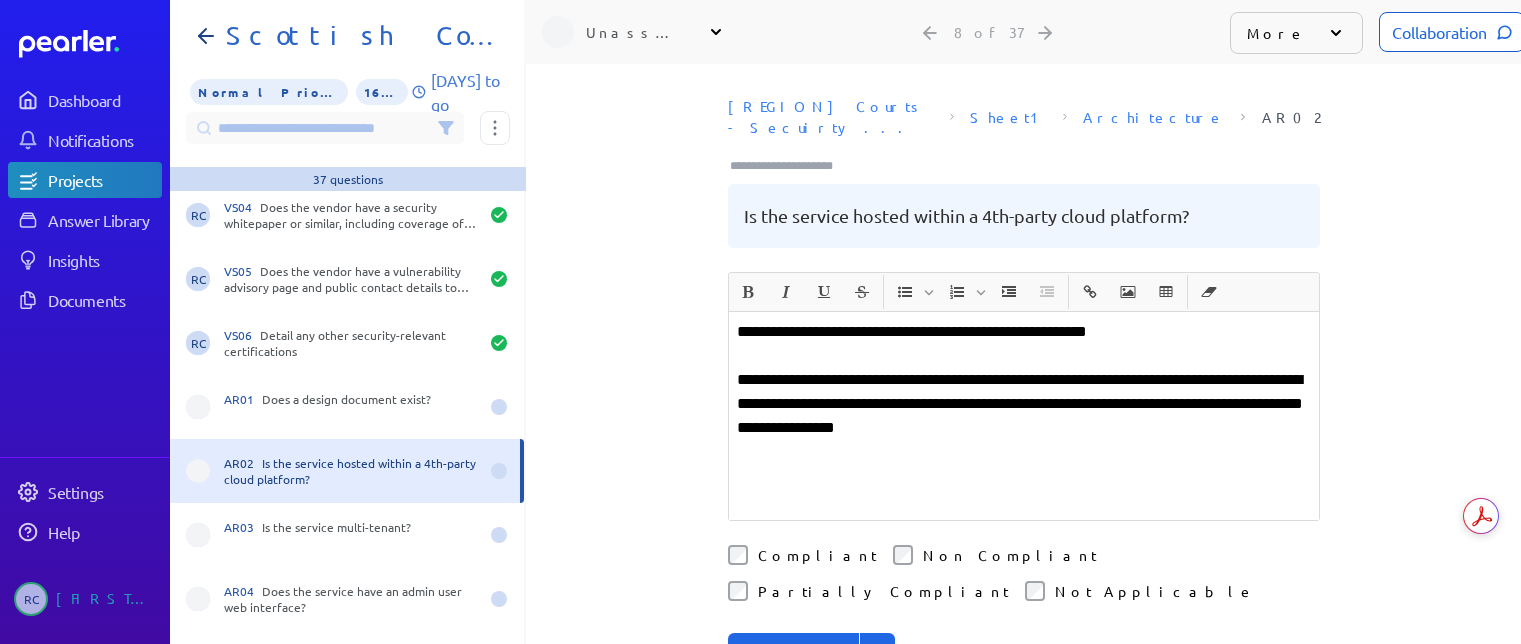 click on "**********" at bounding box center (1024, 416) 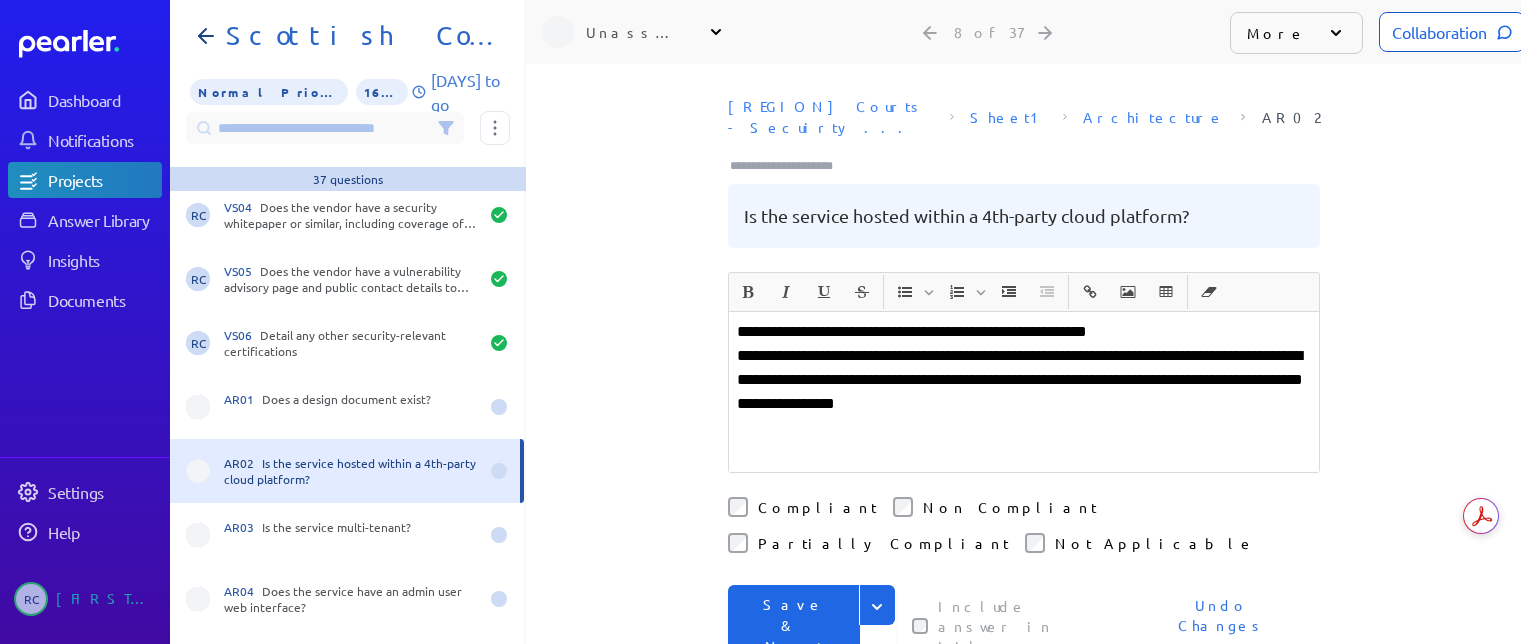 click 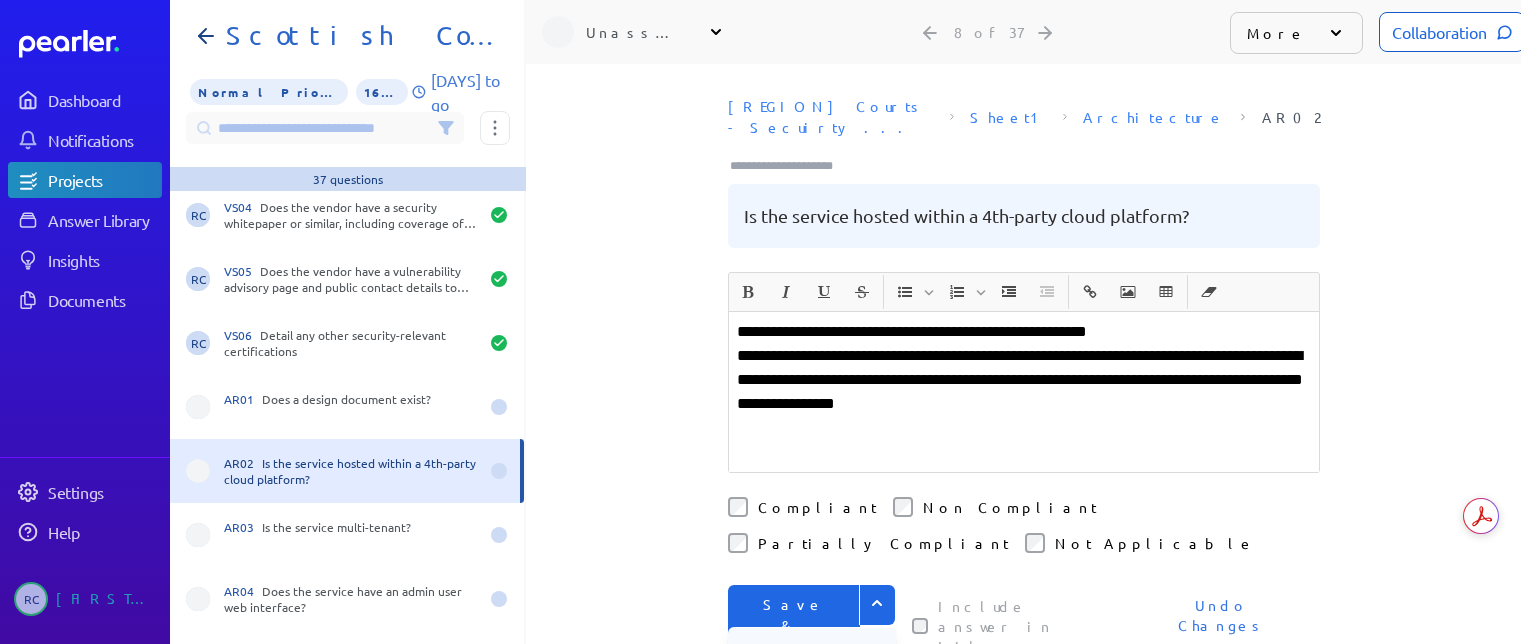 click on "Save" at bounding box center (812, 648) 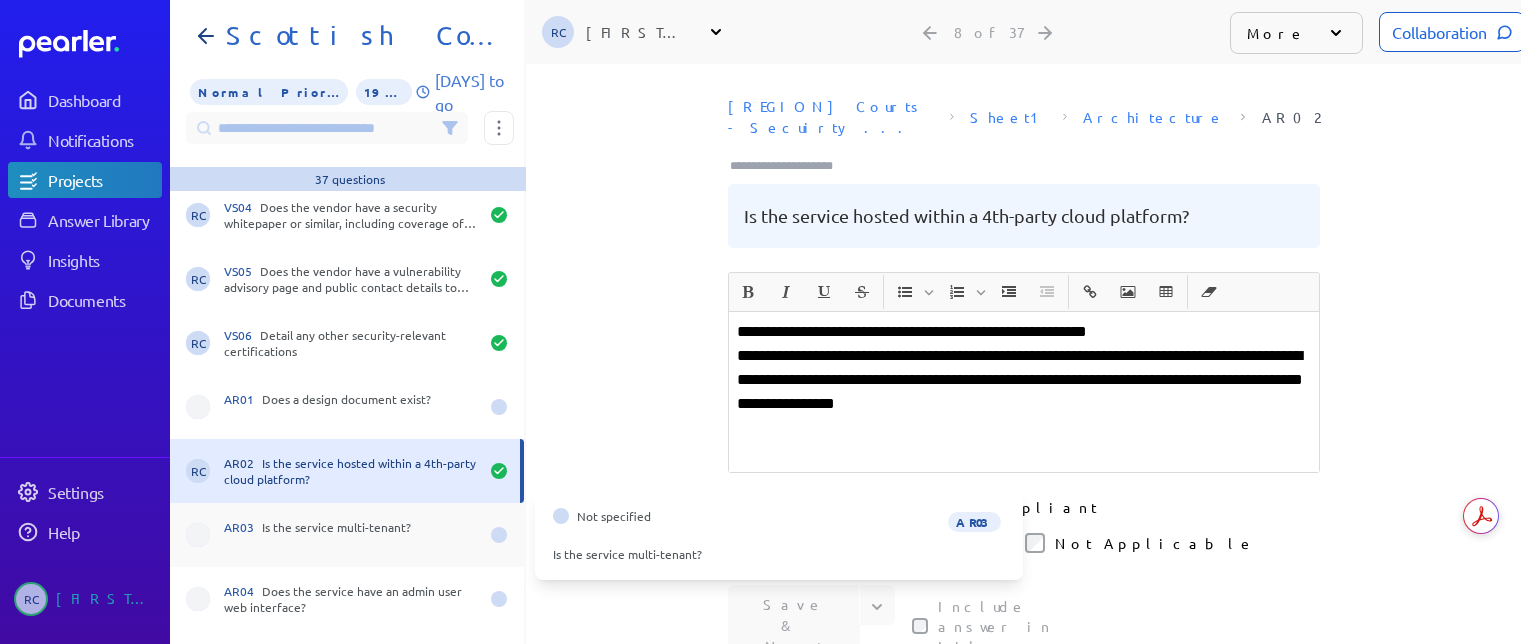 click on "AR03 Is the service multi-tenant?" at bounding box center [351, 535] 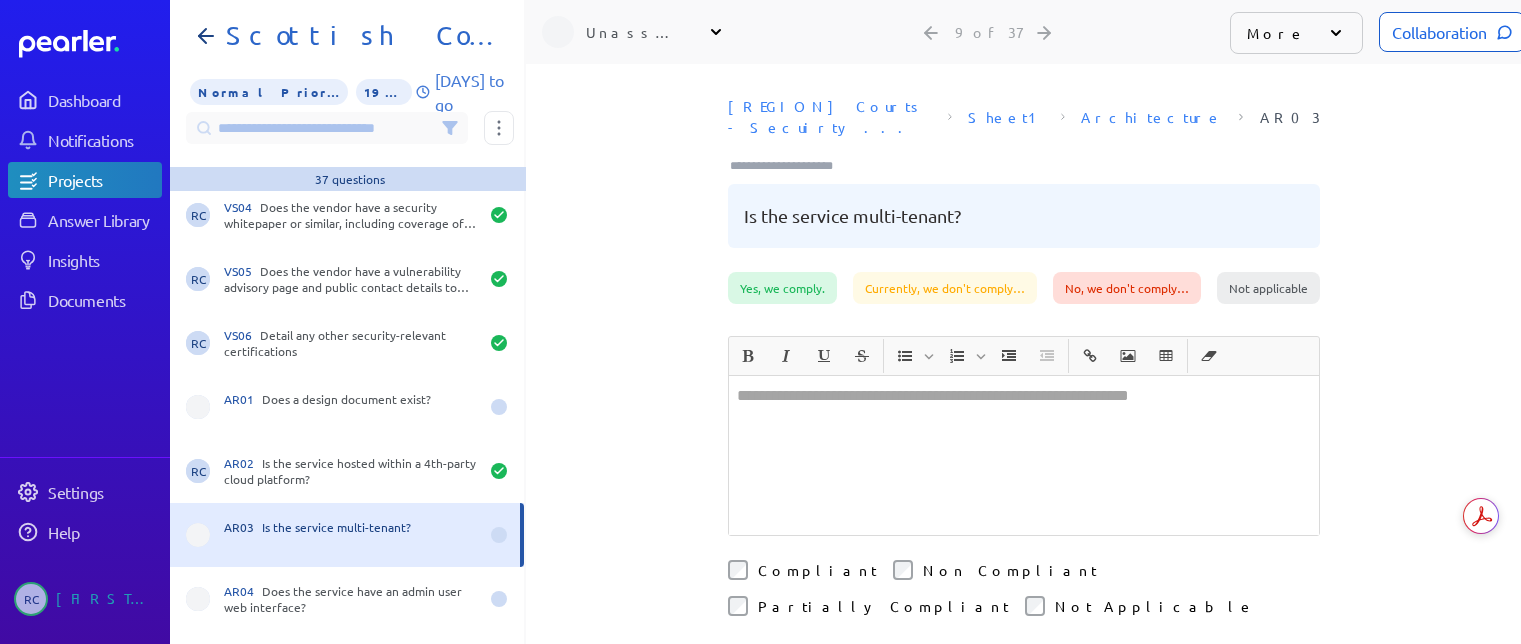 click at bounding box center [1024, 455] 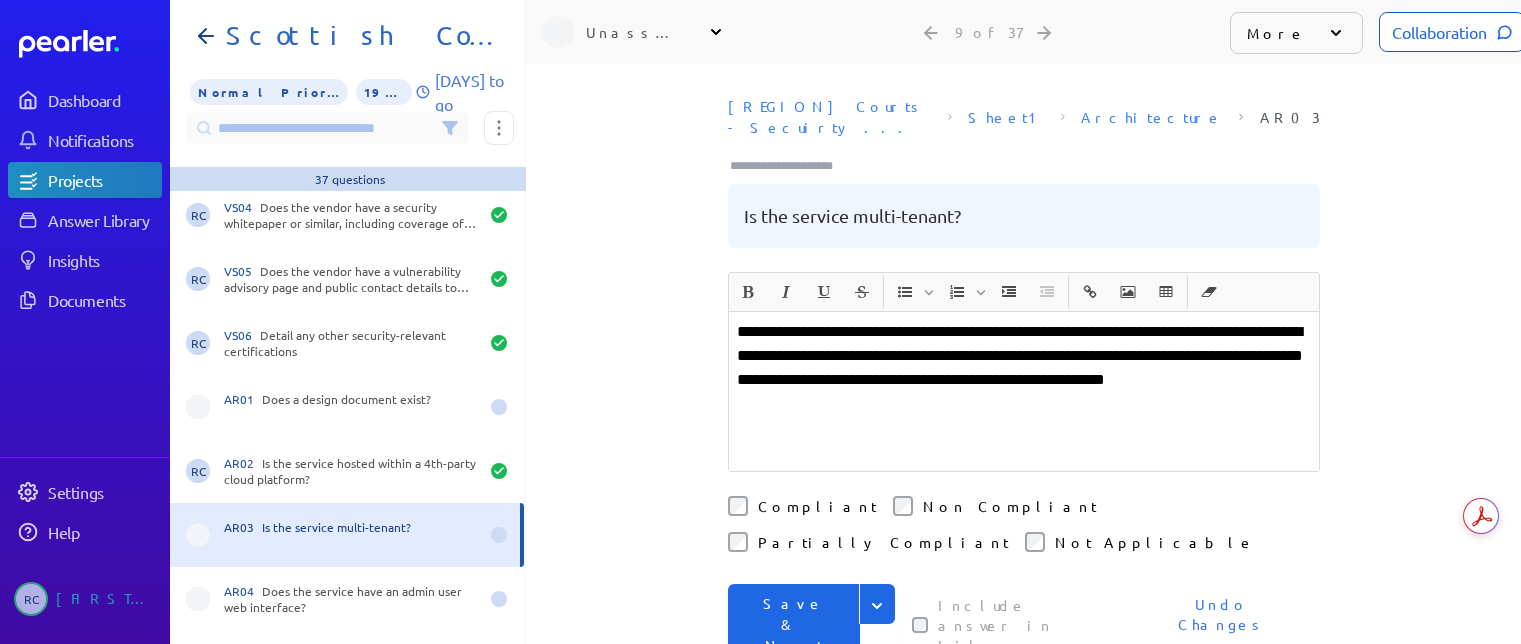 click 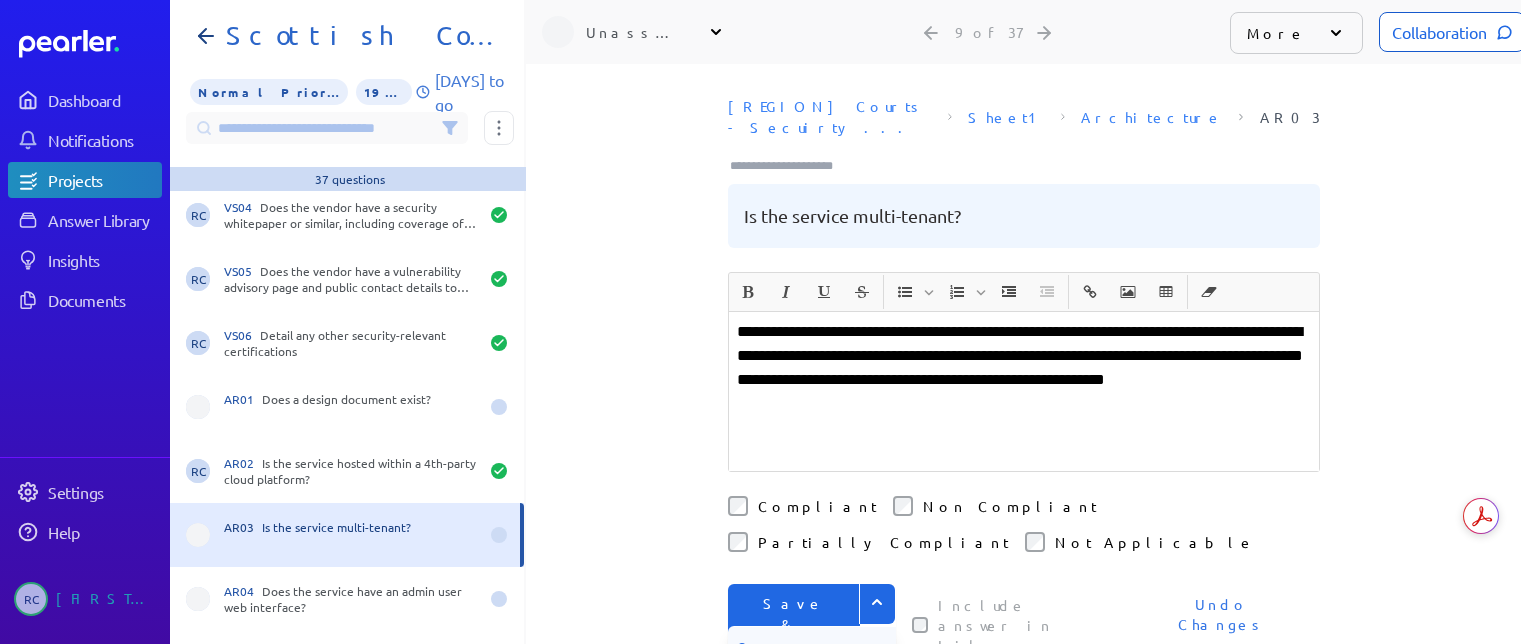 click on "Save" at bounding box center (812, 647) 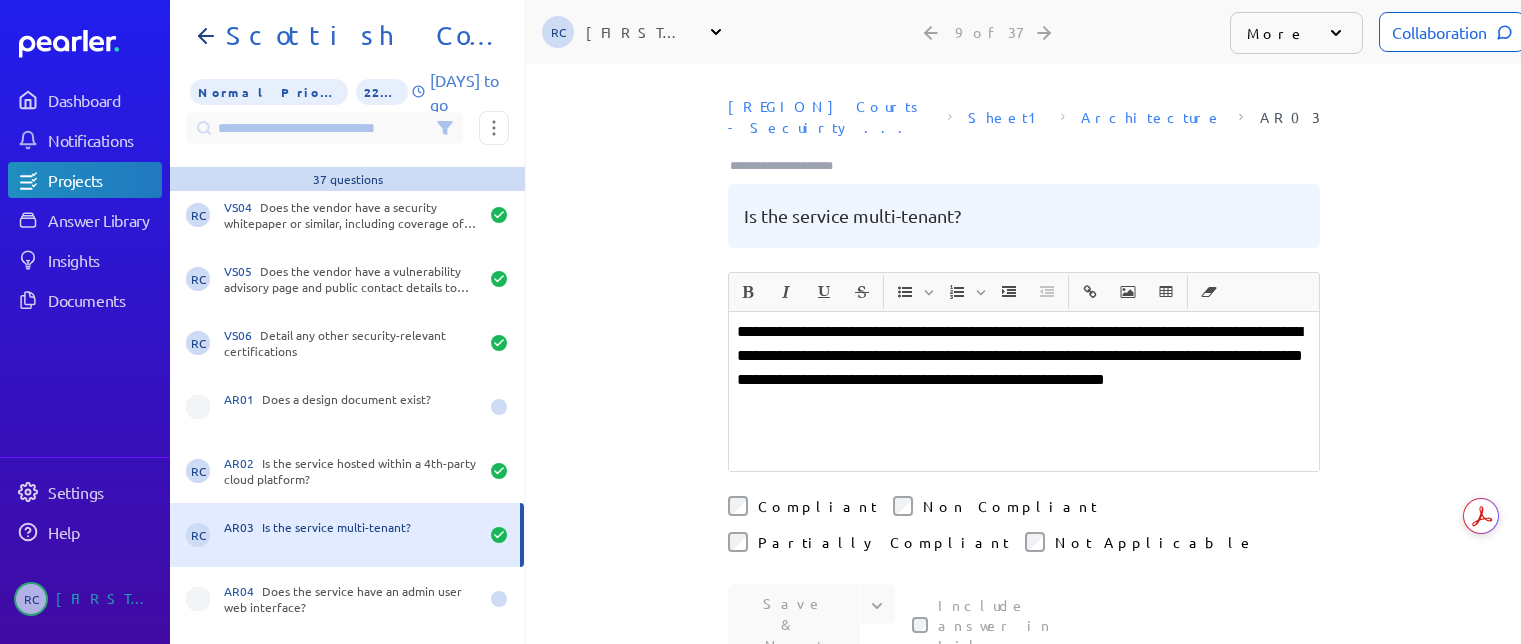 click at bounding box center (1024, 428) 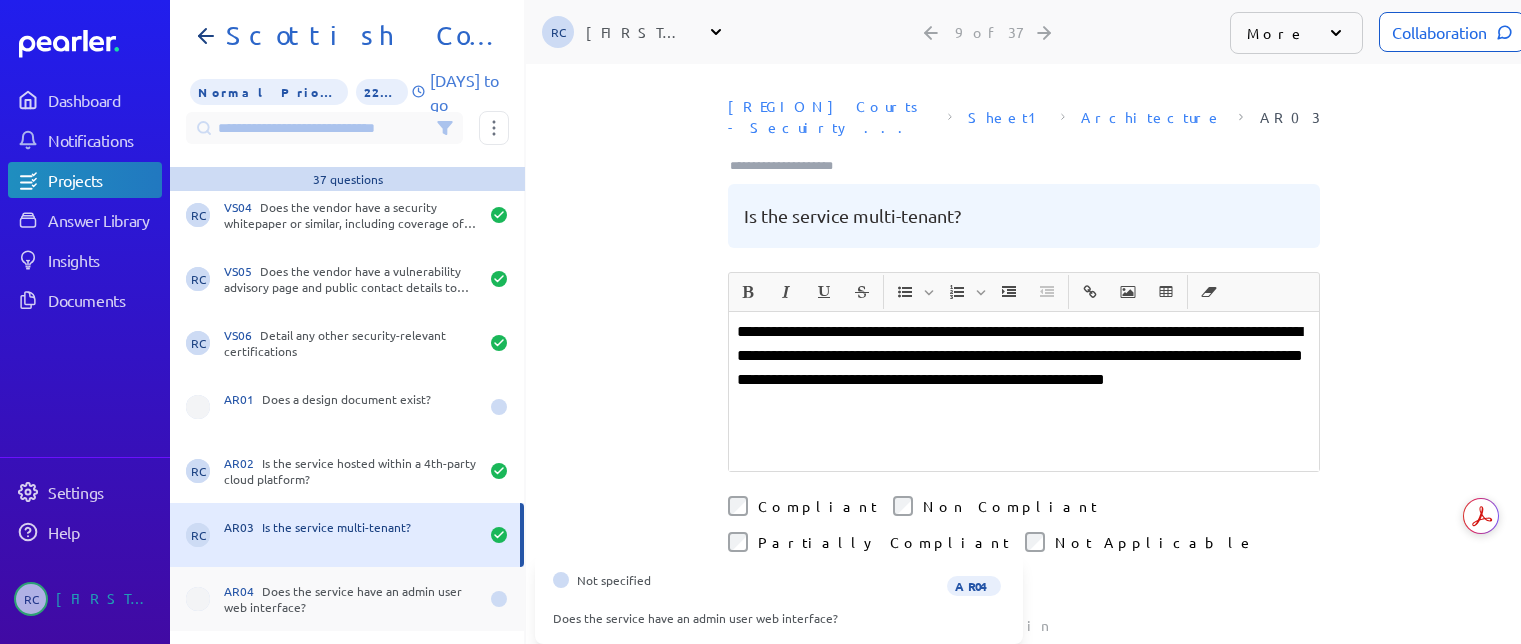 click on "AR04 Does the service have an admin user web interface?" at bounding box center (351, 599) 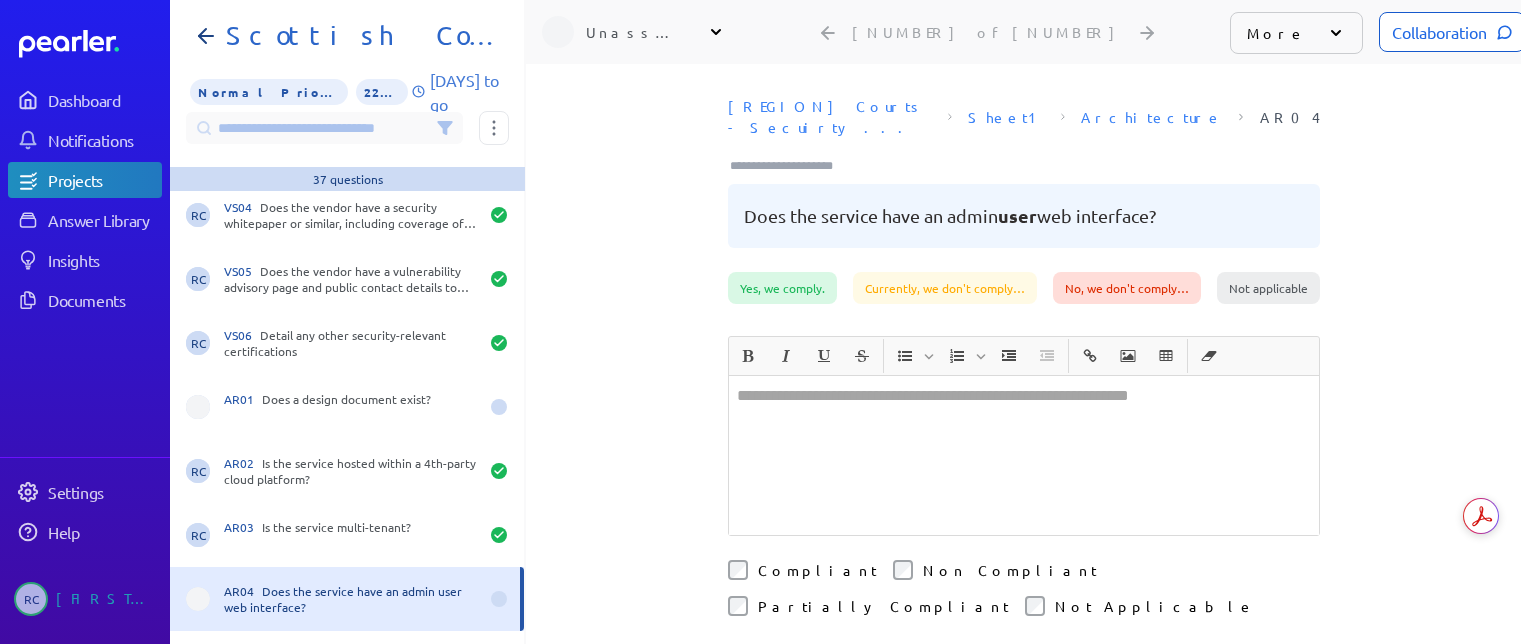 click at bounding box center [1024, 455] 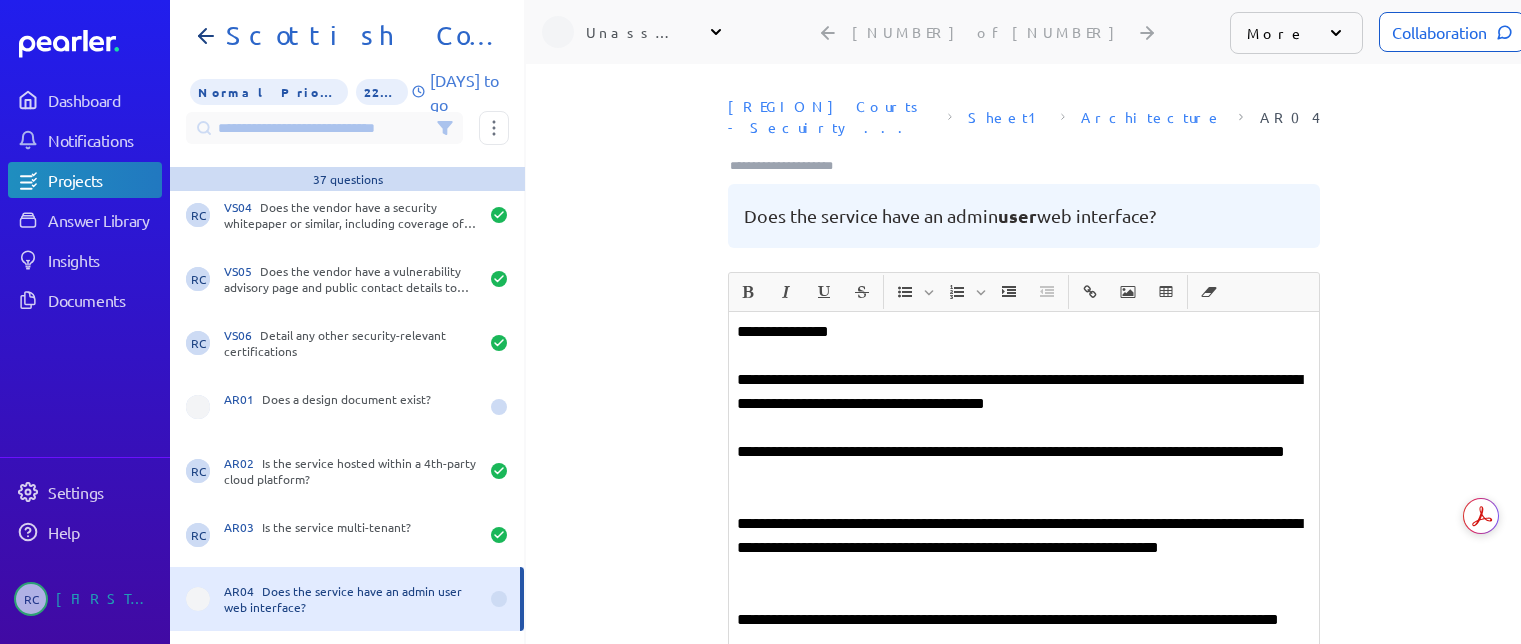 click on "**********" at bounding box center [1024, 572] 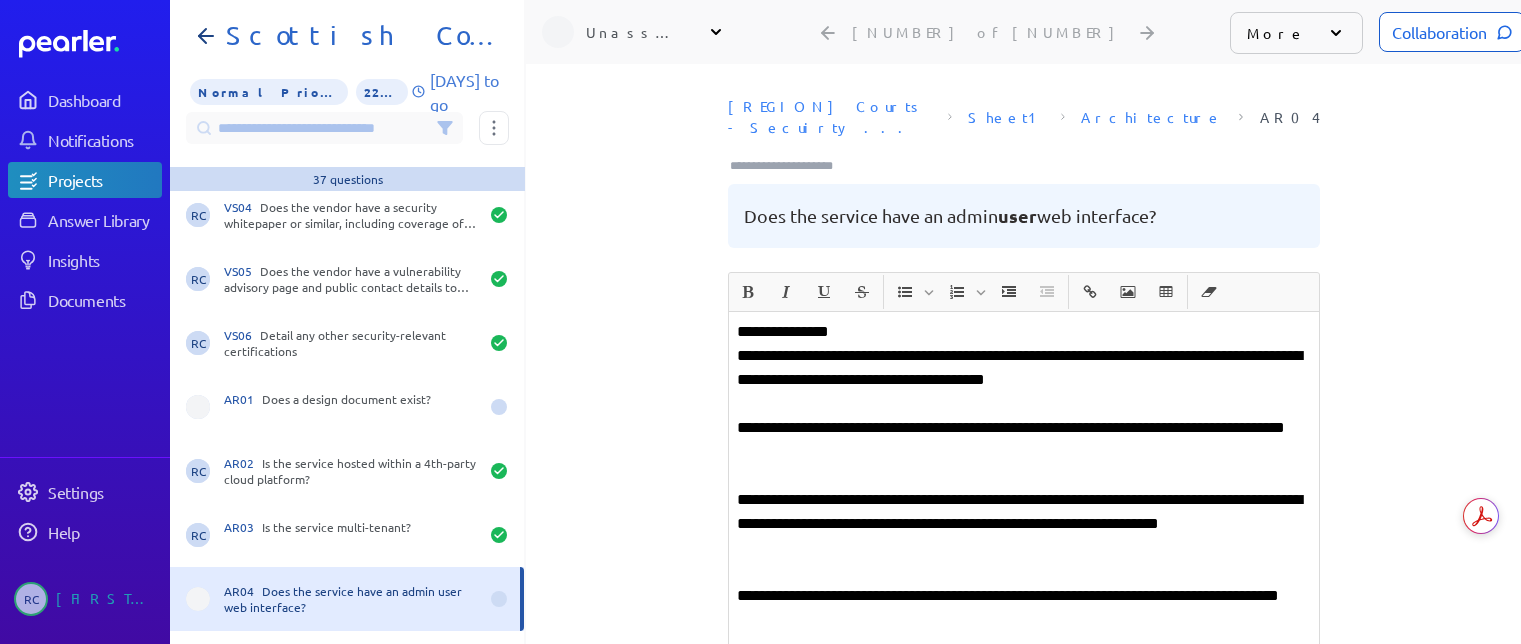 click on "**********" at bounding box center (1024, 548) 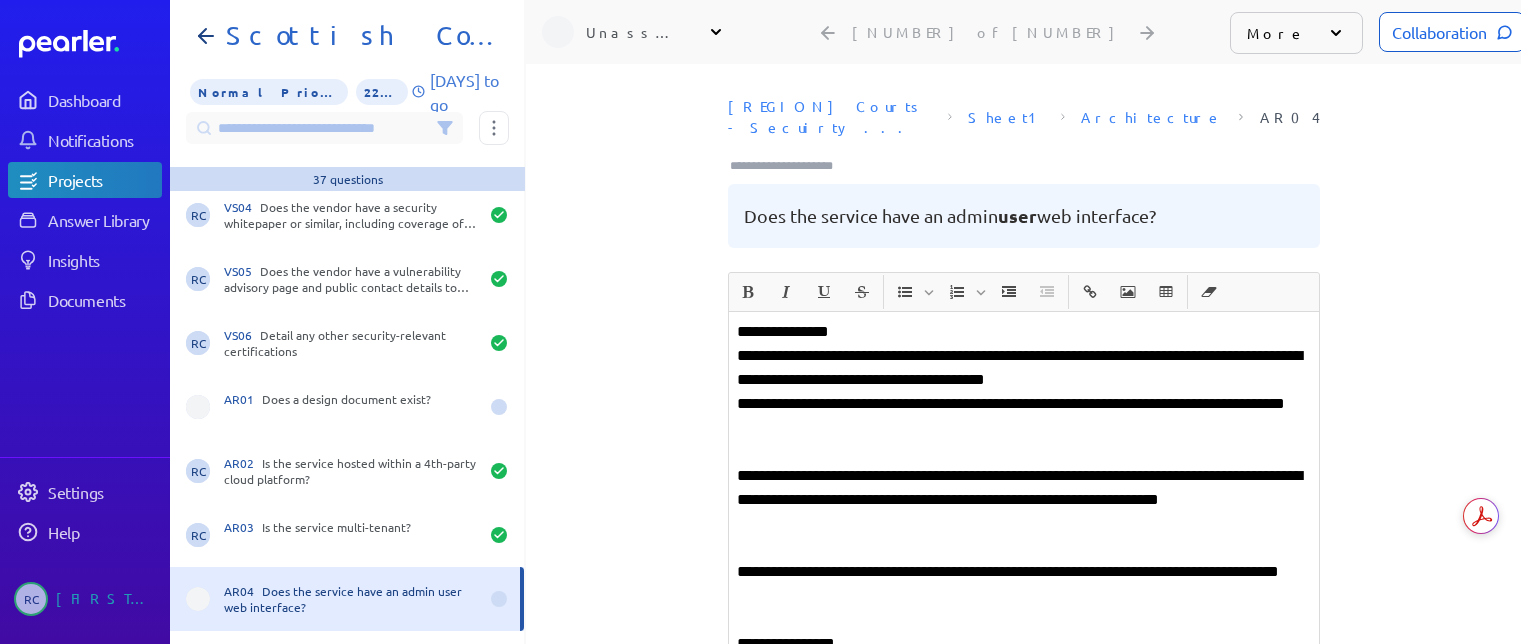 click on "**********" at bounding box center [1024, 536] 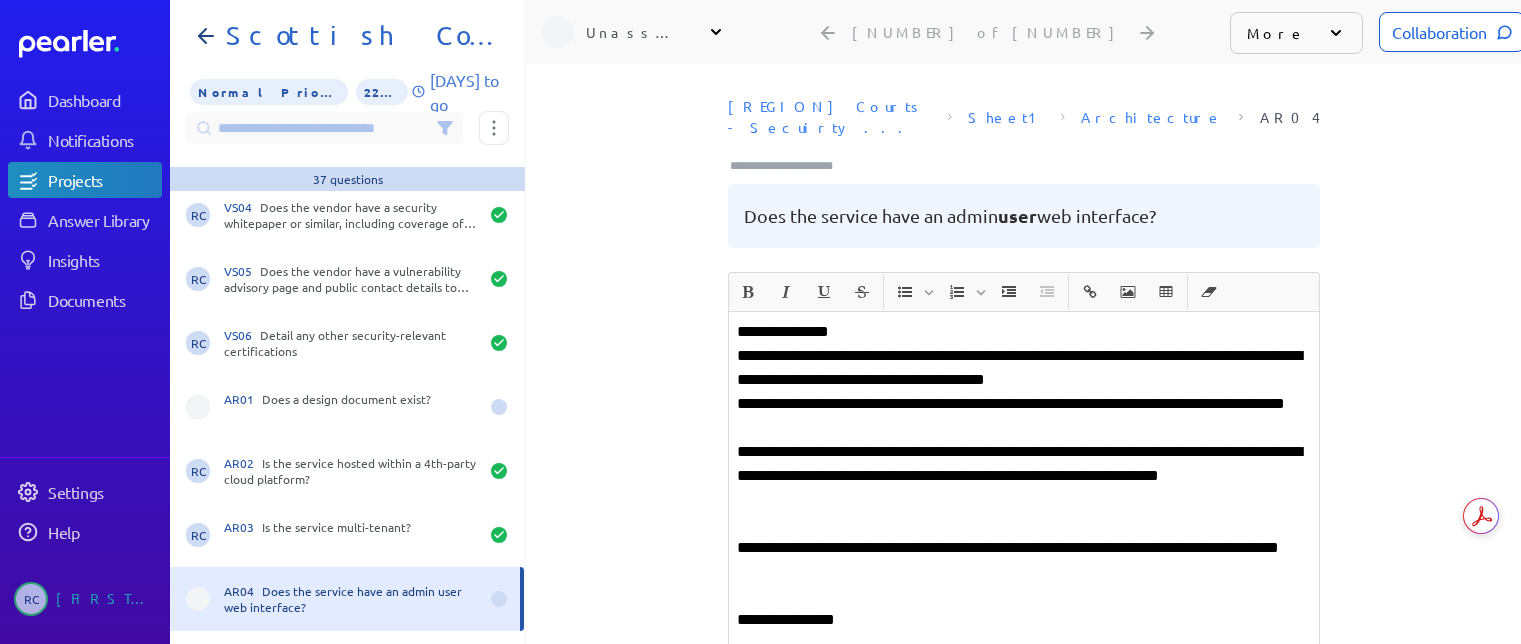 click on "**********" at bounding box center (1024, 524) 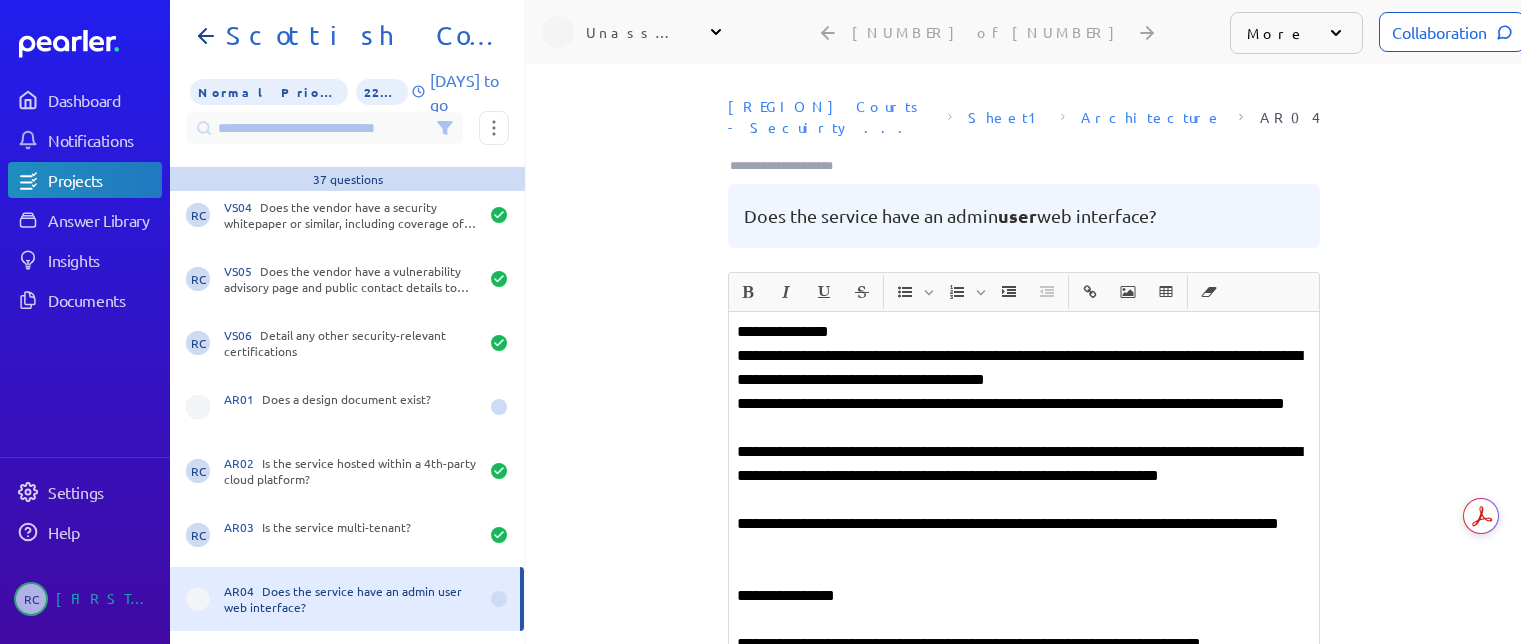 click on "**********" at bounding box center (1024, 512) 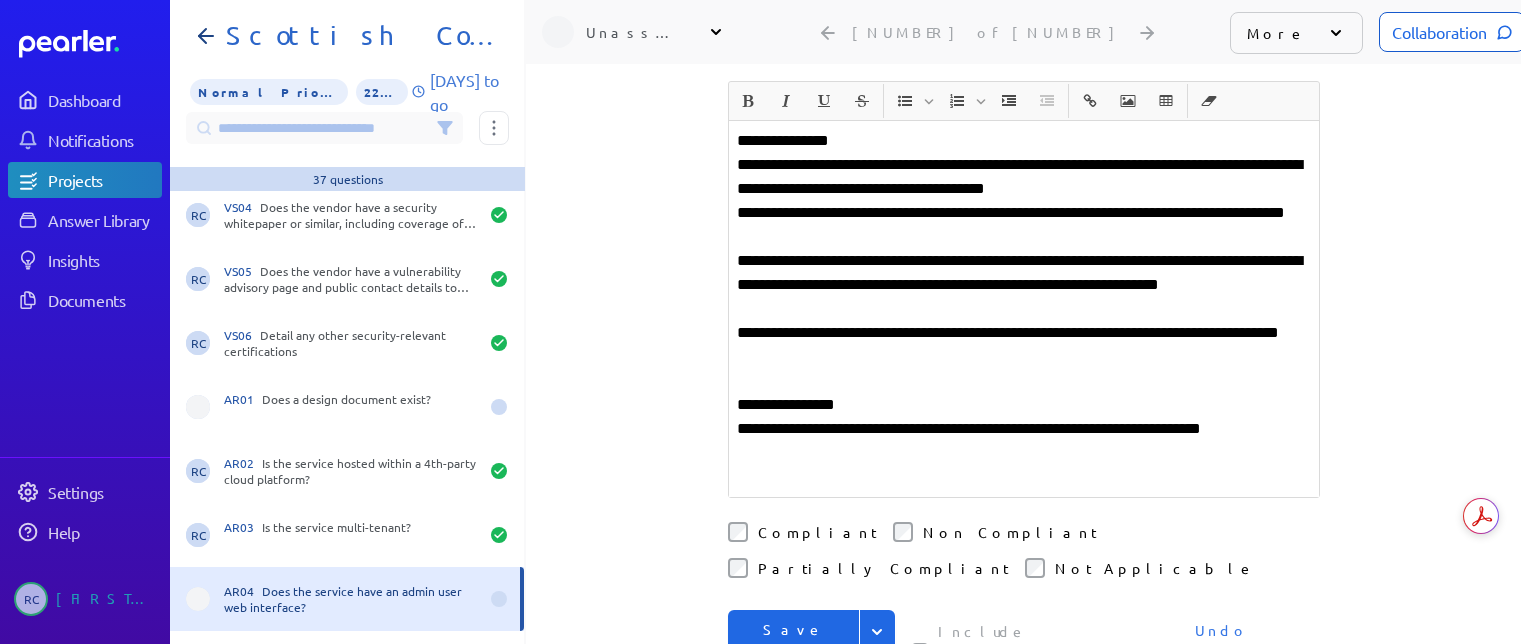 scroll, scrollTop: 200, scrollLeft: 0, axis: vertical 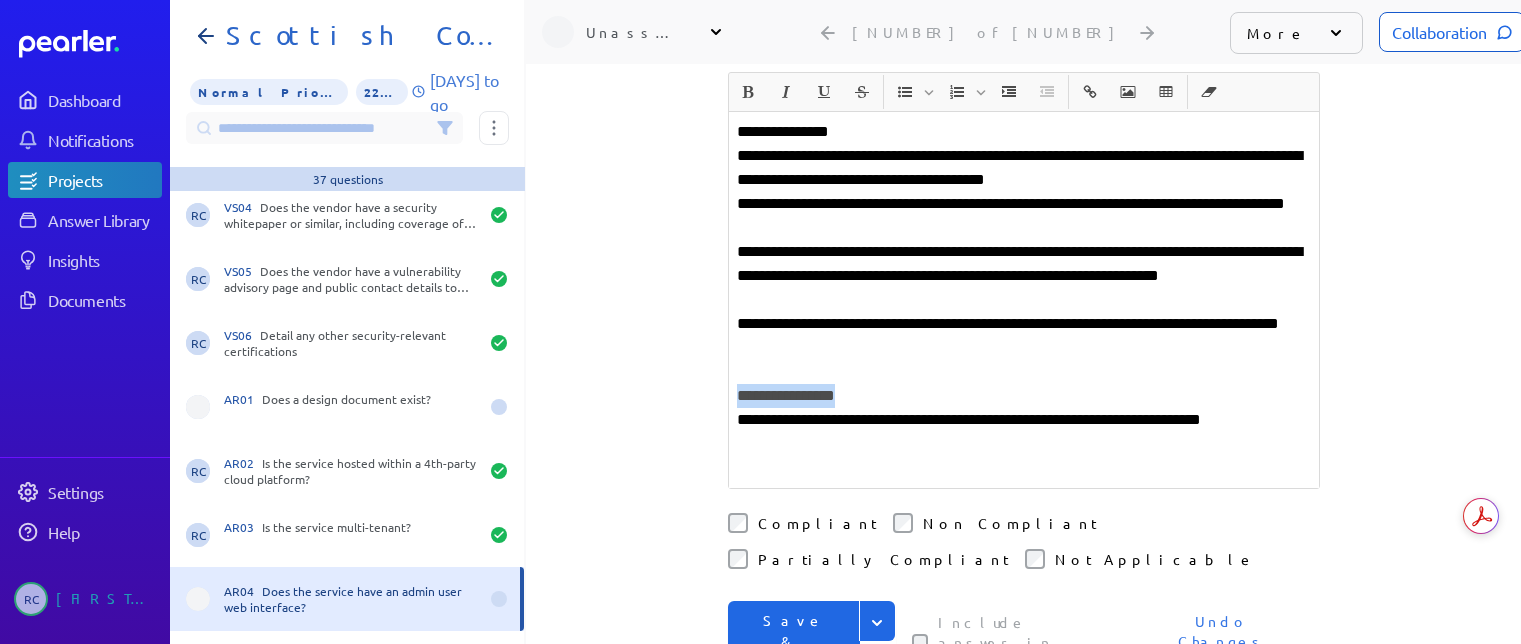 drag, startPoint x: 864, startPoint y: 368, endPoint x: 735, endPoint y: 376, distance: 129.24782 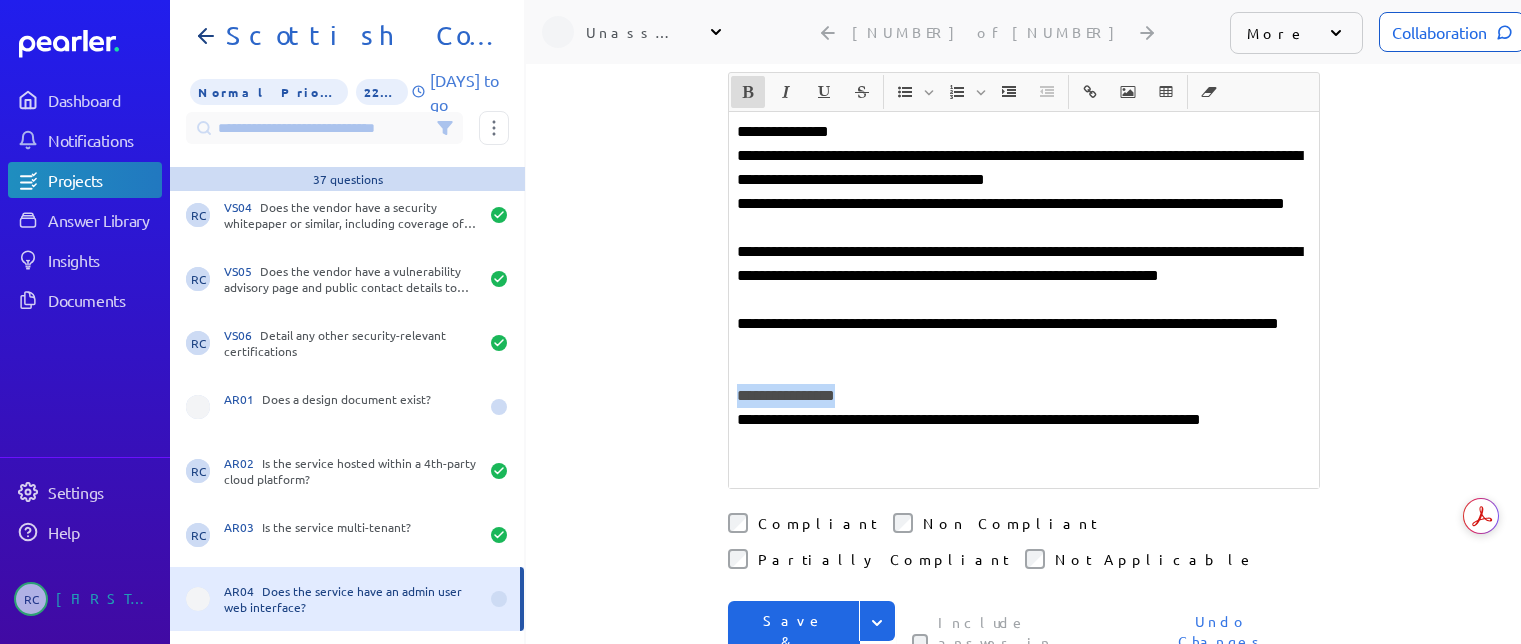 click 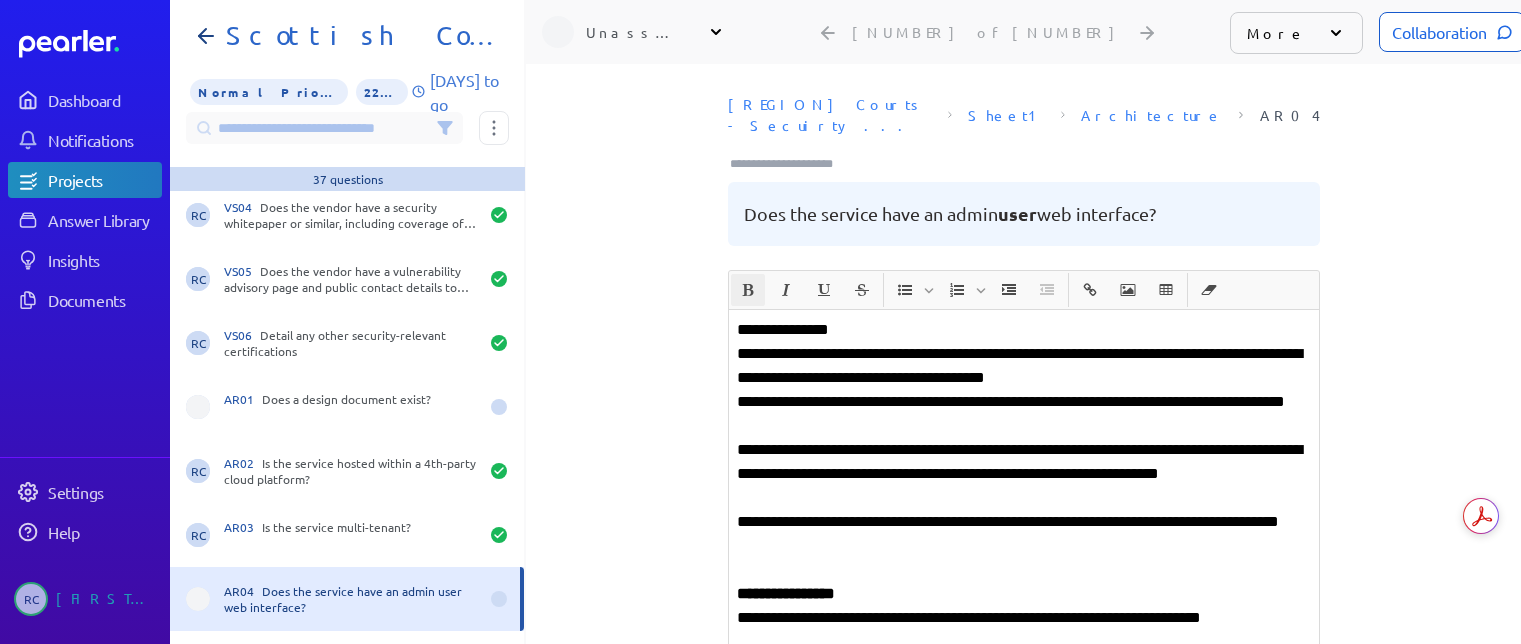 scroll, scrollTop: 0, scrollLeft: 0, axis: both 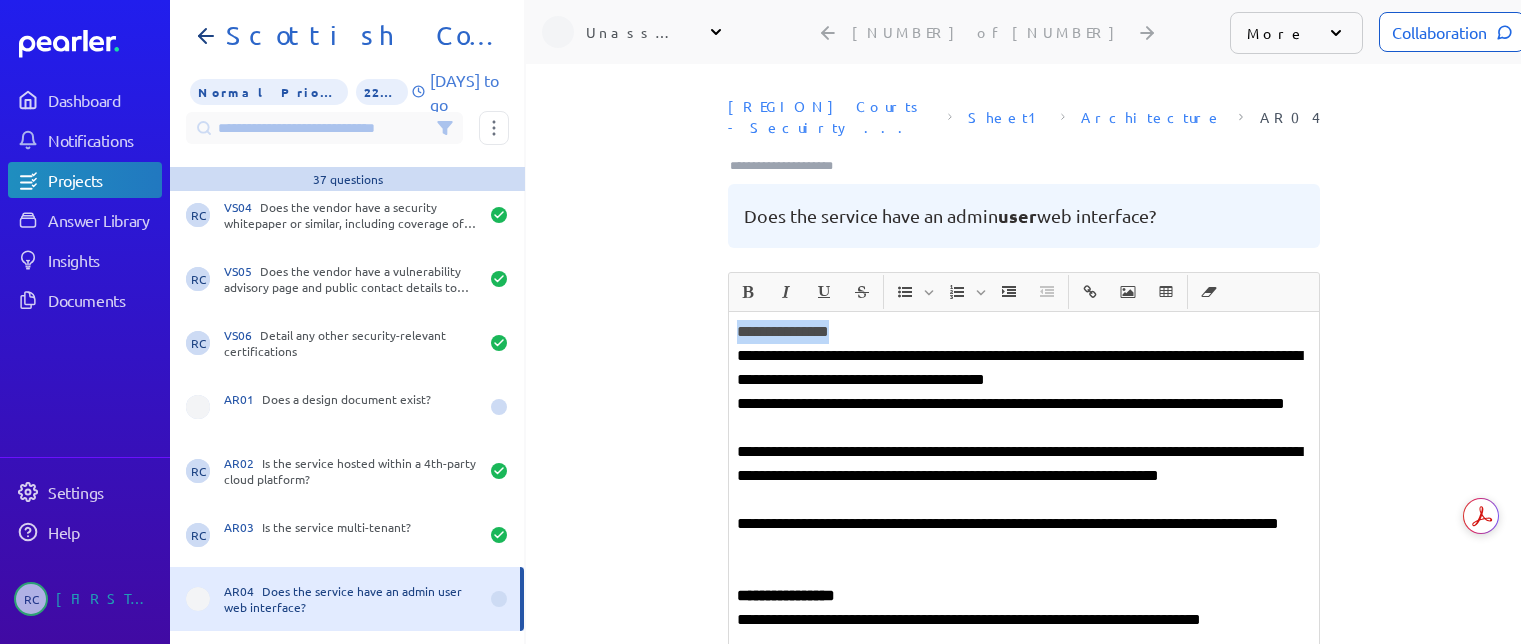 drag, startPoint x: 831, startPoint y: 312, endPoint x: 732, endPoint y: 304, distance: 99.32271 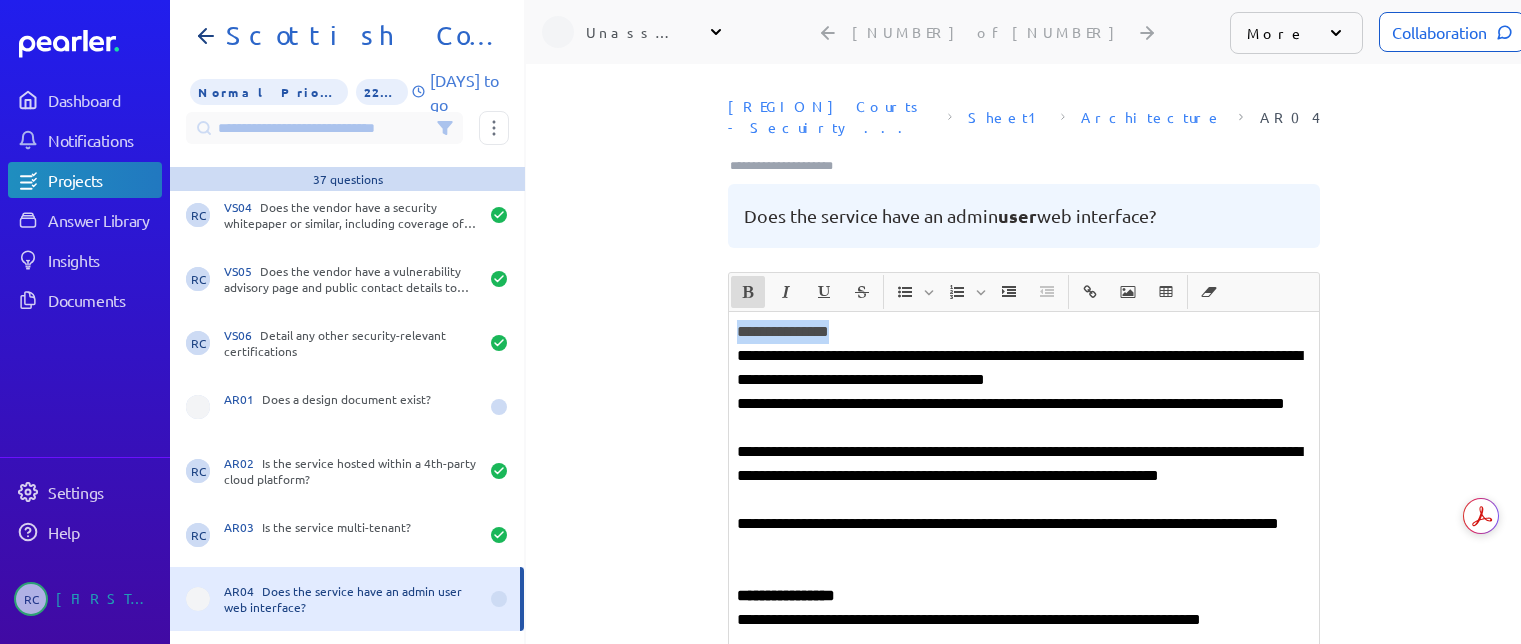 click at bounding box center [748, 292] 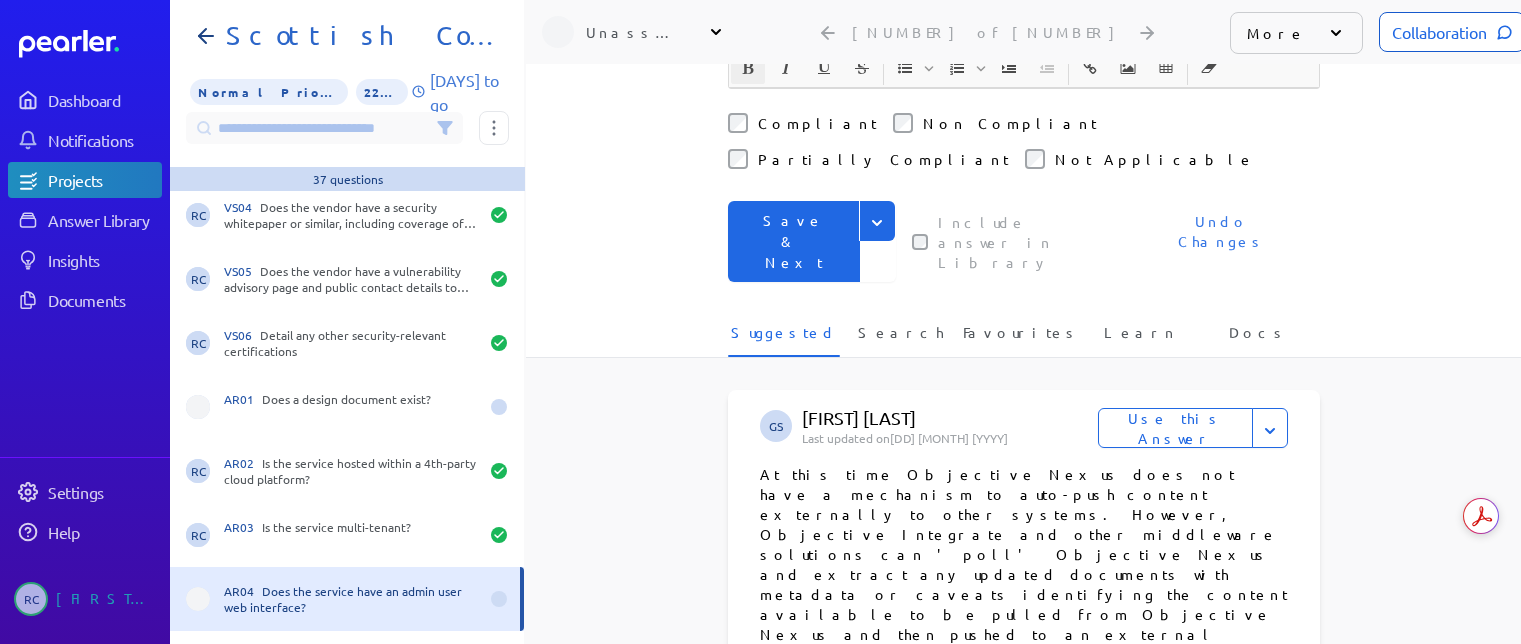 scroll, scrollTop: 400, scrollLeft: 0, axis: vertical 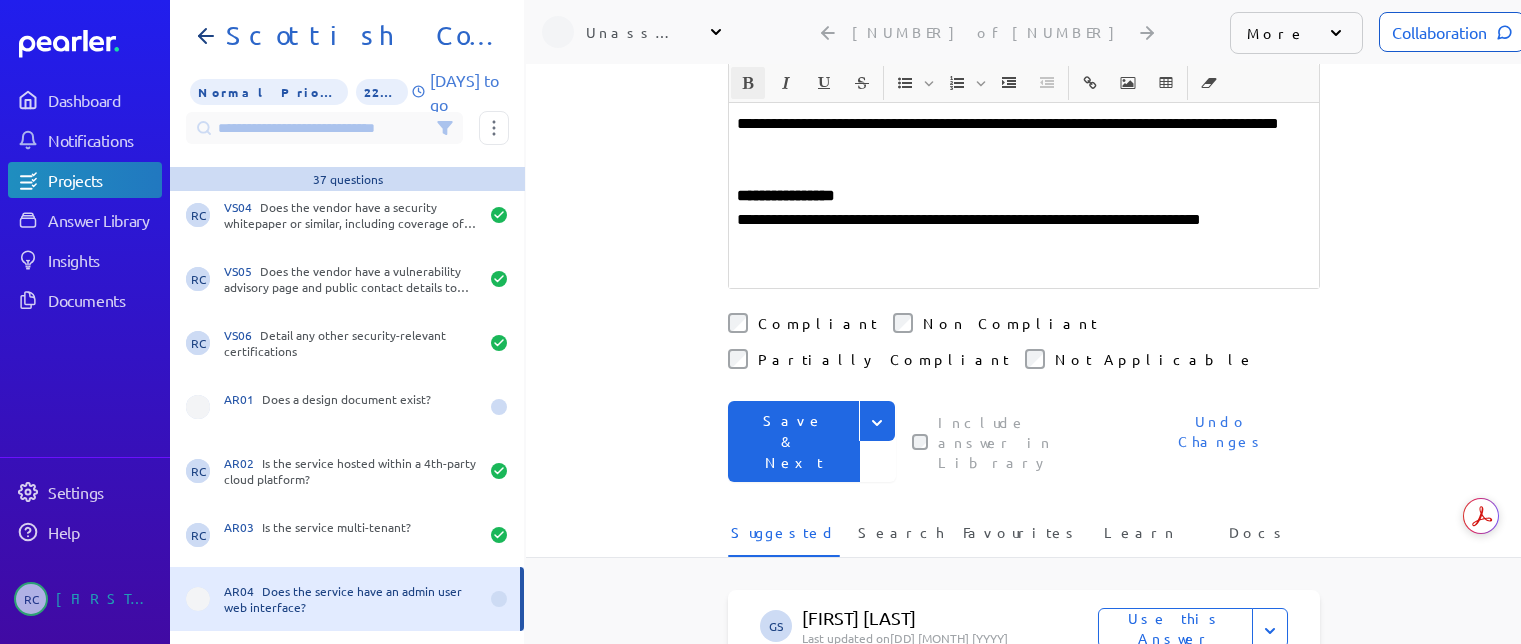 click on "Compliant" at bounding box center [817, 323] 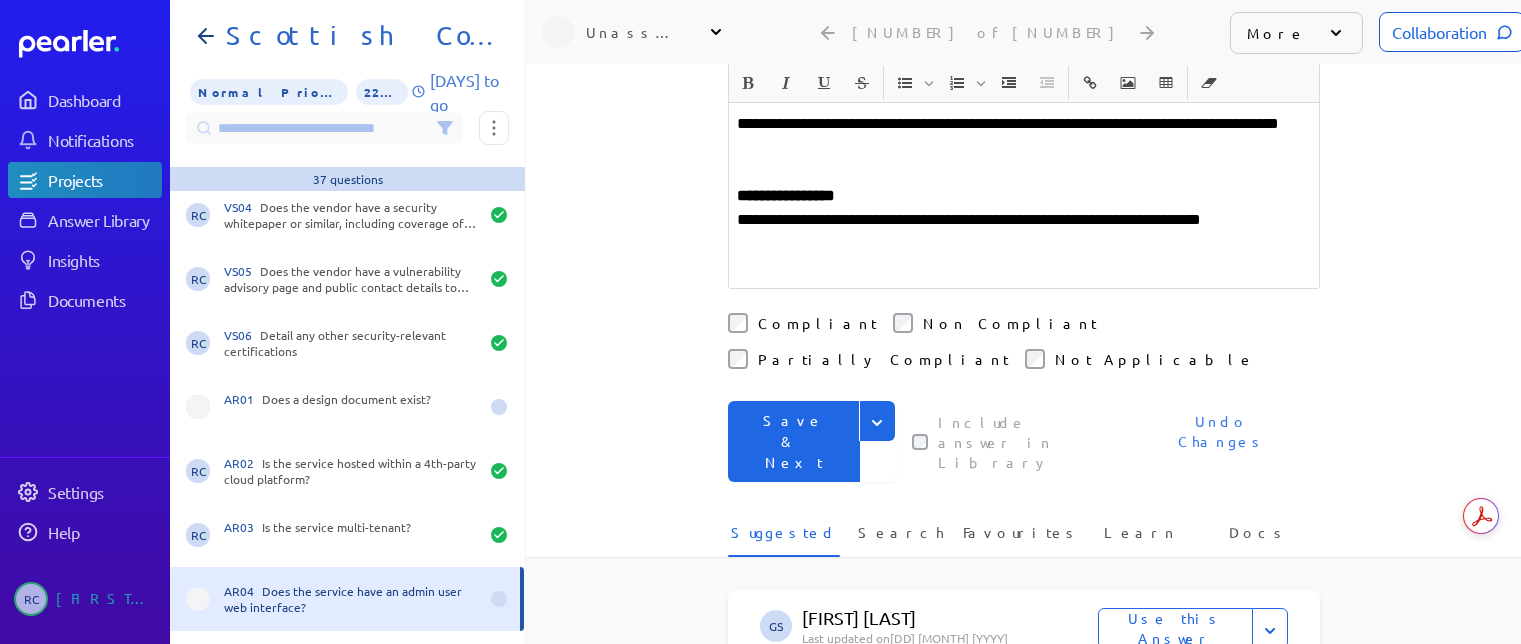 click 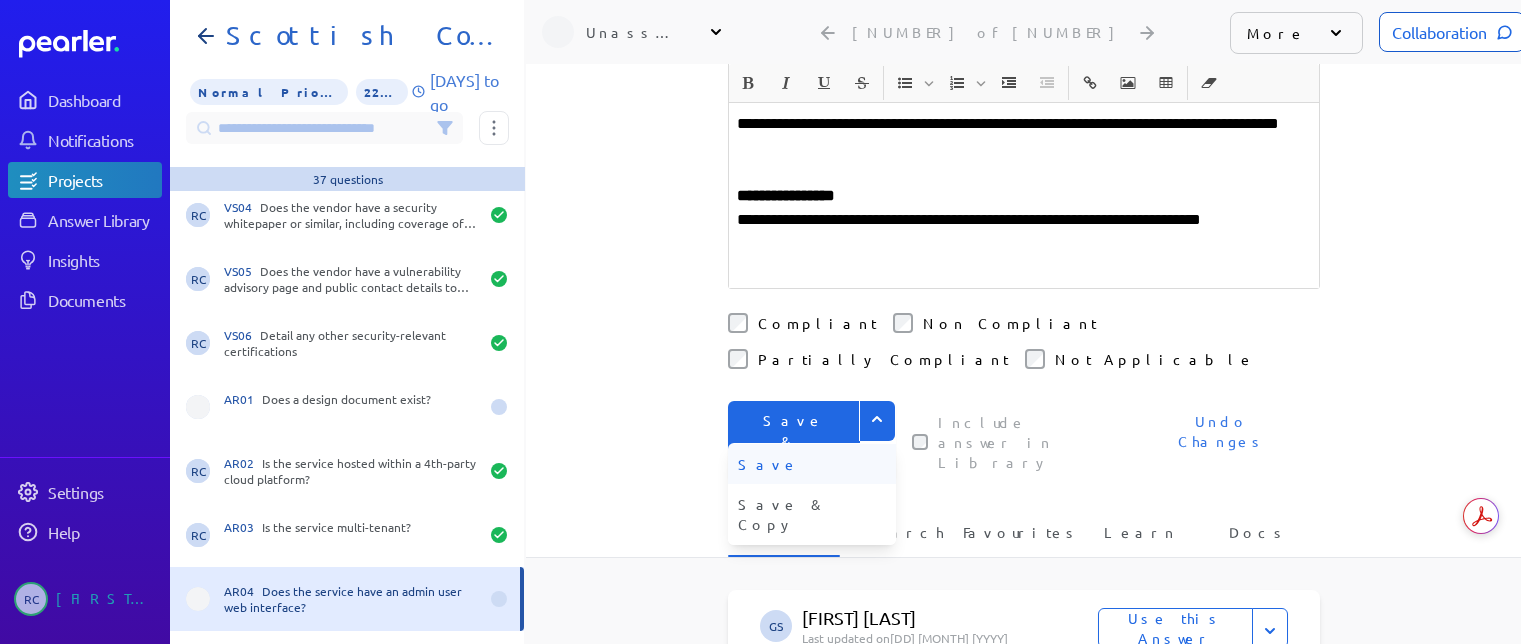 click on "Save" at bounding box center [812, 464] 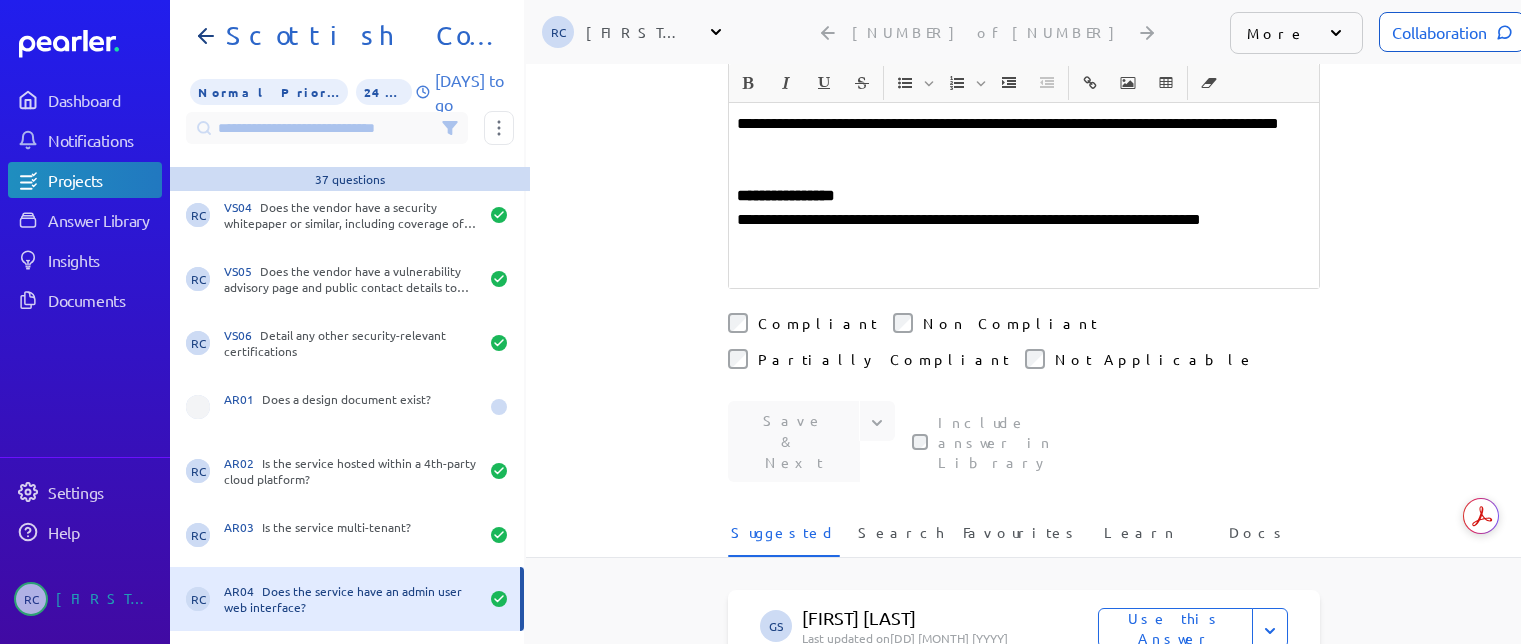 click at bounding box center [1024, 268] 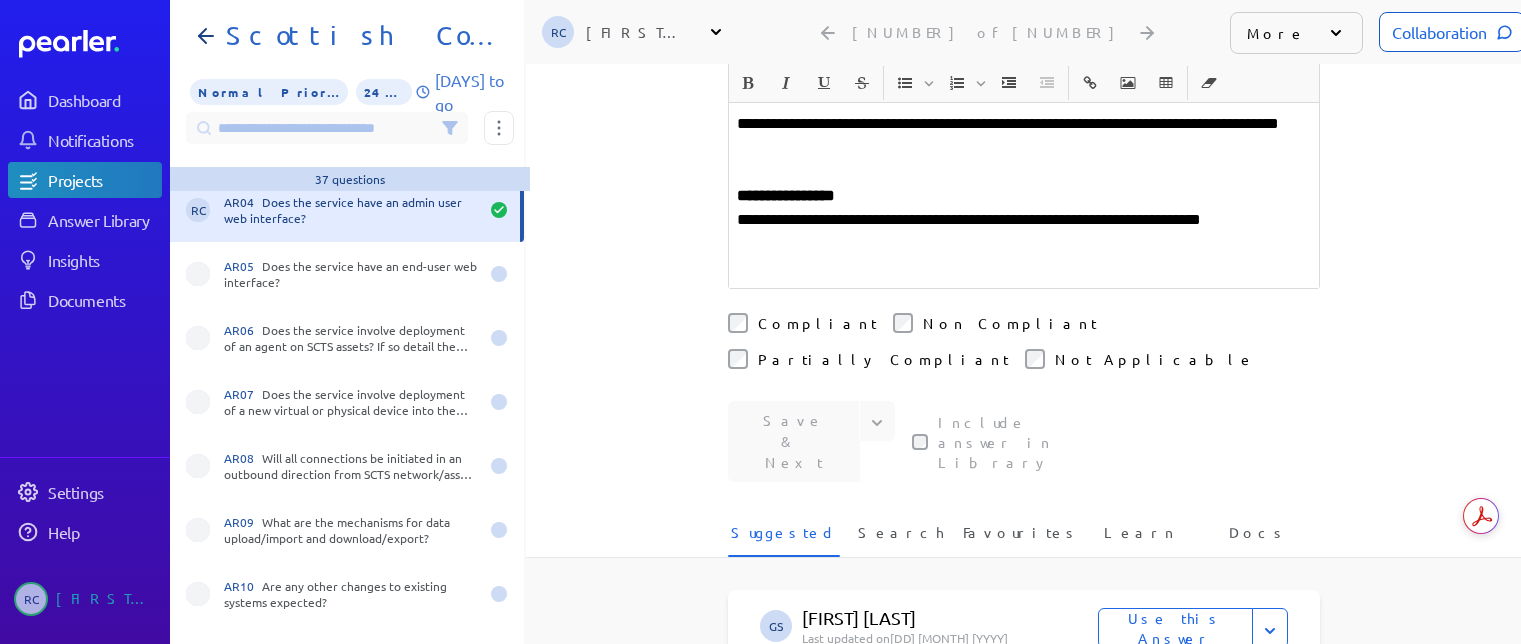 scroll, scrollTop: 600, scrollLeft: 0, axis: vertical 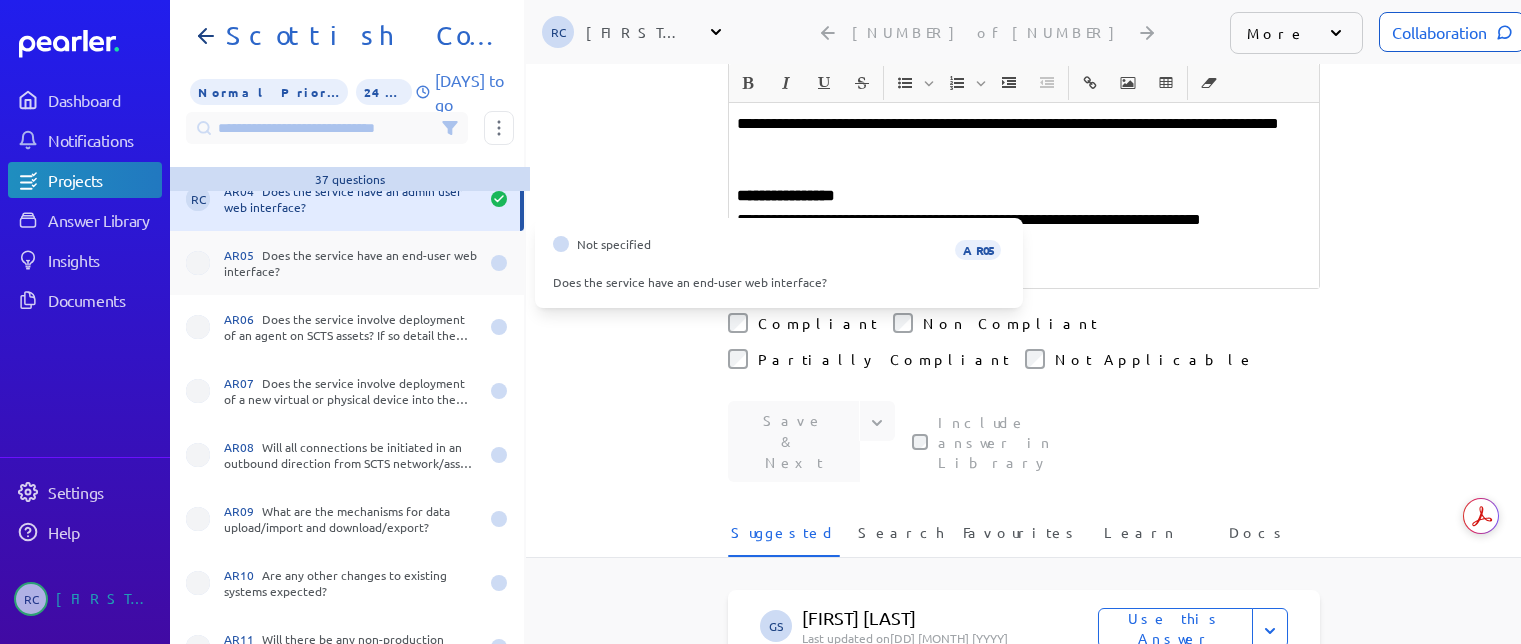 click on "AR05 Does the service have an end-user web interface?" at bounding box center (351, 263) 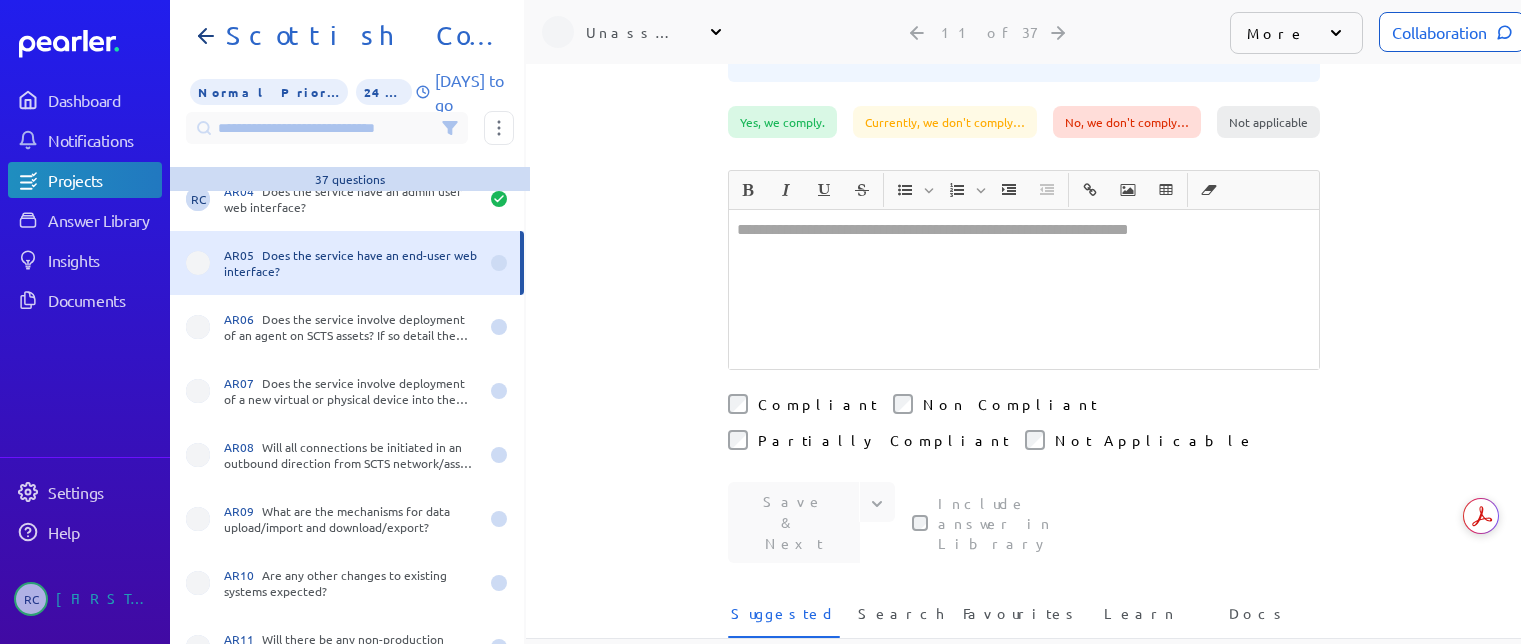 scroll, scrollTop: 383, scrollLeft: 0, axis: vertical 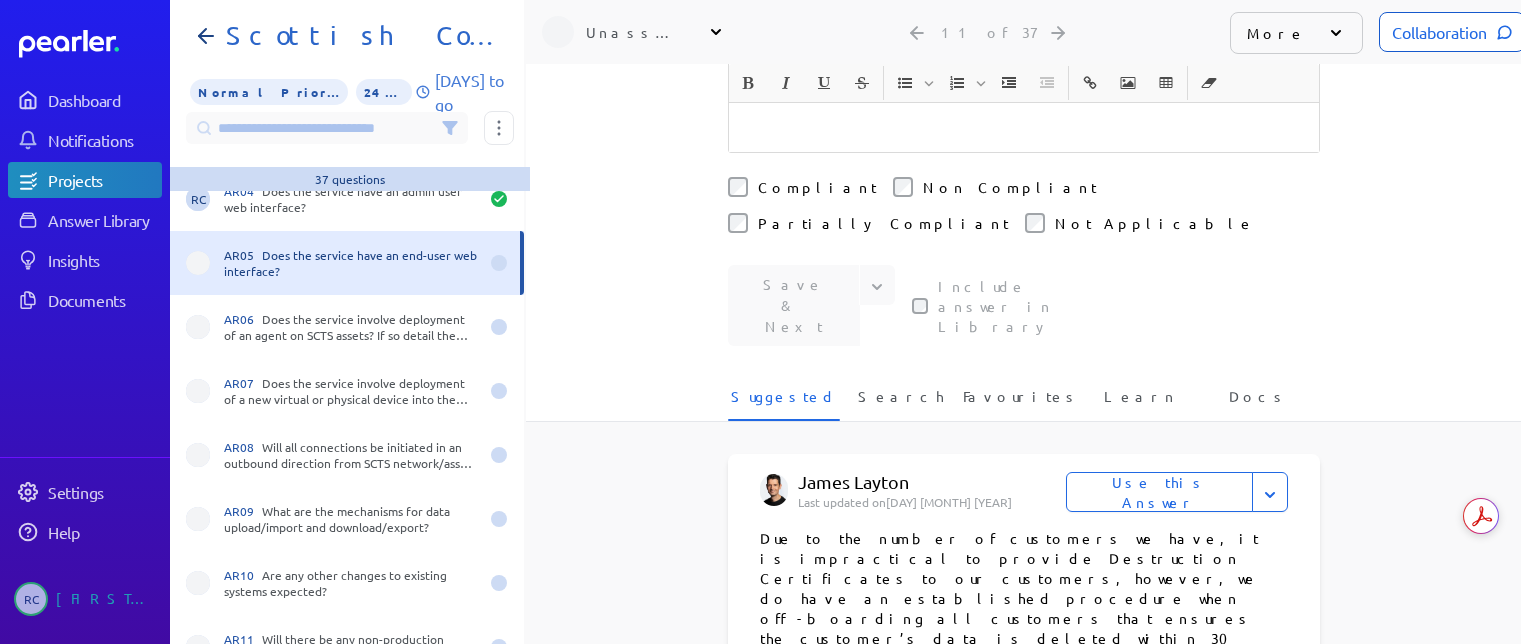 click on "[FIRST] [LAST] Last updated on [DAY] [MONTH] [YEAR] Use this Answer Flag for Review Don't show this Again Due to the number of customers we have, it is impractical to provide Destruction Certificates to our customers, however, we do have an established procedure when off-boarding all customers that ensures the customer’s data is deleted within 30 days of the end of the cloud service (or earlier termination), and this forms part of our procedures. Corporate InfoSec" at bounding box center (1024, 608) 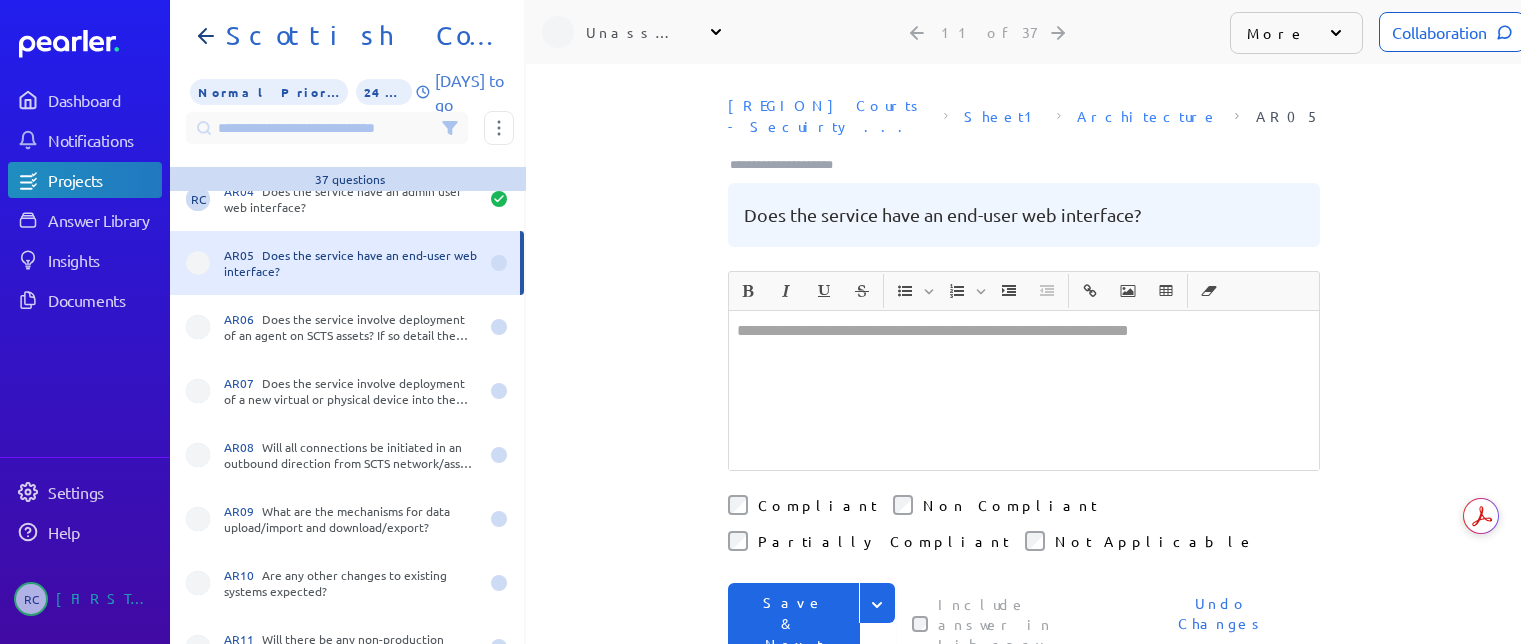 scroll, scrollTop: 0, scrollLeft: 0, axis: both 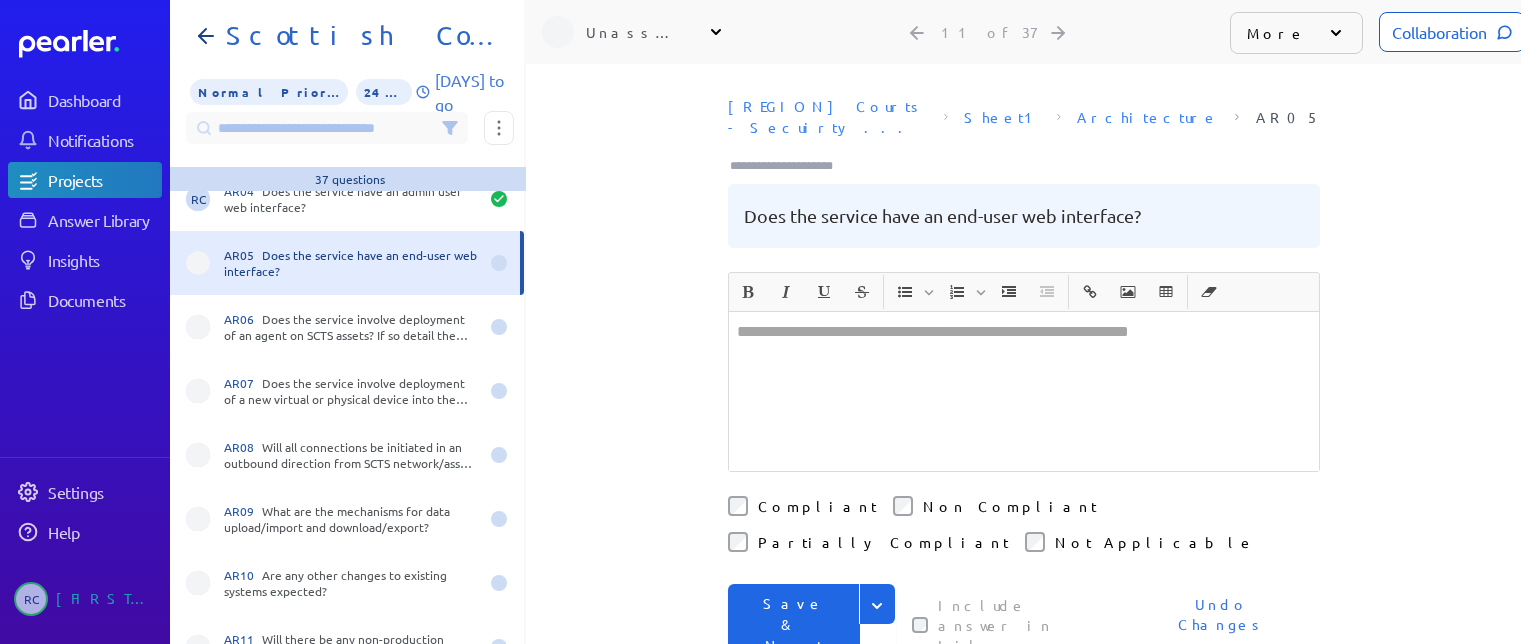 click at bounding box center (1024, 391) 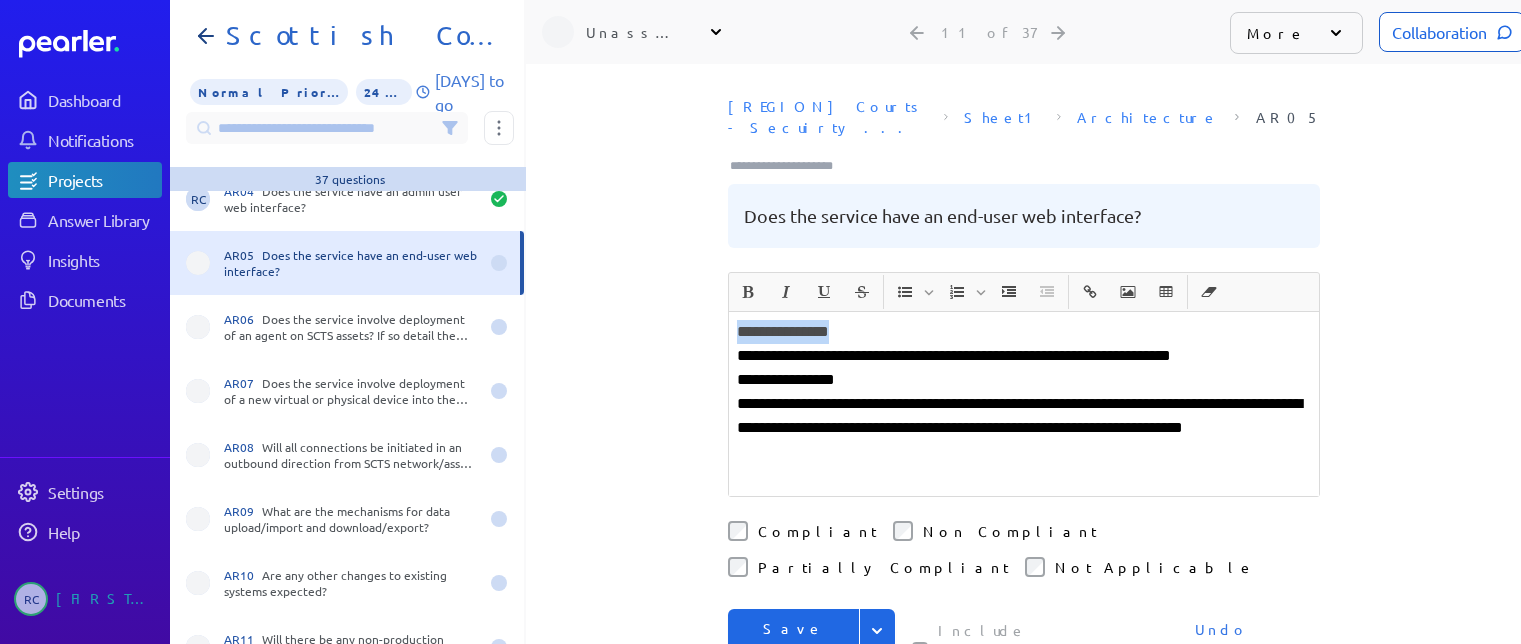 drag, startPoint x: 872, startPoint y: 306, endPoint x: 731, endPoint y: 299, distance: 141.17365 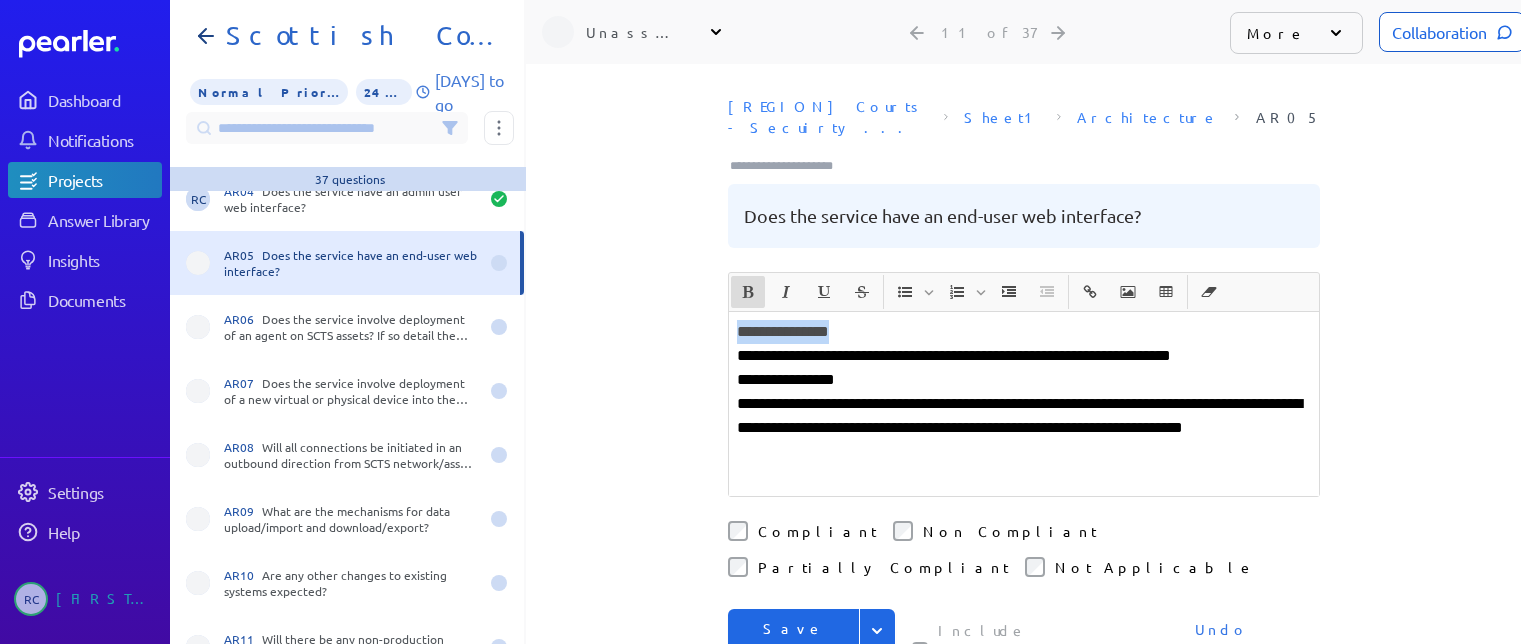 click 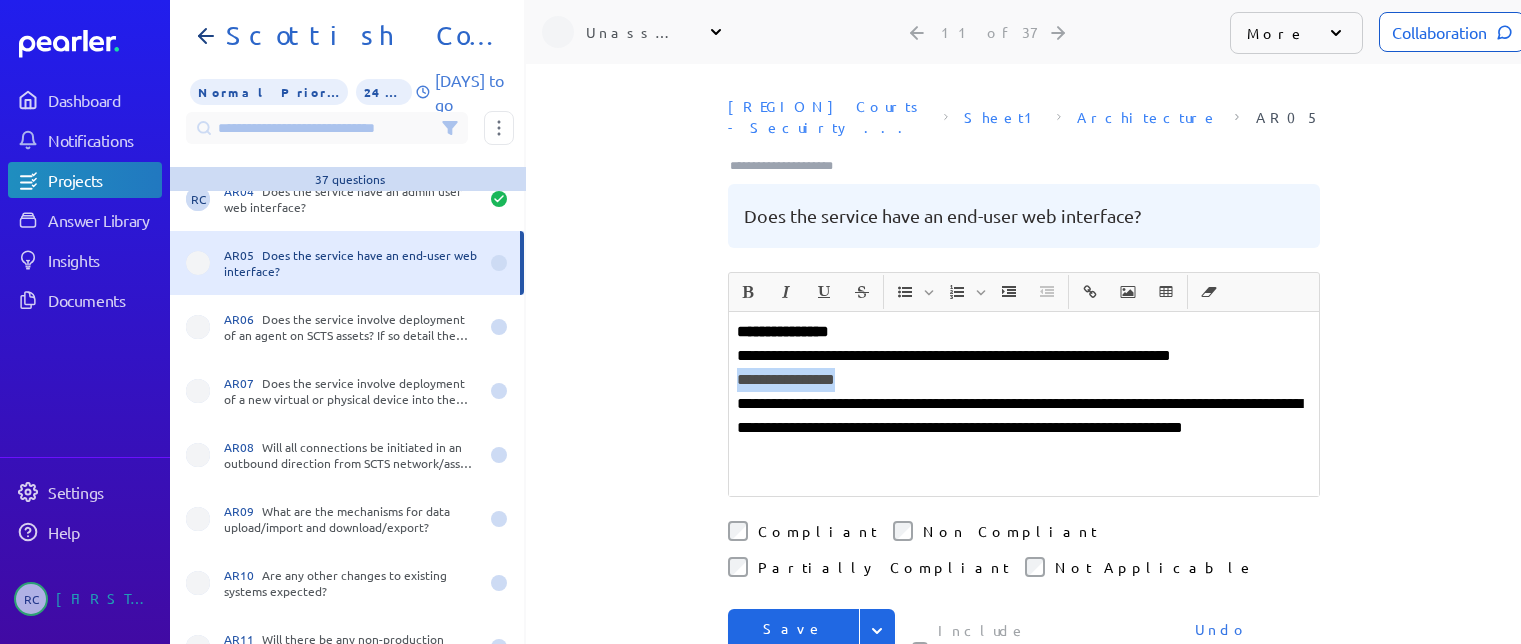 drag, startPoint x: 855, startPoint y: 354, endPoint x: 730, endPoint y: 355, distance: 125.004 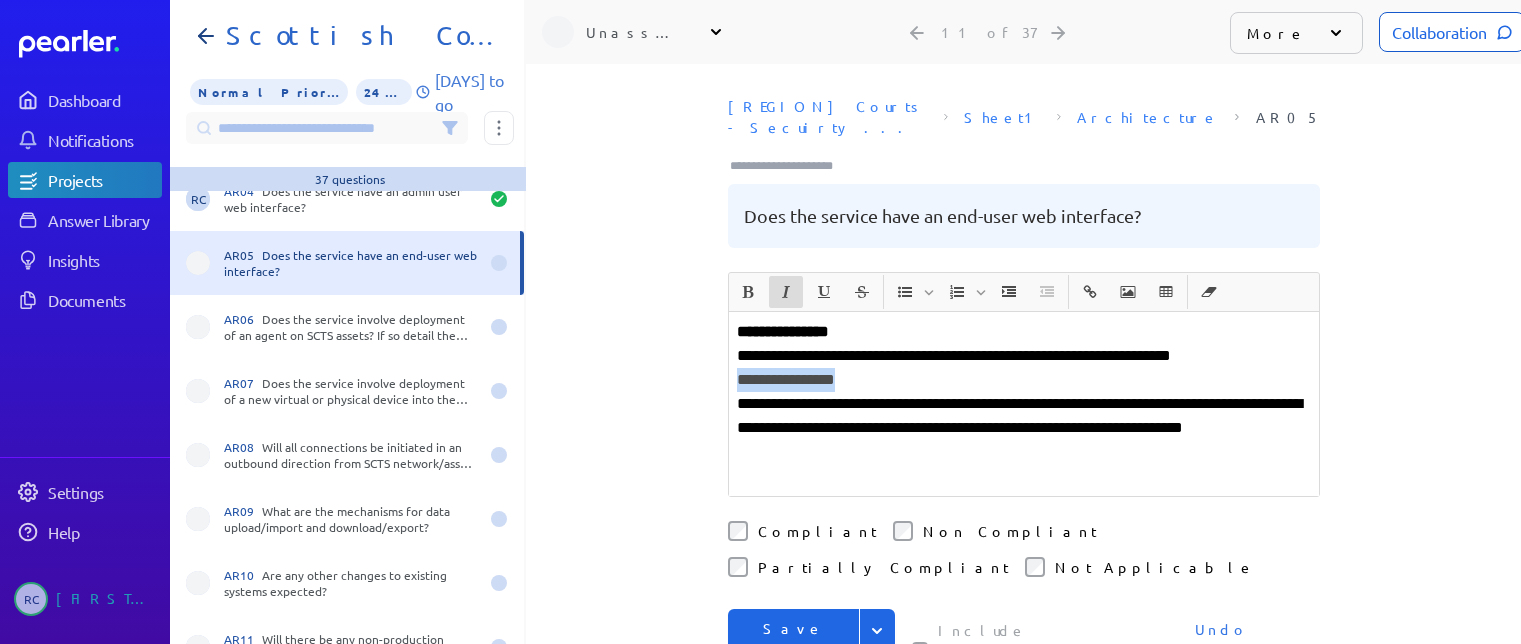 drag, startPoint x: 740, startPoint y: 263, endPoint x: 775, endPoint y: 280, distance: 38.910152 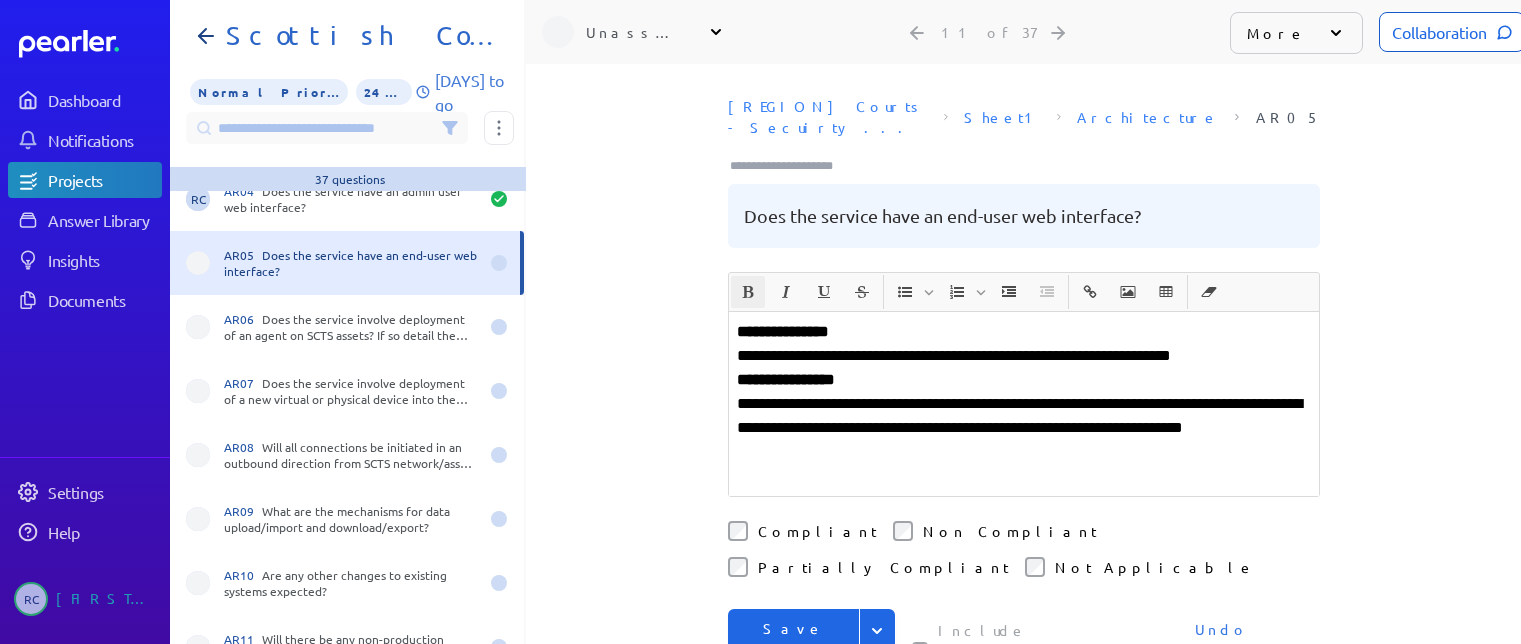 drag, startPoint x: 1275, startPoint y: 329, endPoint x: 1263, endPoint y: 329, distance: 12 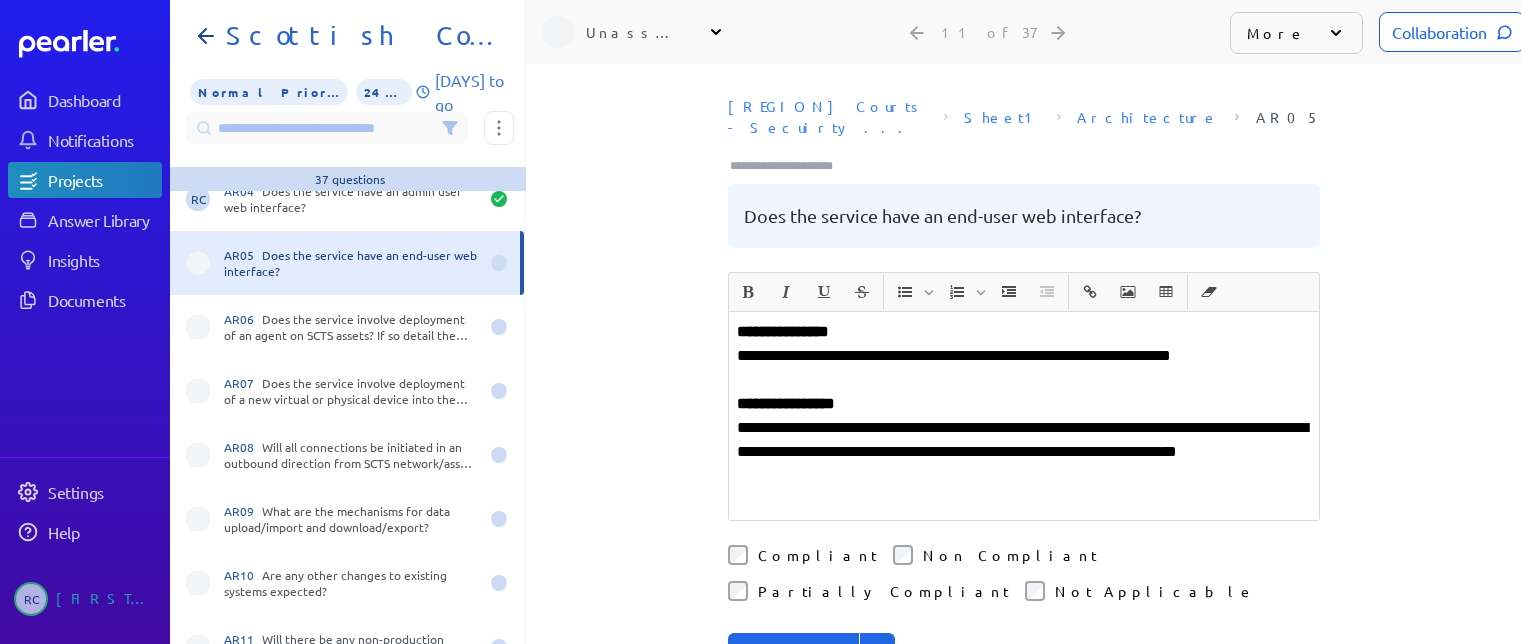 drag, startPoint x: 877, startPoint y: 602, endPoint x: 819, endPoint y: 612, distance: 58.855755 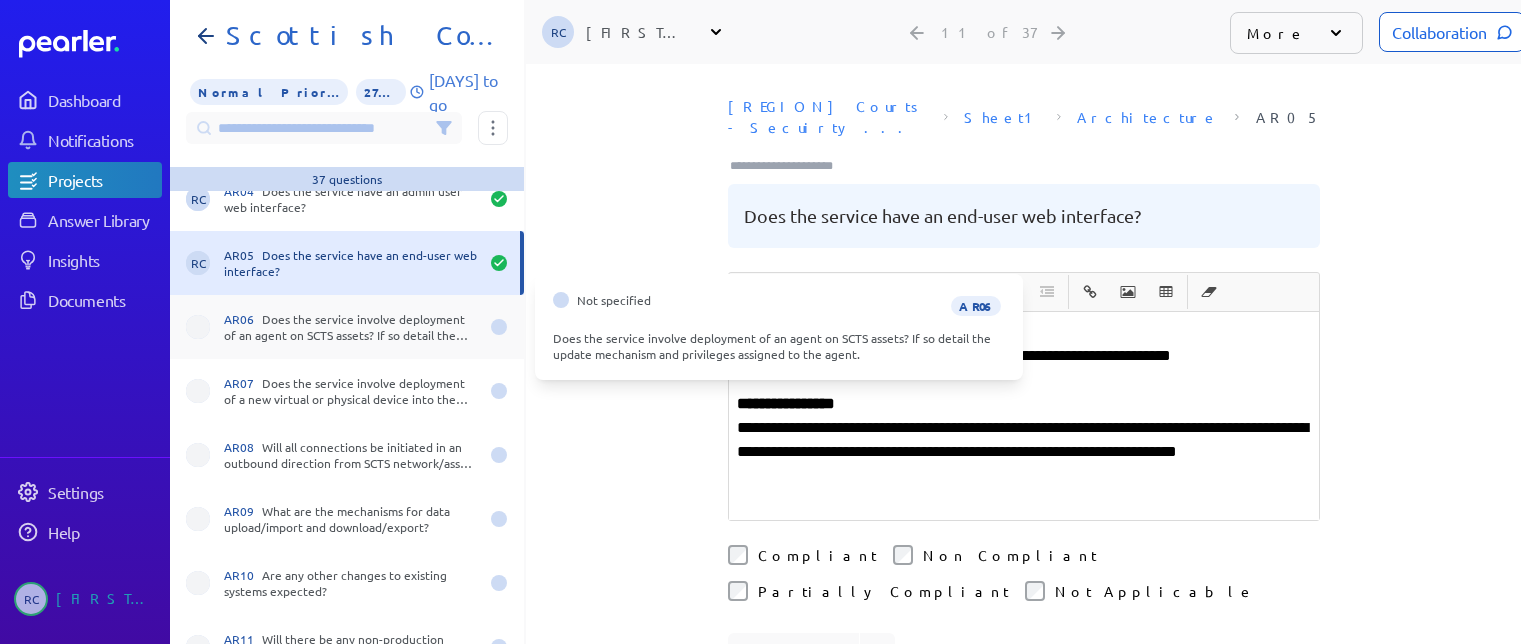 click on "AR06 Does the service involve deployment of an agent on SCTS assets? If so detail the update mechanism and privileges assigned to the agent." at bounding box center [351, 327] 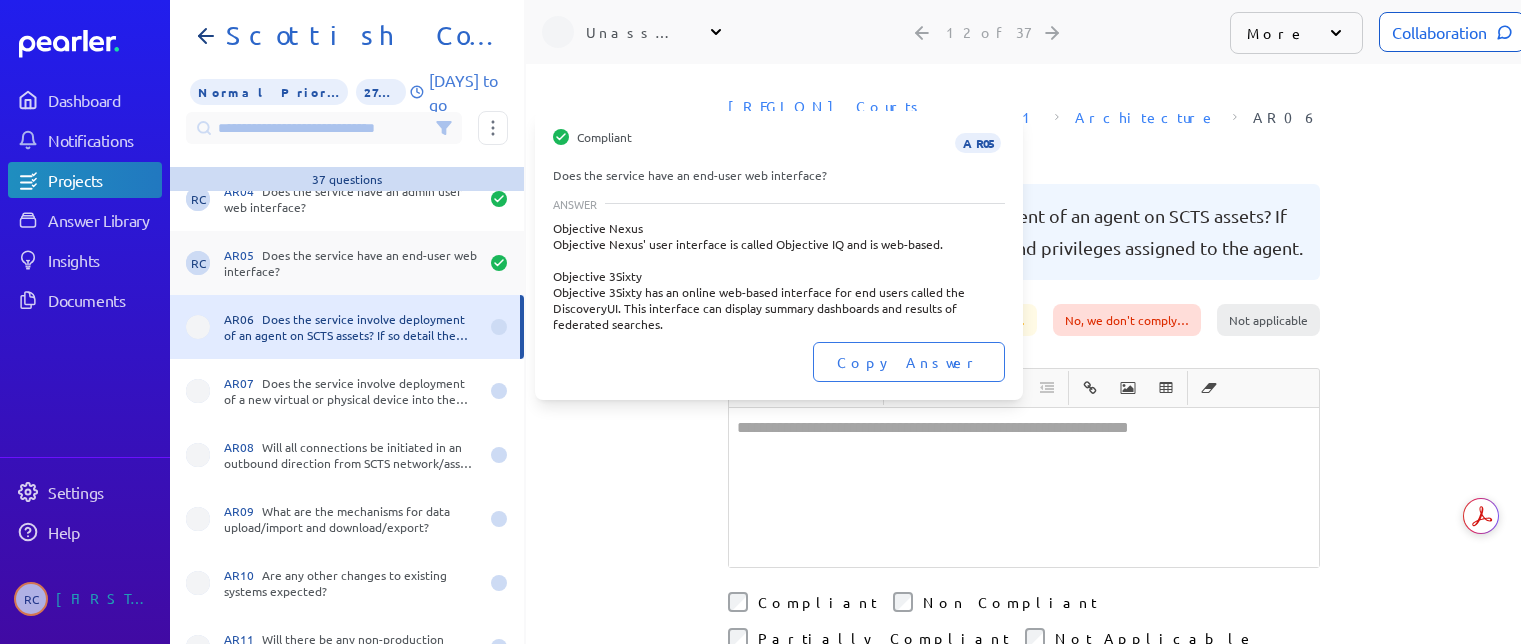click on "AR05 Does the service have an end-user web interface?" at bounding box center (351, 263) 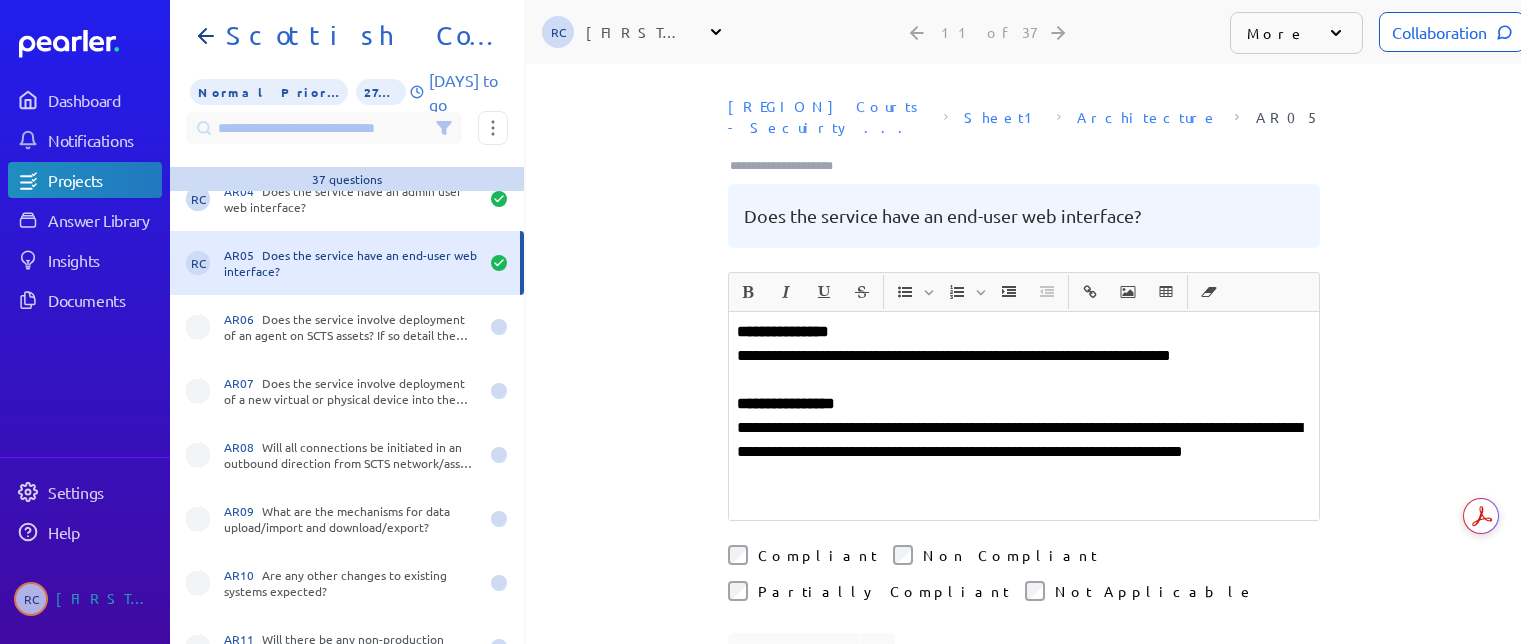 click at bounding box center [790, 166] 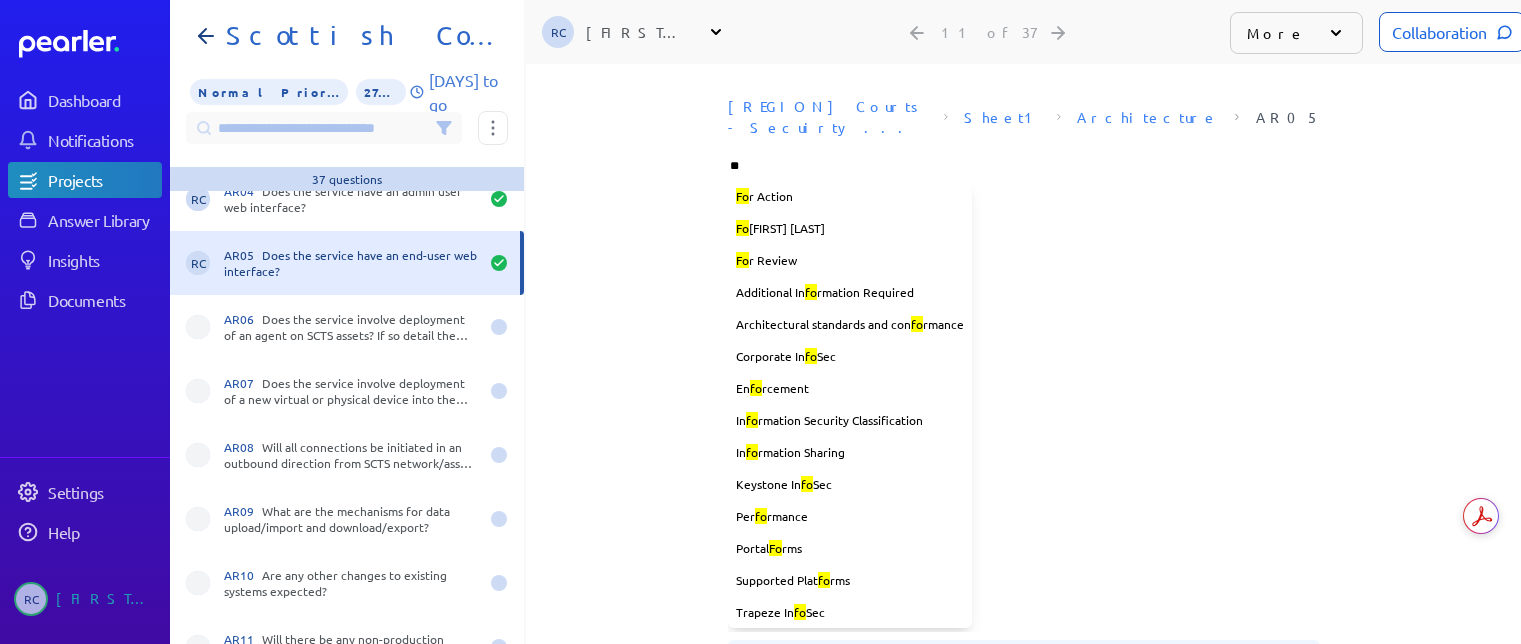 type on "***" 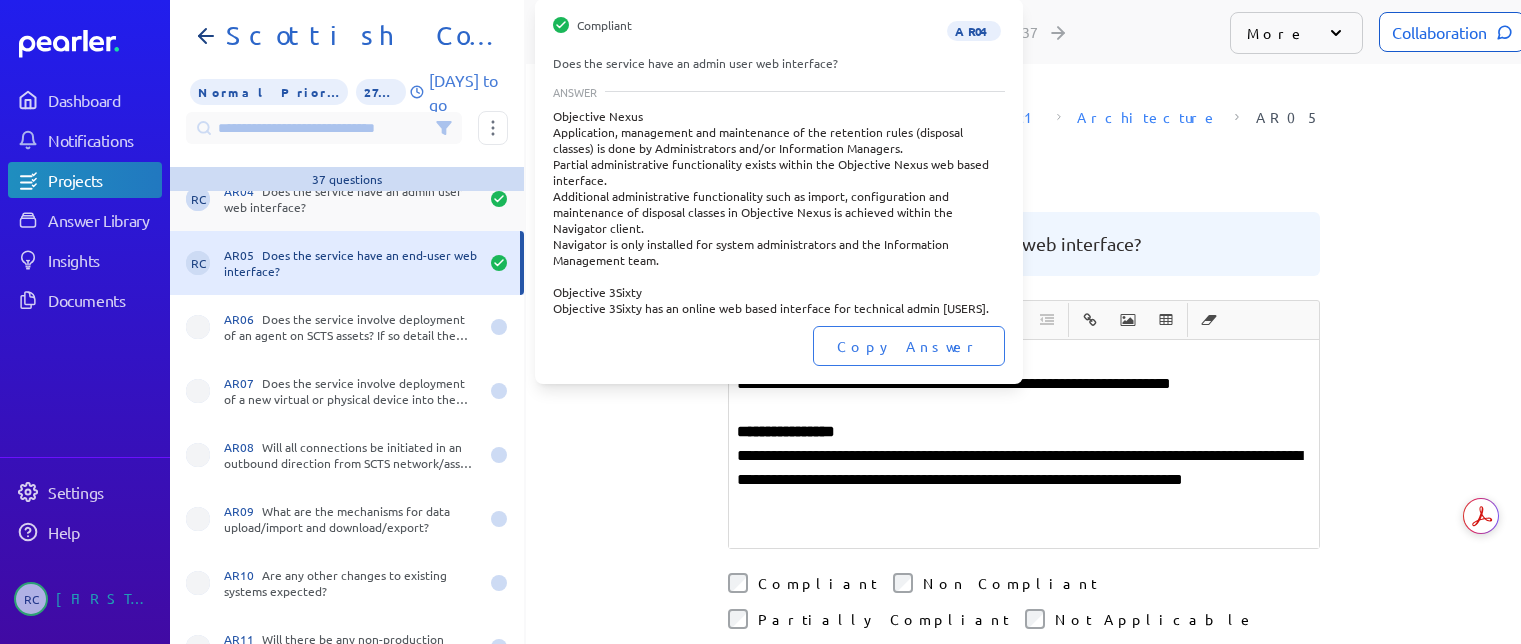 click on "AR04 Does the service have an admin user web interface?" at bounding box center [351, 199] 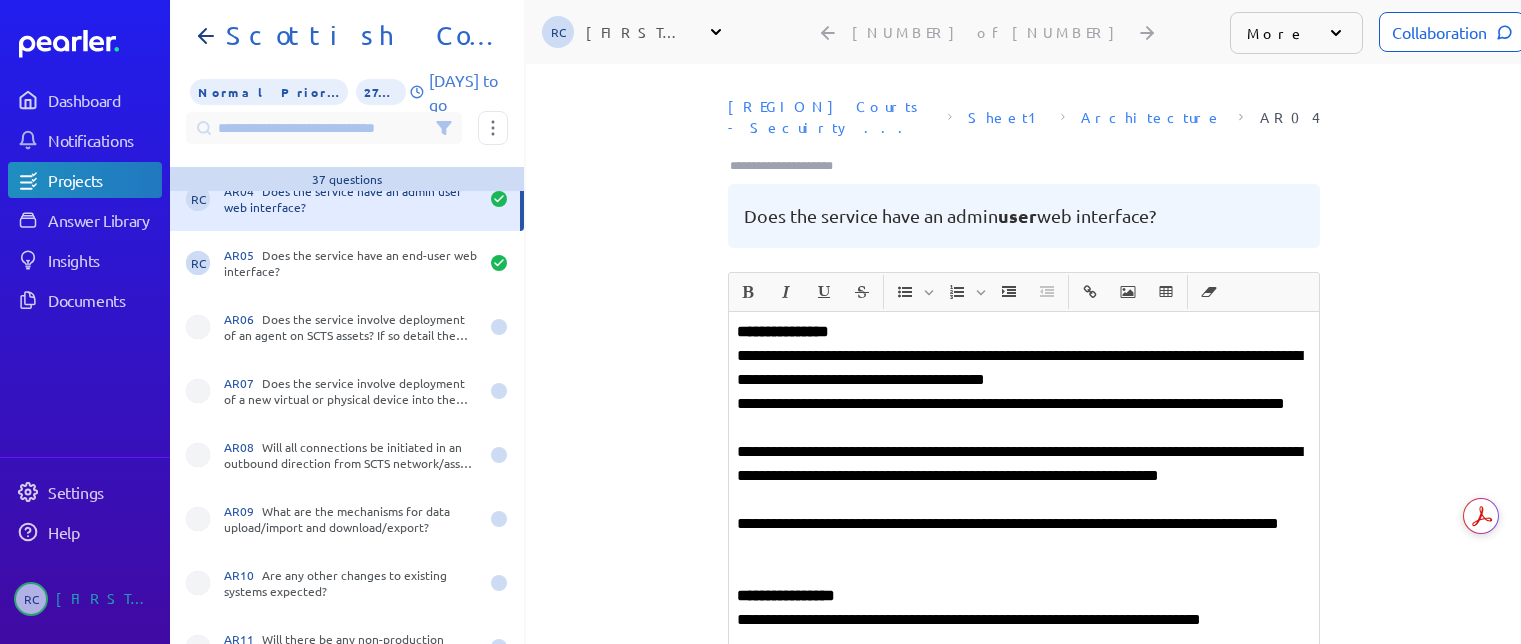 click at bounding box center [790, 166] 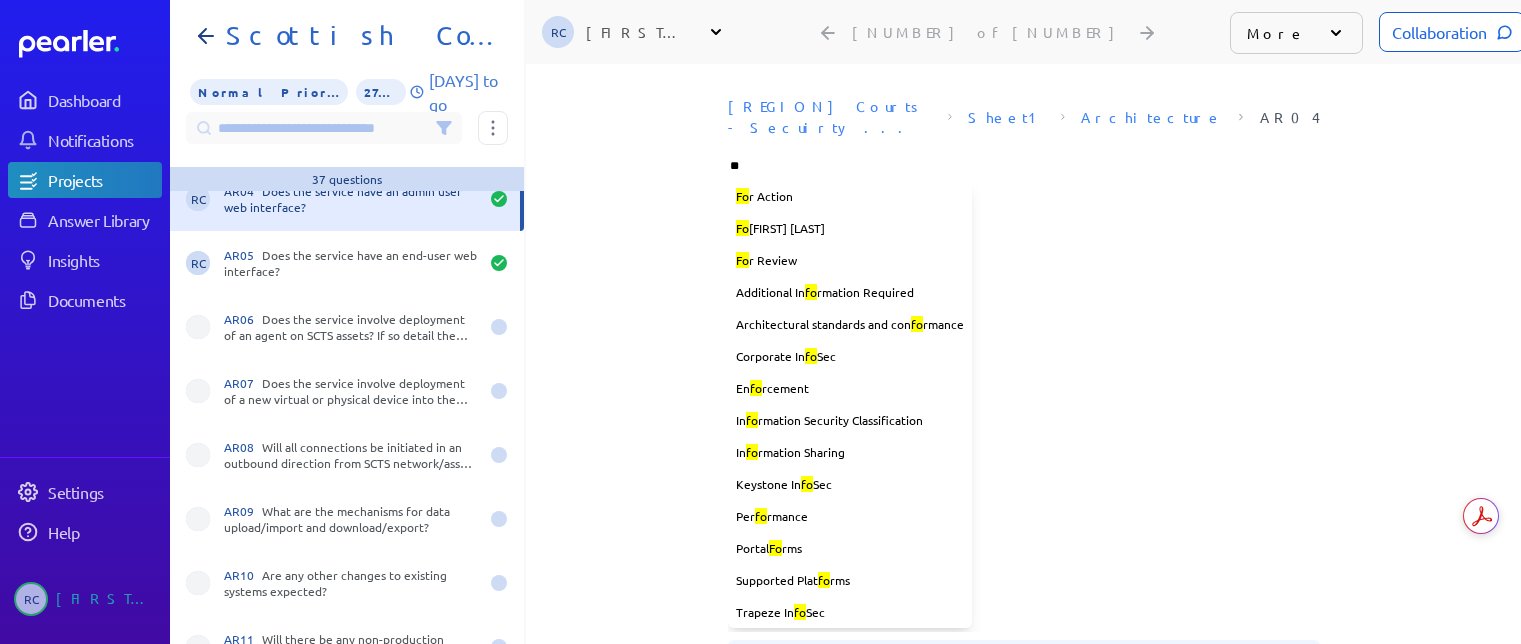 type on "***" 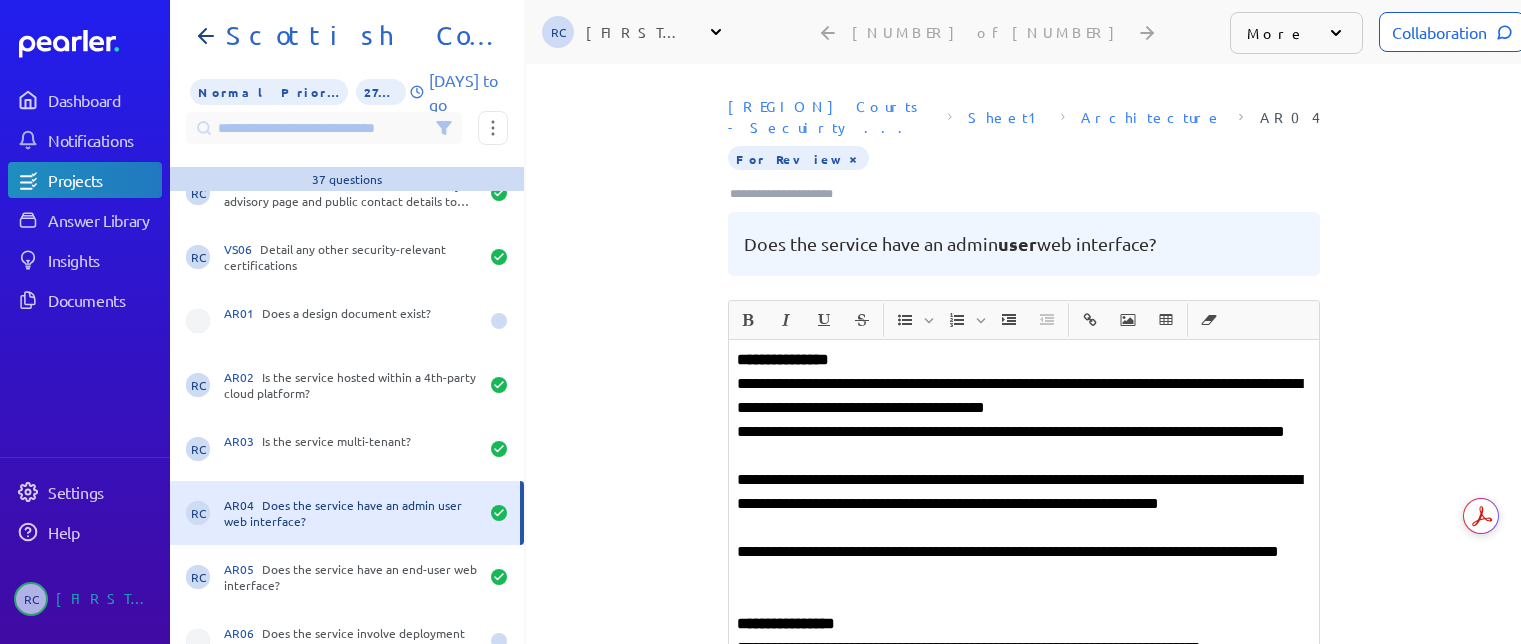 scroll, scrollTop: 200, scrollLeft: 0, axis: vertical 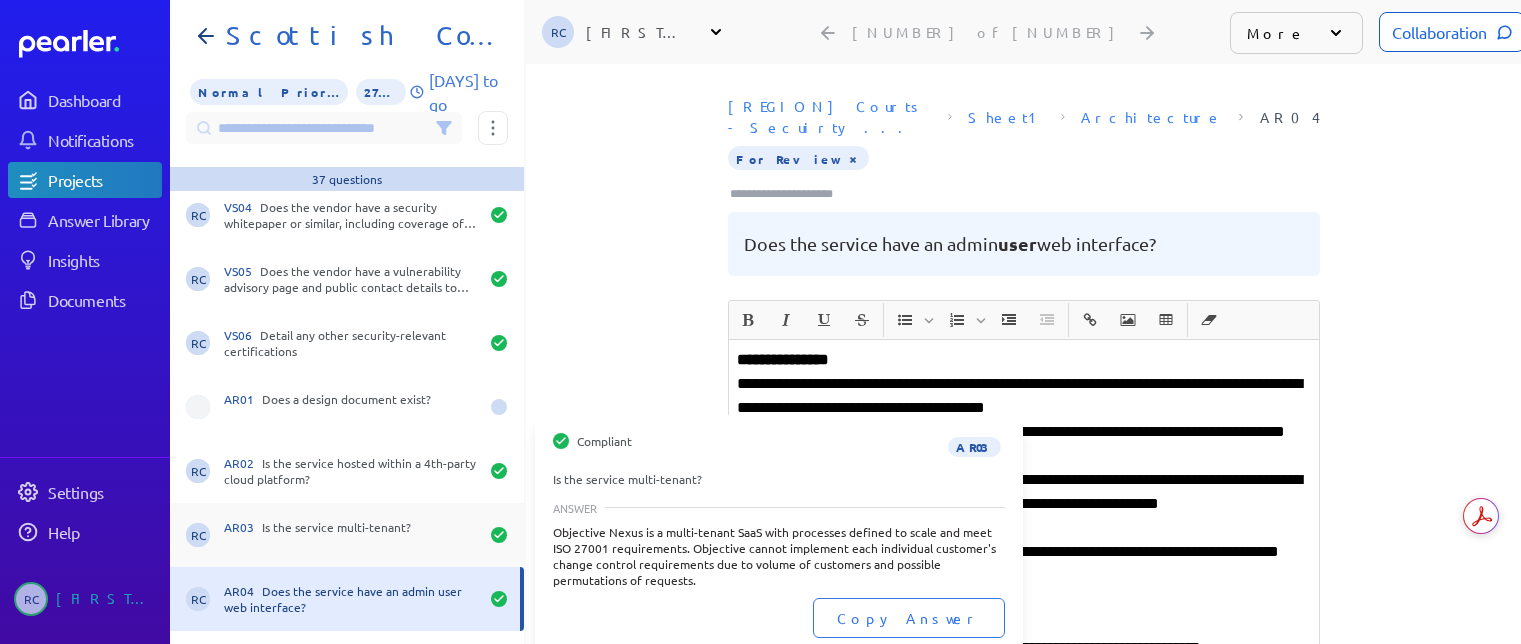 click on "AR03 Is the service multi-tenant?" at bounding box center (351, 535) 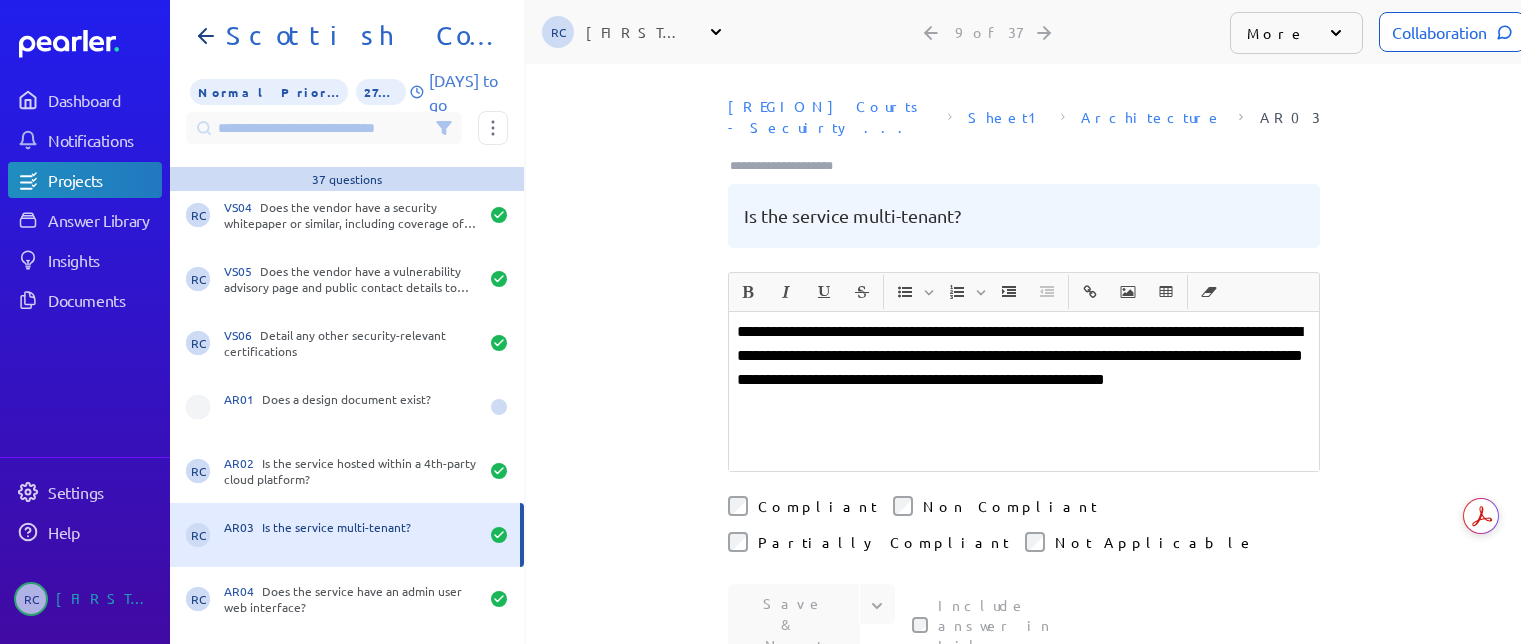 click at bounding box center [790, 166] 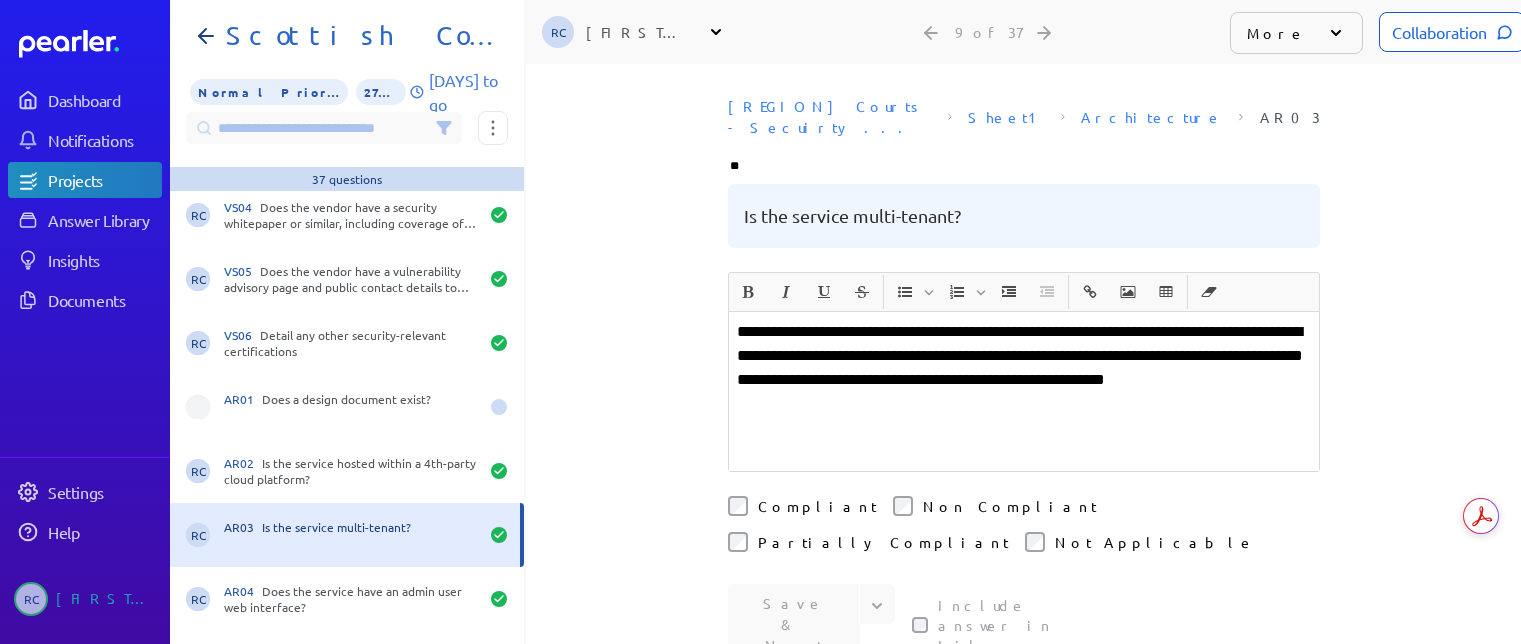 type on "***" 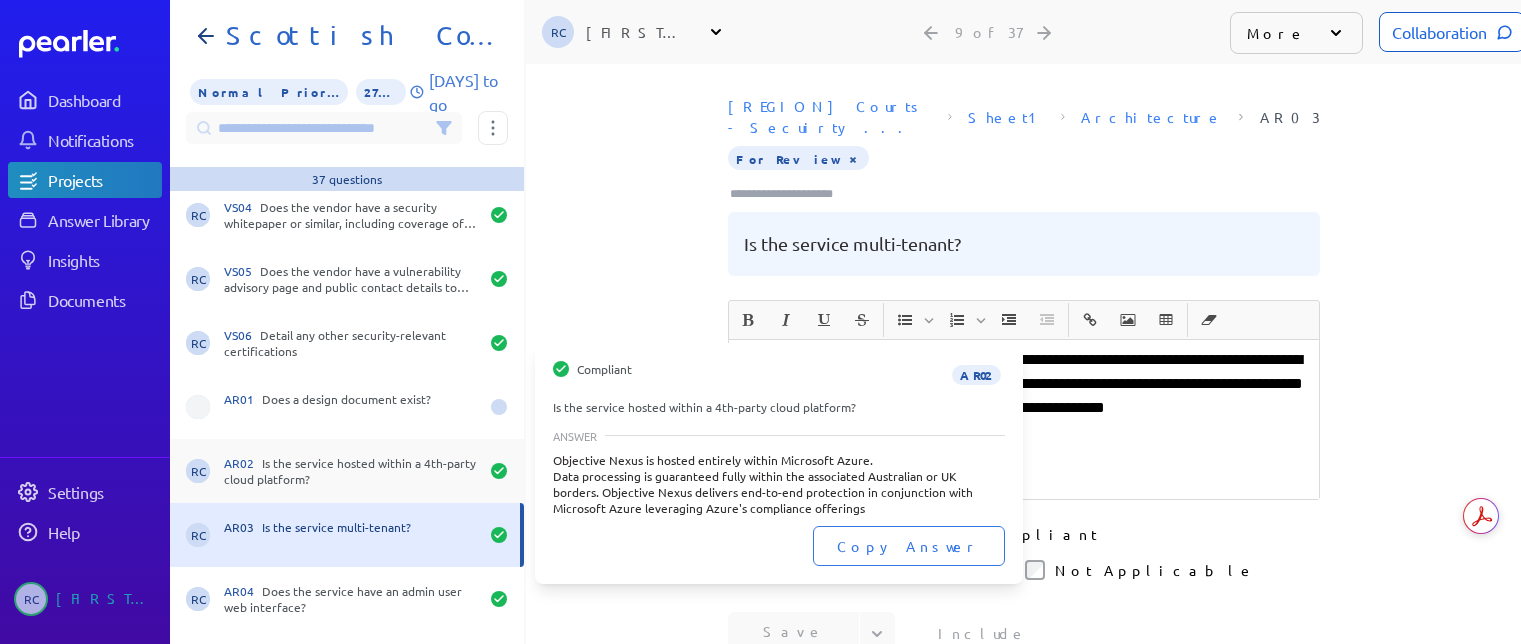 click on "AR02 Is the service hosted within a 4th-party cloud platform?" at bounding box center [351, 471] 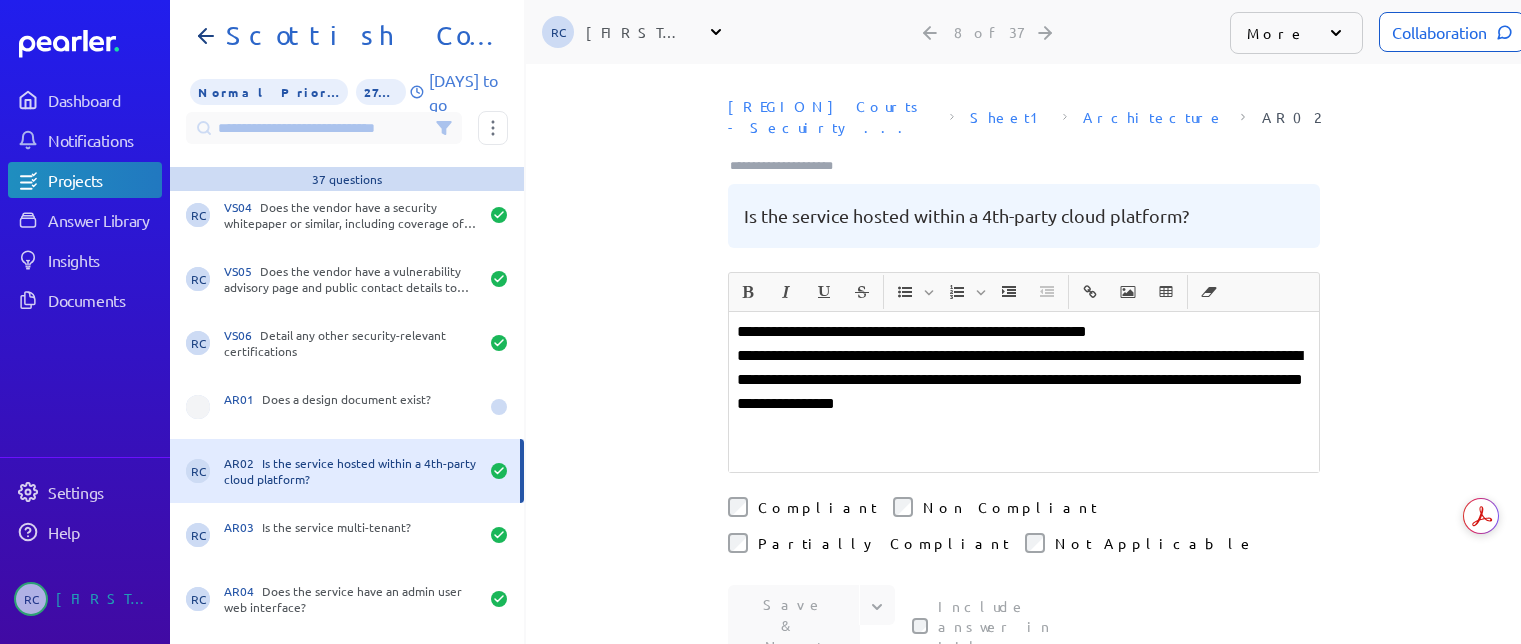 drag, startPoint x: 797, startPoint y: 148, endPoint x: 789, endPoint y: 141, distance: 10.630146 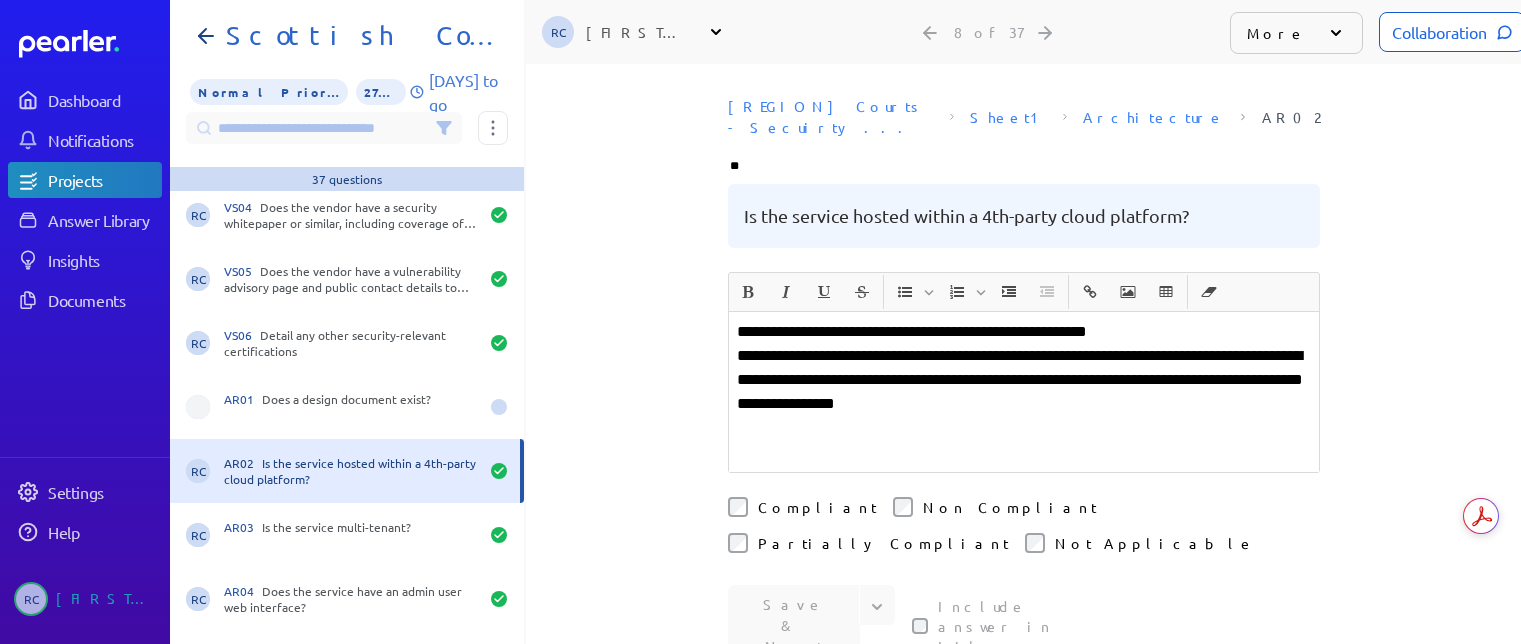 type on "***" 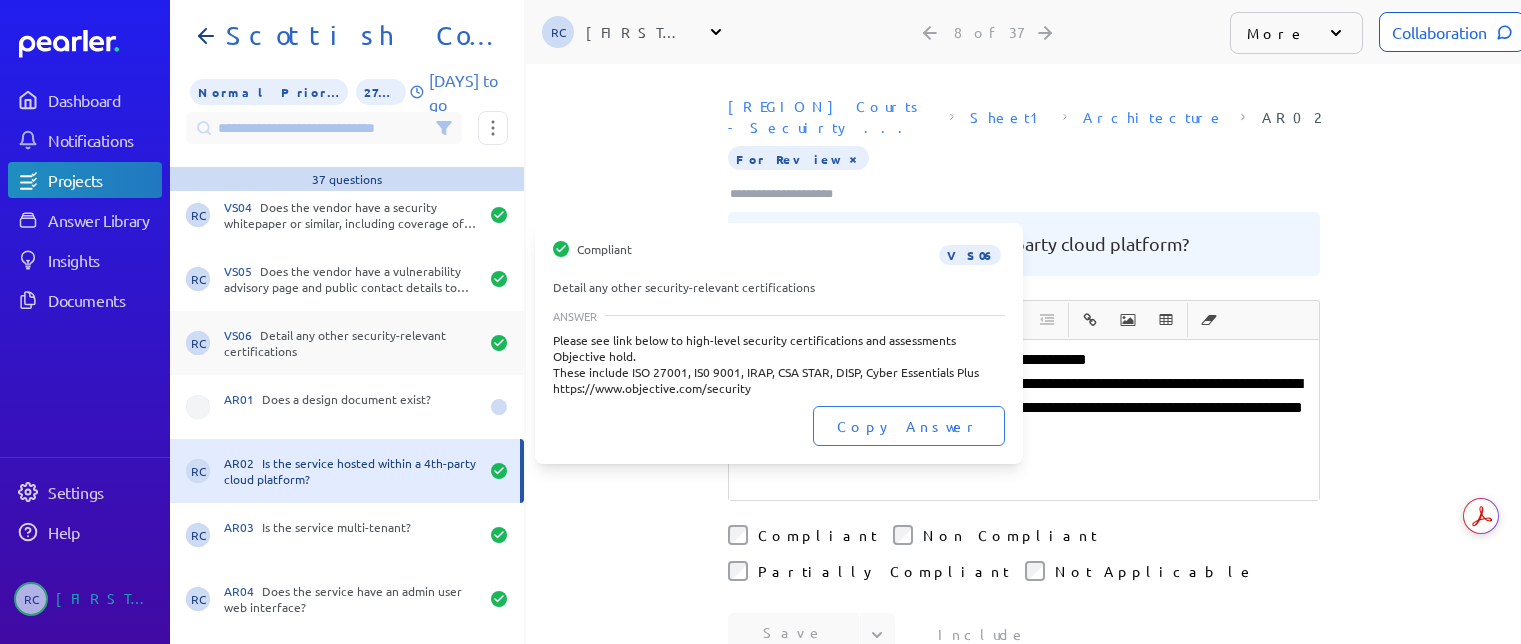 click on "VS06 Detail any other security-relevant certifications" at bounding box center [351, 343] 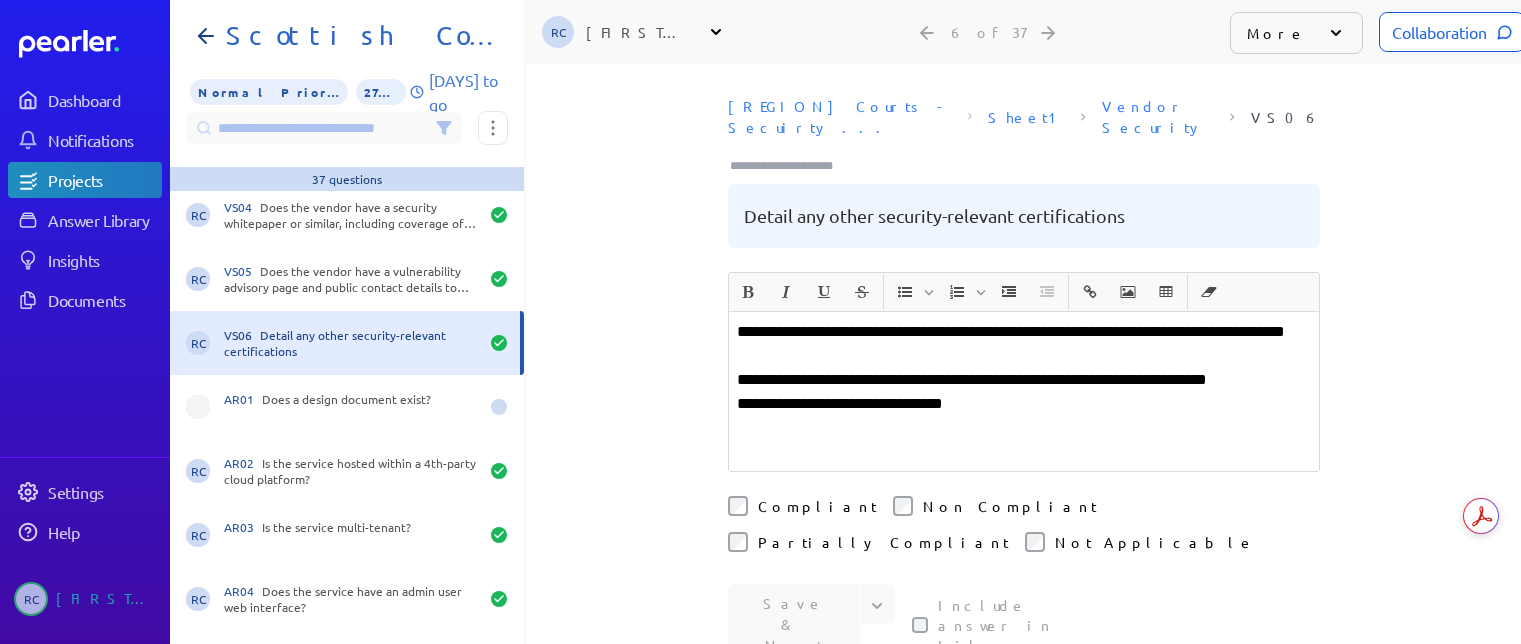 drag, startPoint x: 850, startPoint y: 138, endPoint x: 835, endPoint y: 141, distance: 15.297058 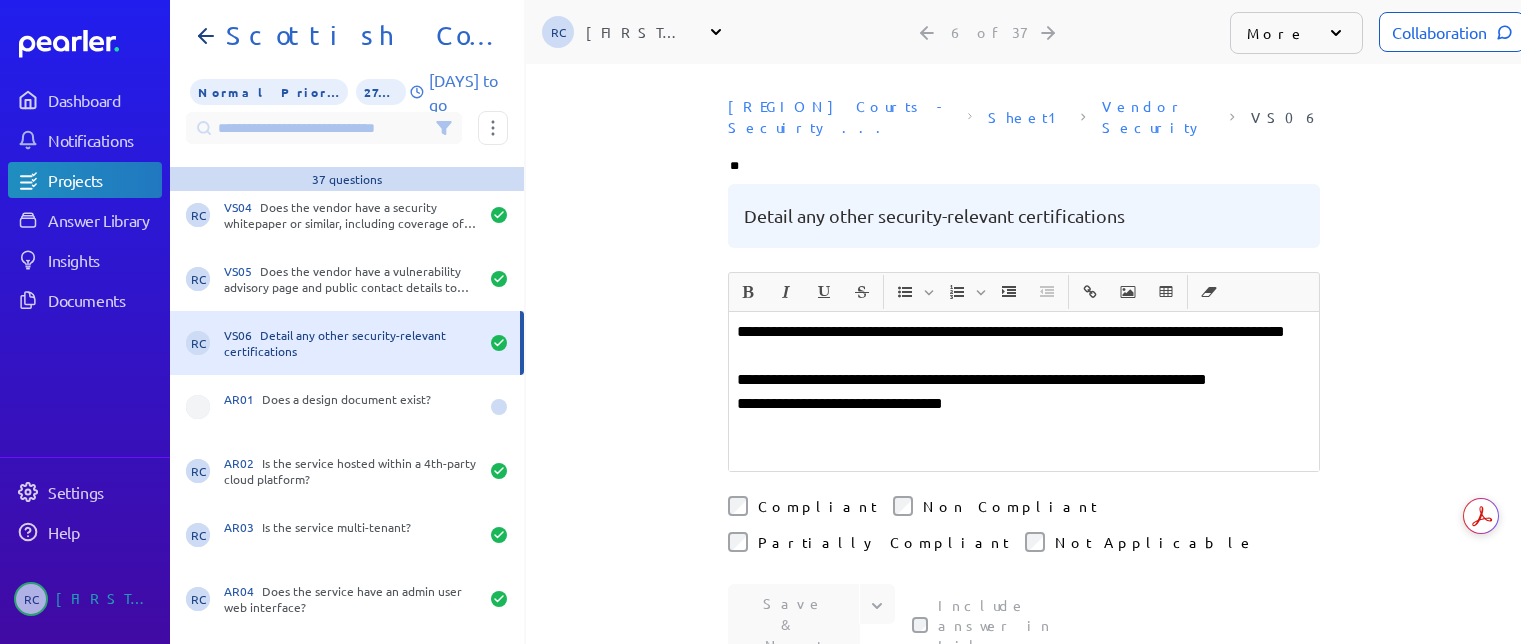 type on "***" 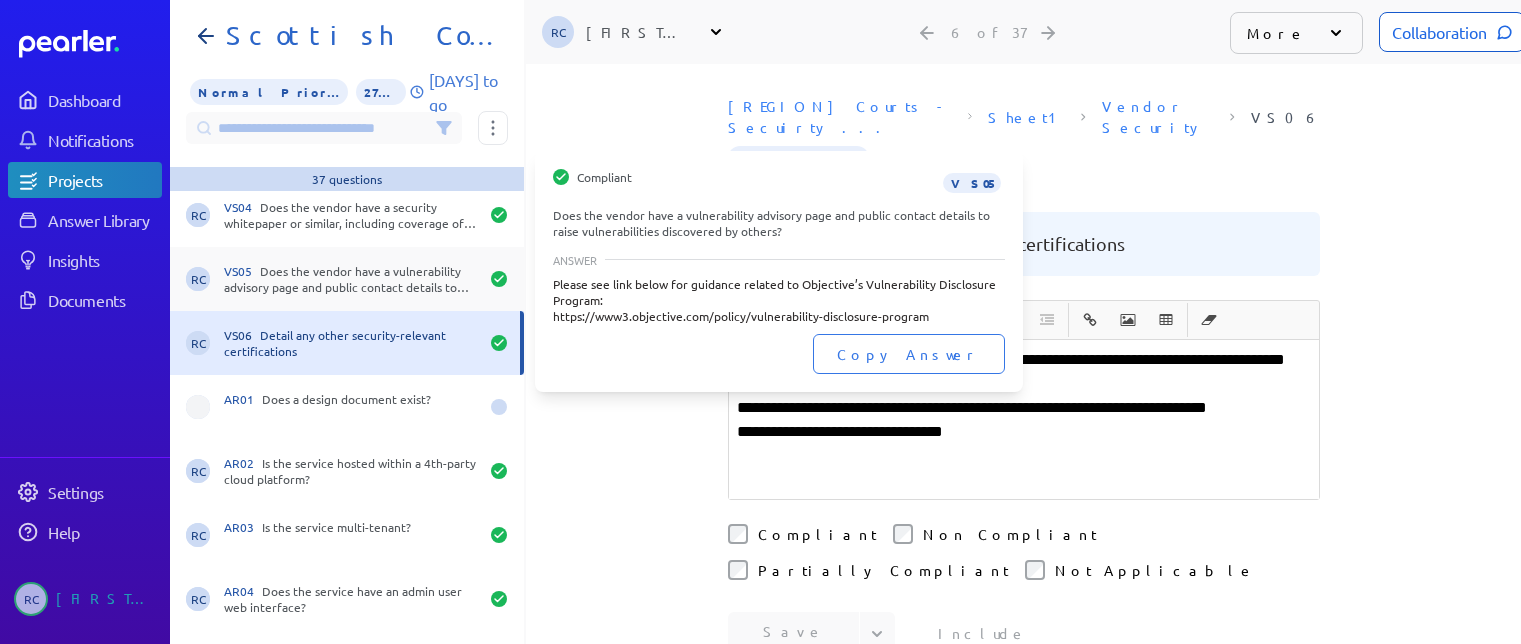 click on "VS05 Does the vendor have a vulnerability advisory page and public contact details to raise vulnerabilities discovered by others?" at bounding box center [351, 279] 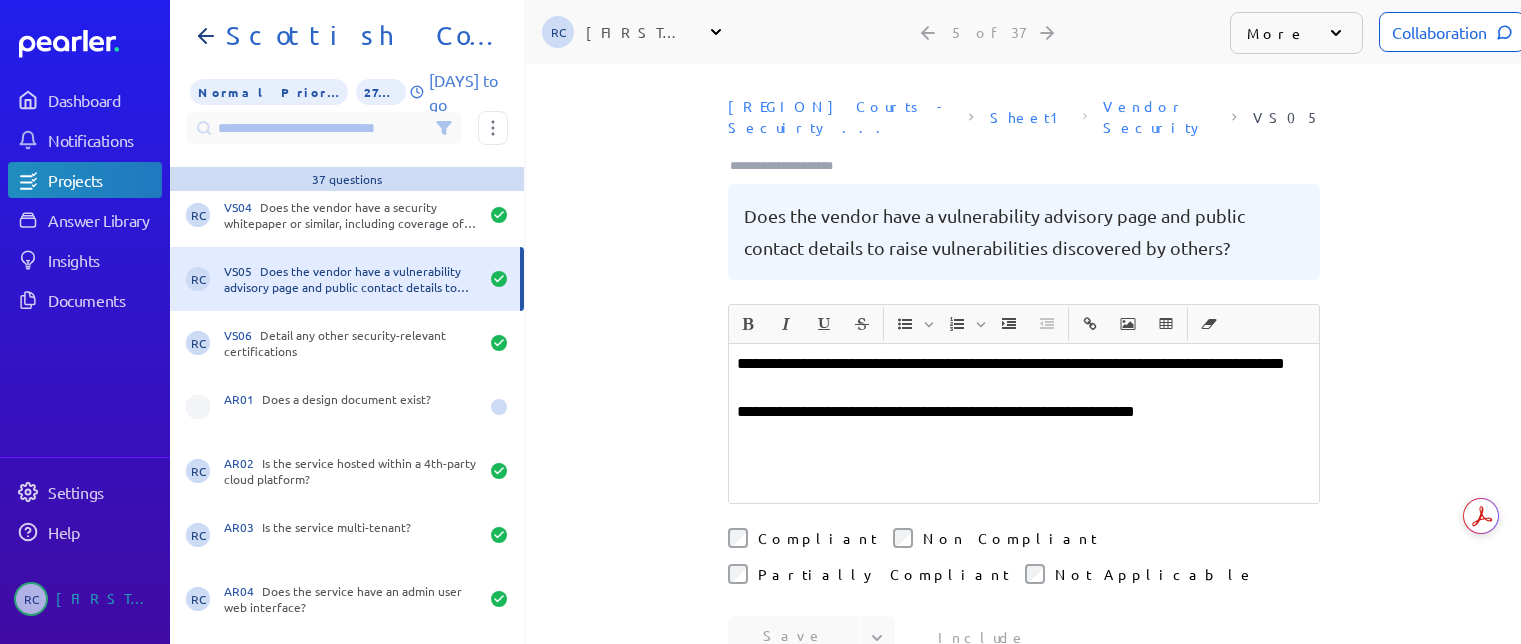 drag, startPoint x: 835, startPoint y: 141, endPoint x: 822, endPoint y: 141, distance: 13 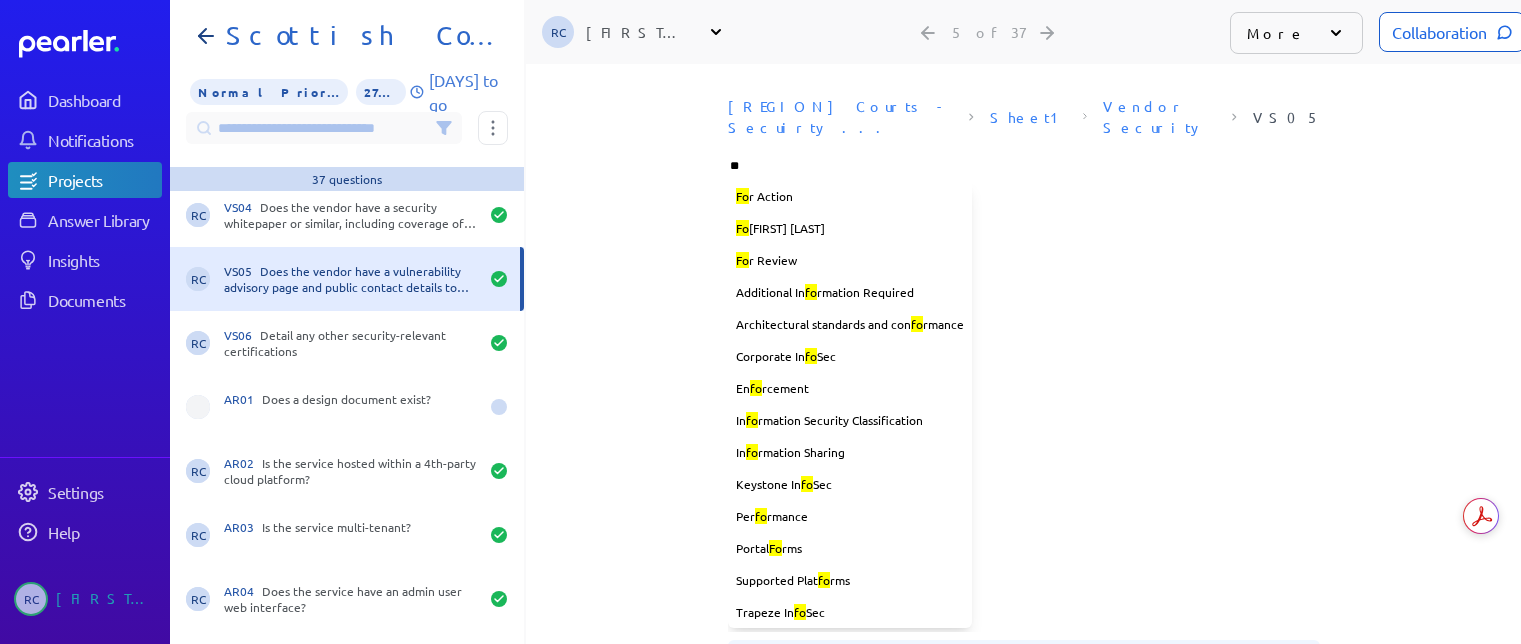 type on "***" 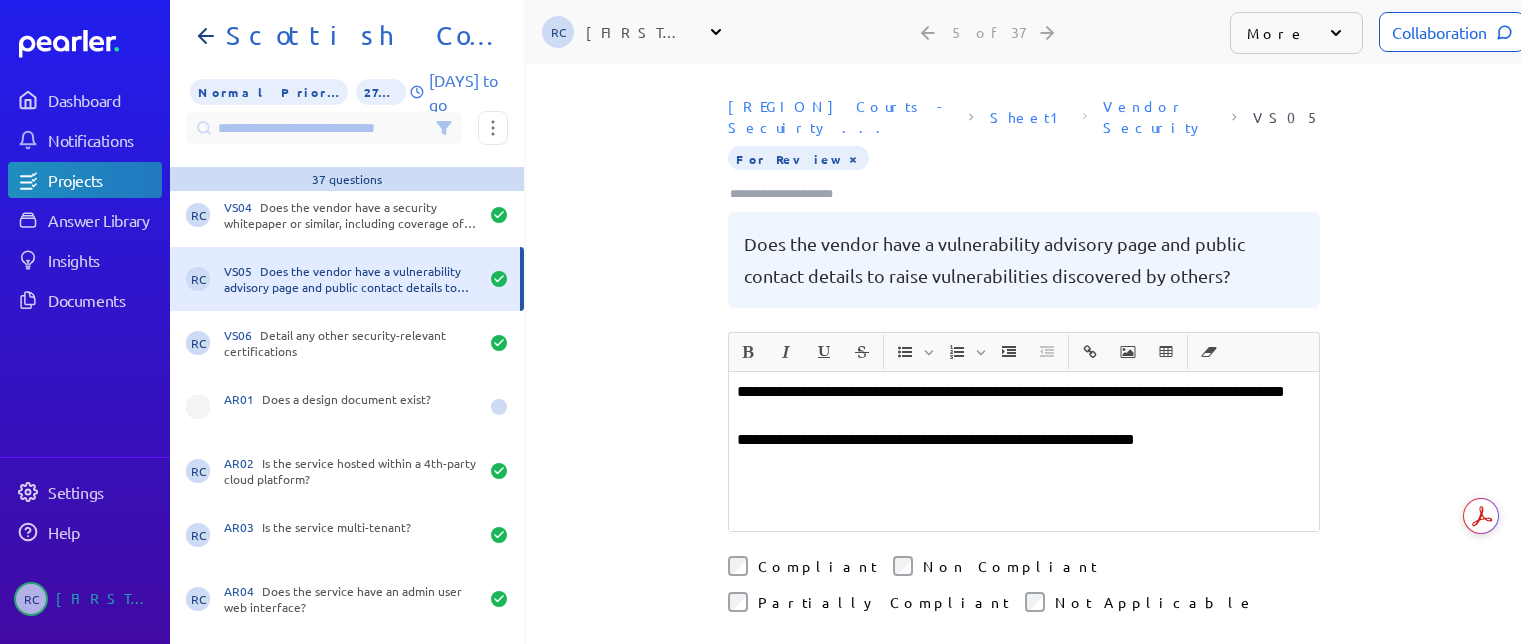 drag, startPoint x: 820, startPoint y: 228, endPoint x: 709, endPoint y: 236, distance: 111.28792 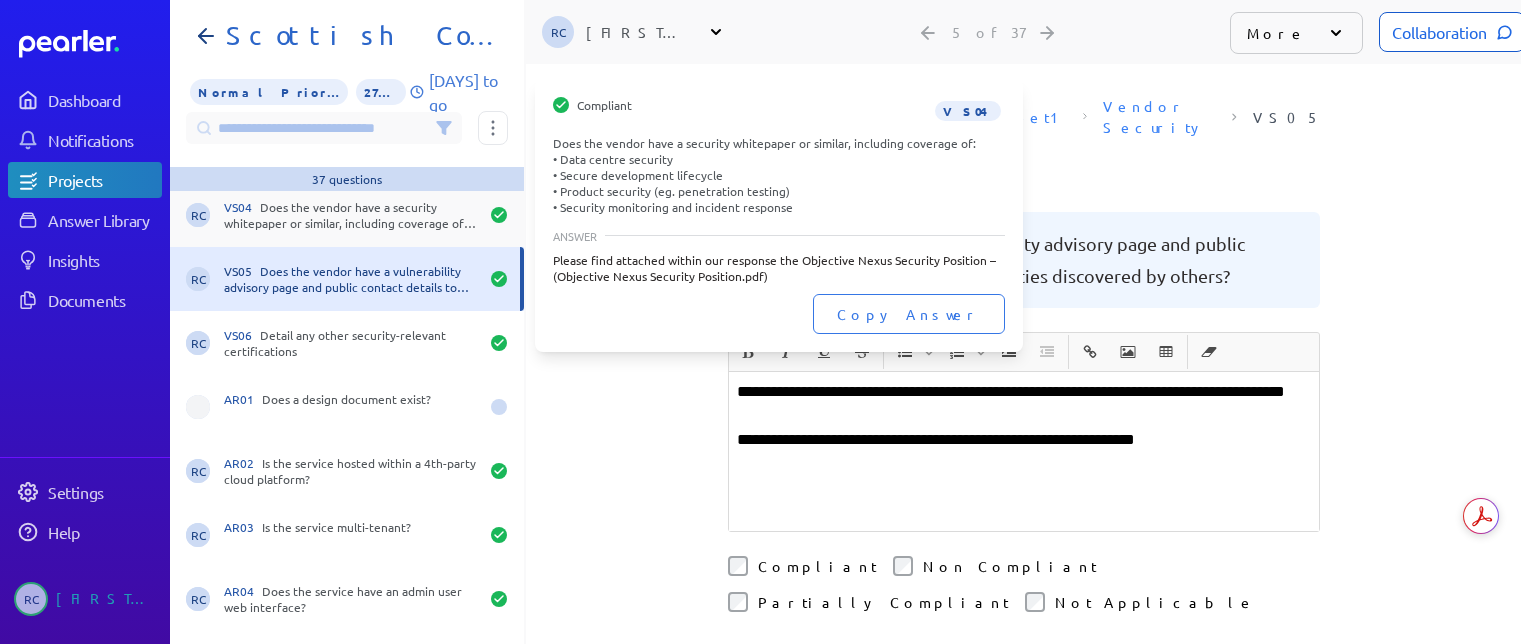 click on "VS04 Does the vendor have a security whitepaper or similar, including coverage of:
•	Data centre security
•	Secure development lifecycle
•	Product security (eg. penetration testing)
•	Security monitoring and incident response" at bounding box center [351, 215] 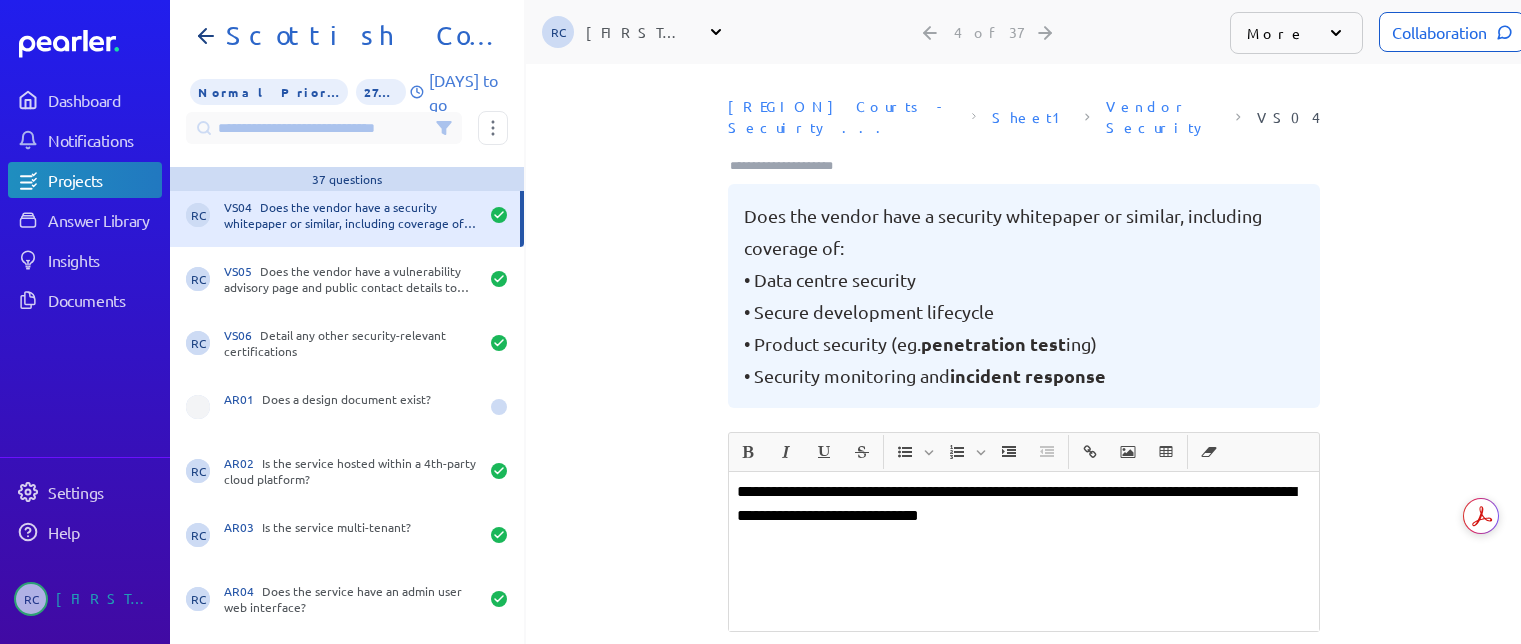 click at bounding box center (790, 166) 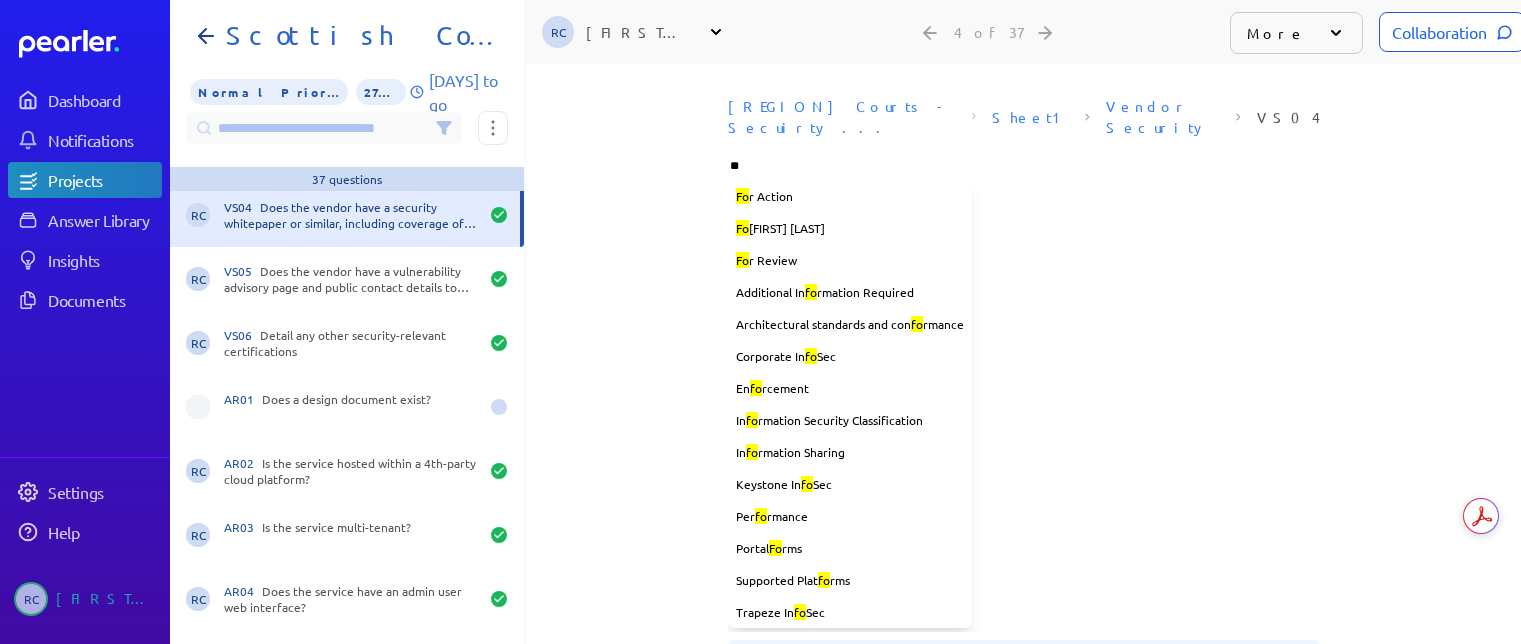 type on "***" 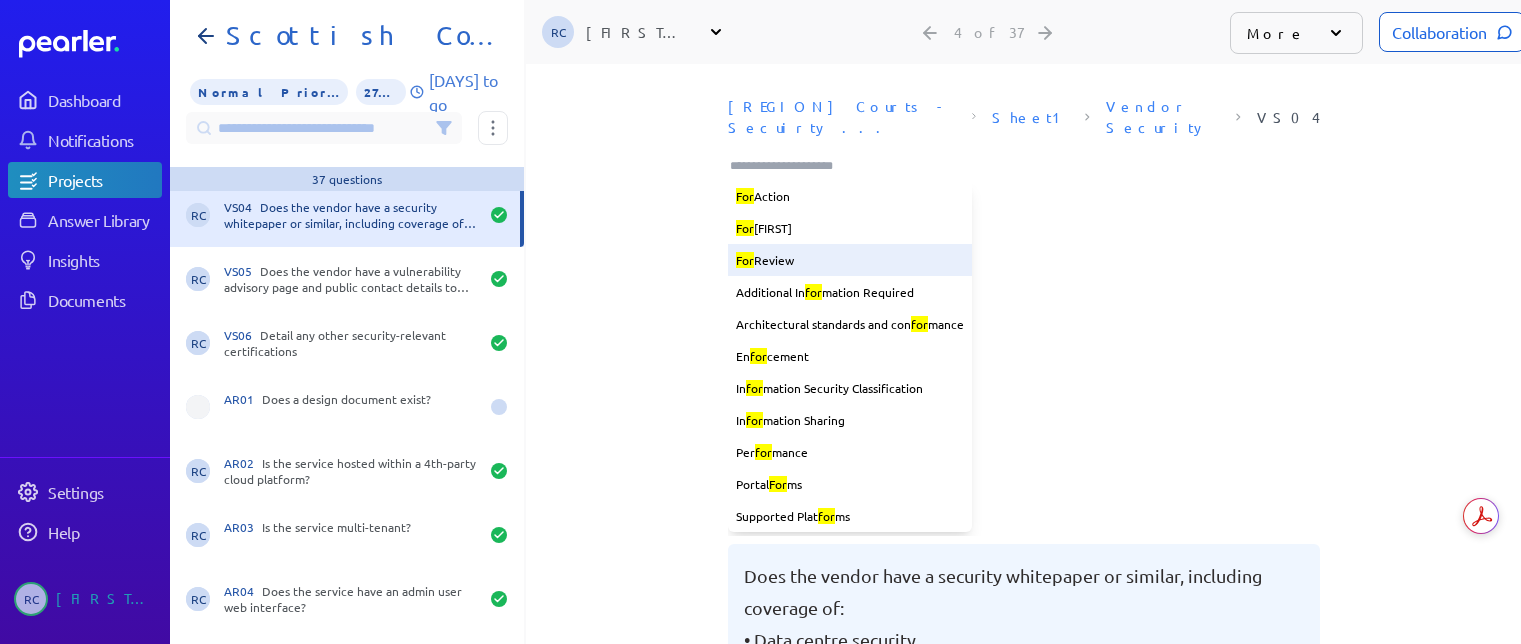 drag, startPoint x: 770, startPoint y: 231, endPoint x: 716, endPoint y: 245, distance: 55.7853 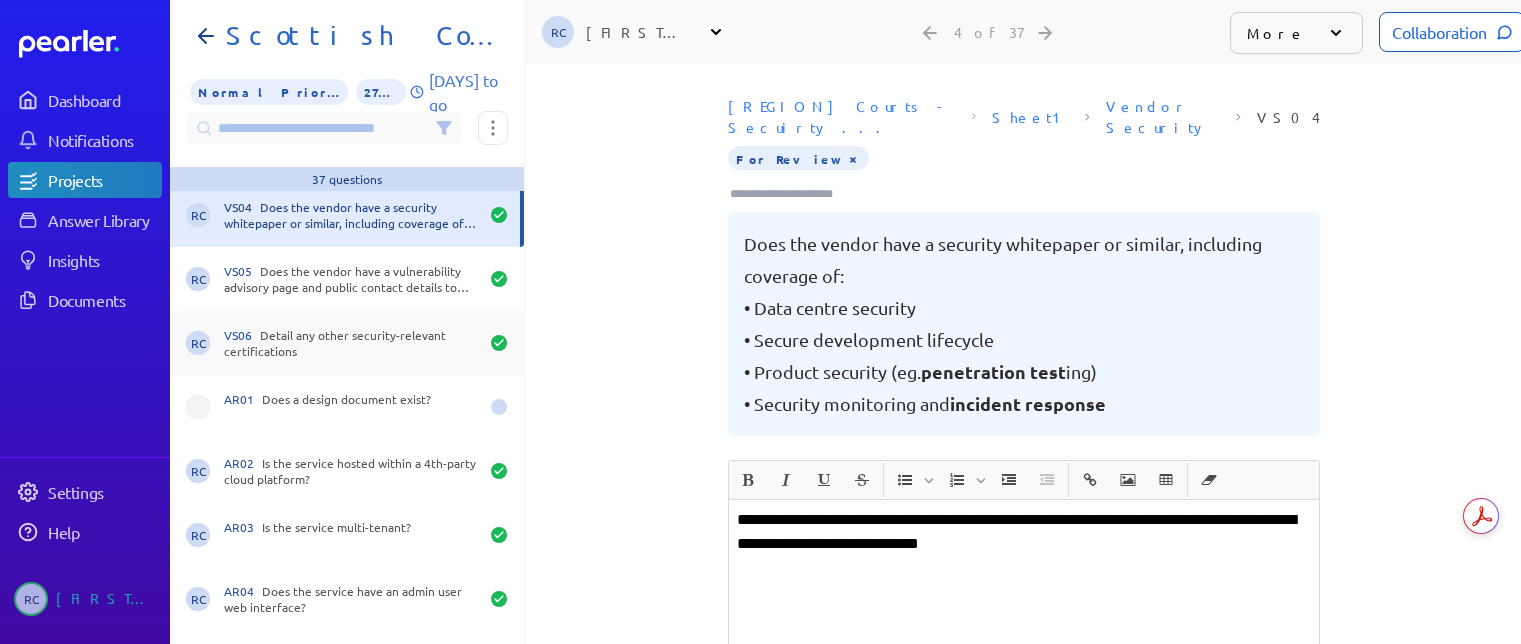 scroll, scrollTop: 0, scrollLeft: 0, axis: both 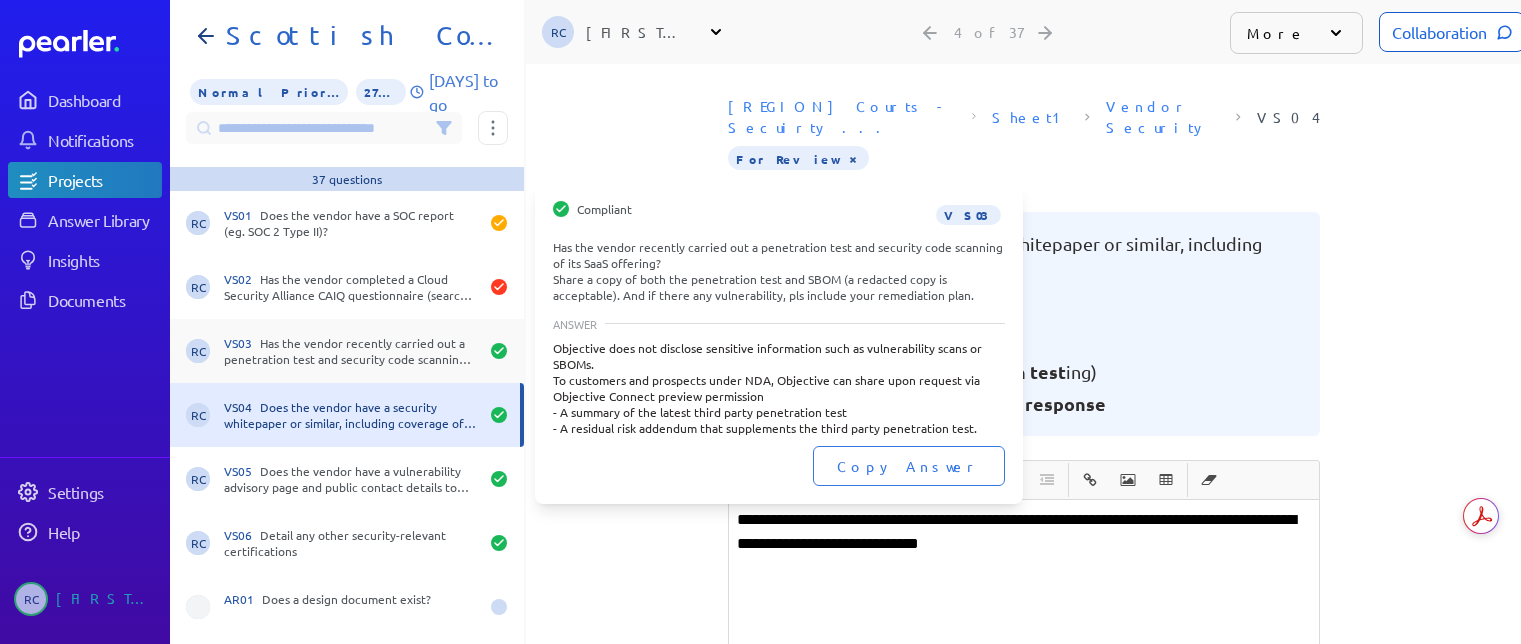 click on "VS03 Has the vendor recently carried out a penetration test and security code scanning of its SaaS offering?
Share a copy of both the penetration test and SBOM (a redacted copy is acceptable). And if there any vulnerability, pls include your remediation plan." at bounding box center [351, 351] 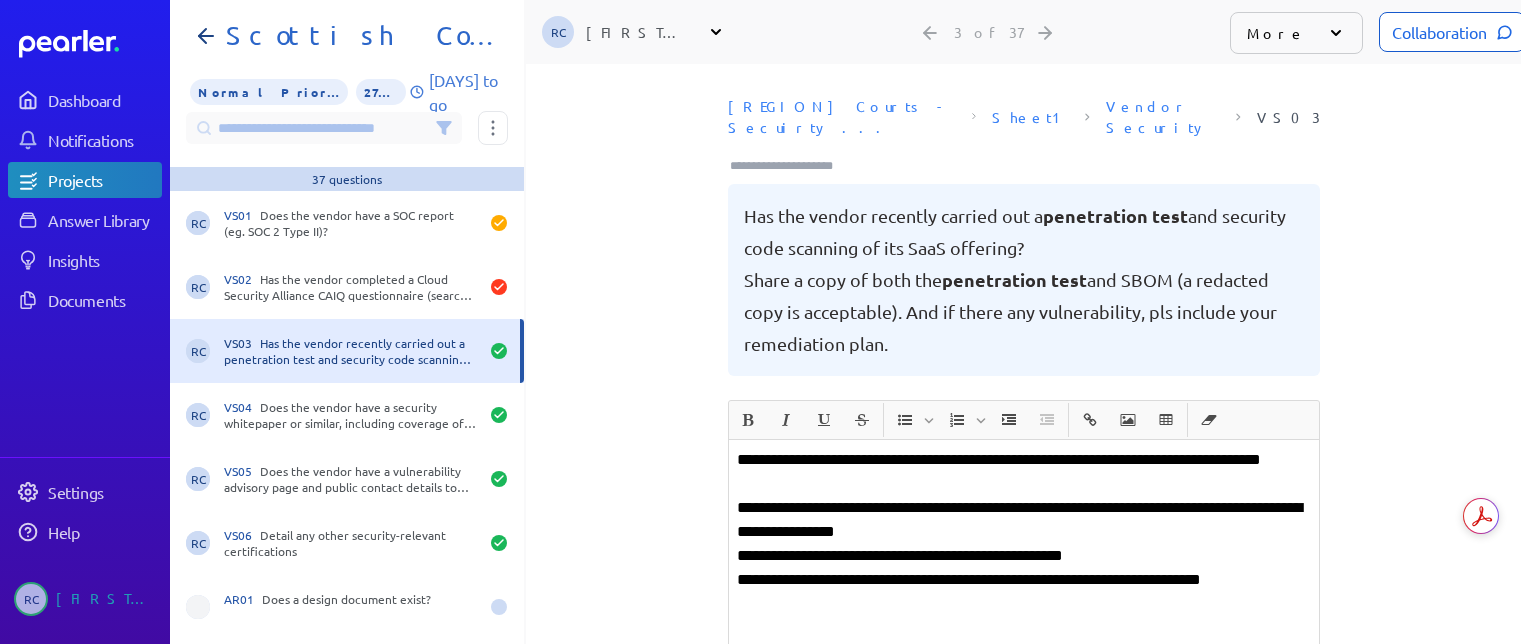 drag, startPoint x: 824, startPoint y: 144, endPoint x: 807, endPoint y: 144, distance: 17 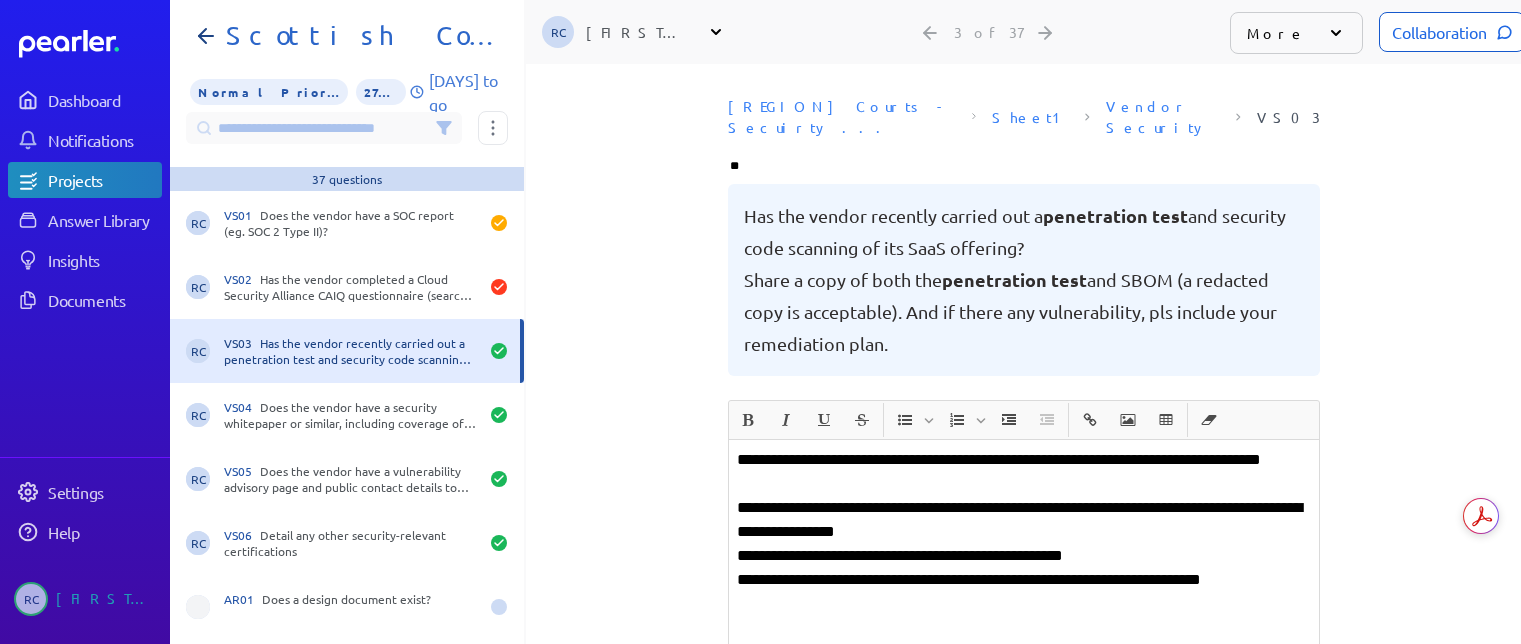 type on "***" 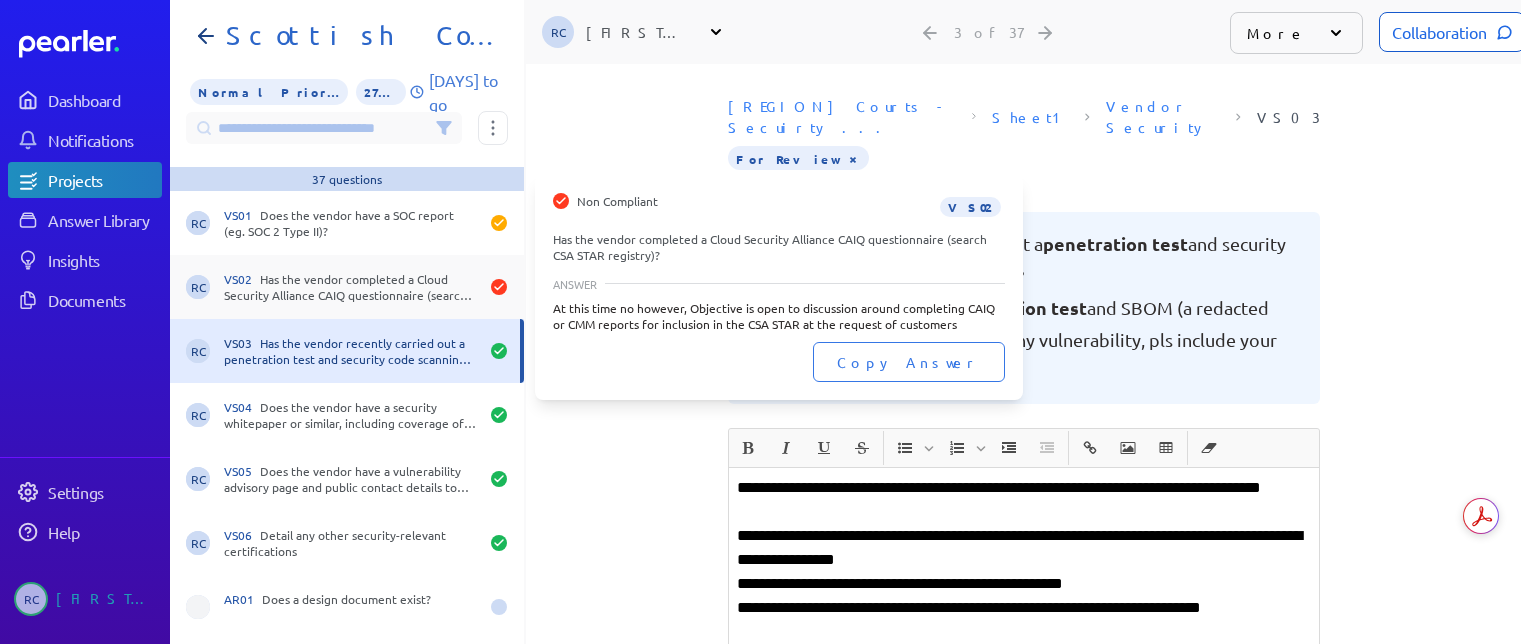 click on "VS02 Has the vendor completed a Cloud Security Alliance CAIQ questionnaire (search CSA STAR registry)?" at bounding box center (351, 287) 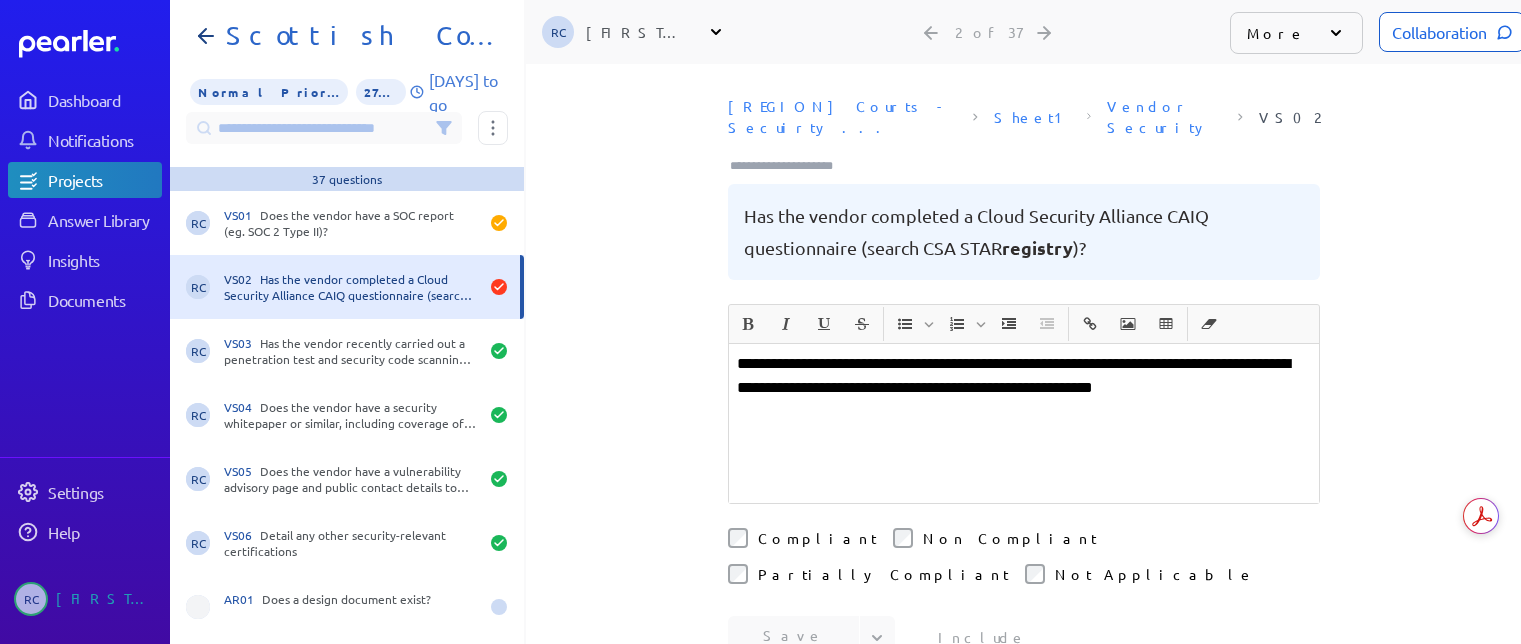 click on "[COUNTRY] Courts - Secuirty ... Sheet1 Vendor Security VS02 Has the vendor completed a Cloud Security Alliance CAIQ questionnaire (search CSA STAR registry )?" at bounding box center [1024, 184] 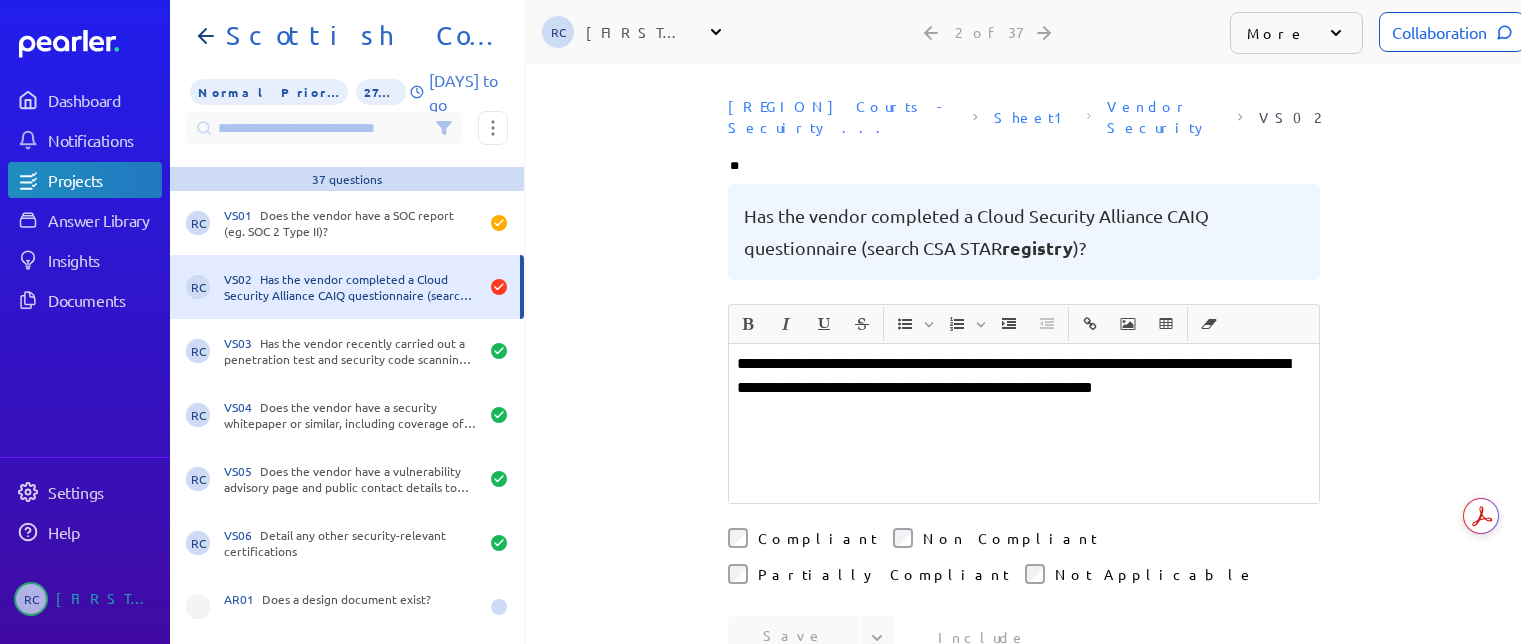 type on "***" 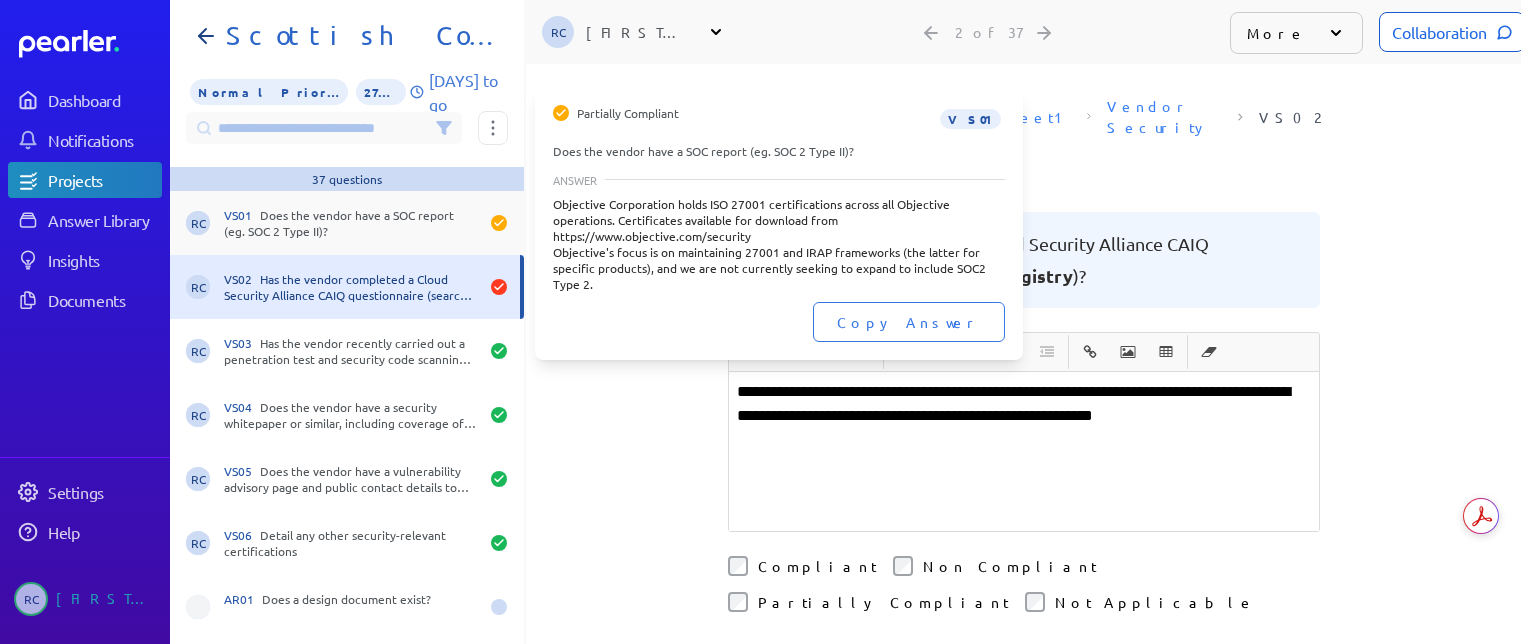 click on "VS01 Does the vendor have a SOC report (eg. SOC 2 Type II)?" at bounding box center (351, 223) 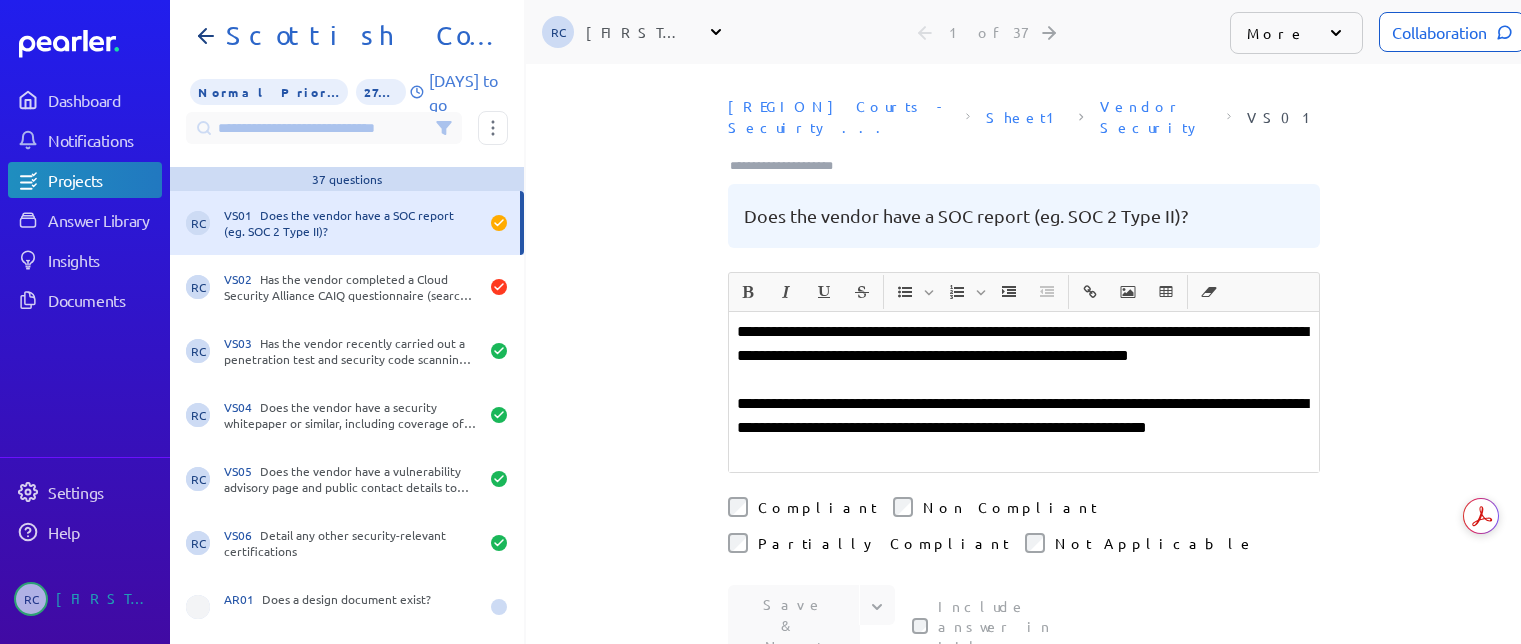 drag, startPoint x: 802, startPoint y: 143, endPoint x: 778, endPoint y: 134, distance: 25.632011 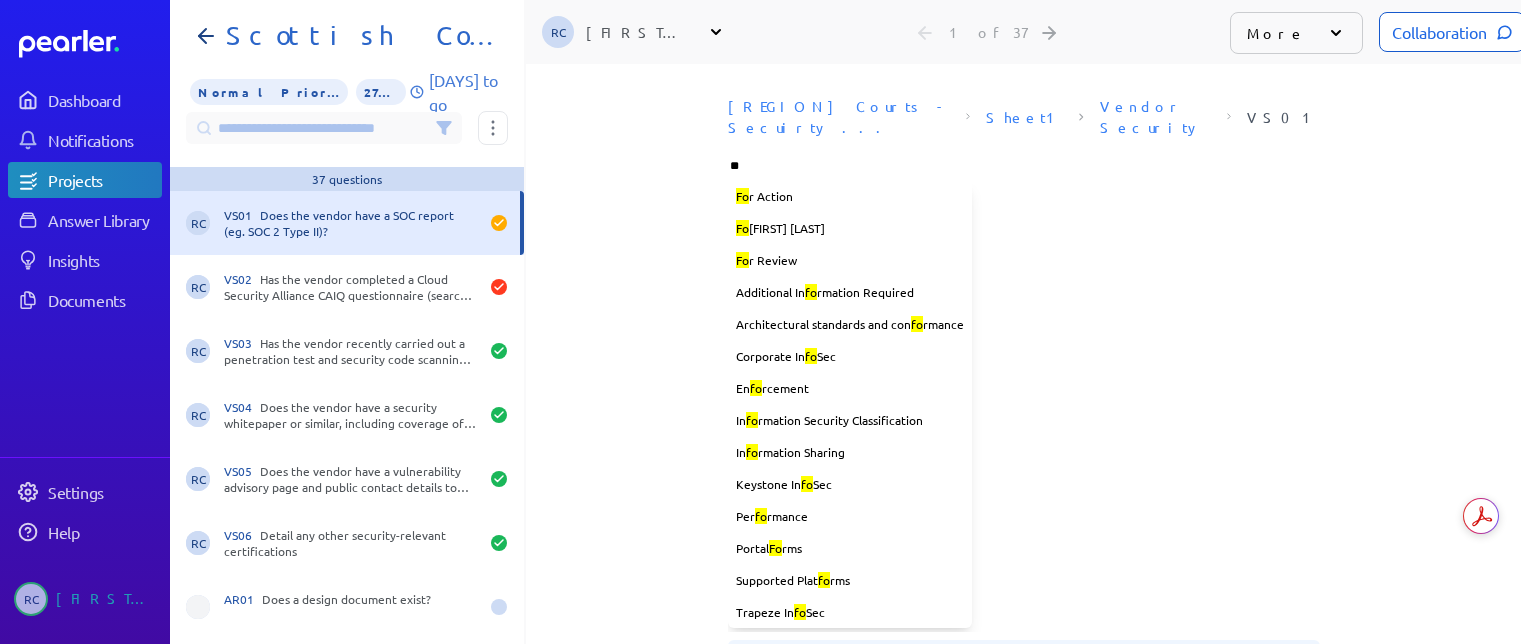 type on "***" 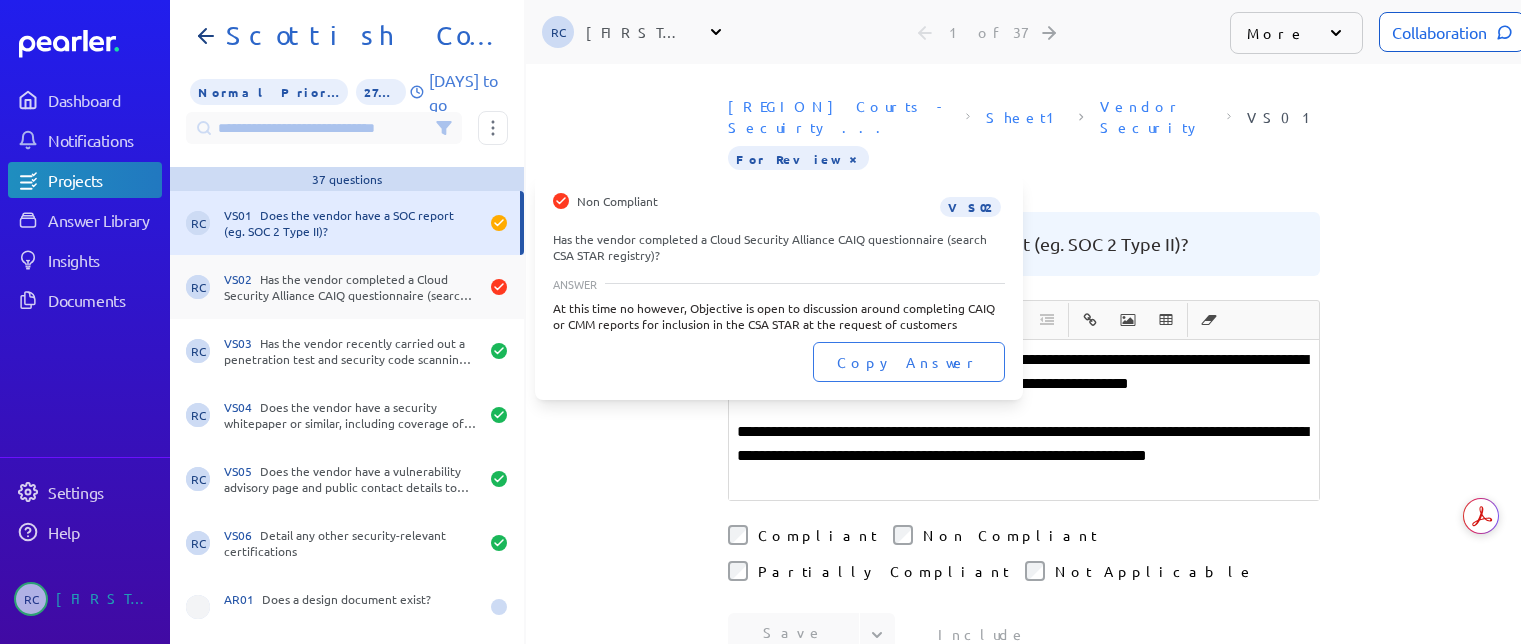 click on "VS02 Has the vendor completed a Cloud Security Alliance CAIQ questionnaire (search CSA STAR registry)?" at bounding box center [351, 287] 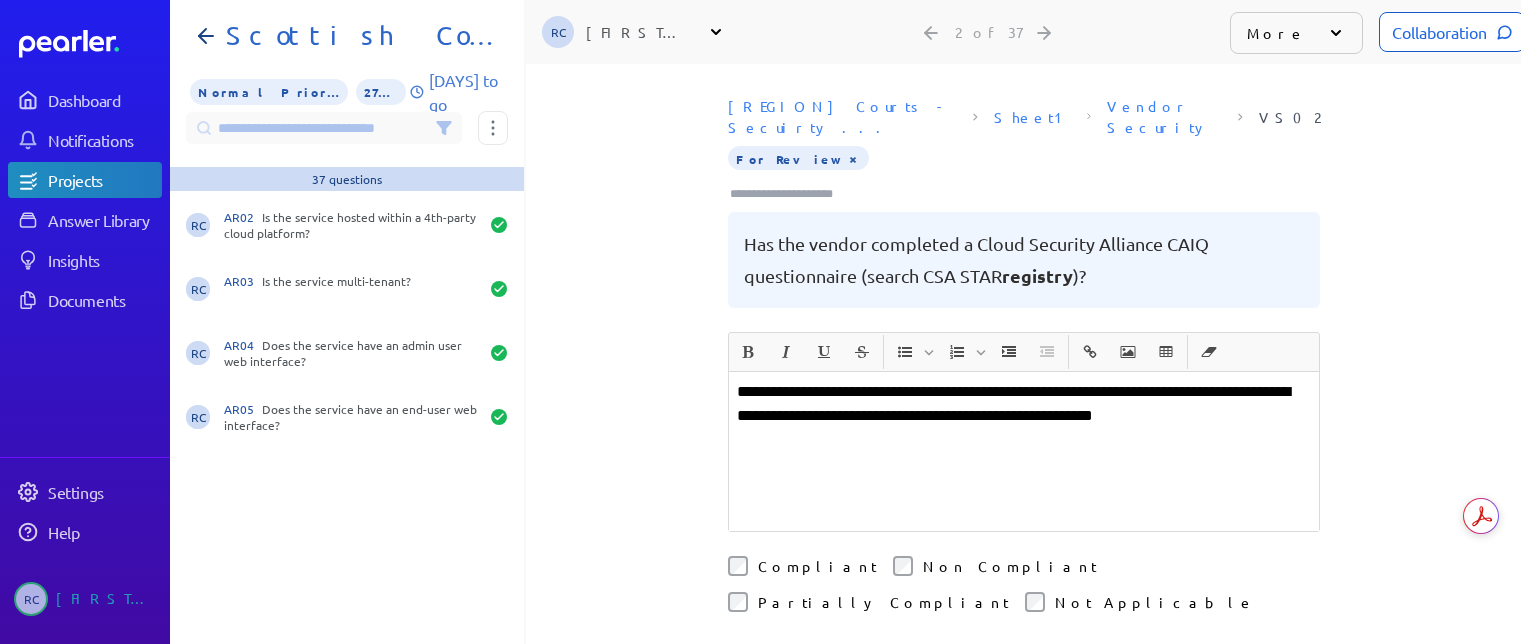 scroll, scrollTop: 600, scrollLeft: 0, axis: vertical 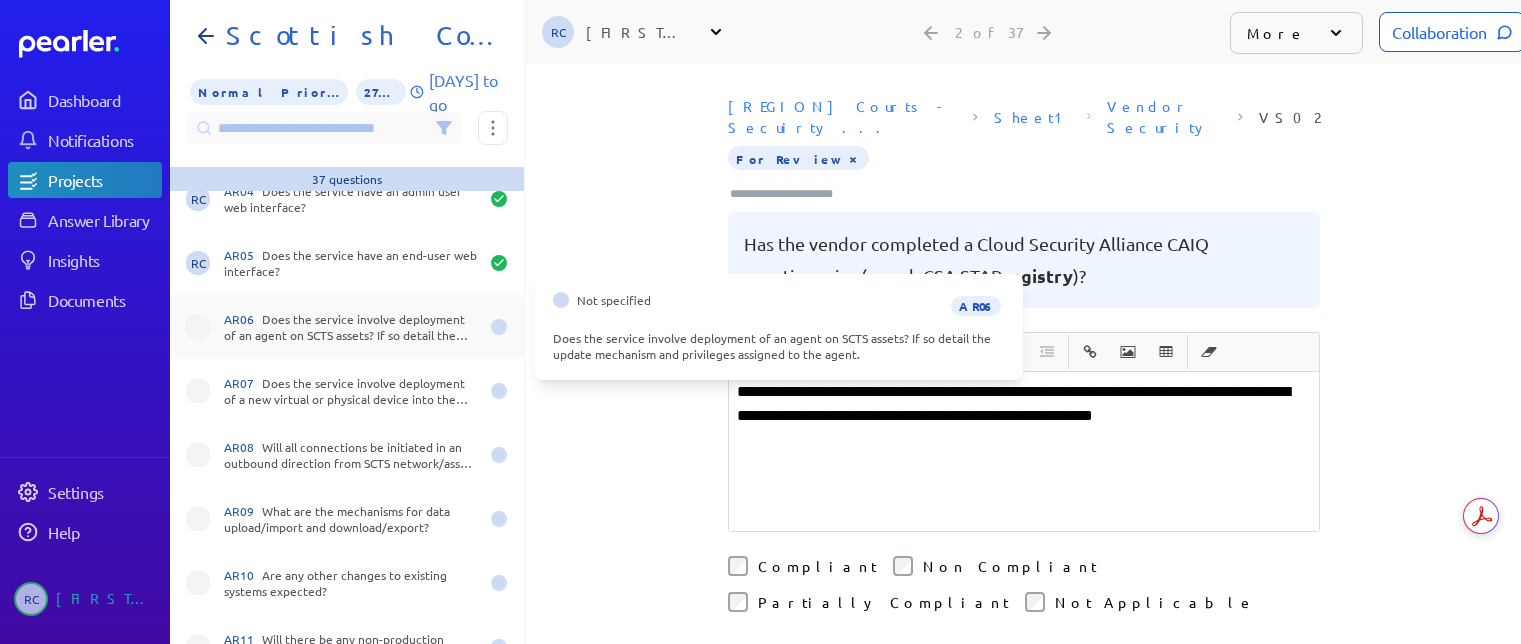 click on "AR06 Does the service involve deployment of an agent on SCTS assets? If so detail the update mechanism and privileges assigned to the agent." at bounding box center (347, 327) 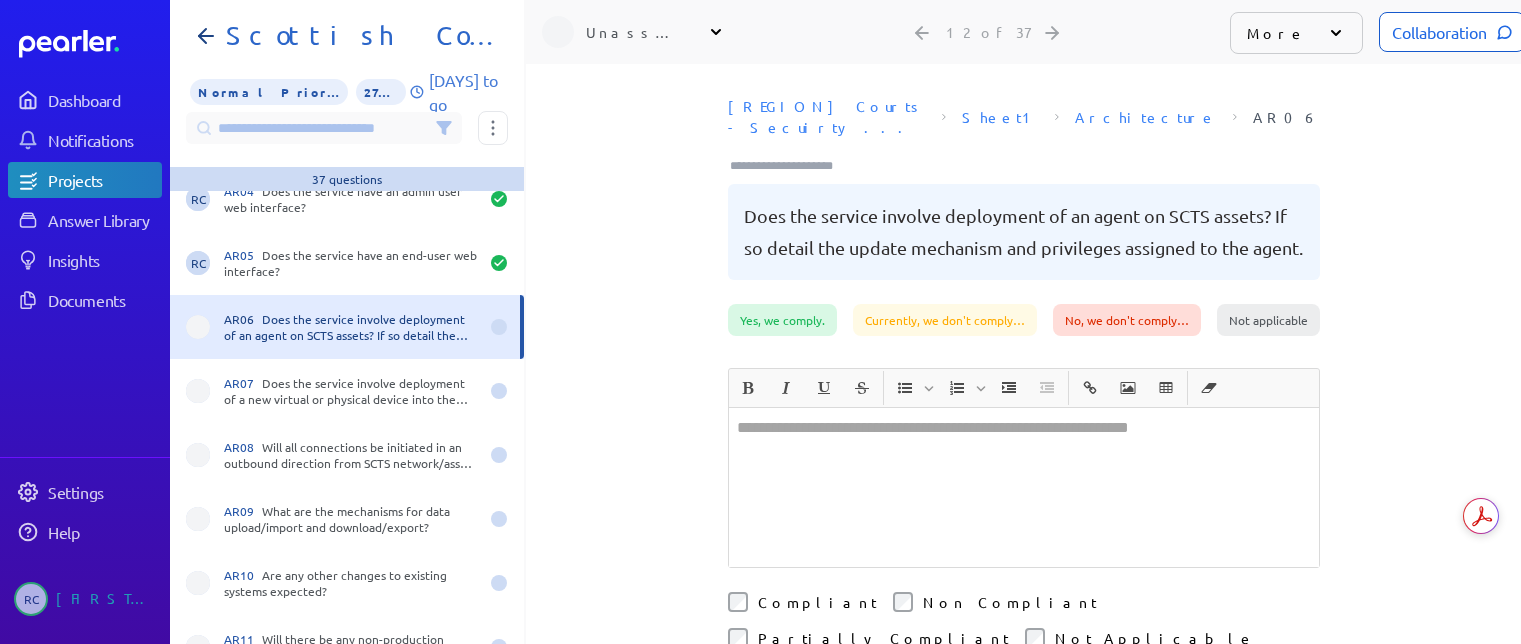 click at bounding box center (1024, 487) 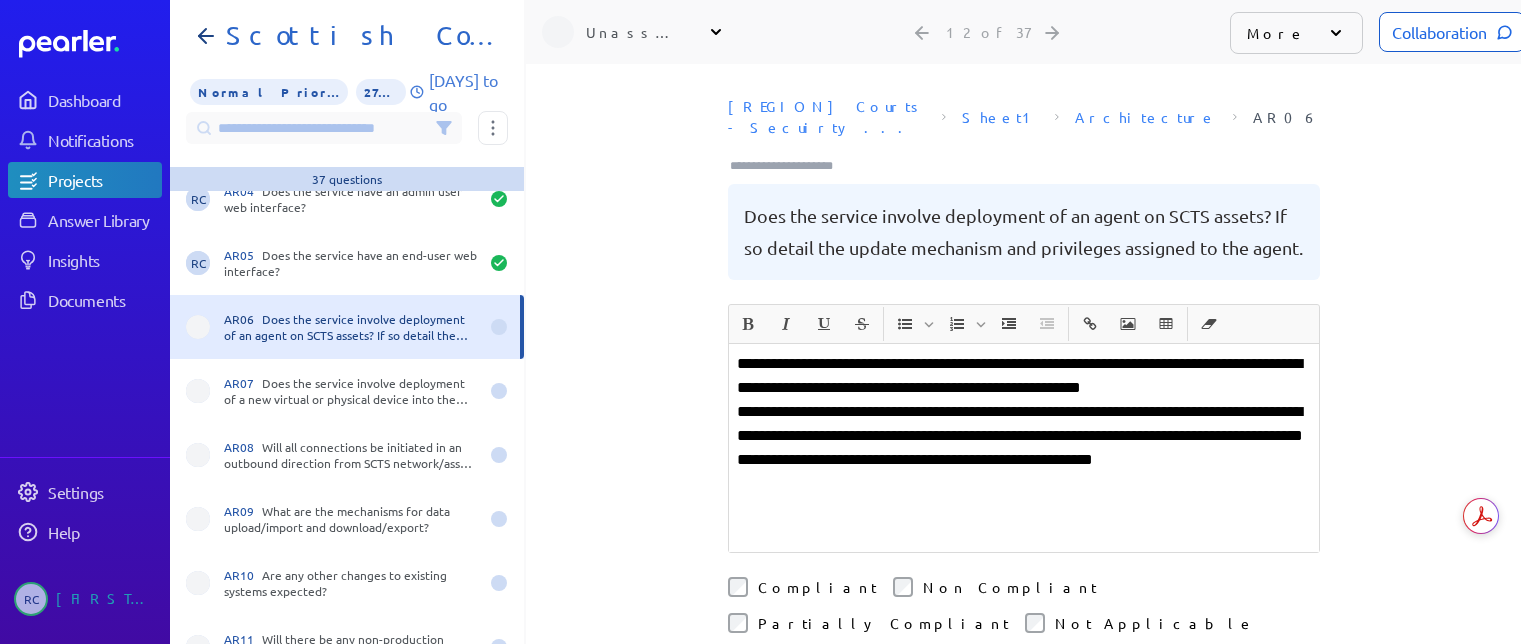 click on "Compliant" at bounding box center [817, 587] 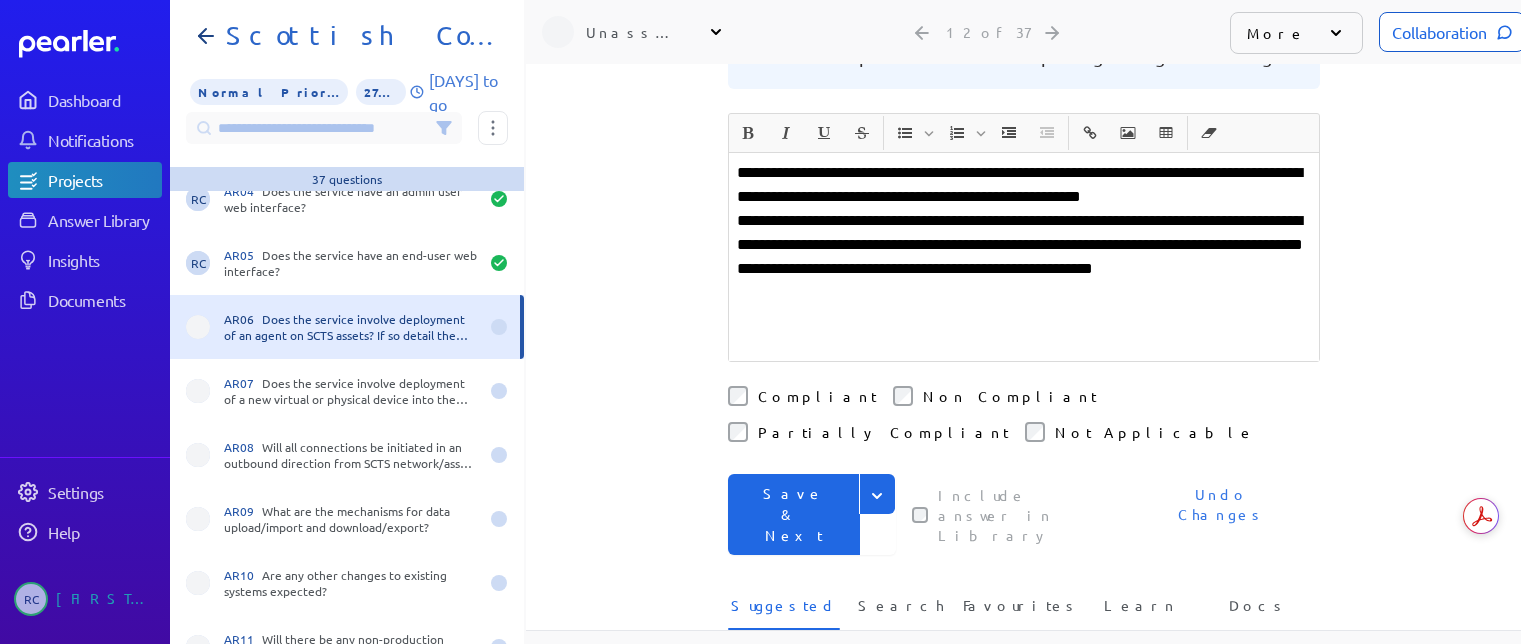 scroll, scrollTop: 200, scrollLeft: 0, axis: vertical 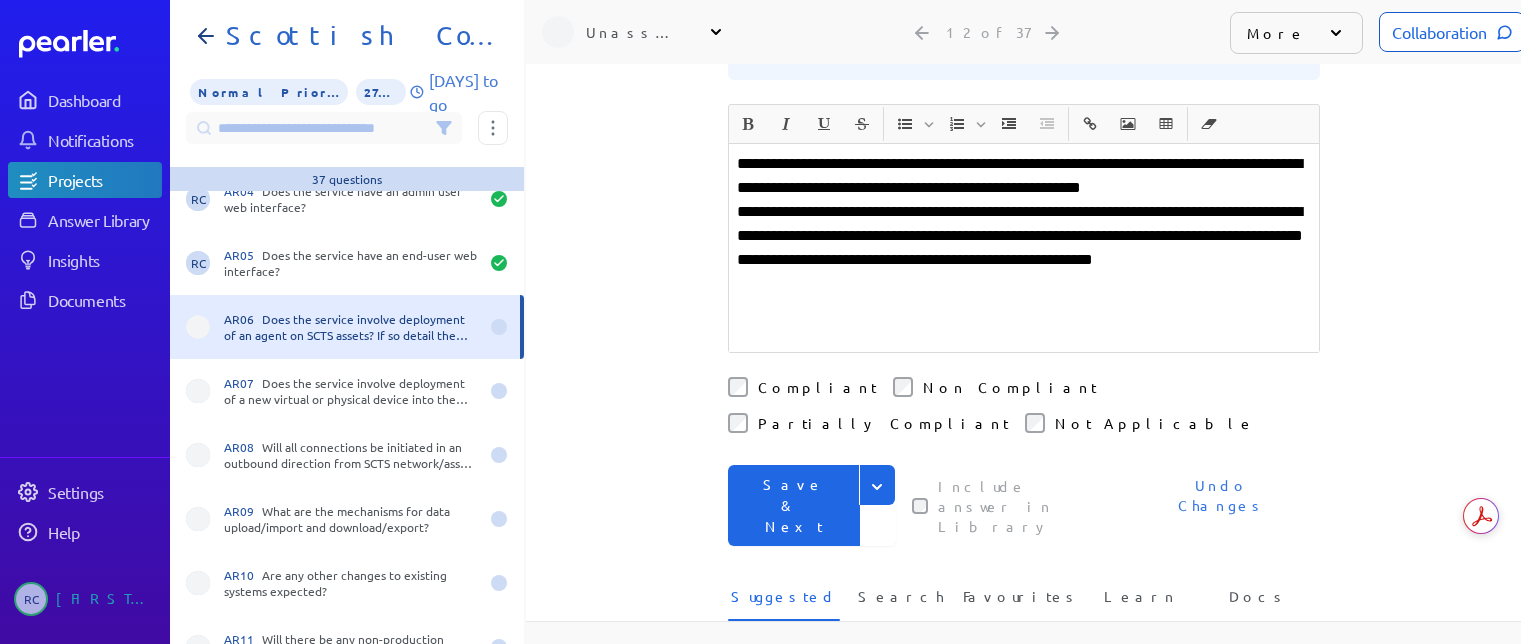 drag, startPoint x: 865, startPoint y: 454, endPoint x: 803, endPoint y: 487, distance: 70.23532 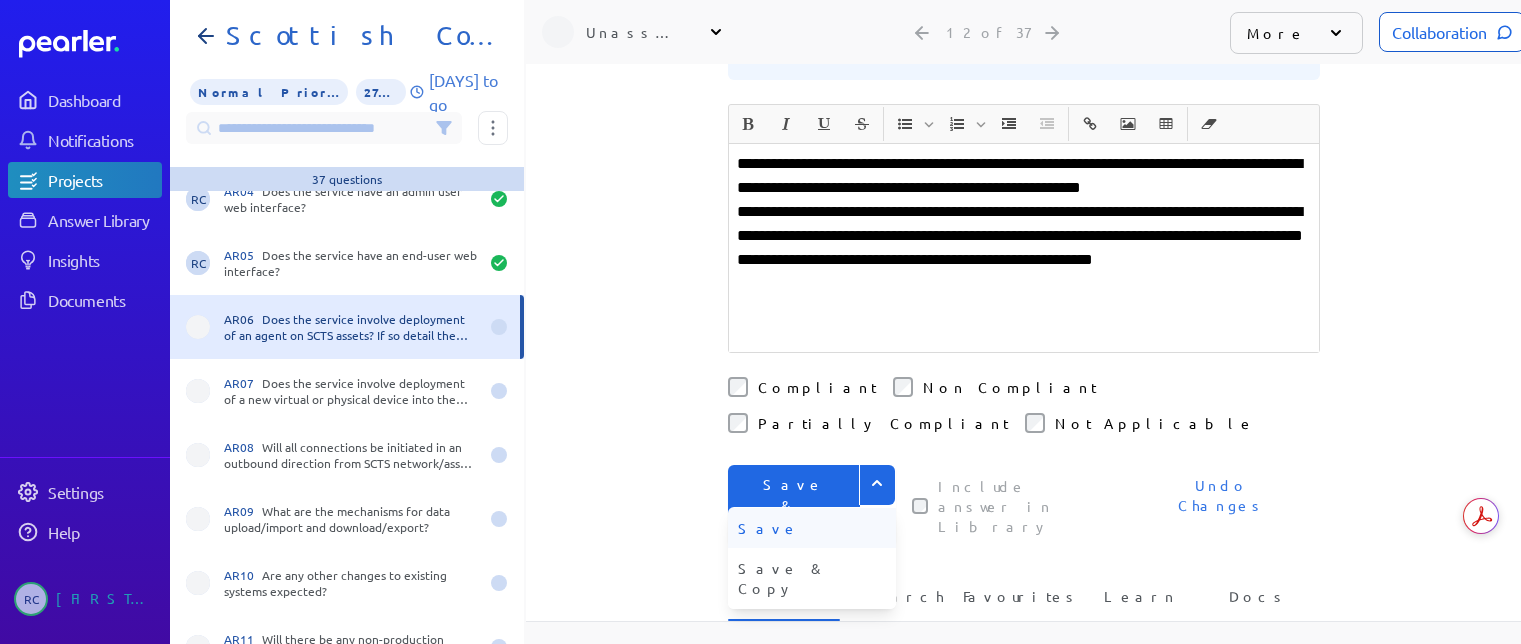 click on "Save" at bounding box center (812, 528) 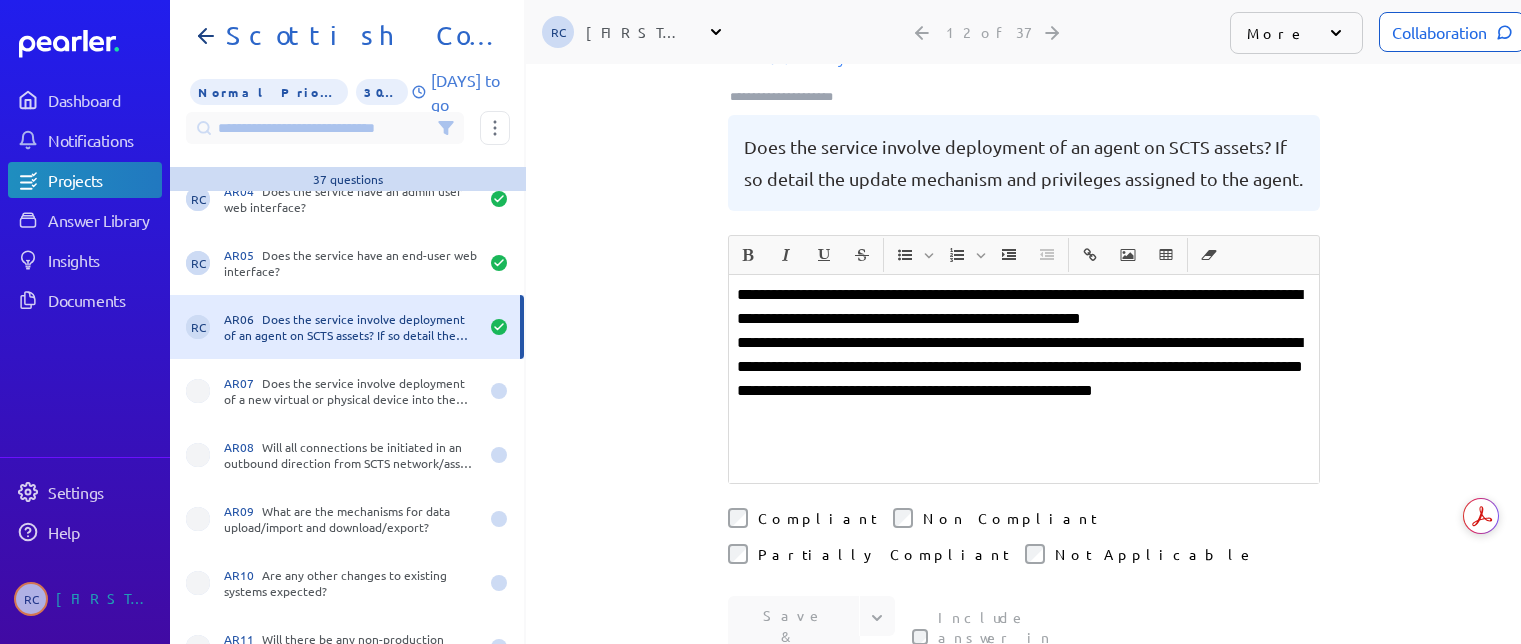 scroll, scrollTop: 0, scrollLeft: 0, axis: both 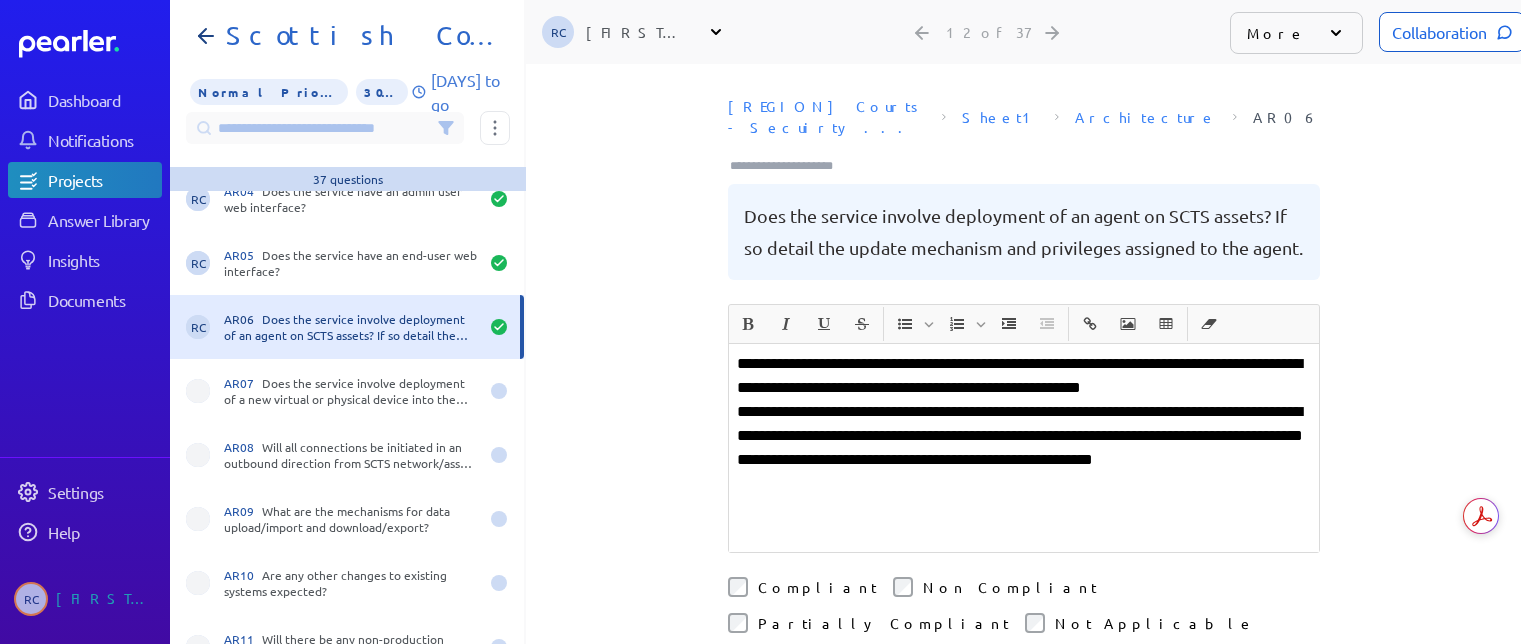 click at bounding box center [790, 166] 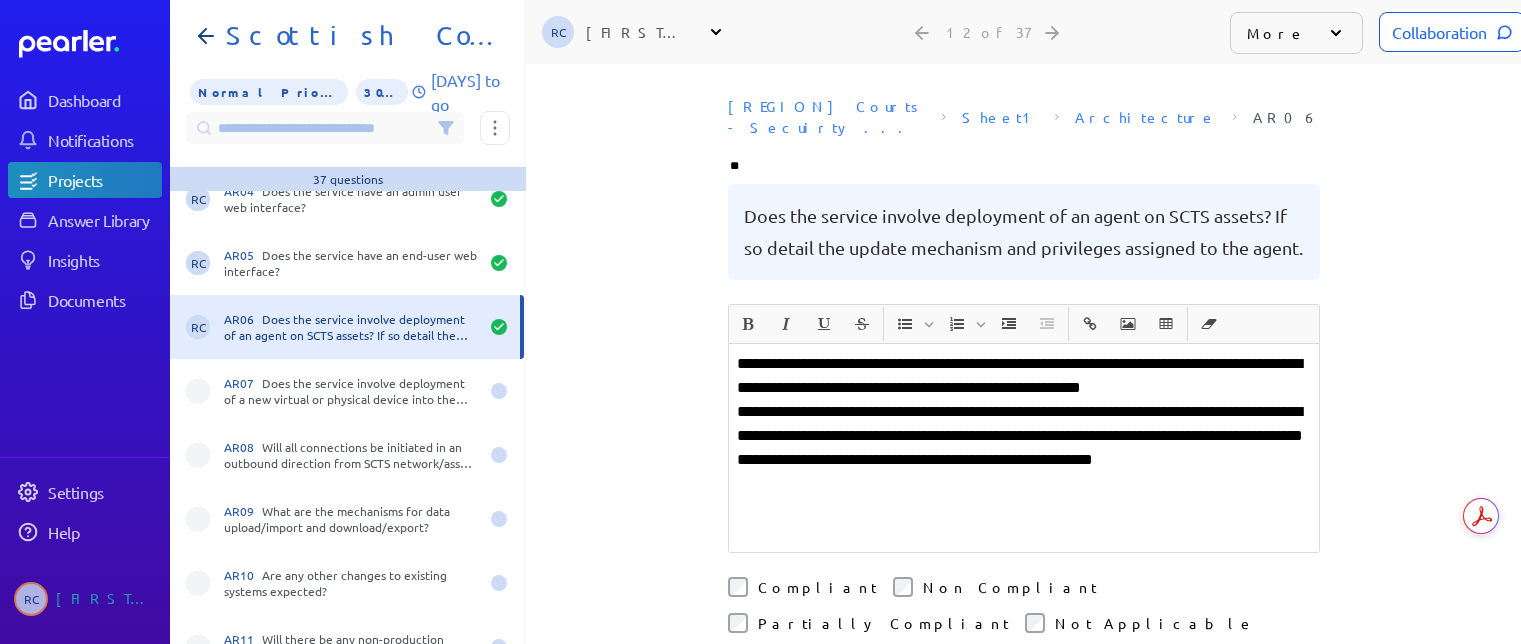 type on "***" 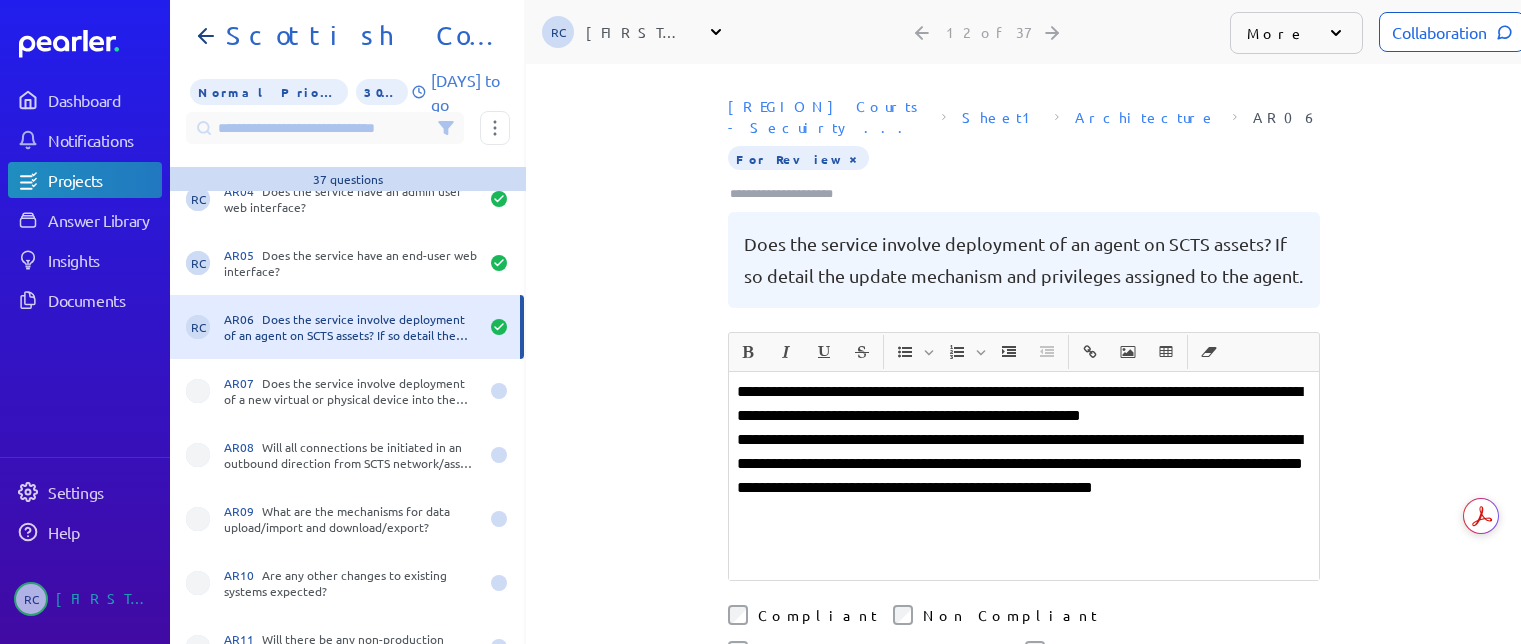 click on "**********" at bounding box center (1024, 476) 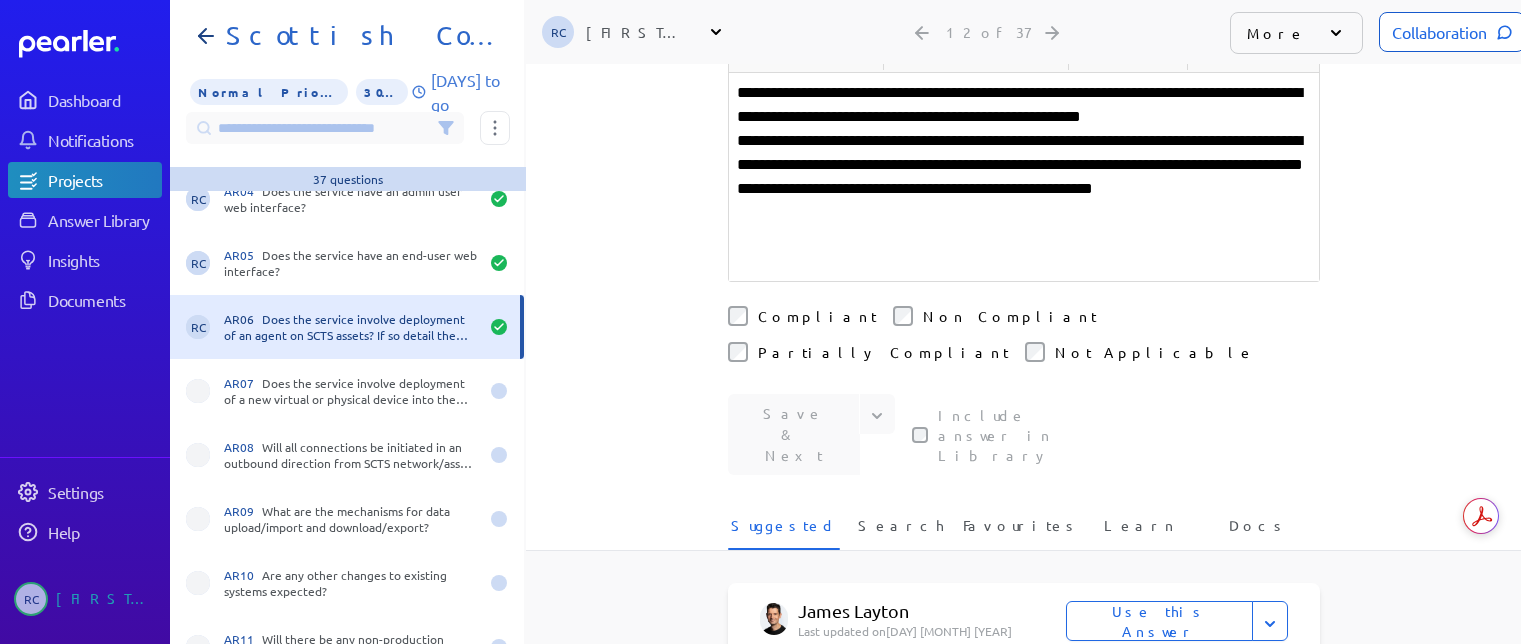 scroll, scrollTop: 300, scrollLeft: 0, axis: vertical 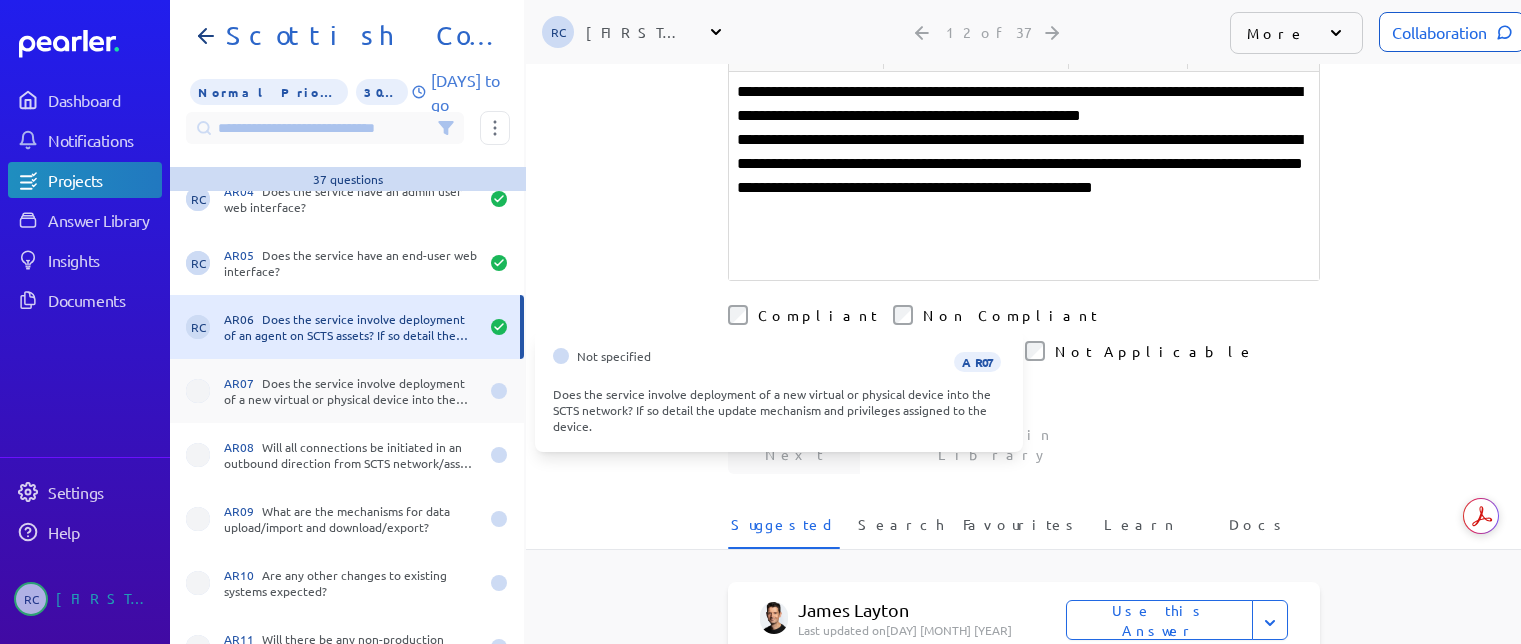 click on "AR07 Does the service involve deployment of a new virtual or physical device into the SCTS network? If so detail the update mechanism and privileges assigned to the device." at bounding box center (351, 391) 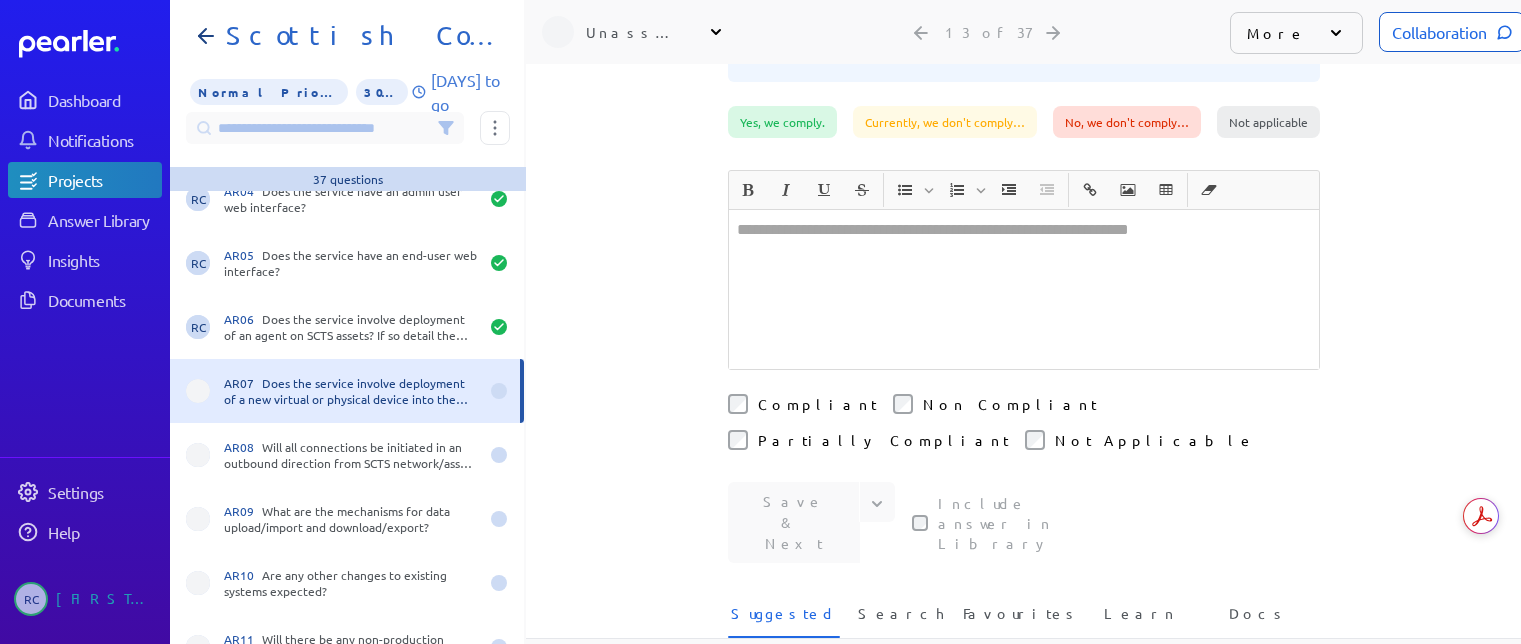 scroll, scrollTop: 336, scrollLeft: 0, axis: vertical 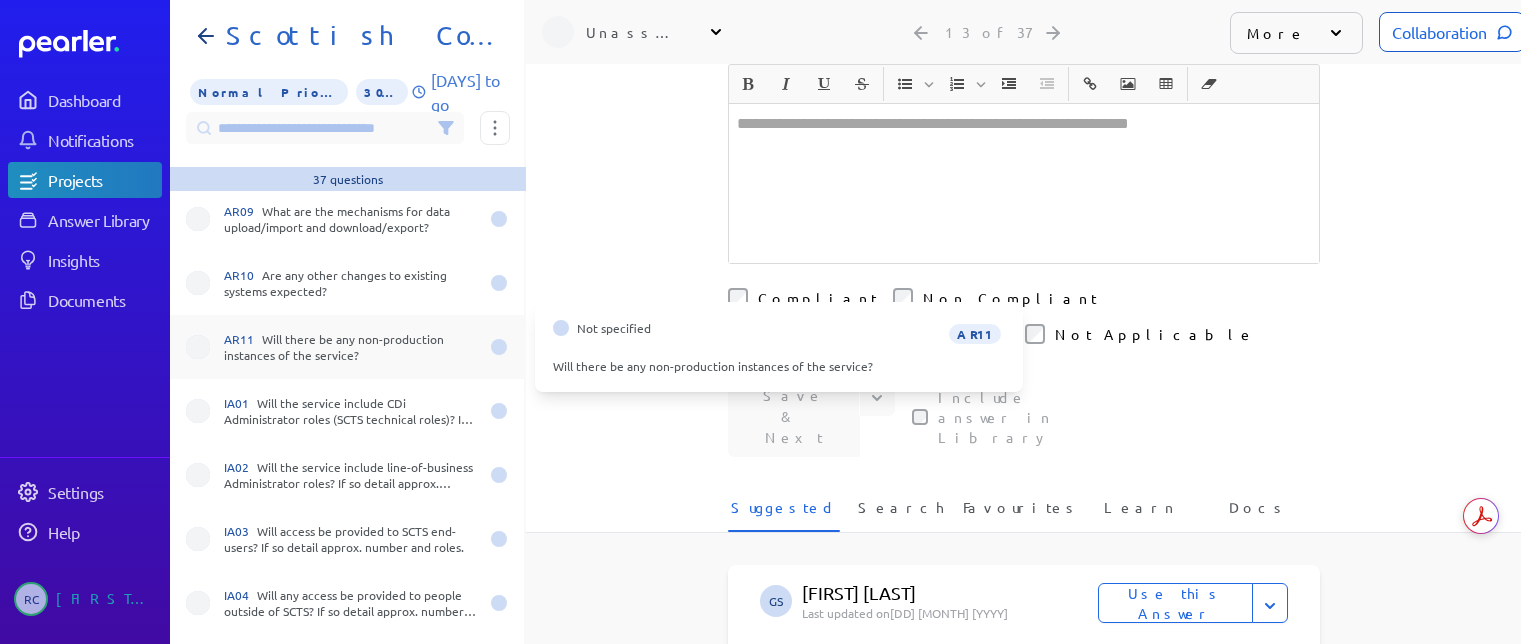 click on "AR11 Will there be any non-production instances of the service?" at bounding box center (351, 347) 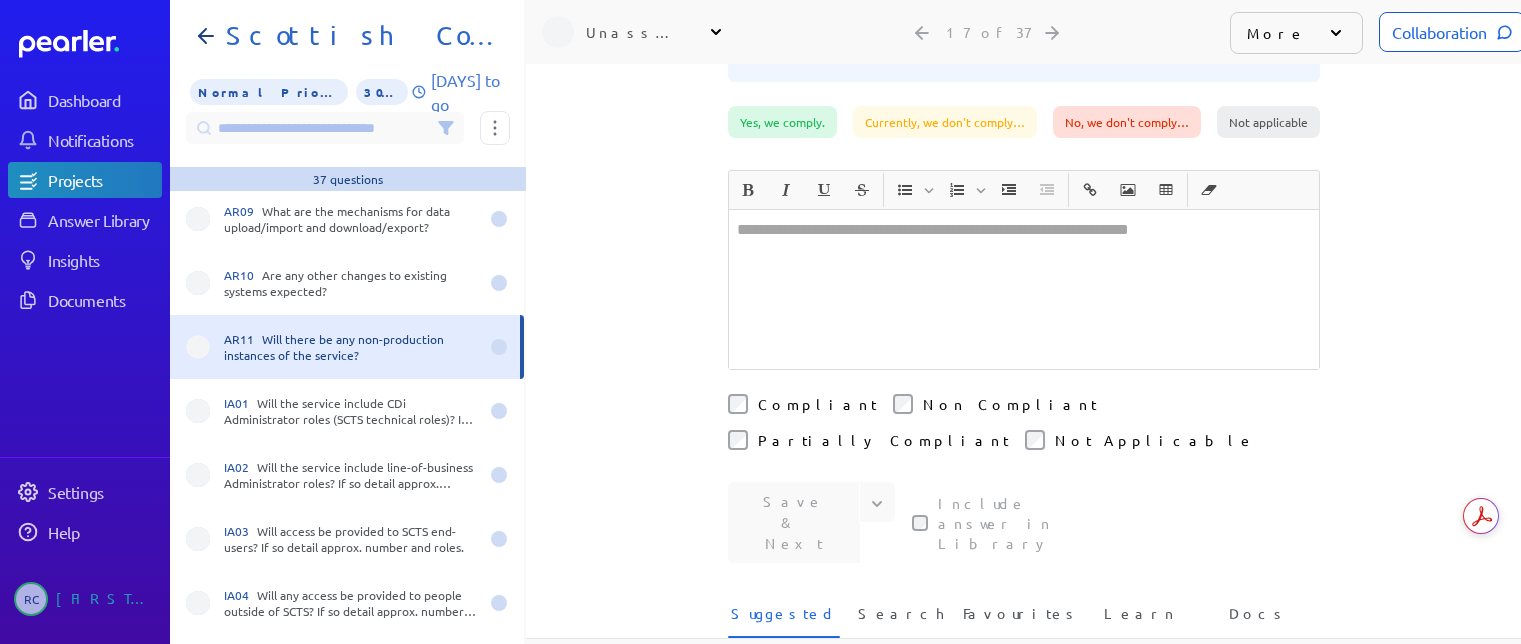 scroll, scrollTop: 272, scrollLeft: 0, axis: vertical 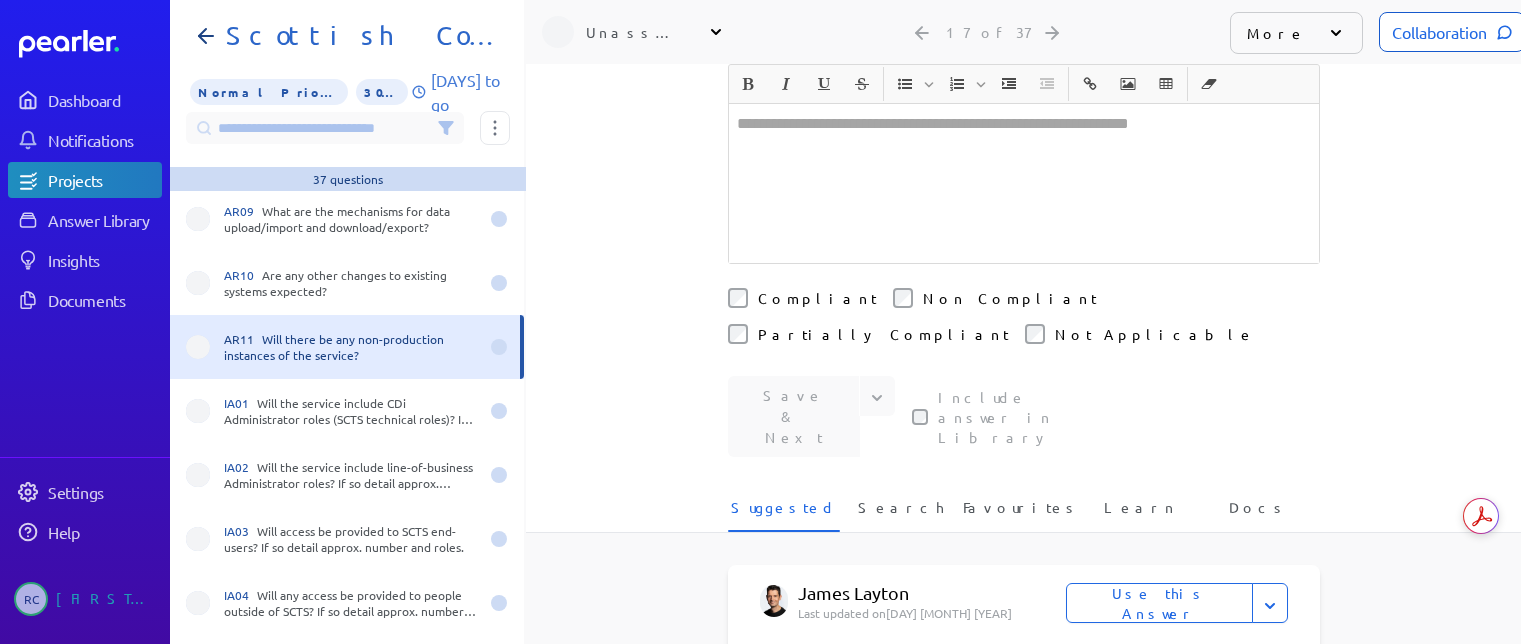 click on "**********" at bounding box center [1024, 260] 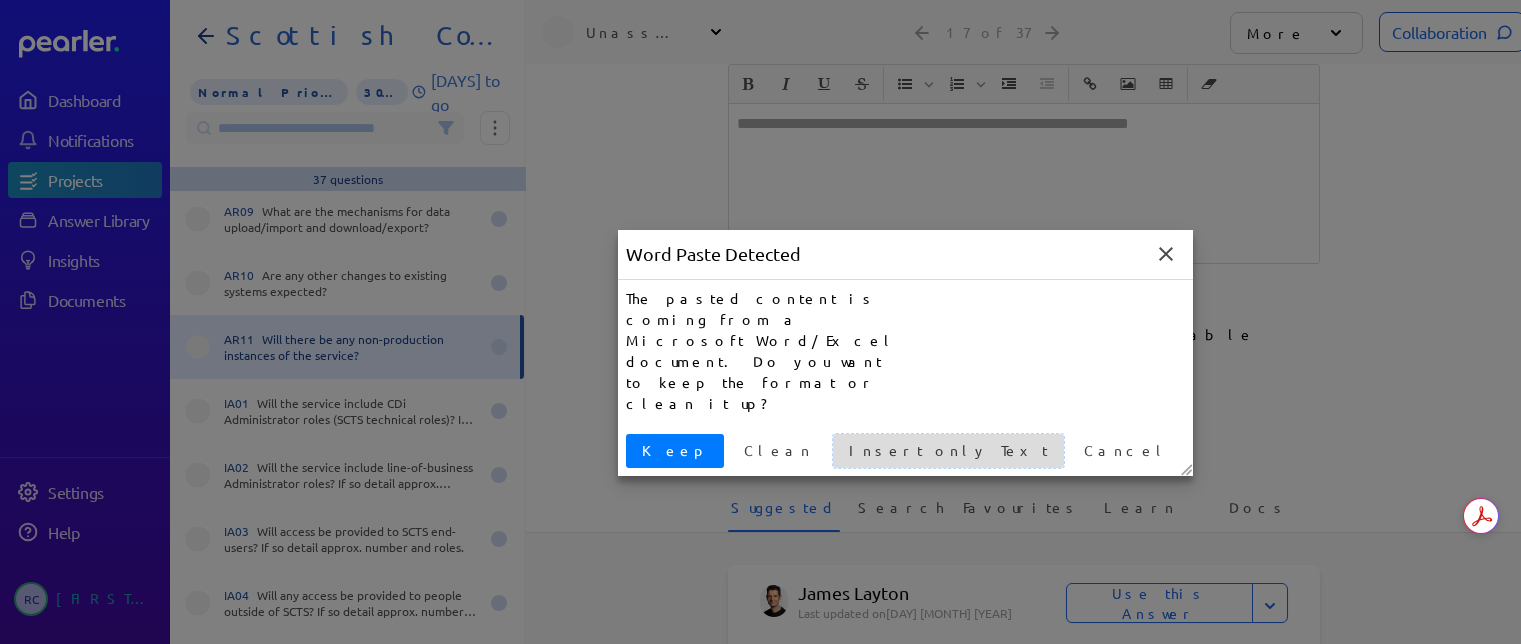 click on "Insert only Text" at bounding box center (948, 450) 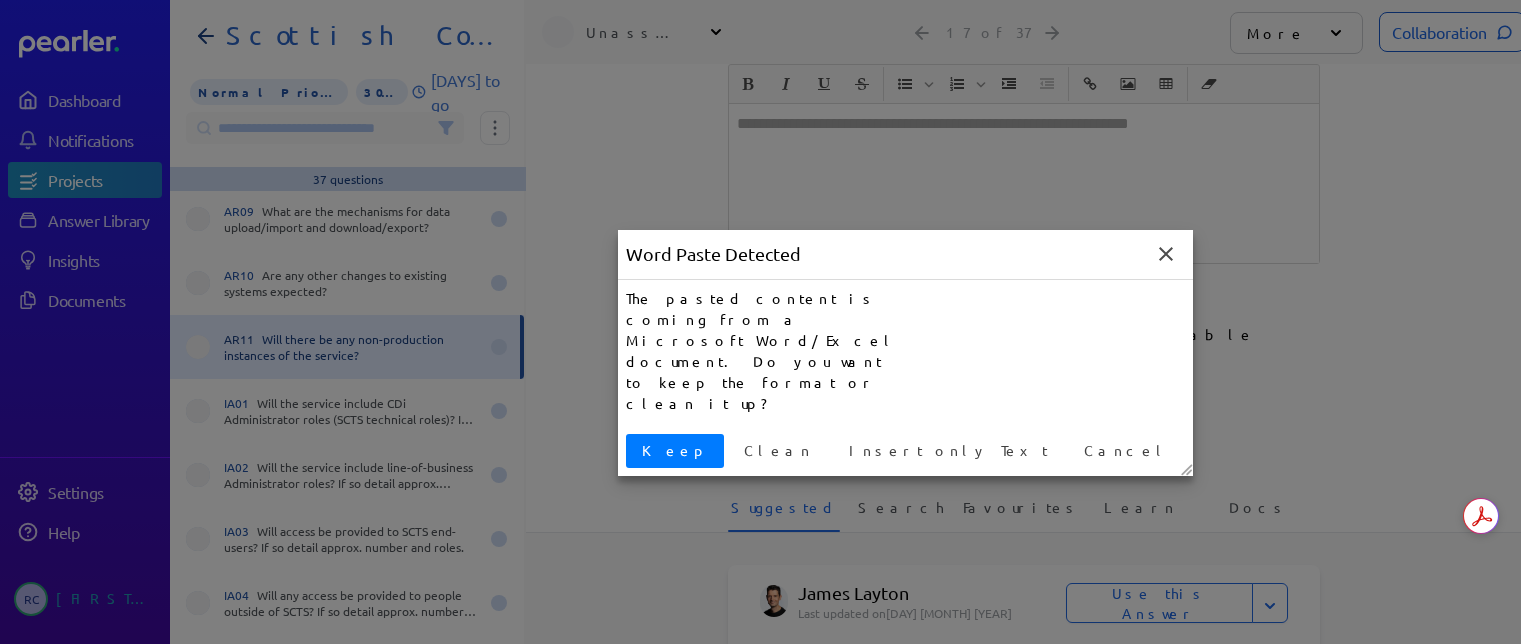 scroll, scrollTop: 208, scrollLeft: 0, axis: vertical 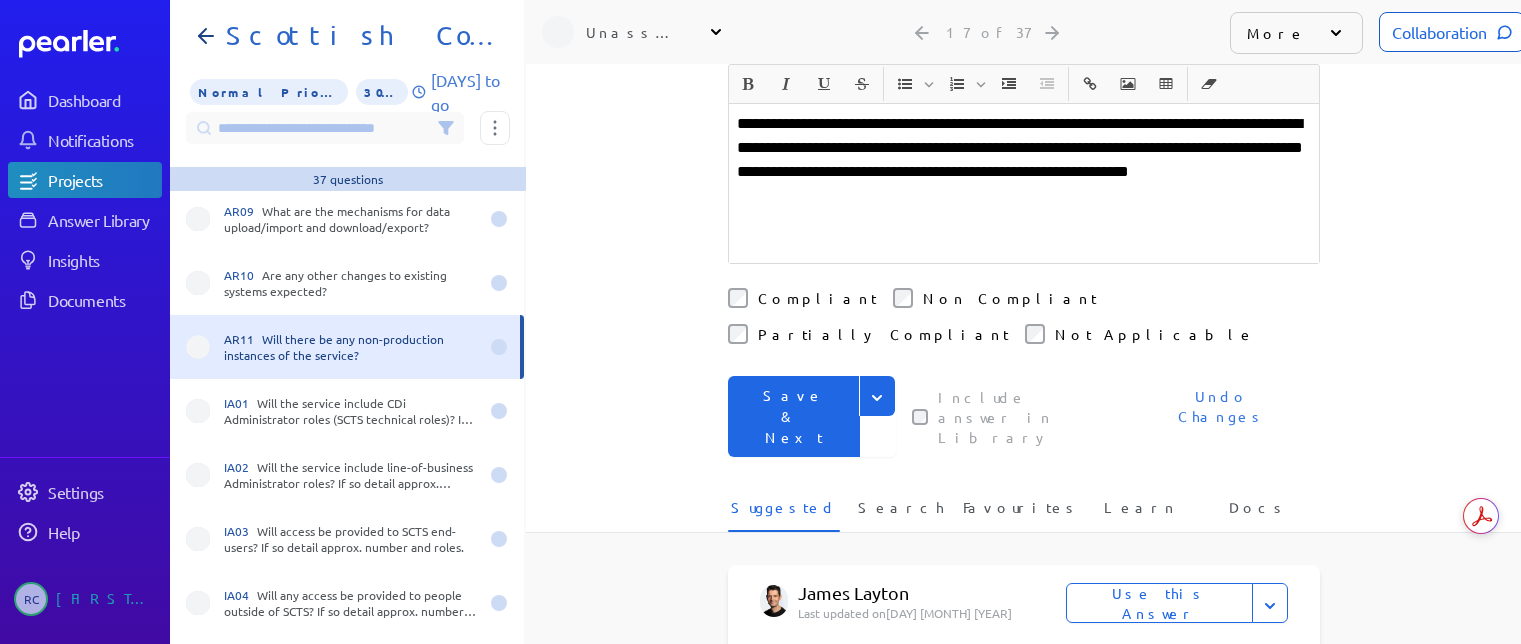 click 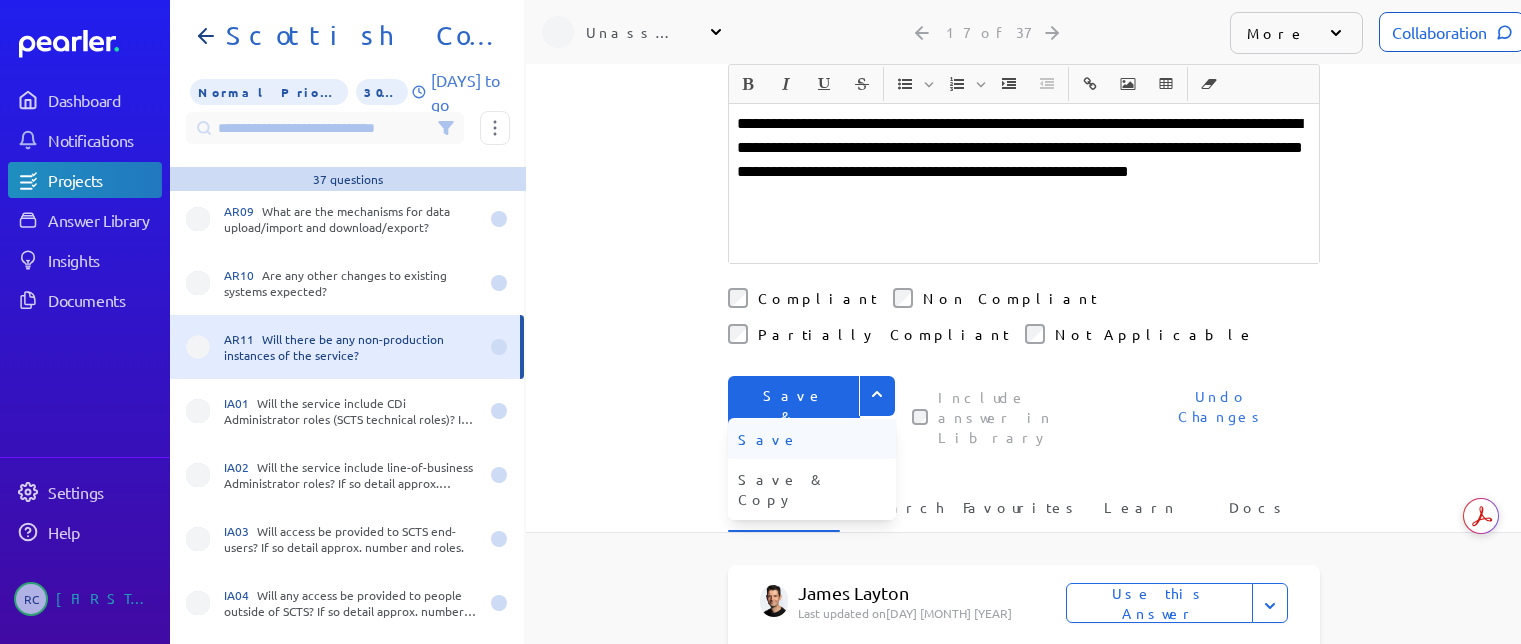 click on "Save" at bounding box center [812, 439] 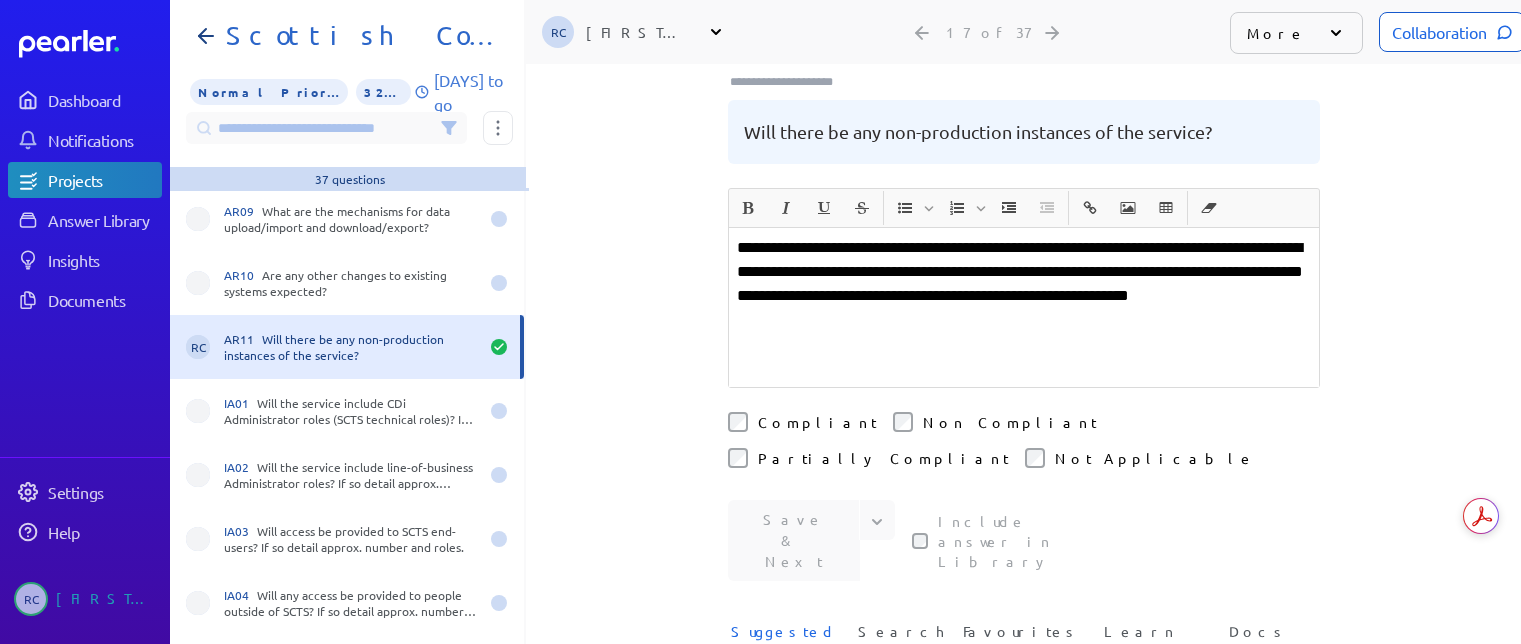 scroll, scrollTop: 0, scrollLeft: 0, axis: both 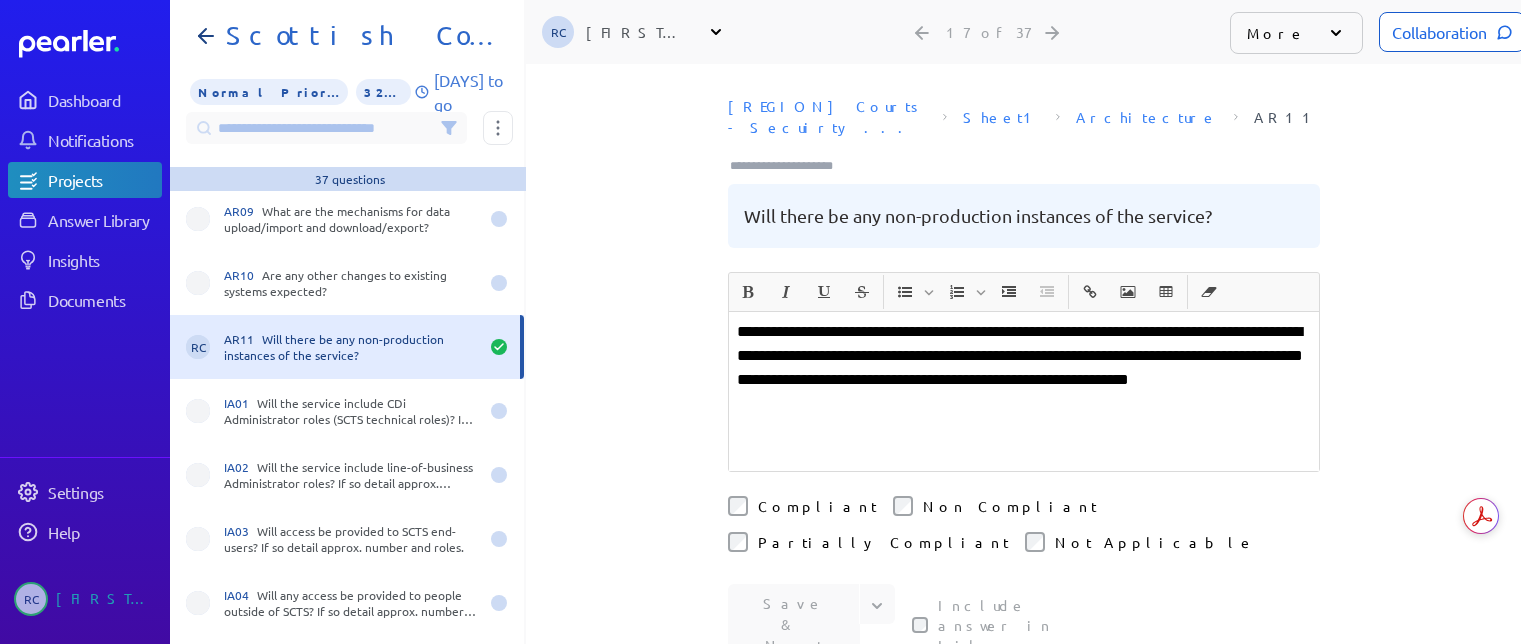 drag, startPoint x: 828, startPoint y: 147, endPoint x: 817, endPoint y: 144, distance: 11.401754 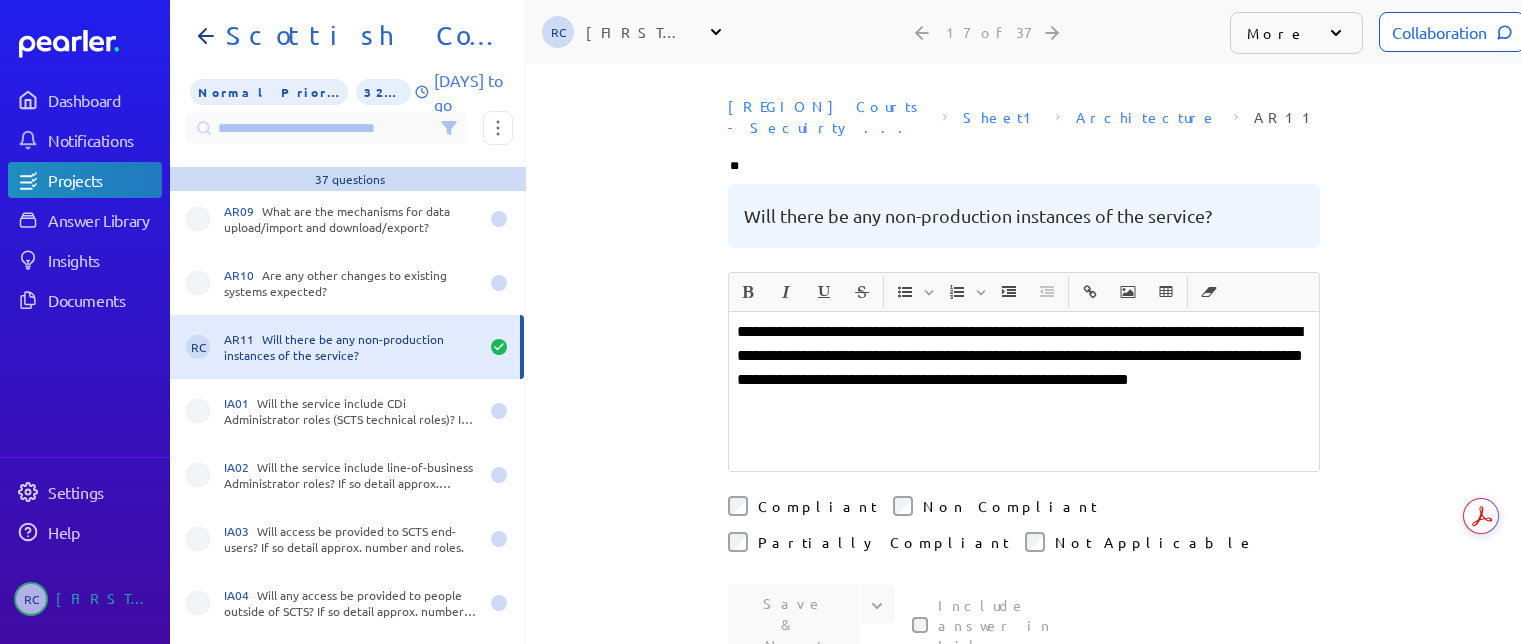 type on "***" 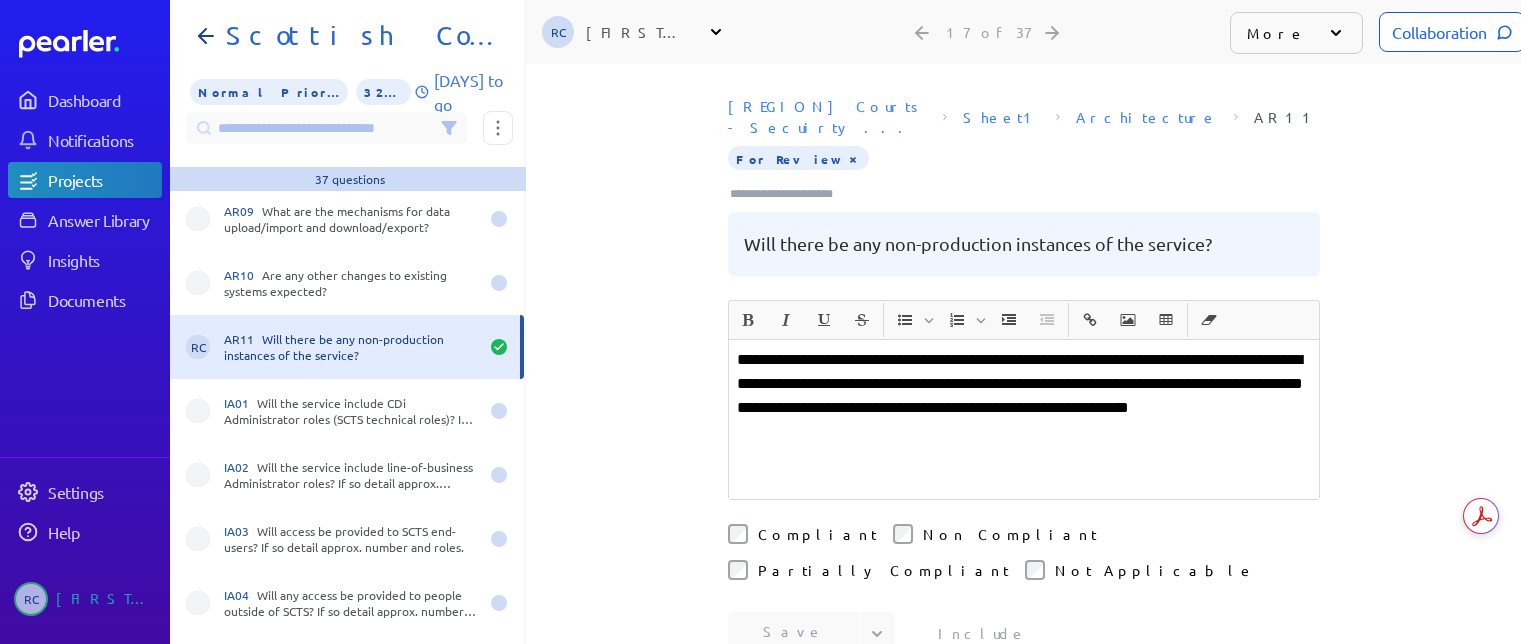 click on "**********" at bounding box center (1024, 396) 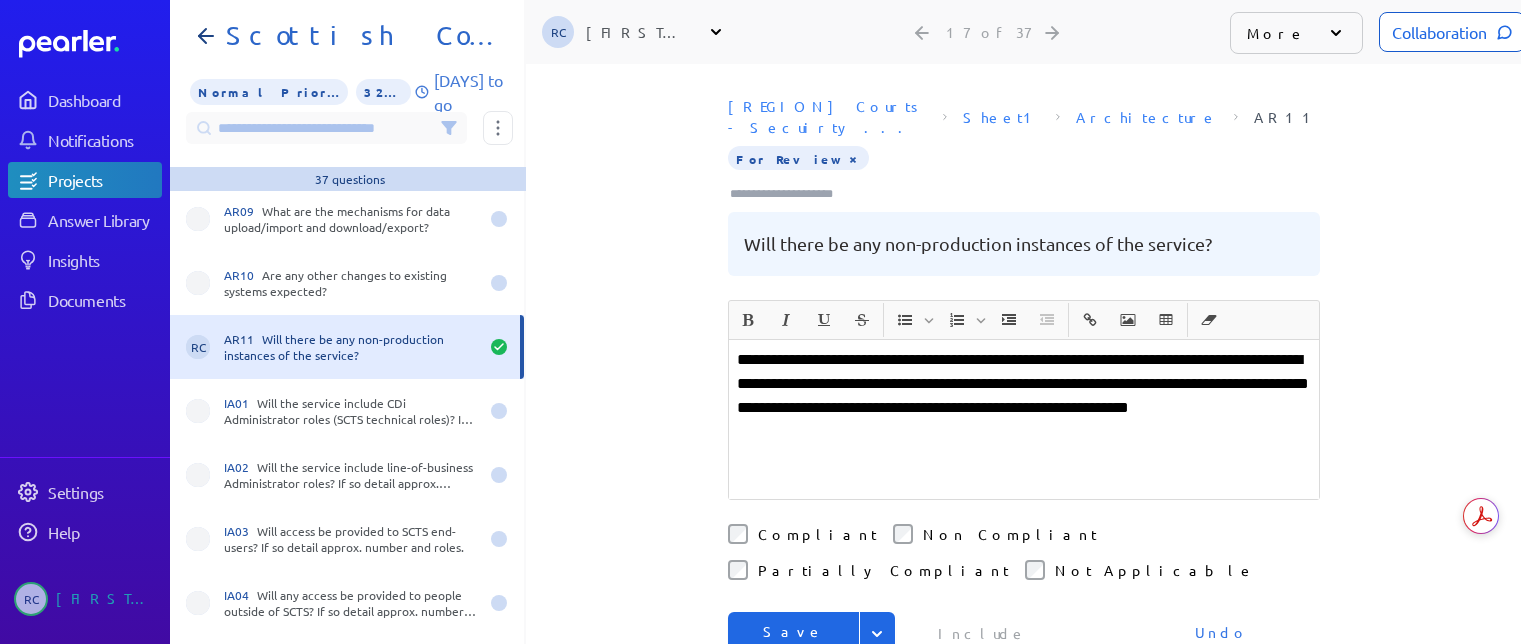 drag, startPoint x: 876, startPoint y: 578, endPoint x: 845, endPoint y: 583, distance: 31.400637 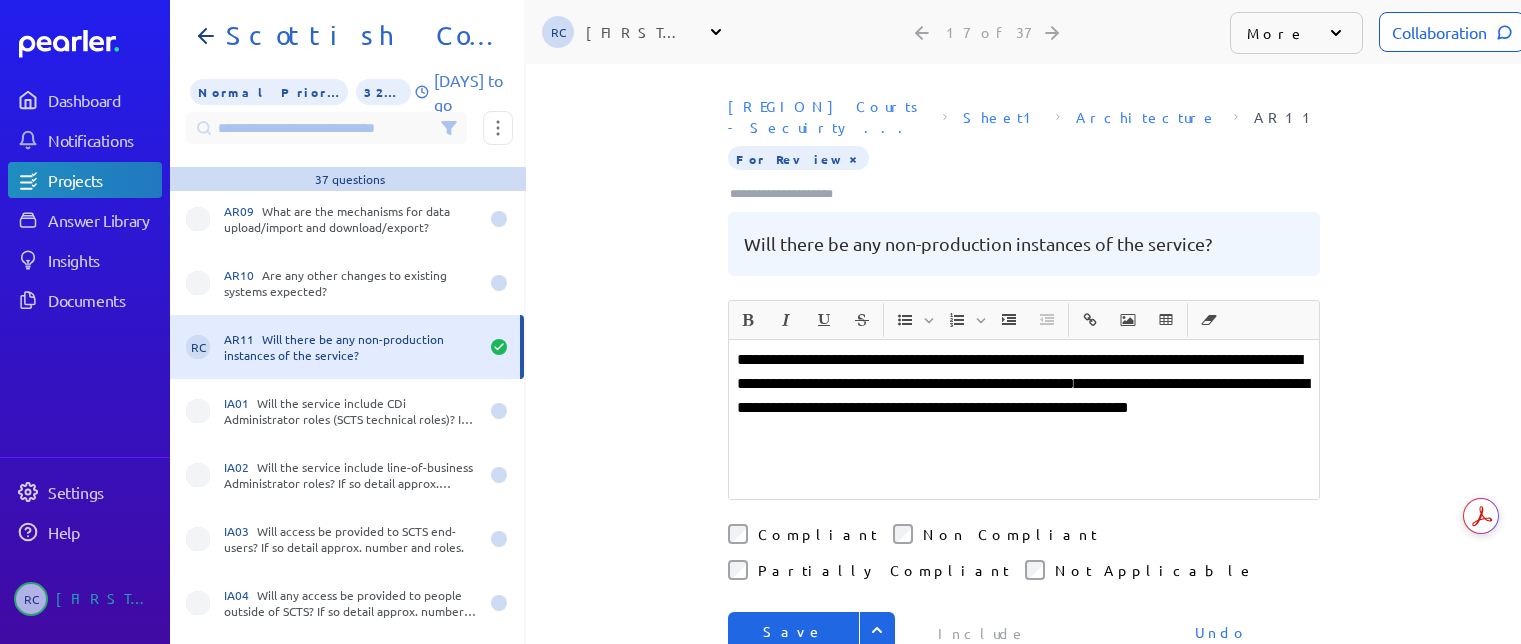 click on "Save" at bounding box center (812, 675) 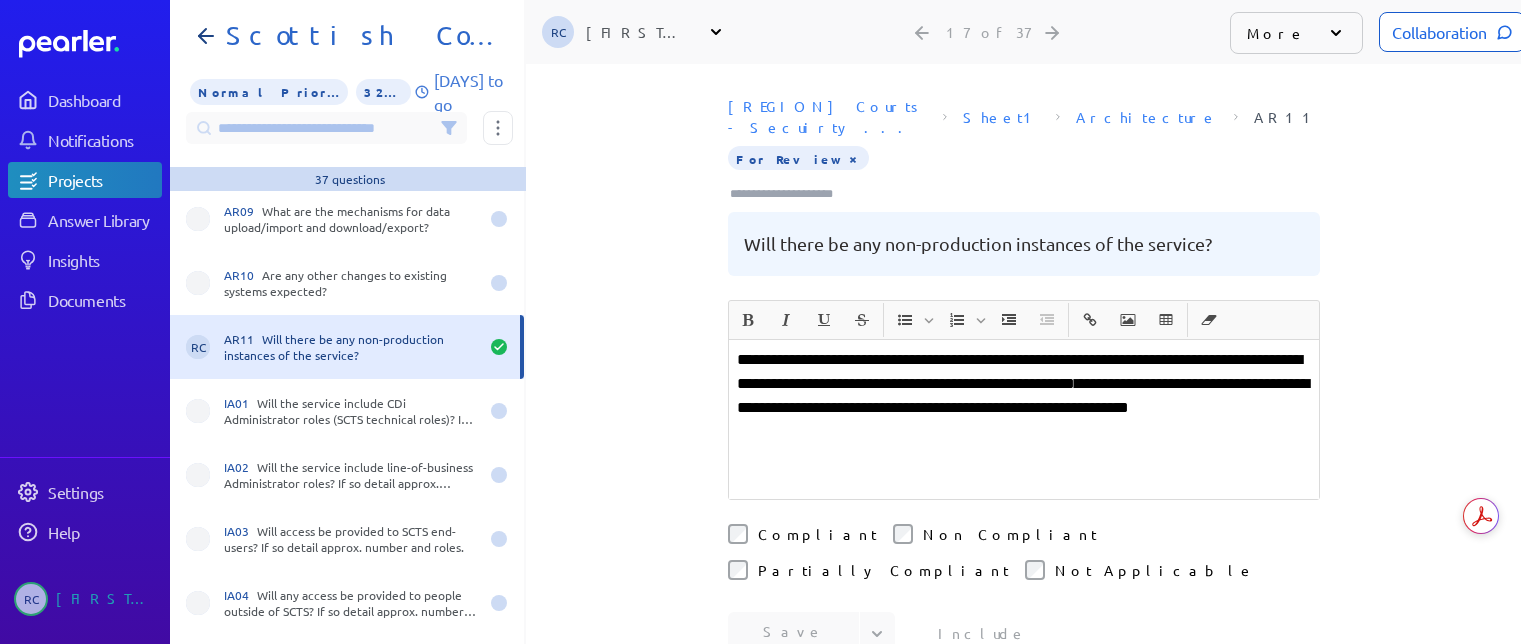 click on "**********" at bounding box center (1024, 419) 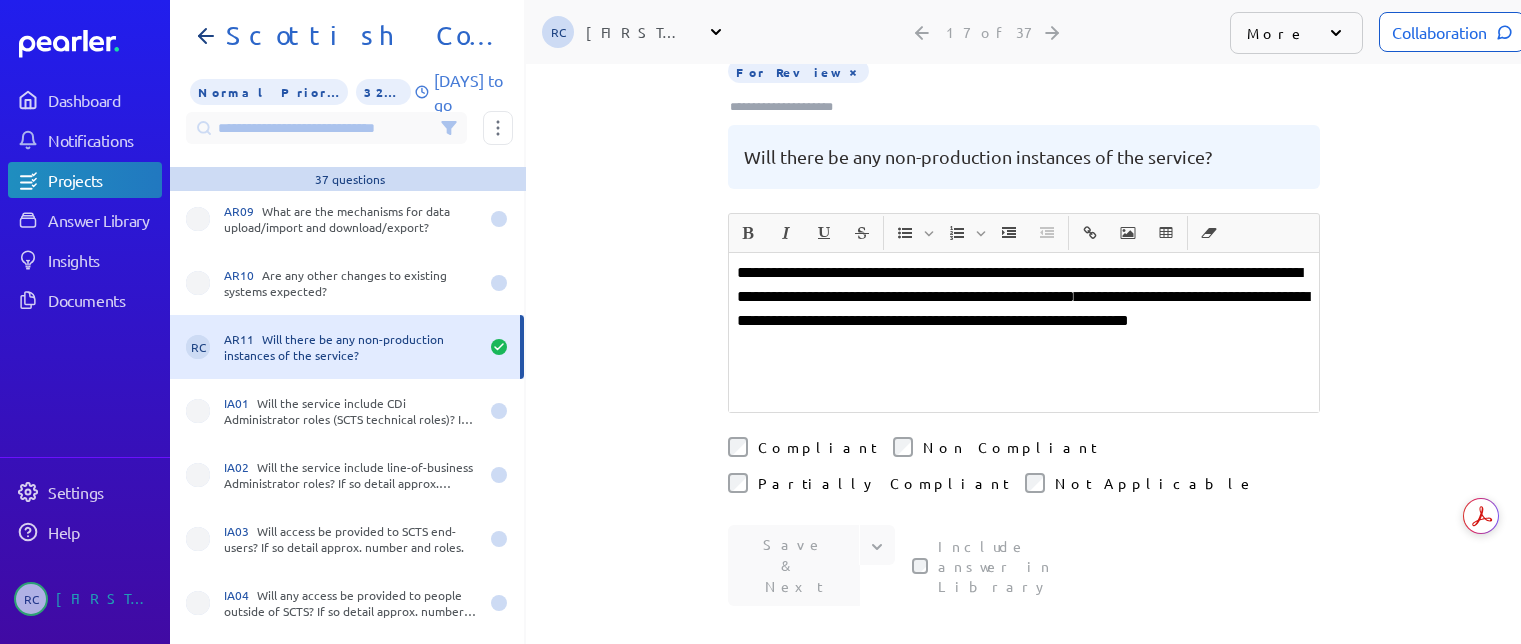 scroll, scrollTop: 200, scrollLeft: 0, axis: vertical 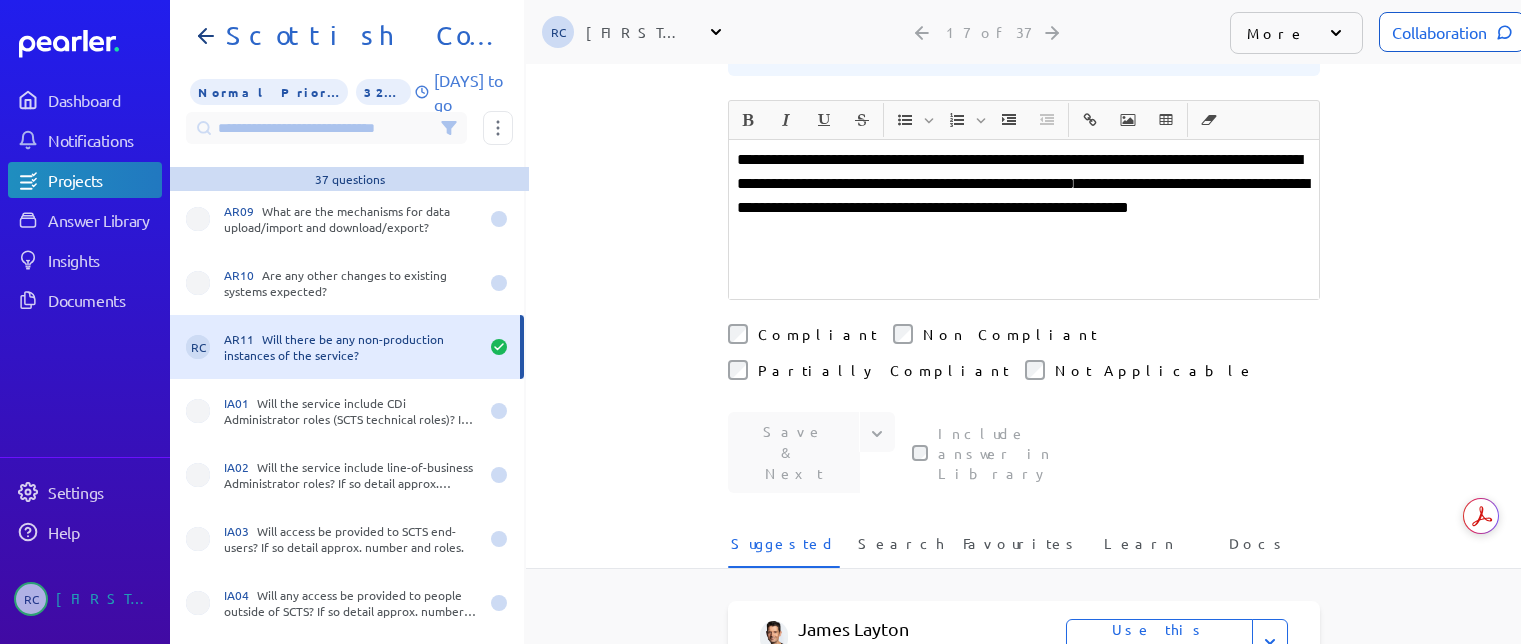 click on "**********" at bounding box center [1024, 196] 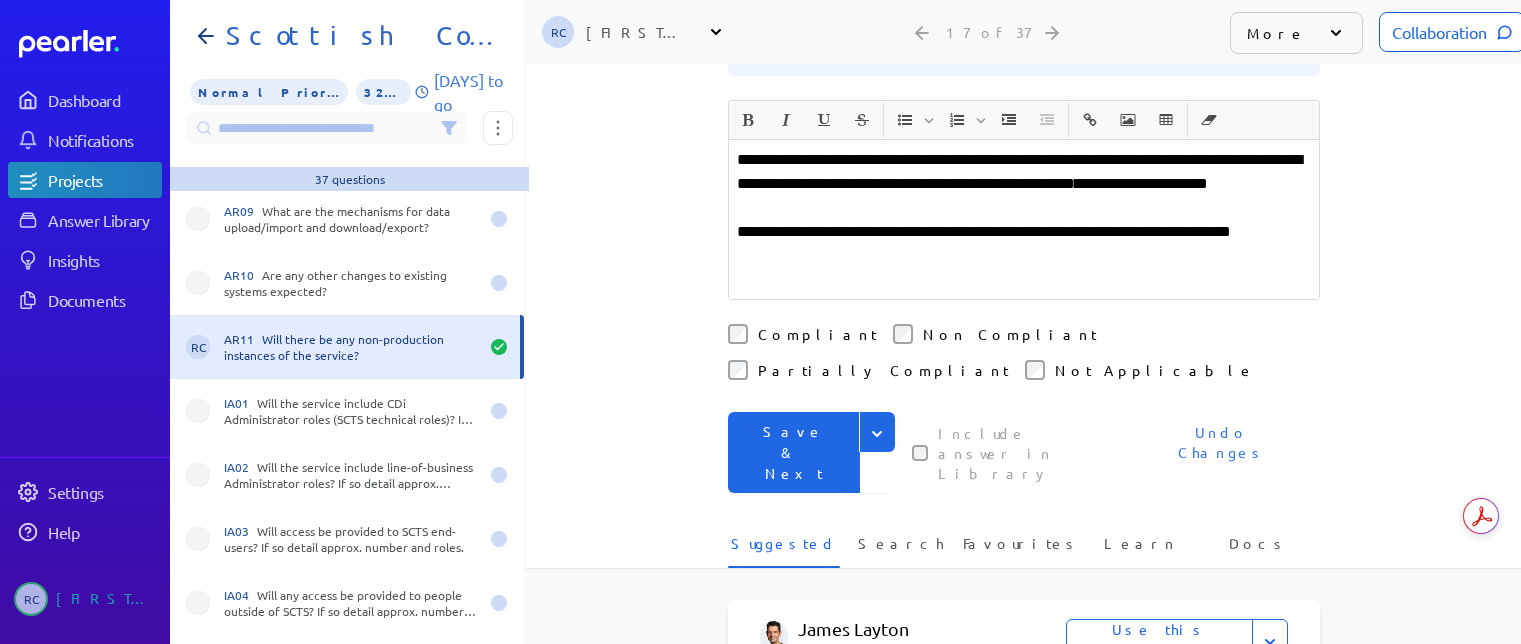 click at bounding box center (877, 432) 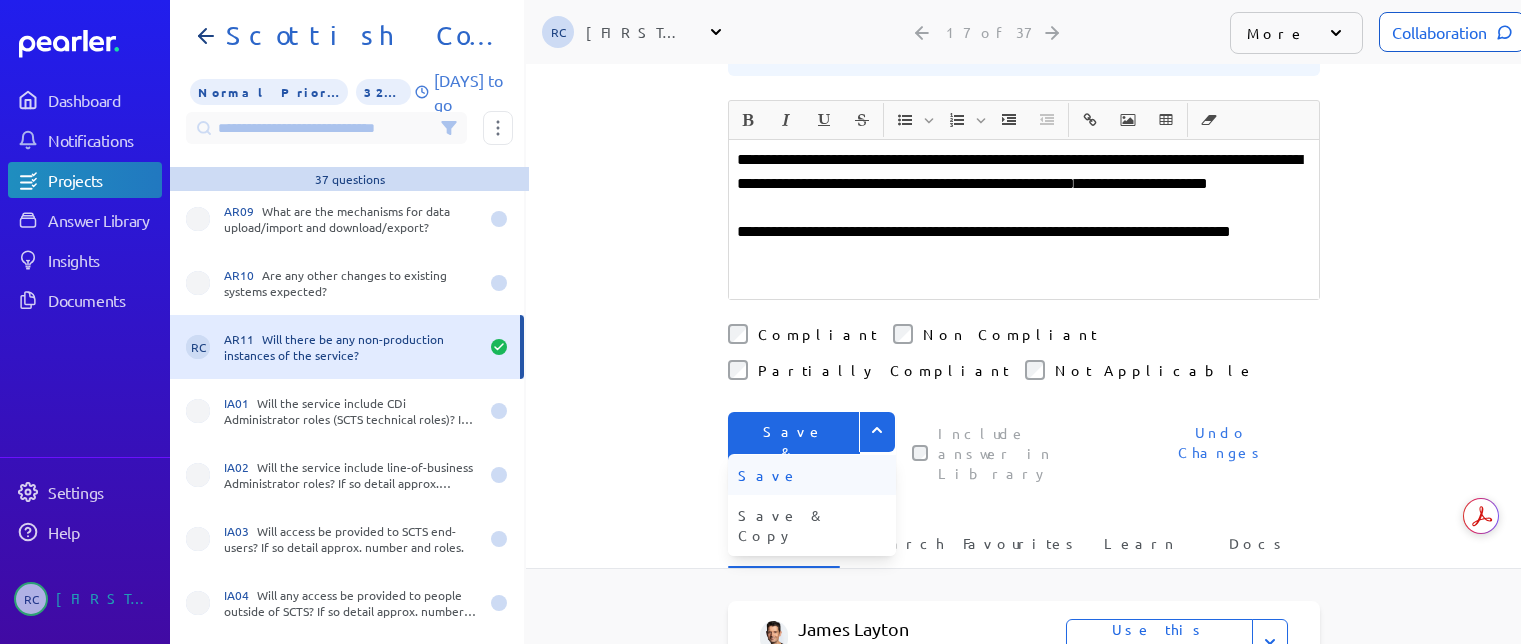 click on "Save" at bounding box center (812, 475) 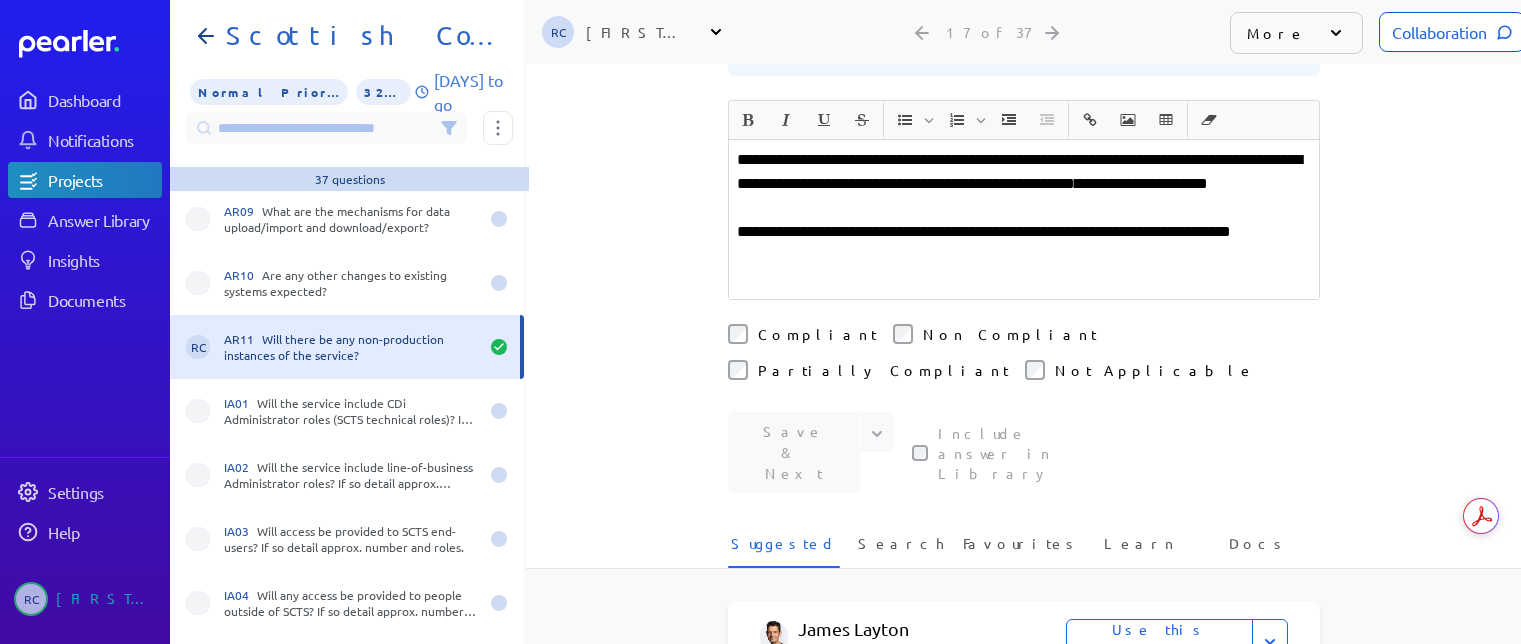 click on "**********" at bounding box center (1024, 219) 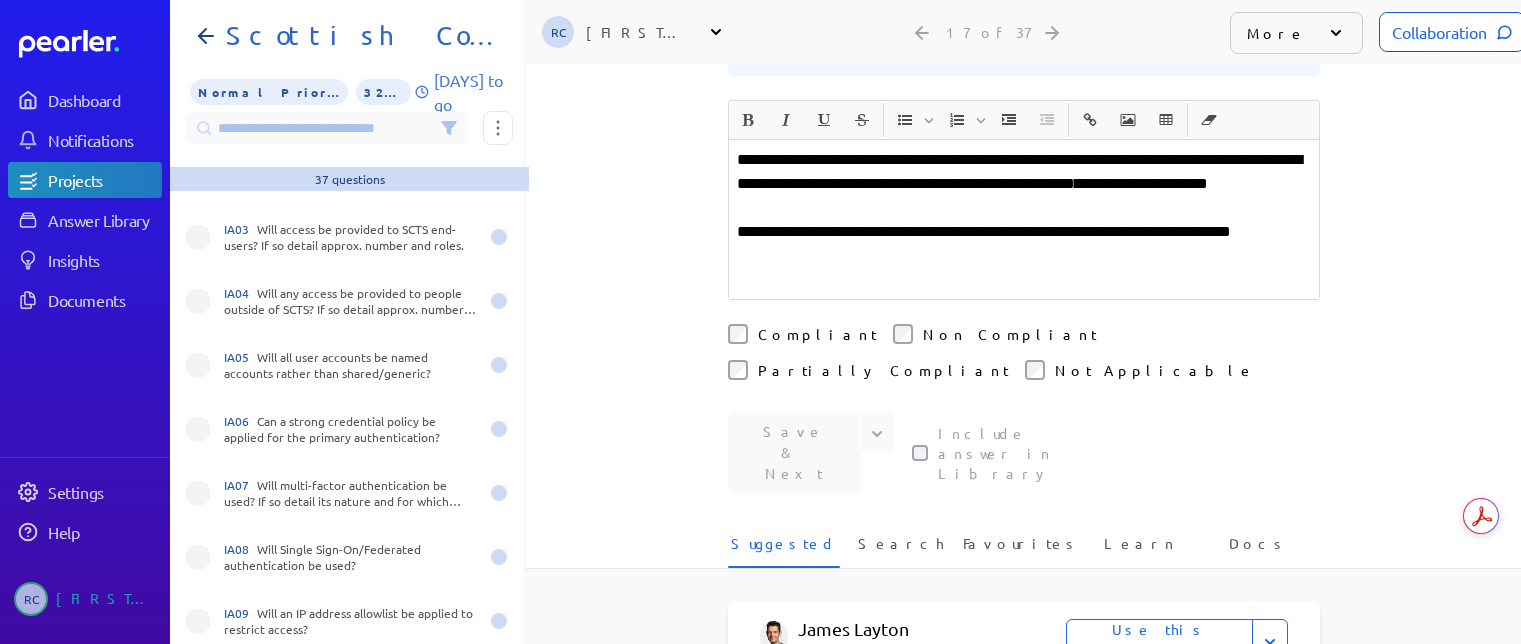 scroll, scrollTop: 1300, scrollLeft: 0, axis: vertical 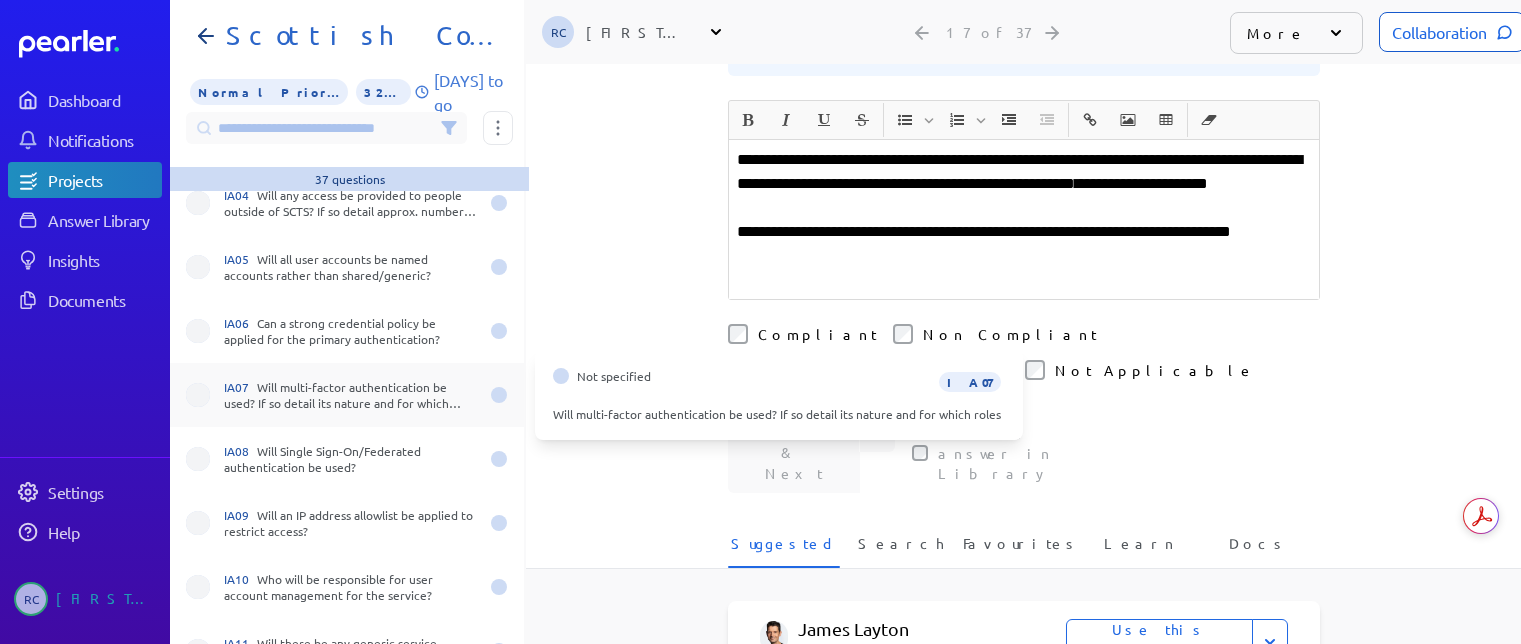 click on "IA07 Will multi-factor authentication be used? If so detail its nature and for which roles" at bounding box center [351, 395] 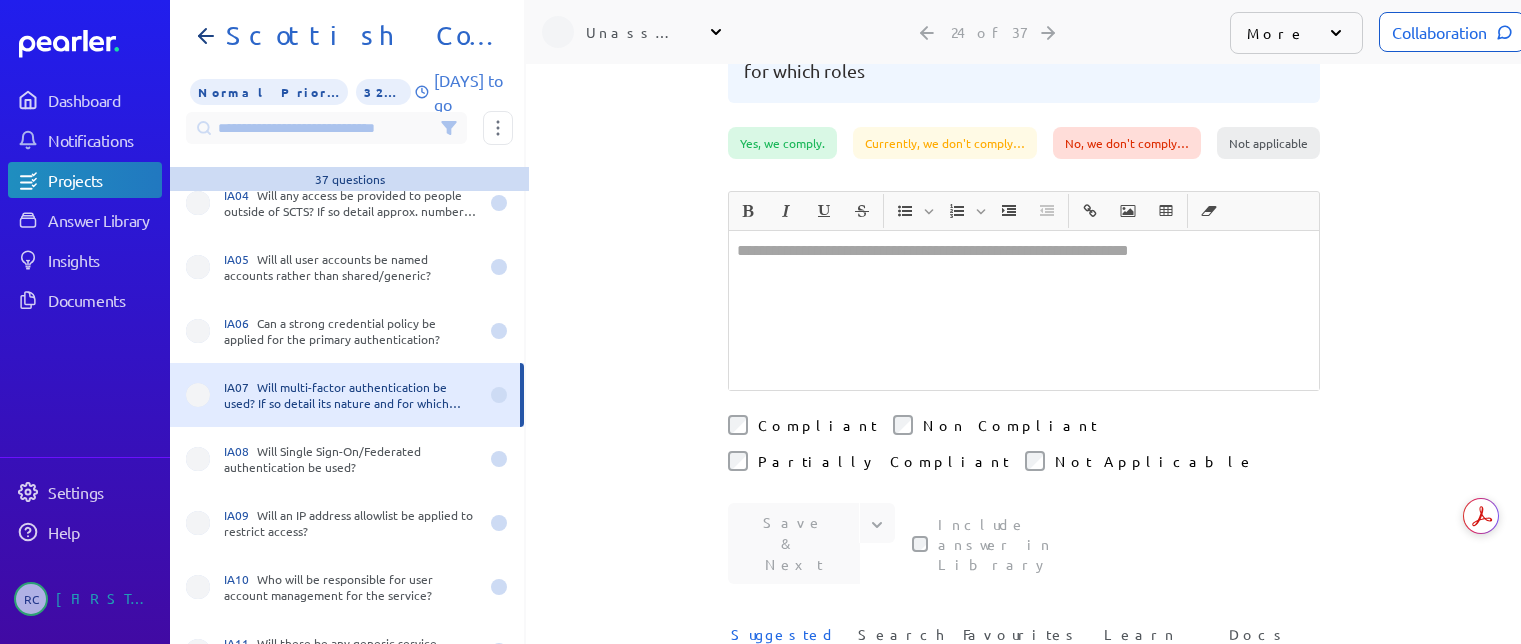 scroll, scrollTop: 200, scrollLeft: 0, axis: vertical 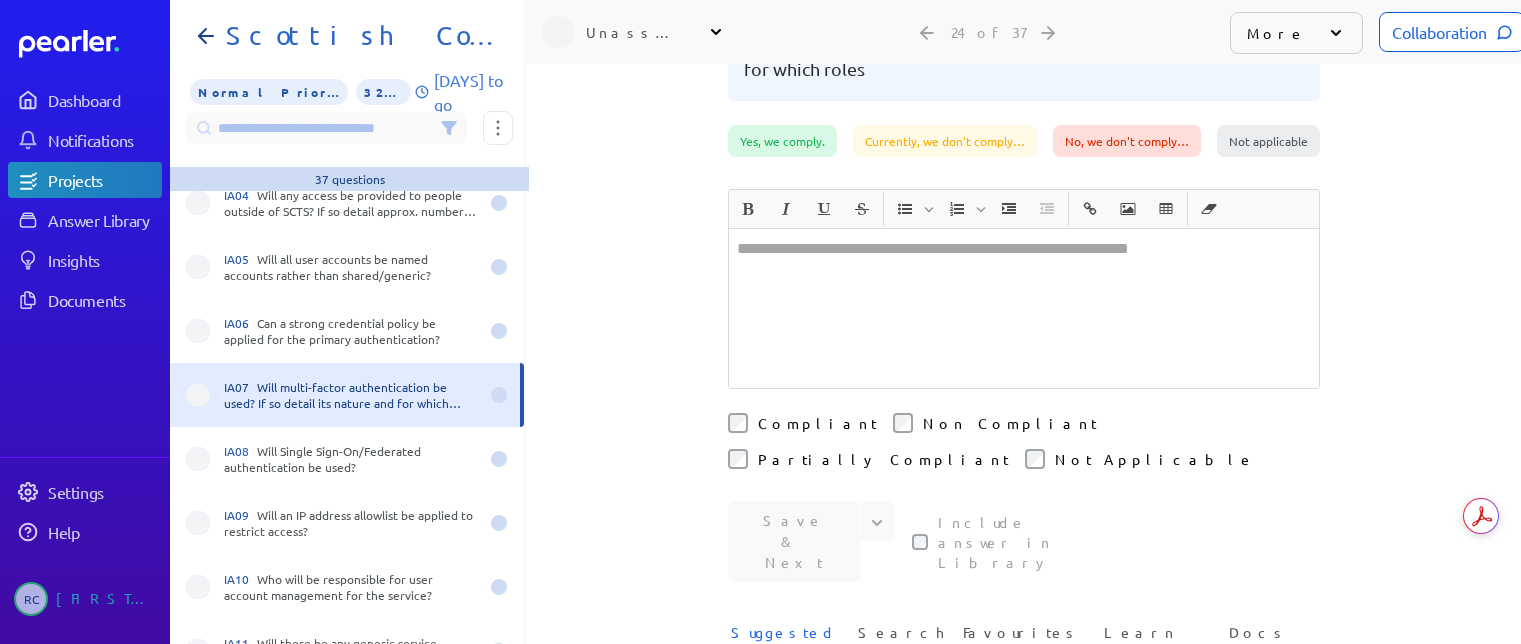 click at bounding box center (1024, 308) 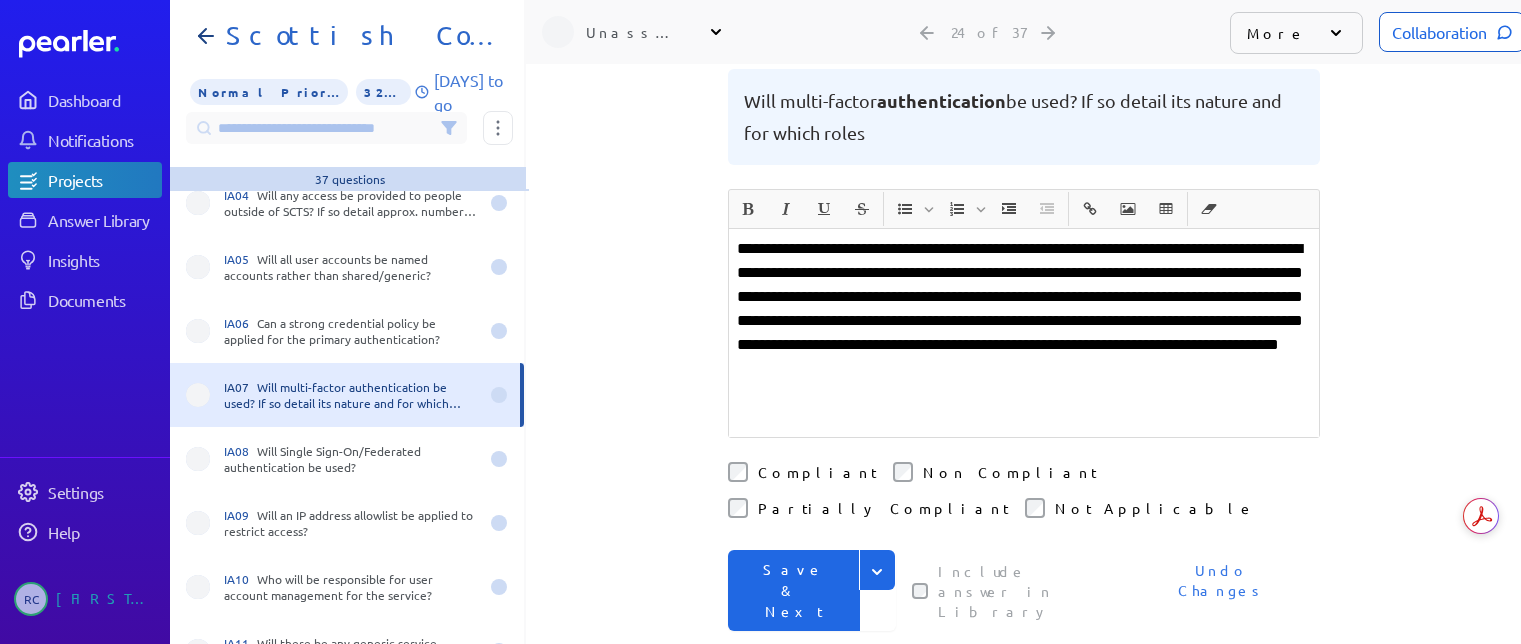 drag, startPoint x: 845, startPoint y: 255, endPoint x: 858, endPoint y: 257, distance: 13.152946 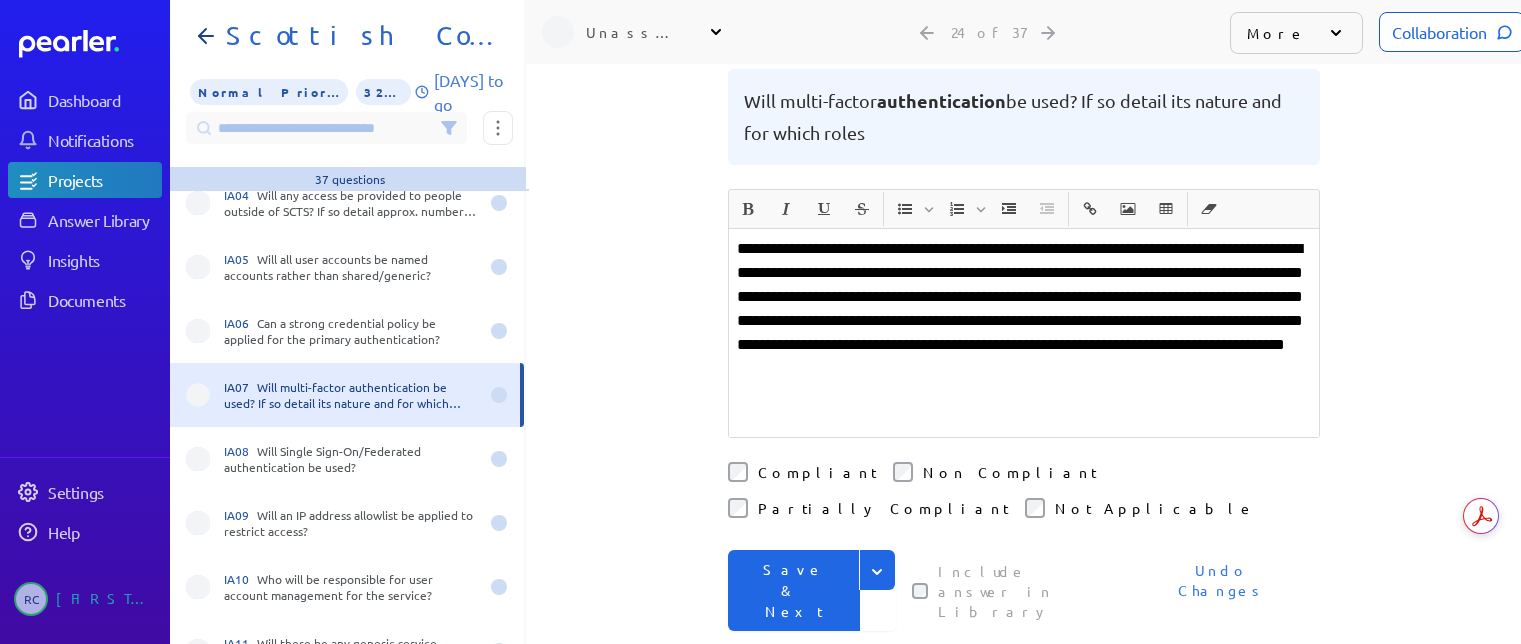 click on "**********" at bounding box center (1024, 321) 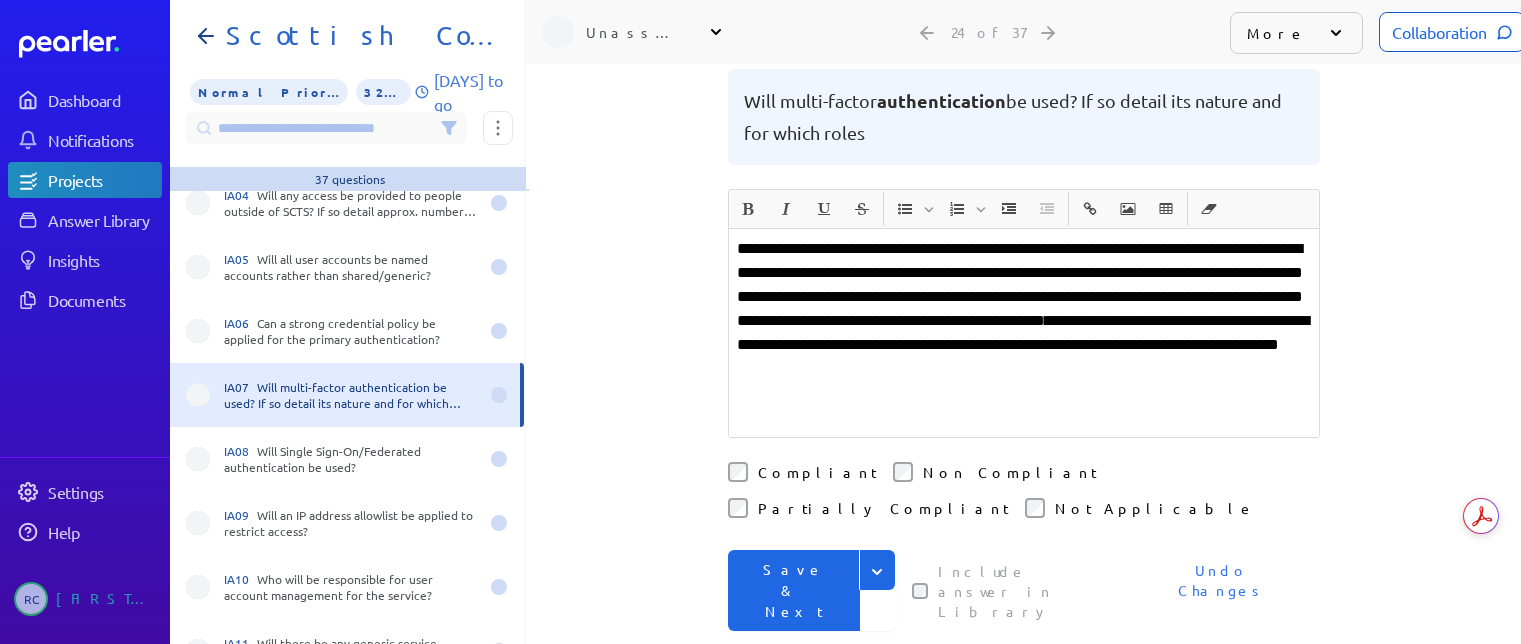 click on "**********" at bounding box center (1024, 321) 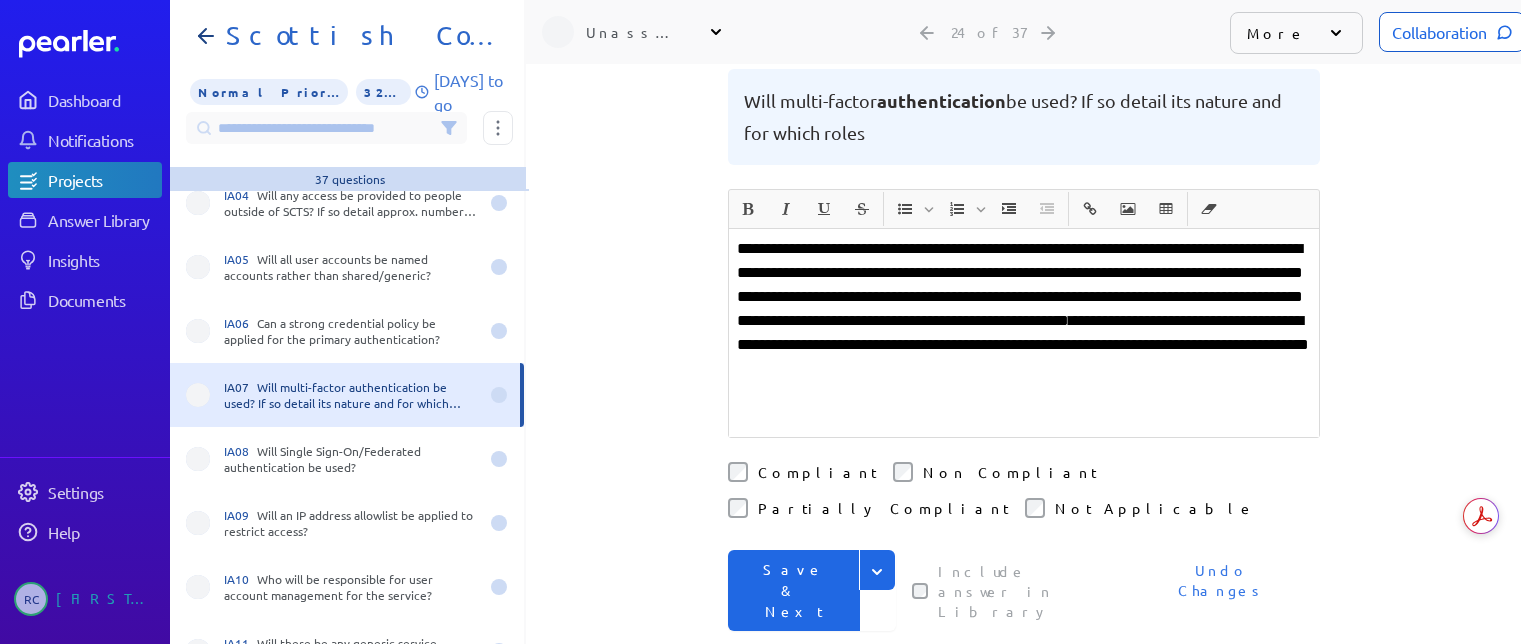 drag, startPoint x: 1110, startPoint y: 272, endPoint x: 965, endPoint y: 260, distance: 145.4957 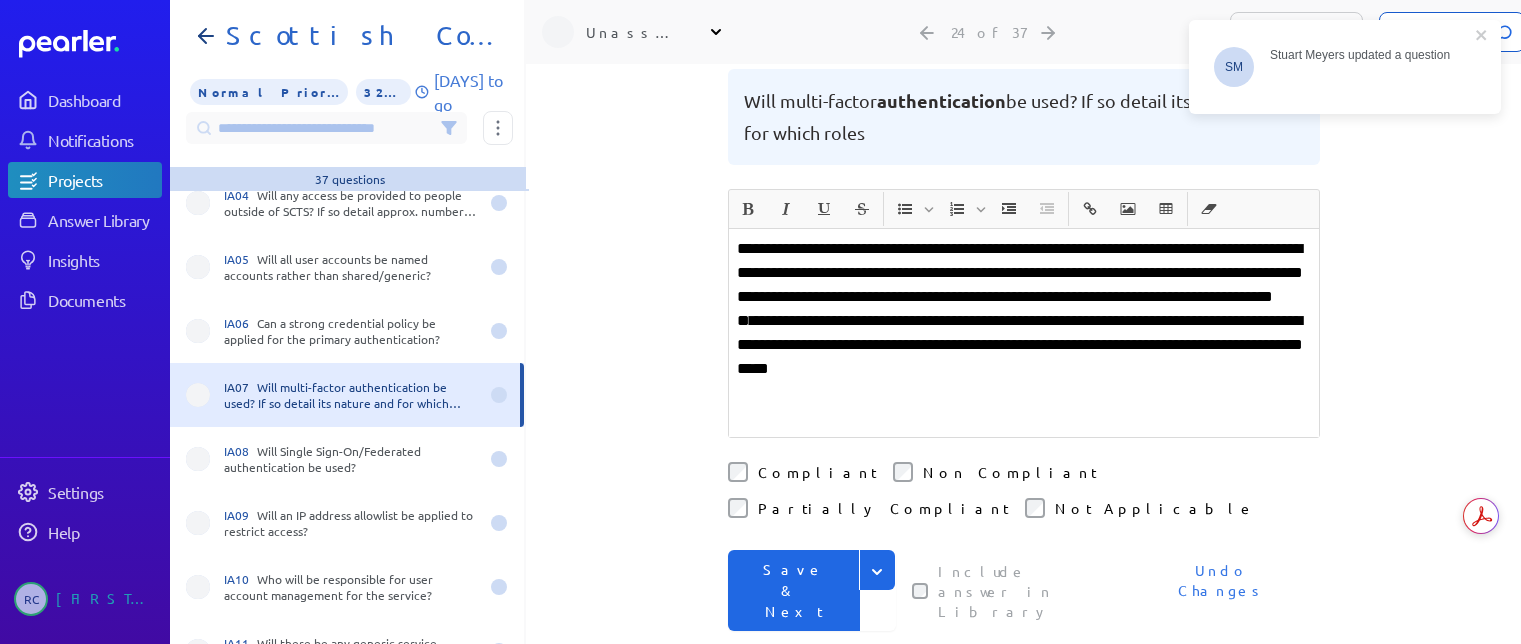 click 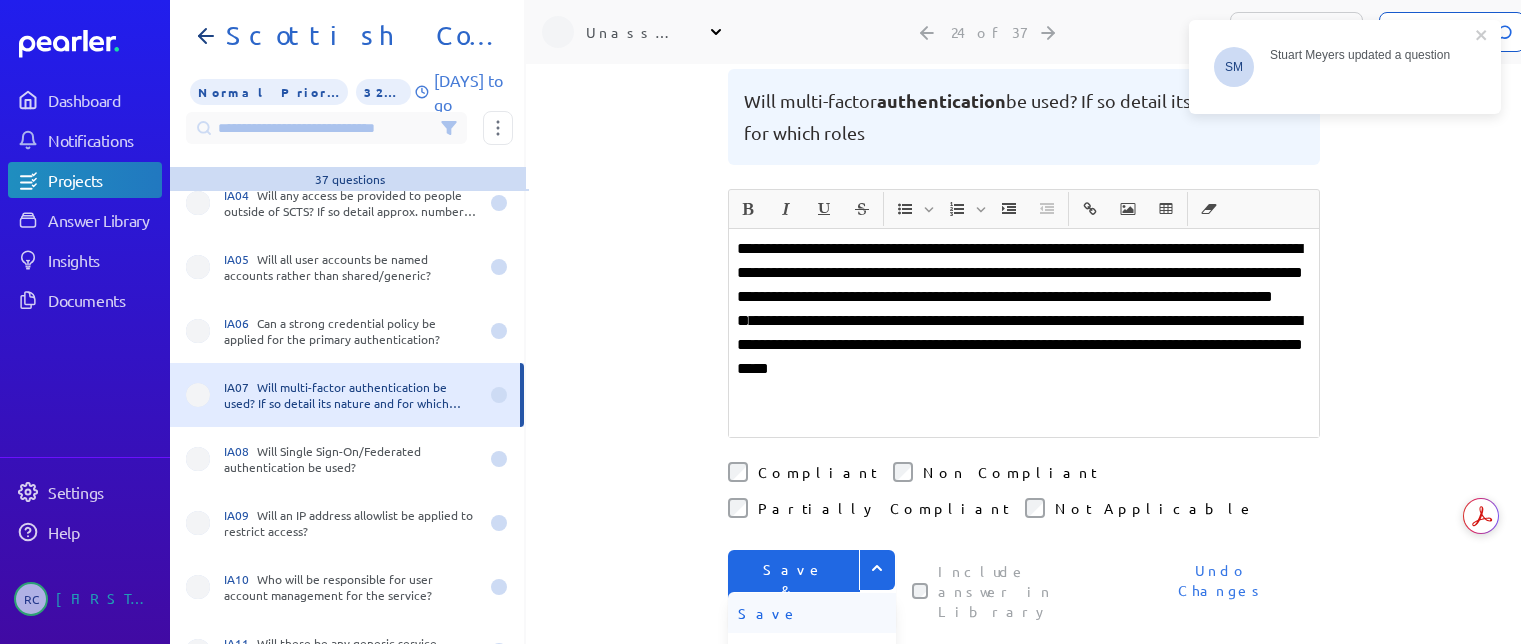 click on "Save" at bounding box center (812, 613) 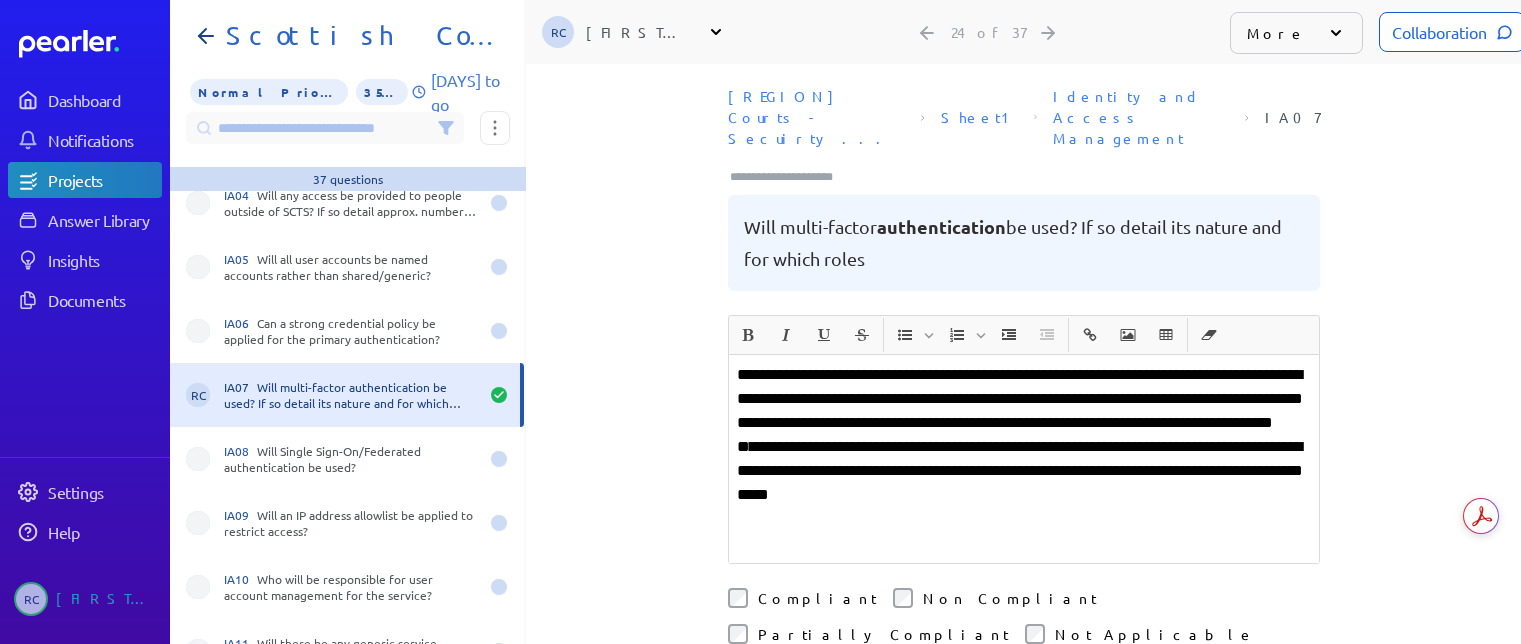 scroll, scrollTop: 0, scrollLeft: 0, axis: both 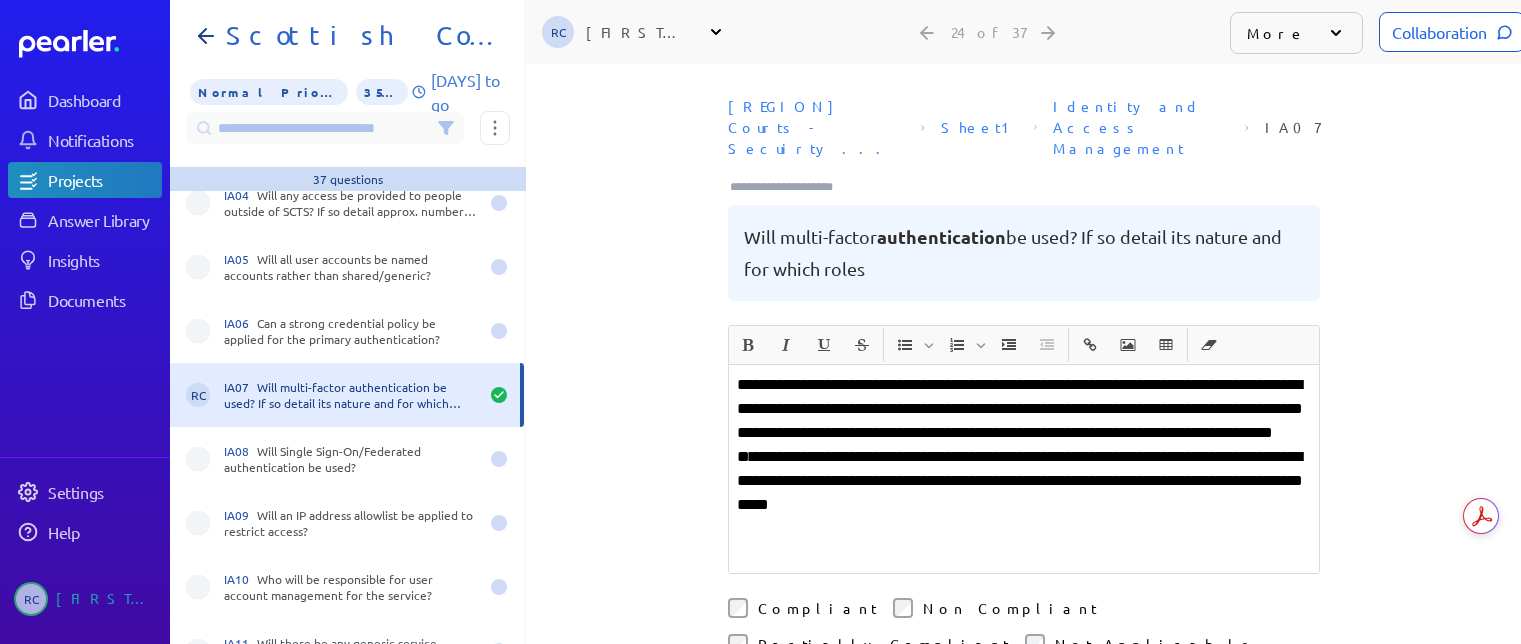 drag, startPoint x: 795, startPoint y: 134, endPoint x: 781, endPoint y: 139, distance: 14.866069 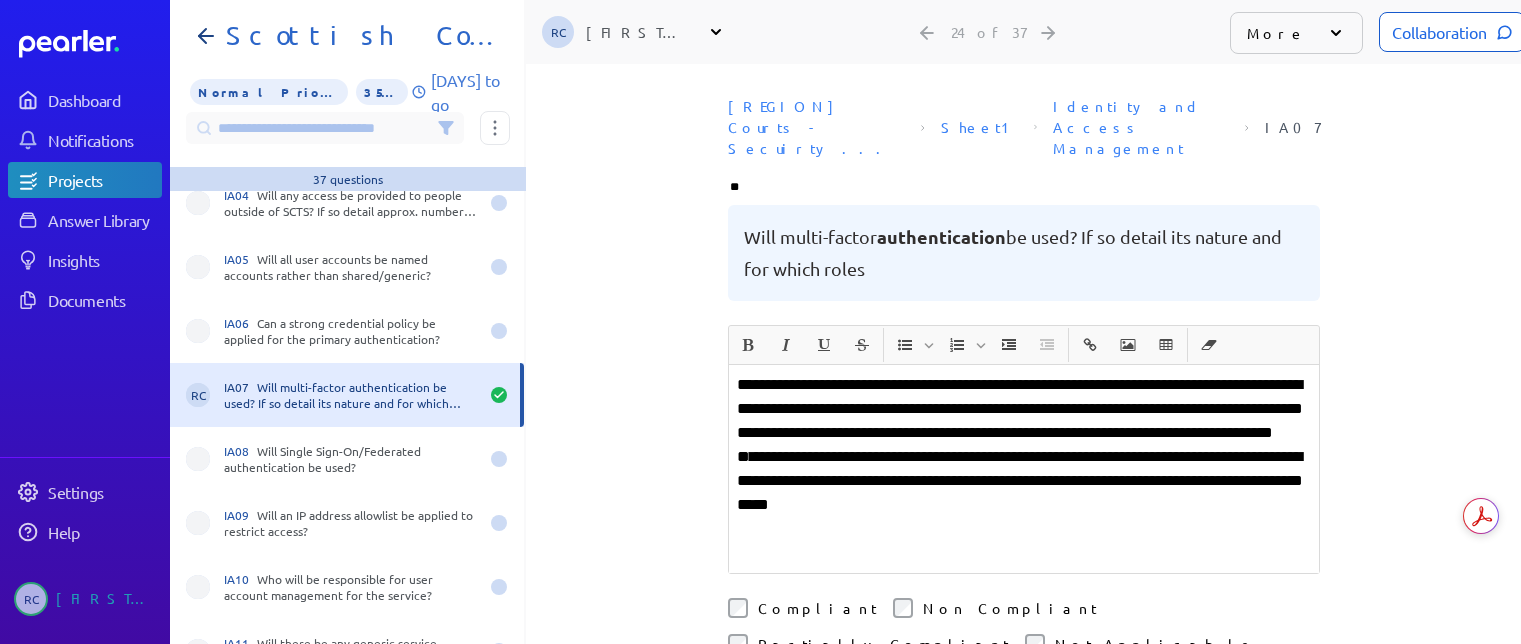 type on "***" 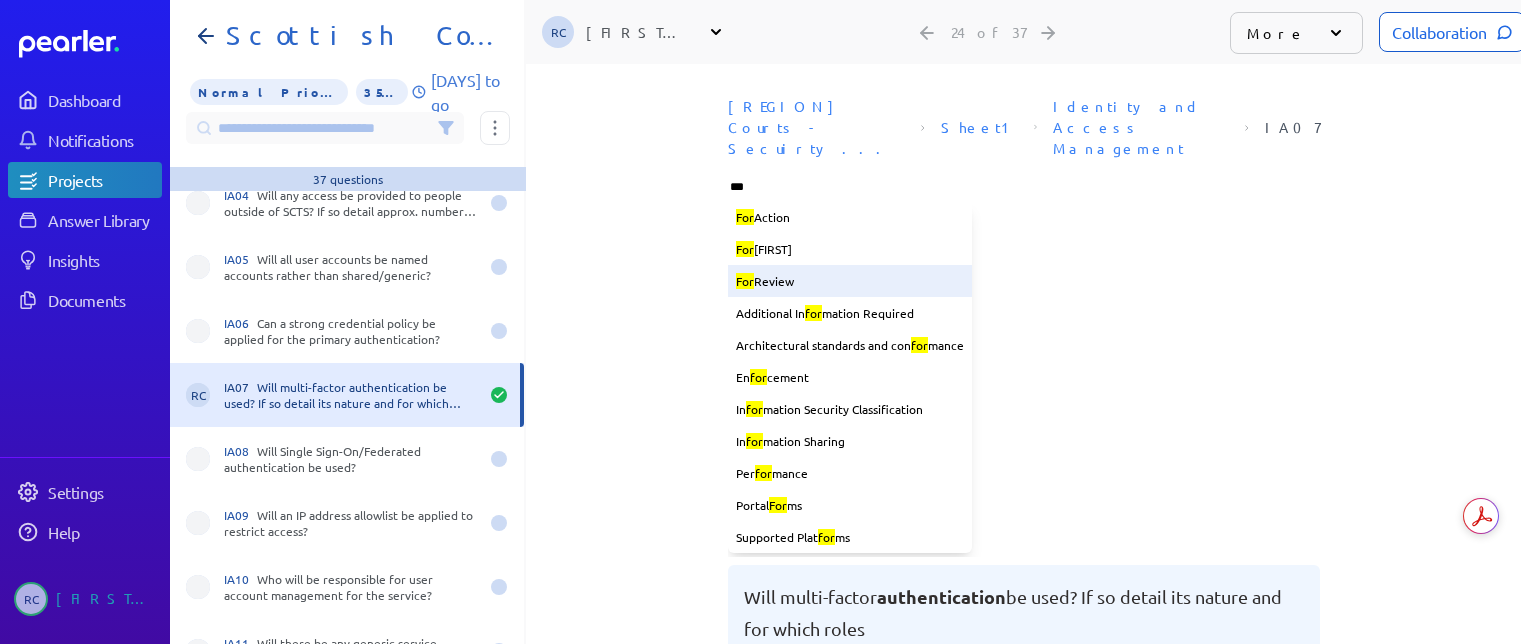 type 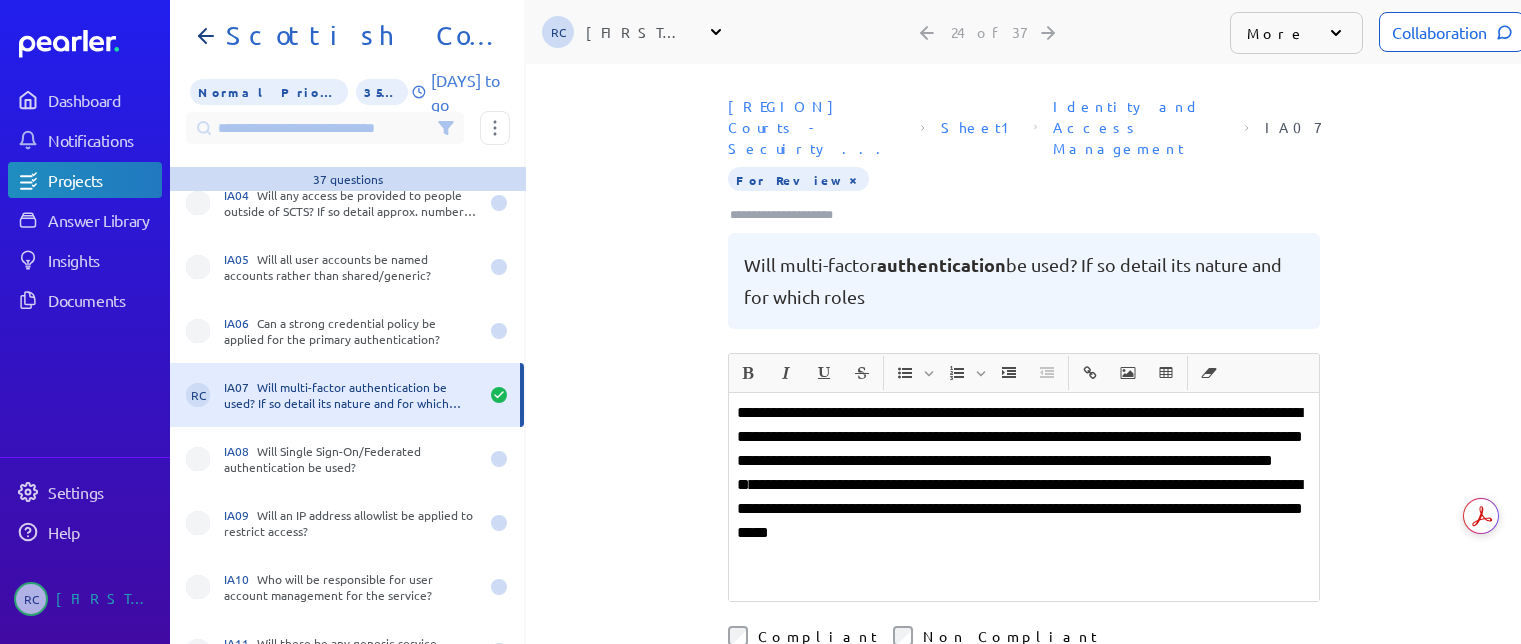 click on "**********" at bounding box center [1024, 485] 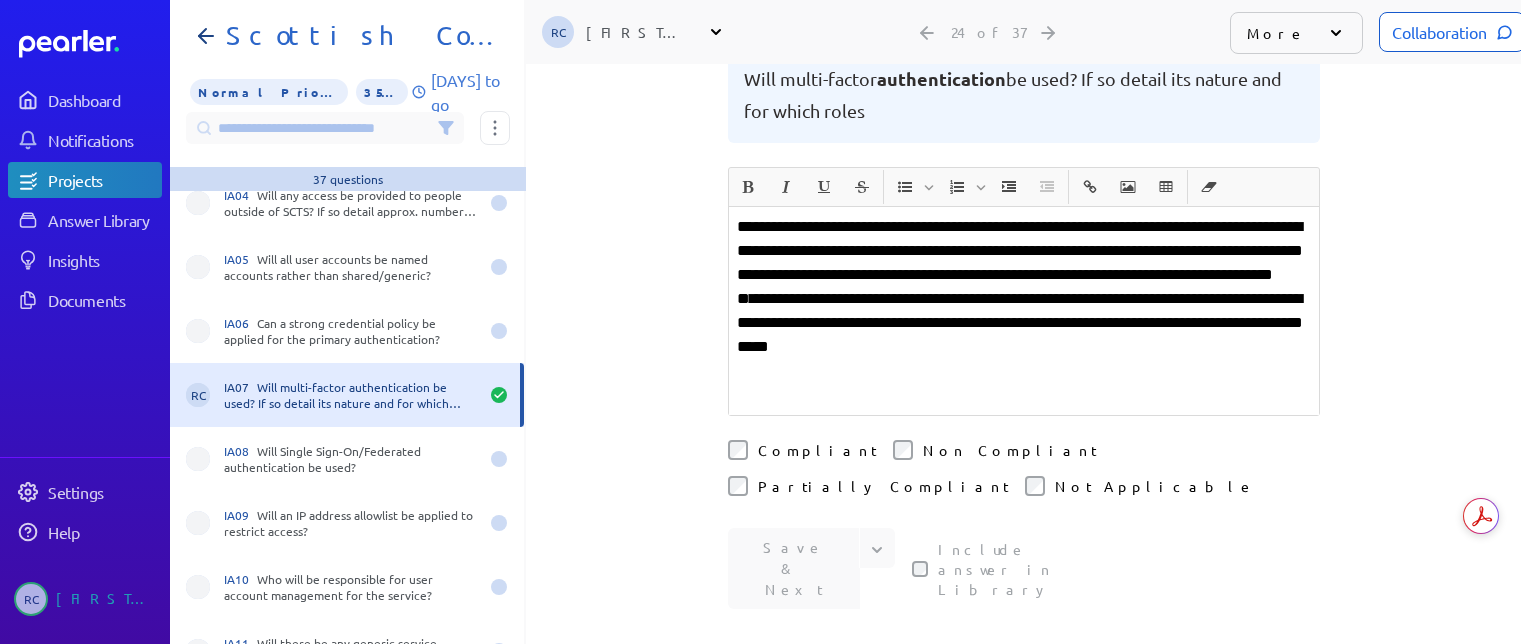 scroll, scrollTop: 200, scrollLeft: 0, axis: vertical 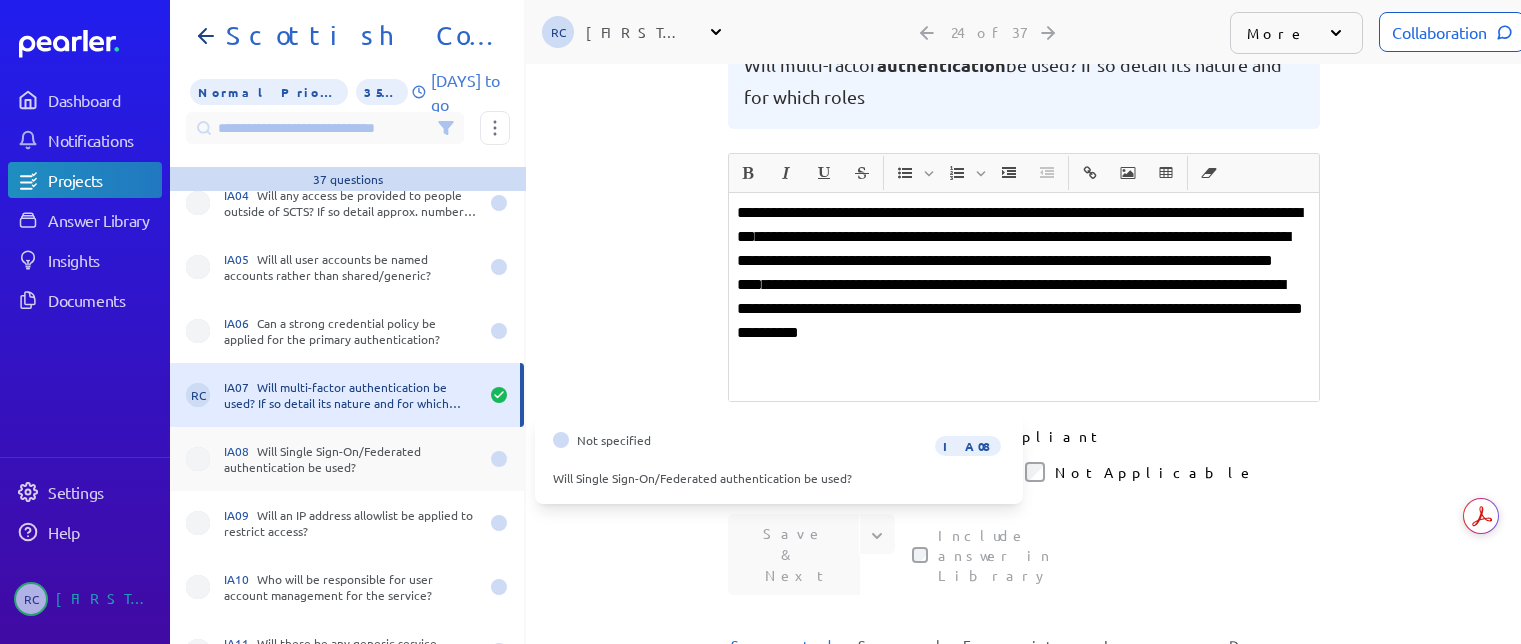 click on "IA08 Will Single Sign-On/Federated authentication be used?" at bounding box center [351, 459] 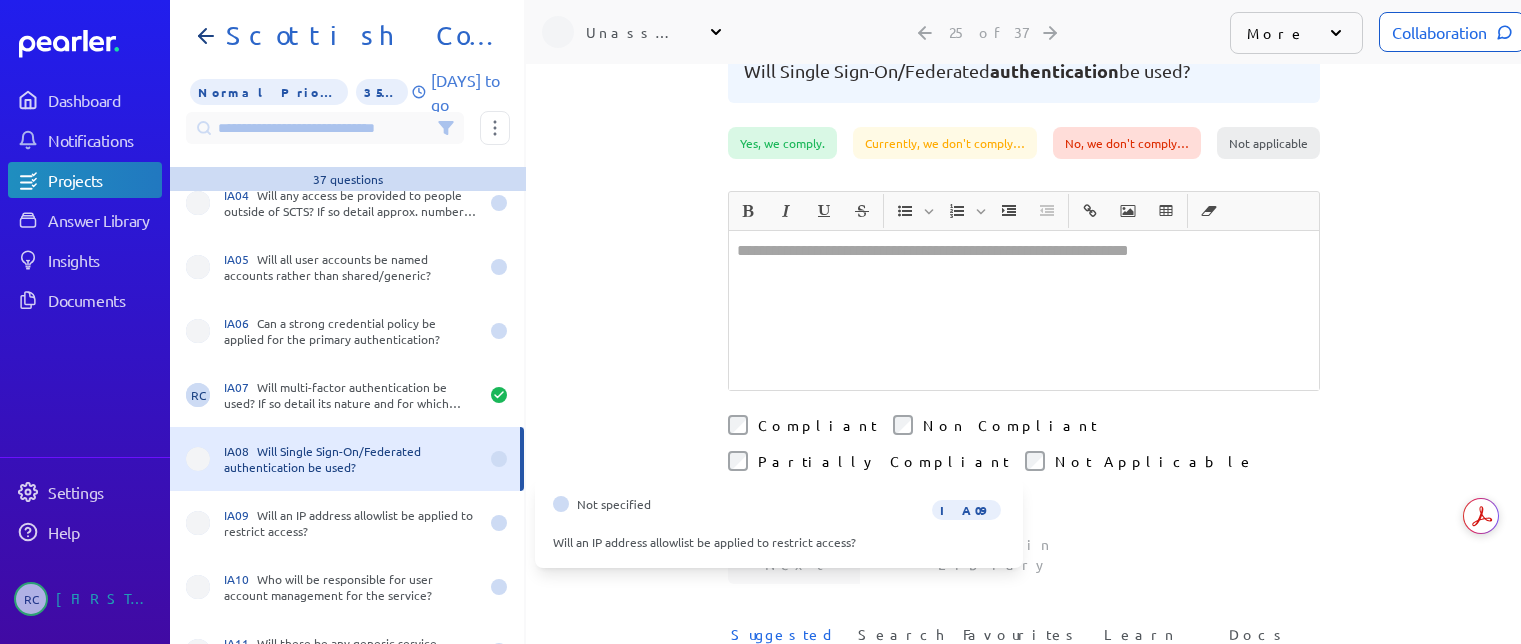 scroll, scrollTop: 172, scrollLeft: 0, axis: vertical 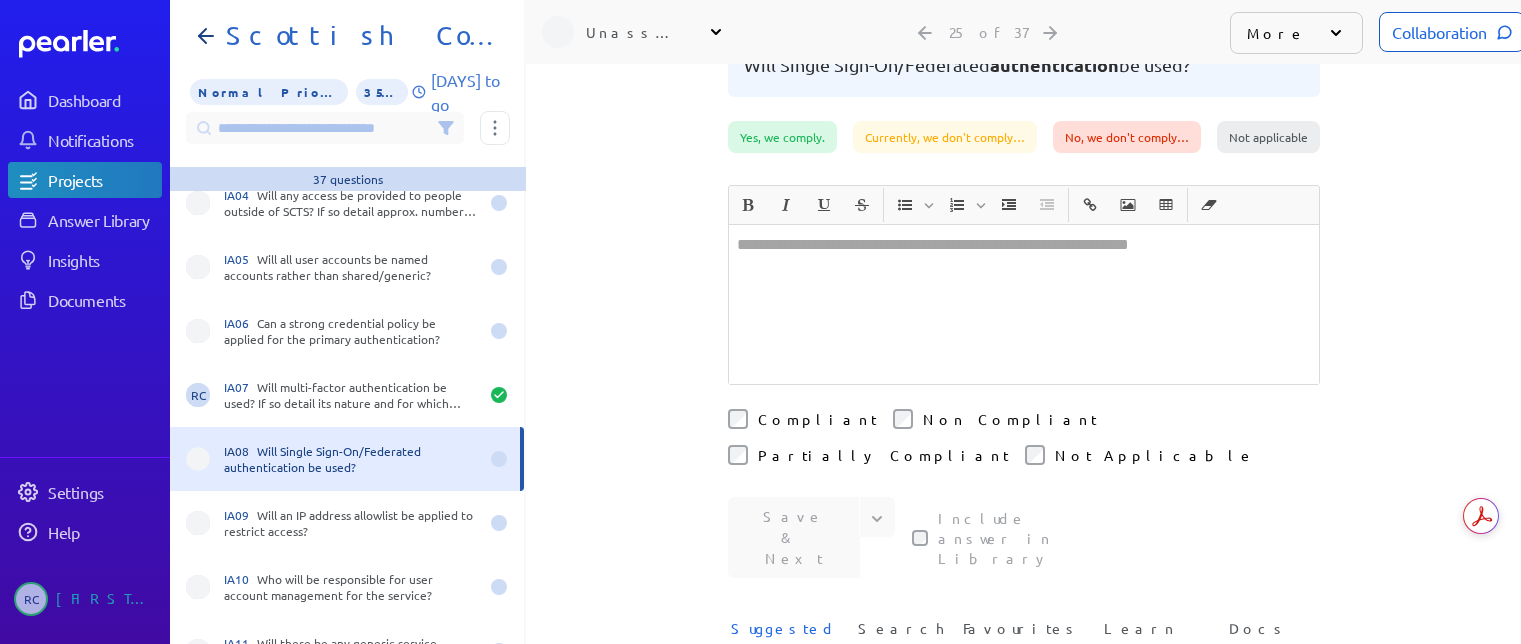 click at bounding box center (1024, 304) 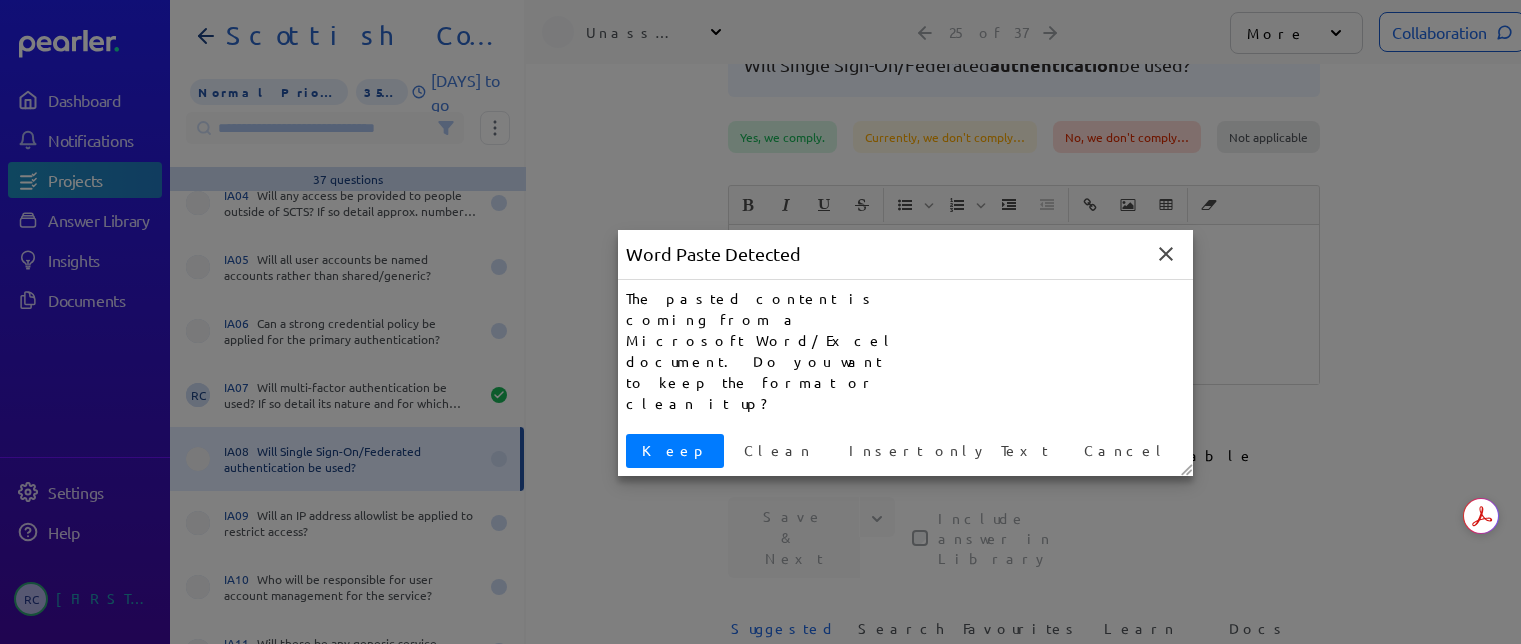 type 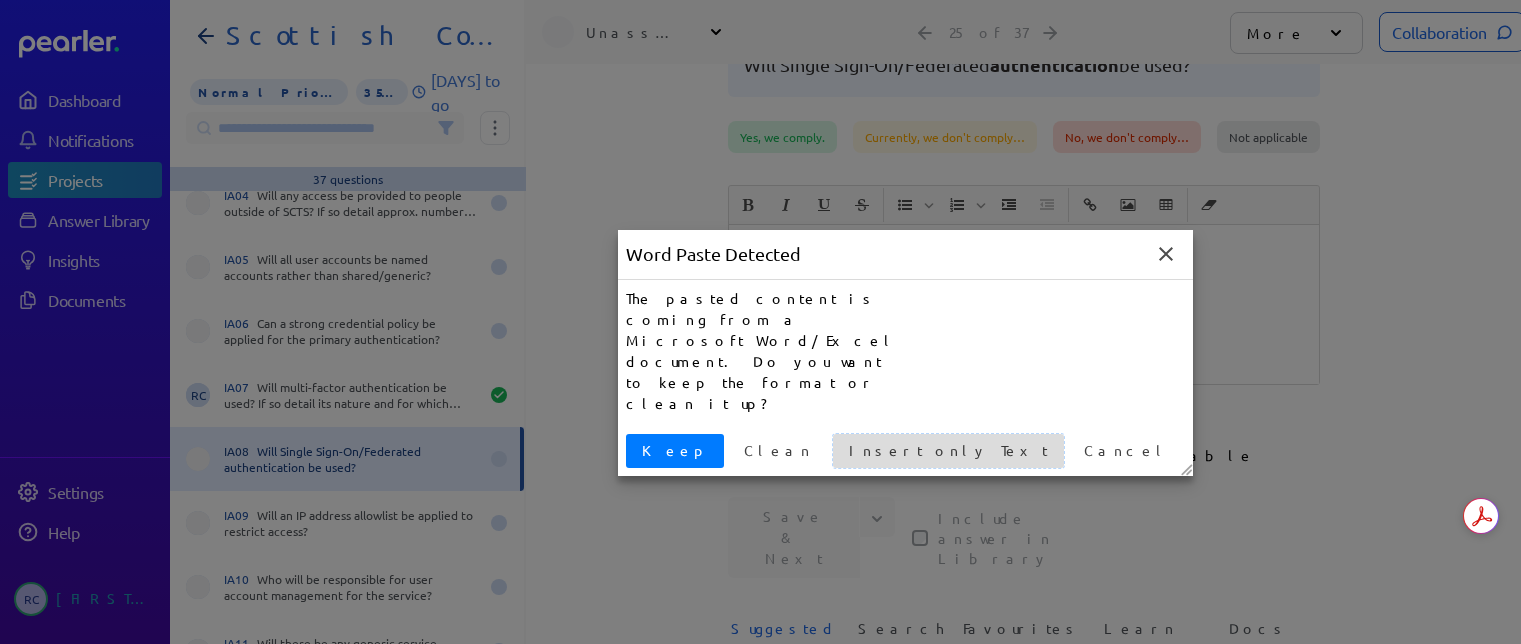 click on "Insert only Text" at bounding box center (948, 450) 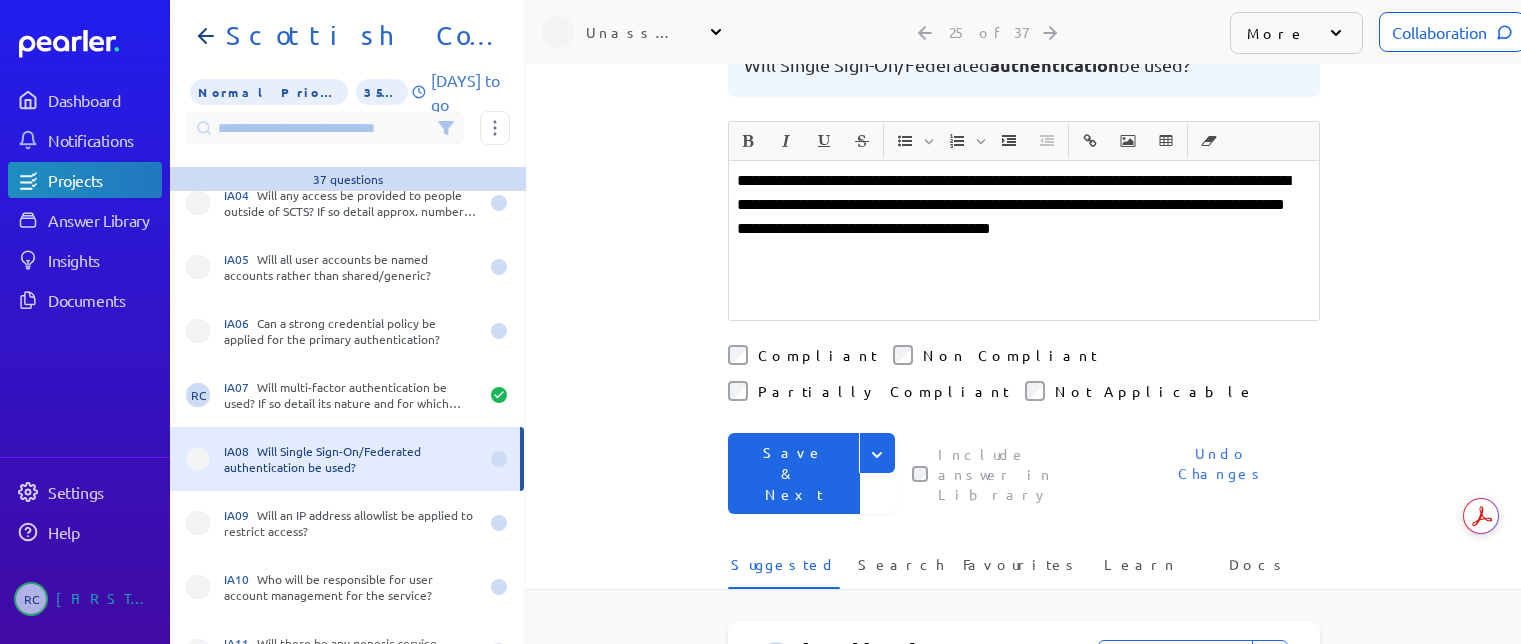 scroll, scrollTop: 108, scrollLeft: 0, axis: vertical 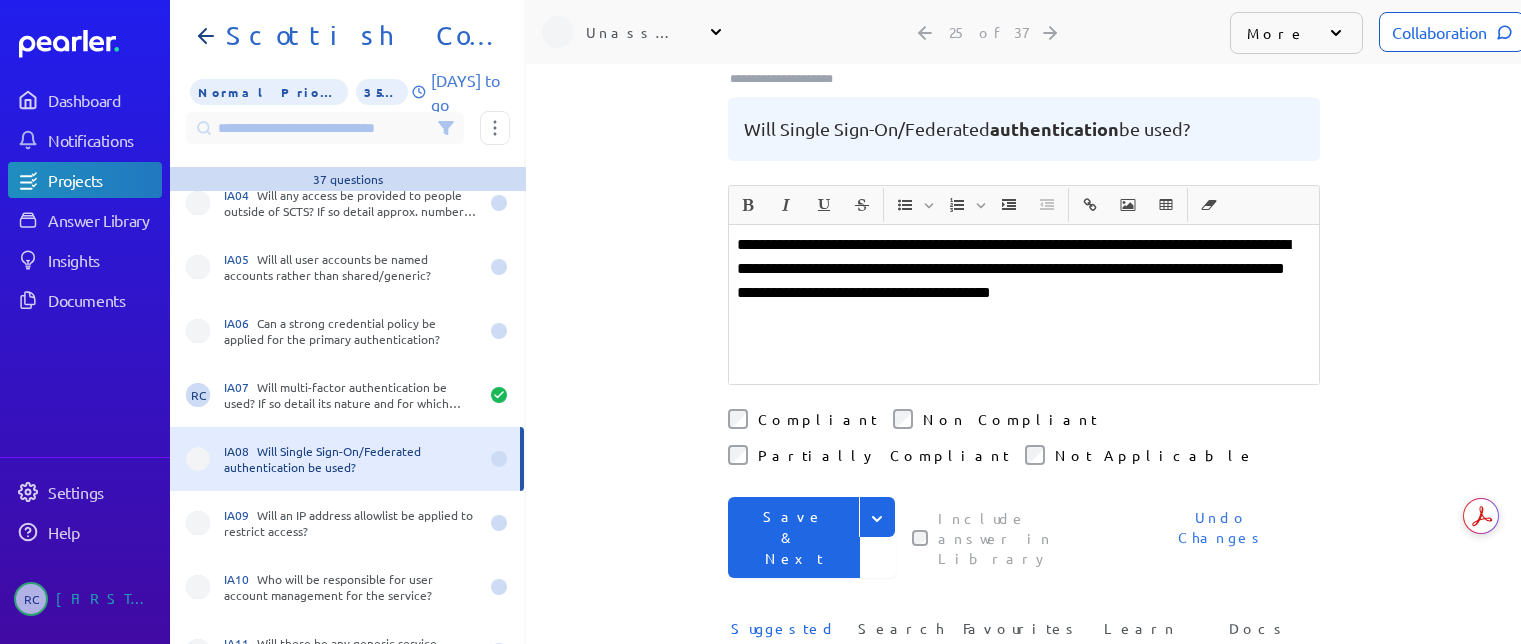 click on "Compliant" at bounding box center [817, 419] 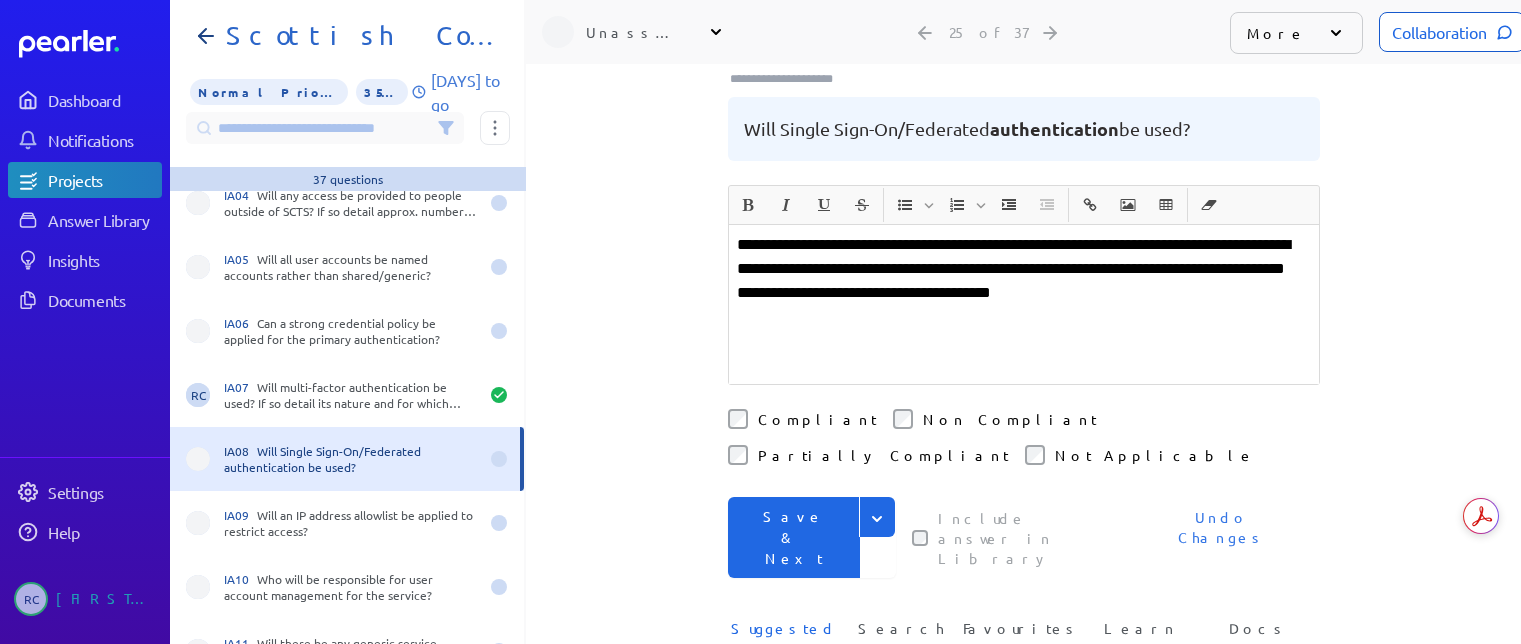 drag, startPoint x: 876, startPoint y: 442, endPoint x: 776, endPoint y: 458, distance: 101.27191 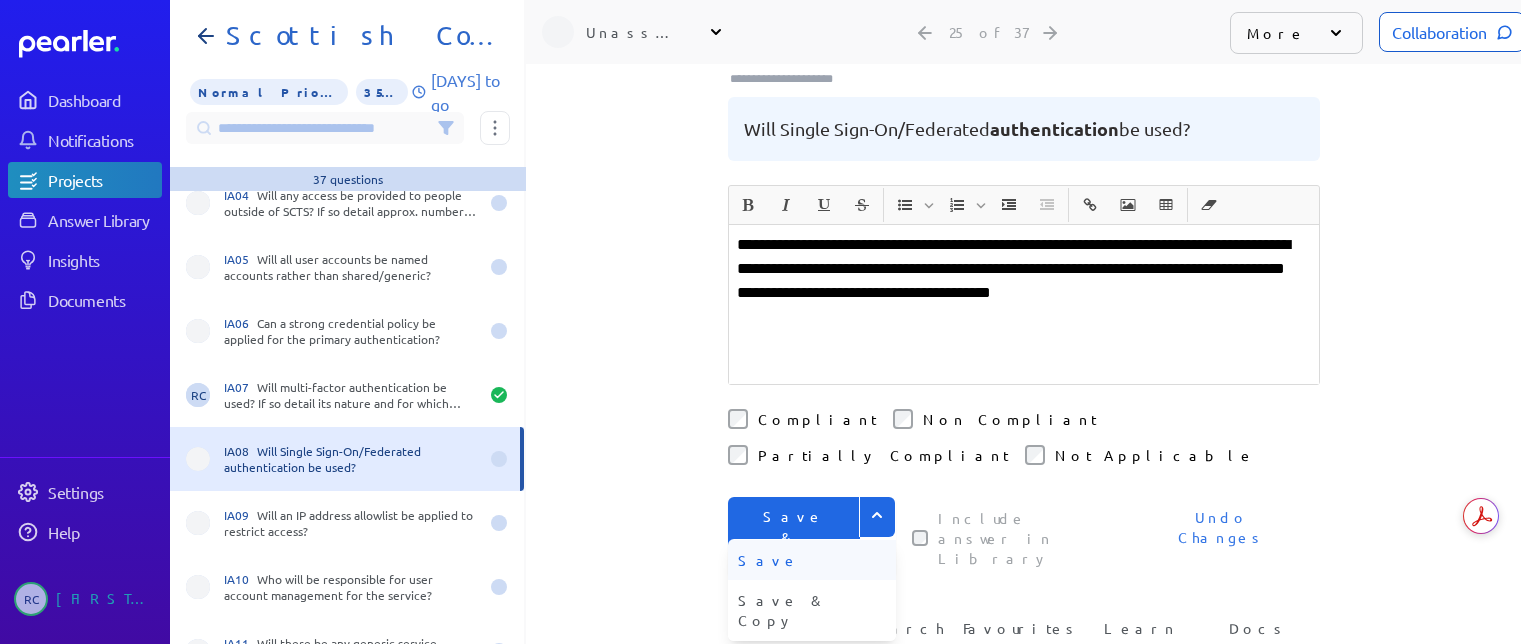 click on "Save" at bounding box center (812, 560) 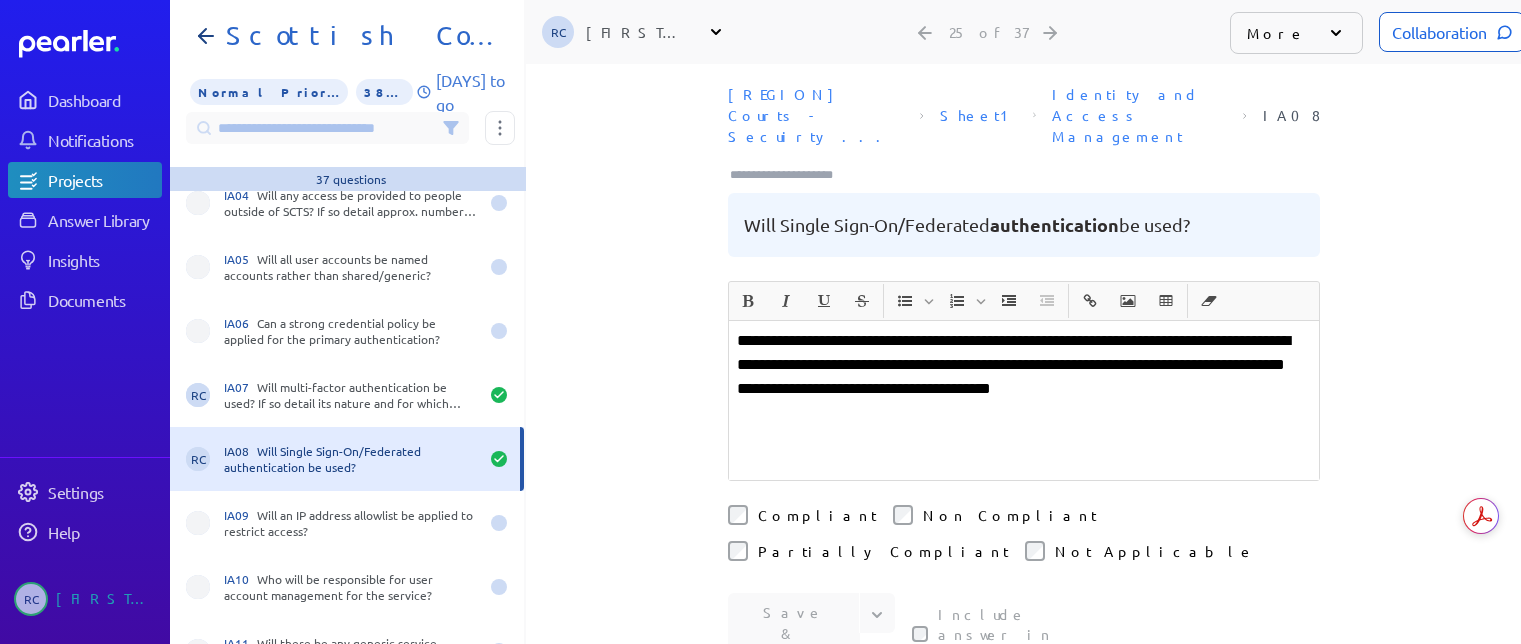scroll, scrollTop: 0, scrollLeft: 0, axis: both 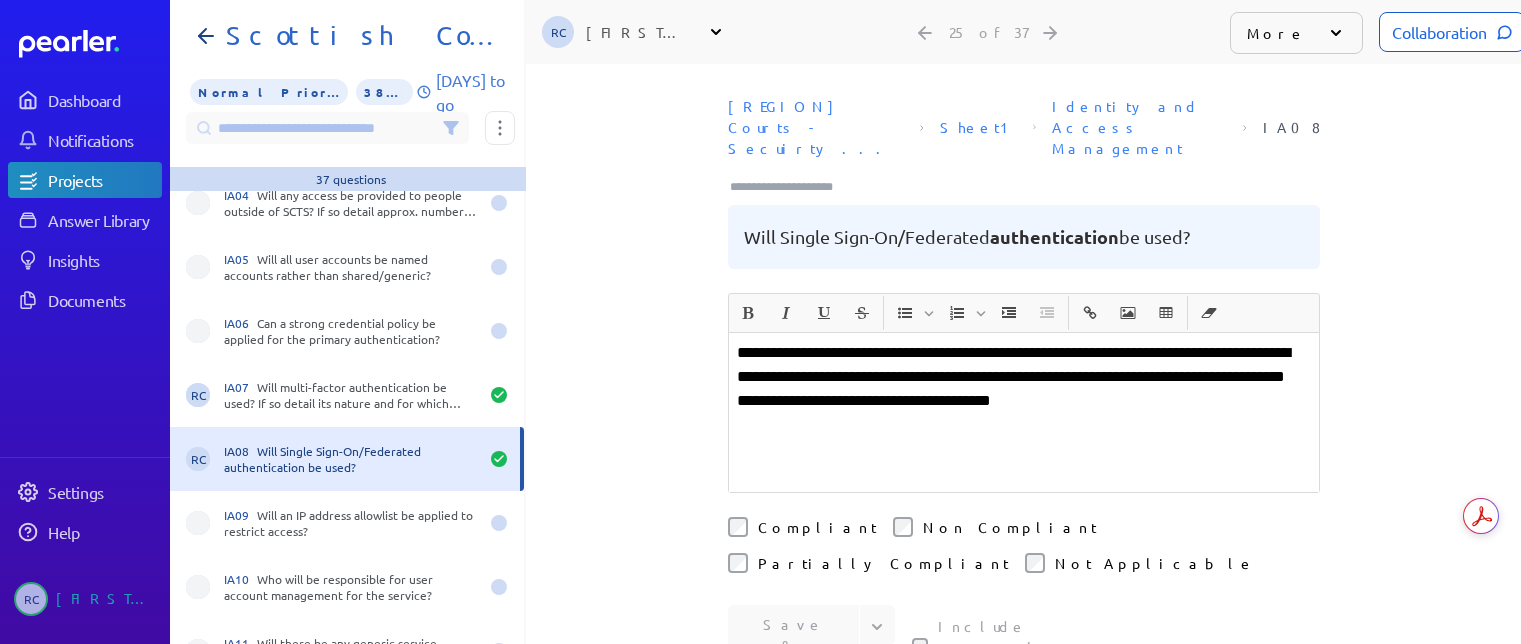 click at bounding box center (790, 187) 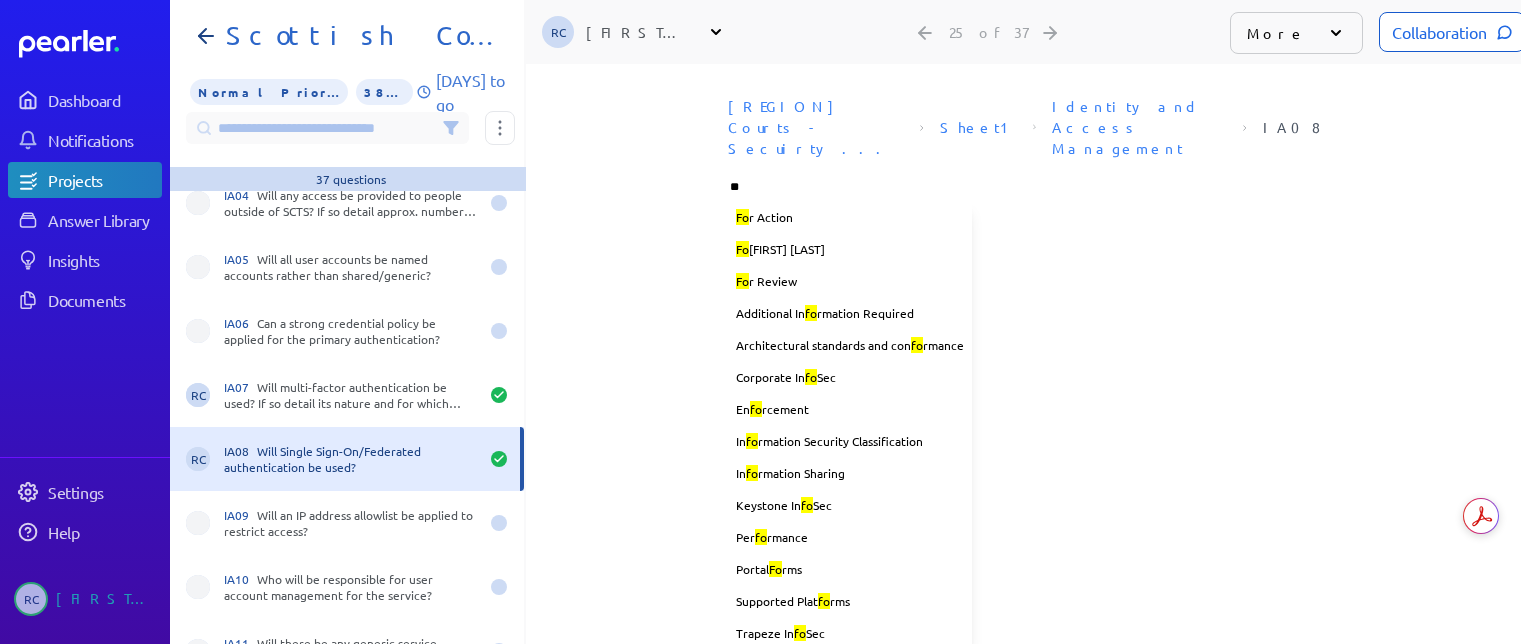 type on "***" 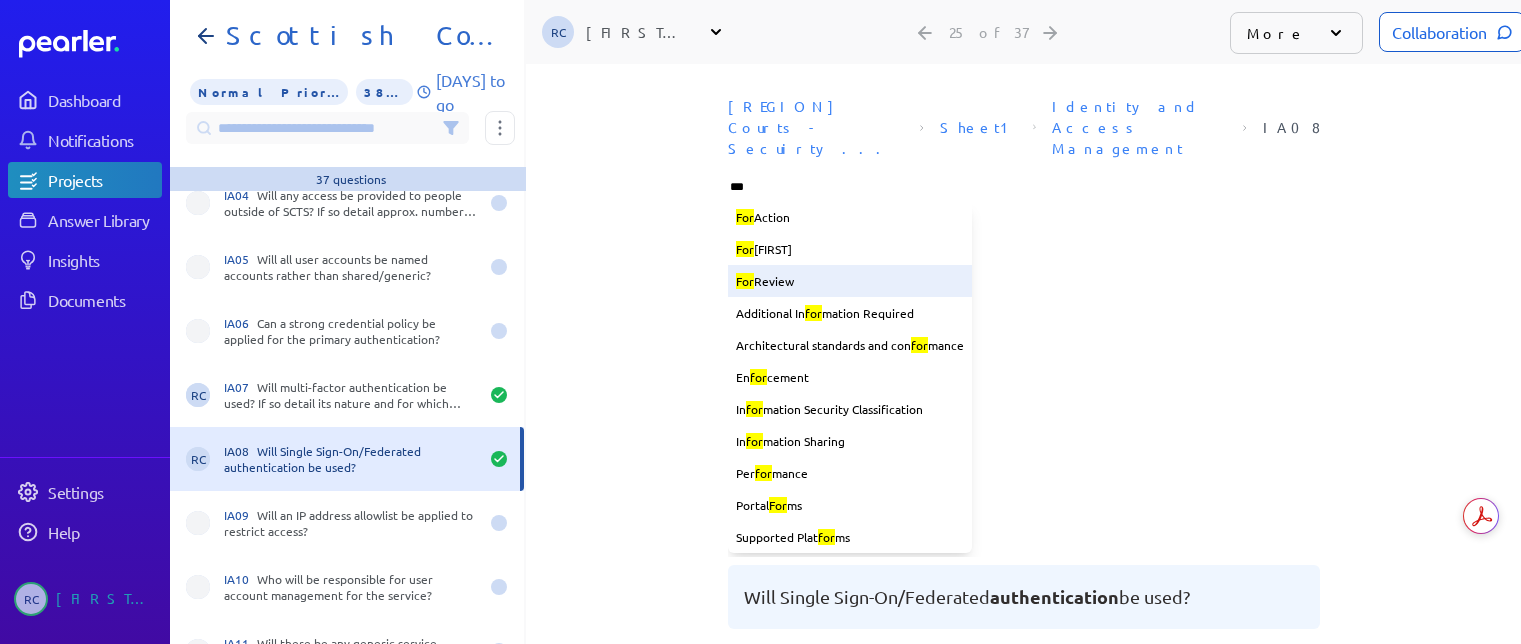 type 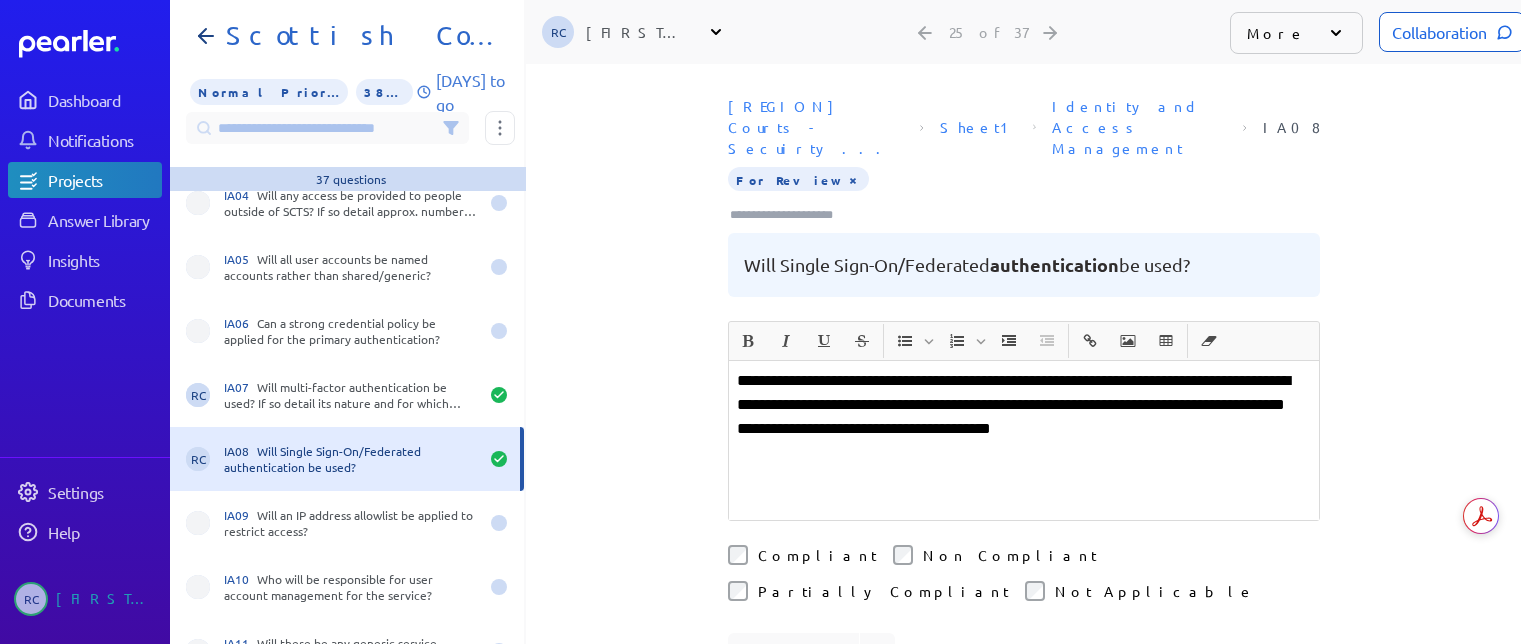 click on "**********" at bounding box center (1024, 405) 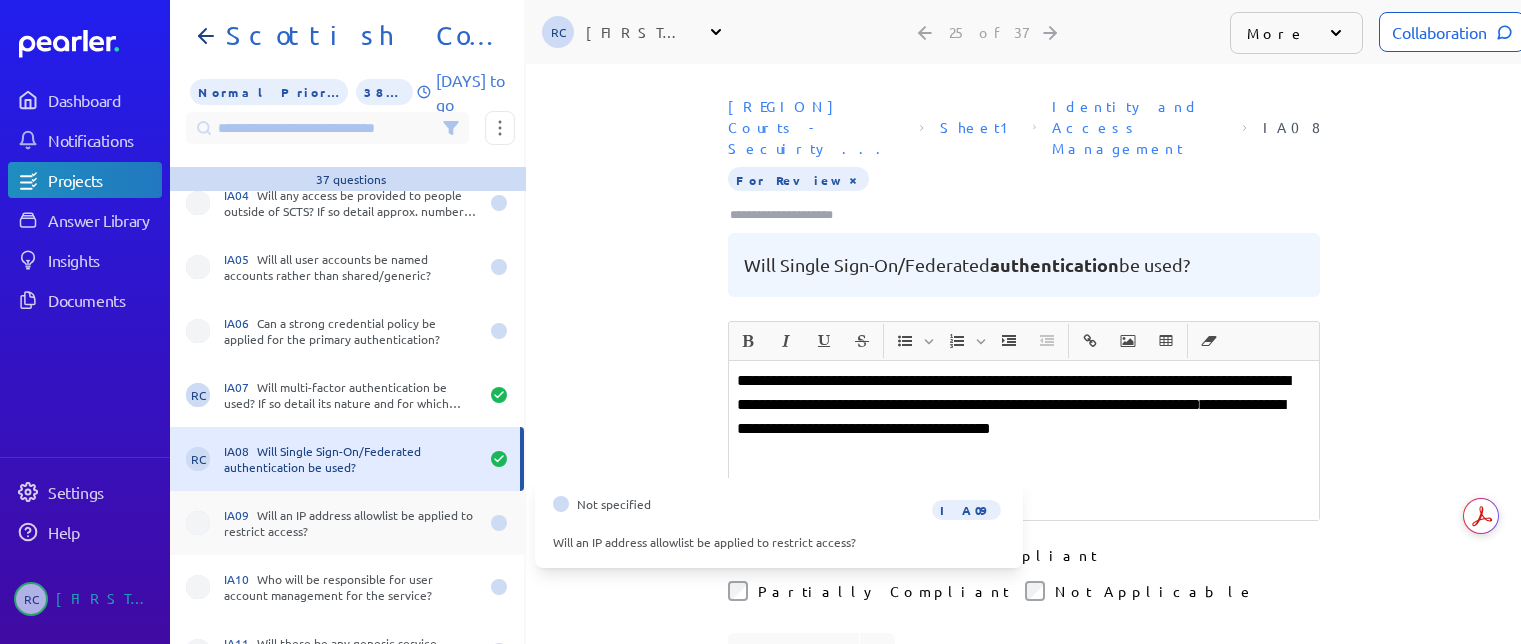click on "IA09 Will an IP address allowlist be applied to restrict access?" at bounding box center [351, 523] 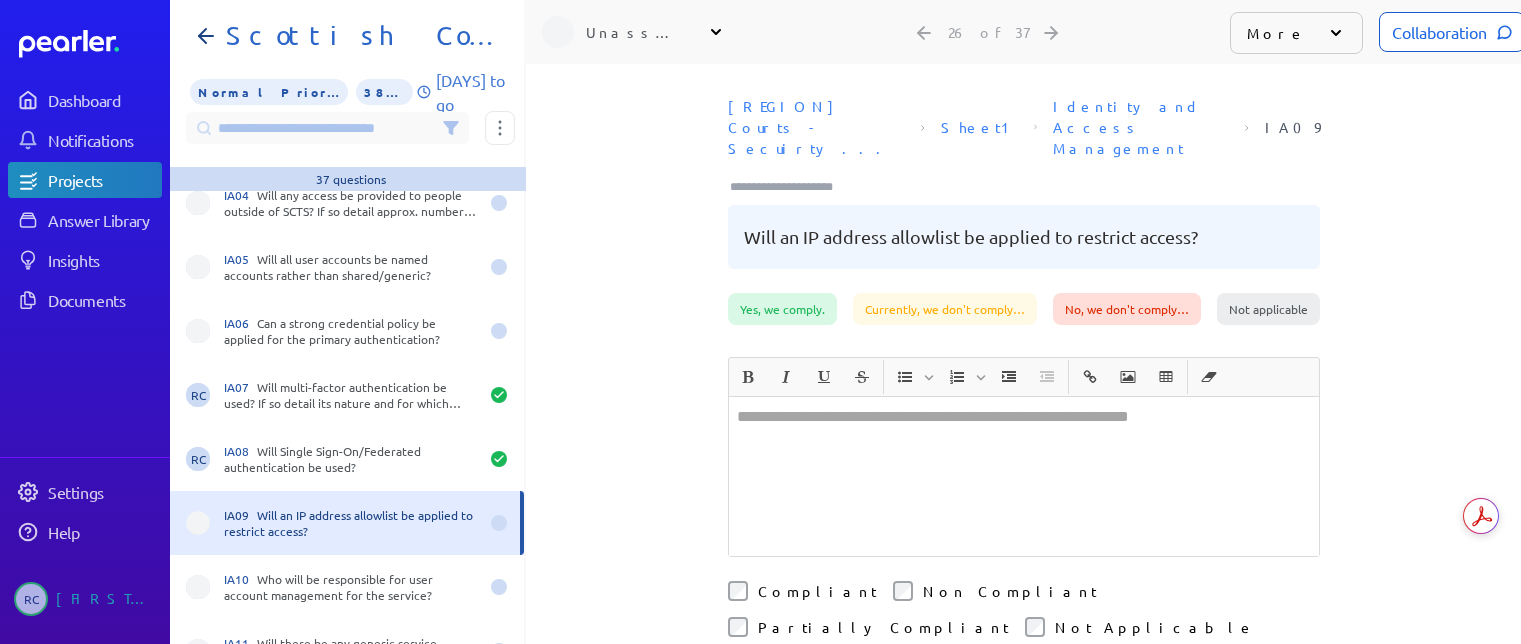 click at bounding box center [1024, 476] 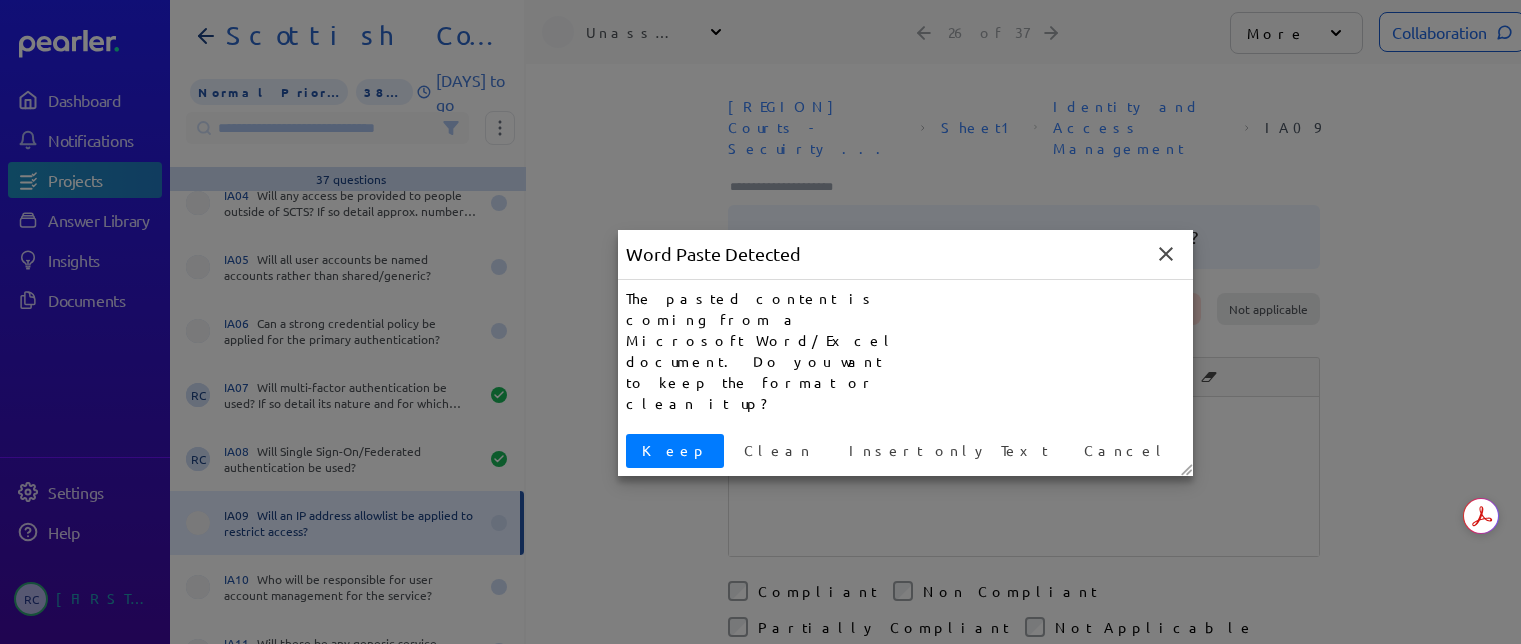type 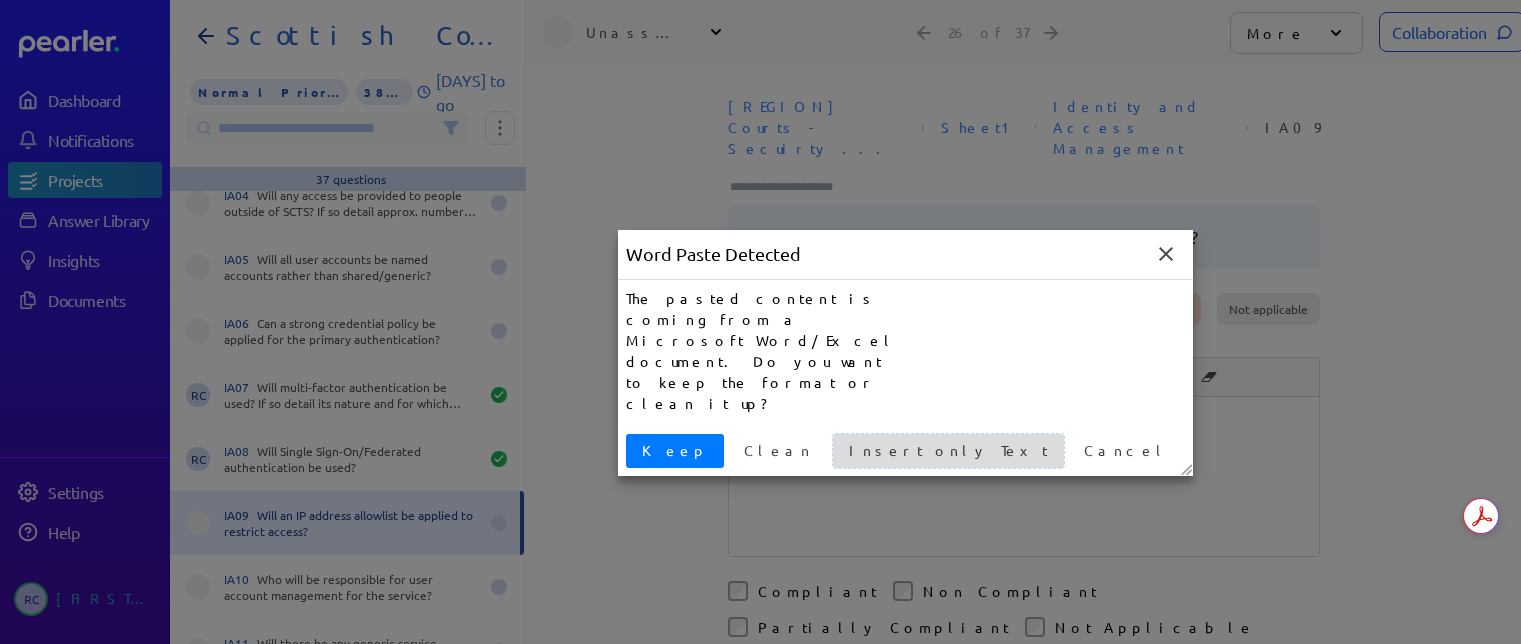click on "Insert only Text" at bounding box center [948, 450] 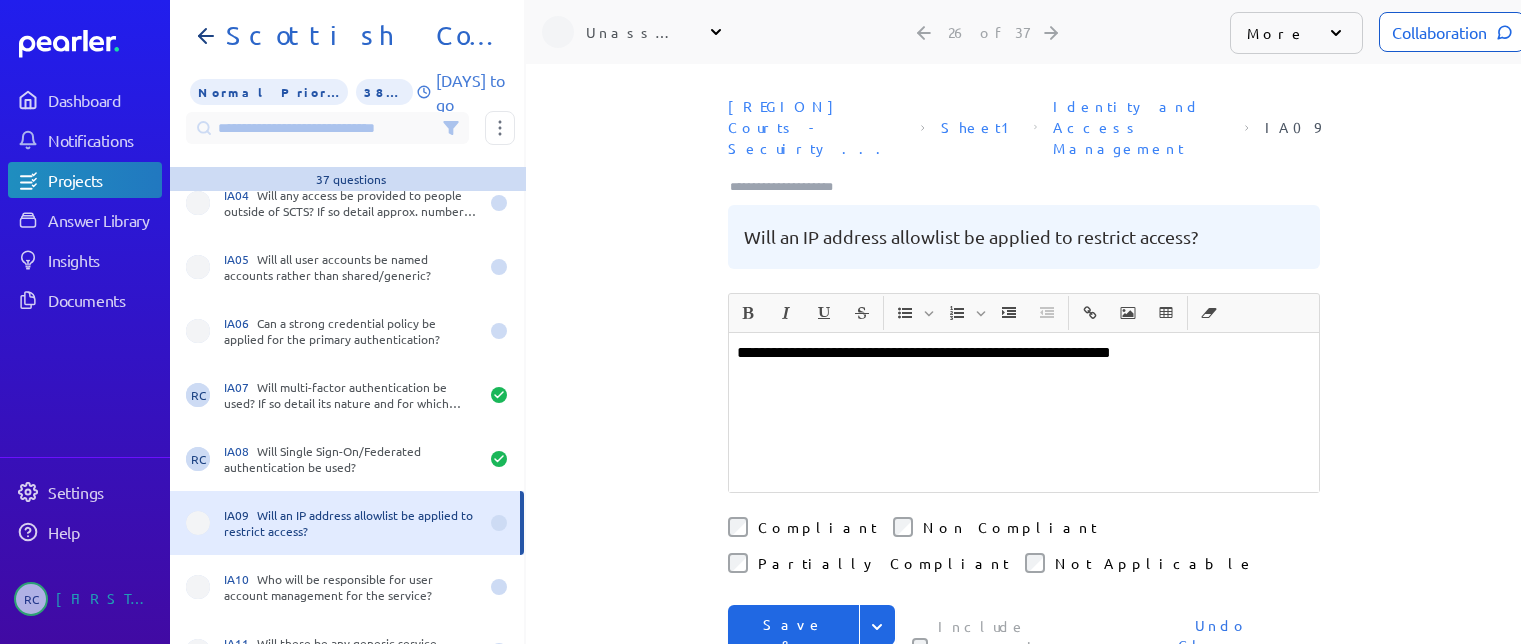 click 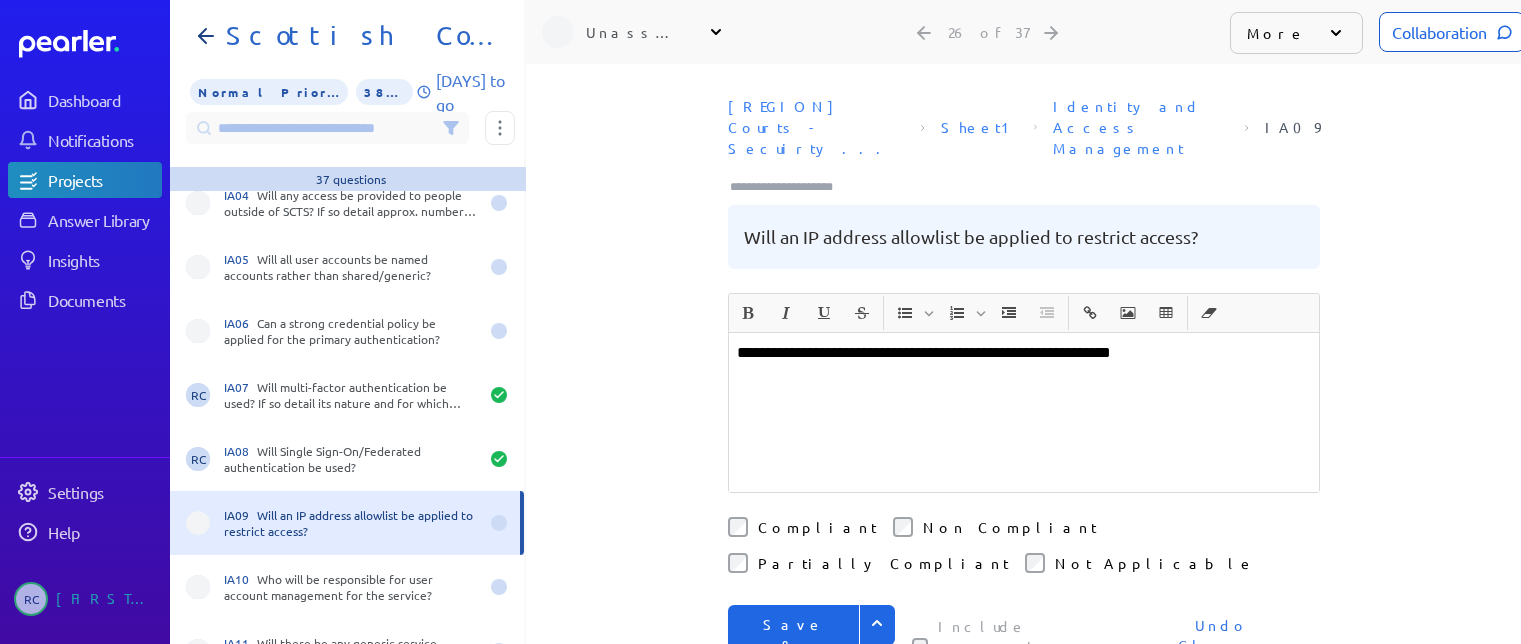 drag, startPoint x: 755, startPoint y: 588, endPoint x: 756, endPoint y: 519, distance: 69.00725 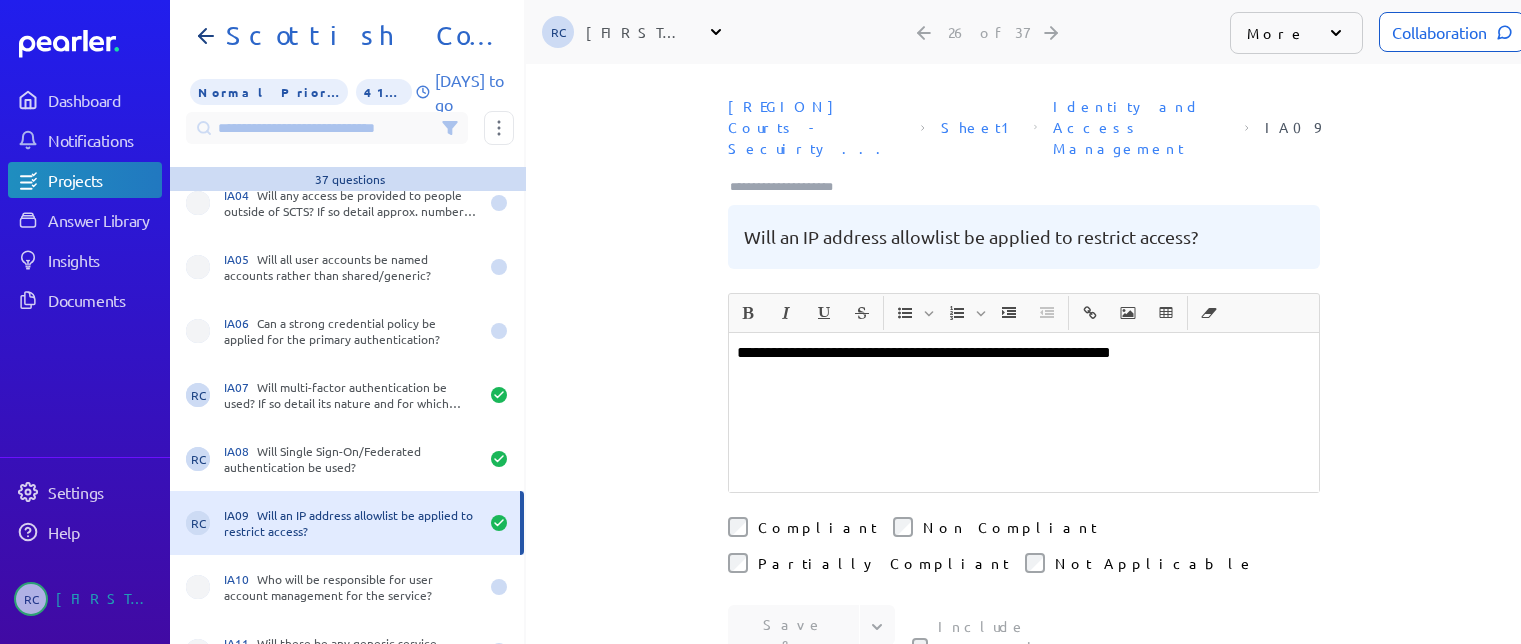 click at bounding box center [790, 187] 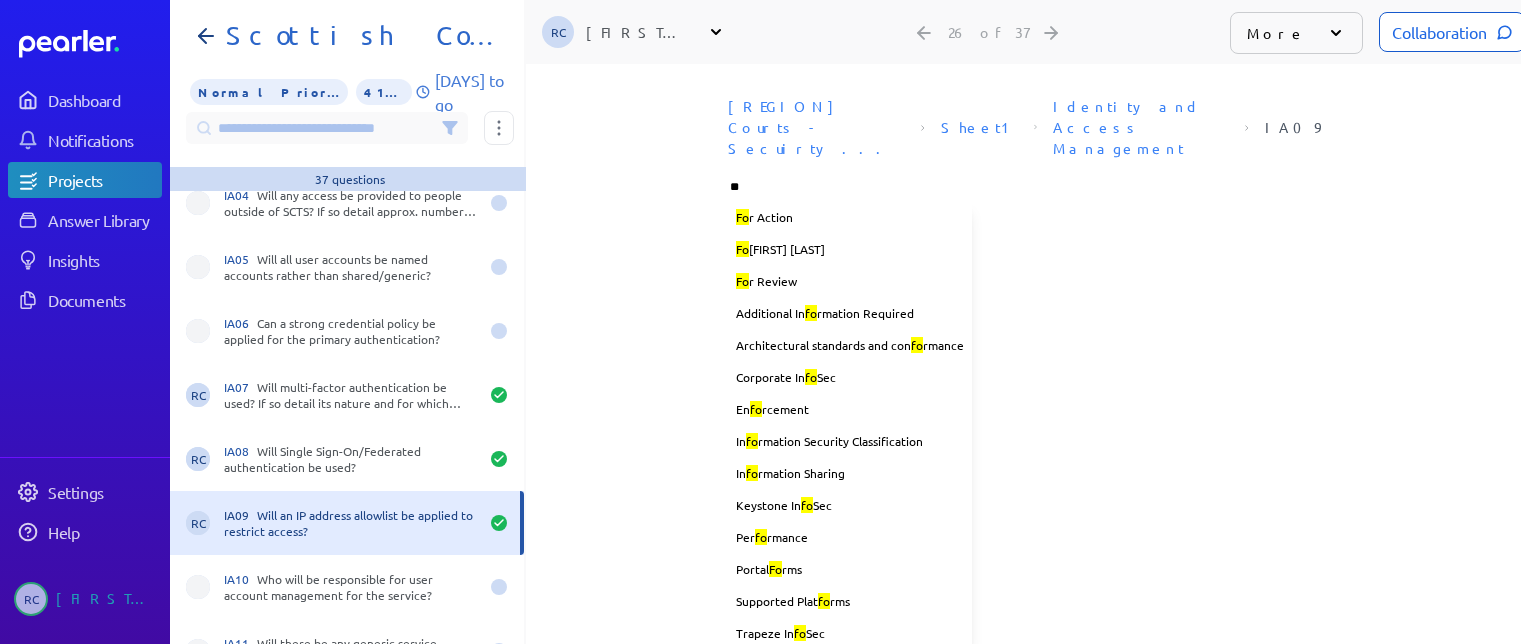 type on "***" 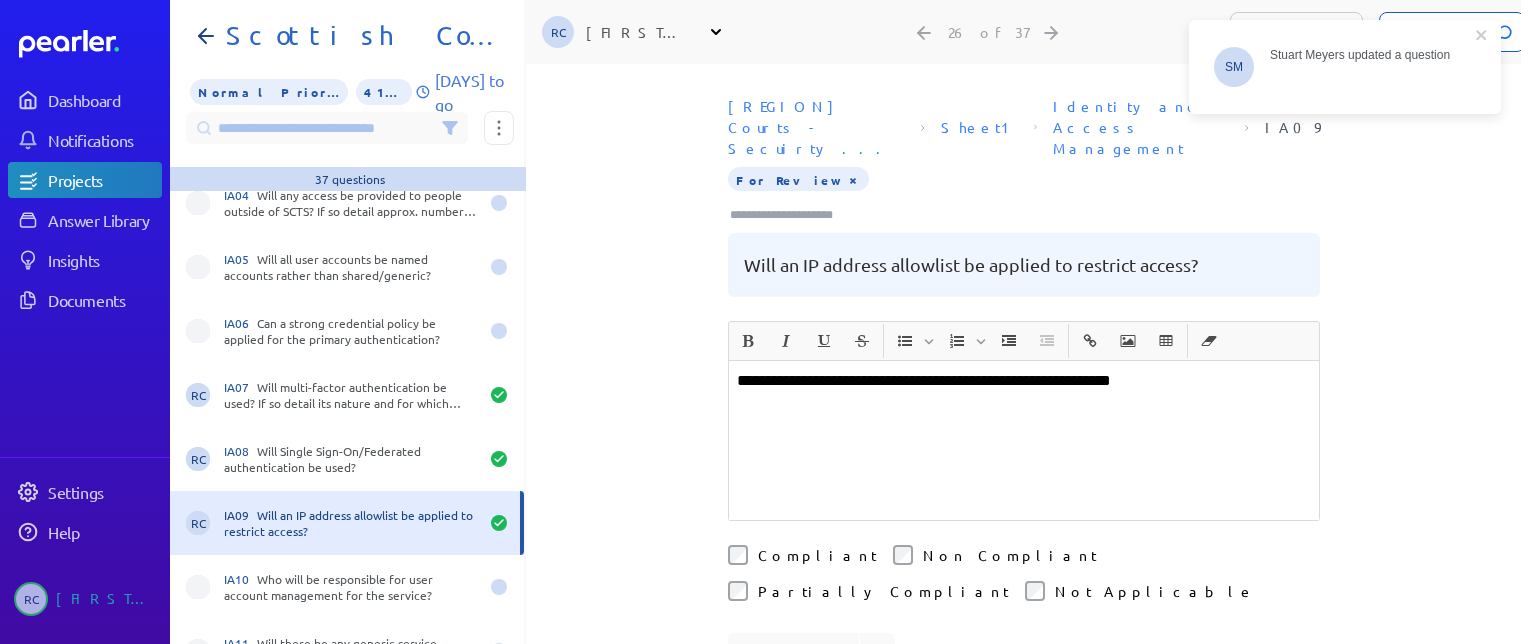 click at bounding box center [1024, 405] 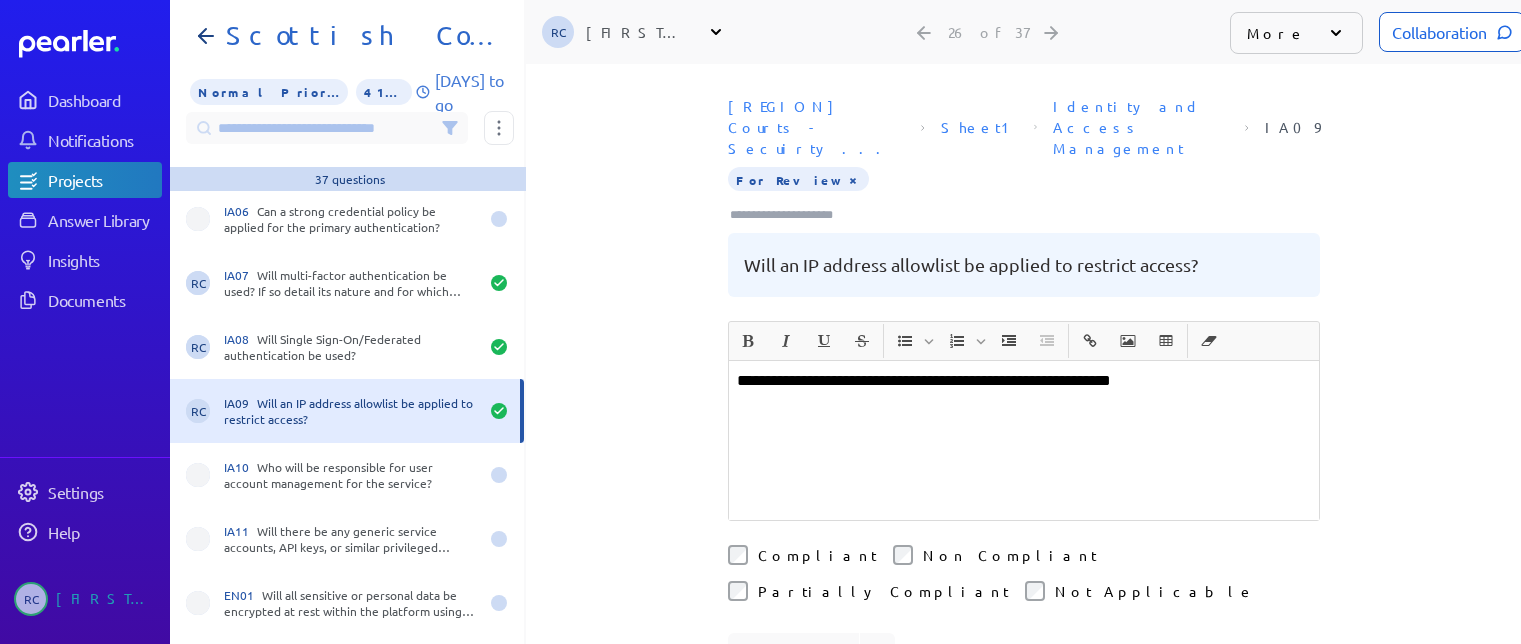scroll, scrollTop: 1500, scrollLeft: 0, axis: vertical 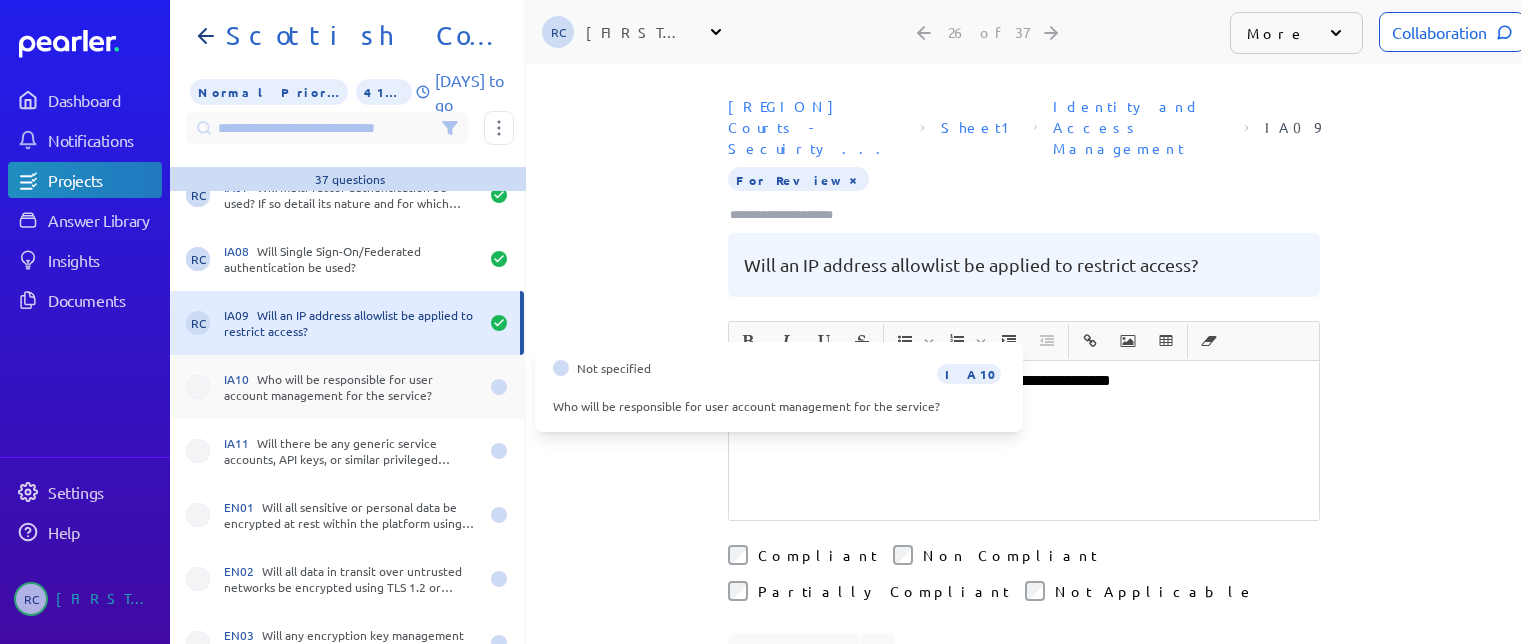 click on "IA10 Who will be responsible for user account management for the service?" at bounding box center (351, 387) 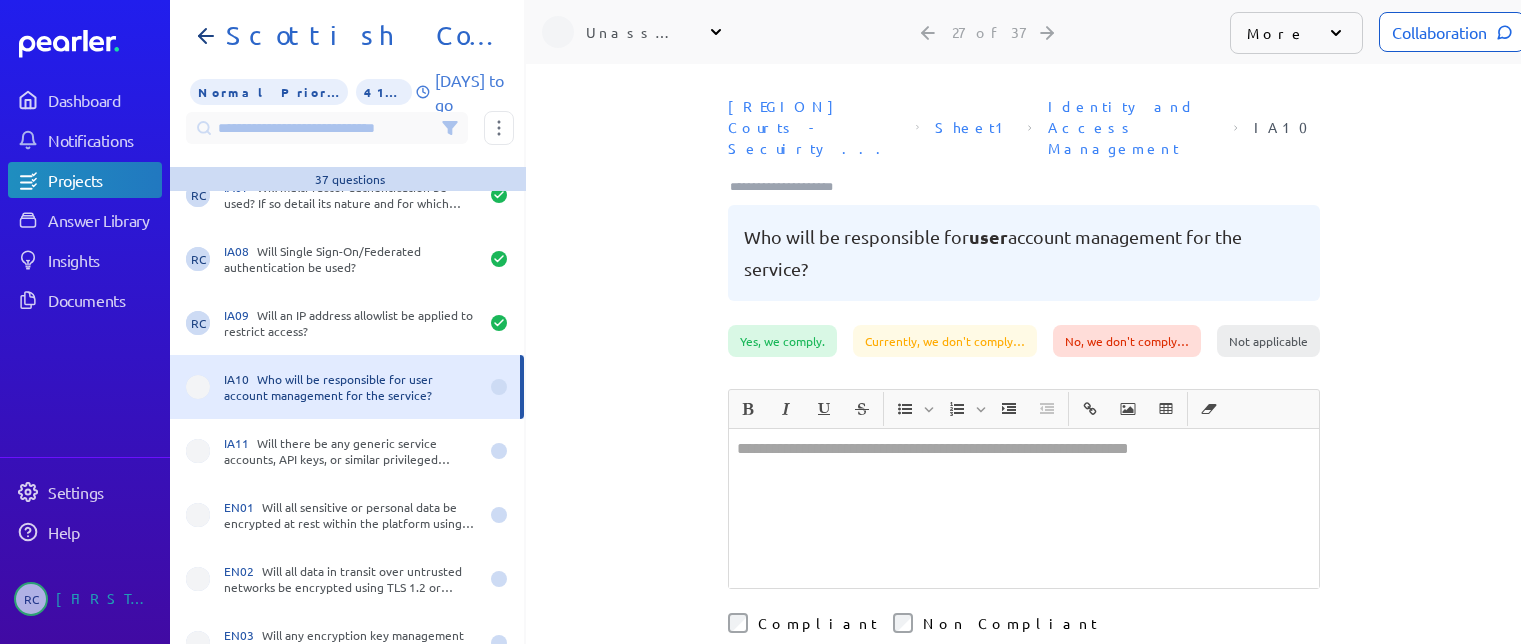 click at bounding box center [1024, 508] 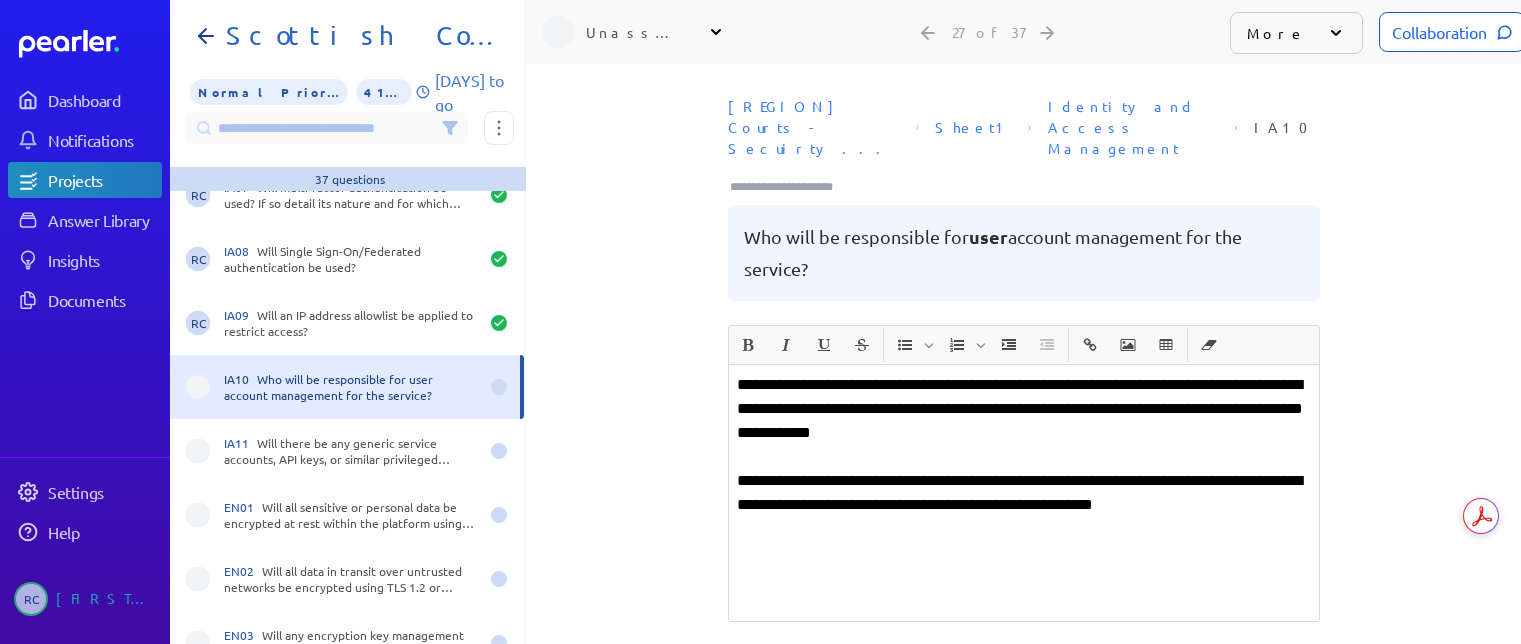 click on "**********" at bounding box center [1024, 493] 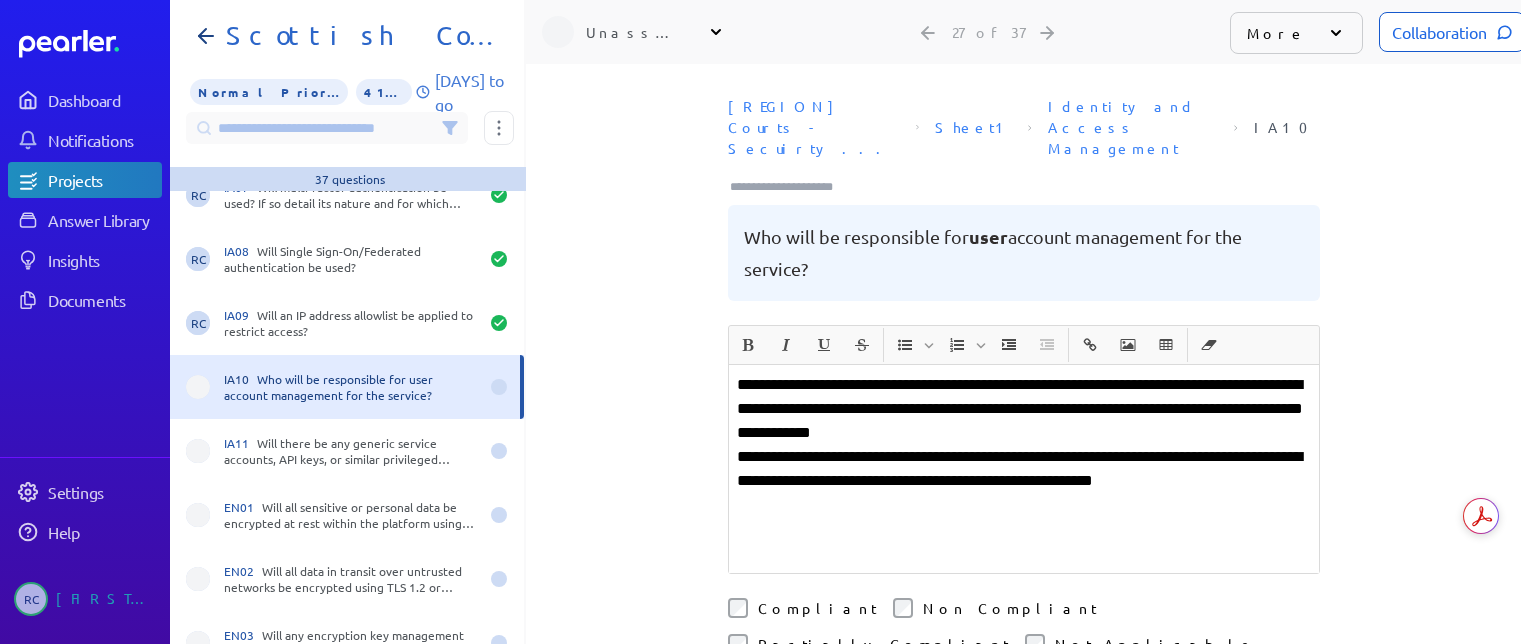 click on "Compliant" at bounding box center [817, 608] 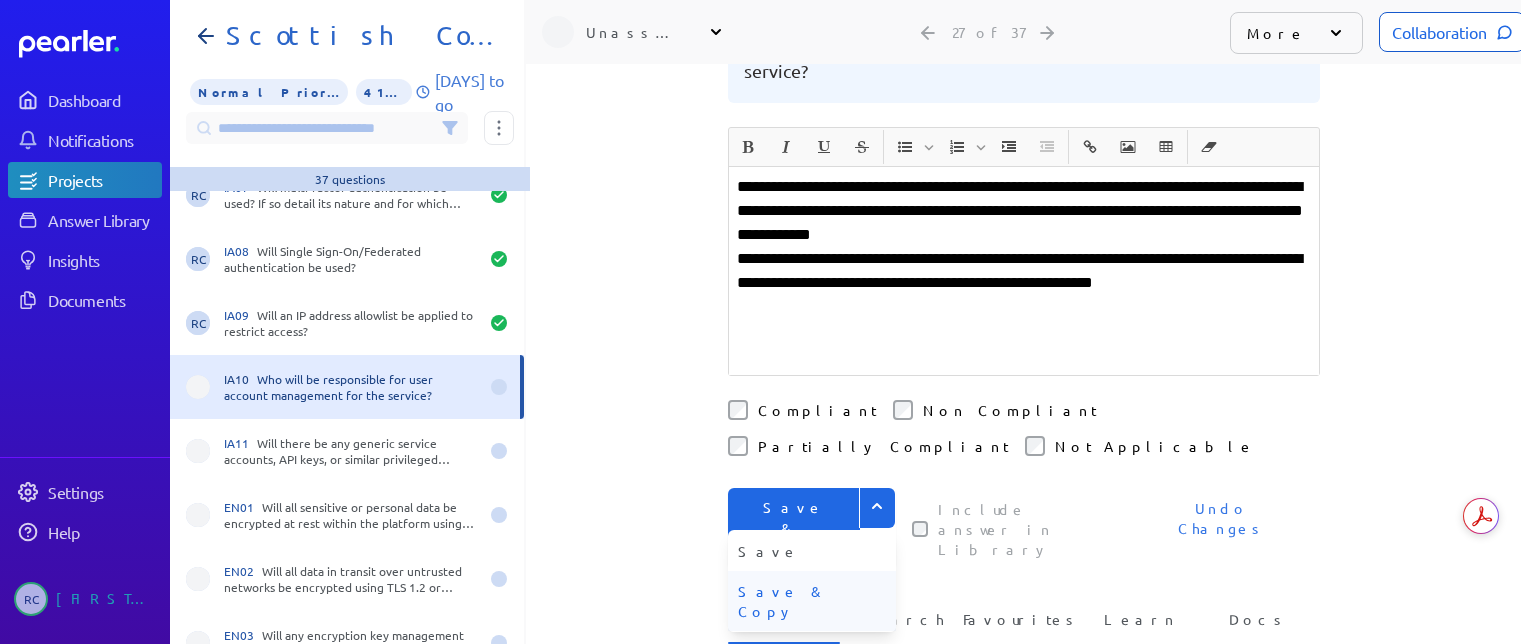 scroll, scrollTop: 200, scrollLeft: 0, axis: vertical 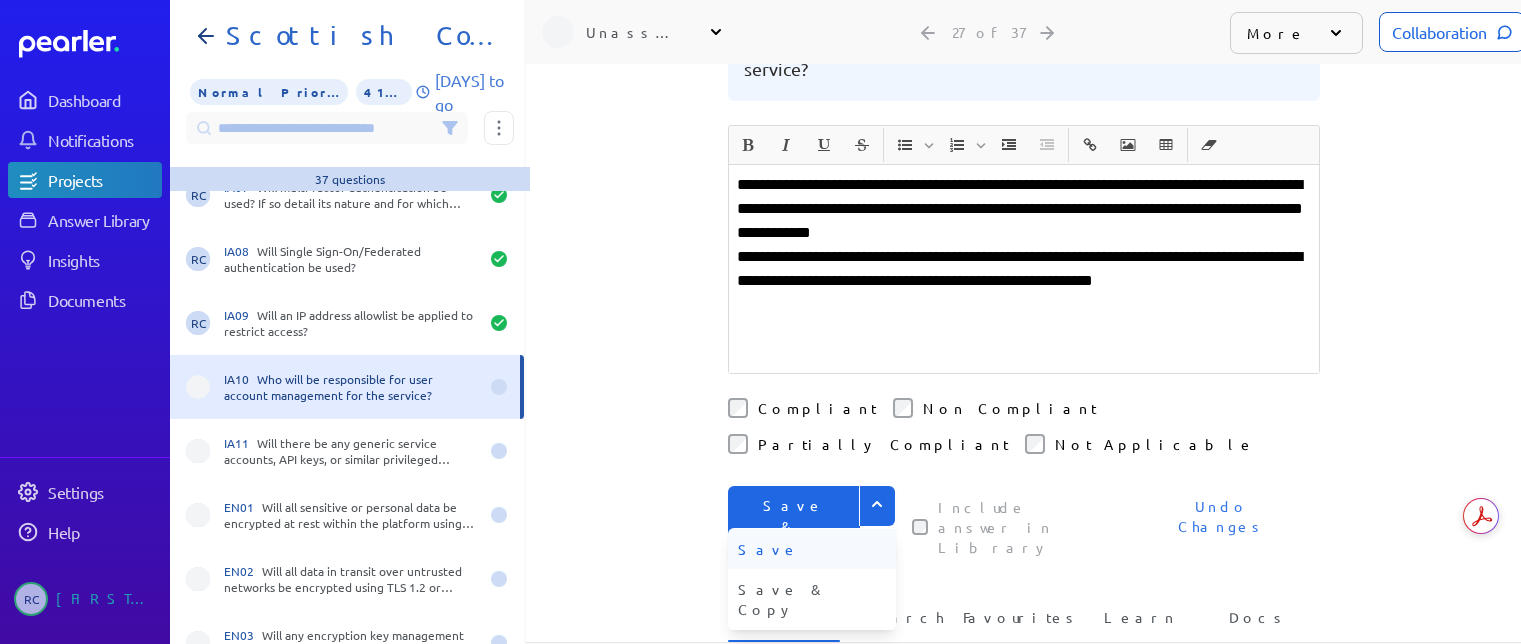 click on "Save" at bounding box center (812, 549) 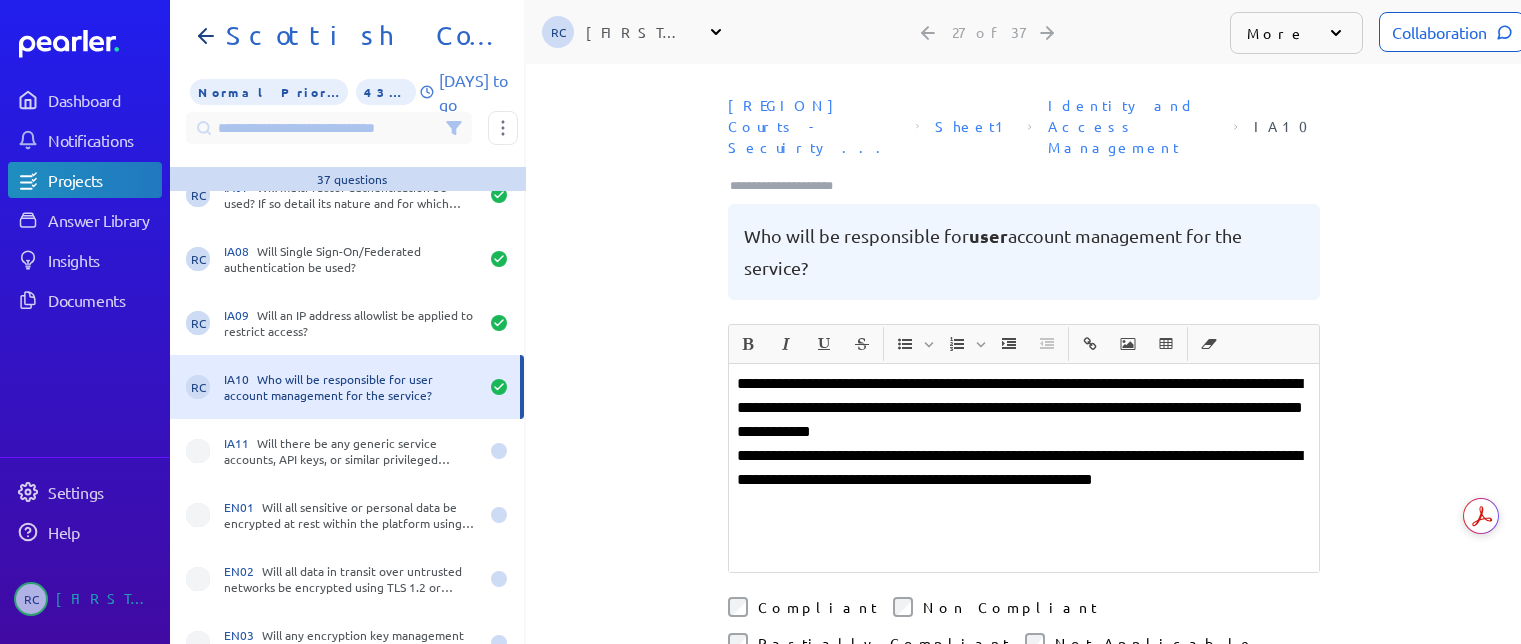 scroll, scrollTop: 0, scrollLeft: 0, axis: both 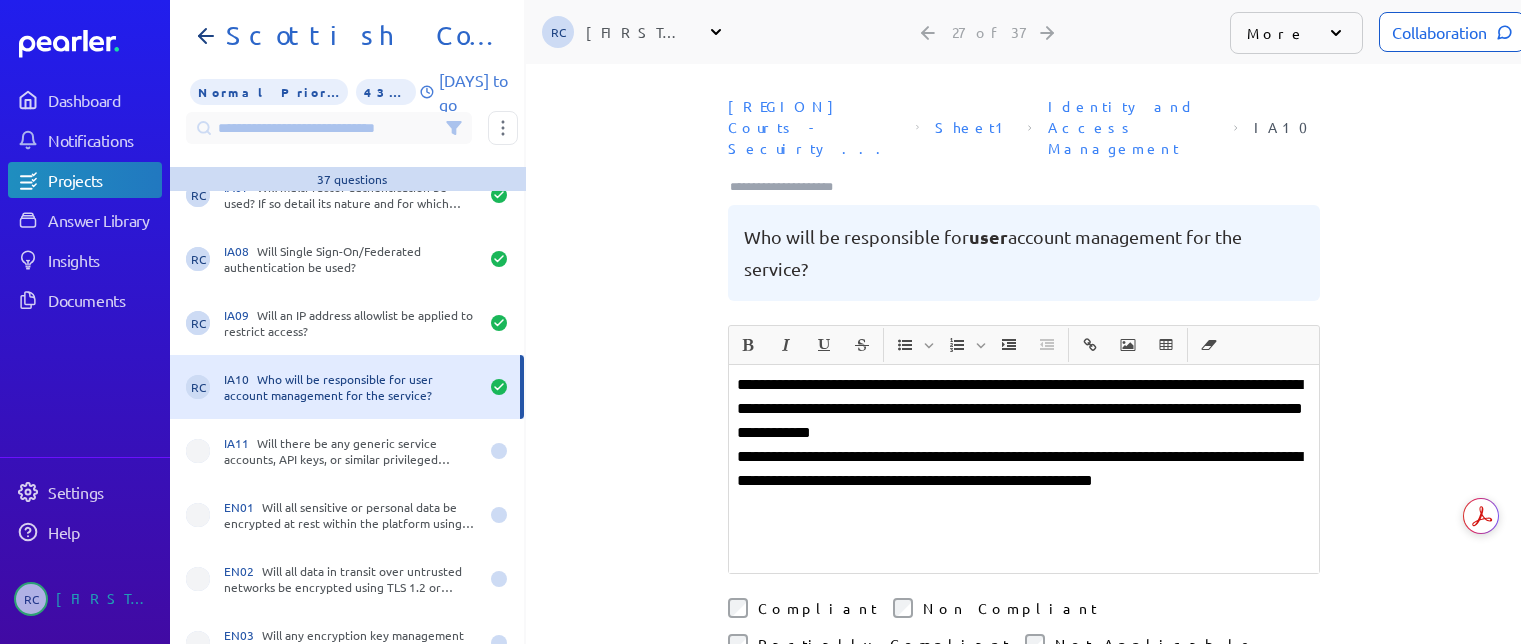 click at bounding box center (790, 187) 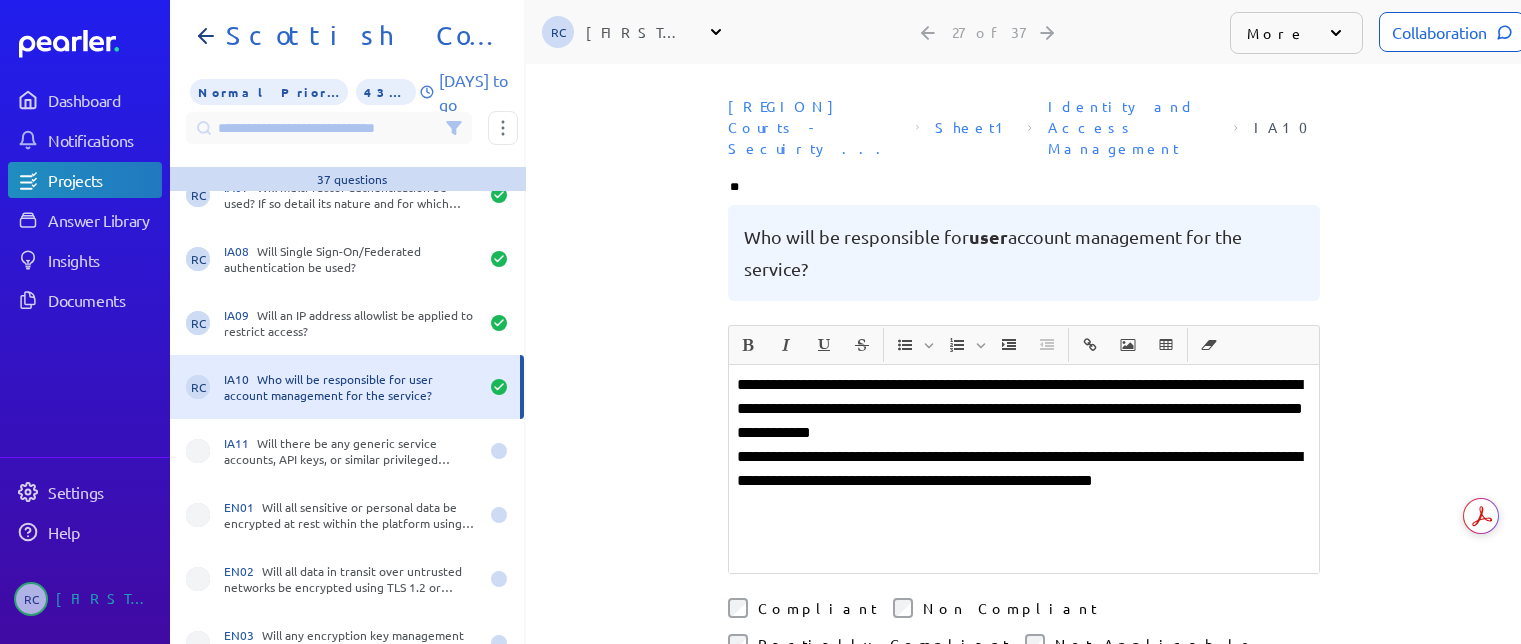 type on "***" 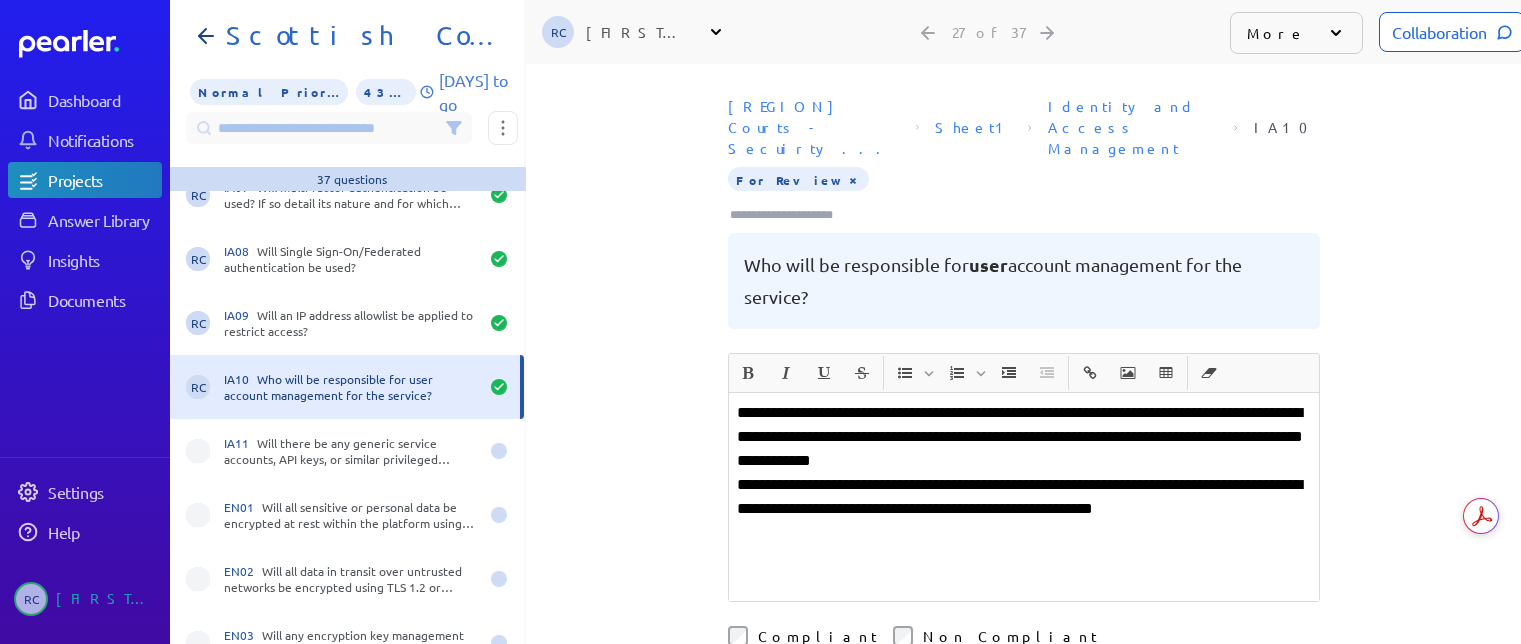 click on "**********" at bounding box center [1024, 437] 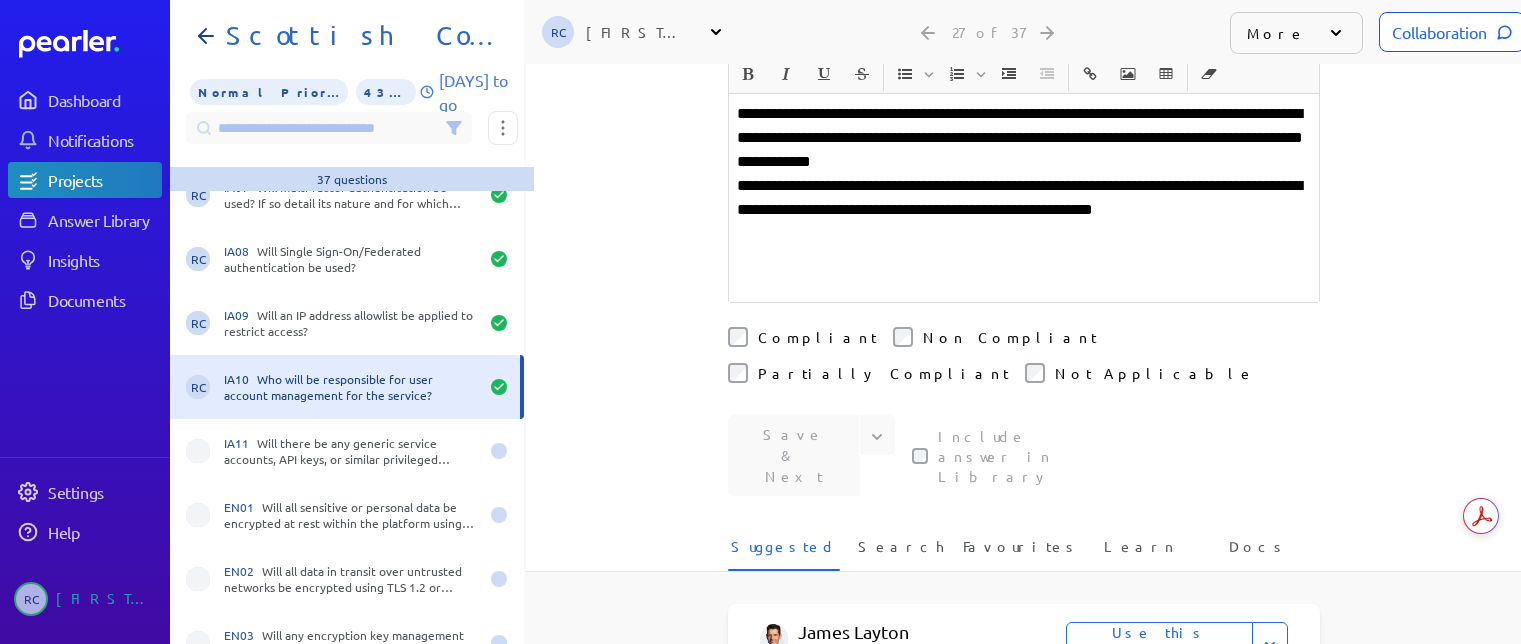 scroll, scrollTop: 300, scrollLeft: 0, axis: vertical 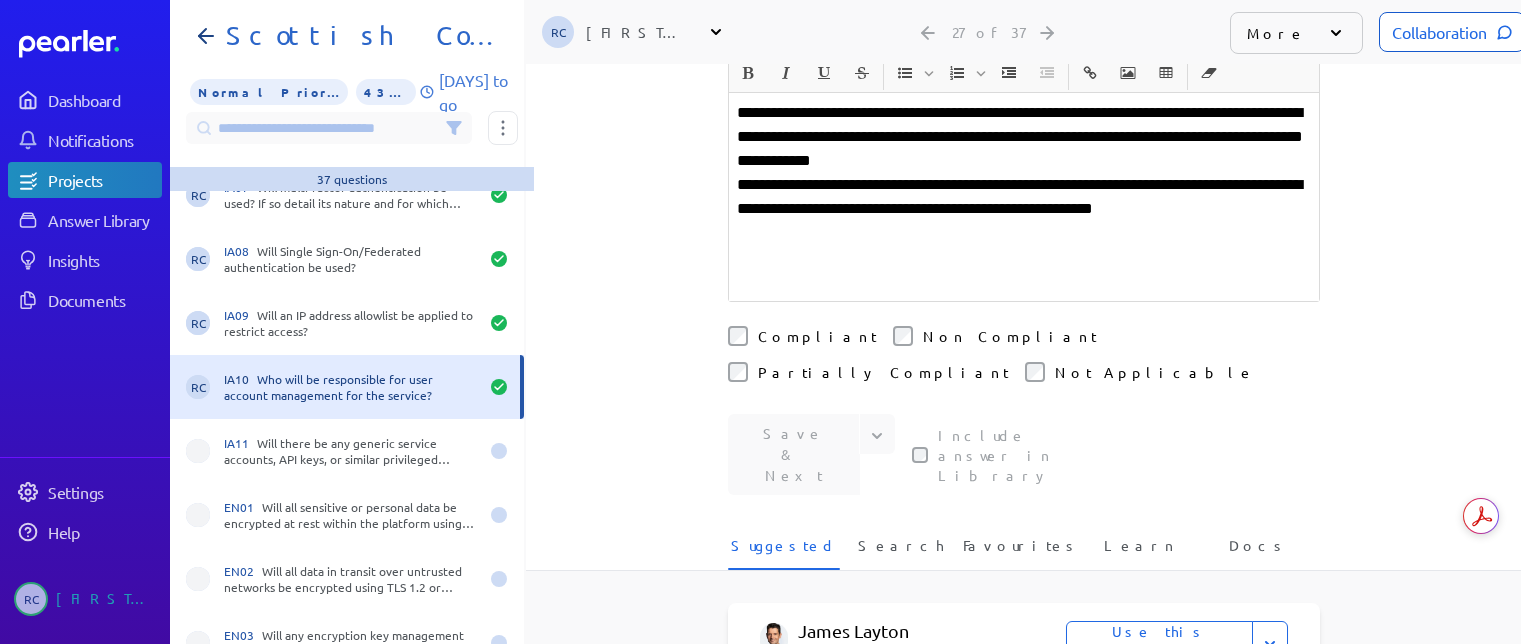 drag, startPoint x: 757, startPoint y: 294, endPoint x: 770, endPoint y: 294, distance: 13 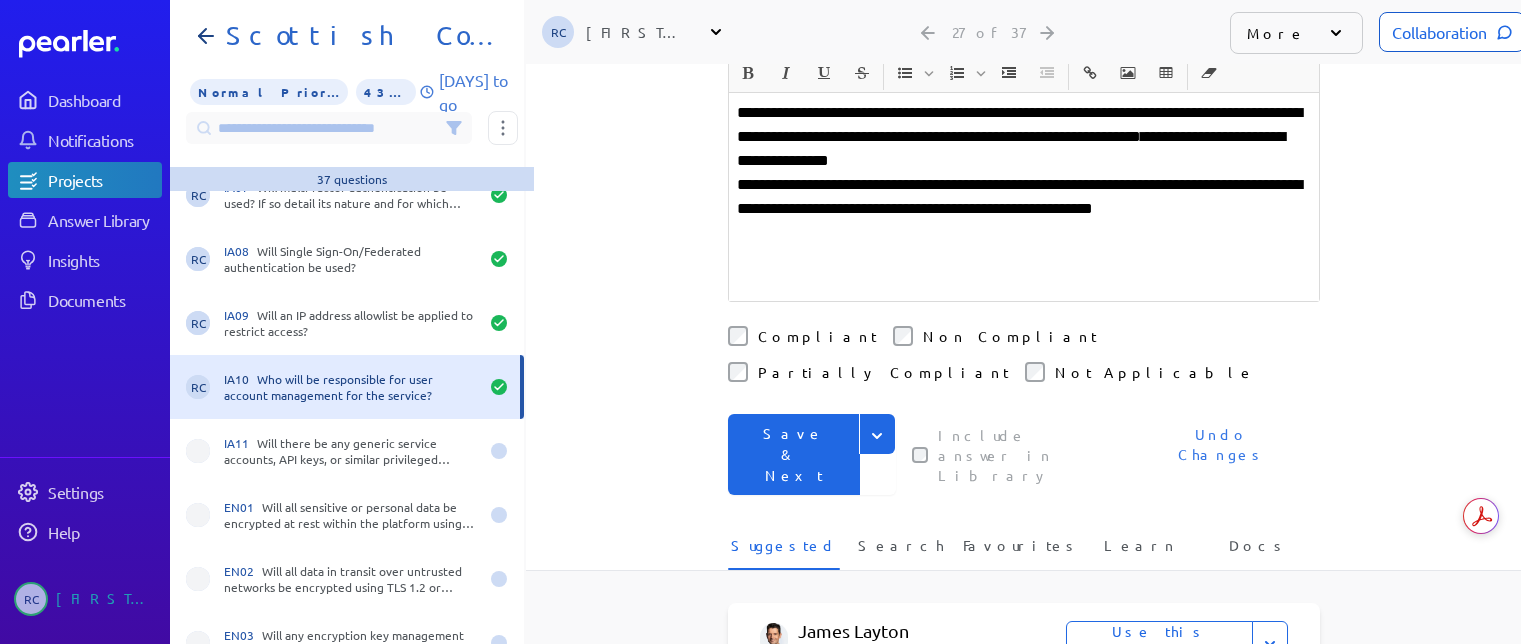 click 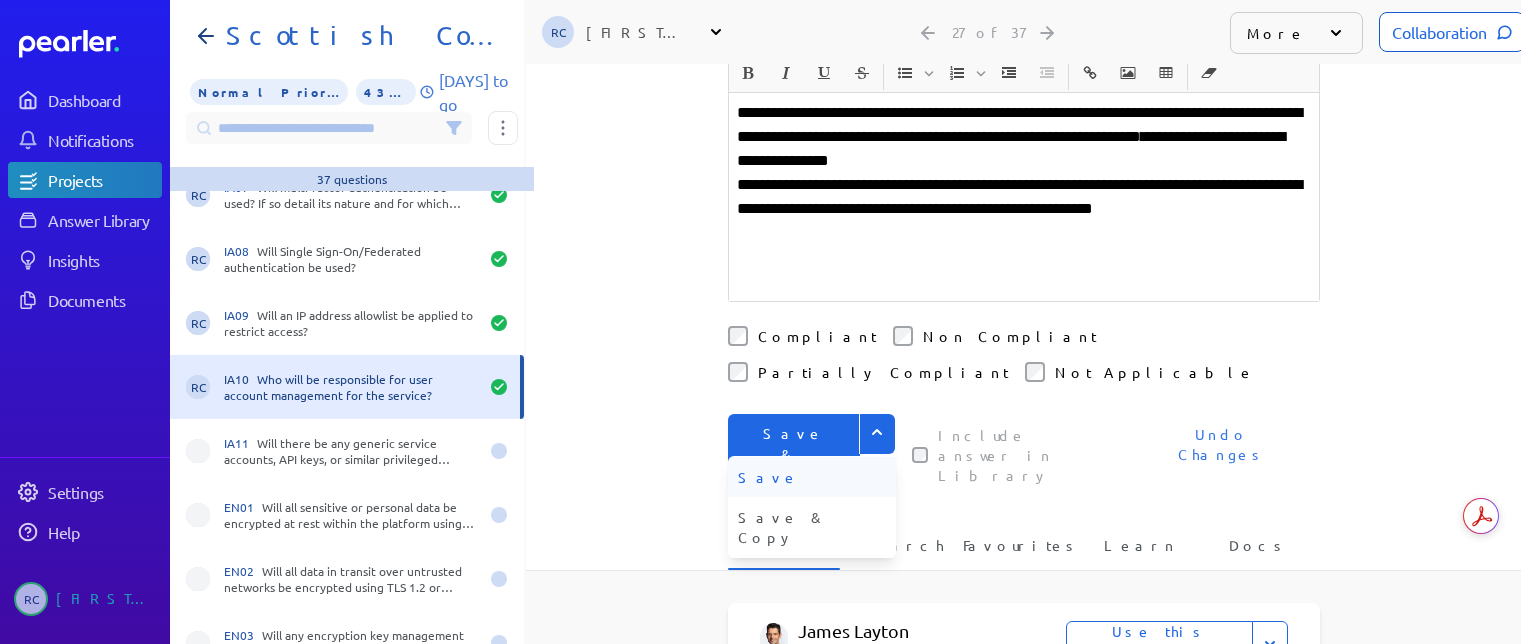 click on "Save" at bounding box center [812, 477] 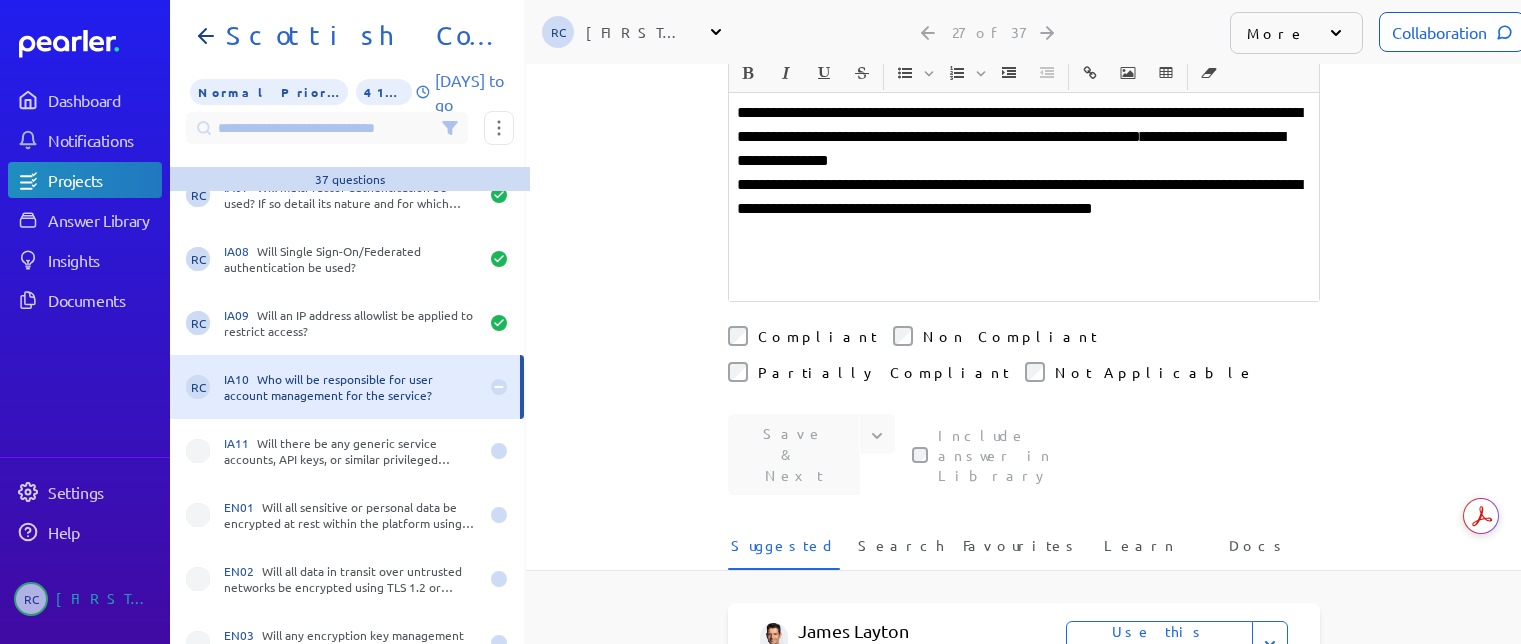 click at bounding box center [1024, 281] 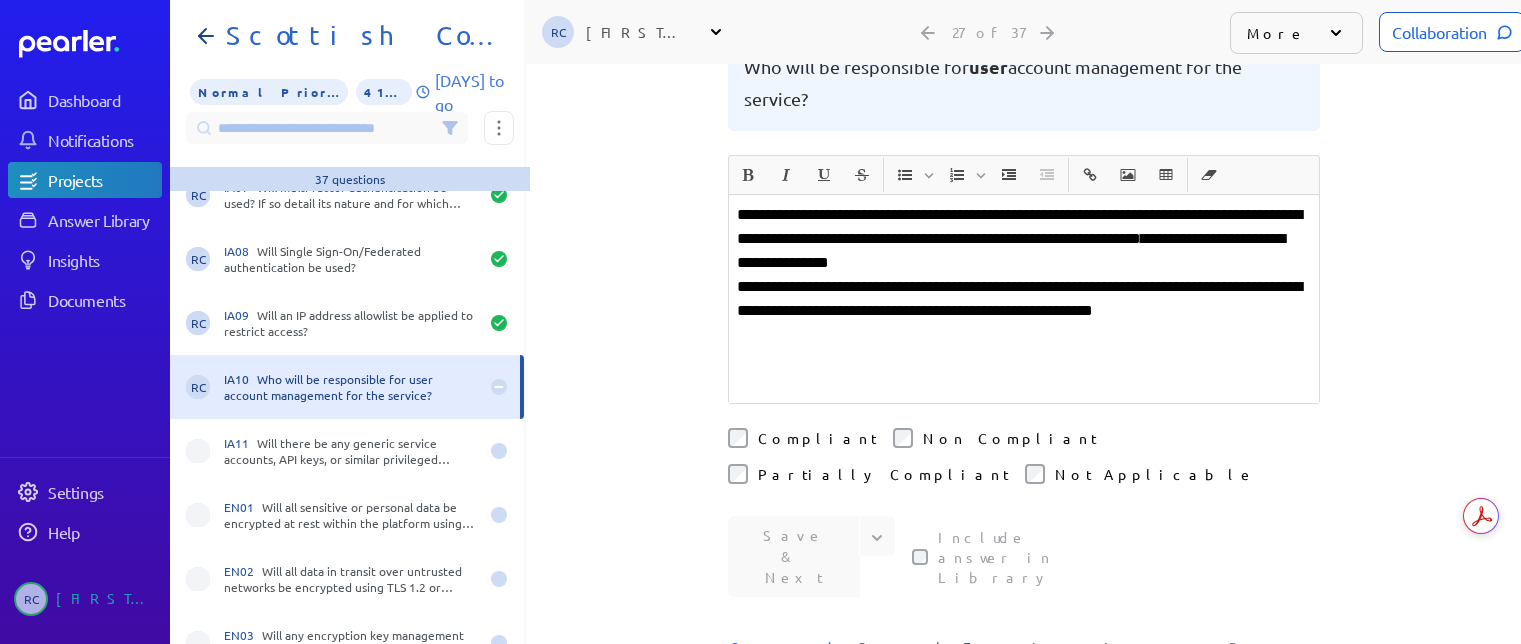 scroll, scrollTop: 0, scrollLeft: 0, axis: both 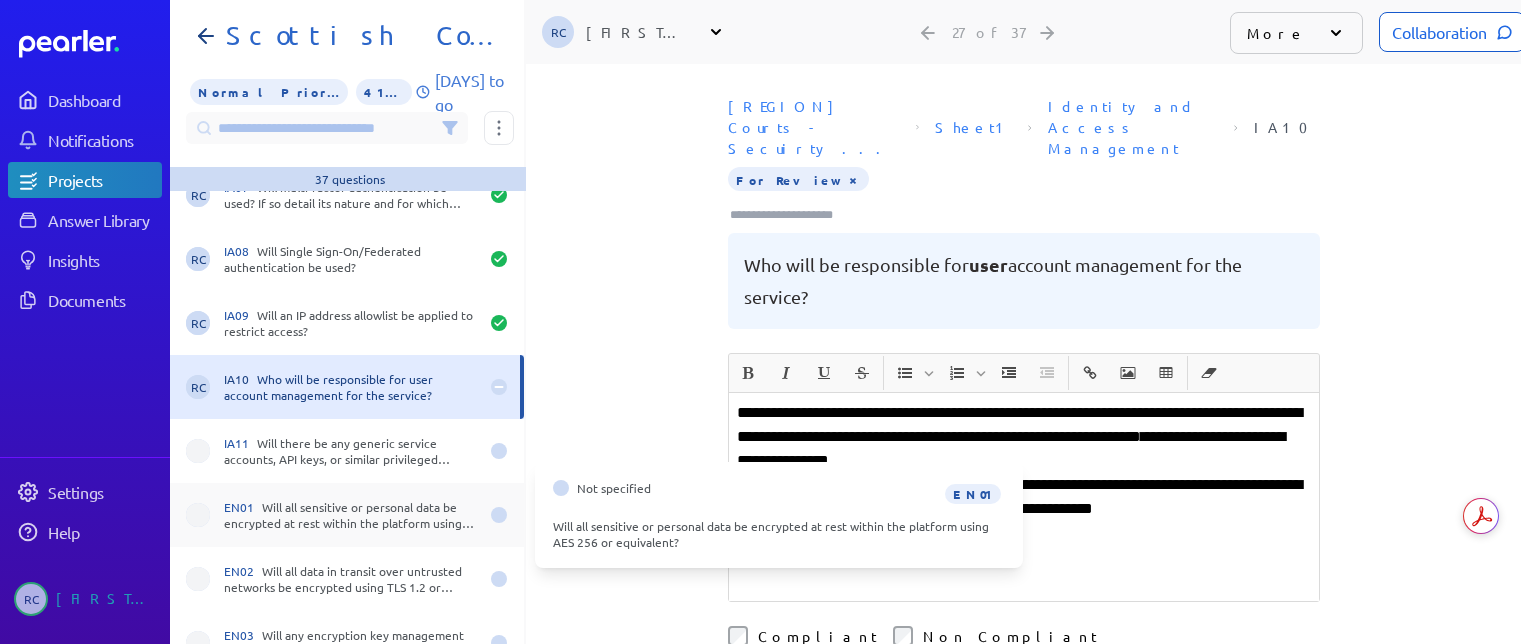 click on "EN01 Will all sensitive or personal data be encrypted at rest within the platform using AES 256 or equivalent?" at bounding box center (351, 515) 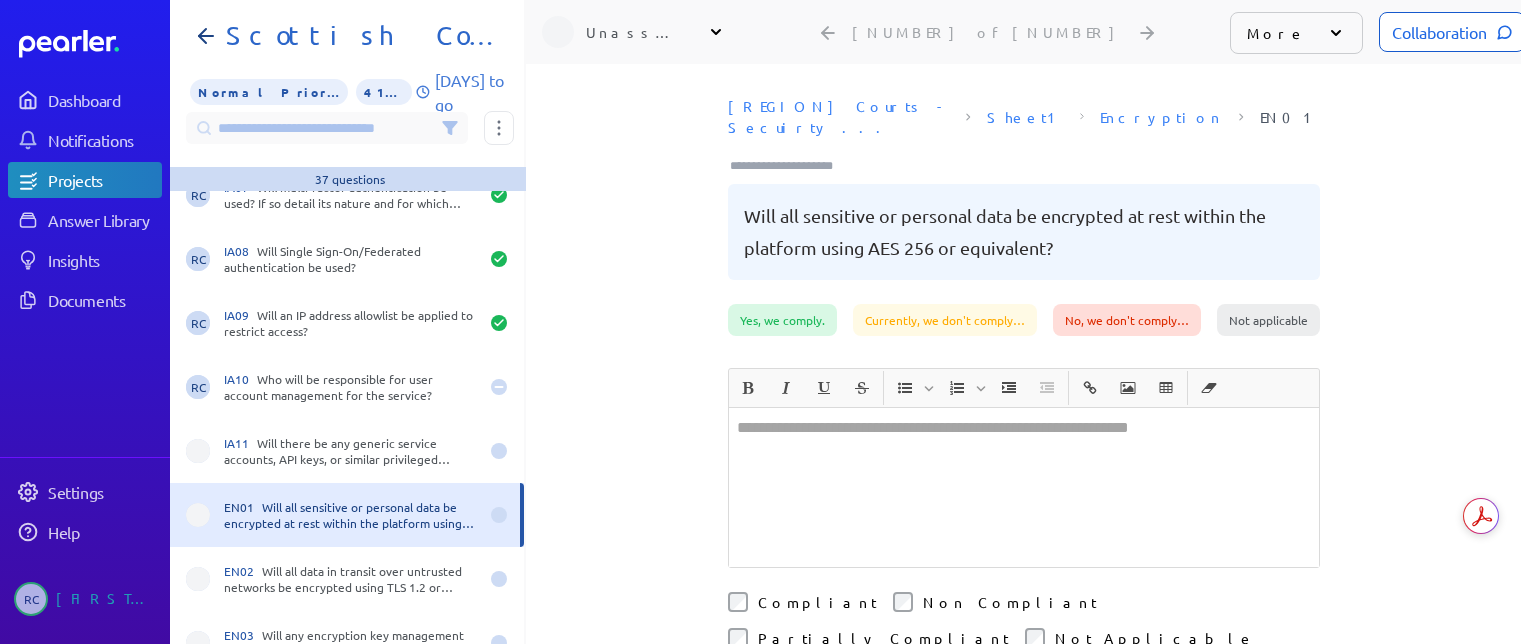 click at bounding box center [1024, 487] 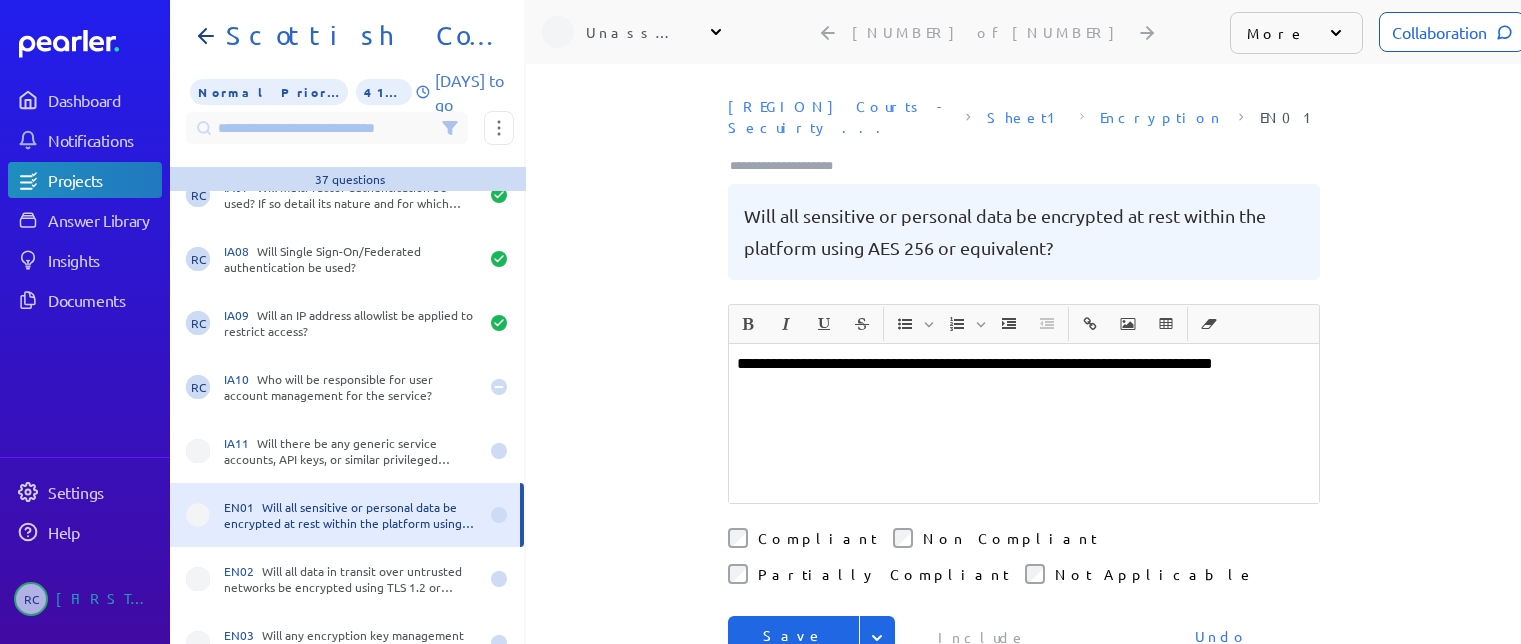 drag, startPoint x: 868, startPoint y: 585, endPoint x: 840, endPoint y: 583, distance: 28.071337 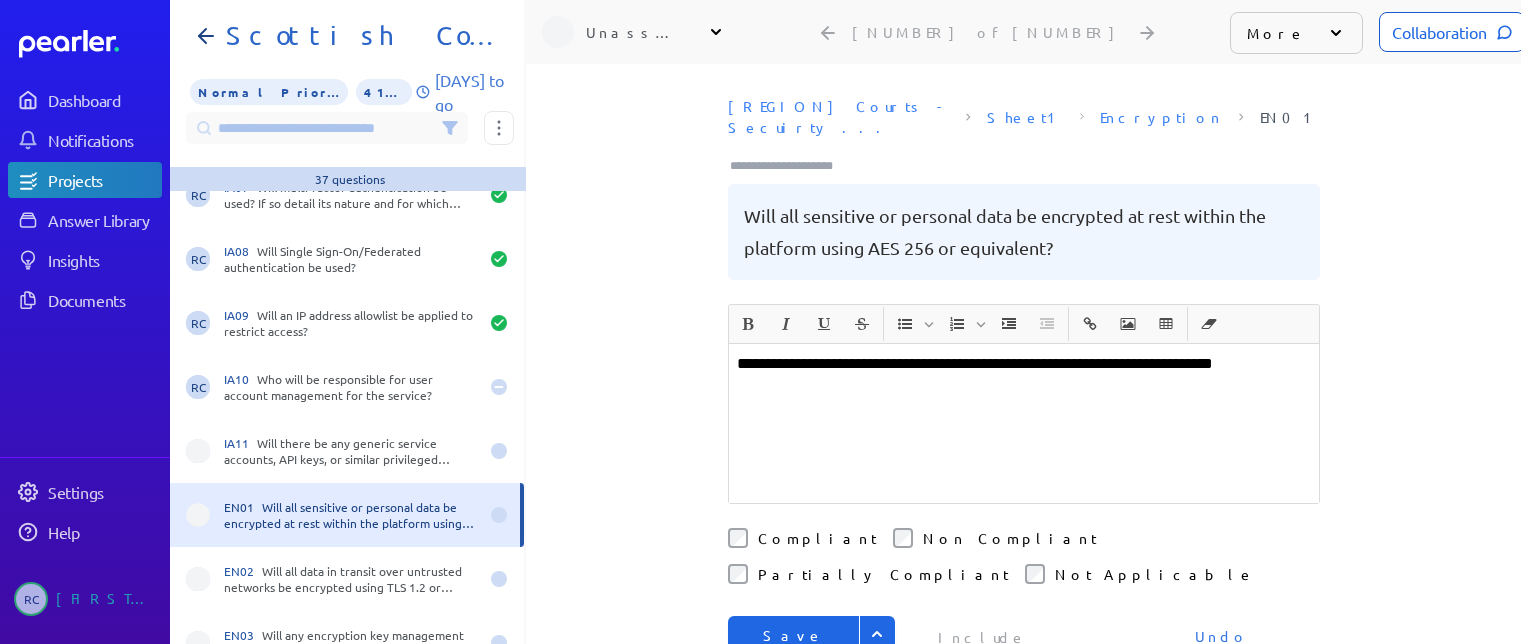 drag, startPoint x: 759, startPoint y: 620, endPoint x: 779, endPoint y: 511, distance: 110.81967 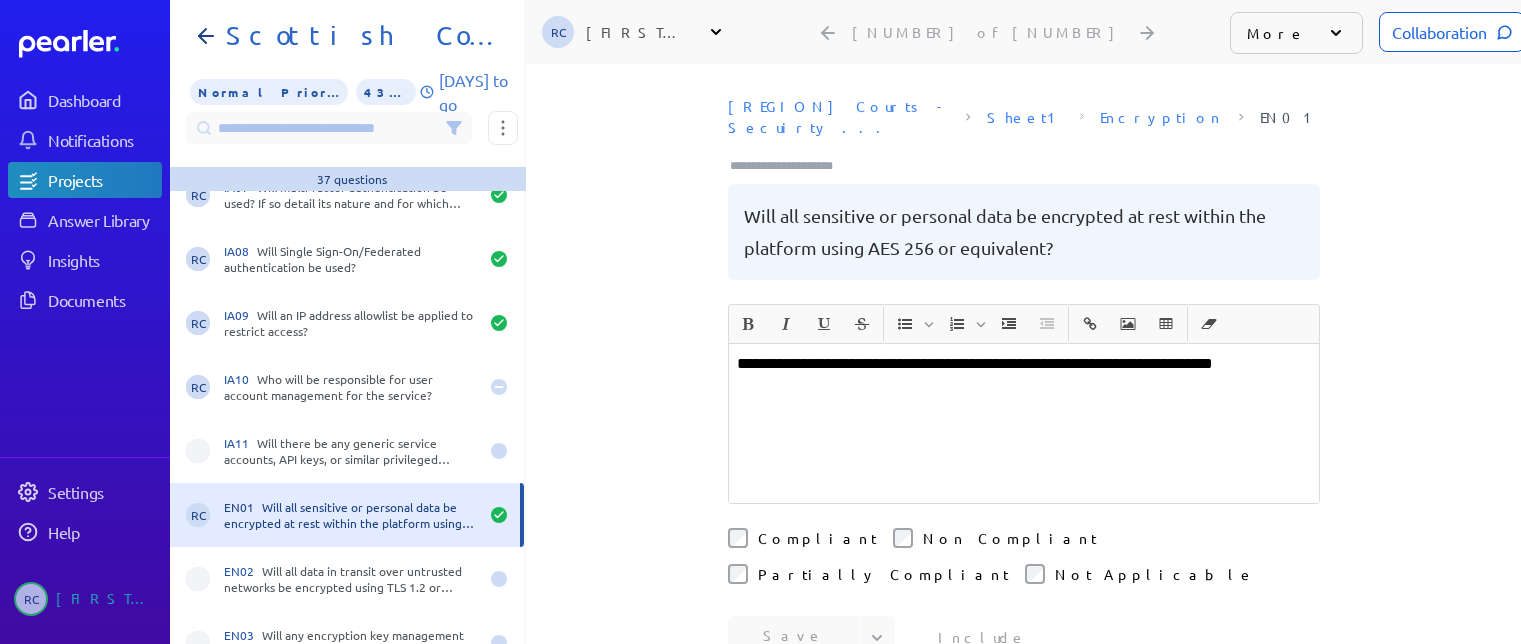 click at bounding box center (790, 166) 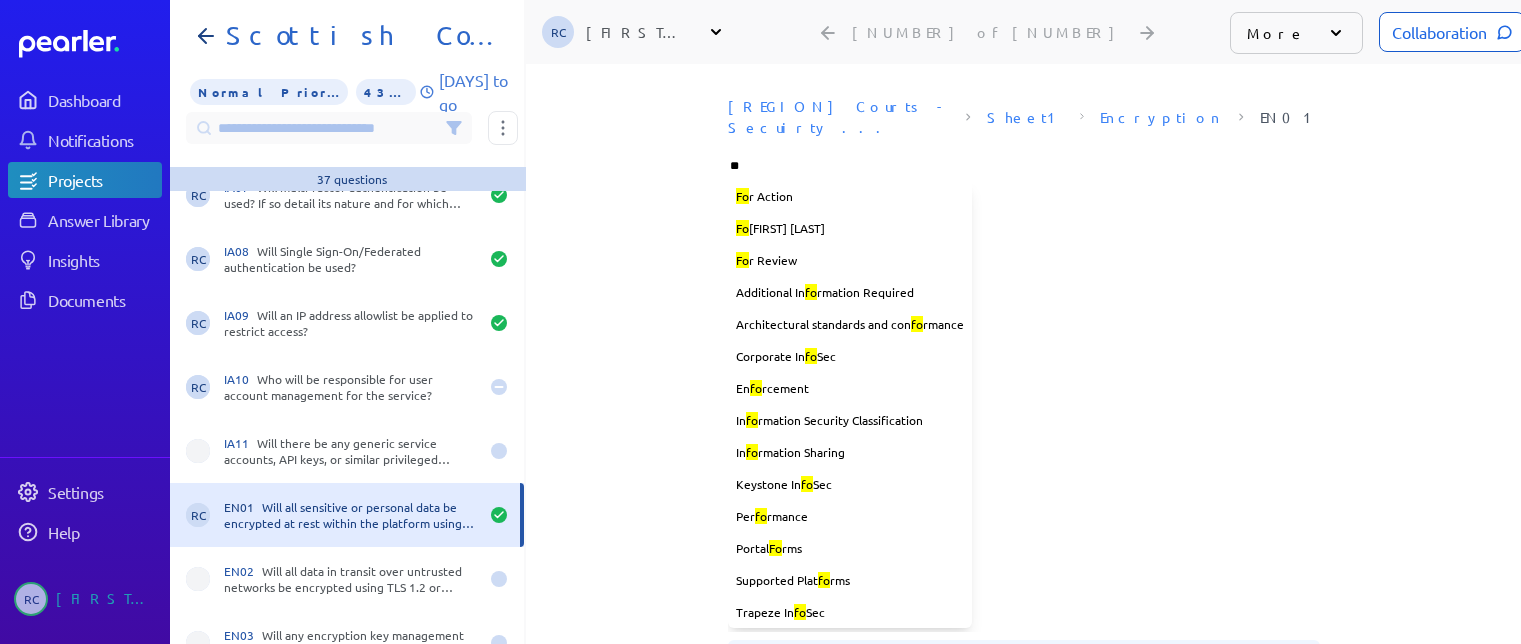 type on "***" 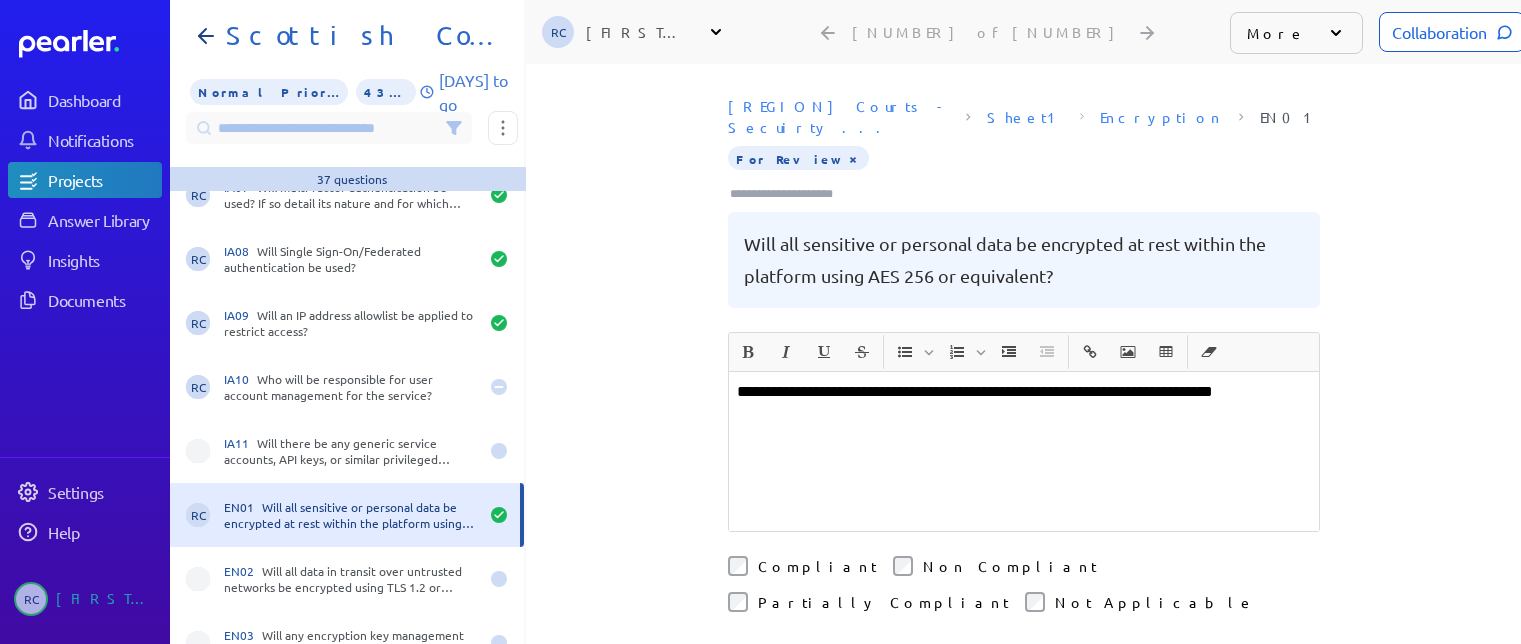 click on "**********" at bounding box center (1024, 451) 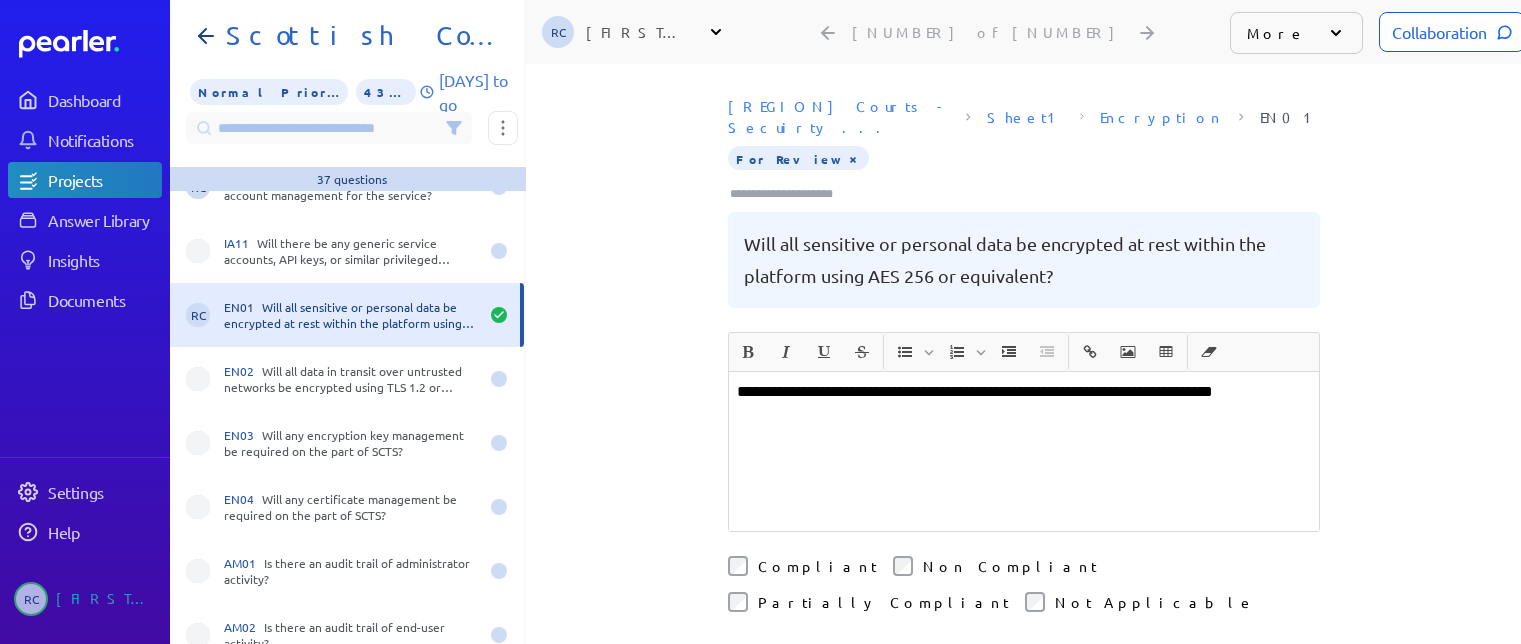 scroll, scrollTop: 1686, scrollLeft: 0, axis: vertical 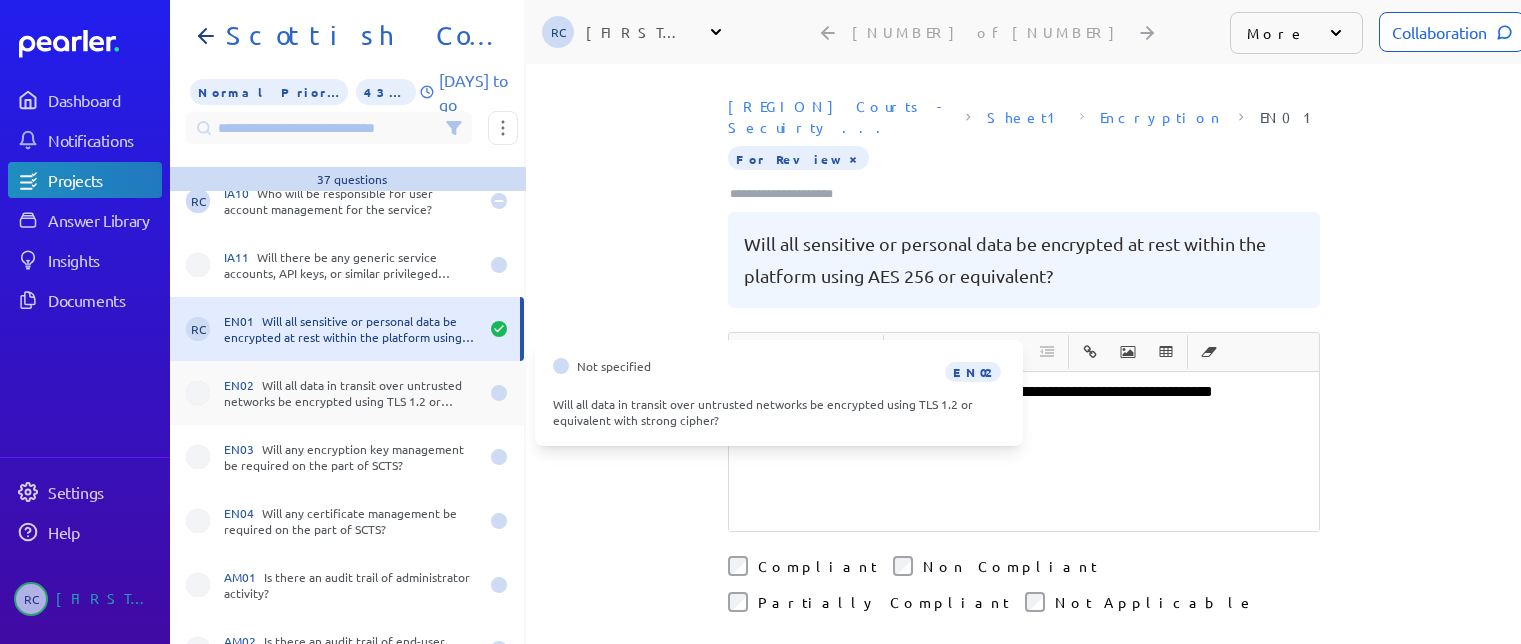 click on "EN02 Will all data in transit over untrusted networks be encrypted using TLS 1.2 or equivalent with strong cipher?" at bounding box center [351, 393] 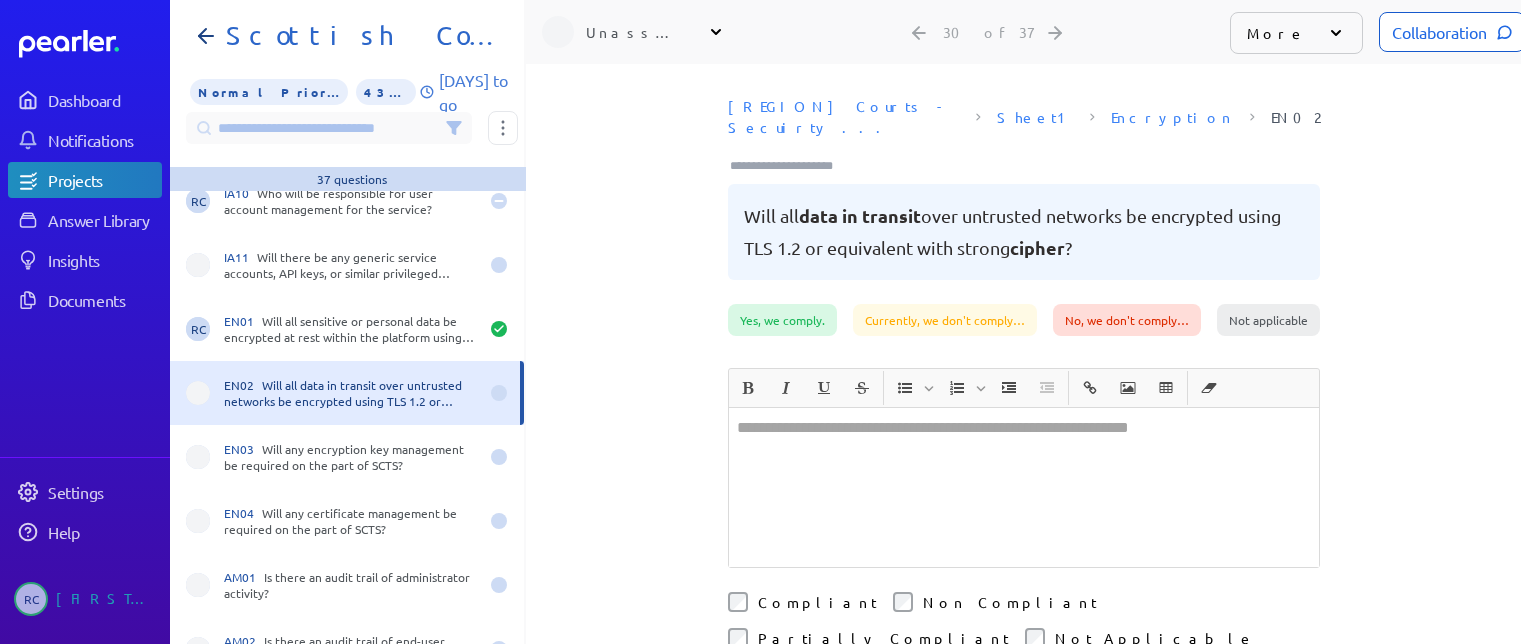 click at bounding box center [1024, 487] 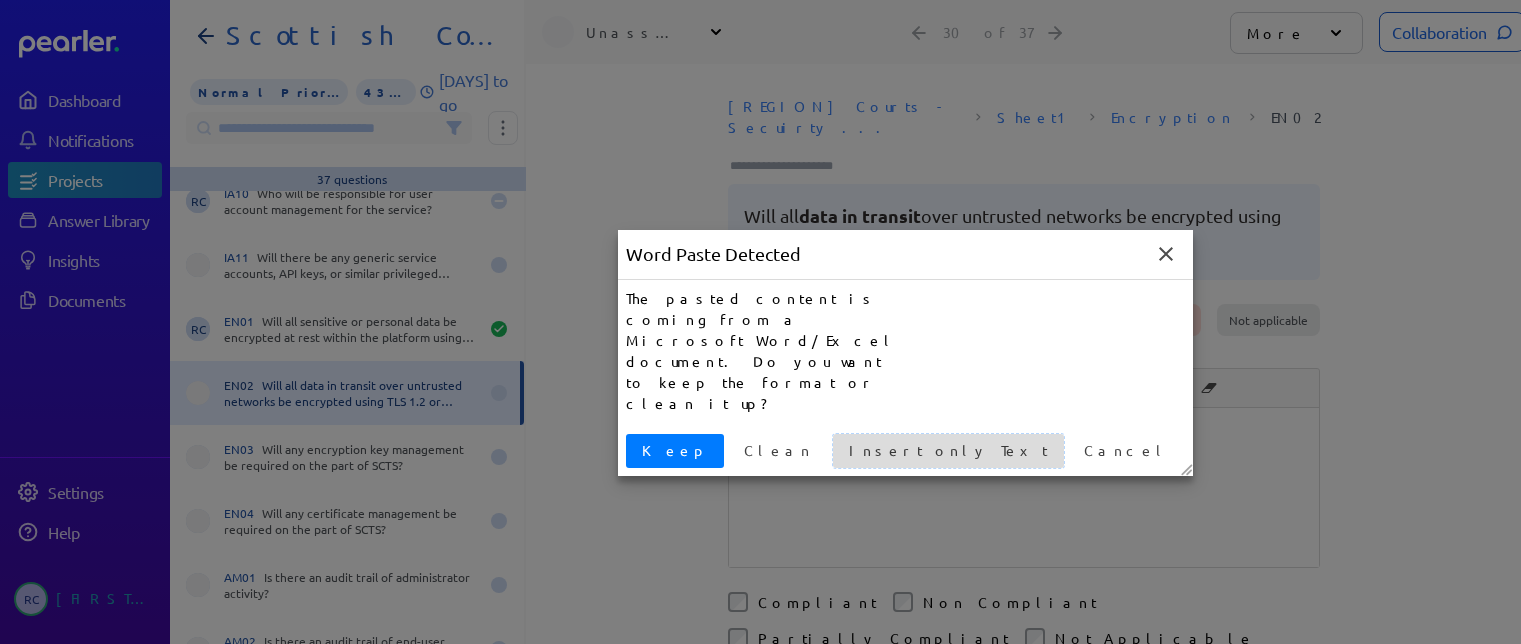 click on "Insert only Text" at bounding box center [948, 450] 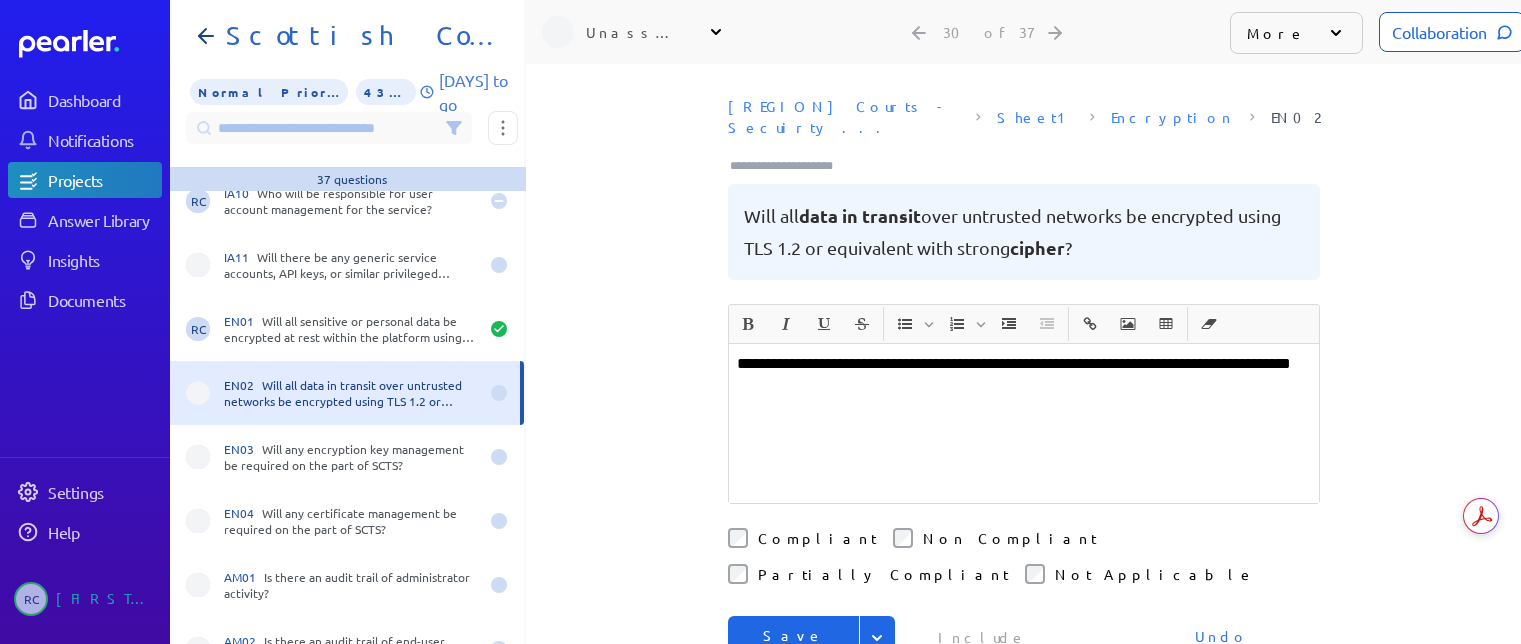click on "Compliant" at bounding box center (817, 538) 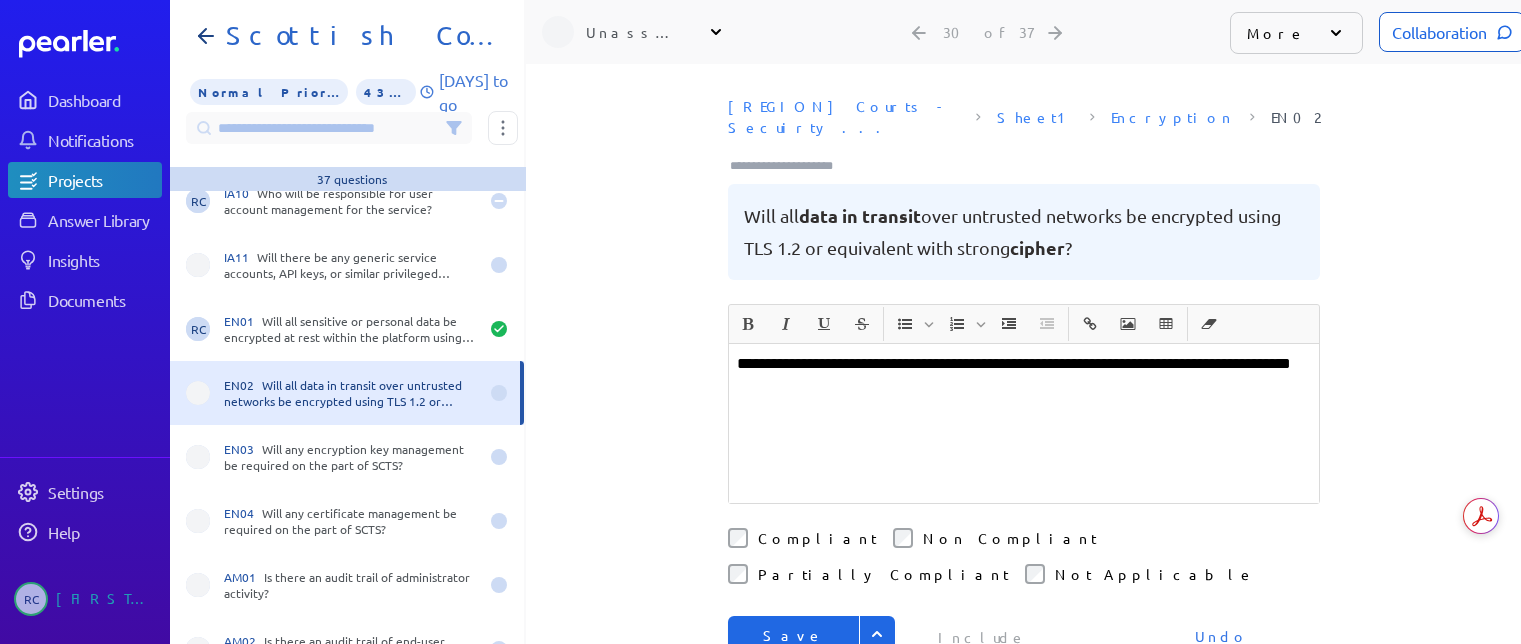 drag, startPoint x: 752, startPoint y: 620, endPoint x: 772, endPoint y: 562, distance: 61.351448 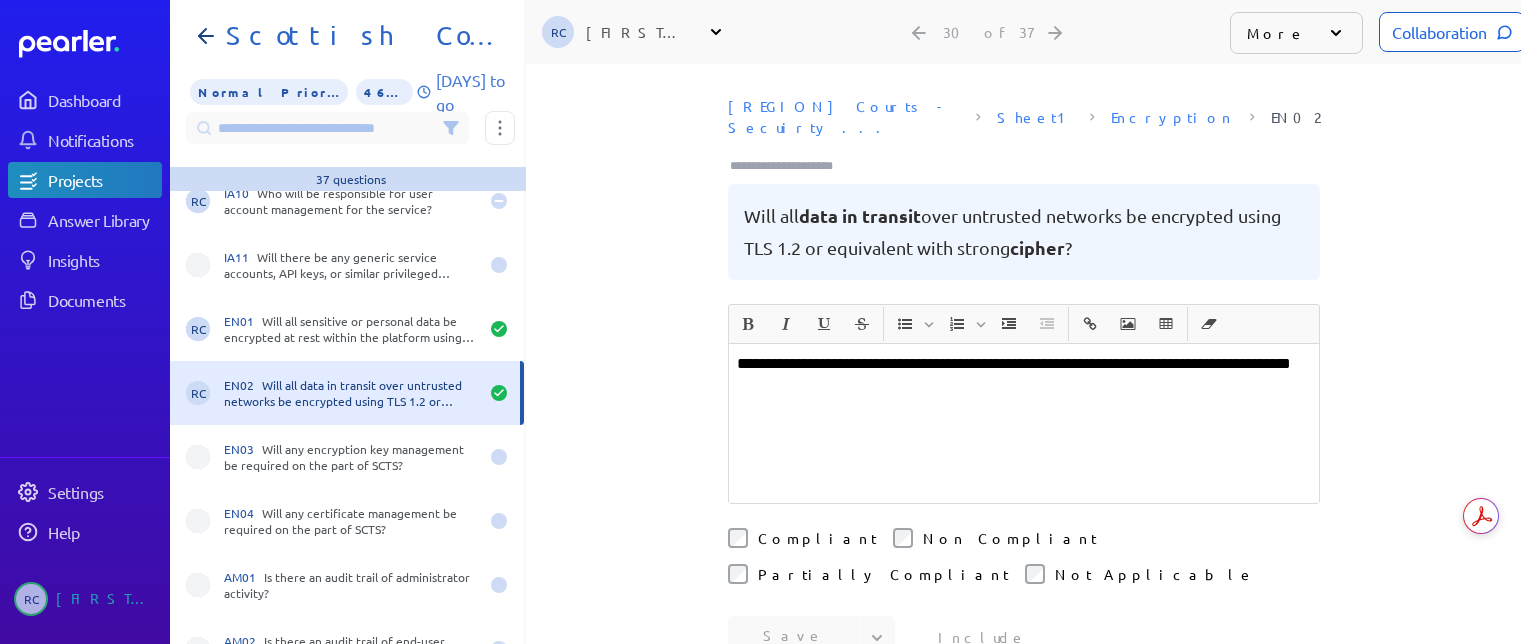 click at bounding box center (790, 166) 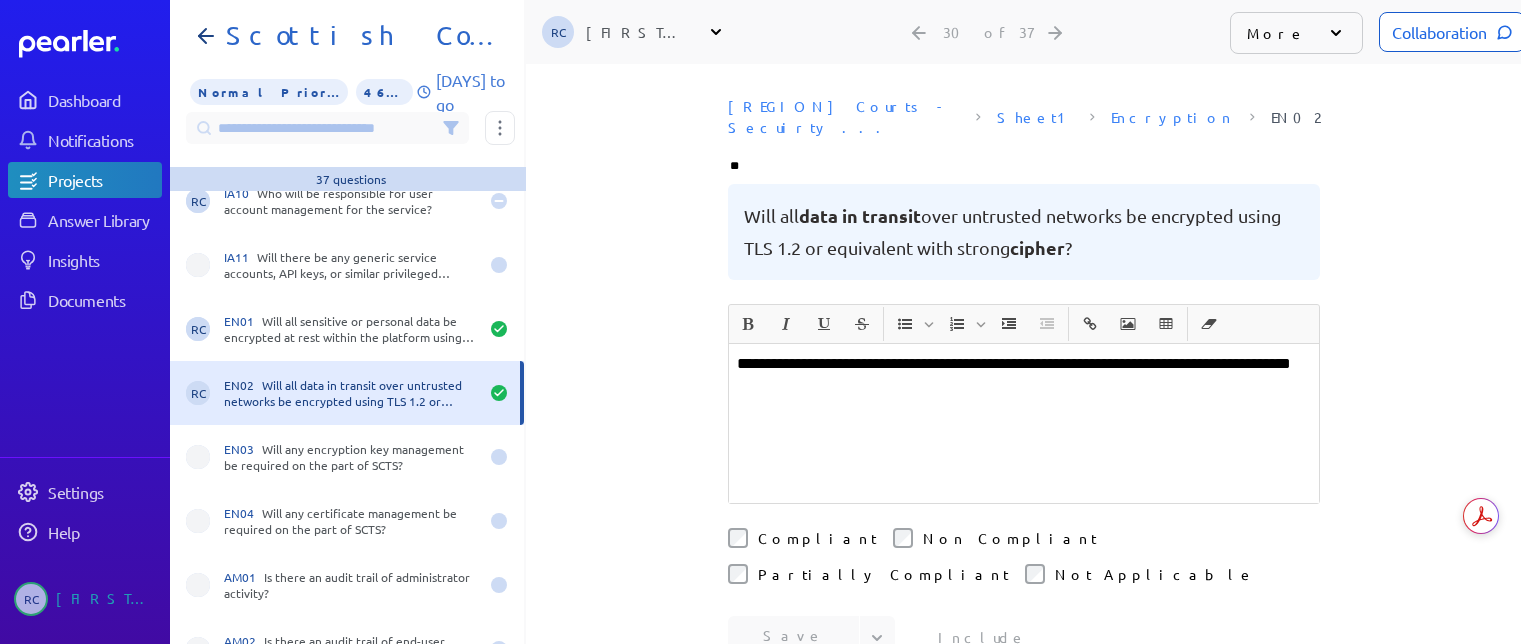 type on "***" 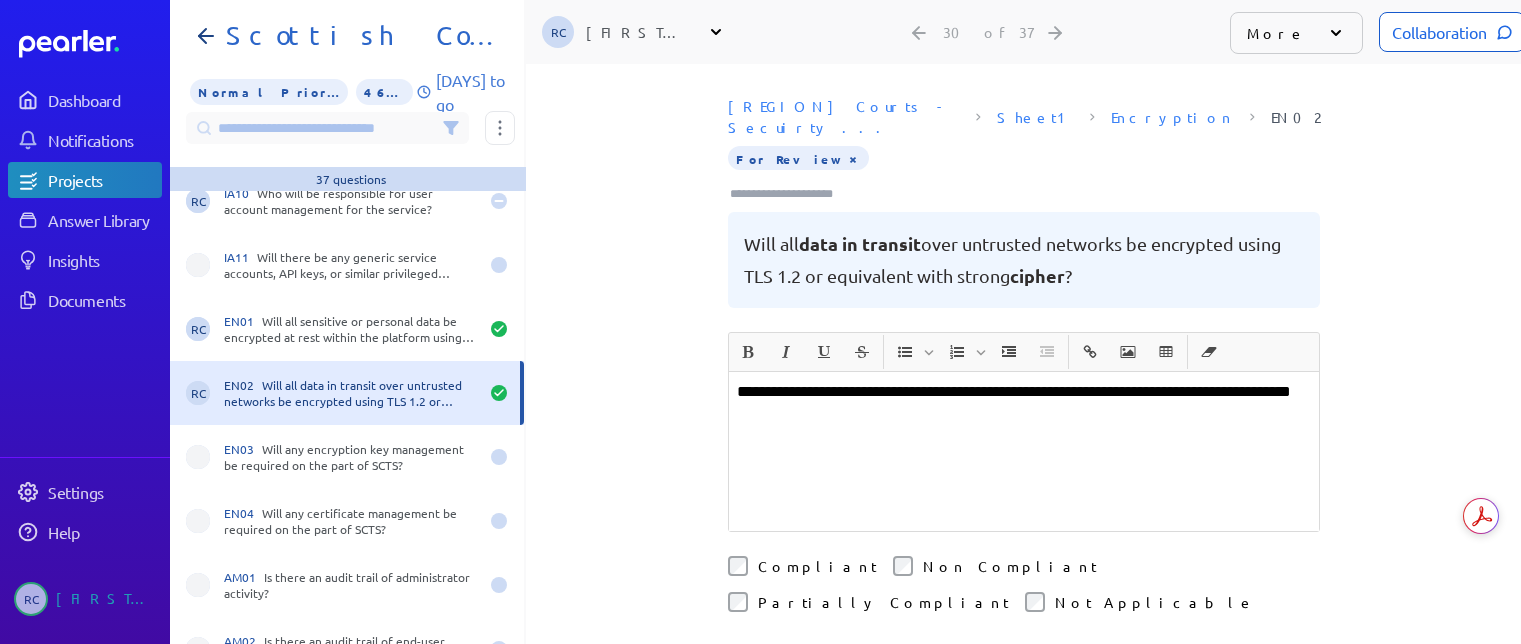 click at bounding box center [1024, 440] 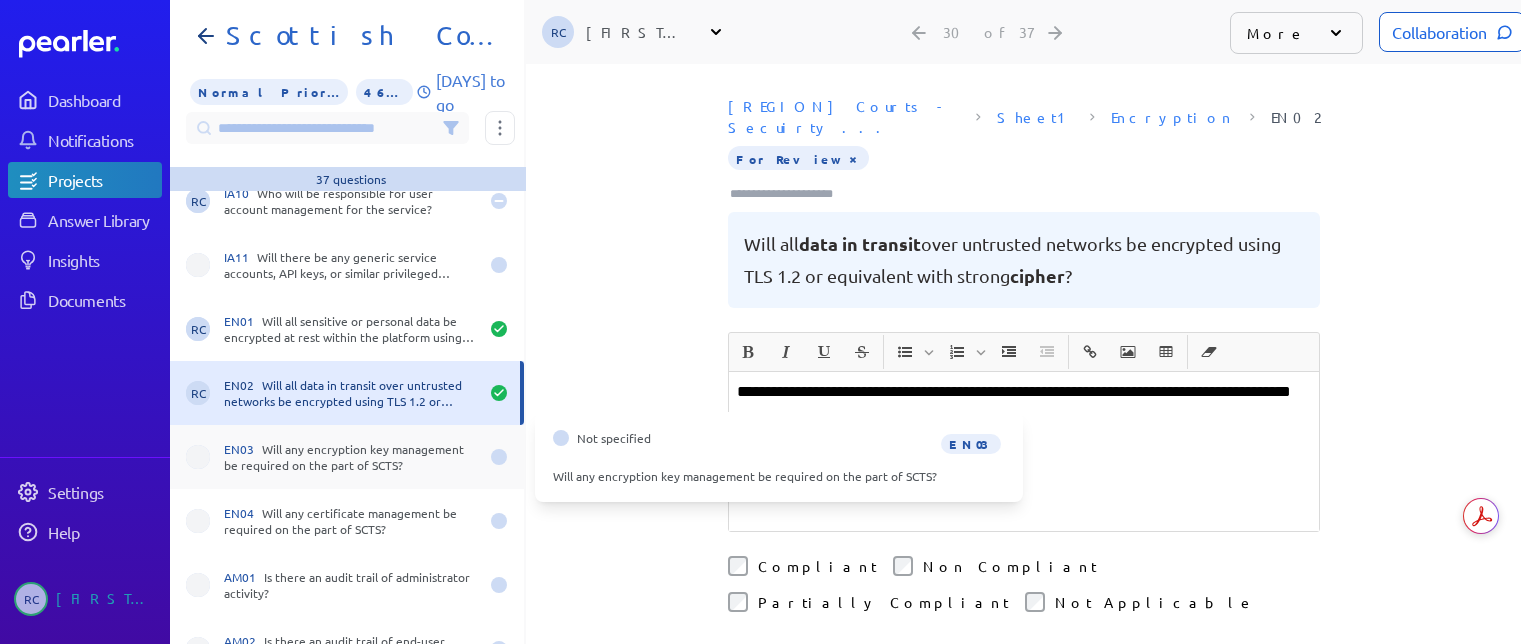 click on "EN03 Will any encryption key management be required on the part of SCTS?" at bounding box center (351, 457) 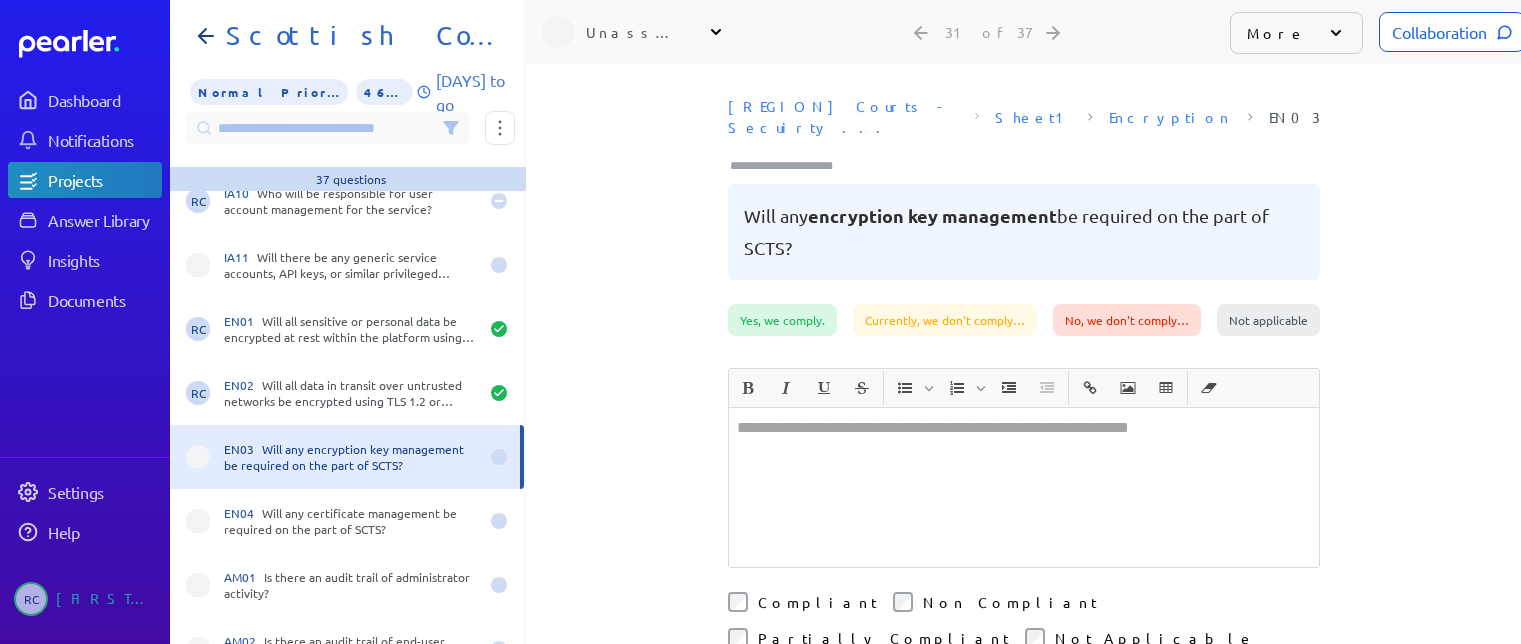 click at bounding box center [1024, 487] 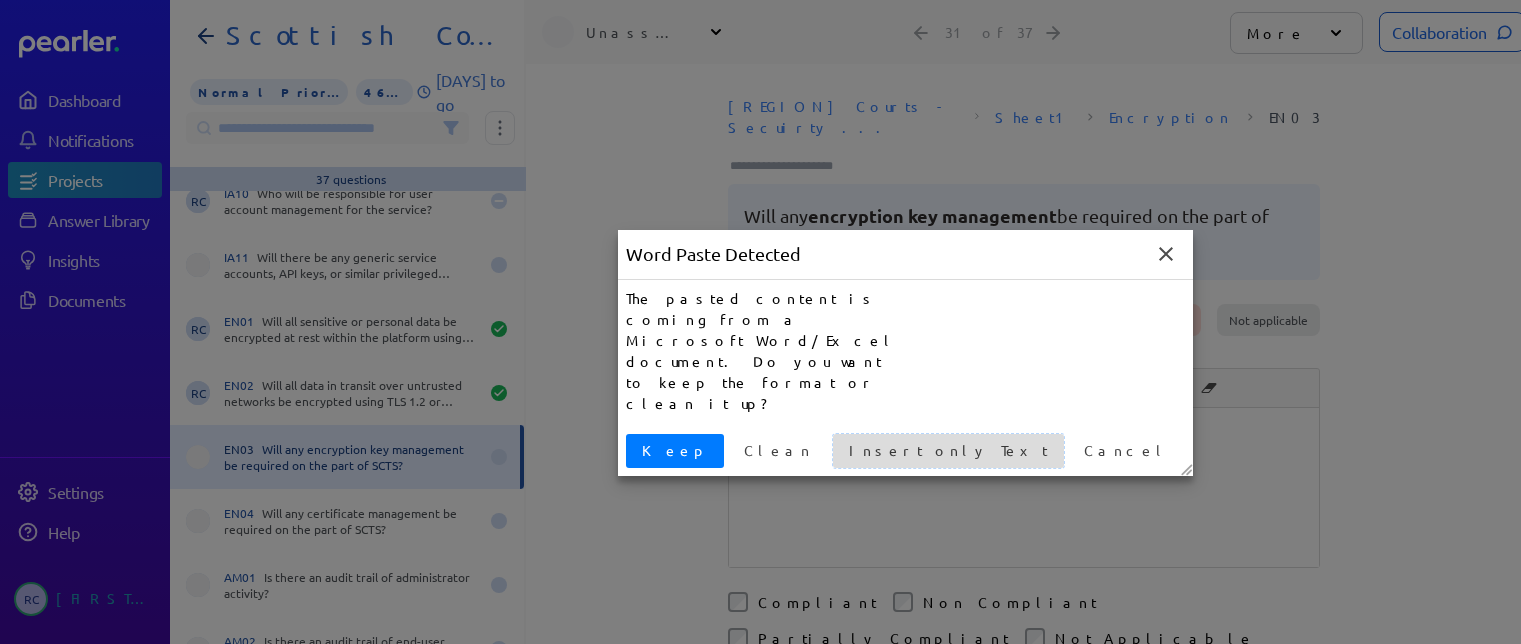 click on "Insert only Text" at bounding box center [948, 450] 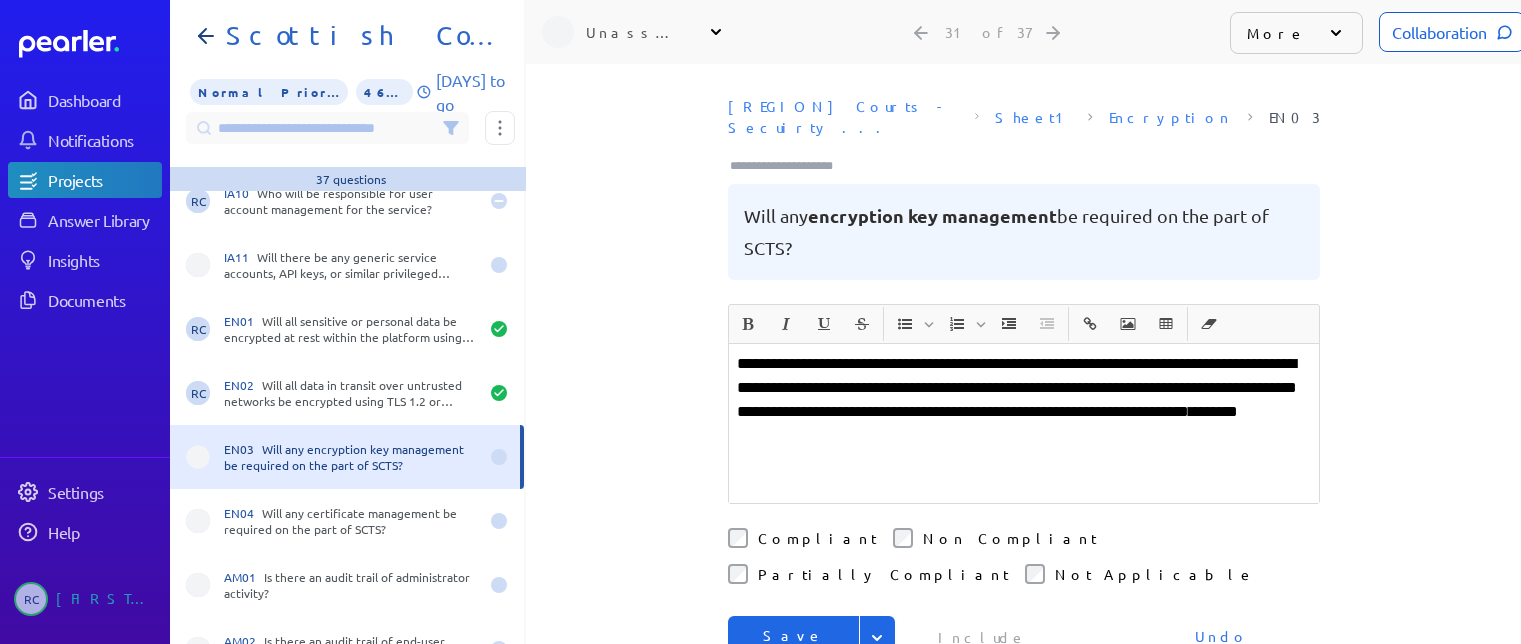 drag, startPoint x: 753, startPoint y: 513, endPoint x: 776, endPoint y: 523, distance: 25.079872 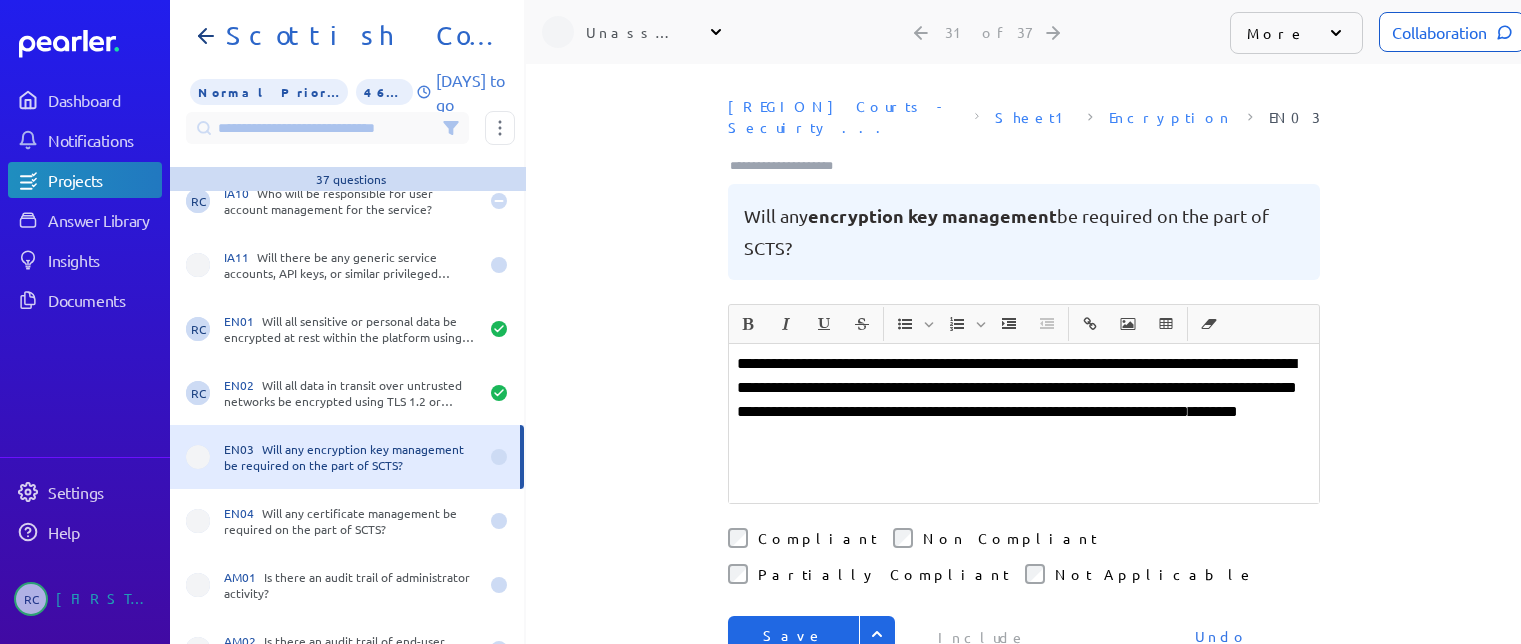 click on "Save" at bounding box center (812, 679) 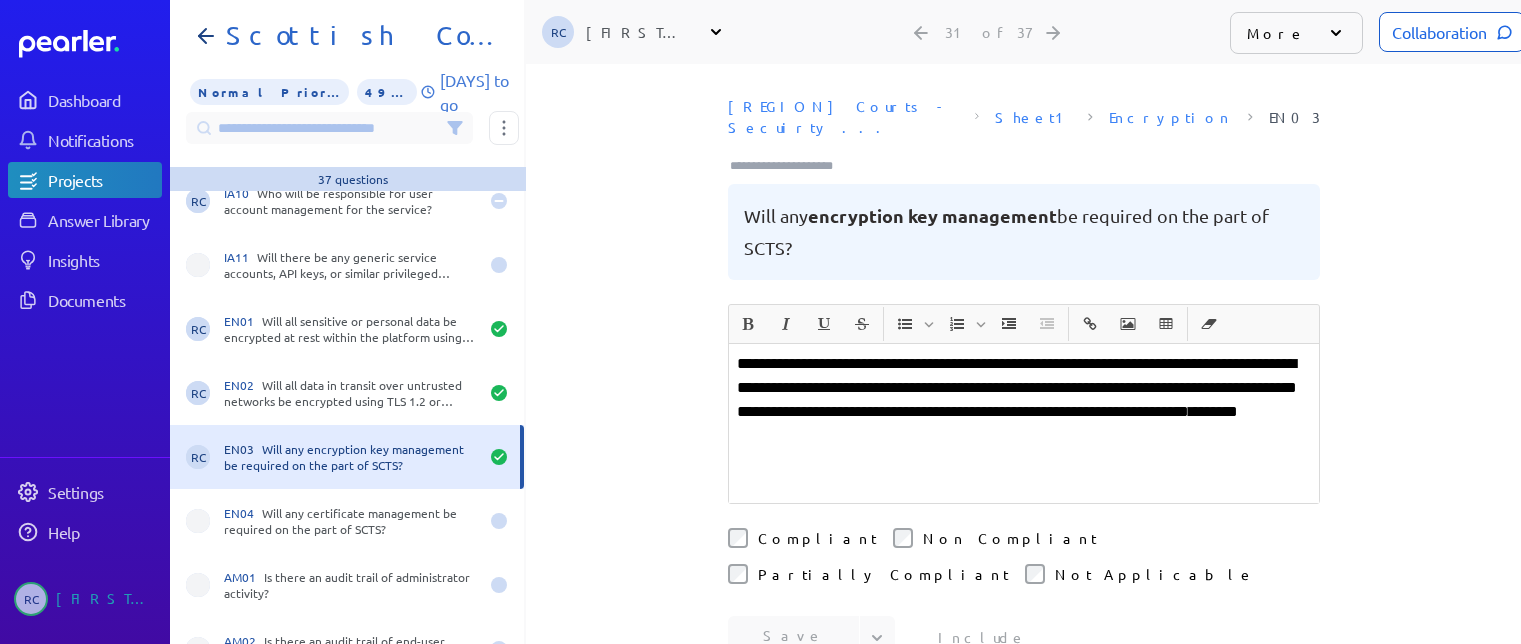 click at bounding box center [790, 166] 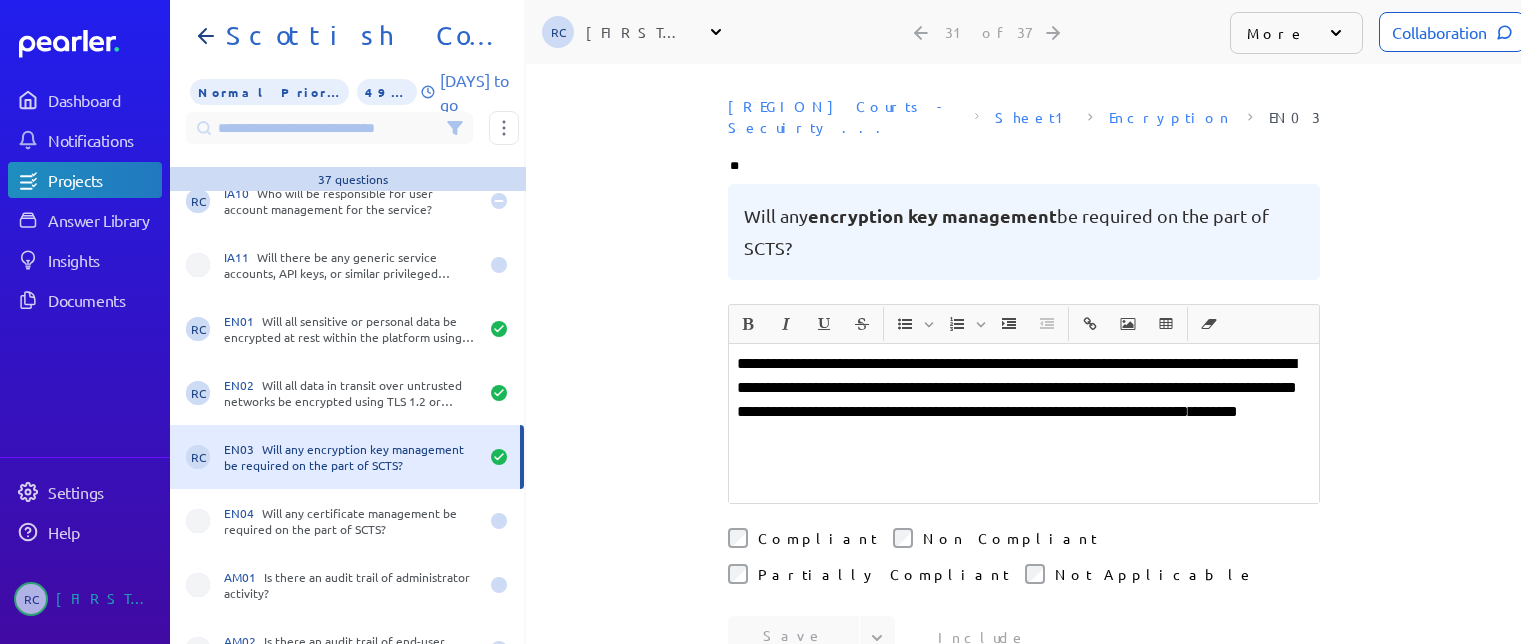 type on "***" 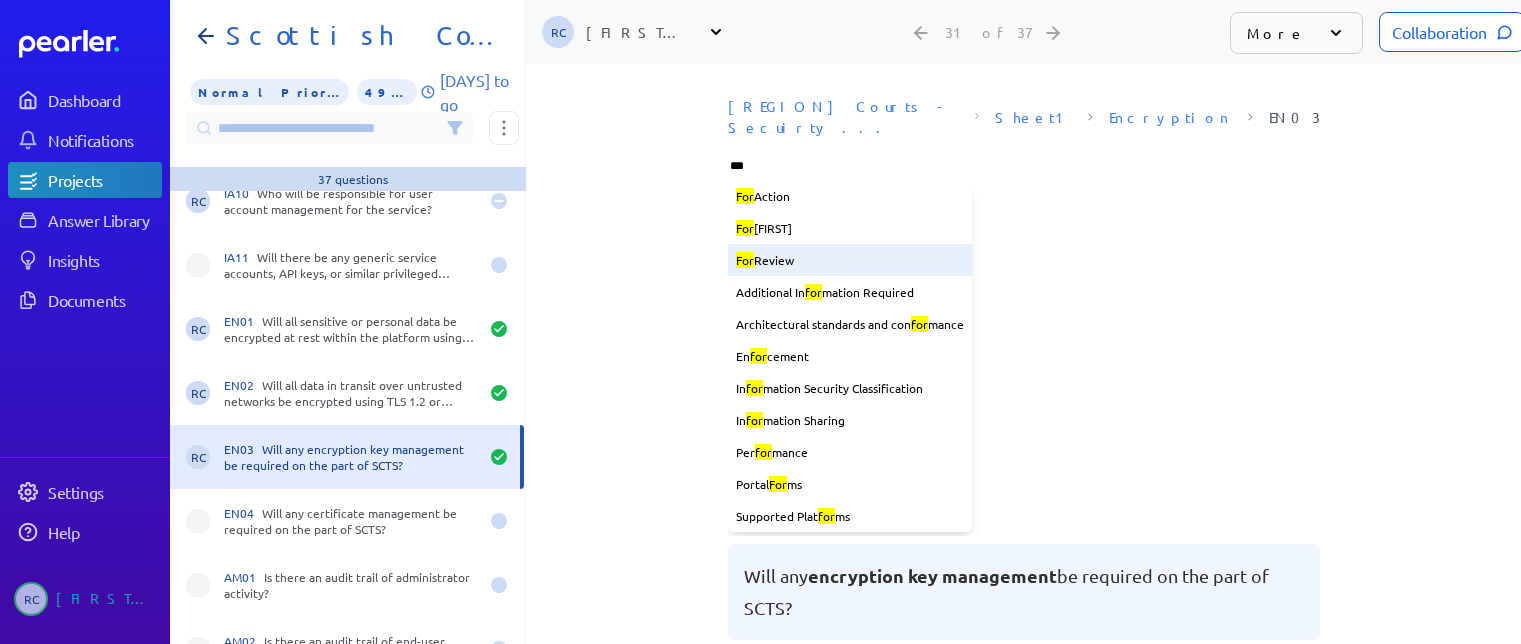 type 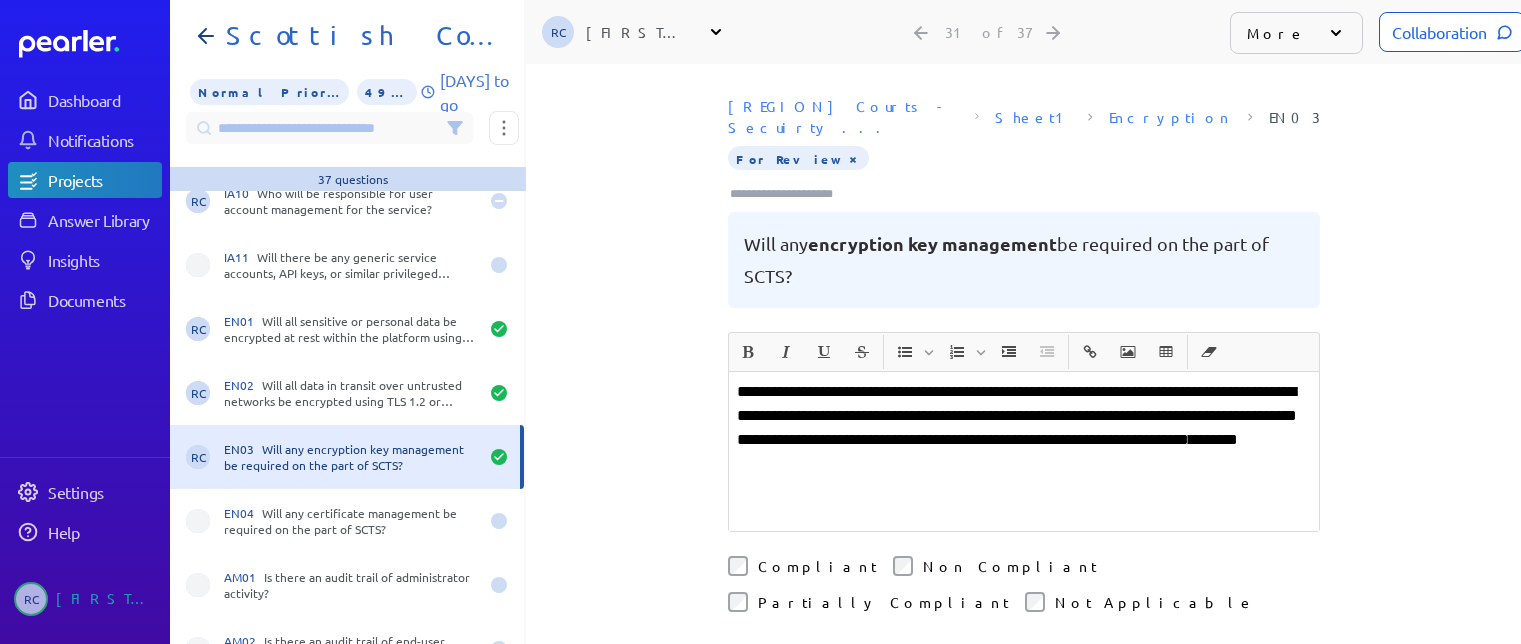 click on "**********" at bounding box center (1024, 451) 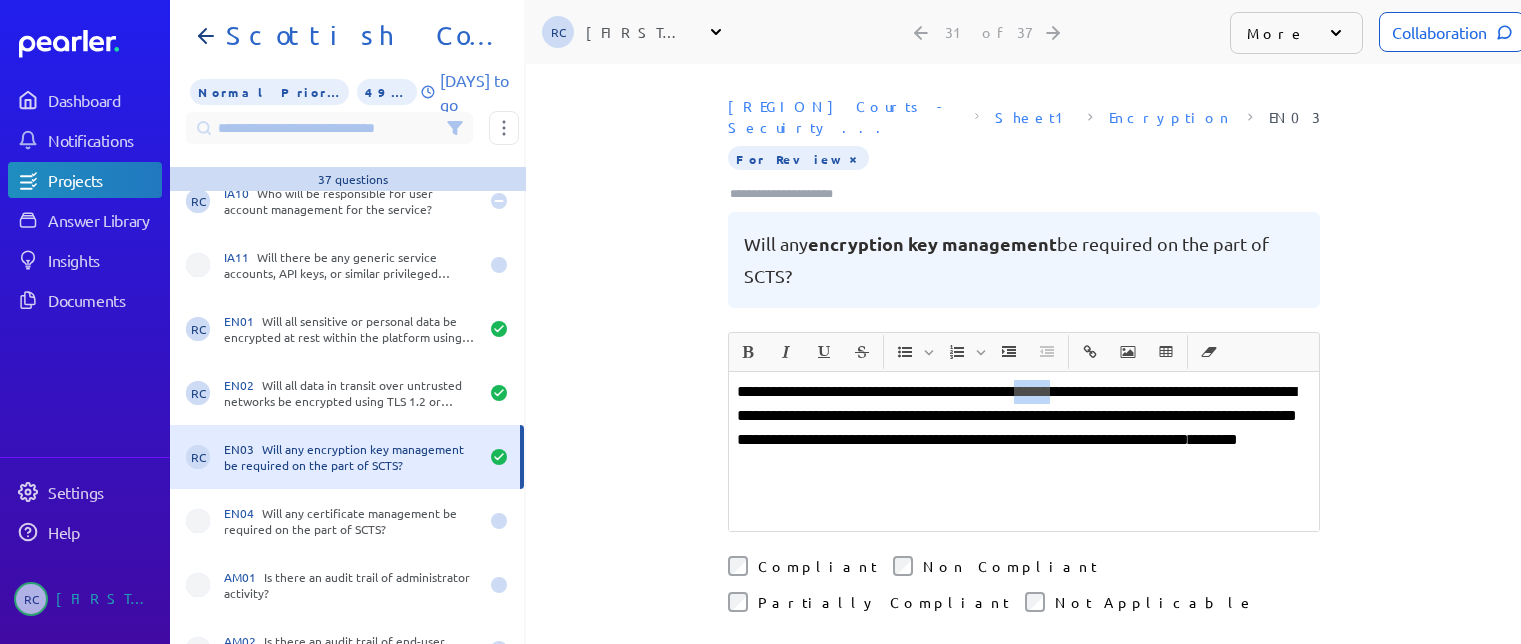 drag, startPoint x: 1081, startPoint y: 372, endPoint x: 1136, endPoint y: 364, distance: 55.578773 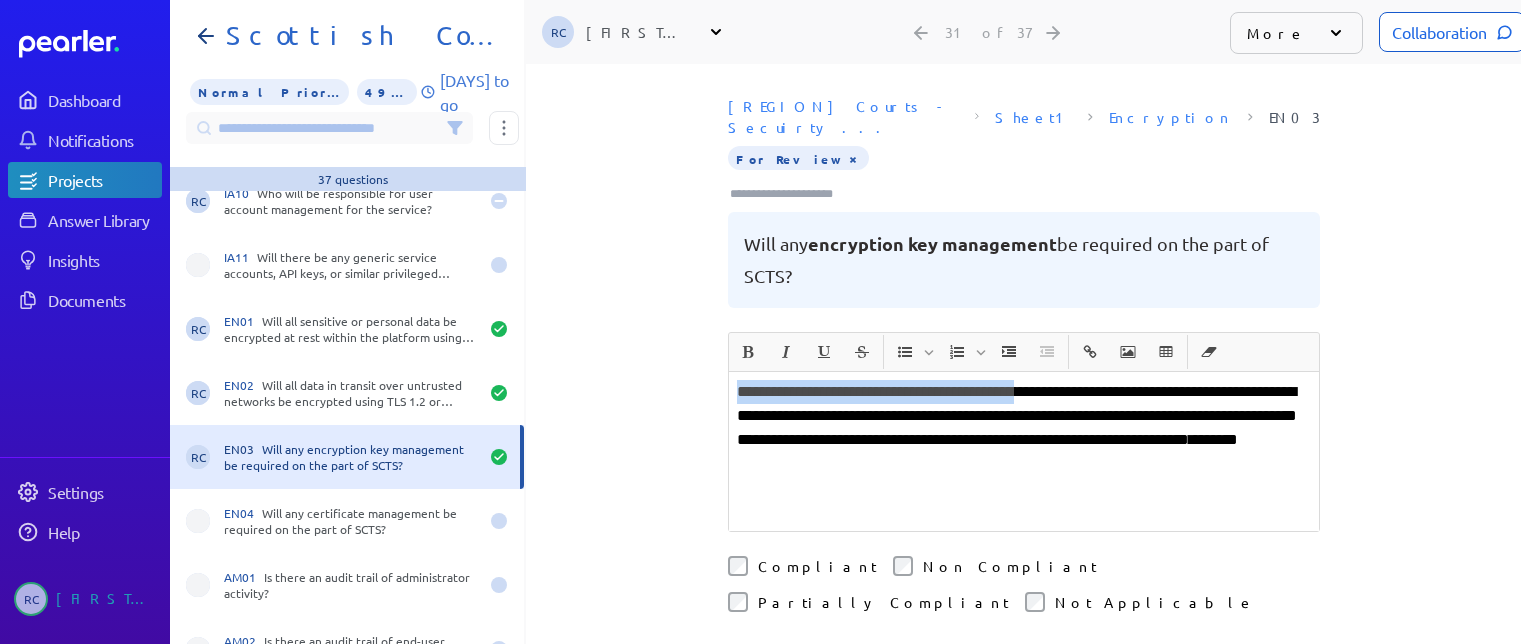 click on "Collaboration" at bounding box center [1452, 32] 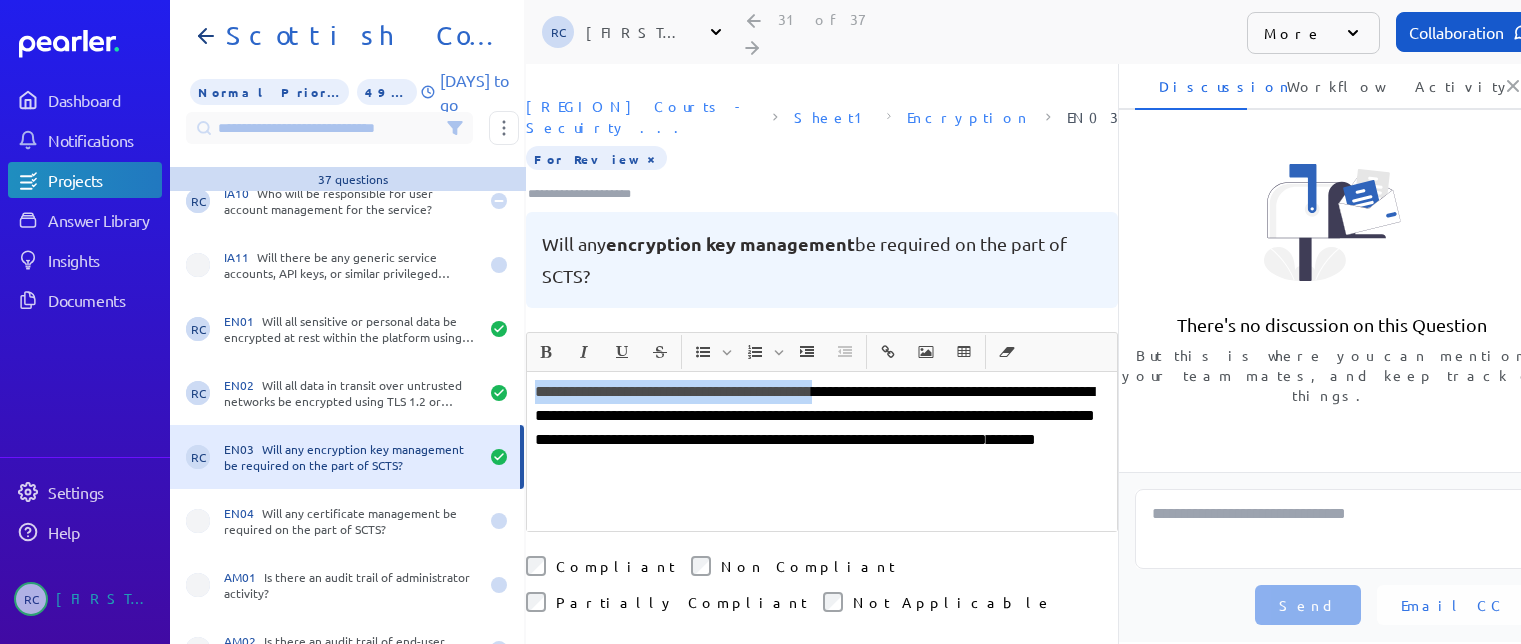 click on "Workflow" at bounding box center [1319, 86] 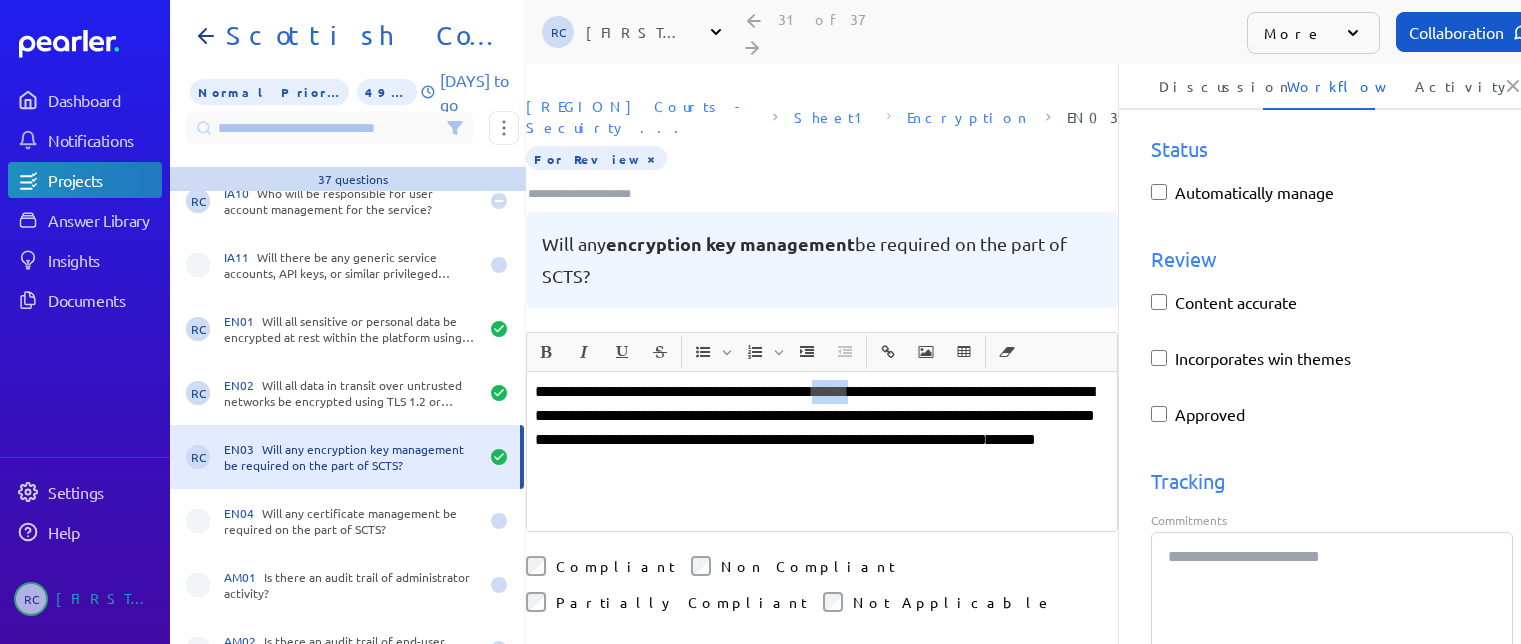 click on "Discussion" at bounding box center (1191, 86) 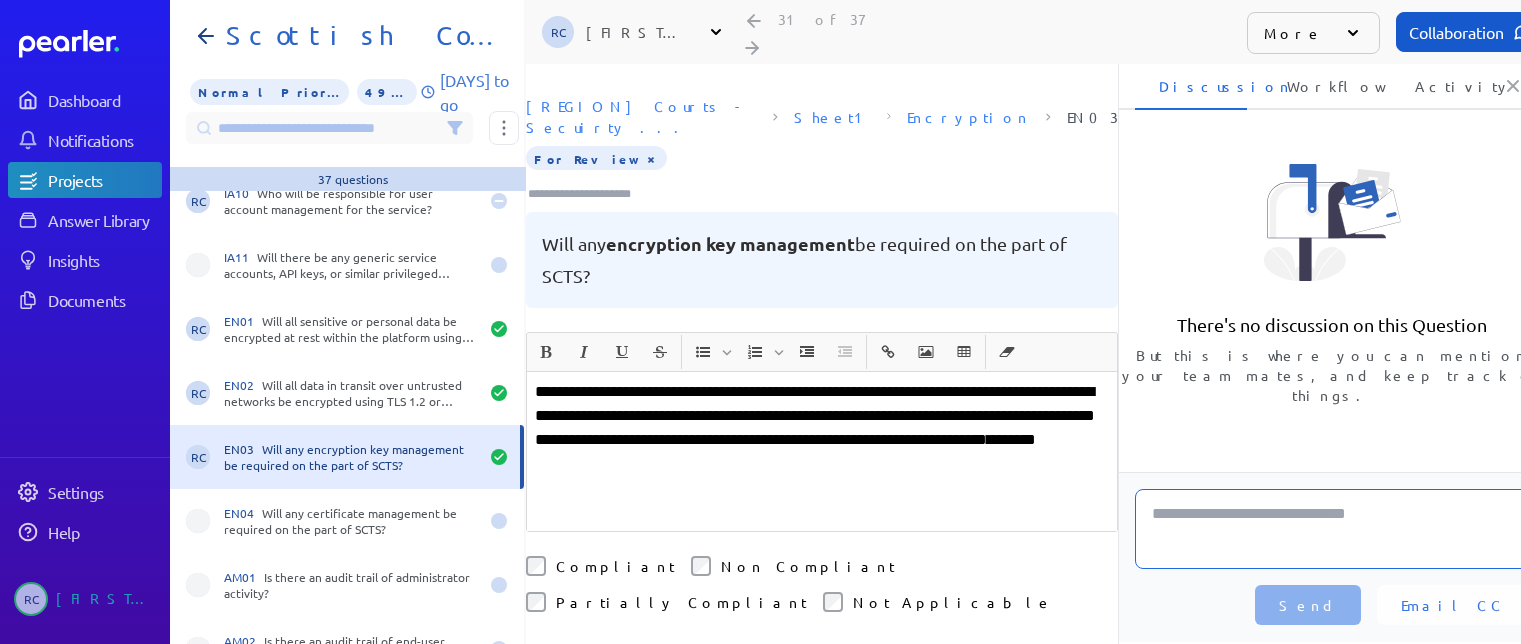 click at bounding box center (1332, 529) 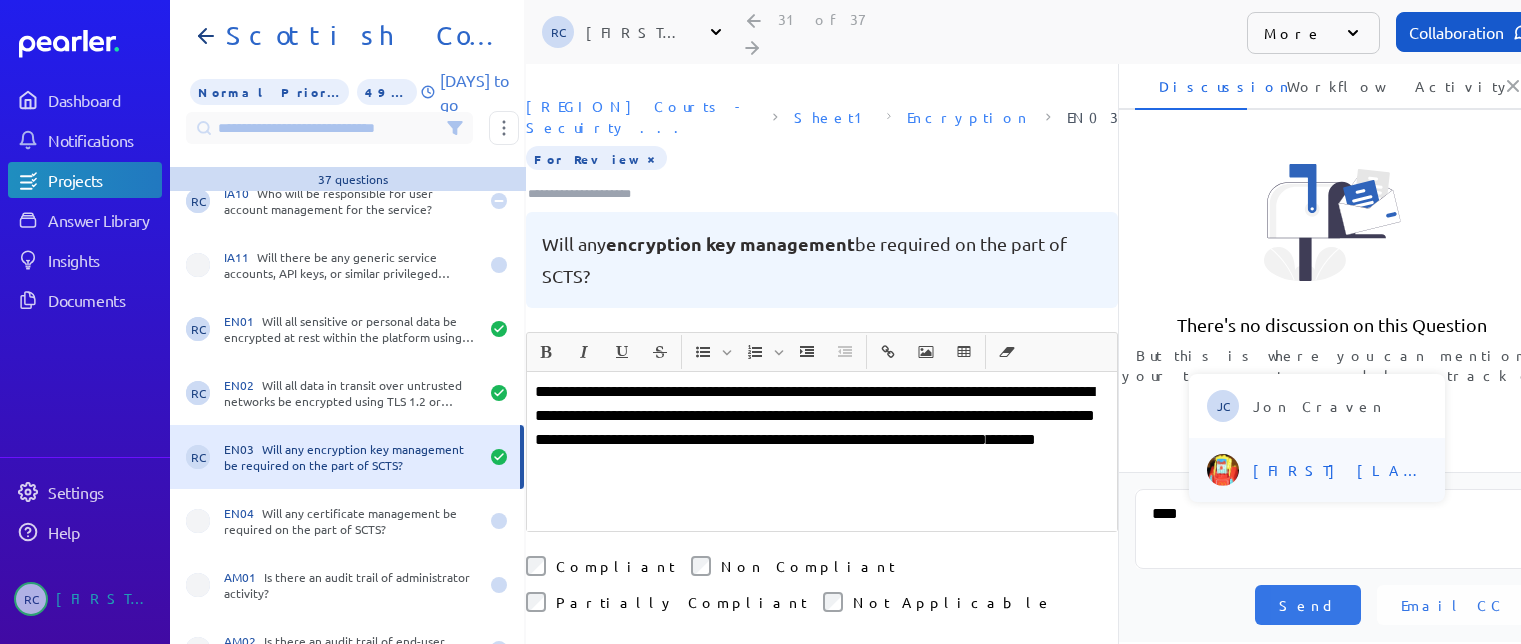 click on "[FIRST] [LAST]" at bounding box center (1341, 470) 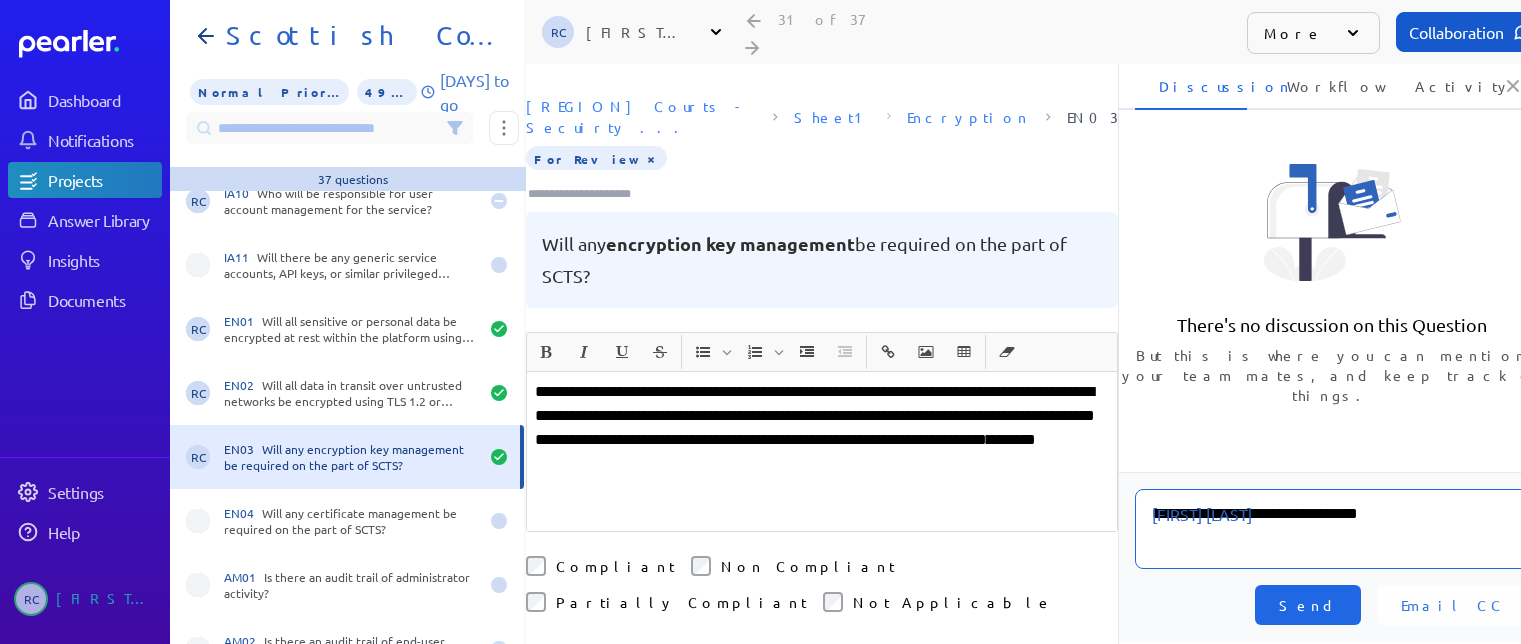 type on "**********" 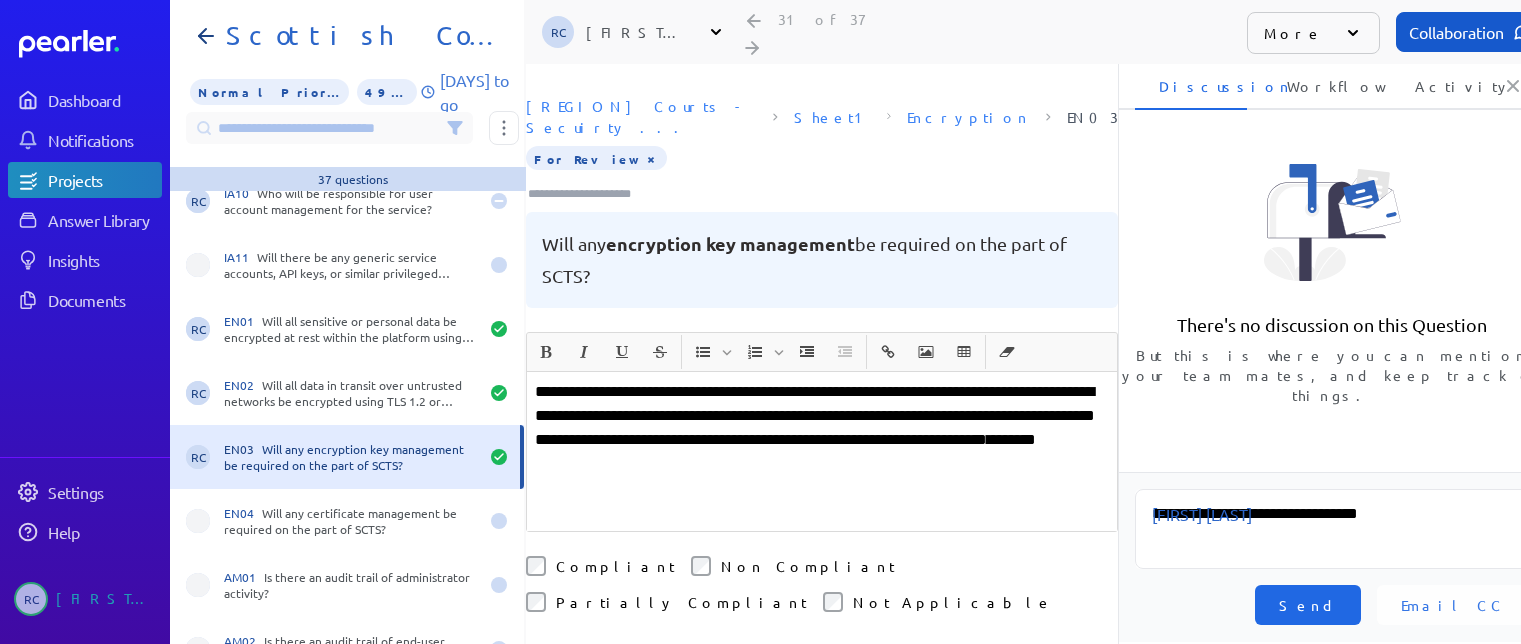 click on "Send" at bounding box center (1308, 605) 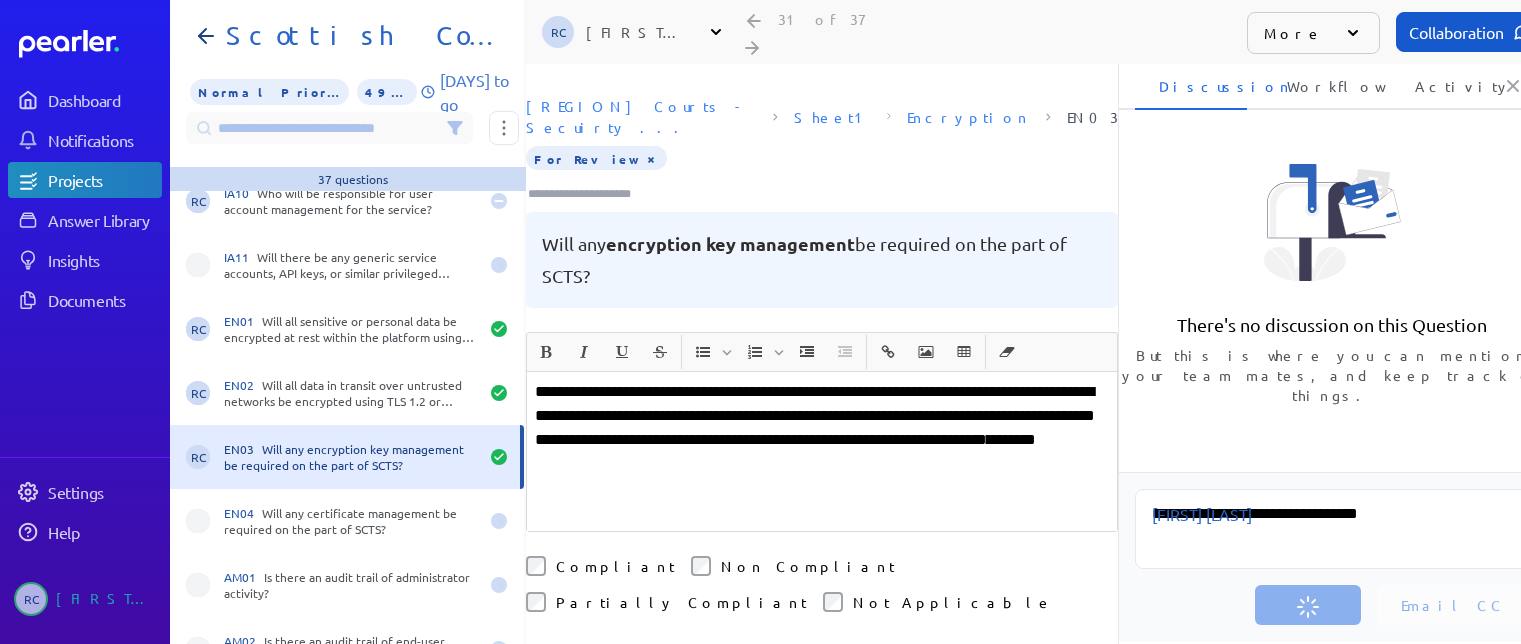type 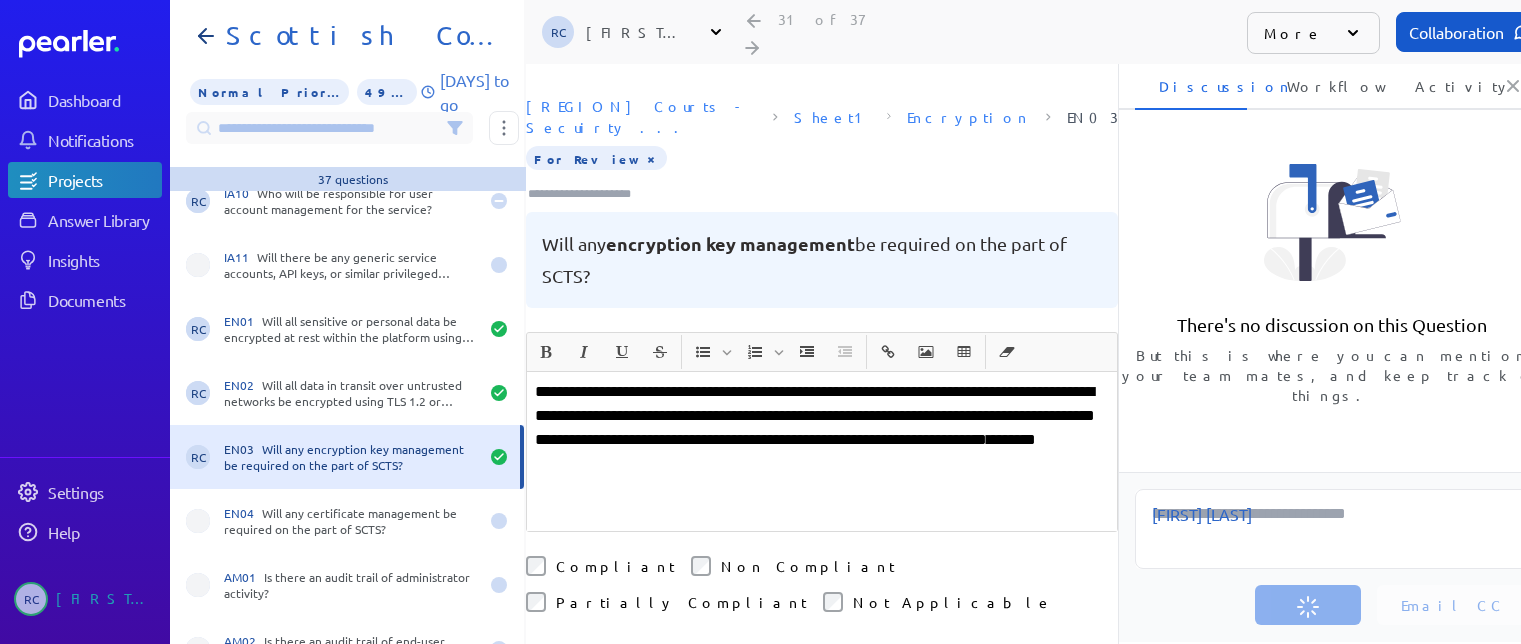 scroll, scrollTop: 0, scrollLeft: 23, axis: horizontal 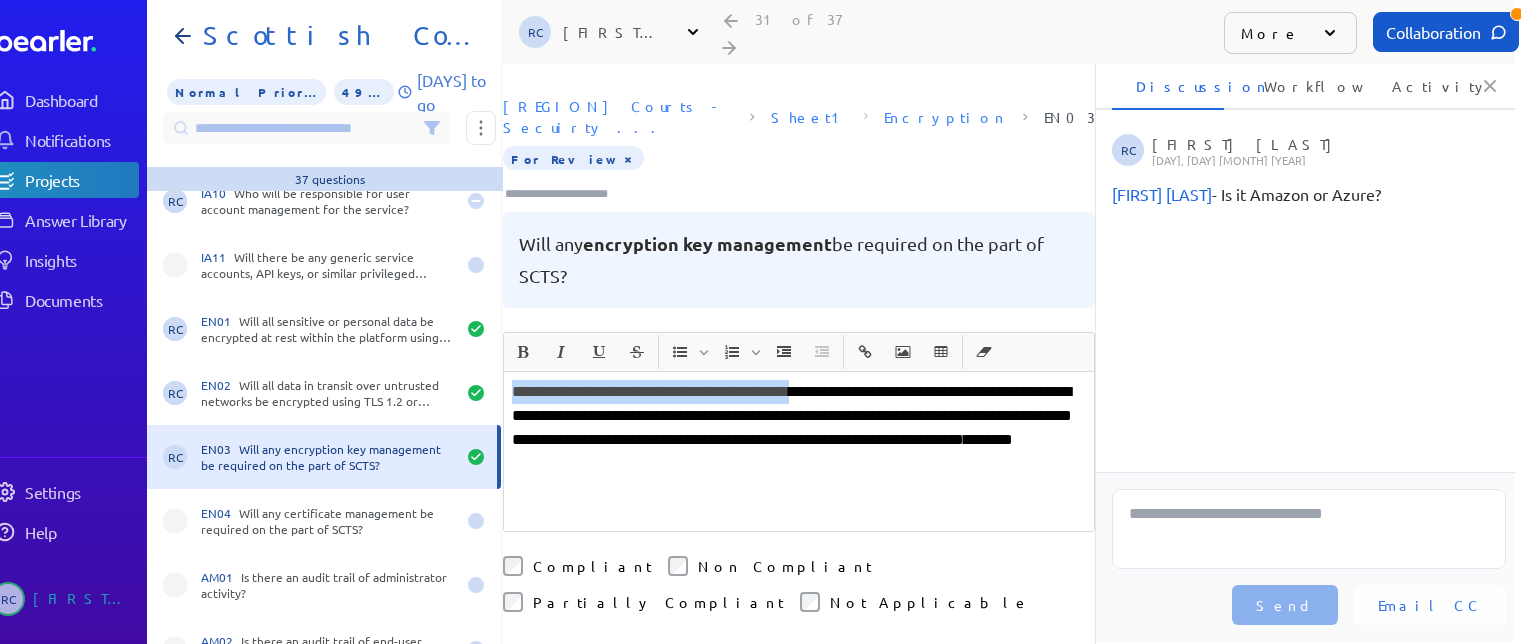 click on "**********" at bounding box center (799, 428) 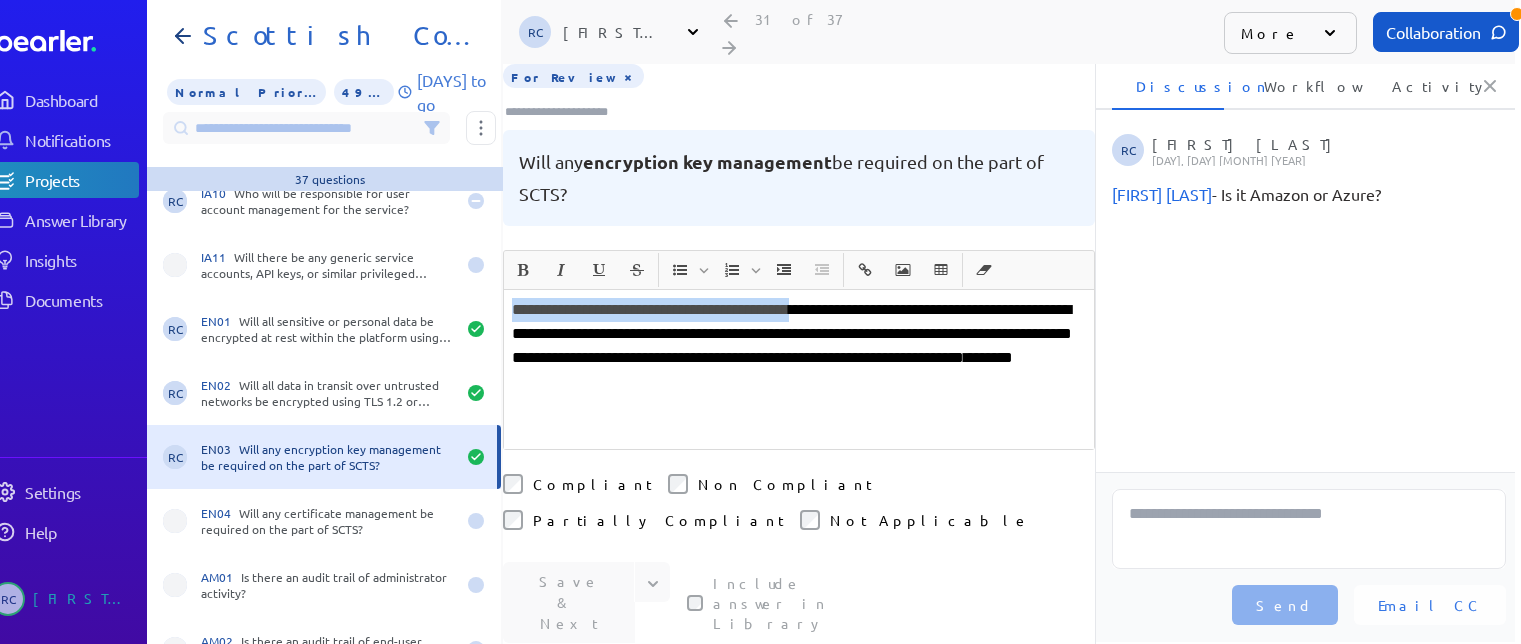 scroll, scrollTop: 300, scrollLeft: 0, axis: vertical 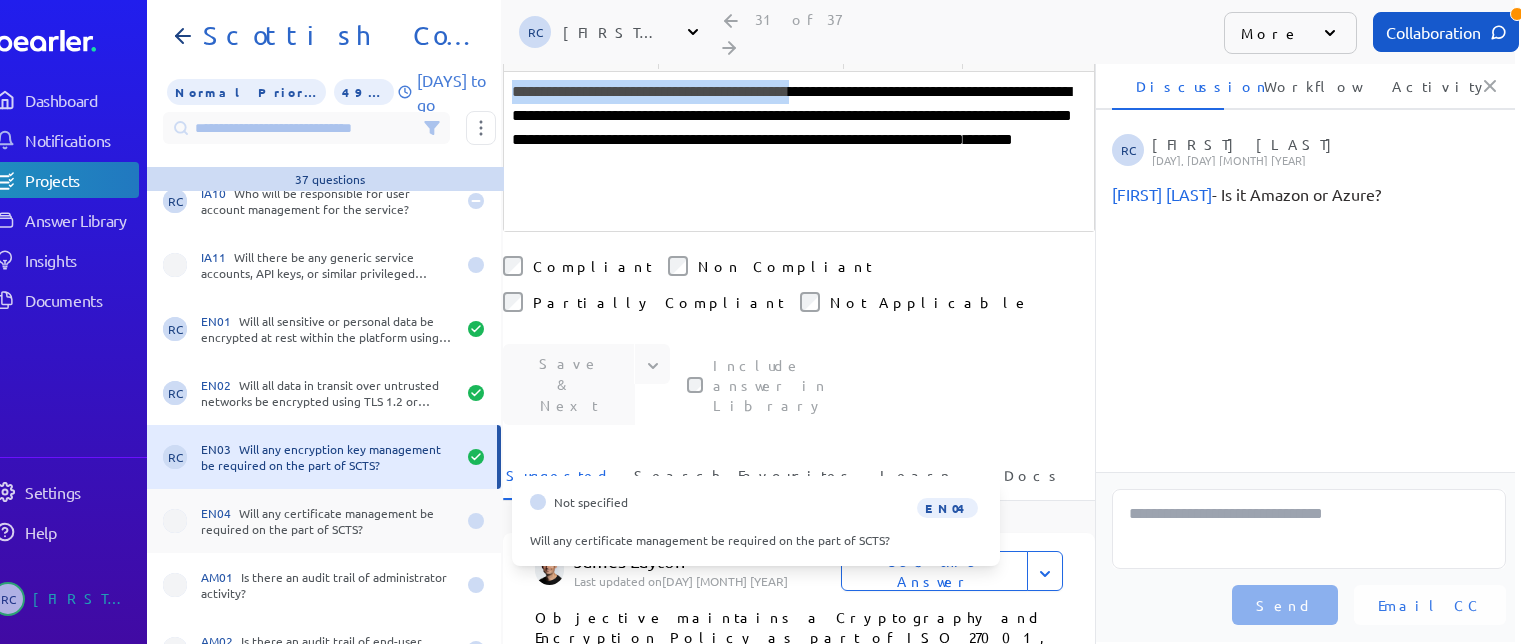 click on "EN04 Will any certificate management be required on the part of SCTS?" at bounding box center (328, 521) 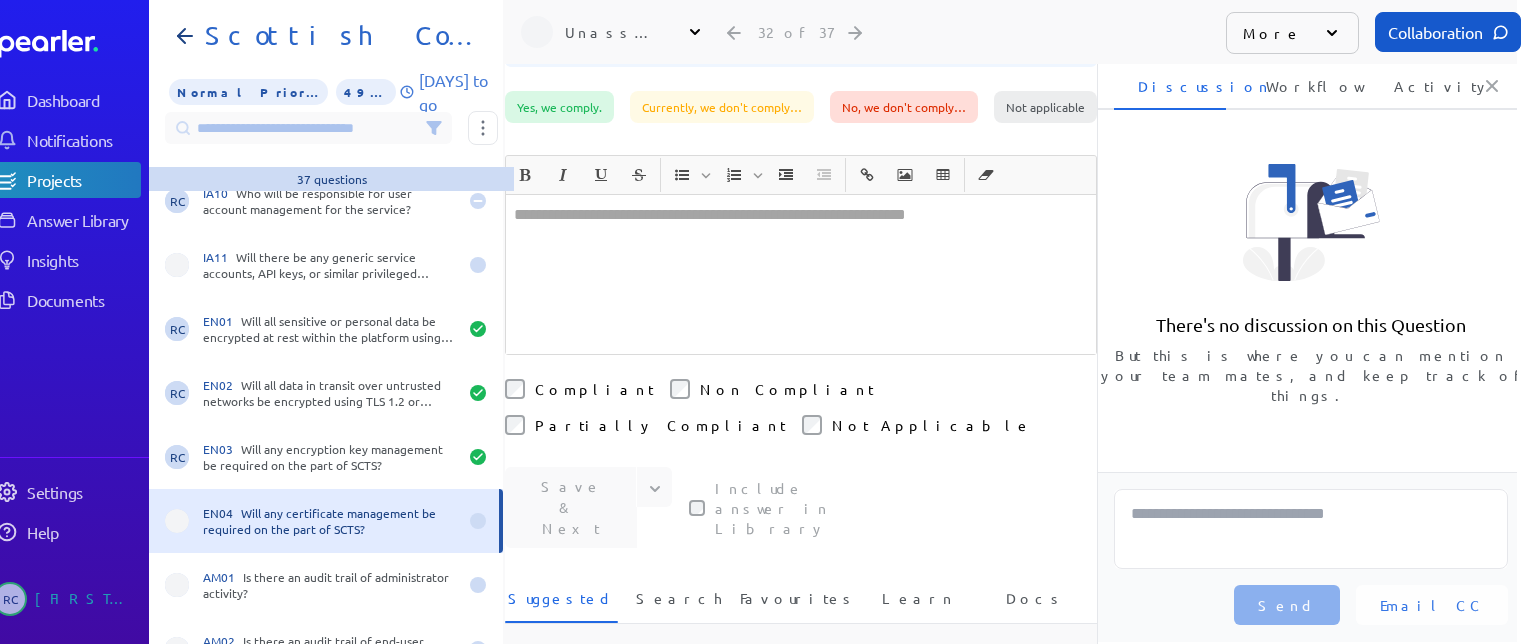 scroll, scrollTop: 209, scrollLeft: 0, axis: vertical 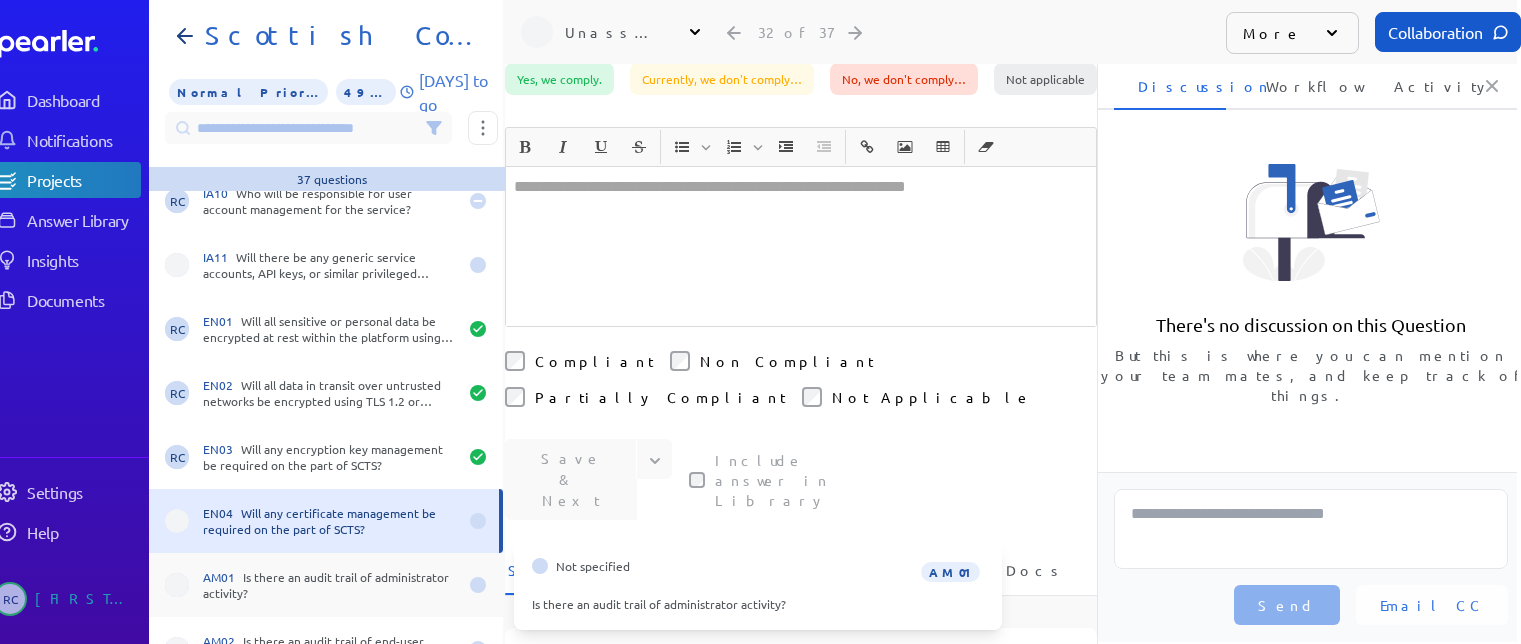 click on "AM01 Is there an audit trail of administrator activity?" at bounding box center (330, 585) 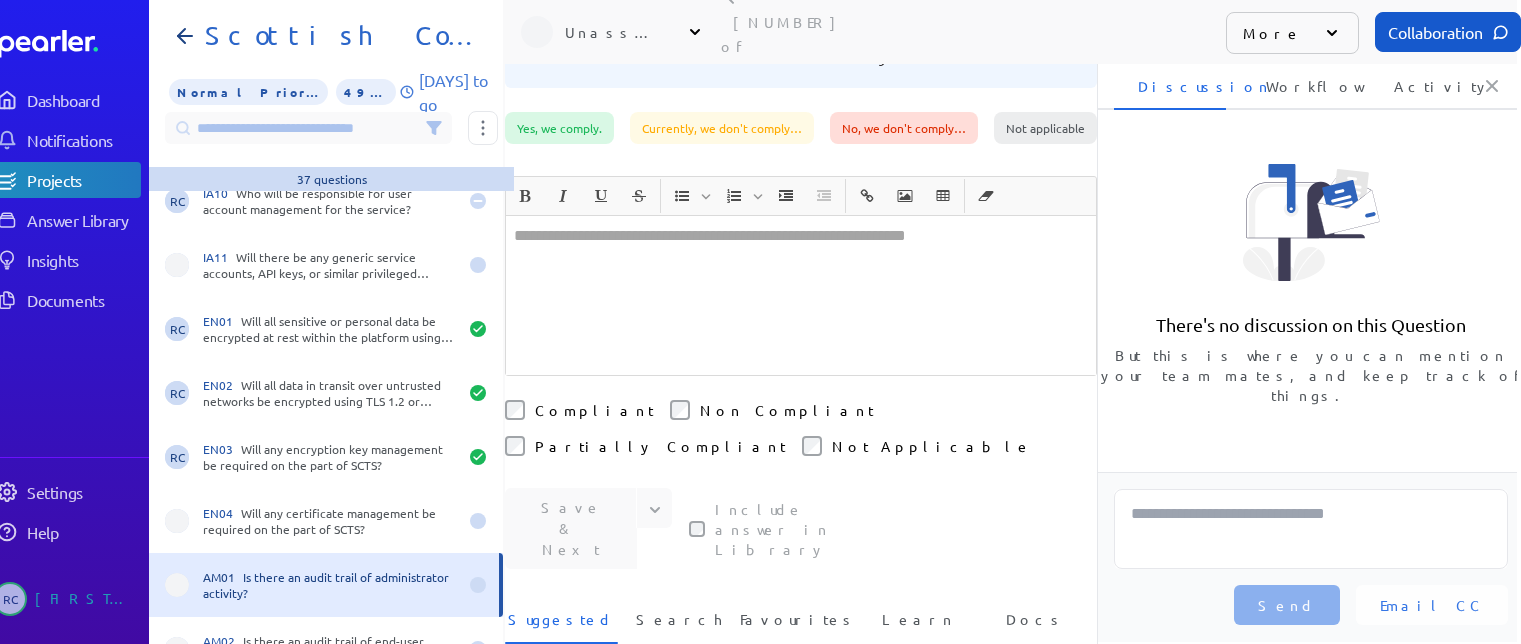 drag, startPoint x: 312, startPoint y: 591, endPoint x: 321, endPoint y: 585, distance: 10.816654 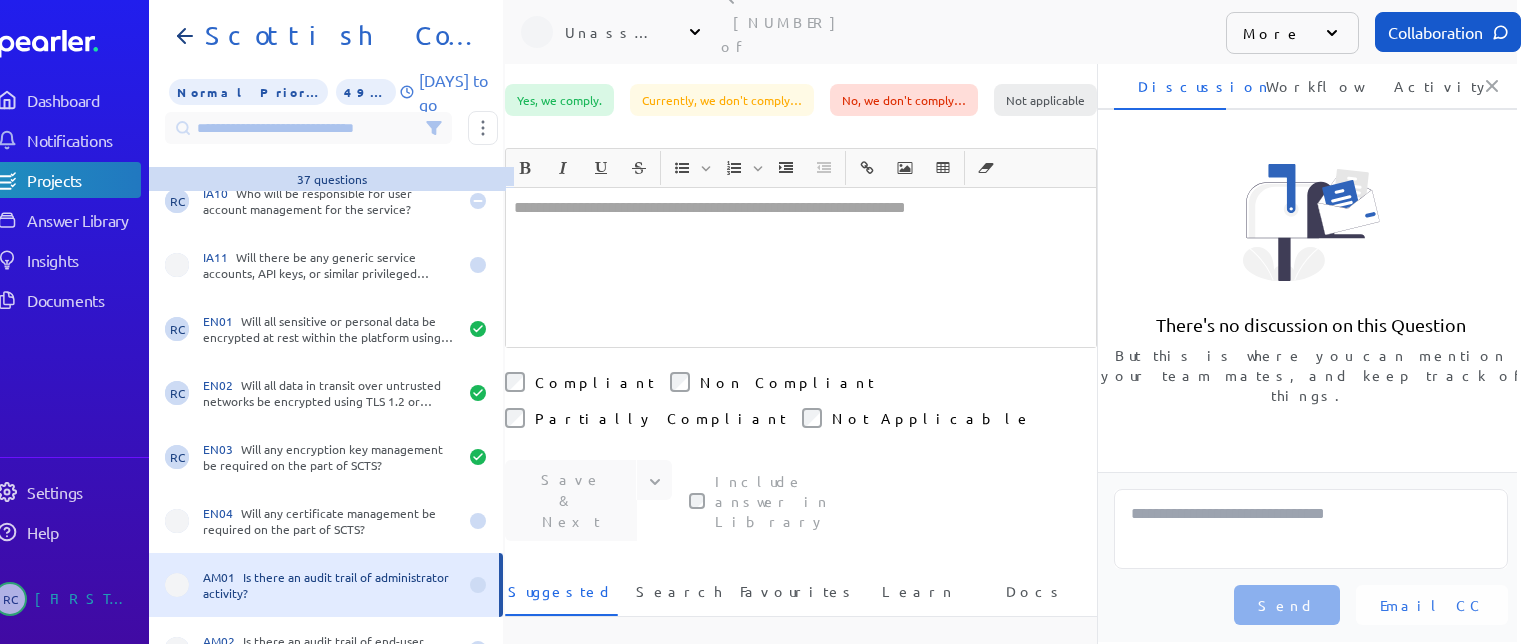 click at bounding box center (801, 267) 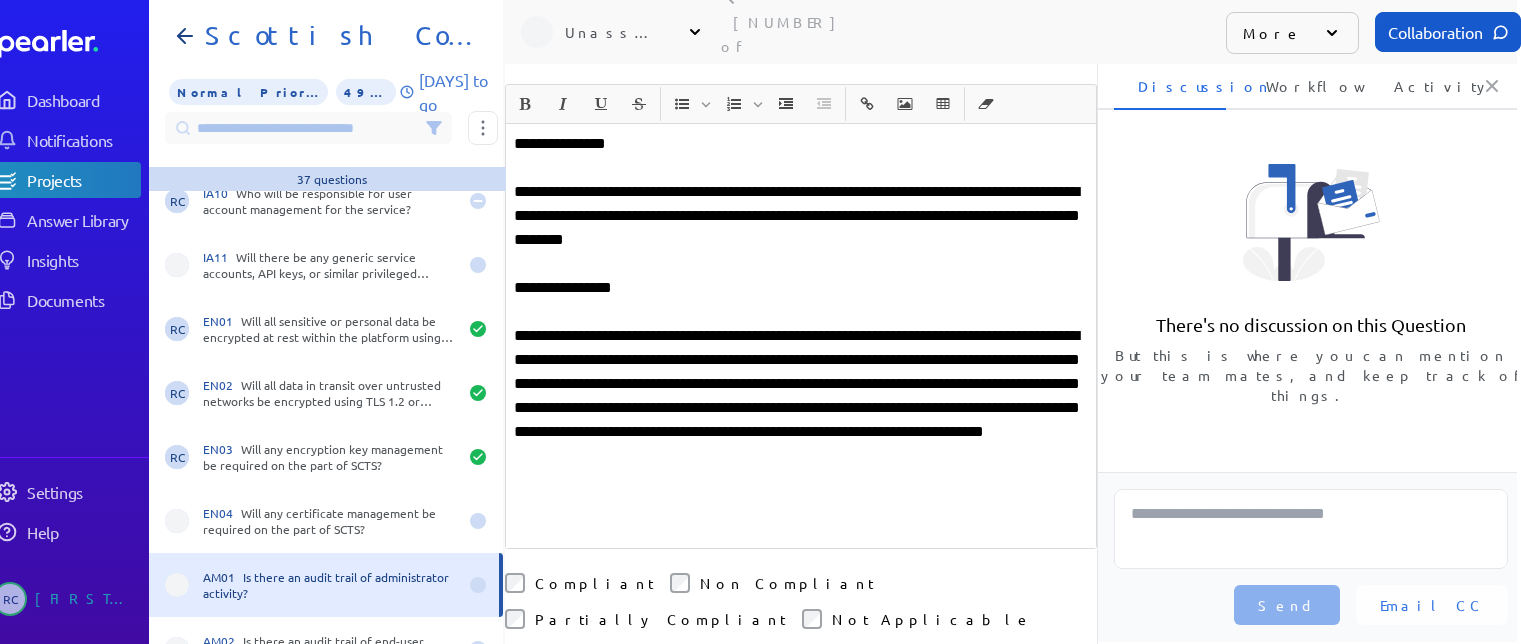 scroll, scrollTop: 145, scrollLeft: 0, axis: vertical 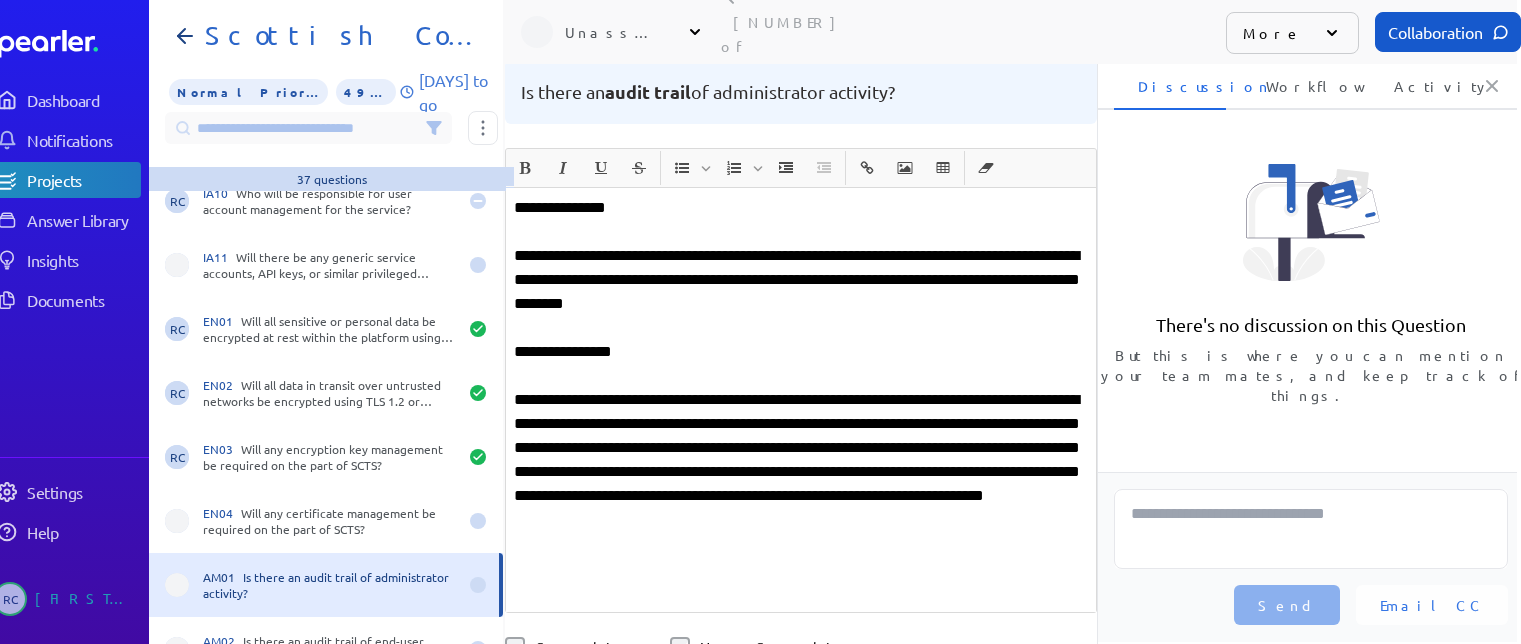 click on "**********" at bounding box center [801, 400] 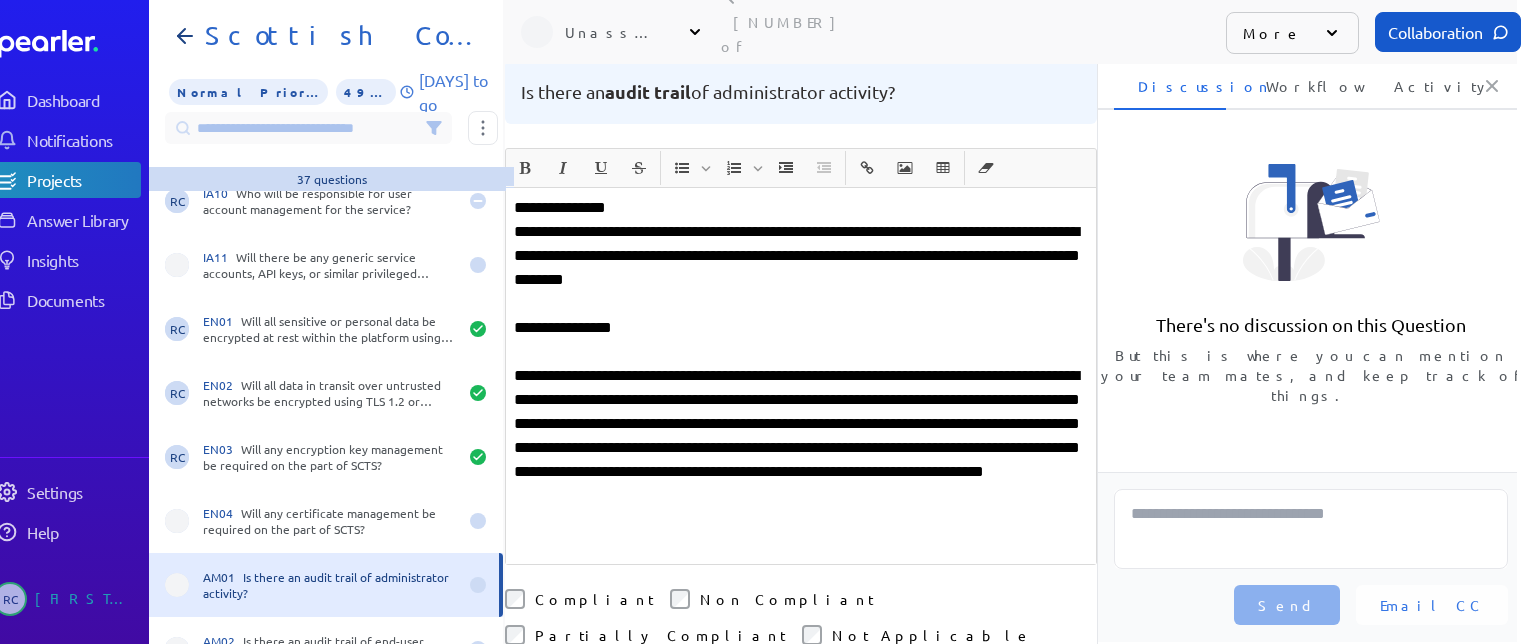 click on "**********" at bounding box center [801, 376] 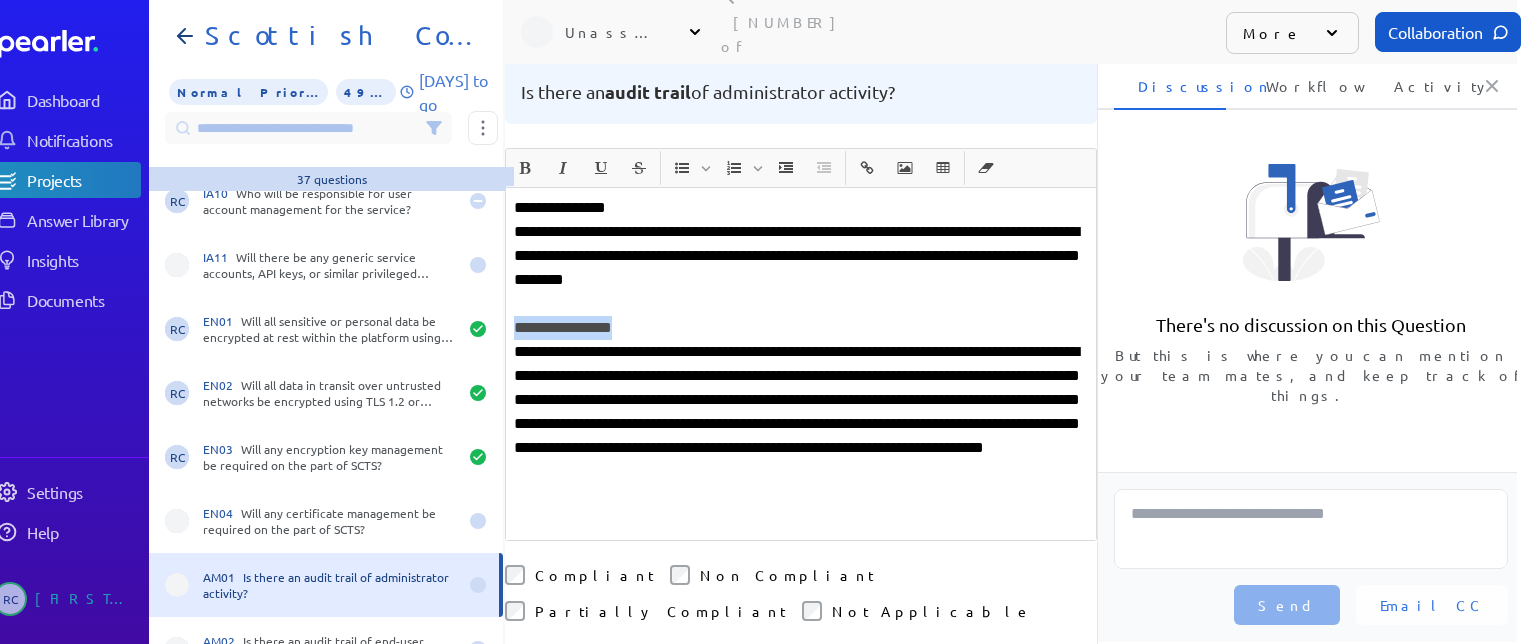 drag, startPoint x: 652, startPoint y: 284, endPoint x: 495, endPoint y: 291, distance: 157.15598 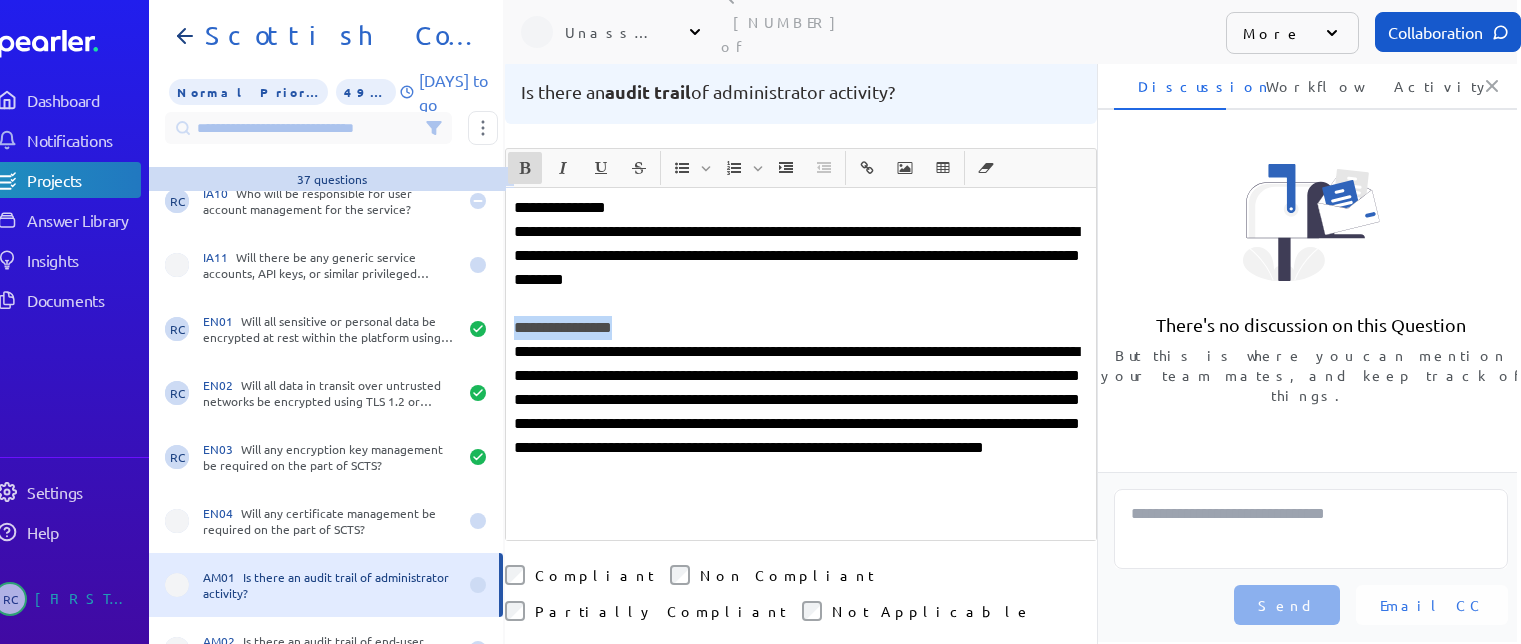 click at bounding box center (525, 168) 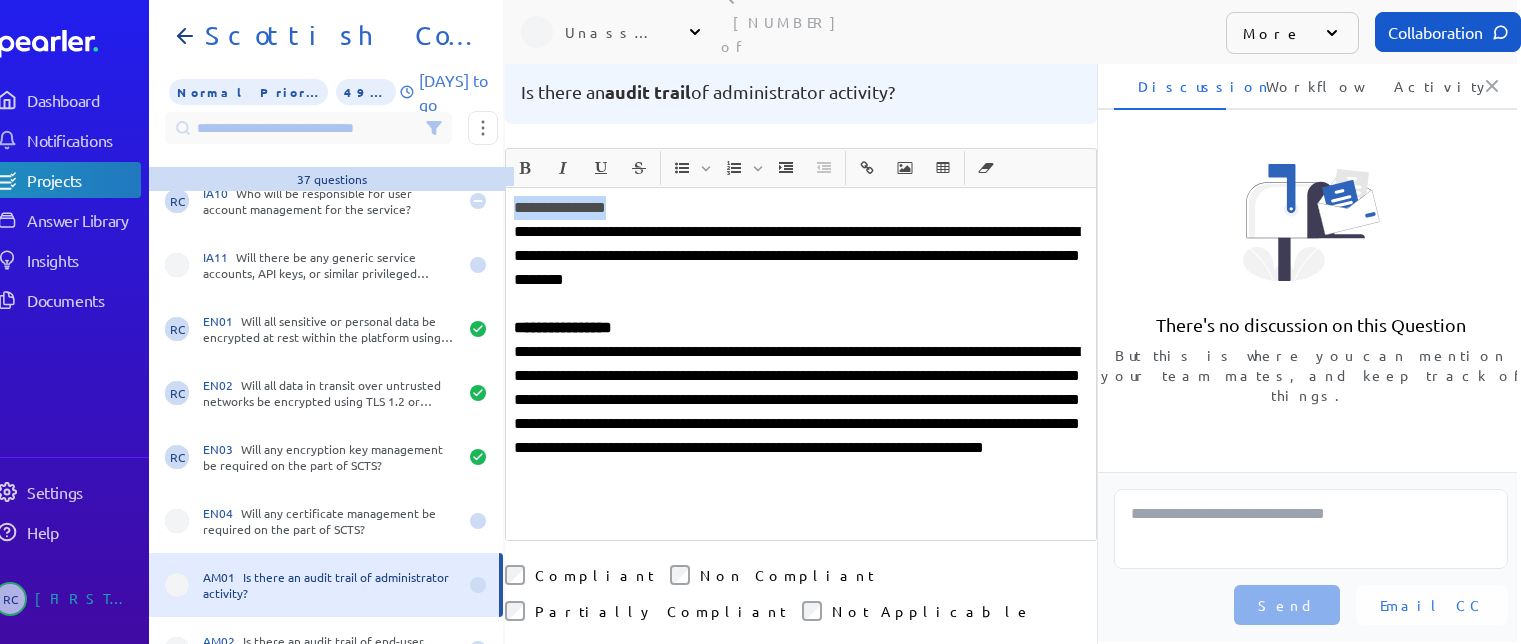drag, startPoint x: 638, startPoint y: 163, endPoint x: 524, endPoint y: 149, distance: 114.85643 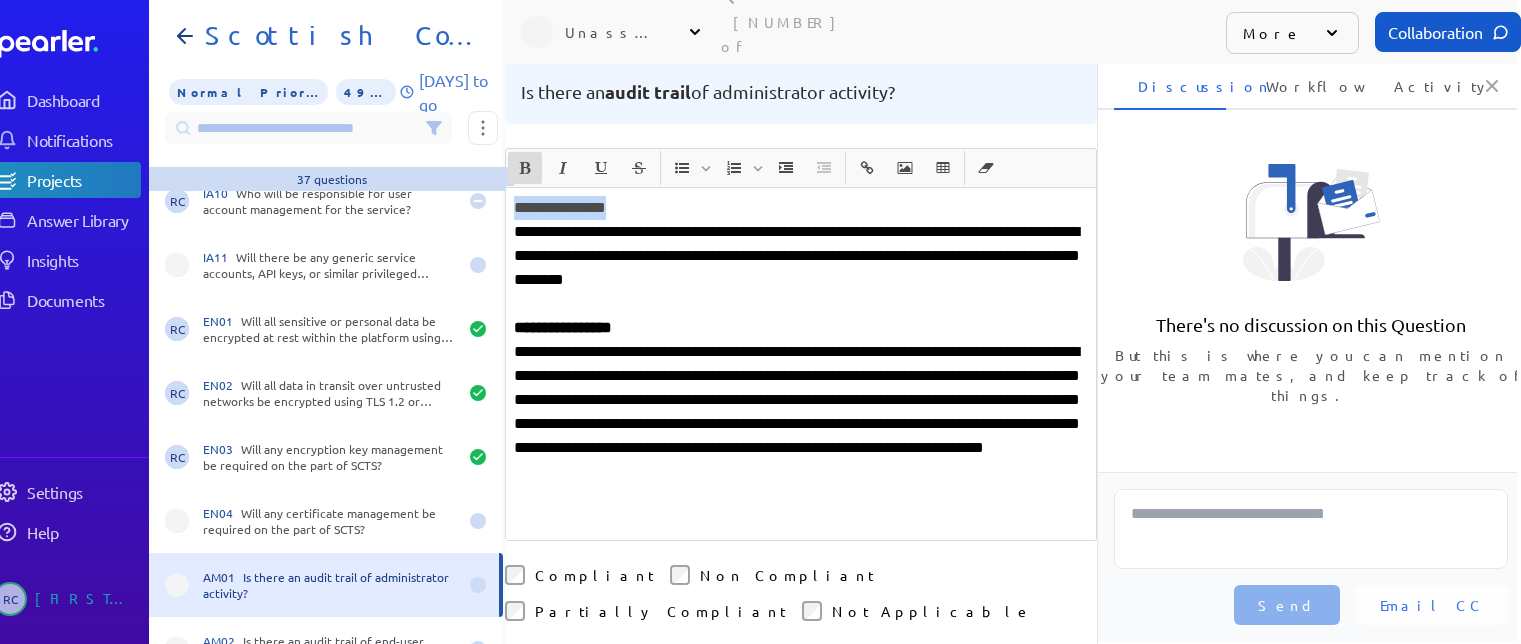 click 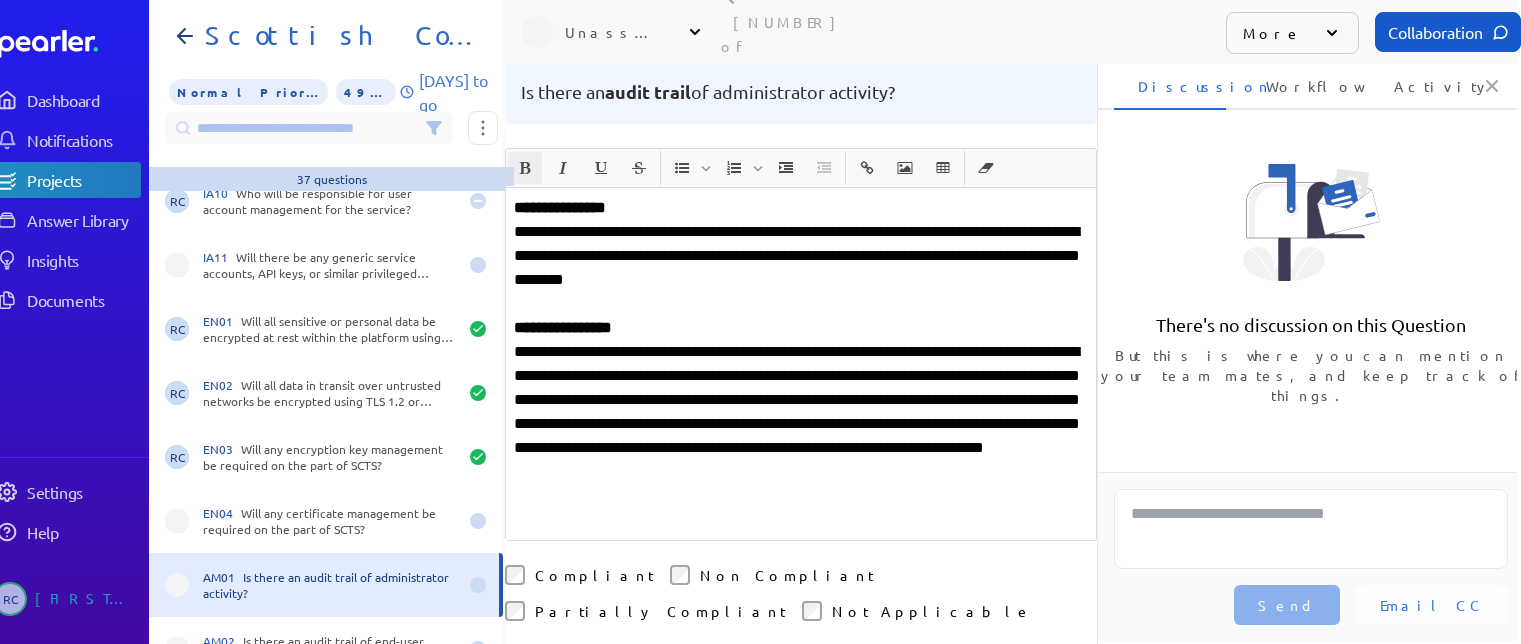 click on "Compliant" at bounding box center (594, 575) 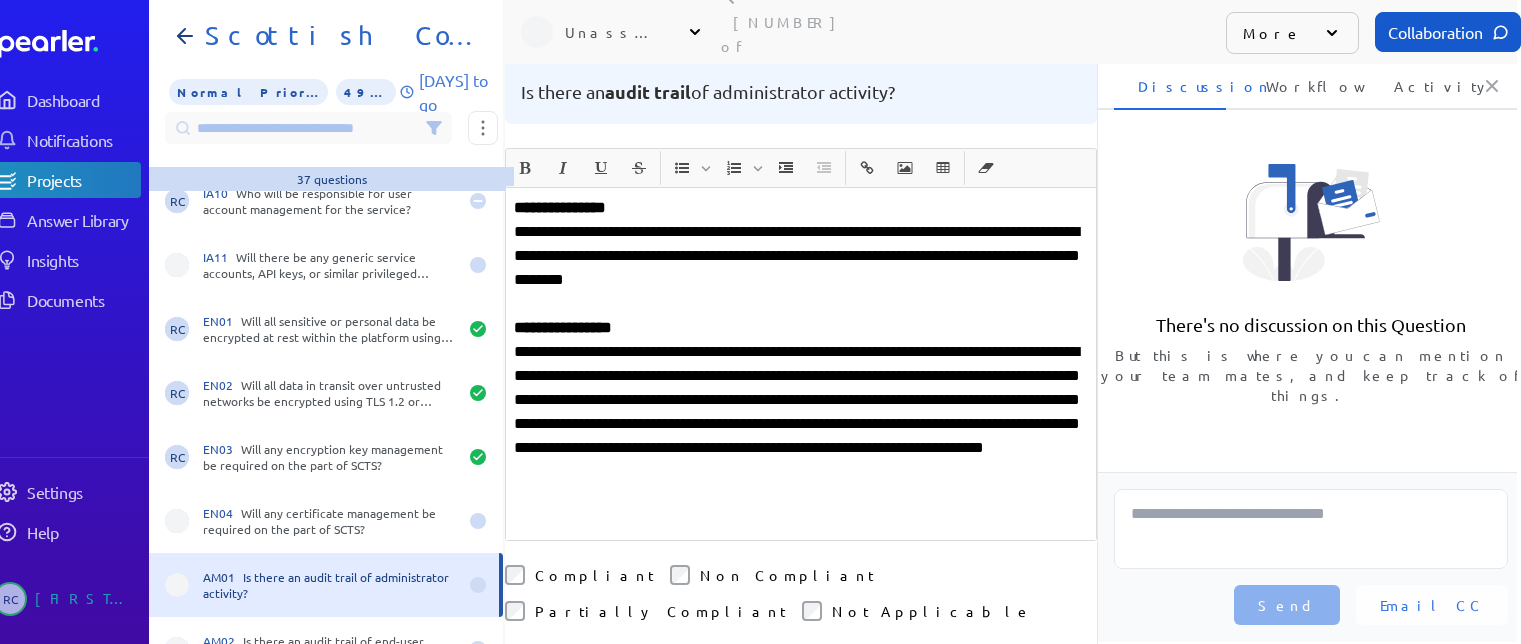 click 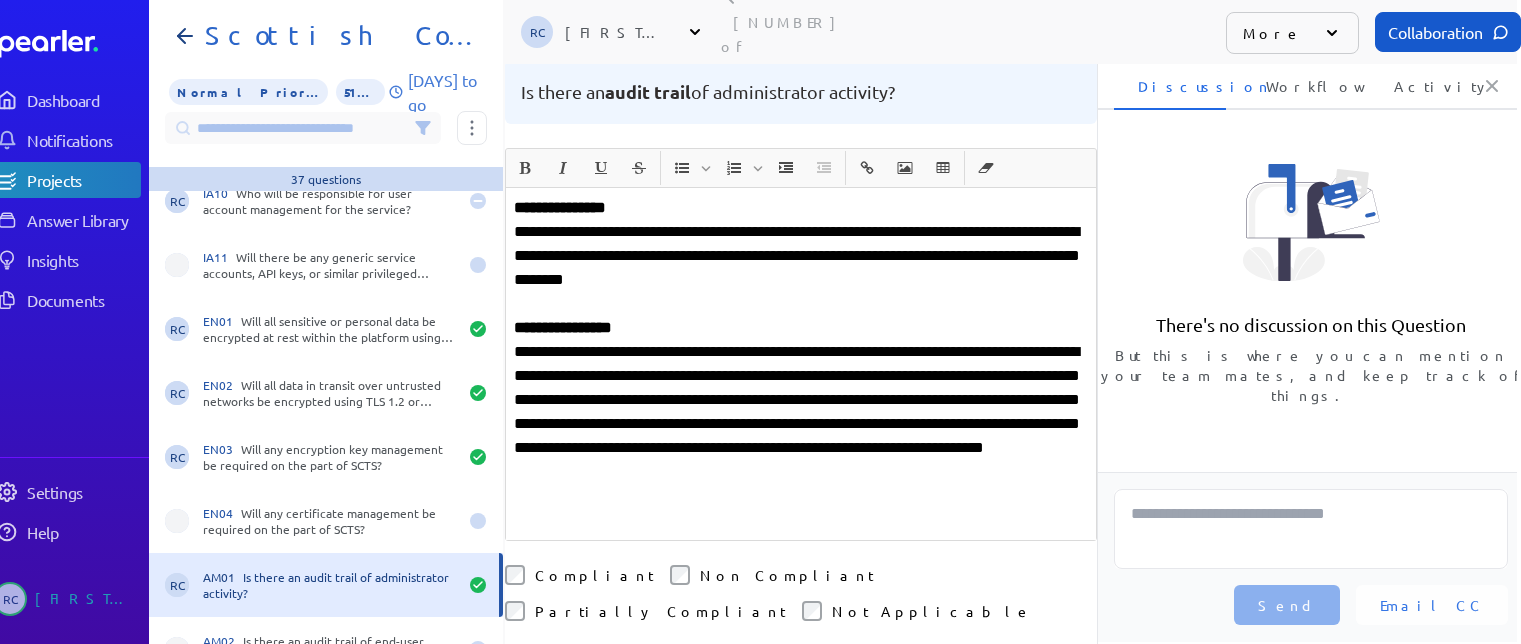 click on "**********" at bounding box center (801, 364) 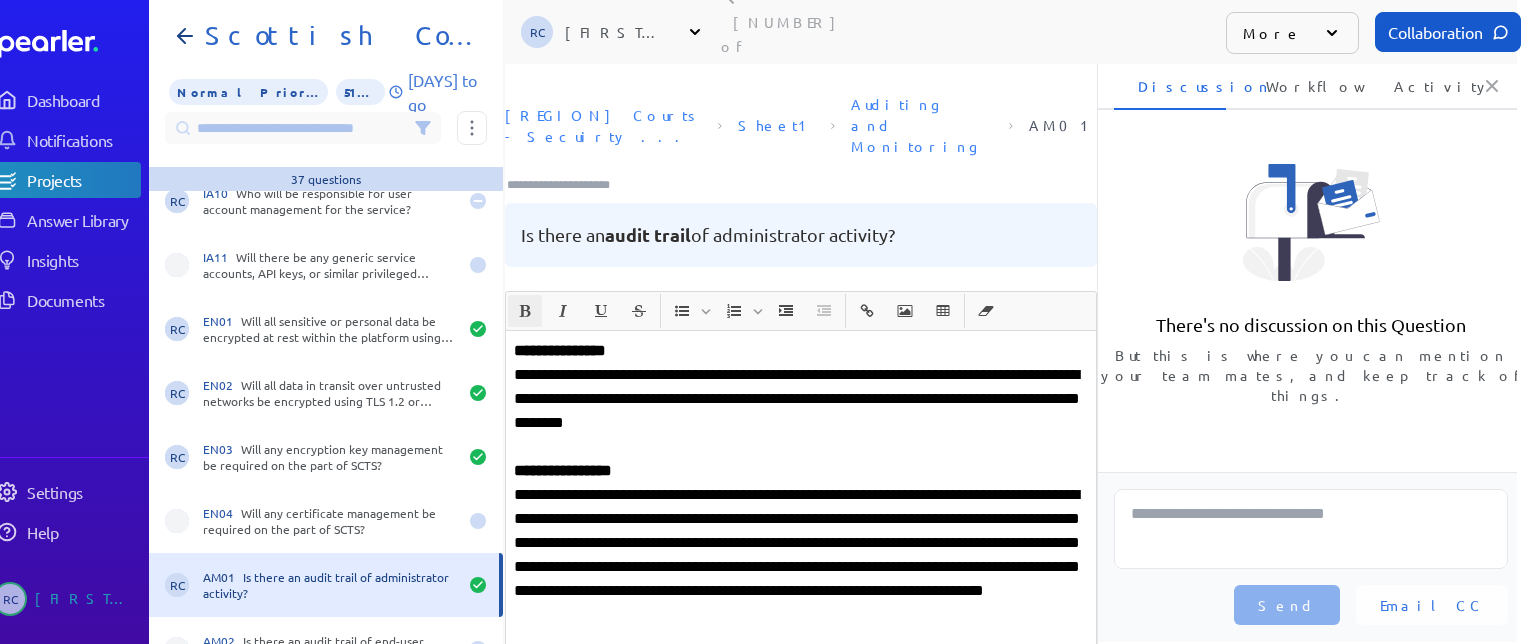 scroll, scrollTop: 0, scrollLeft: 0, axis: both 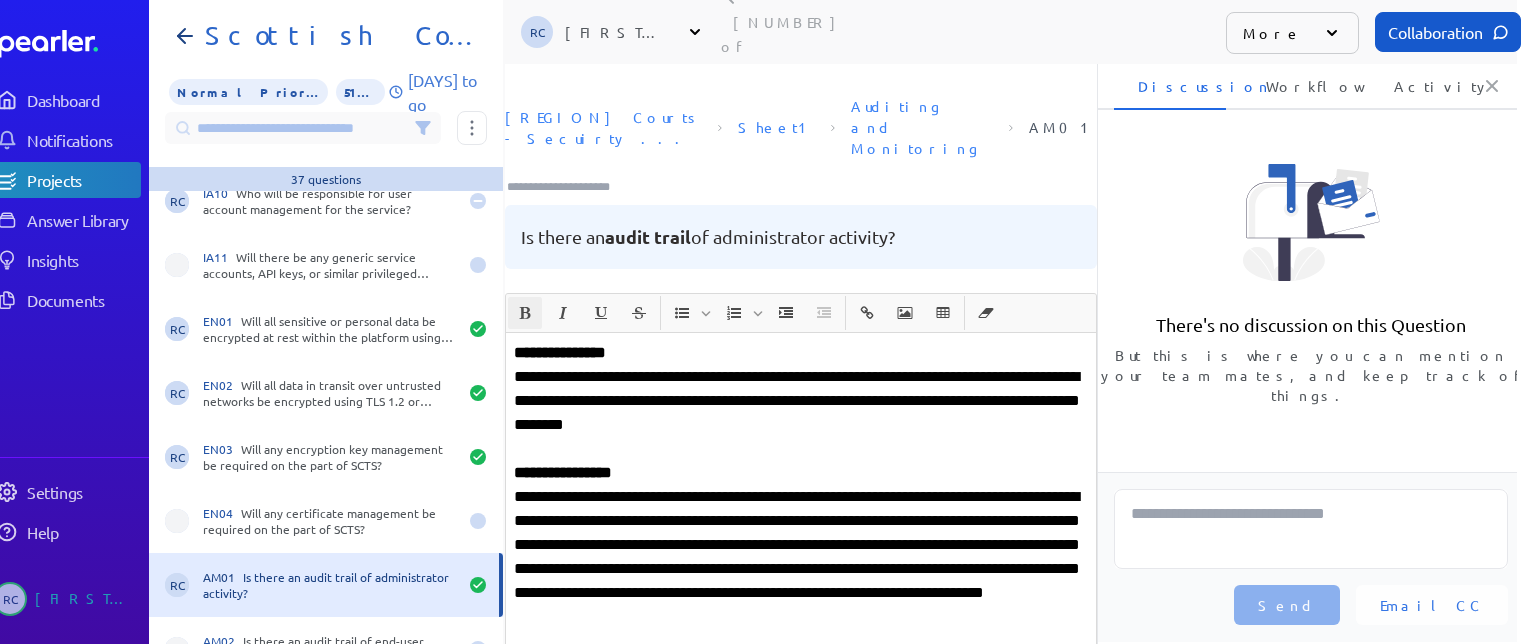 click at bounding box center [567, 187] 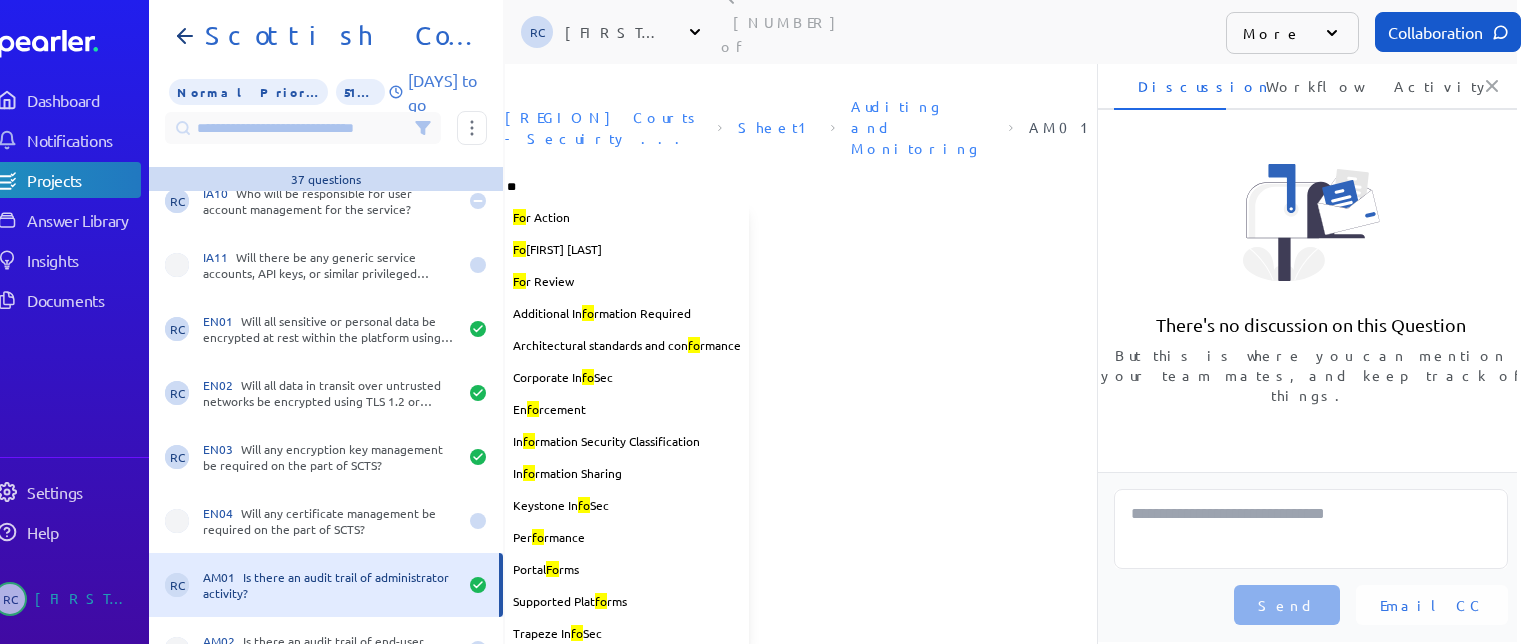 type on "***" 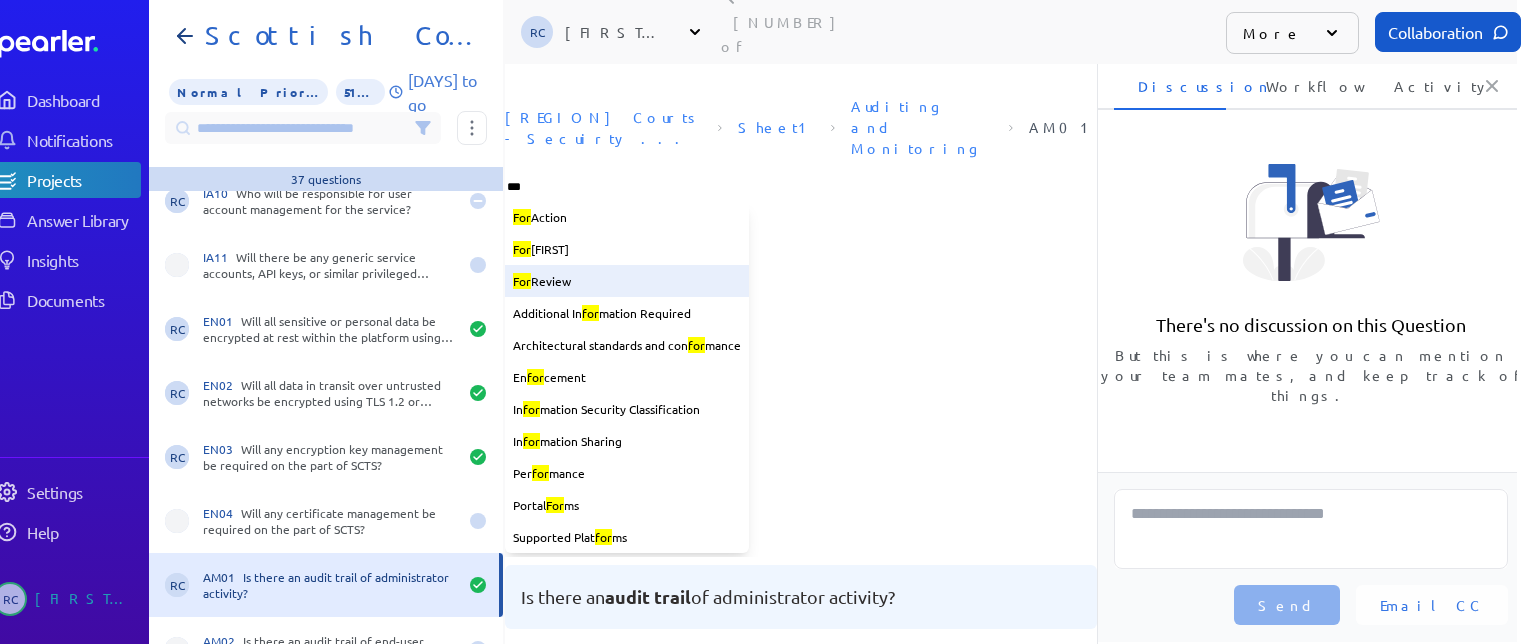 type 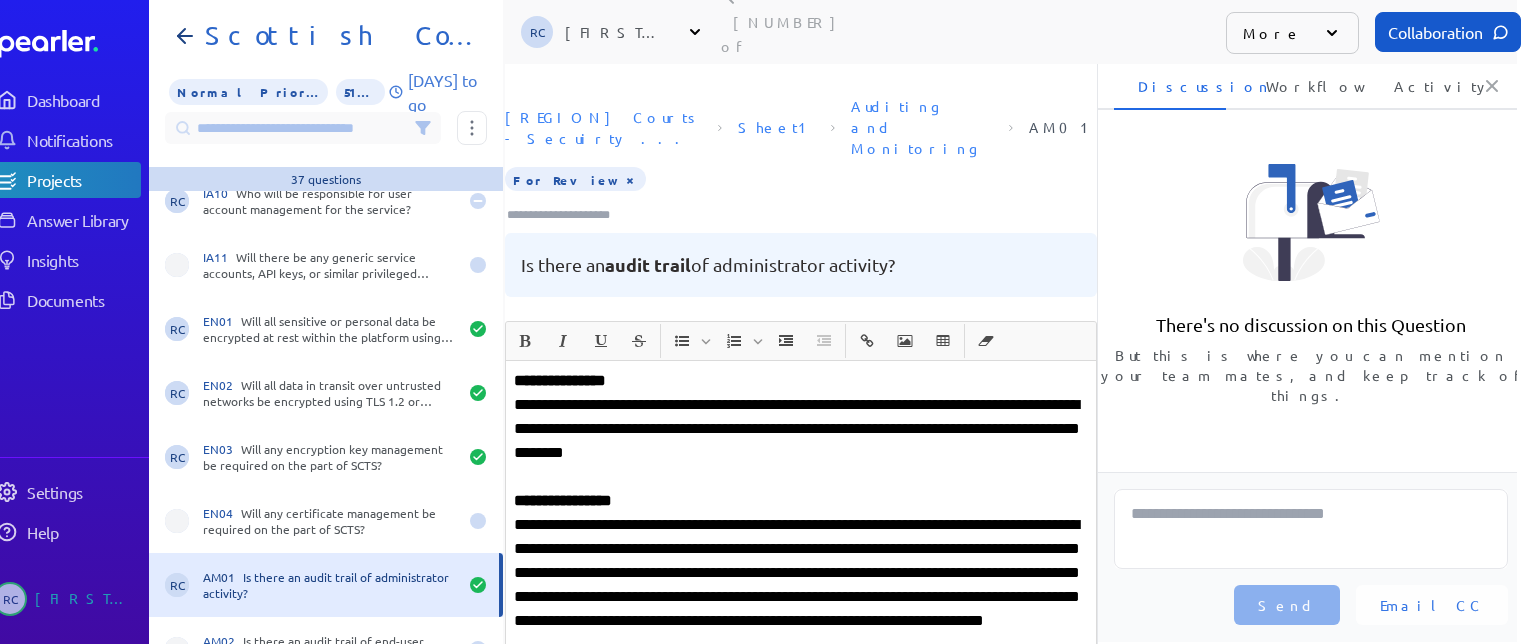 click on "**********" at bounding box center [801, 501] 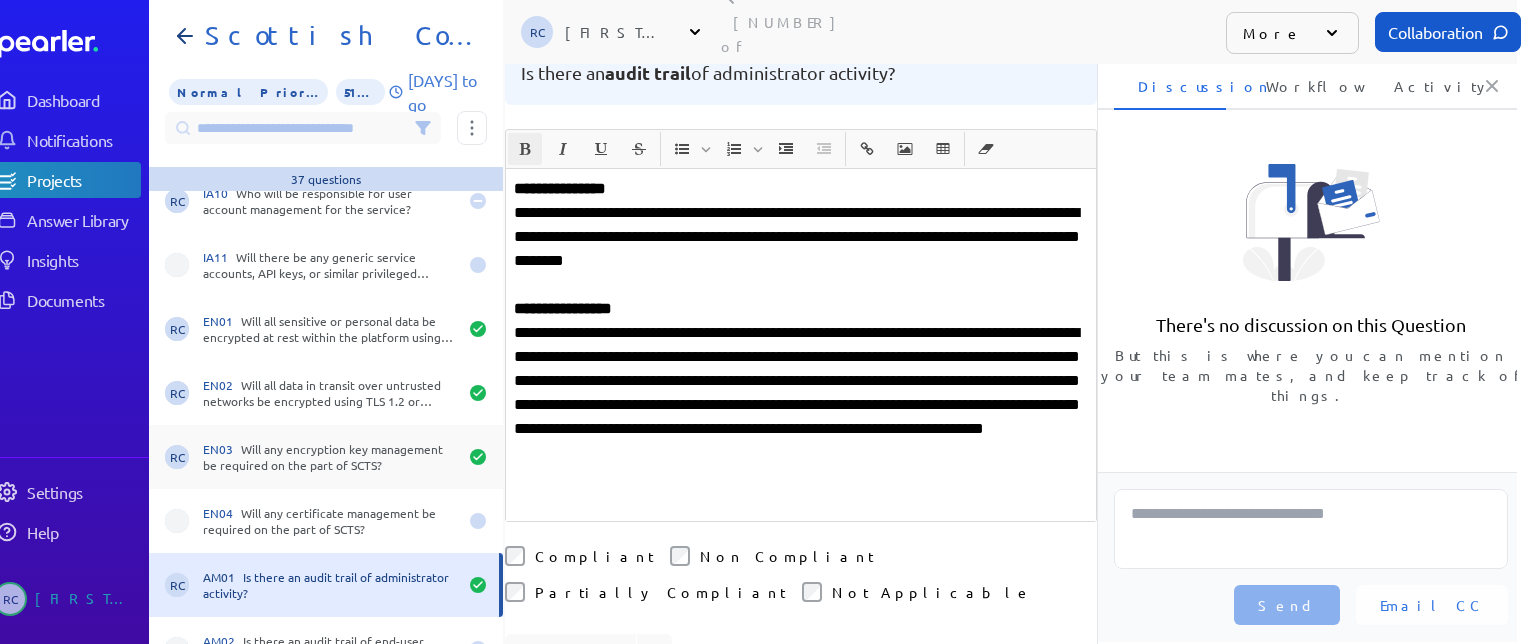 scroll, scrollTop: 200, scrollLeft: 0, axis: vertical 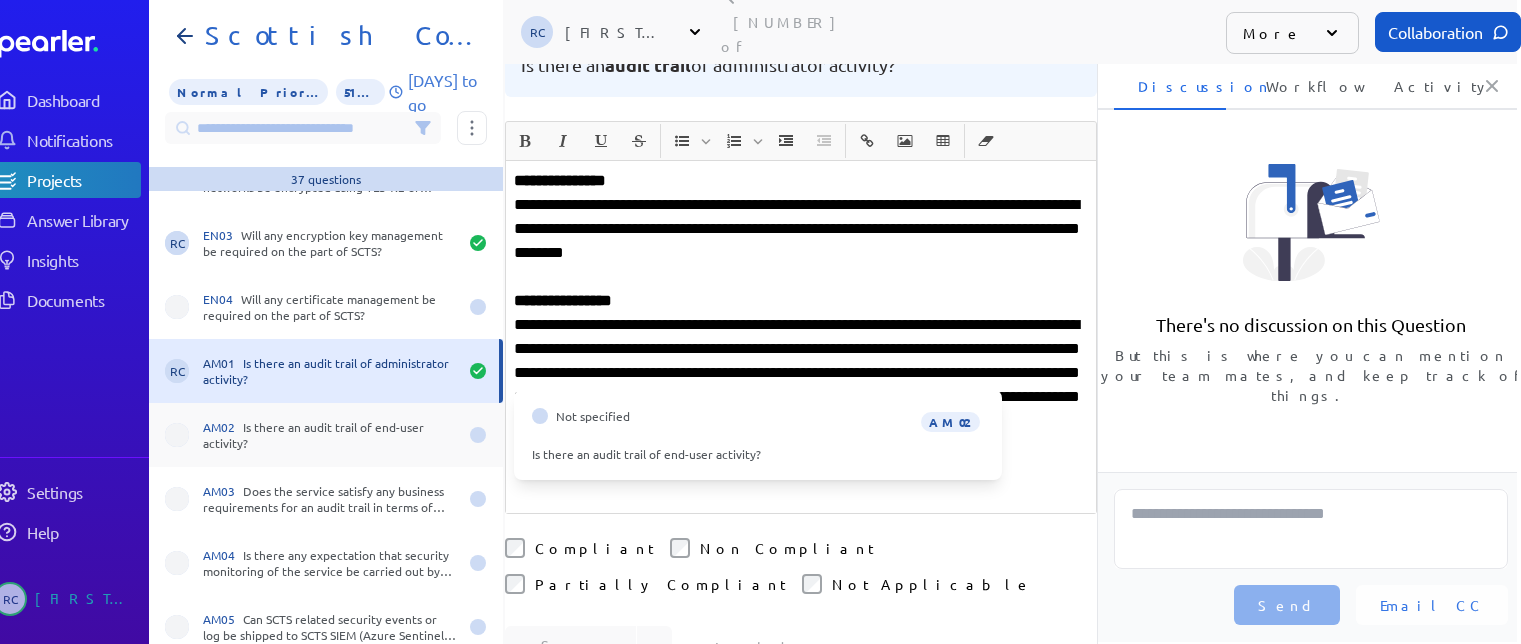 click on "AM02 Is there an audit trail of end-user activity?" at bounding box center (330, 435) 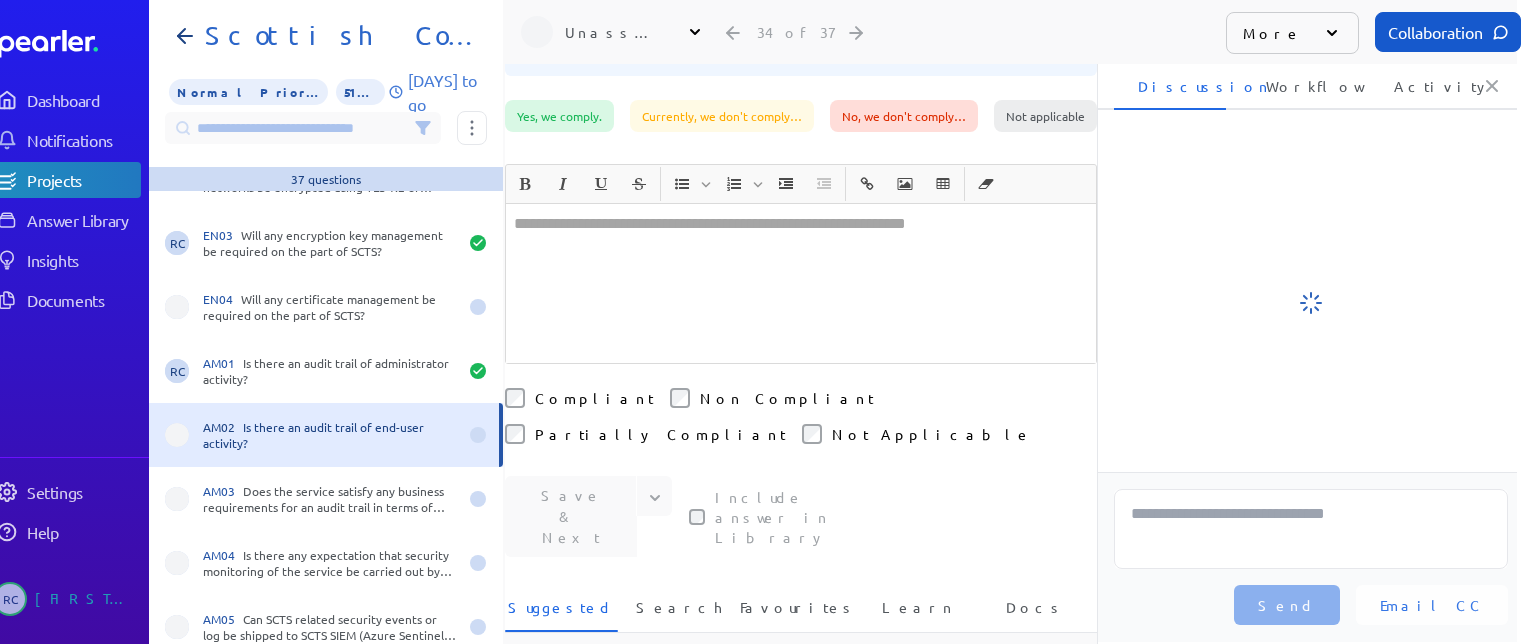 scroll, scrollTop: 181, scrollLeft: 0, axis: vertical 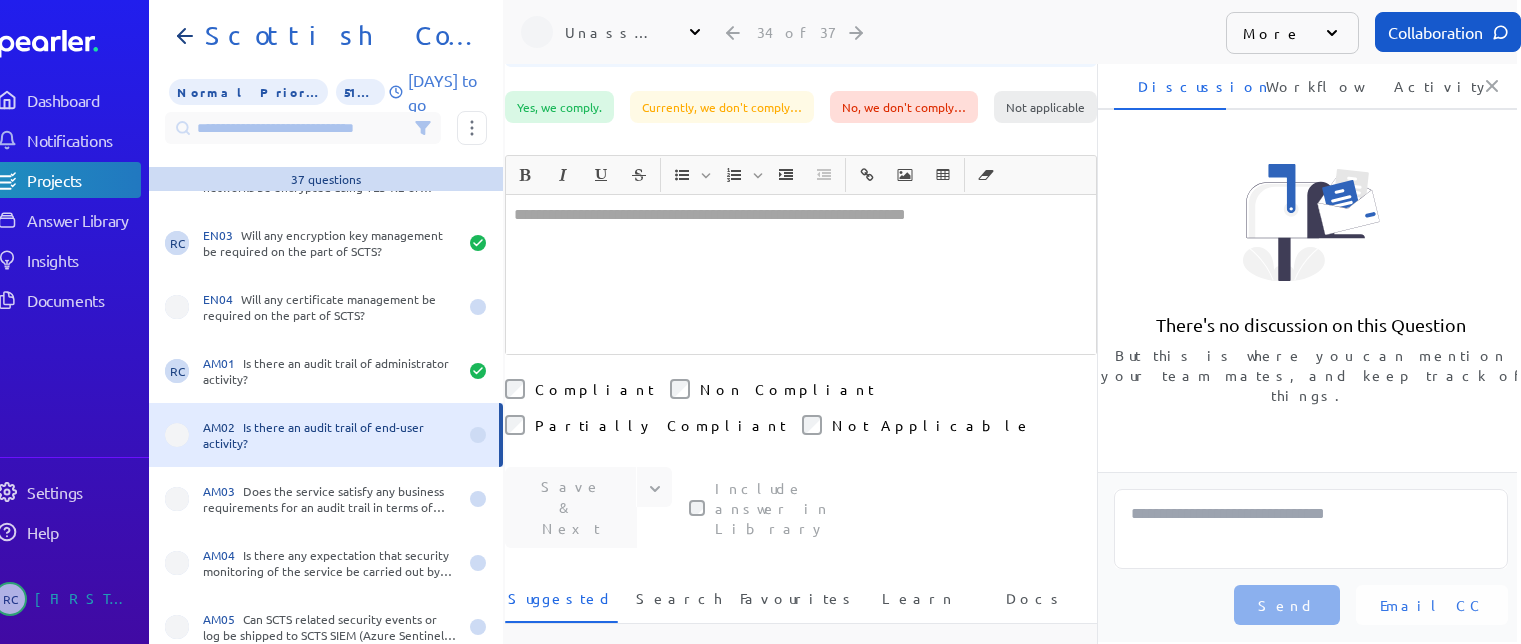 click at bounding box center (801, 274) 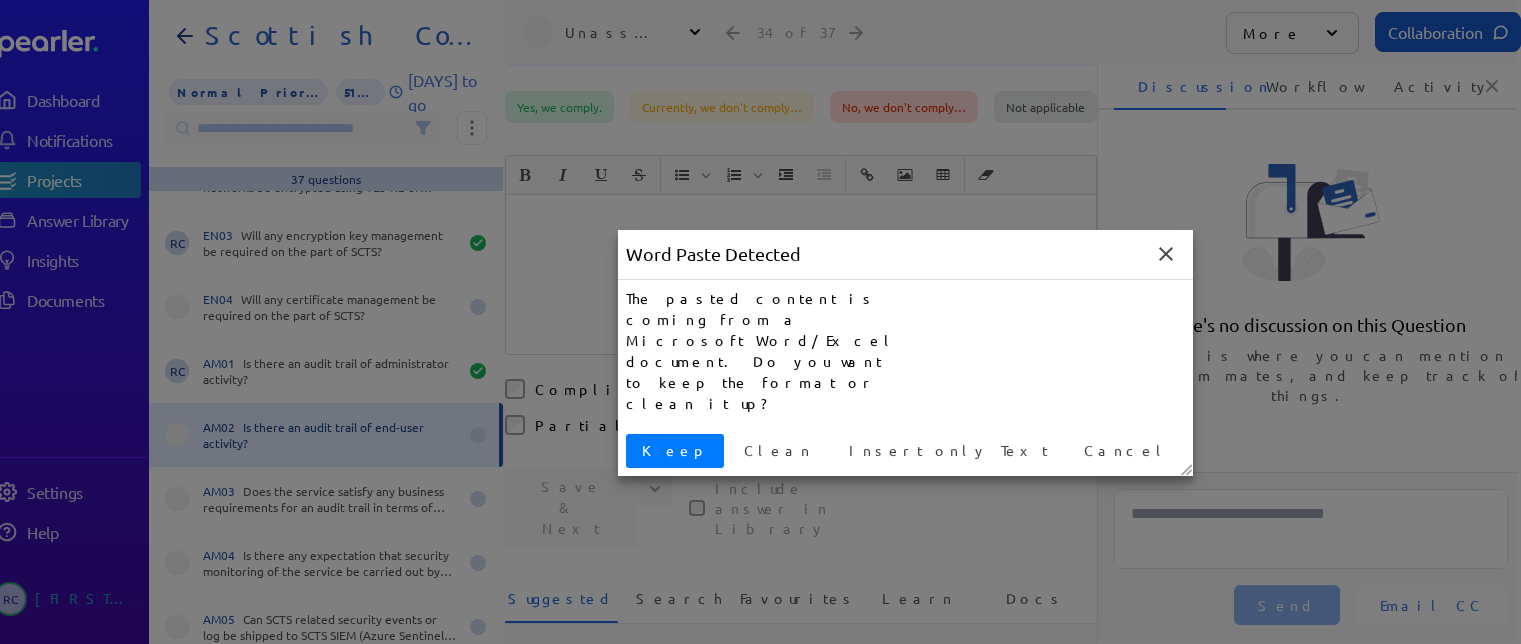 type 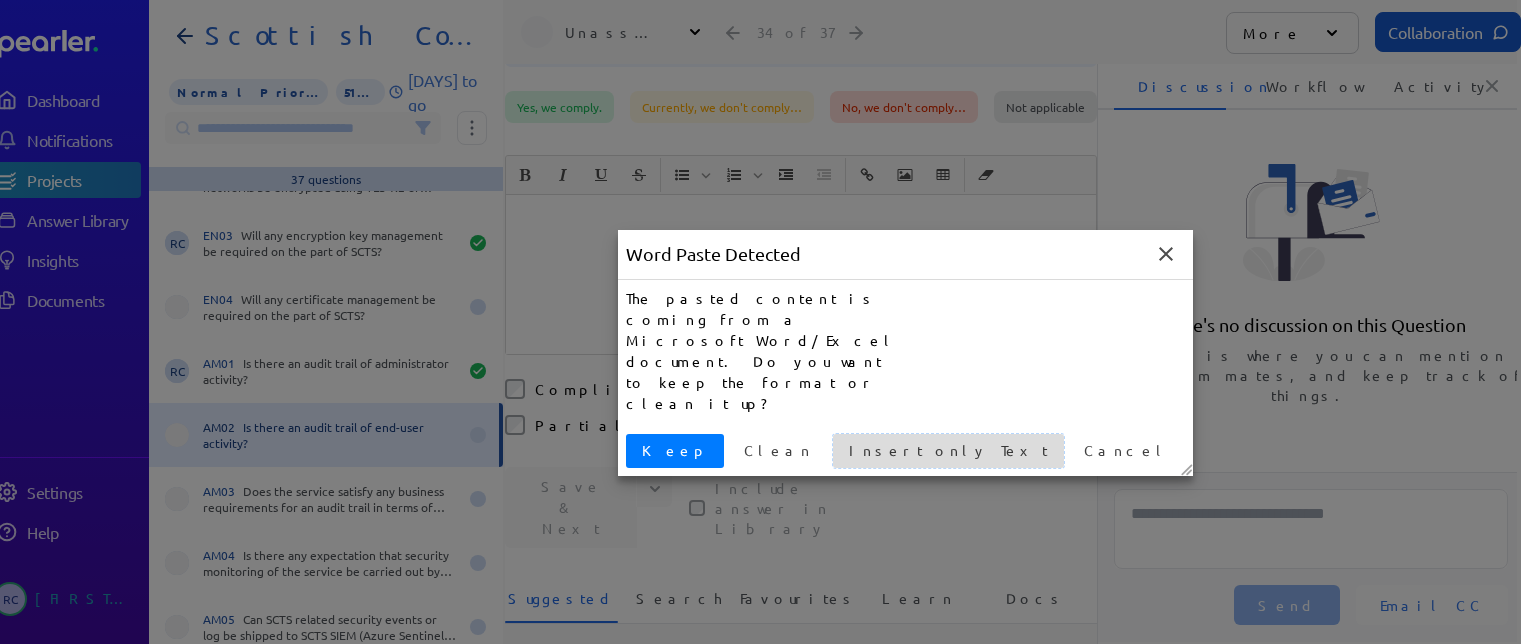 click on "Insert only Text" at bounding box center (948, 450) 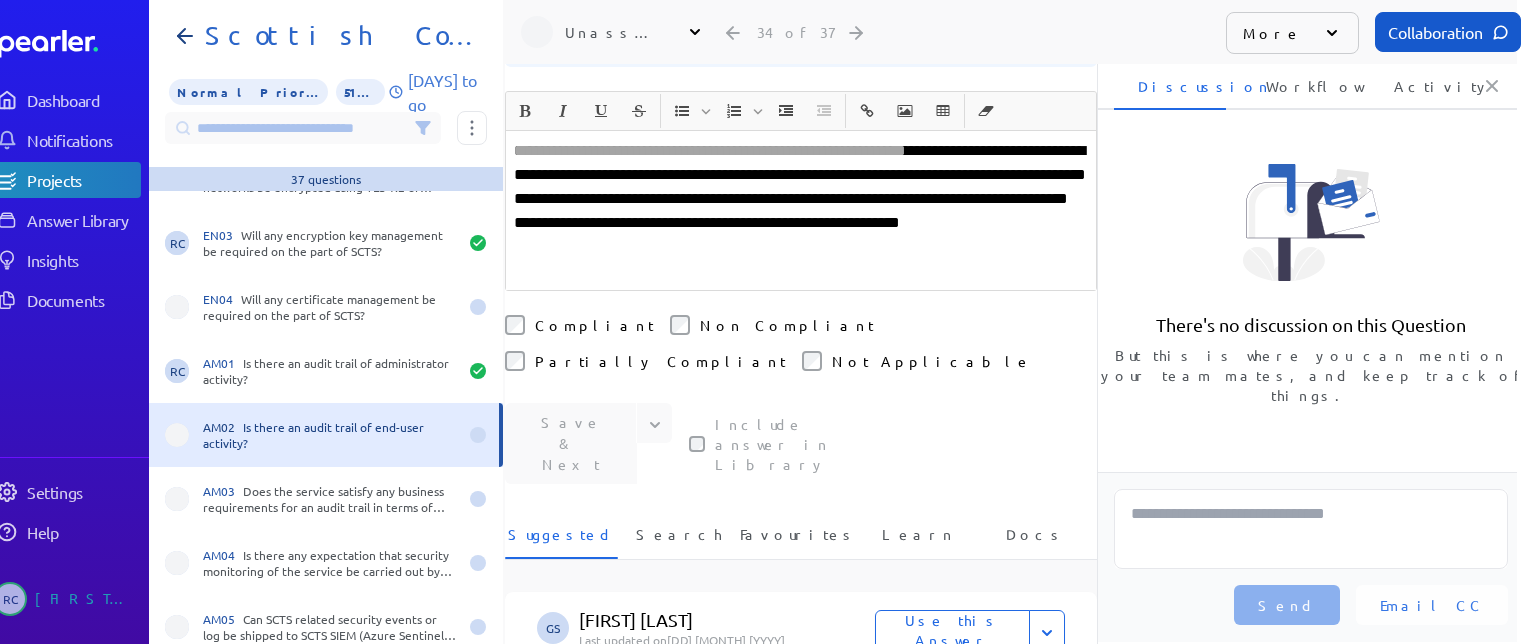scroll, scrollTop: 117, scrollLeft: 0, axis: vertical 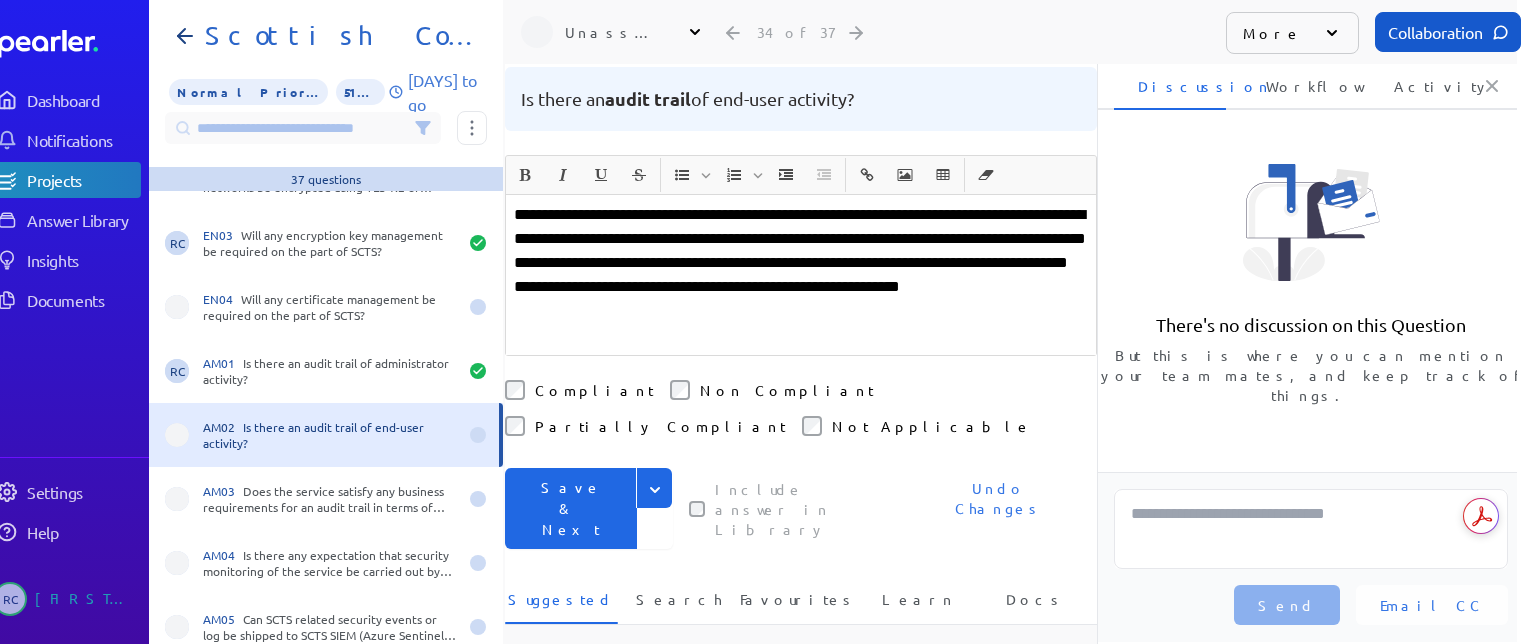 click on "Compliant" at bounding box center [594, 390] 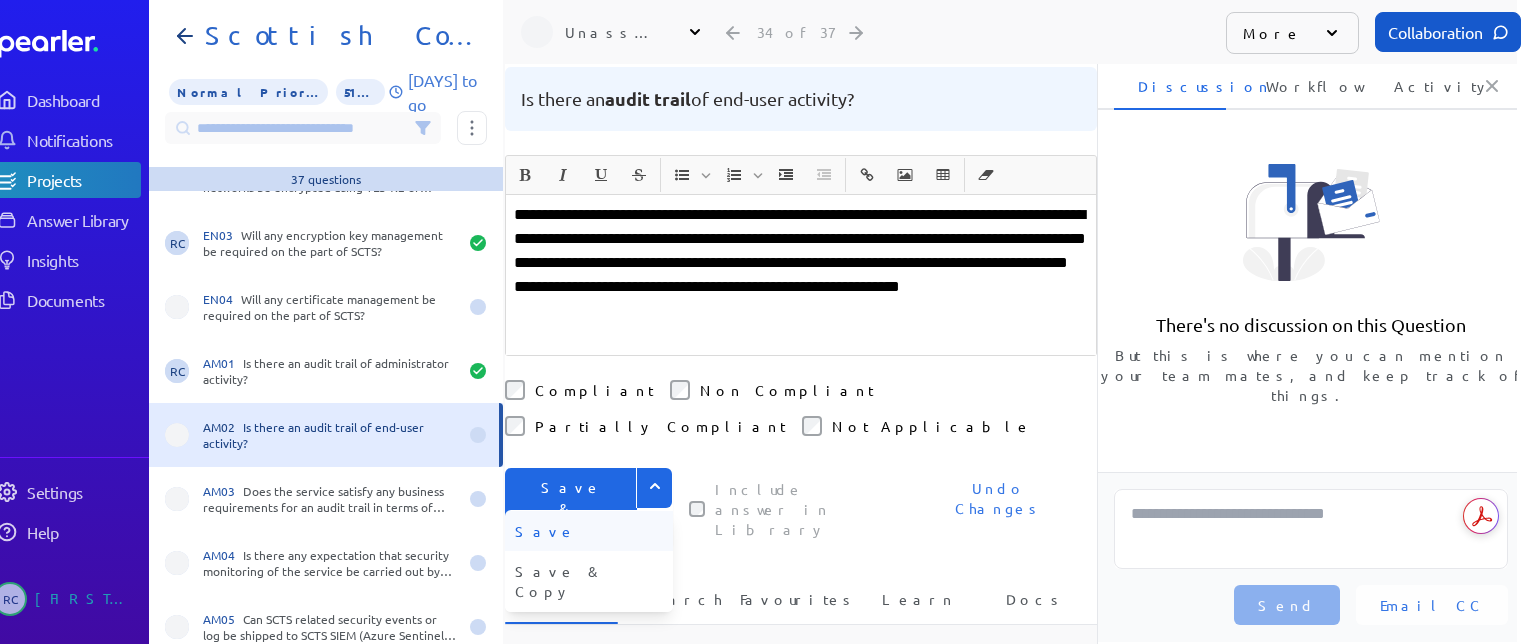 click on "Save" at bounding box center [589, 531] 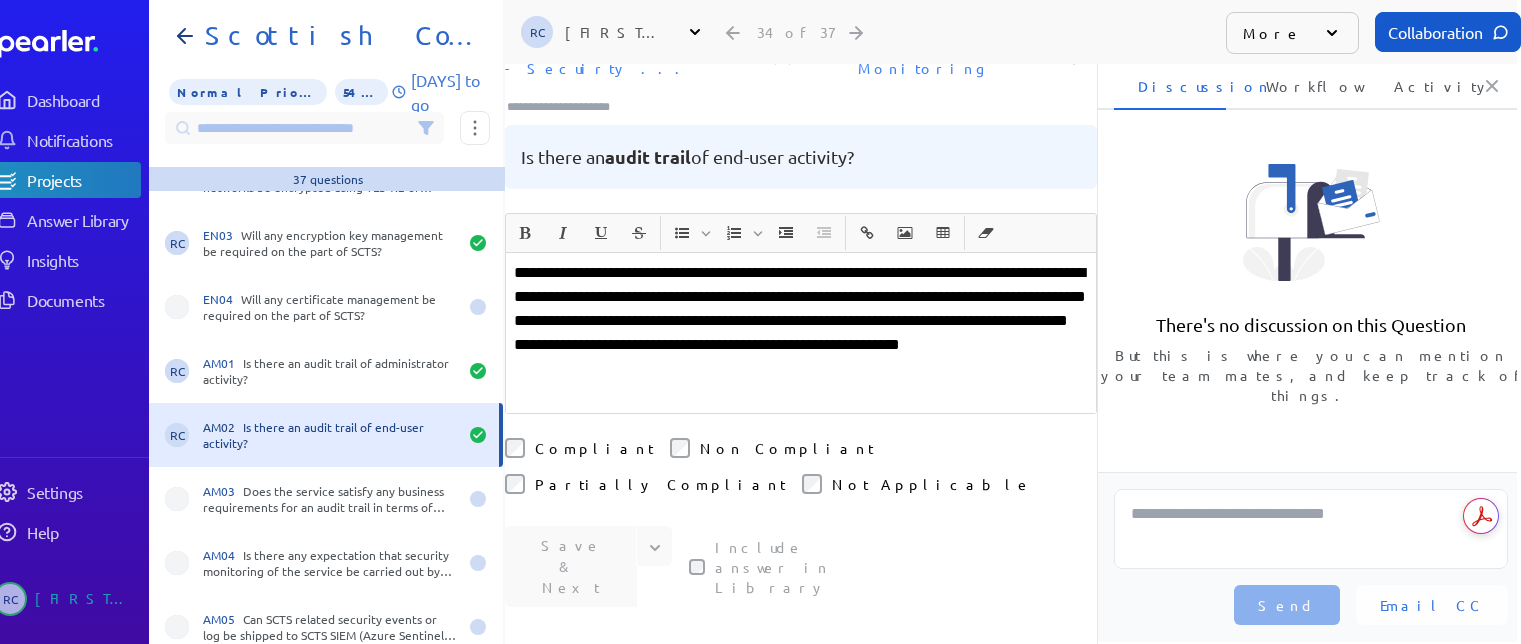 scroll, scrollTop: 0, scrollLeft: 0, axis: both 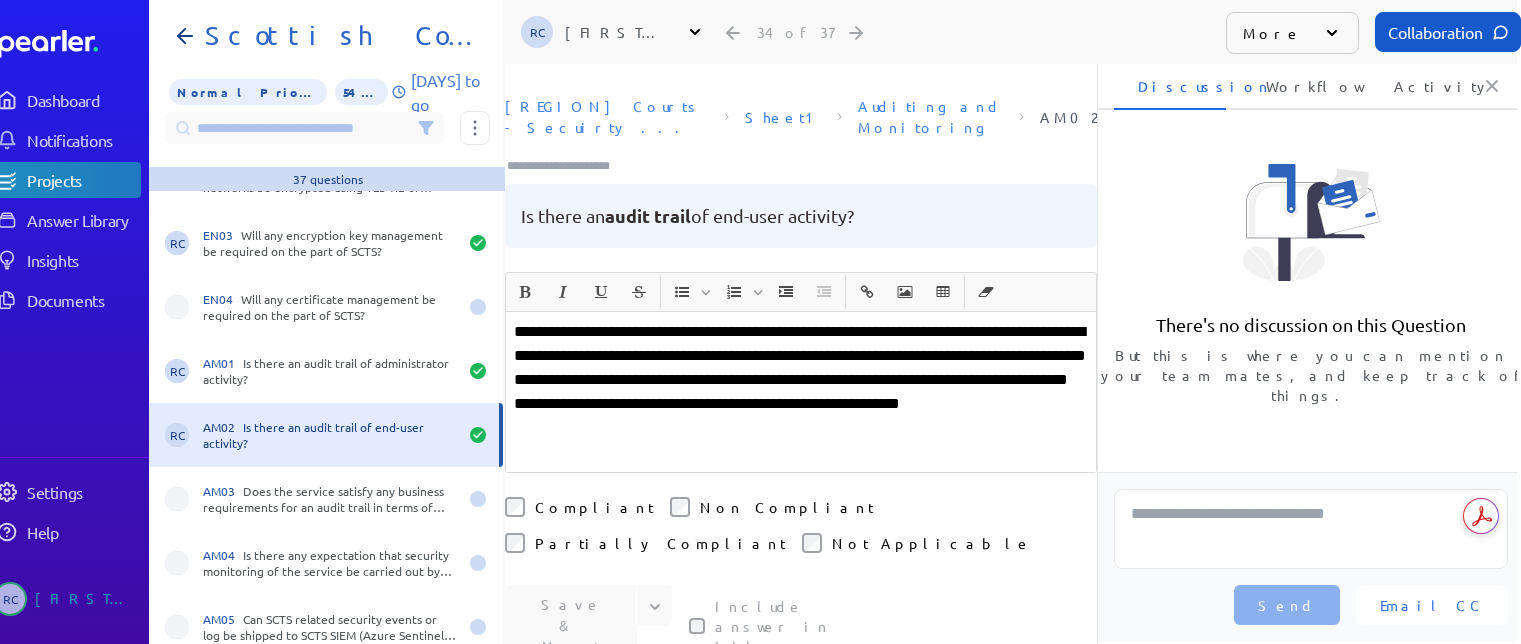 click at bounding box center (567, 166) 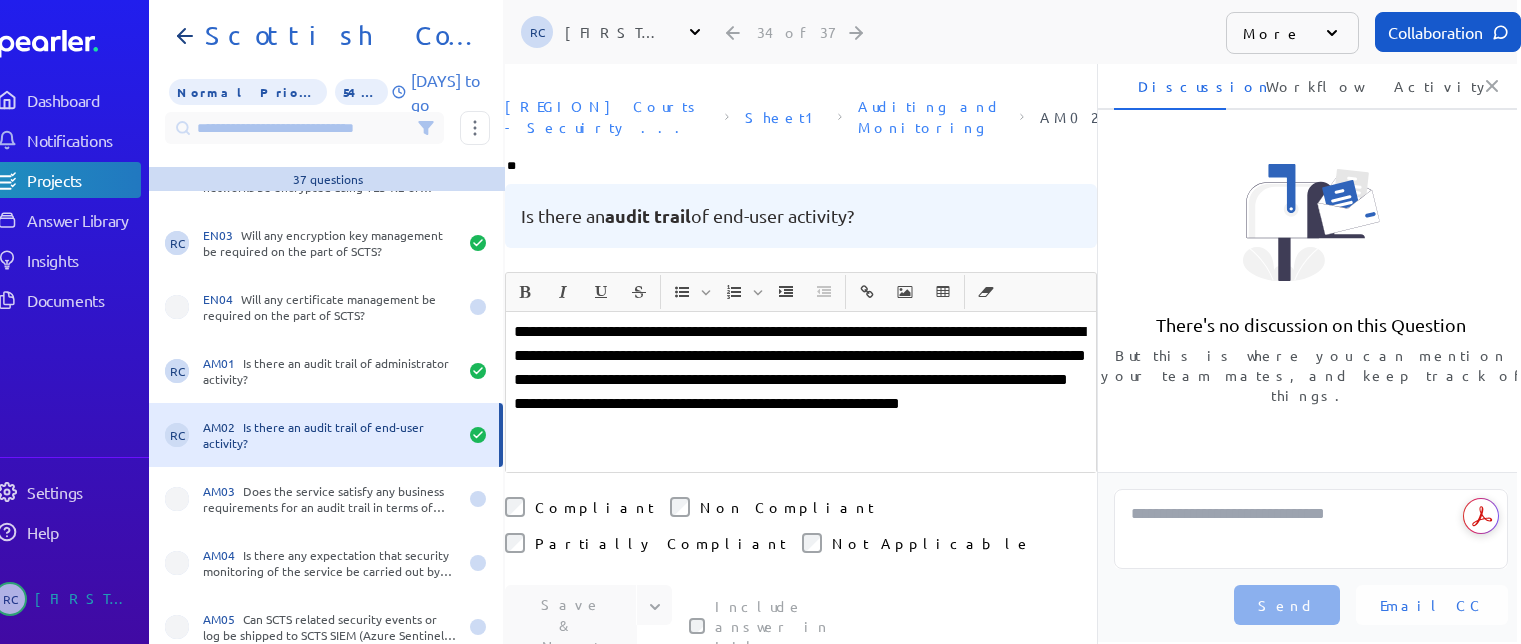 type on "***" 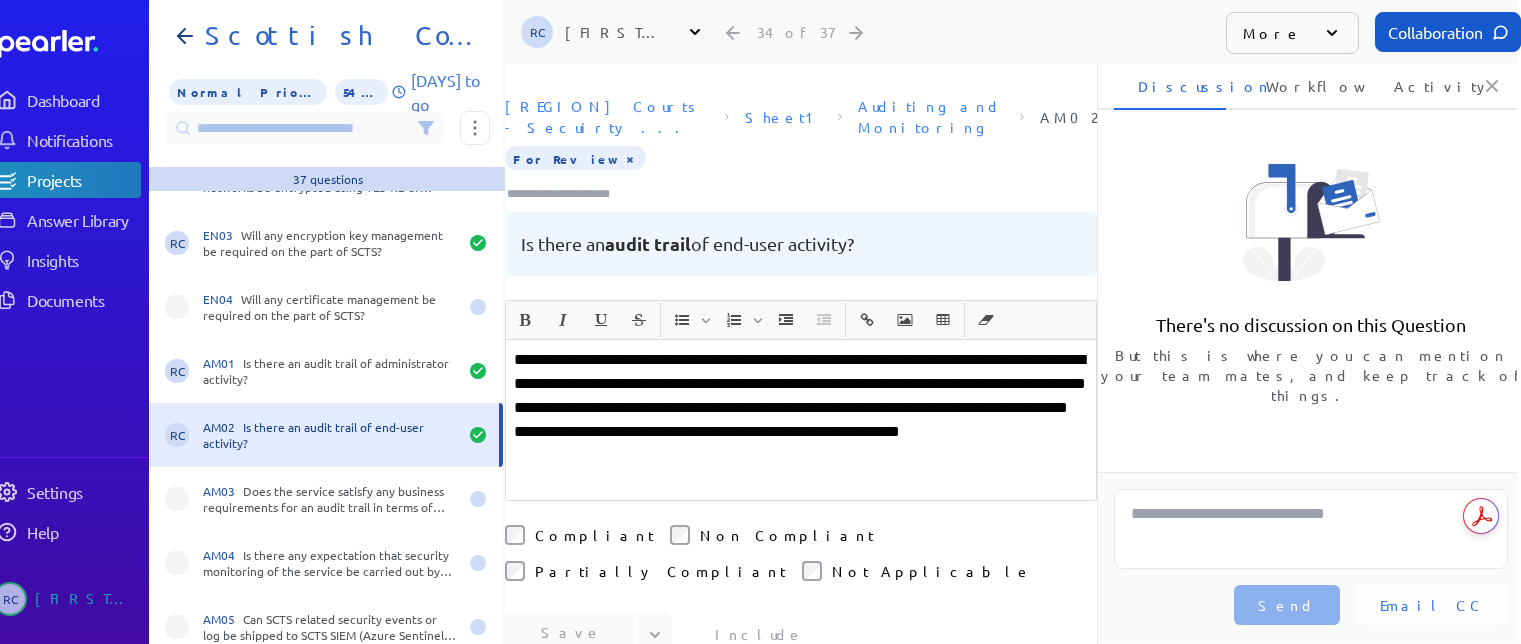 click on "**********" at bounding box center (801, 408) 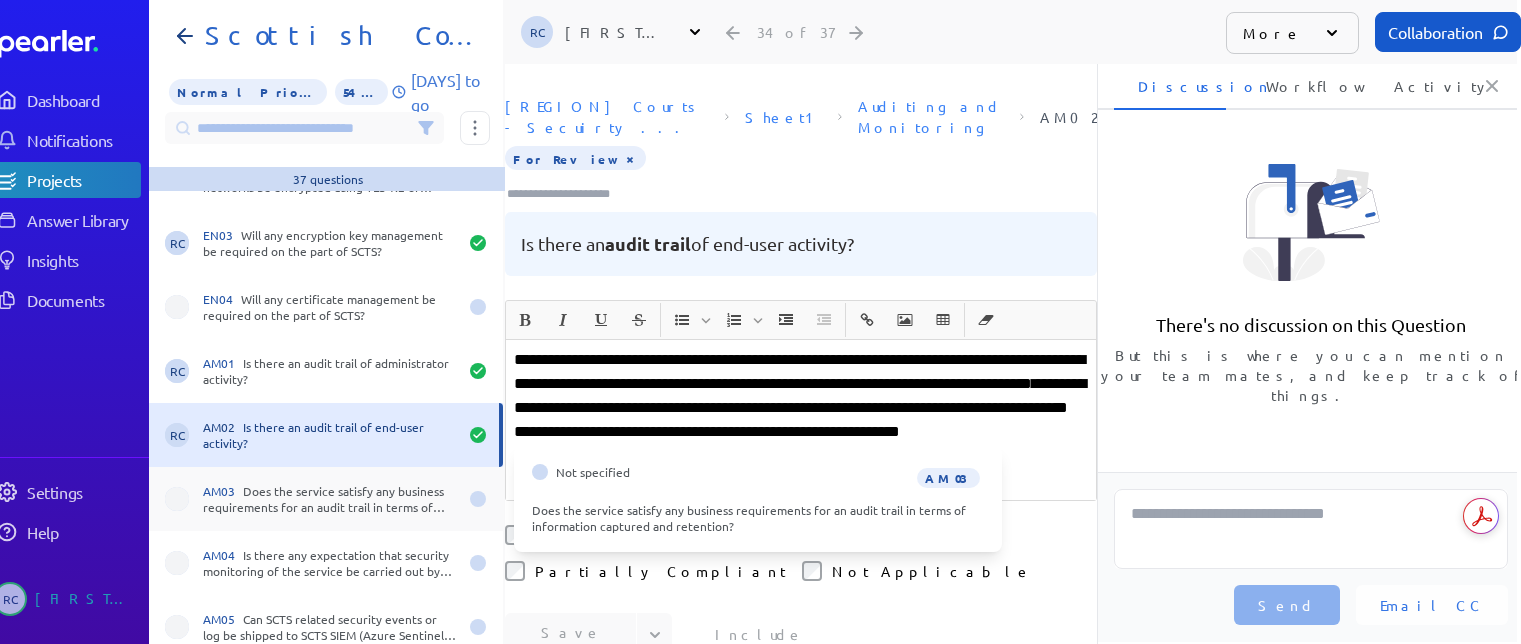 click on "AM03 Does the service satisfy any business requirements for an audit trail in terms of information captured and retention?" at bounding box center (330, 499) 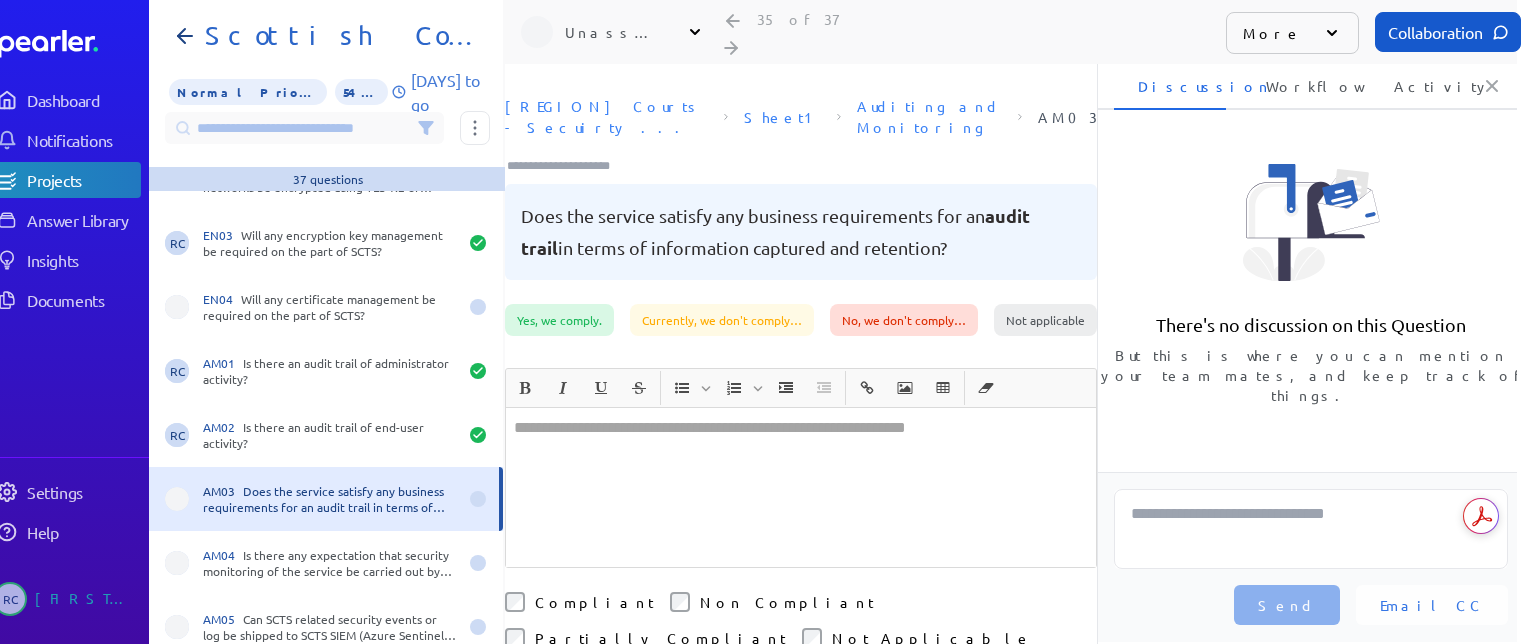 click at bounding box center [801, 487] 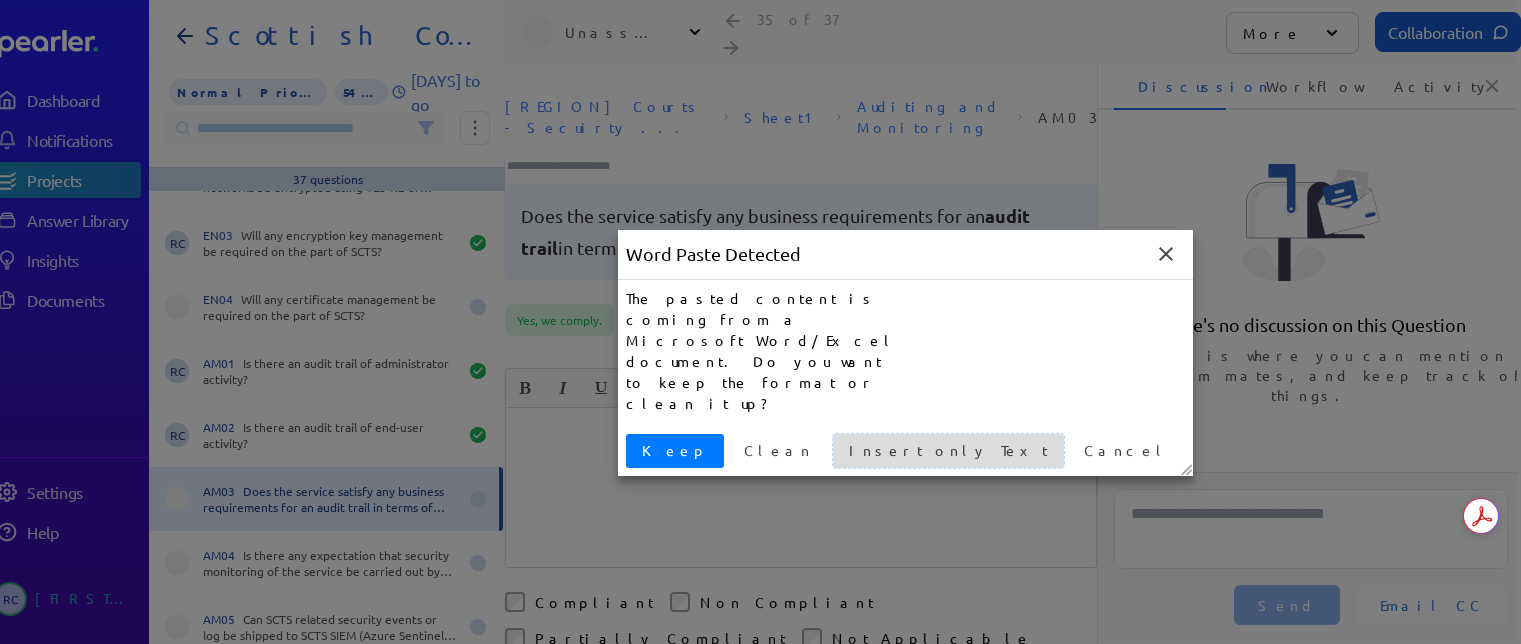 click on "Insert only Text" at bounding box center [948, 450] 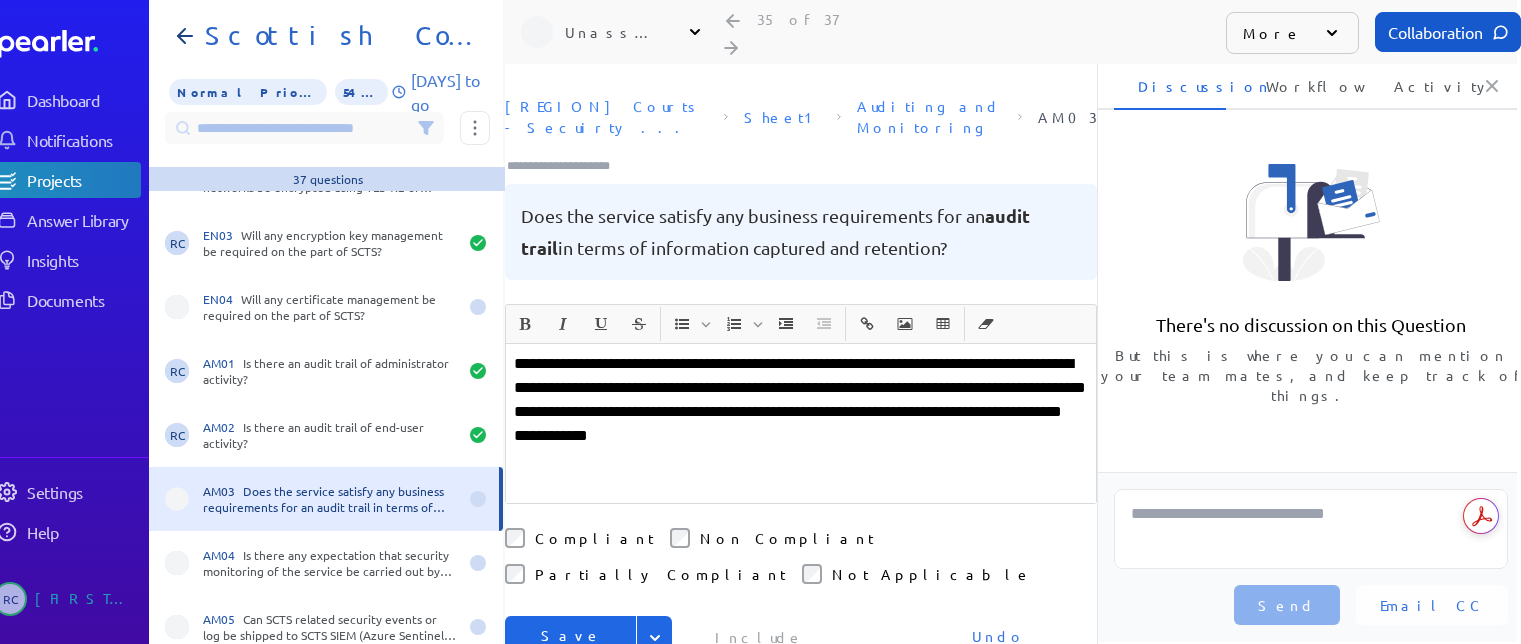 drag, startPoint x: 564, startPoint y: 510, endPoint x: 654, endPoint y: 555, distance: 100.62306 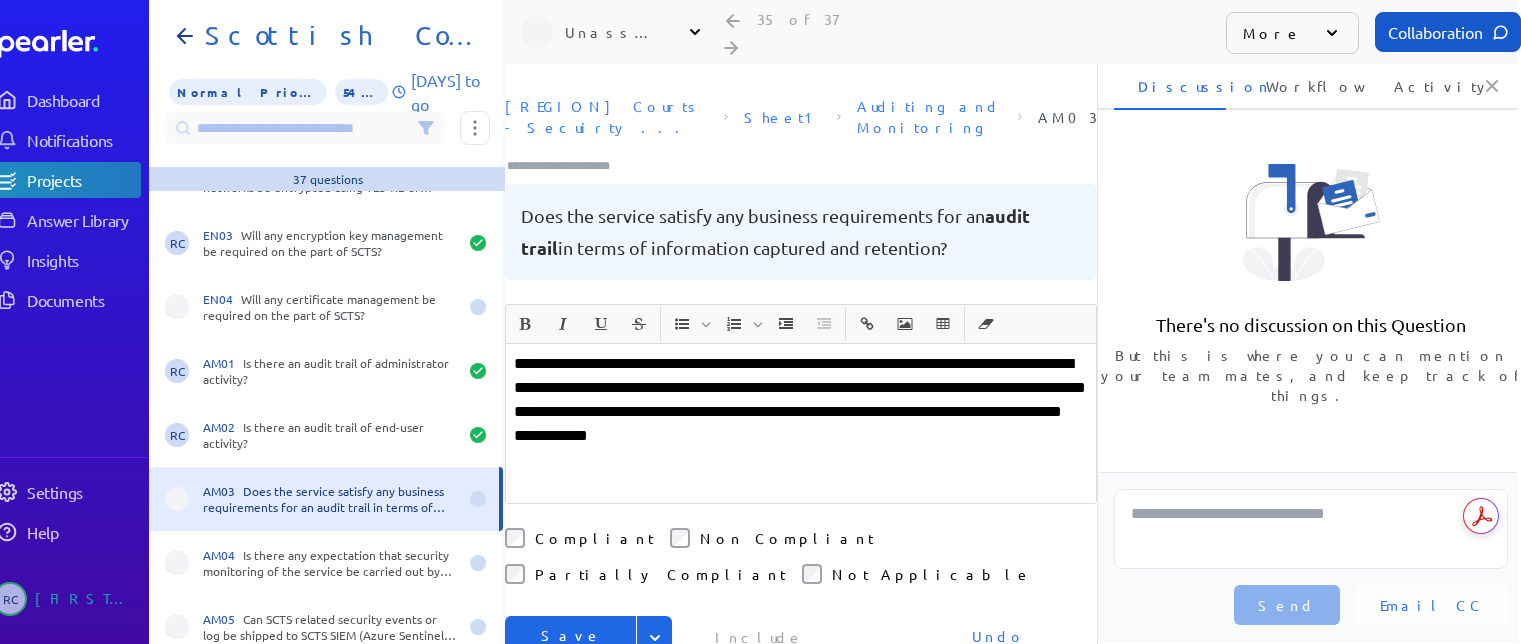 click on "Compliant" at bounding box center [594, 538] 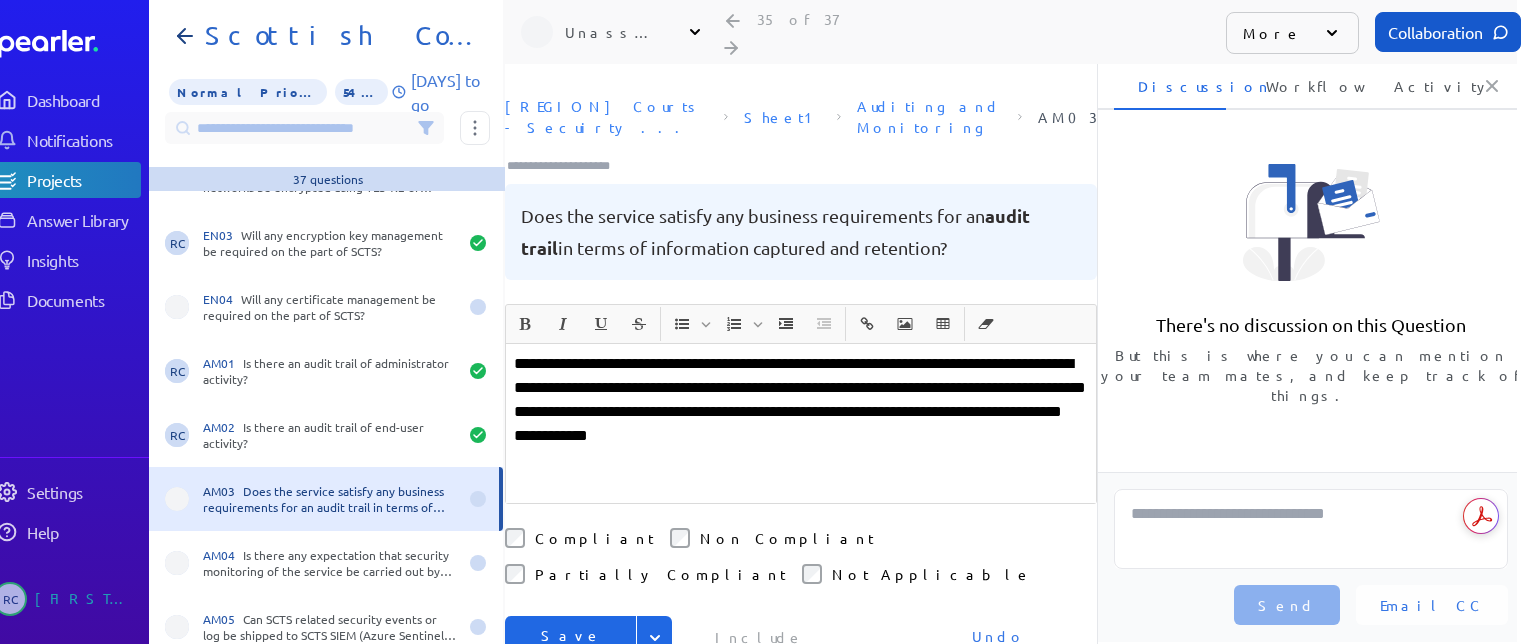 drag, startPoint x: 655, startPoint y: 572, endPoint x: 615, endPoint y: 600, distance: 48.82622 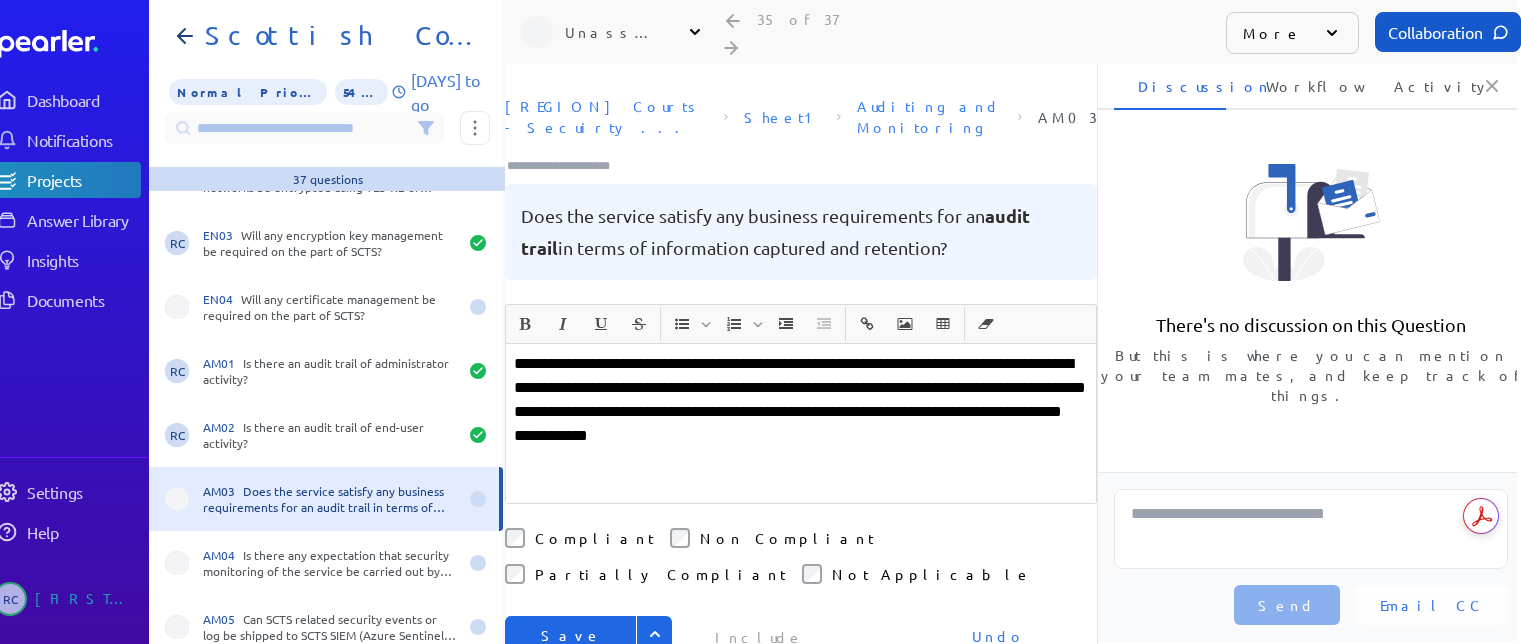 click on "Save" at bounding box center [589, 679] 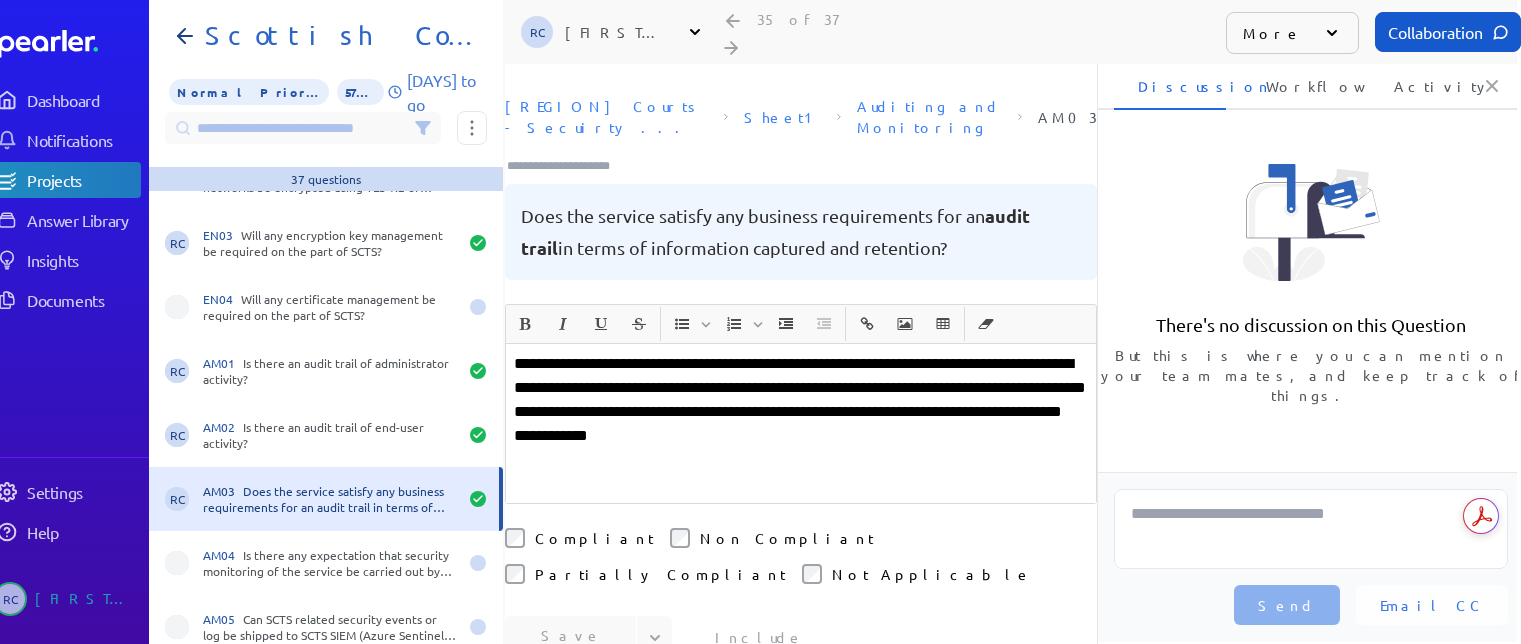 click at bounding box center (801, 460) 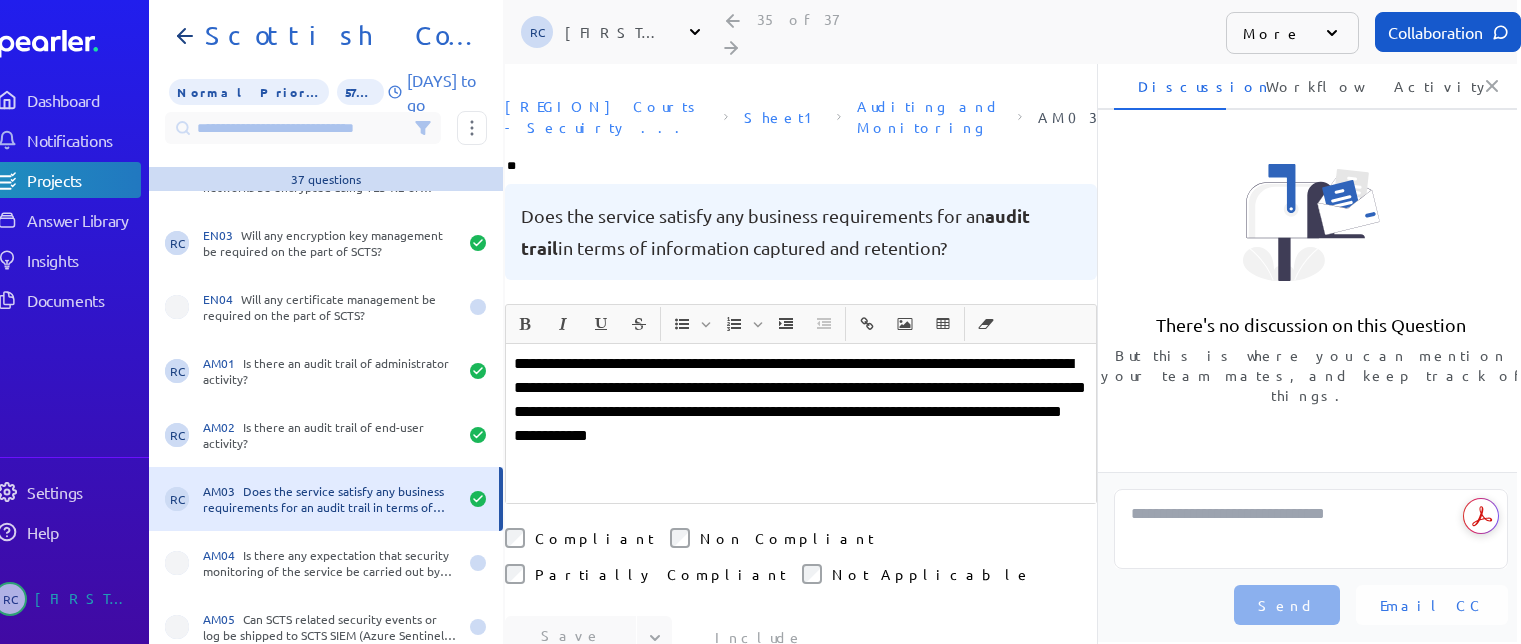 type on "***" 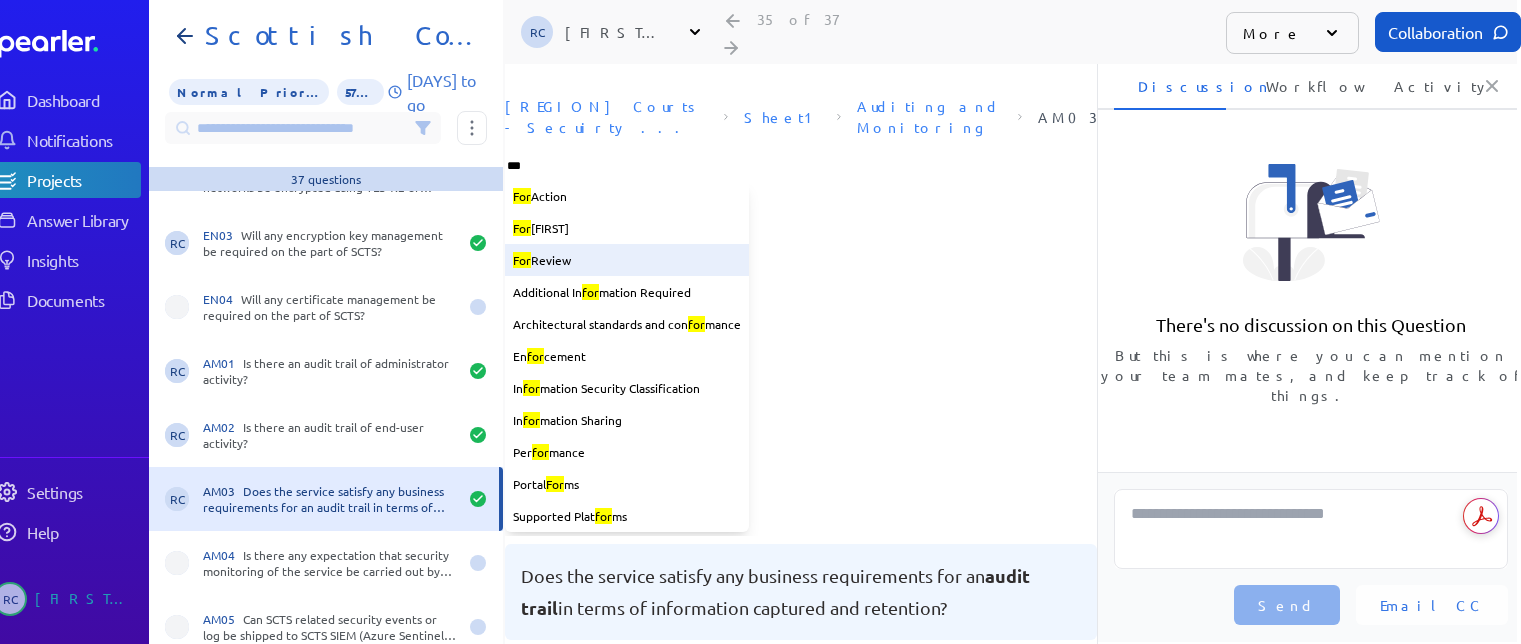 type 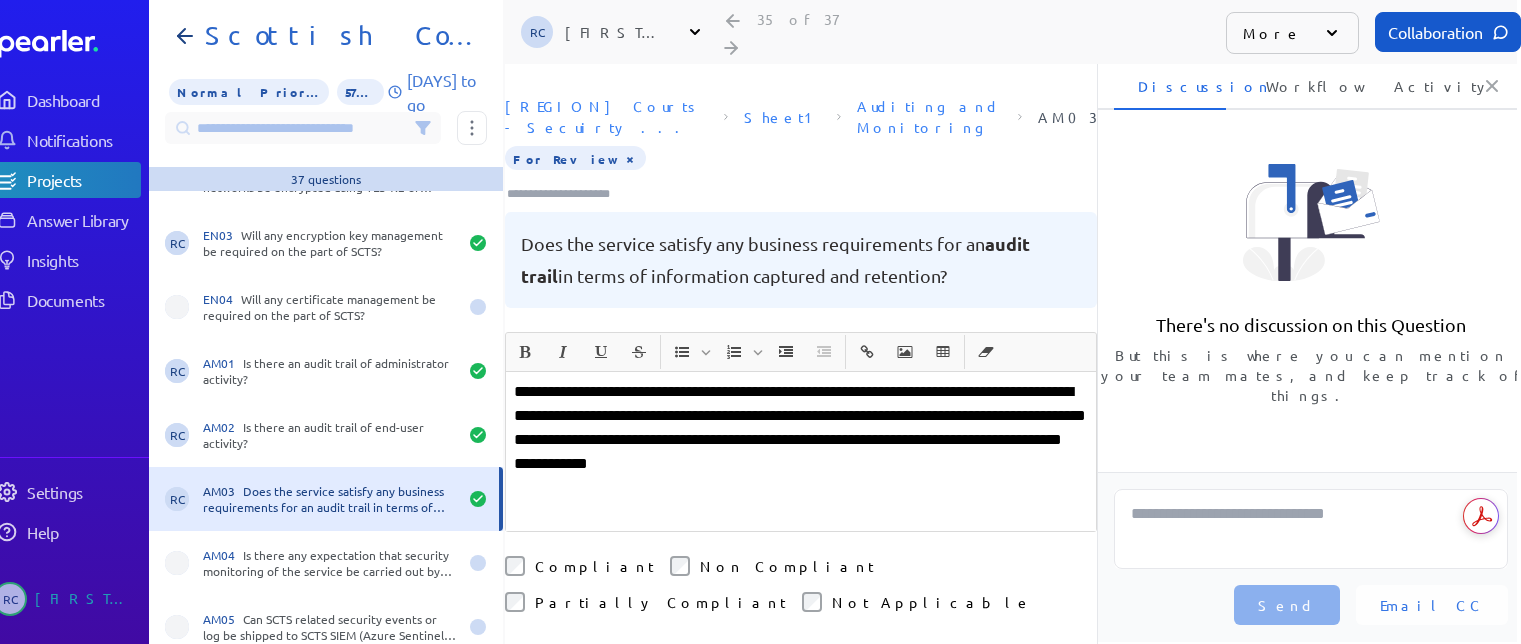 click on "**********" at bounding box center [801, 428] 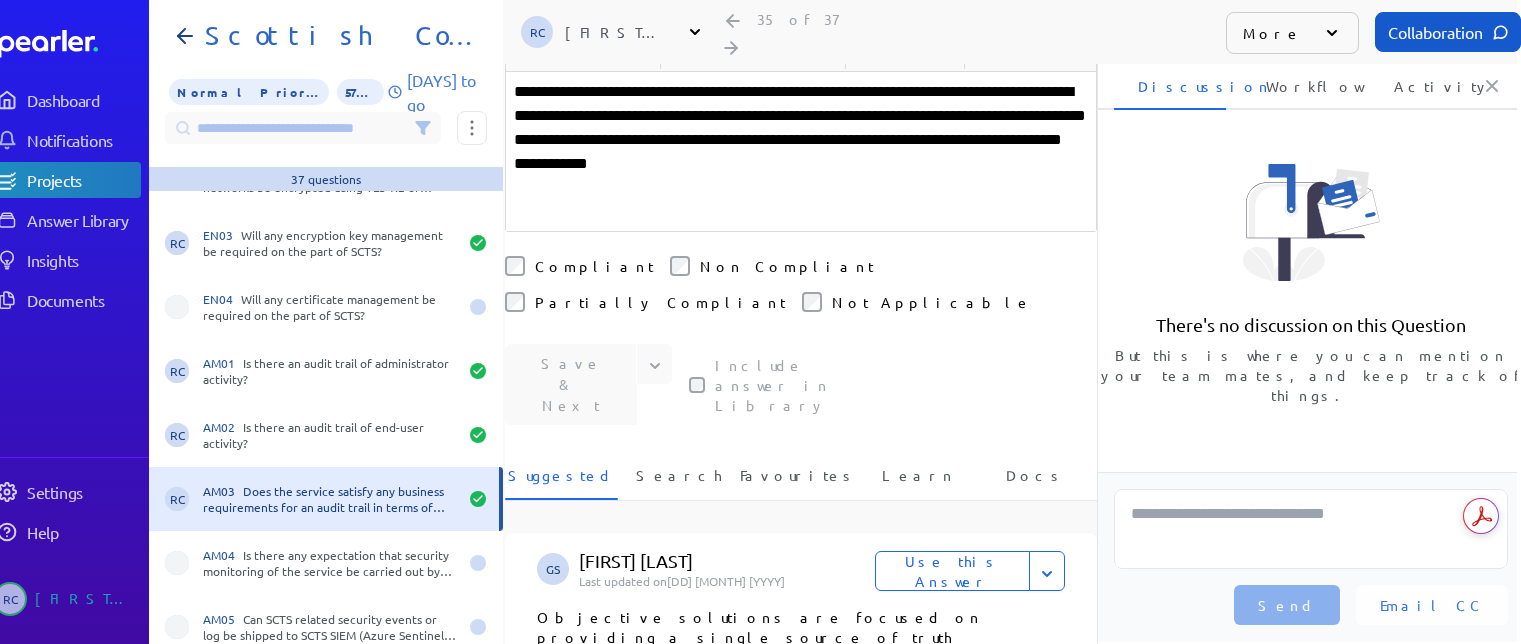 scroll, scrollTop: 0, scrollLeft: 0, axis: both 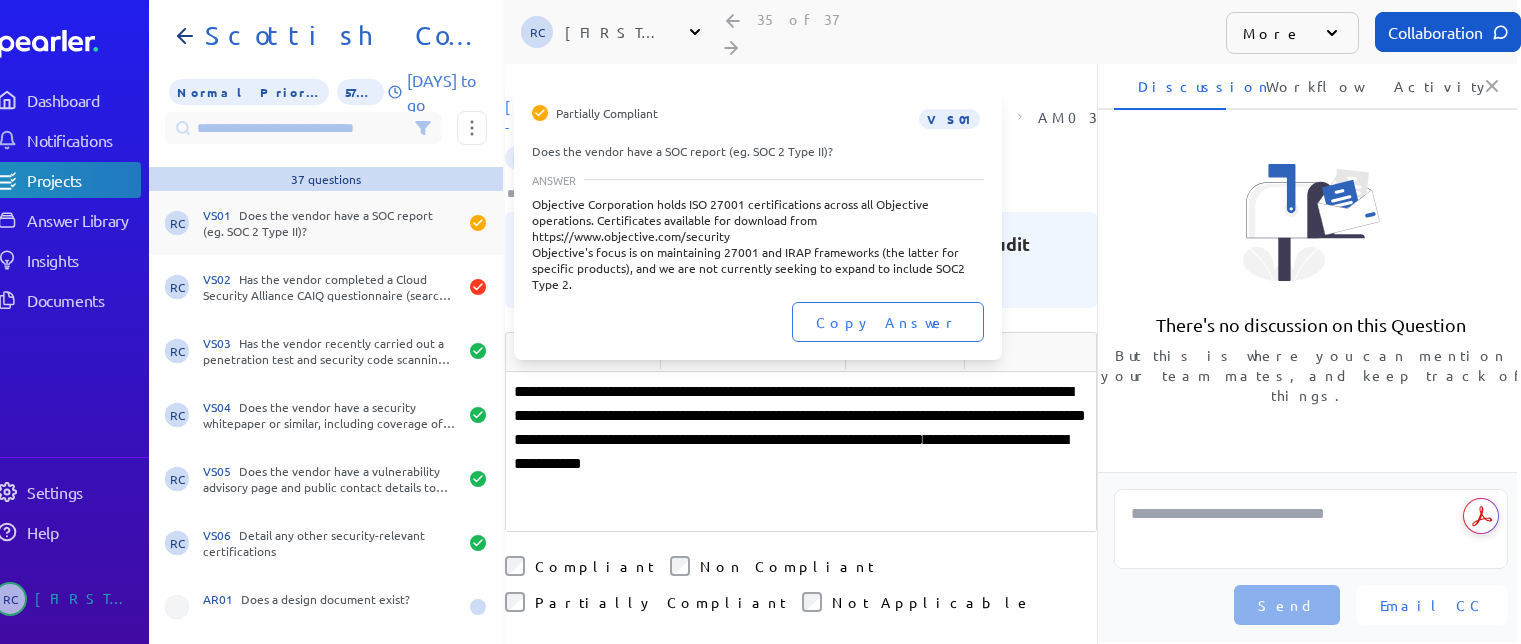 click on "VS01 Does the vendor have a SOC report (eg. SOC 2 Type II)?" at bounding box center (330, 223) 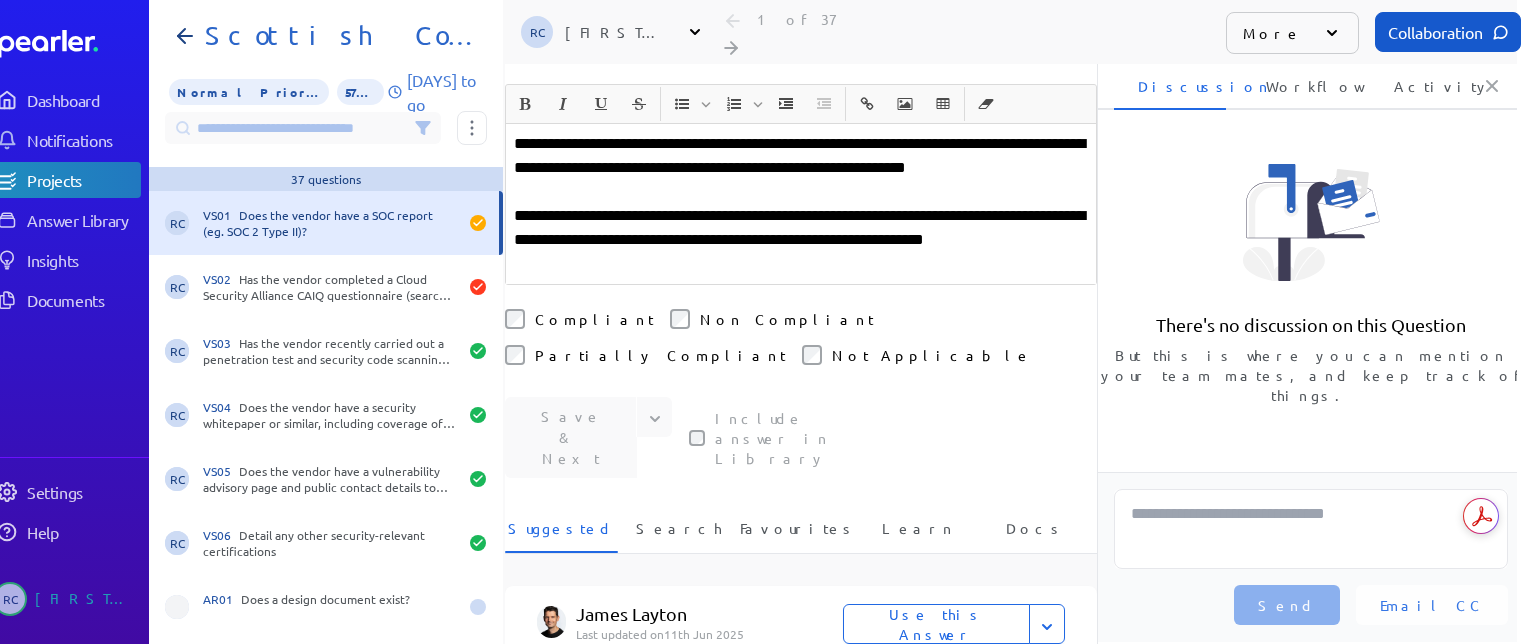 scroll, scrollTop: 300, scrollLeft: 0, axis: vertical 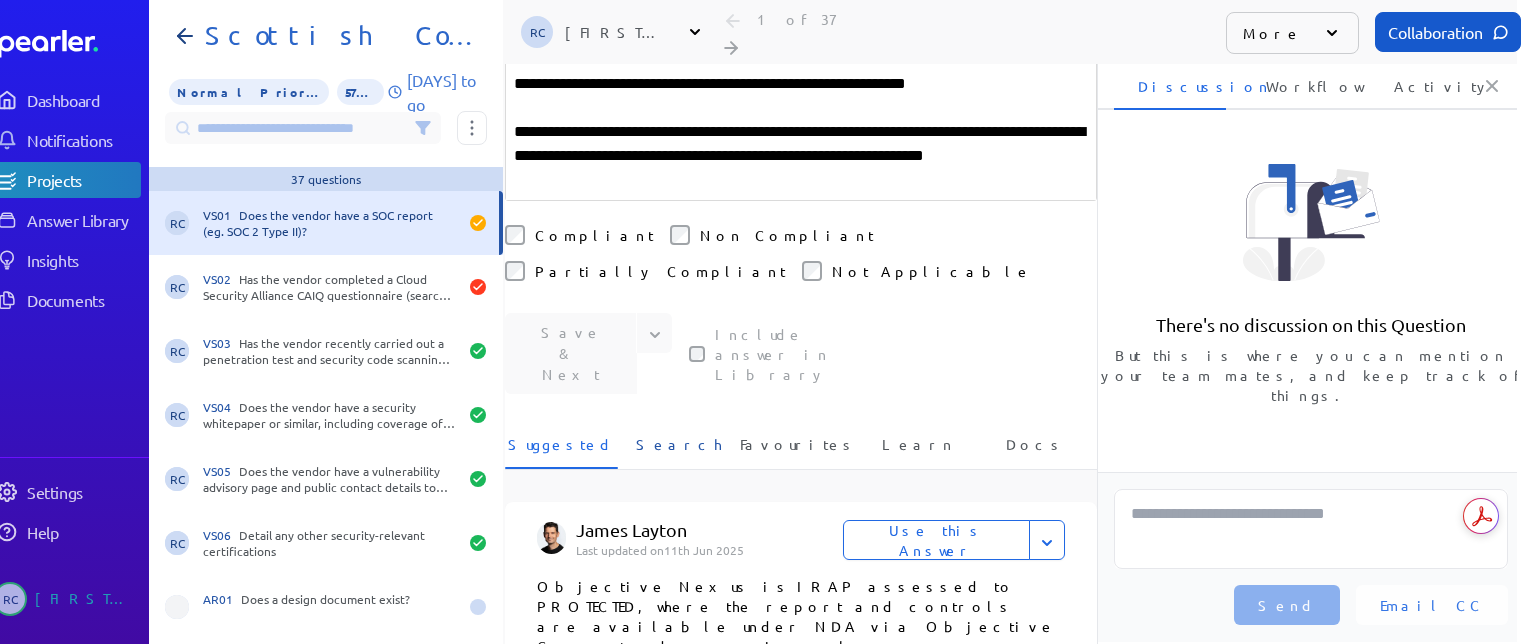 click on "Search" at bounding box center [679, 450] 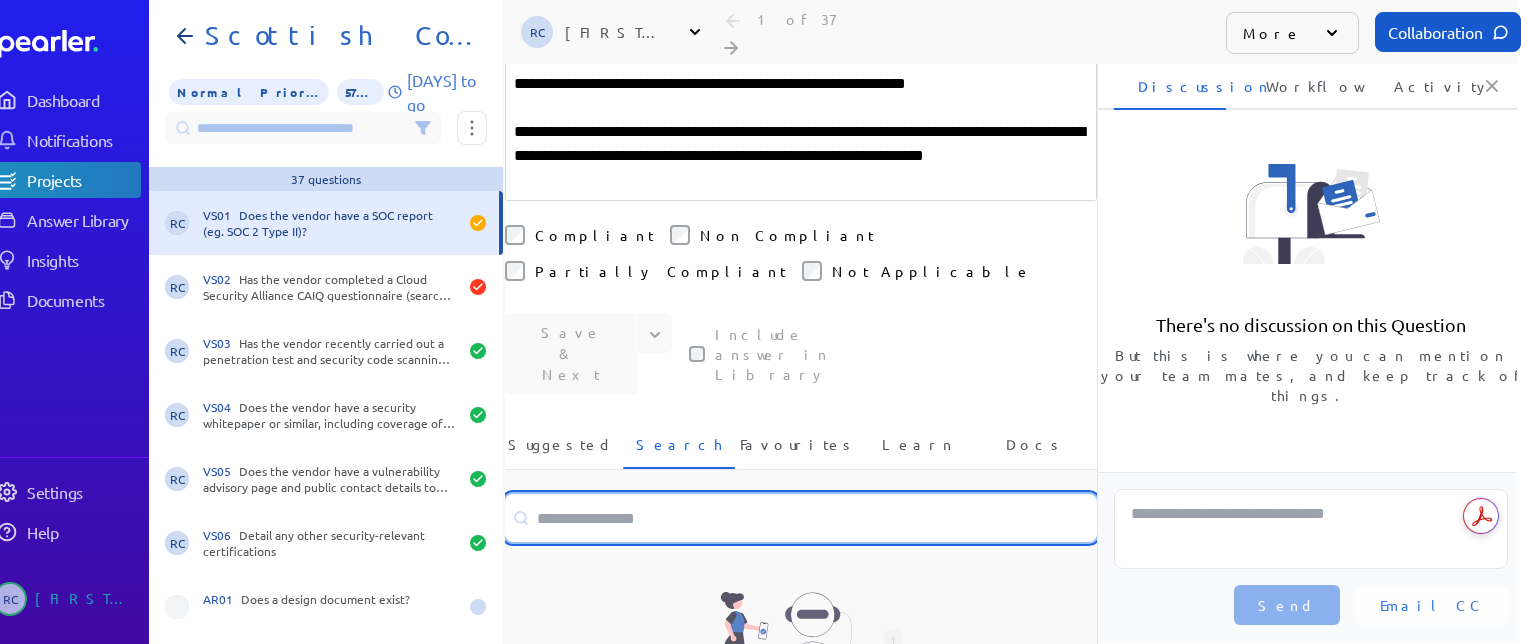 click at bounding box center [801, 518] 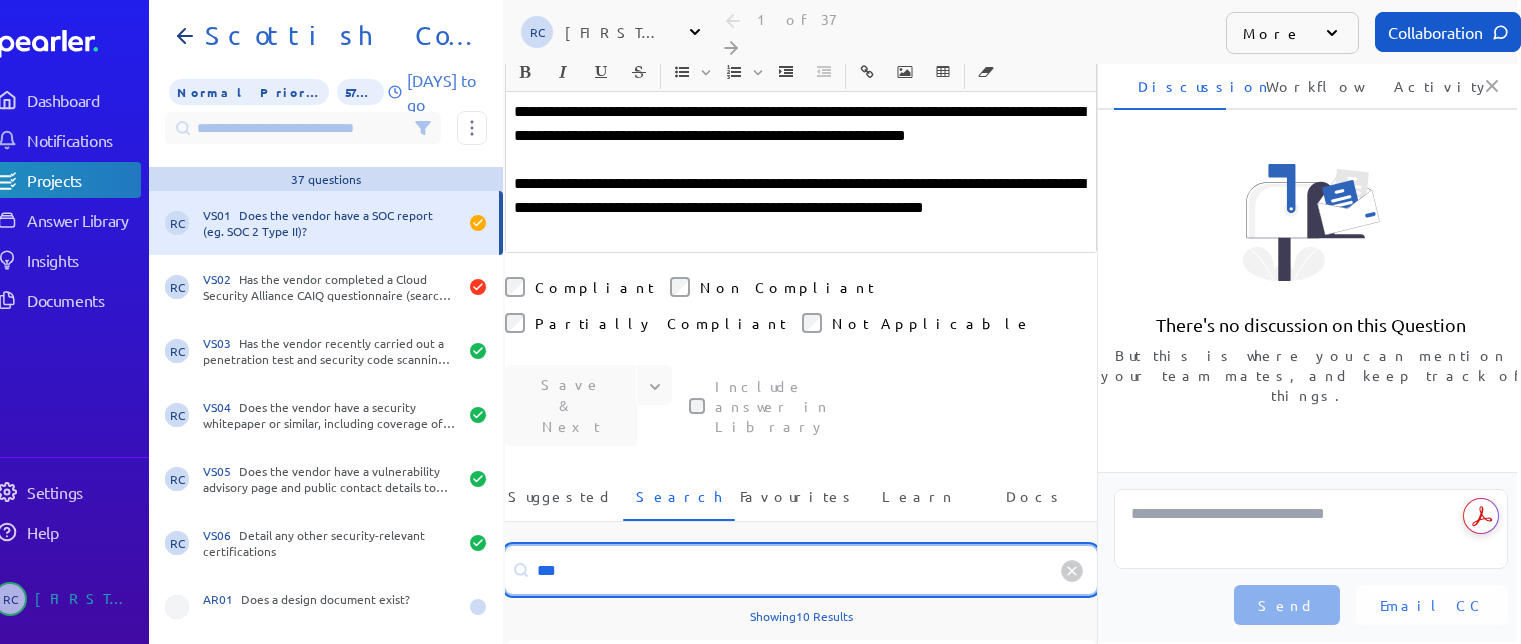 scroll, scrollTop: 300, scrollLeft: 0, axis: vertical 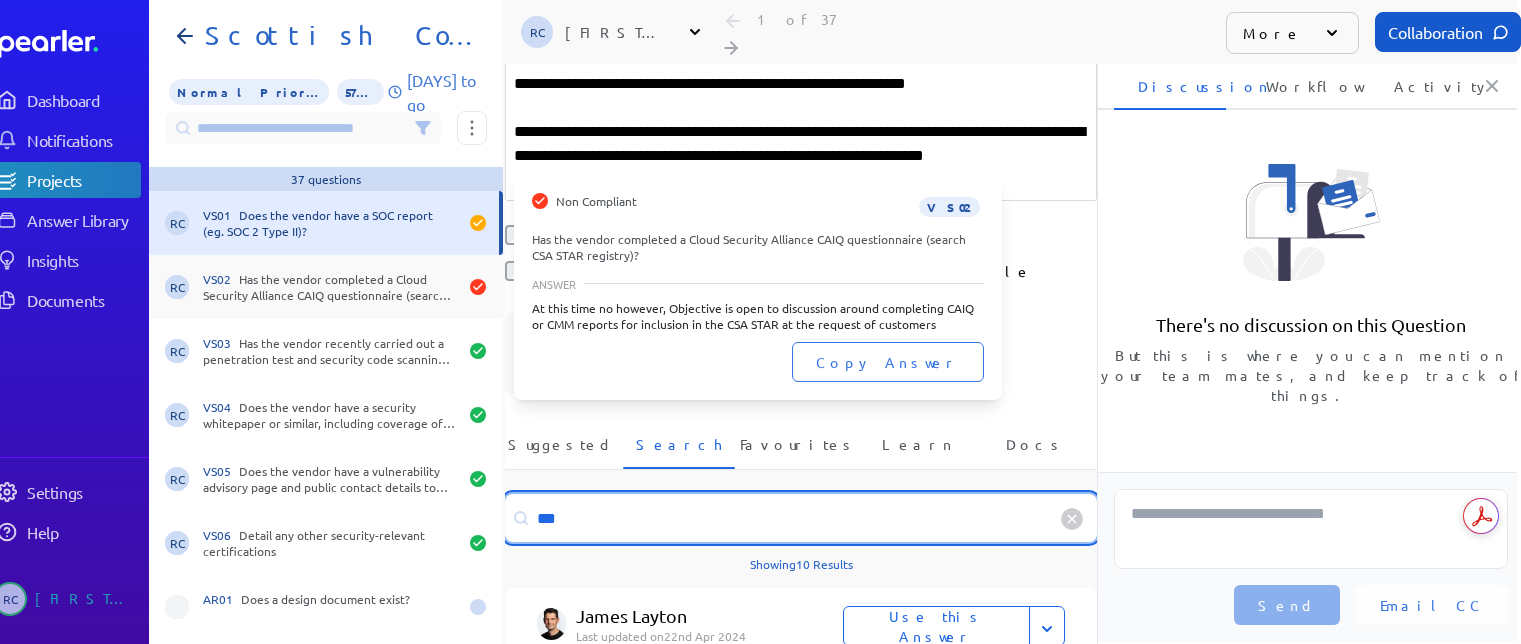 type on "***" 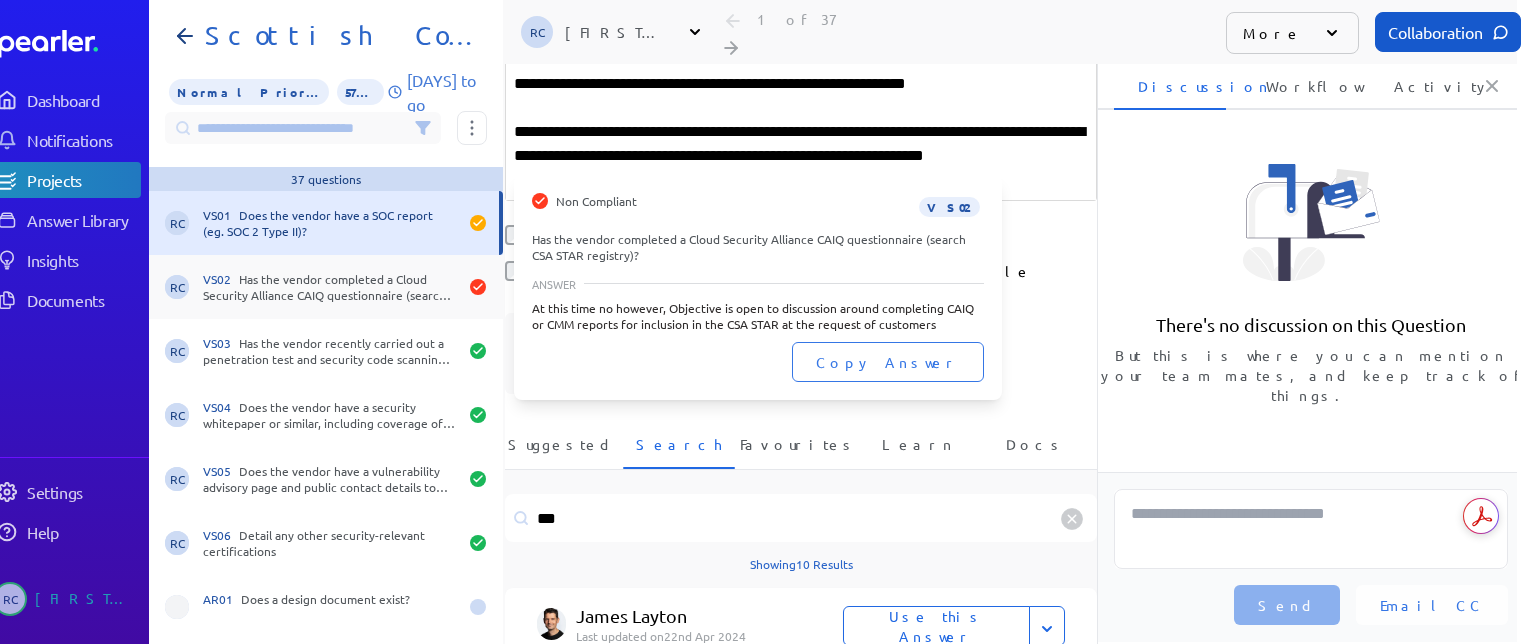 click on "VS02 Has the vendor completed a Cloud Security Alliance CAIQ questionnaire (search CSA STAR registry)?" at bounding box center (330, 287) 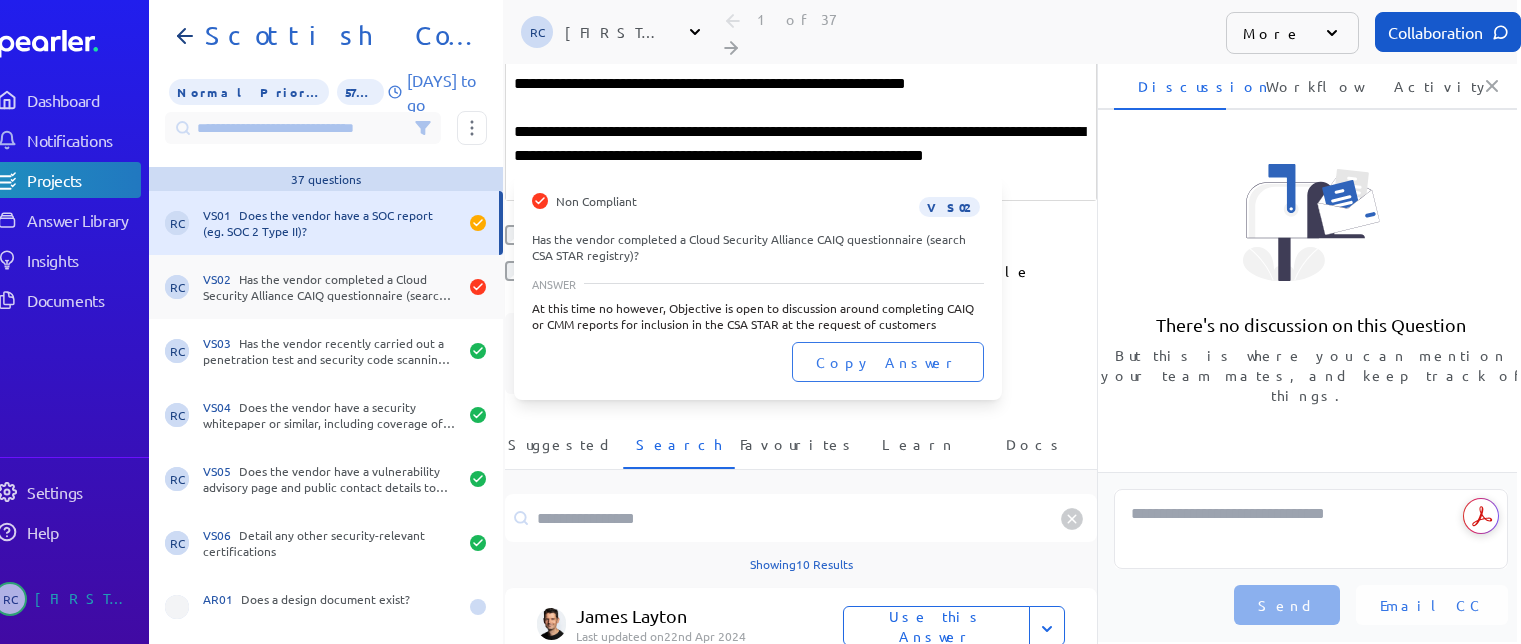 scroll, scrollTop: 332, scrollLeft: 0, axis: vertical 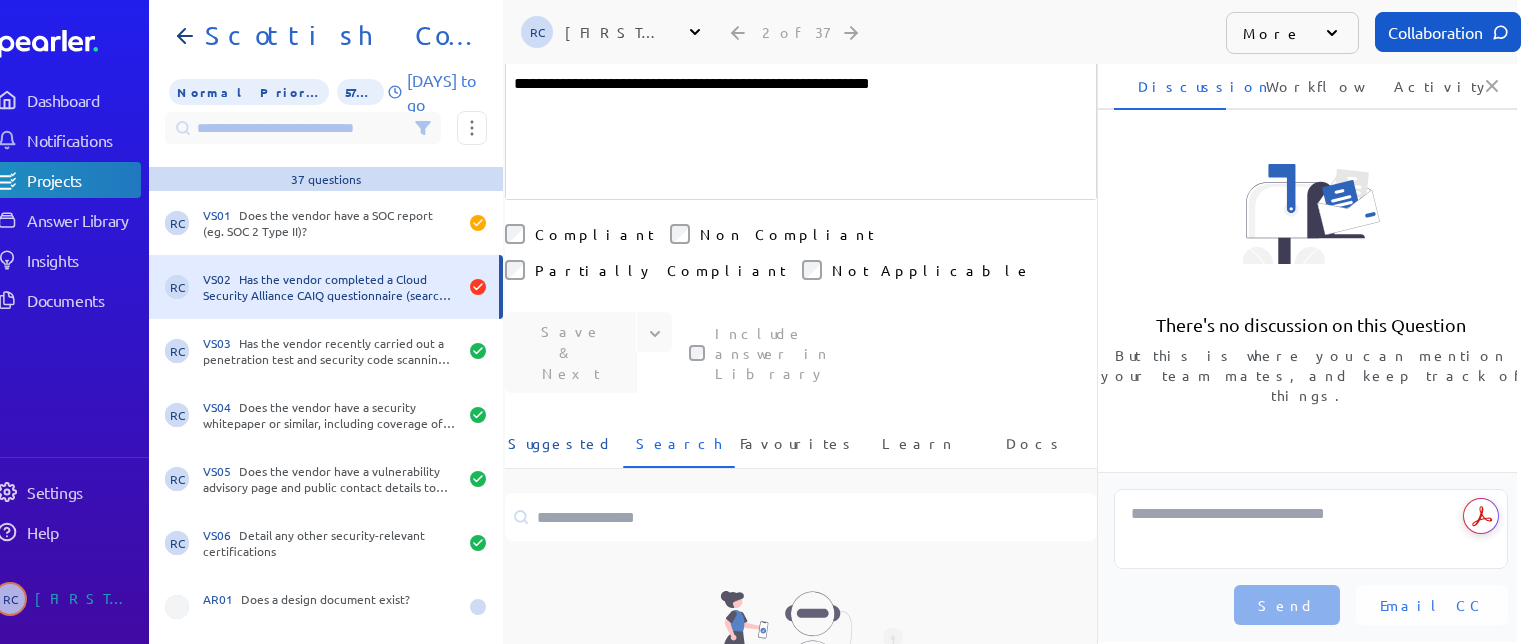 click on "Suggested" at bounding box center (561, 449) 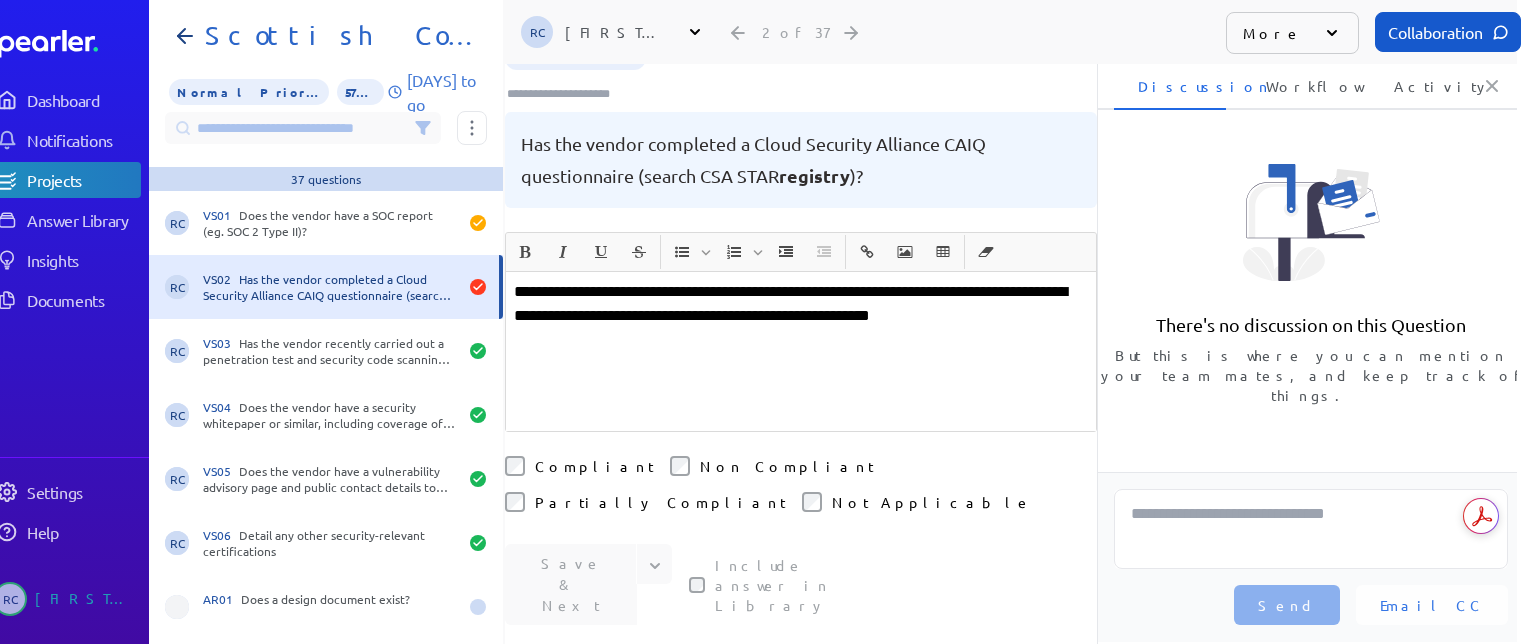 scroll, scrollTop: 0, scrollLeft: 0, axis: both 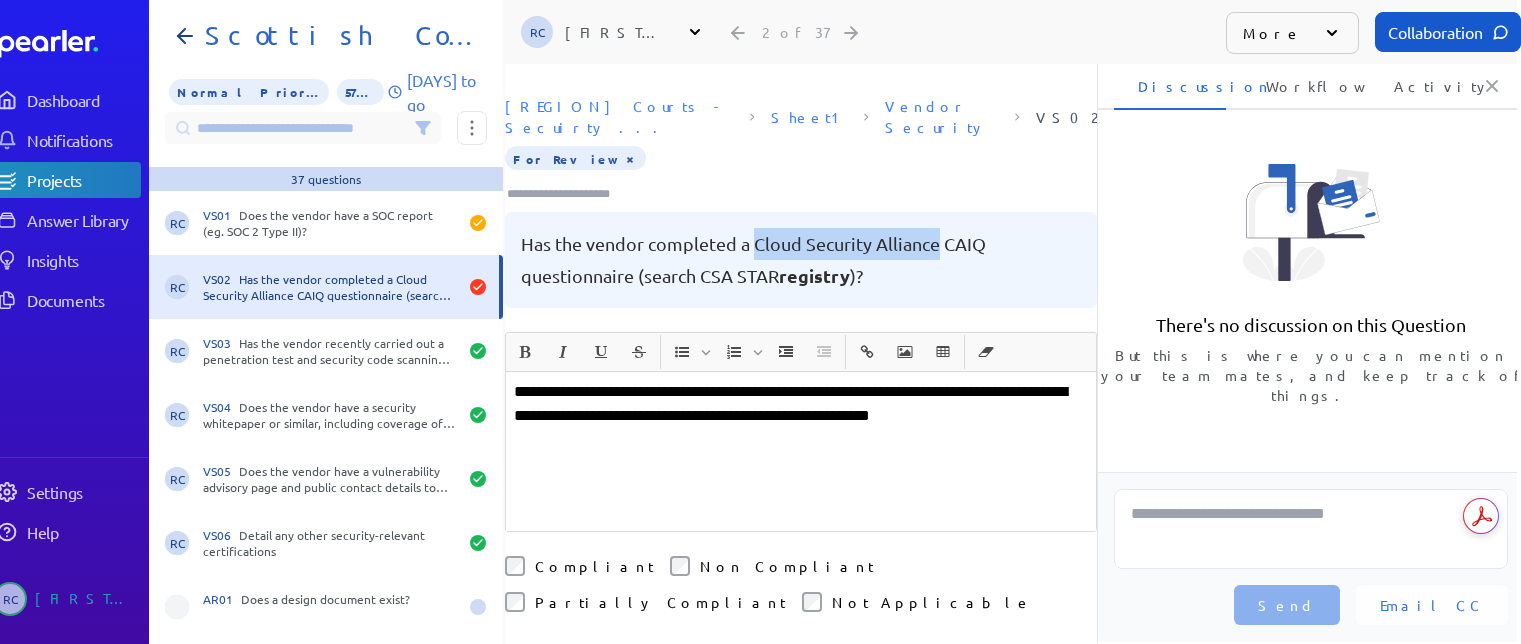 drag, startPoint x: 751, startPoint y: 223, endPoint x: 929, endPoint y: 237, distance: 178.54971 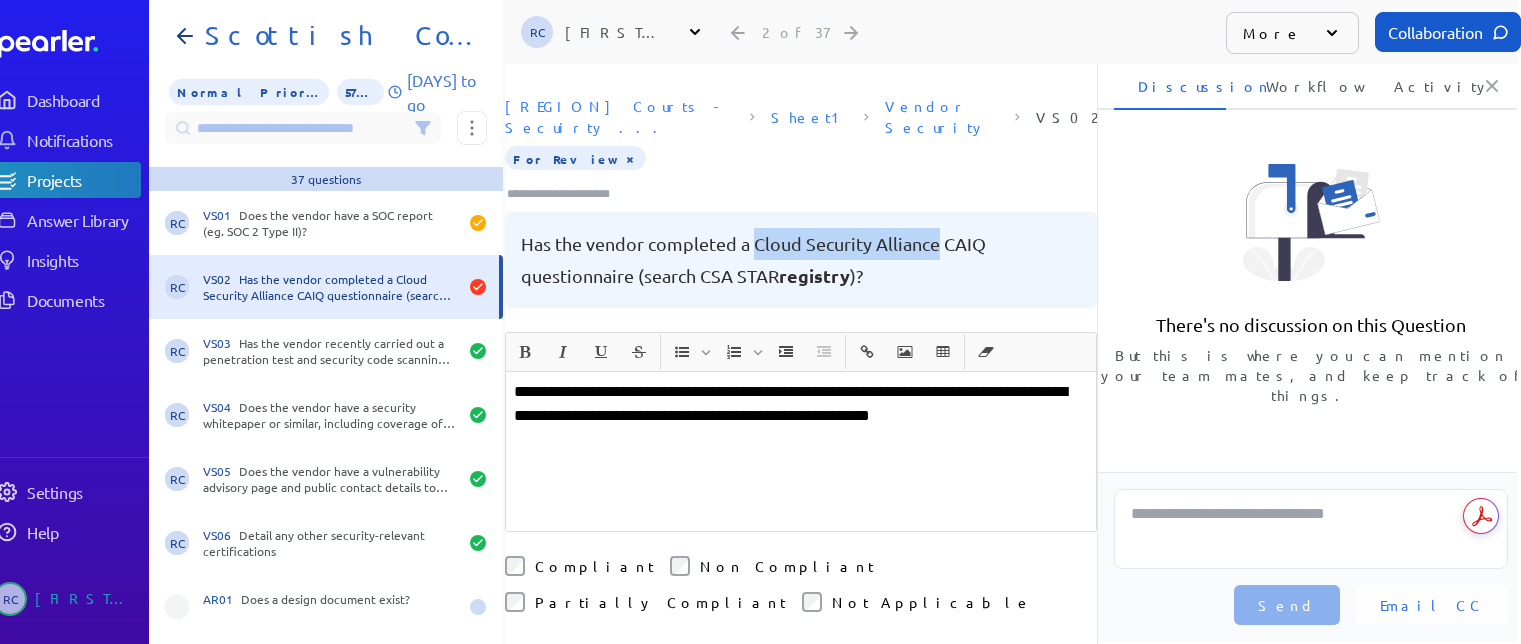 click on "Has the vendor completed a Cloud Security Alliance CAIQ questionnaire (search CSA STAR  registry )?" at bounding box center (801, 260) 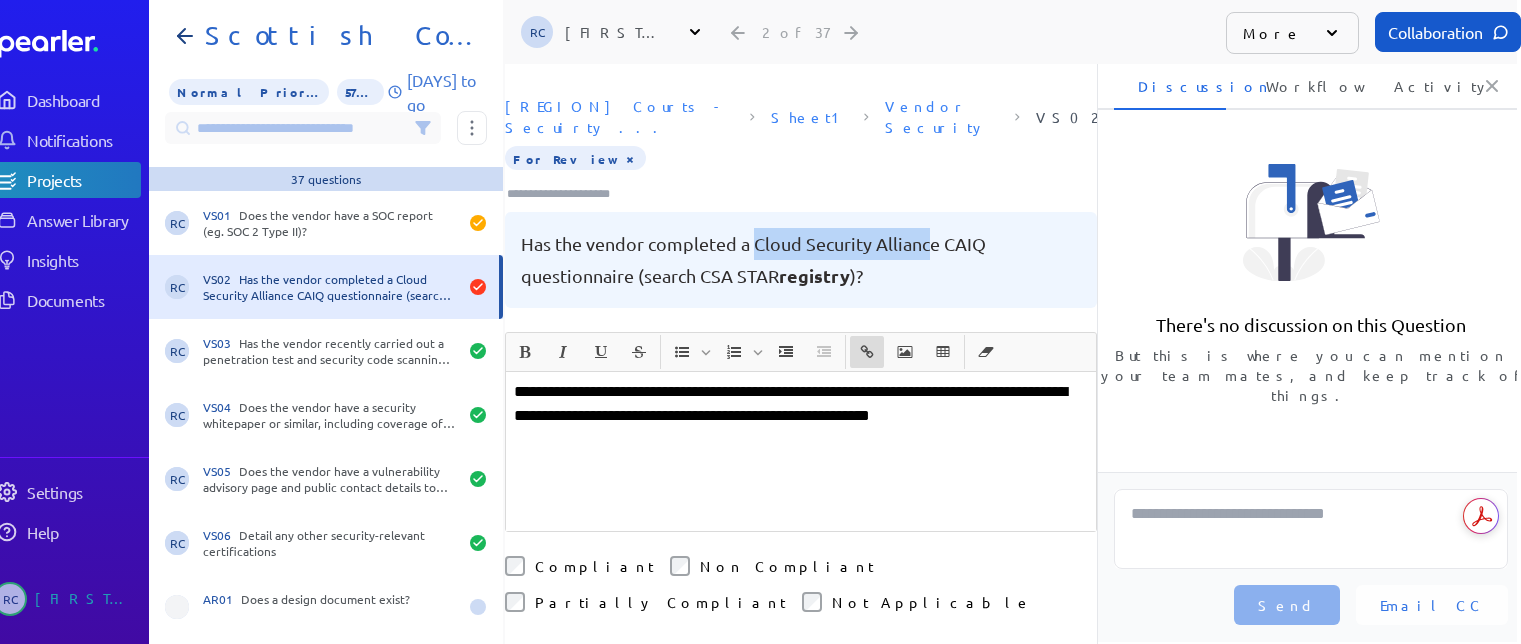 copy on "Cloud Security Allianc" 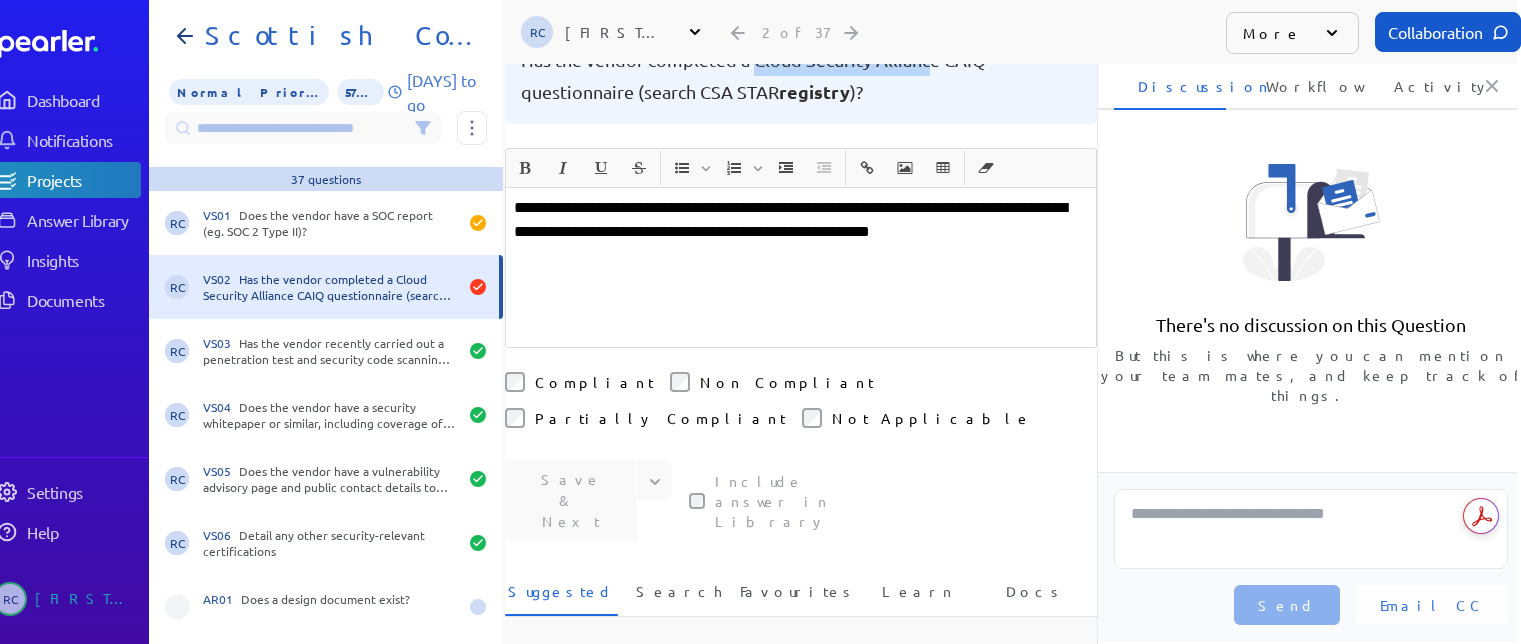 scroll, scrollTop: 200, scrollLeft: 0, axis: vertical 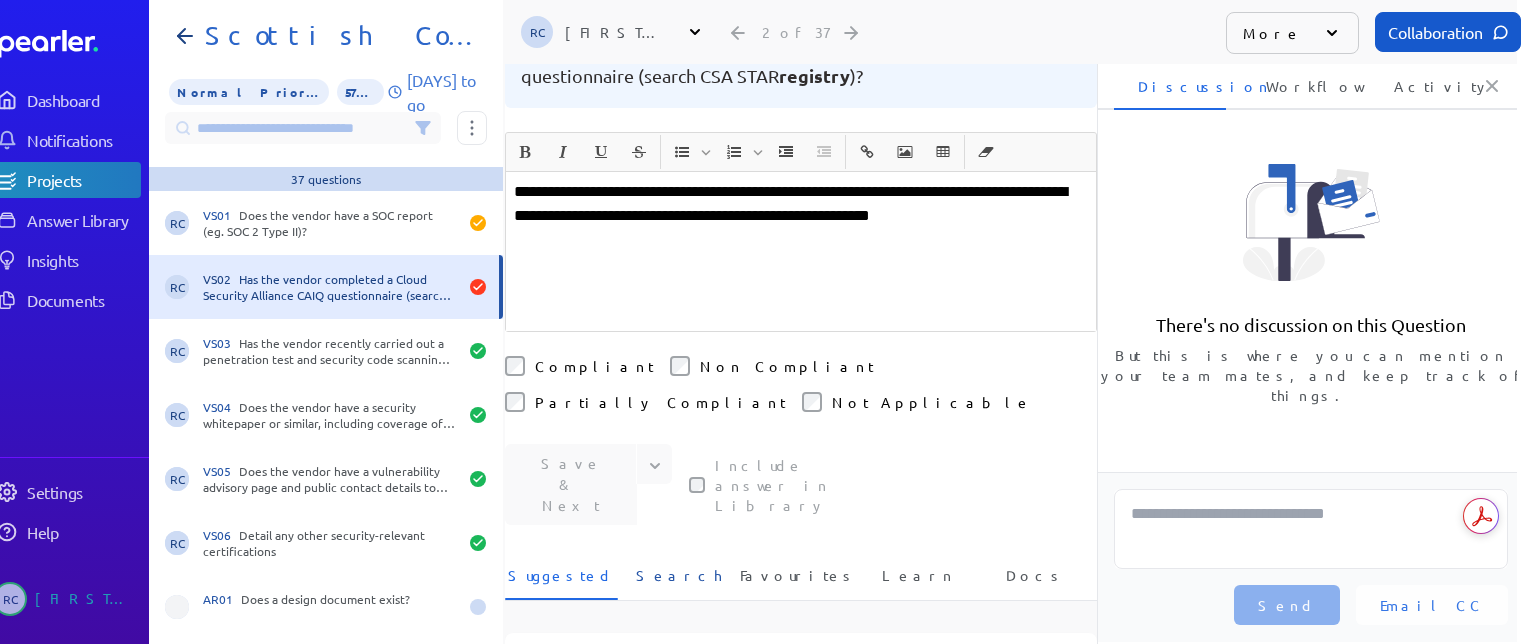 click on "Search" at bounding box center [679, 581] 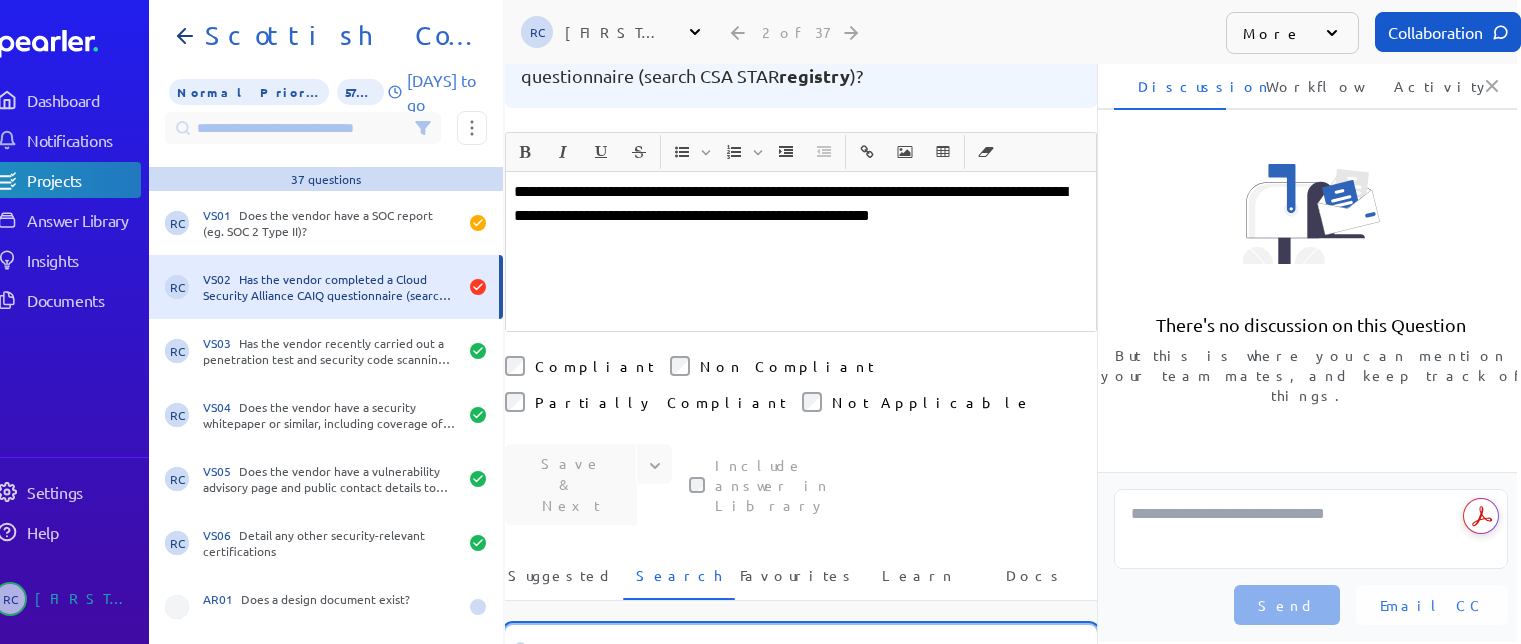 click at bounding box center [801, 649] 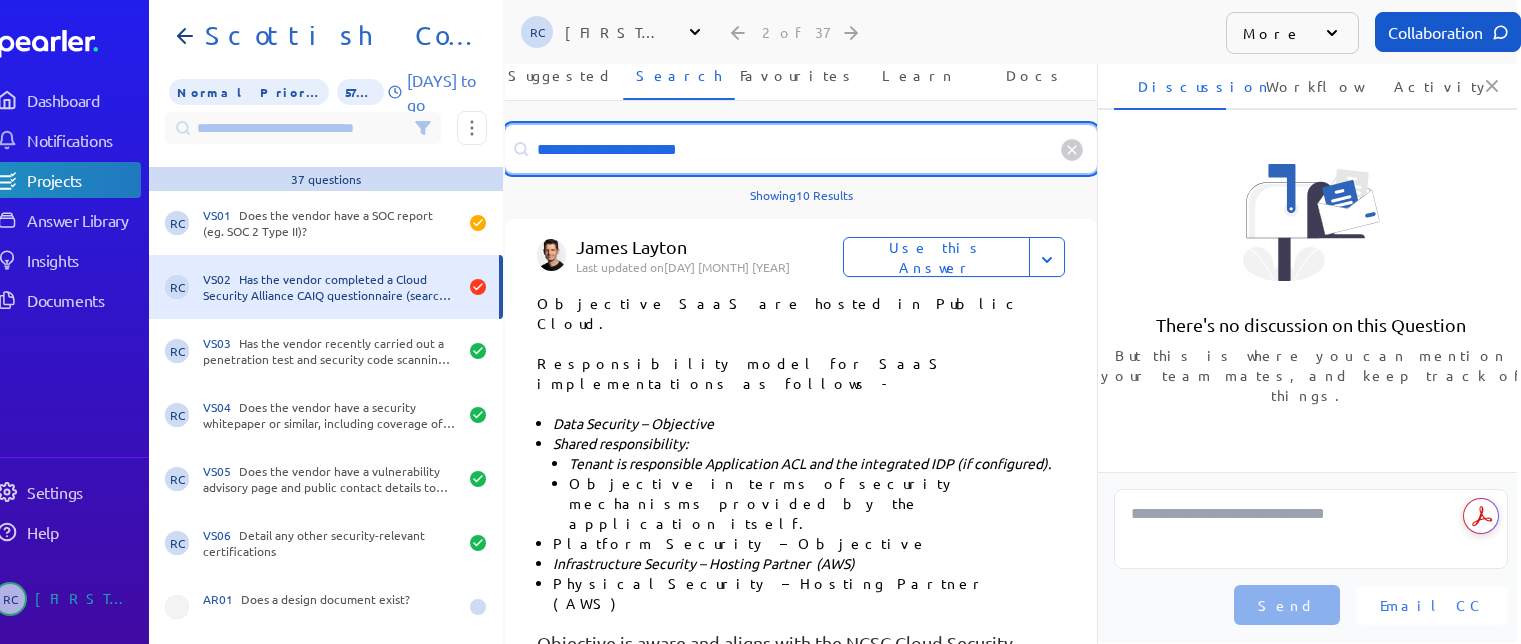 scroll, scrollTop: 0, scrollLeft: 0, axis: both 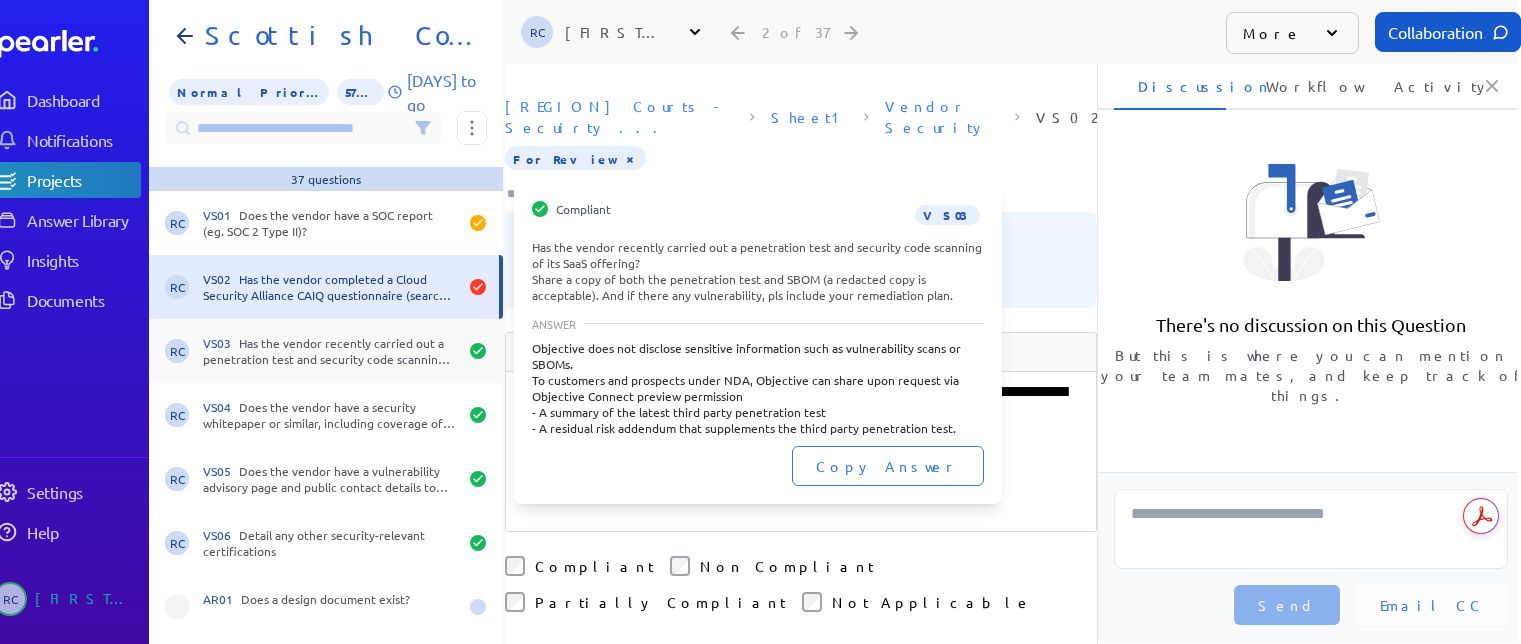 type on "**********" 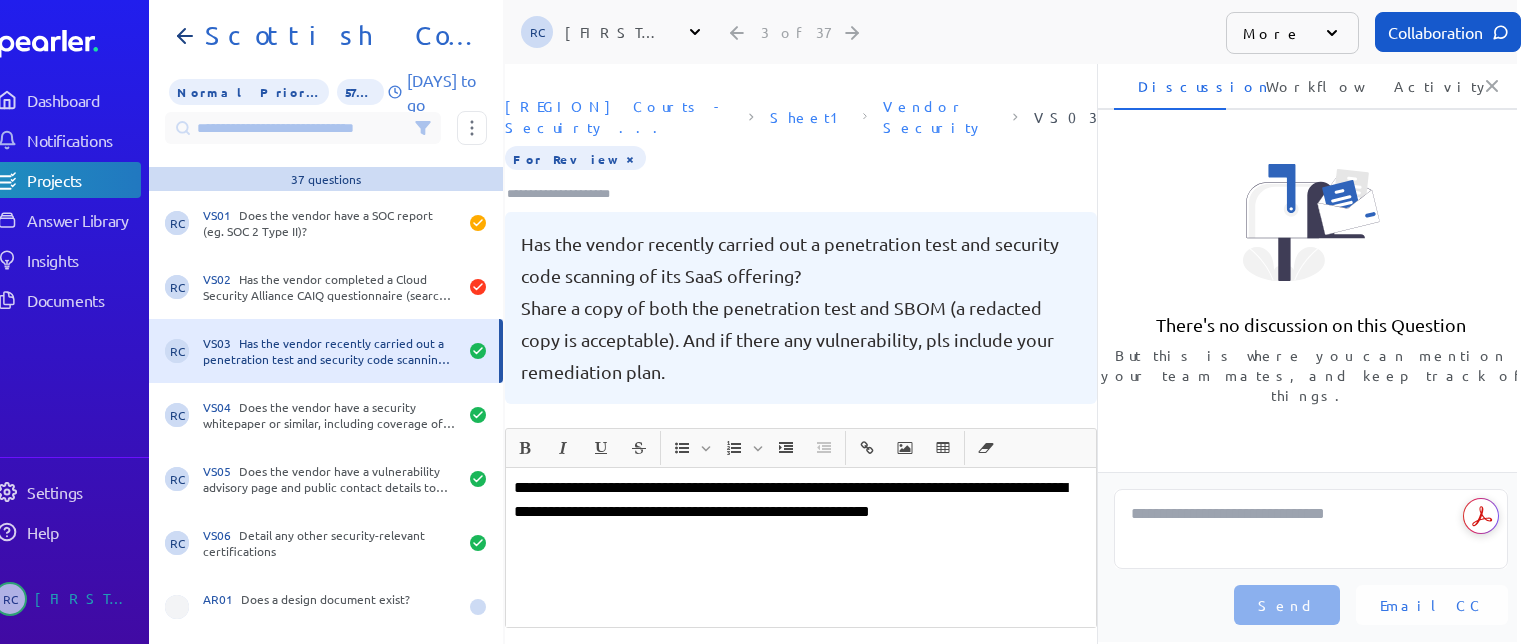 type 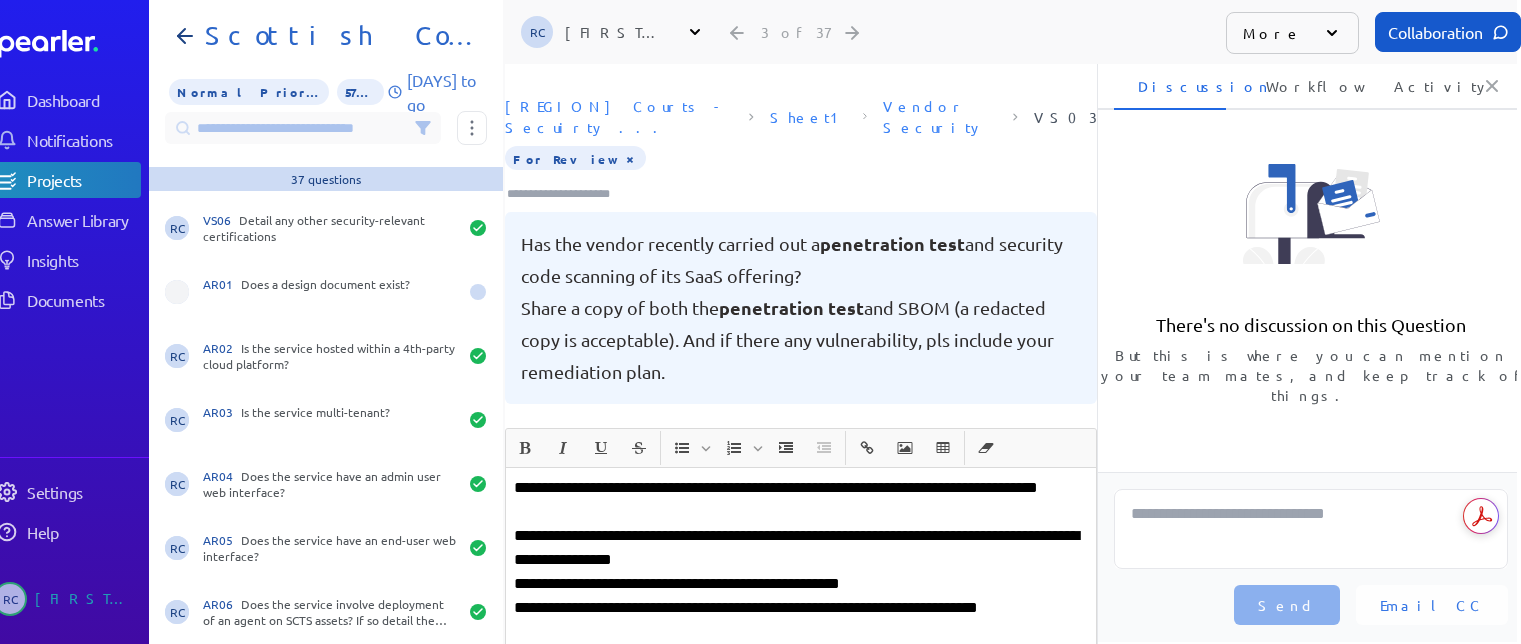 scroll, scrollTop: 200, scrollLeft: 0, axis: vertical 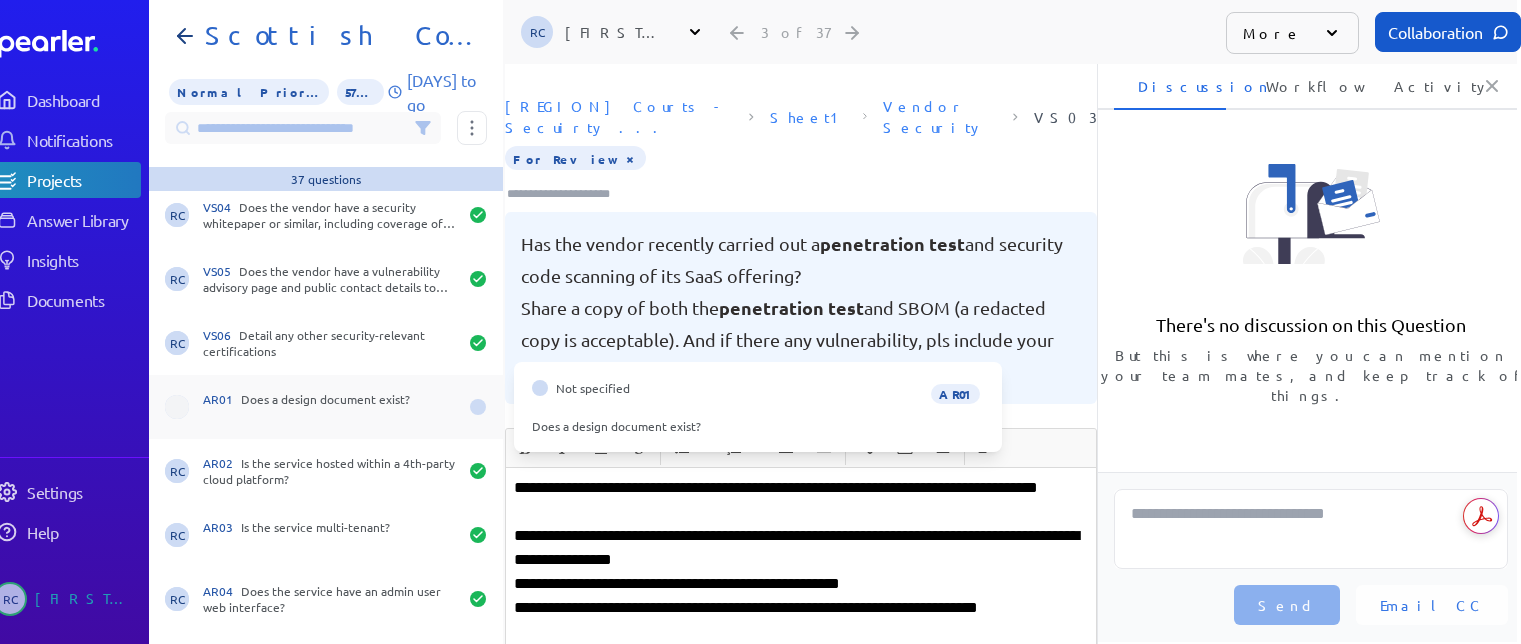 click on "AR01 Does a design document exist?" at bounding box center [330, 407] 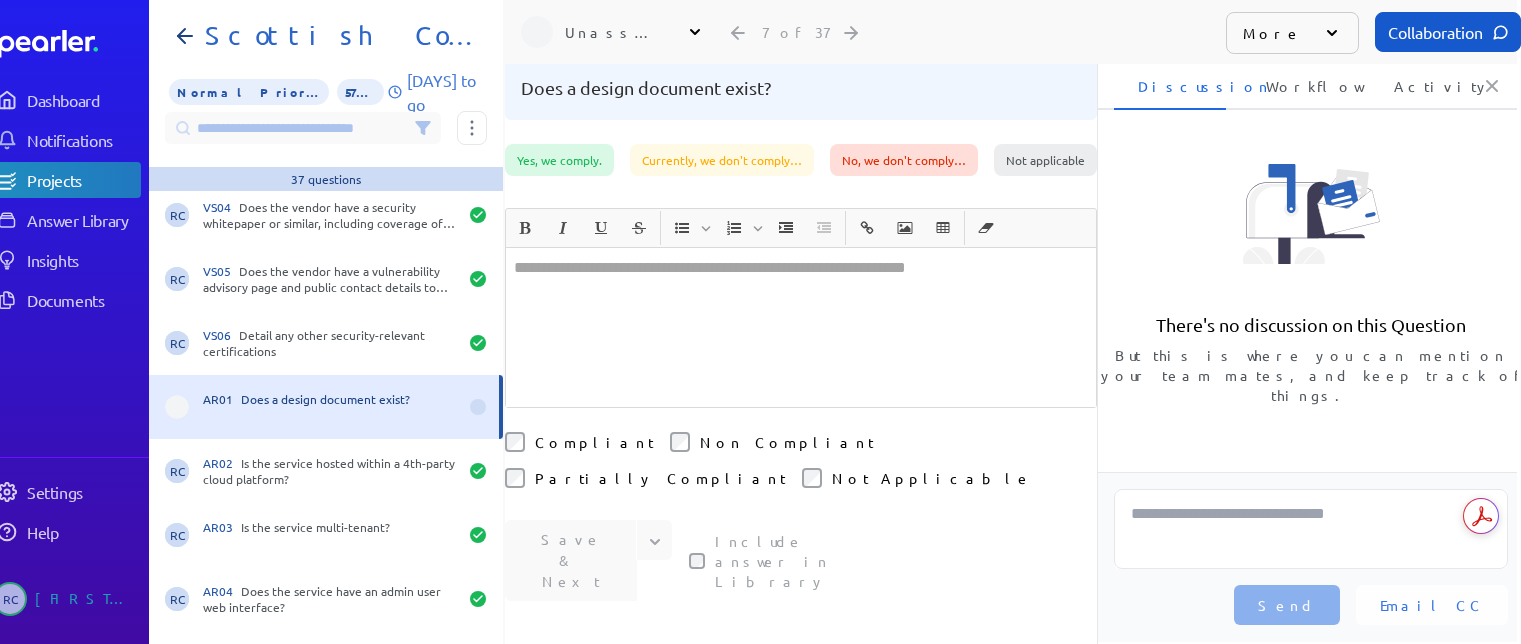 scroll, scrollTop: 300, scrollLeft: 0, axis: vertical 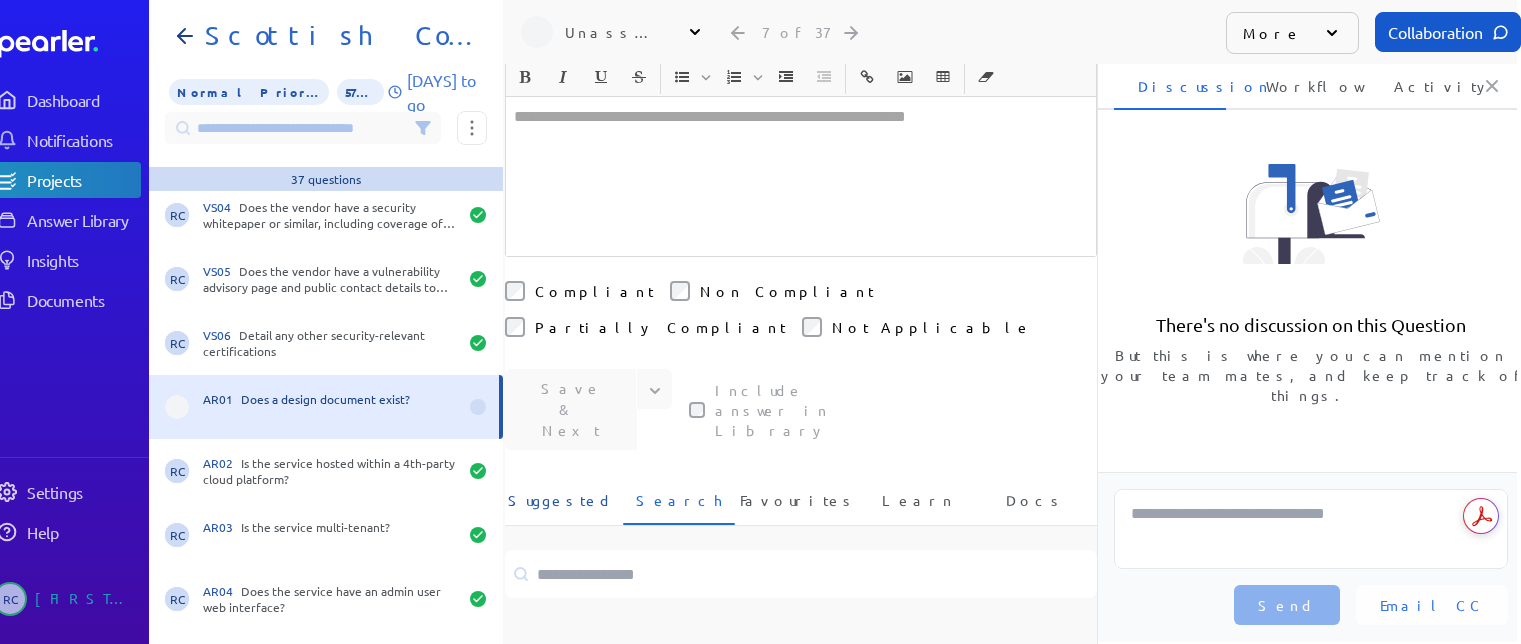 click on "Suggested" at bounding box center (561, 506) 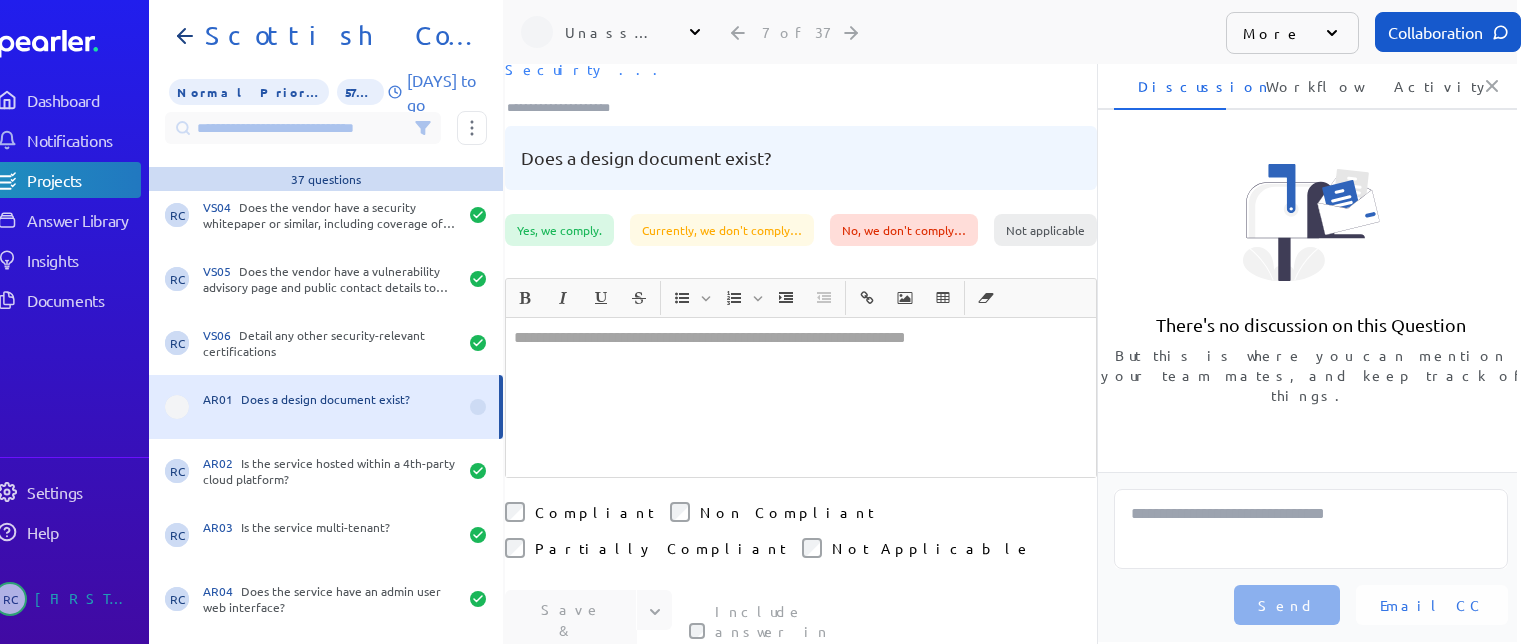 scroll, scrollTop: 300, scrollLeft: 0, axis: vertical 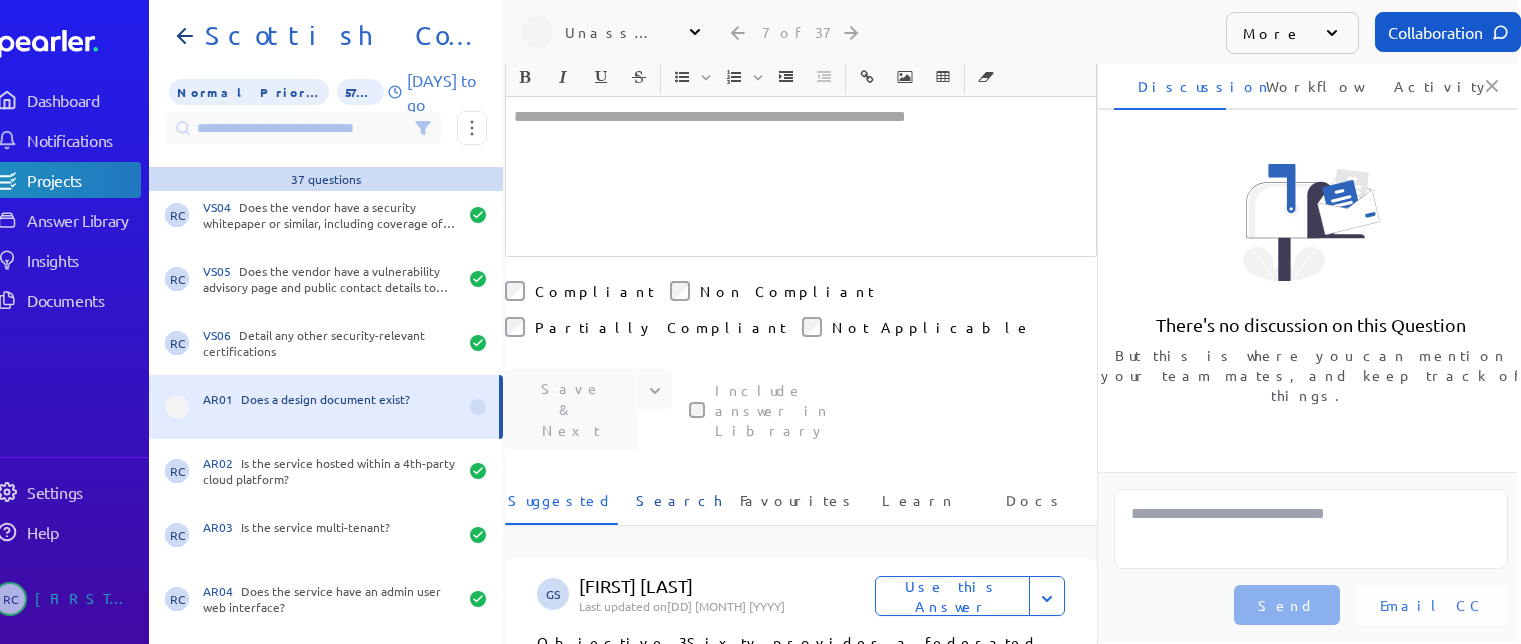 click on "Search" at bounding box center (679, 506) 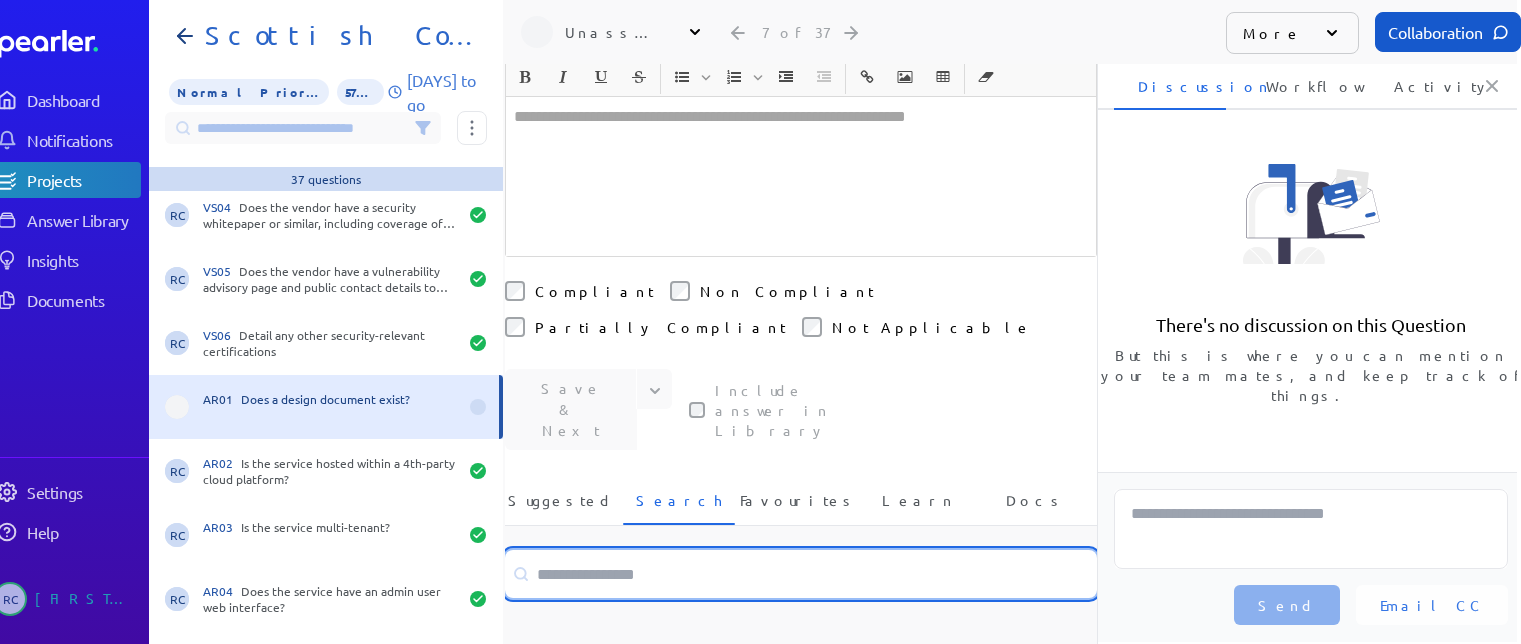 click at bounding box center [801, 574] 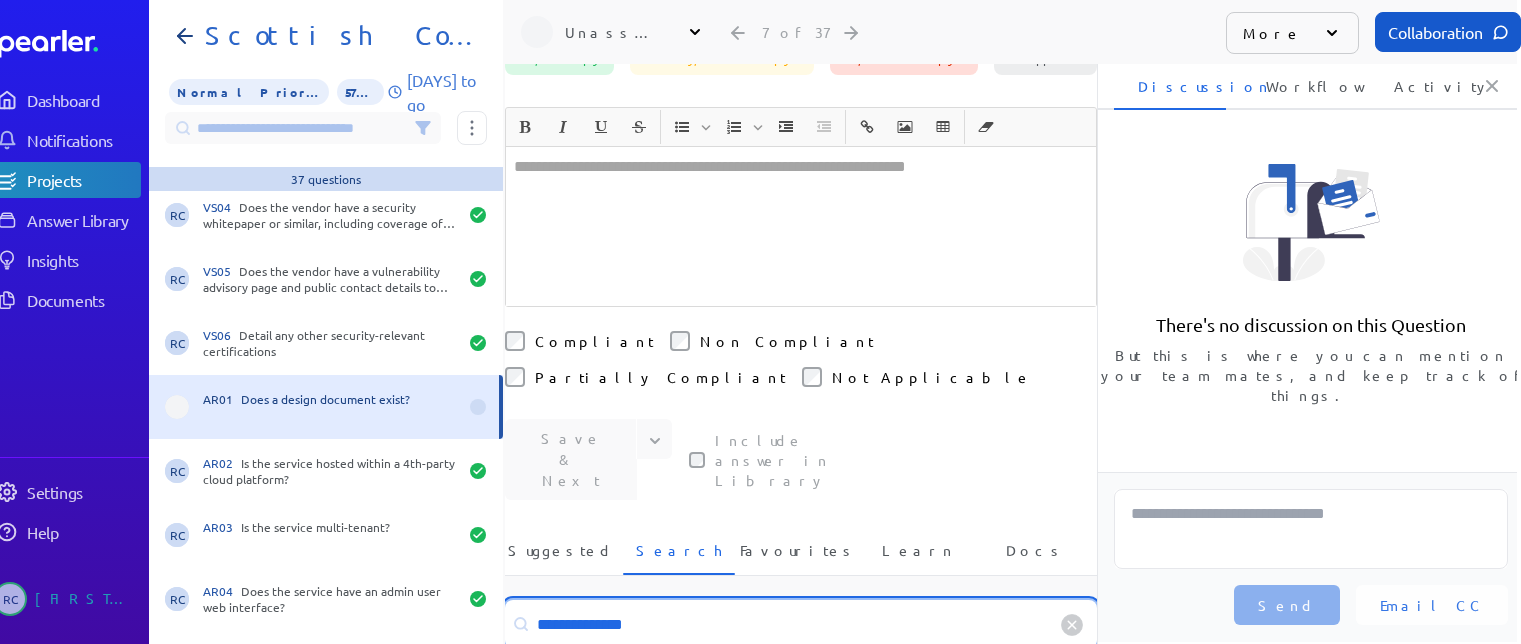 scroll, scrollTop: 300, scrollLeft: 0, axis: vertical 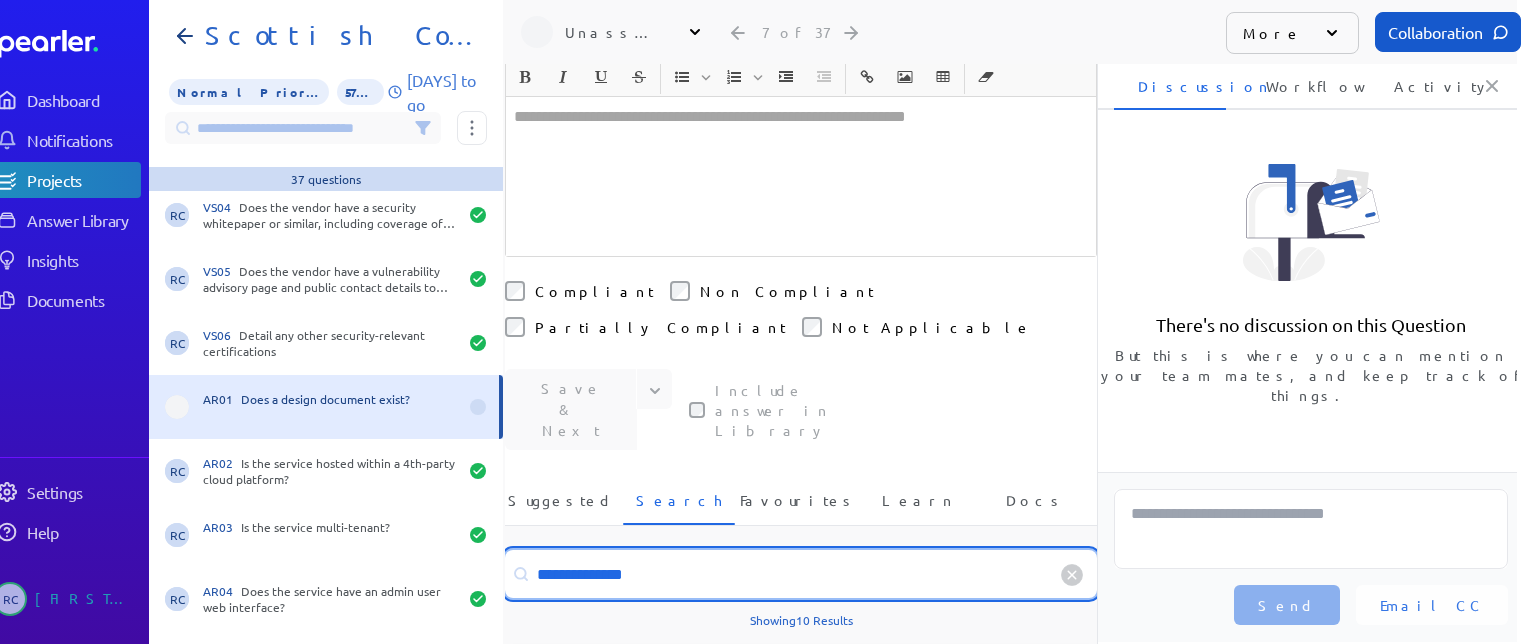 type on "**********" 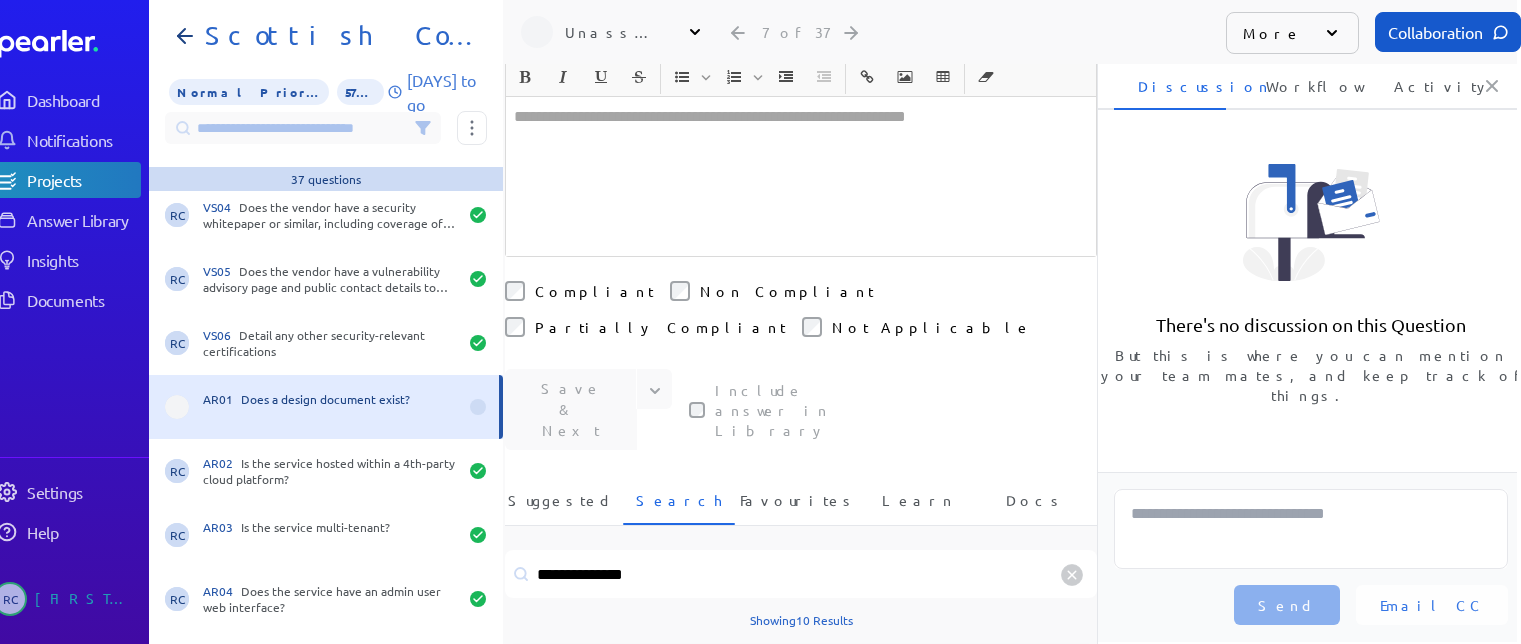 click on "Use this Answer" at bounding box center (936, 682) 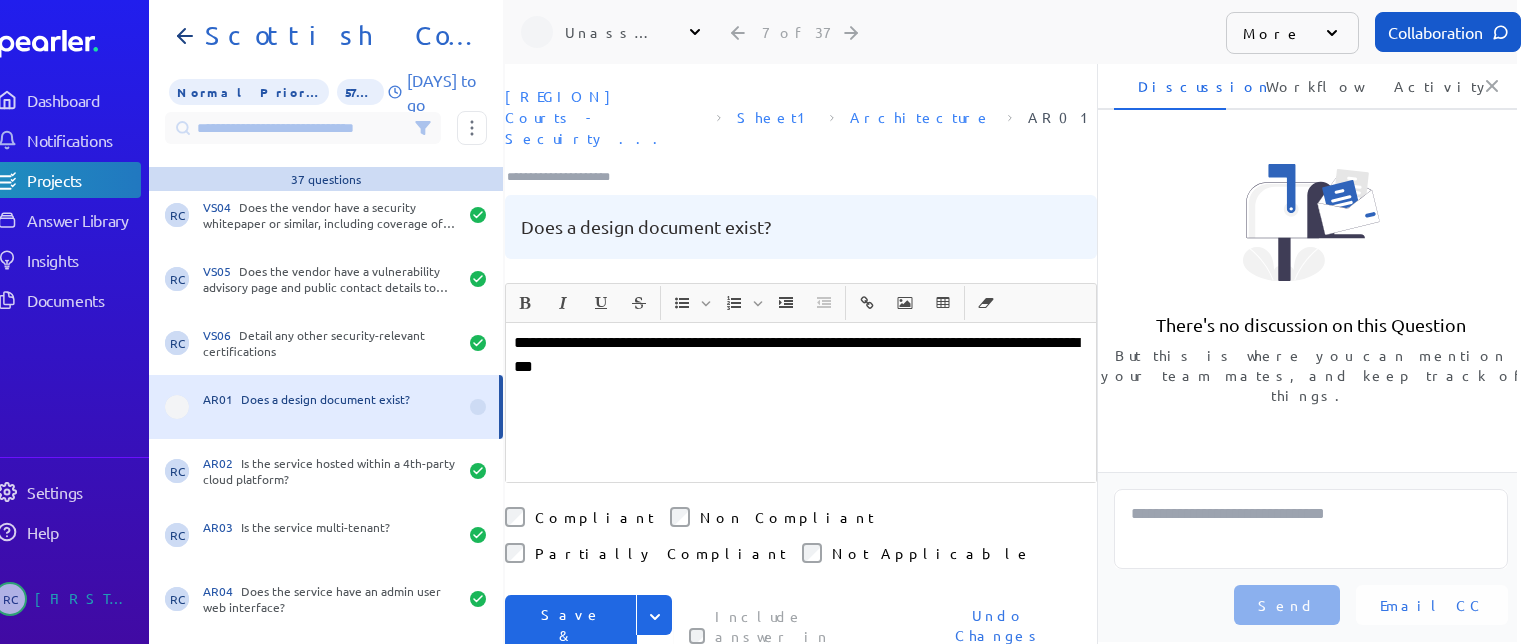 scroll, scrollTop: 0, scrollLeft: 0, axis: both 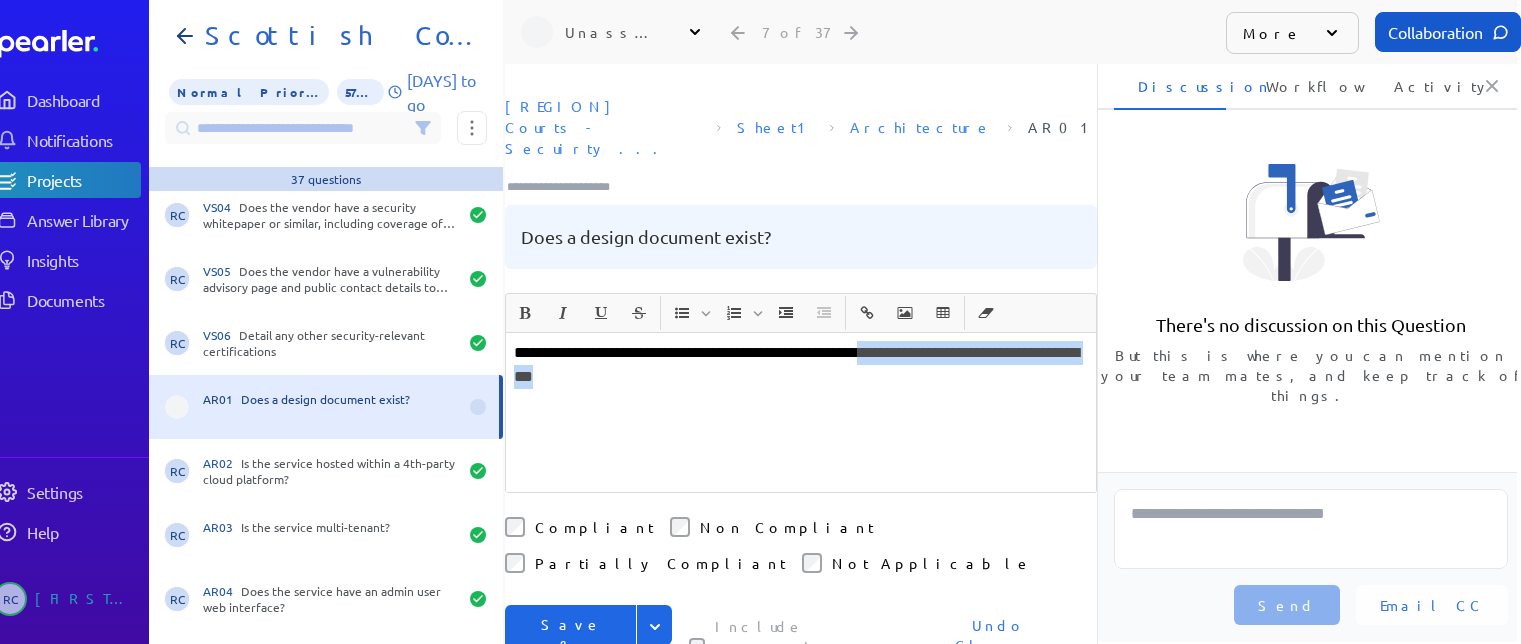 drag, startPoint x: 909, startPoint y: 309, endPoint x: 947, endPoint y: 336, distance: 46.615448 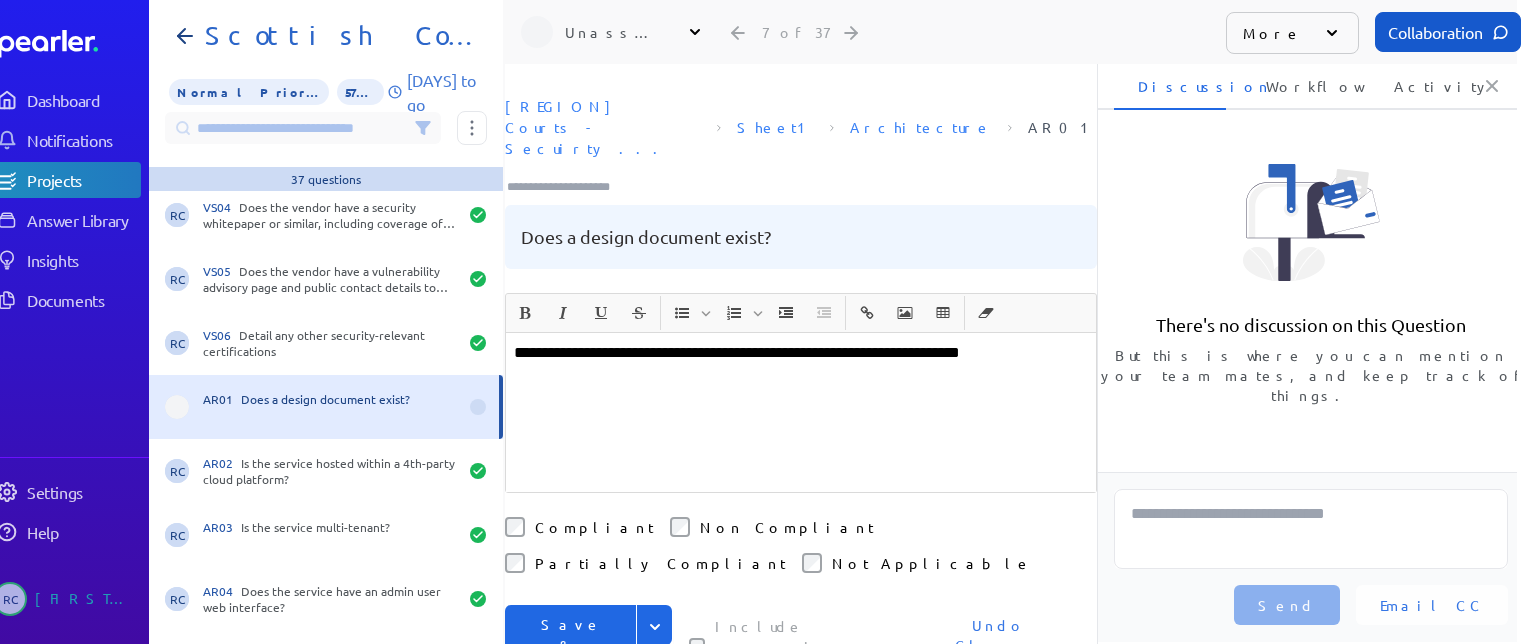 click on "**********" at bounding box center (801, 353) 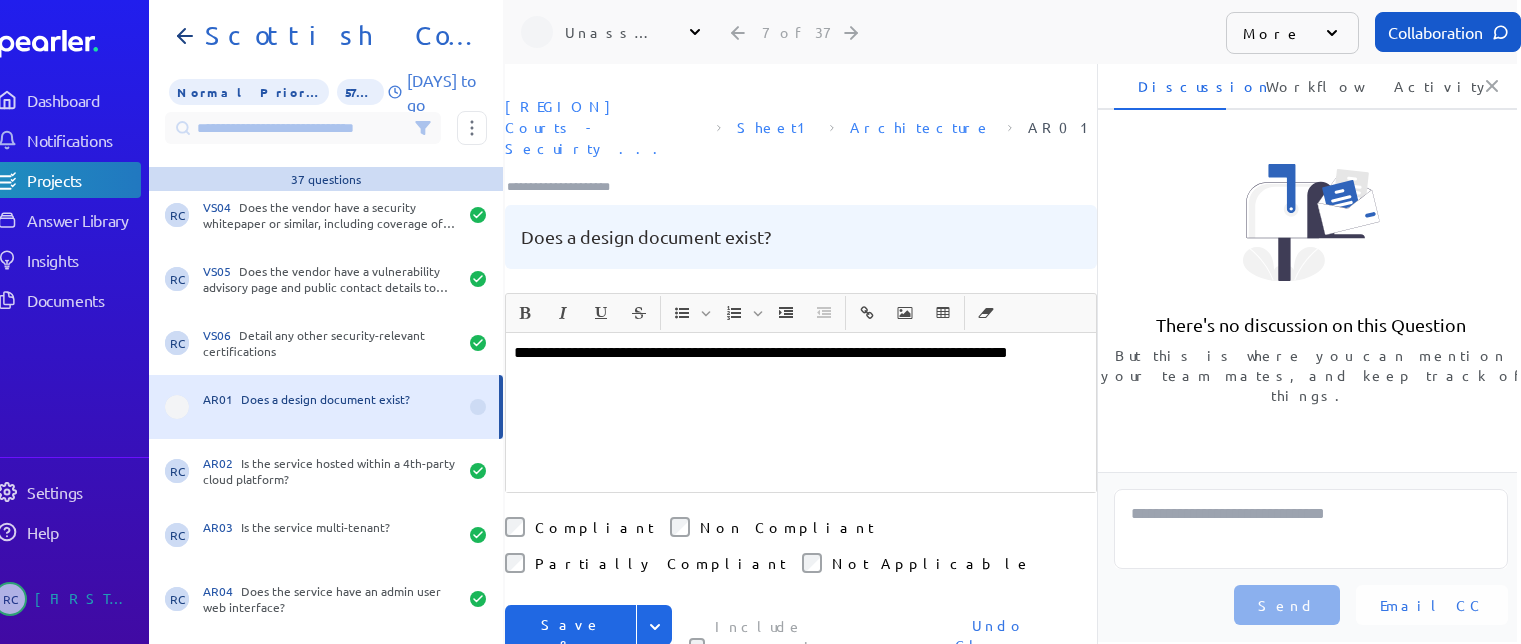 click on "**********" at bounding box center [801, 365] 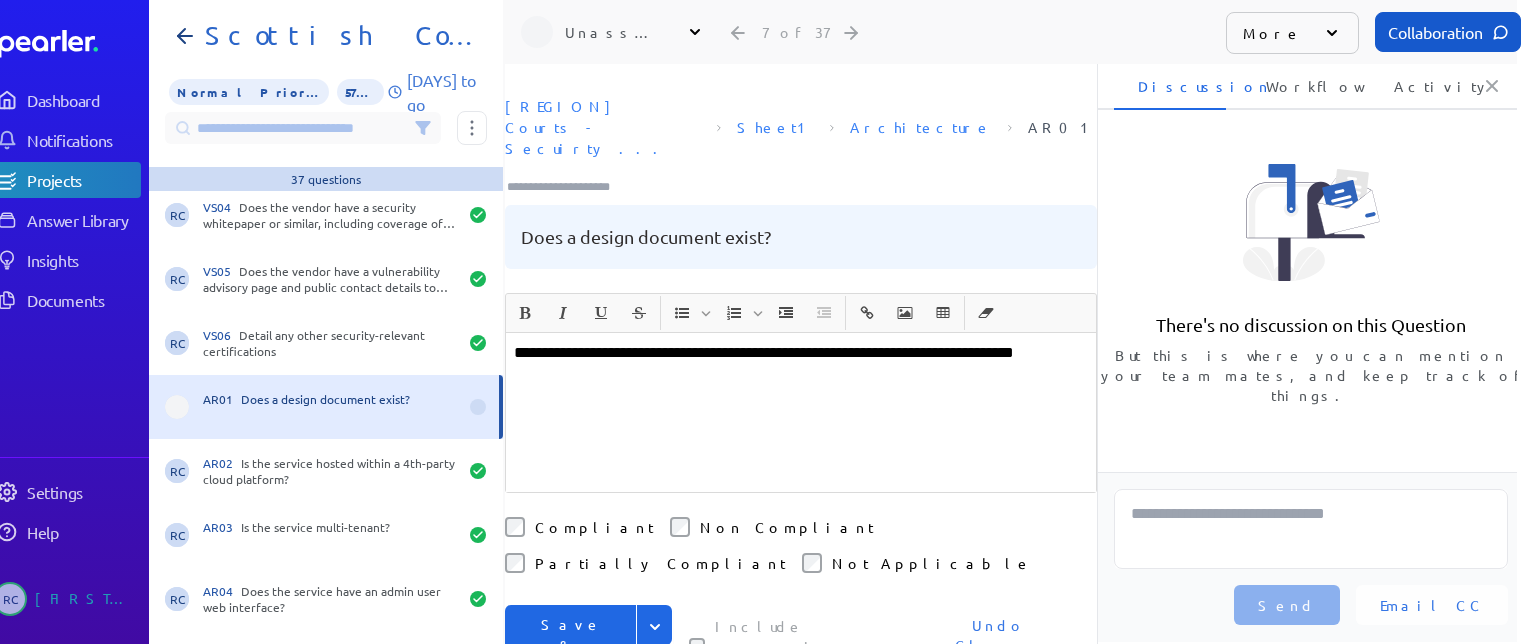 click on "**********" at bounding box center [801, 365] 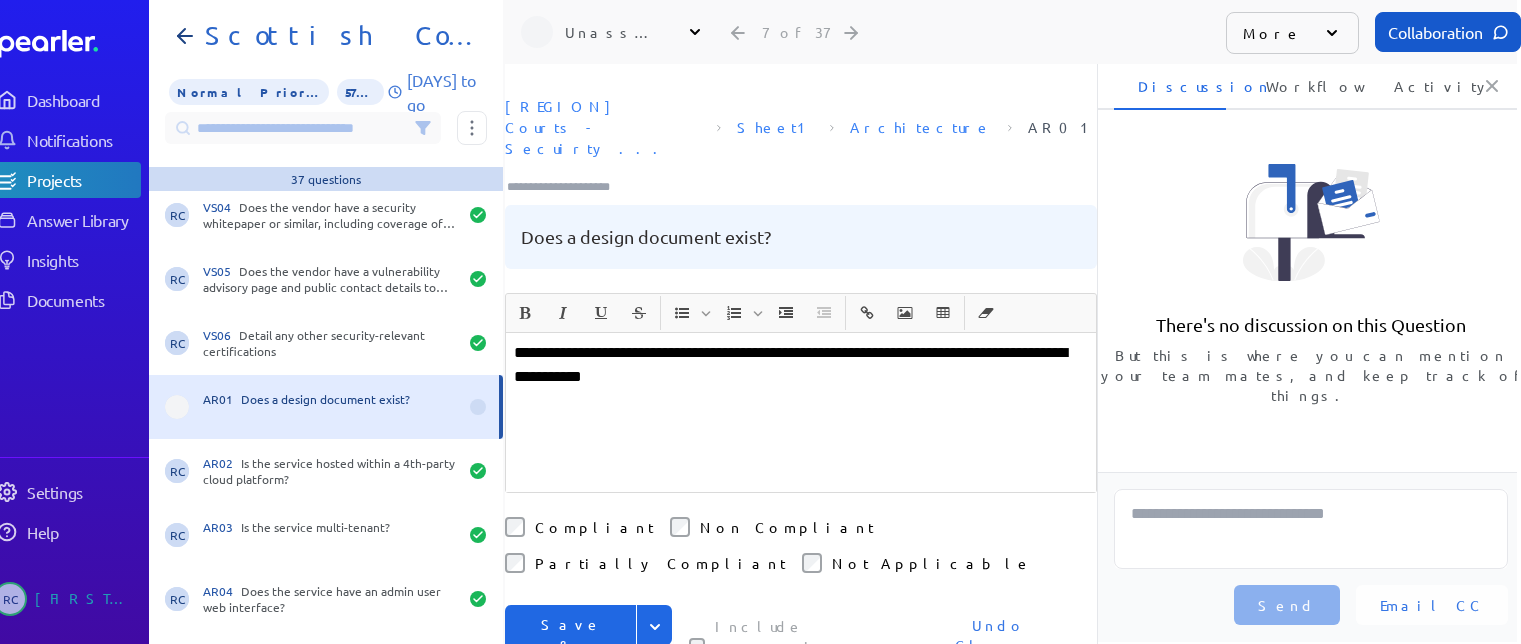 click on "**********" at bounding box center [801, 365] 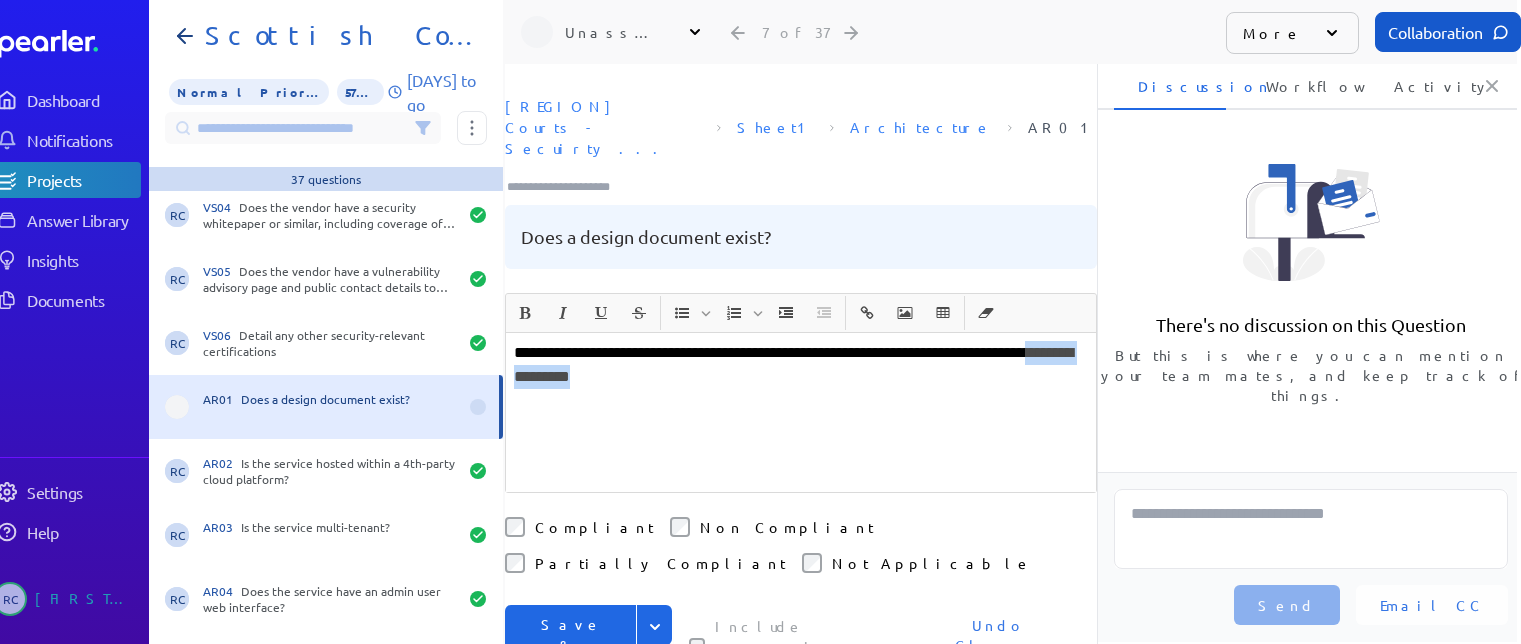 drag, startPoint x: 602, startPoint y: 334, endPoint x: 726, endPoint y: 327, distance: 124.197426 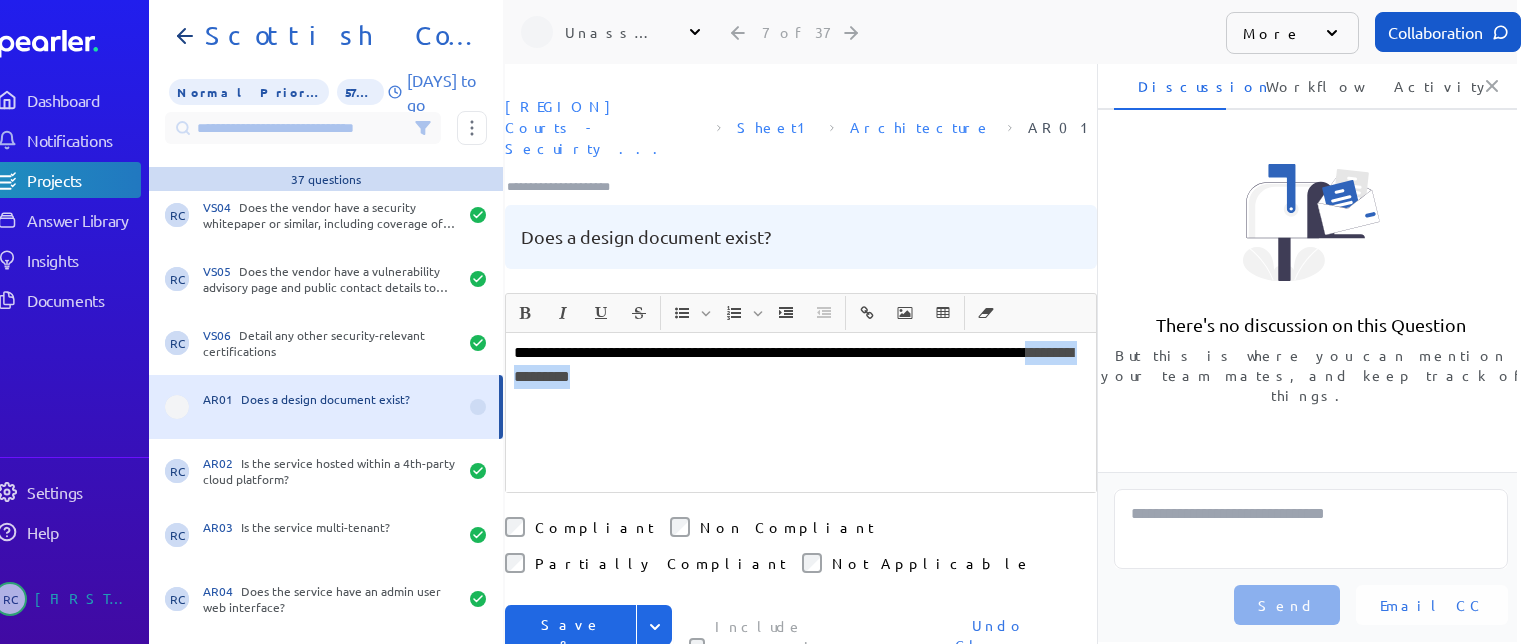 click on "**********" at bounding box center (801, 365) 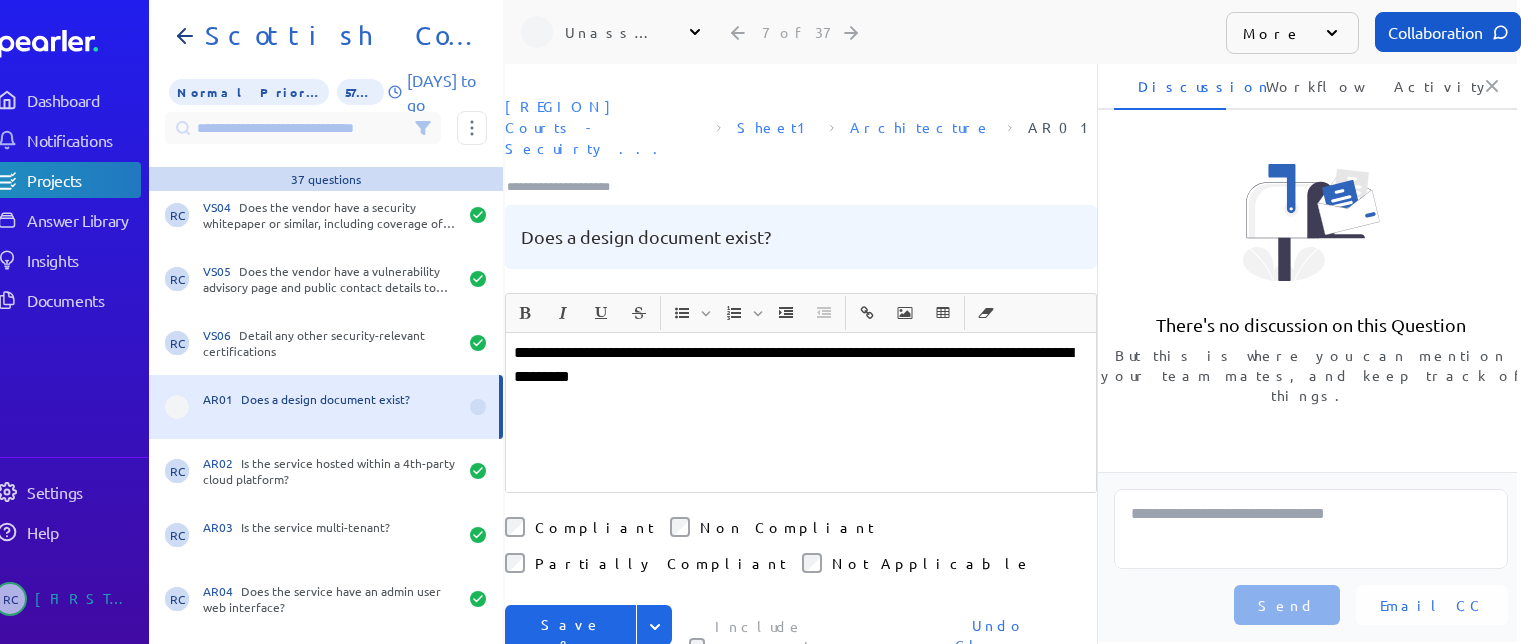 click on "**********" at bounding box center (801, 365) 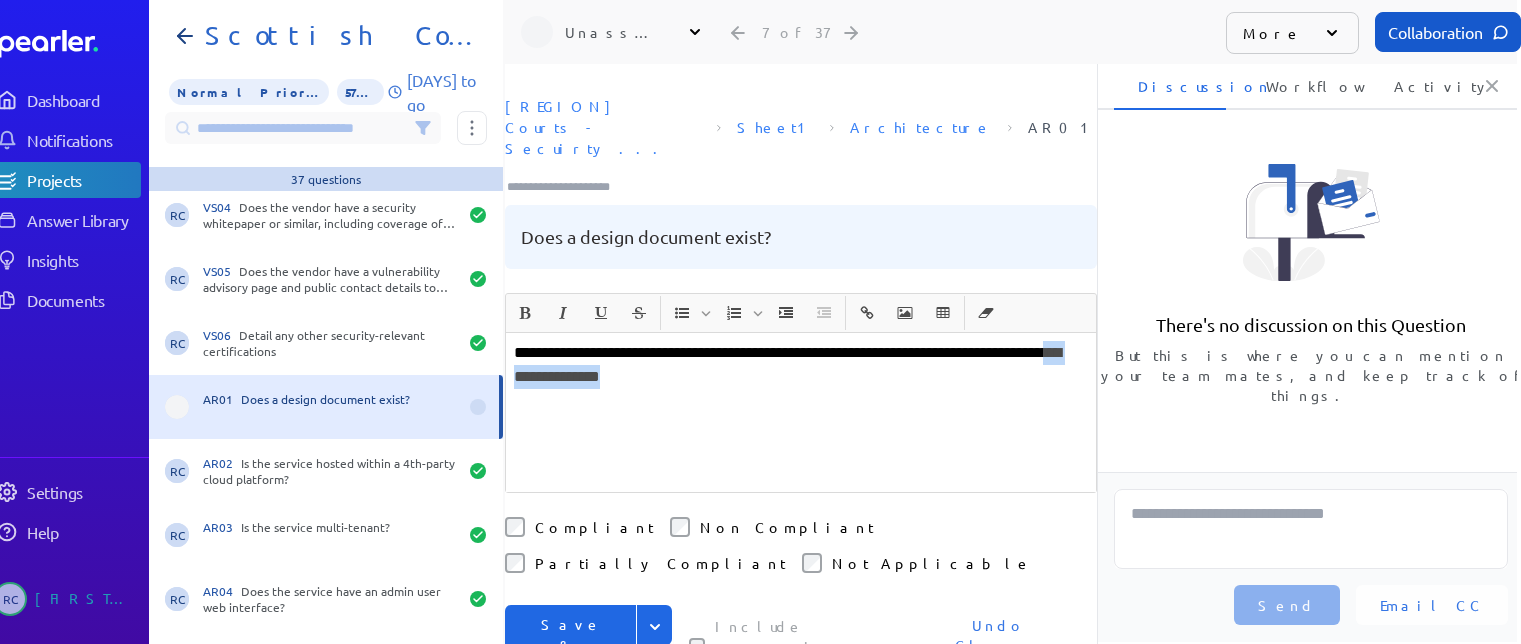 drag, startPoint x: 727, startPoint y: 340, endPoint x: 603, endPoint y: 343, distance: 124.036285 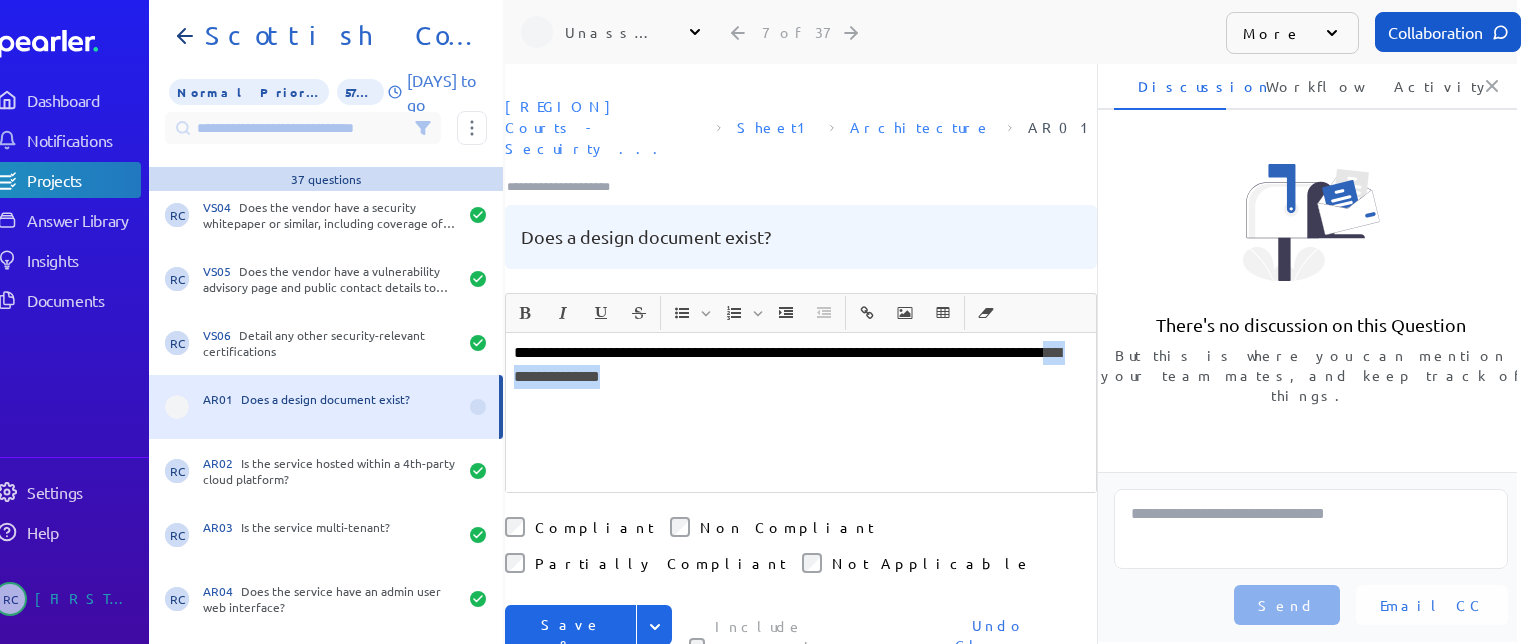 click on "**********" at bounding box center (801, 365) 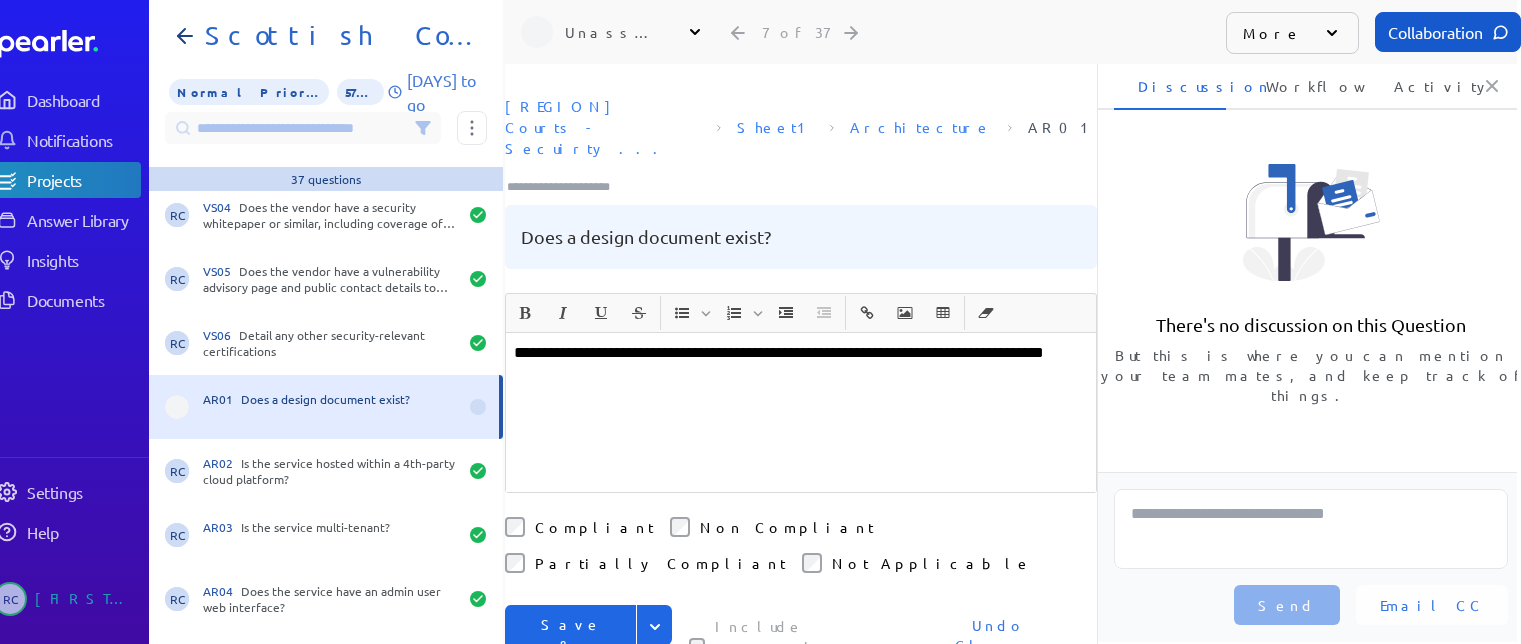 click on "**********" at bounding box center [801, 365] 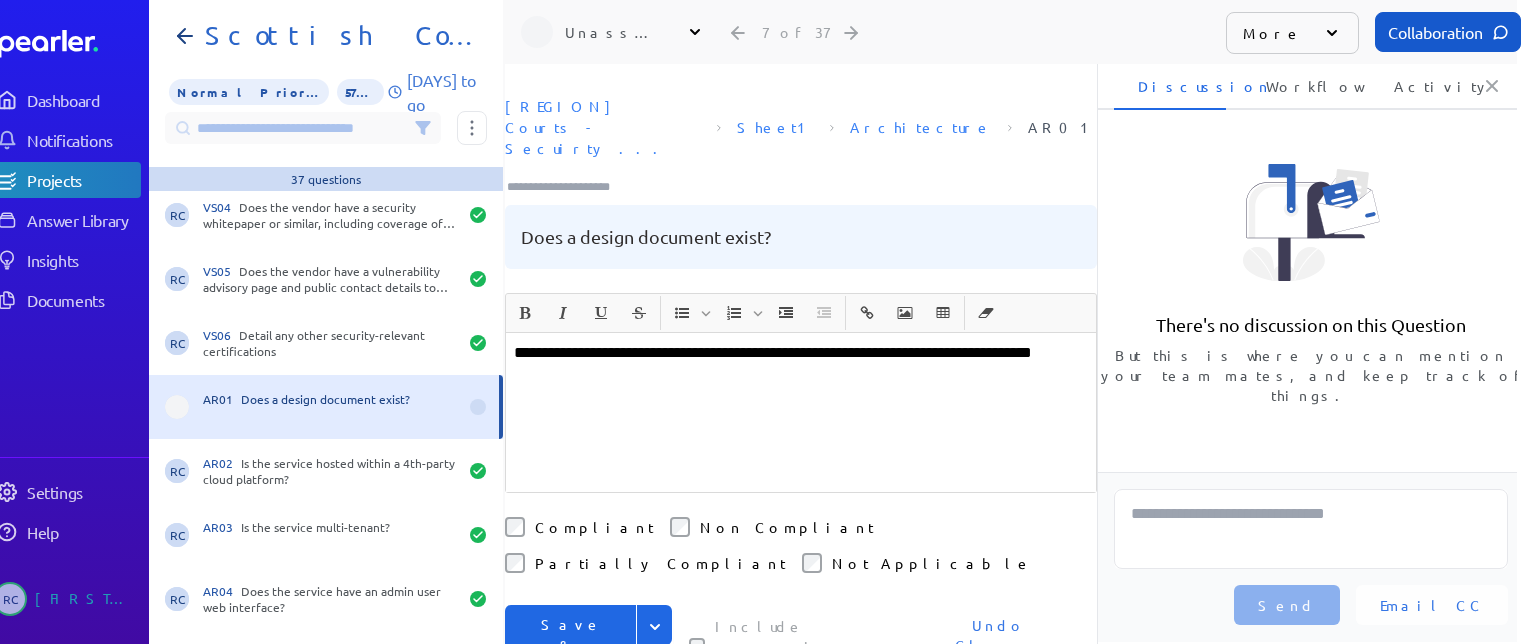 drag, startPoint x: 711, startPoint y: 348, endPoint x: 691, endPoint y: 348, distance: 20 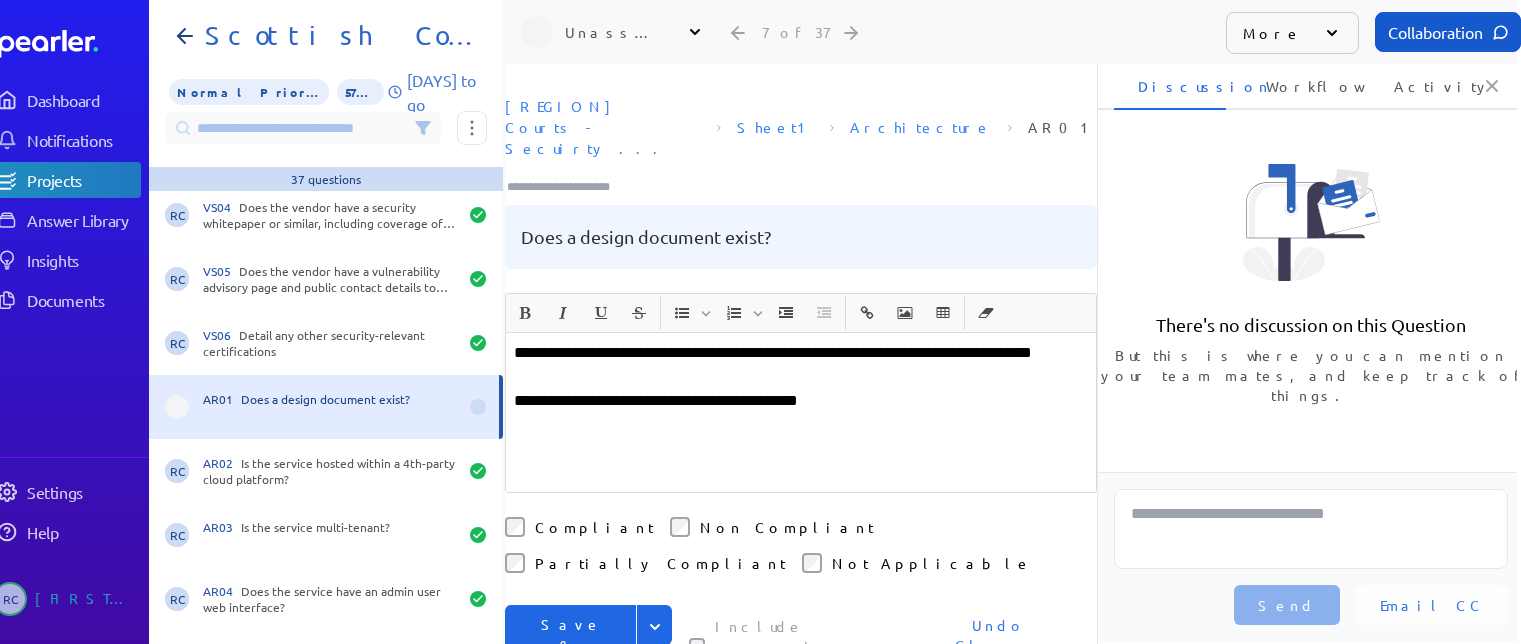 click on "**********" at bounding box center (801, 401) 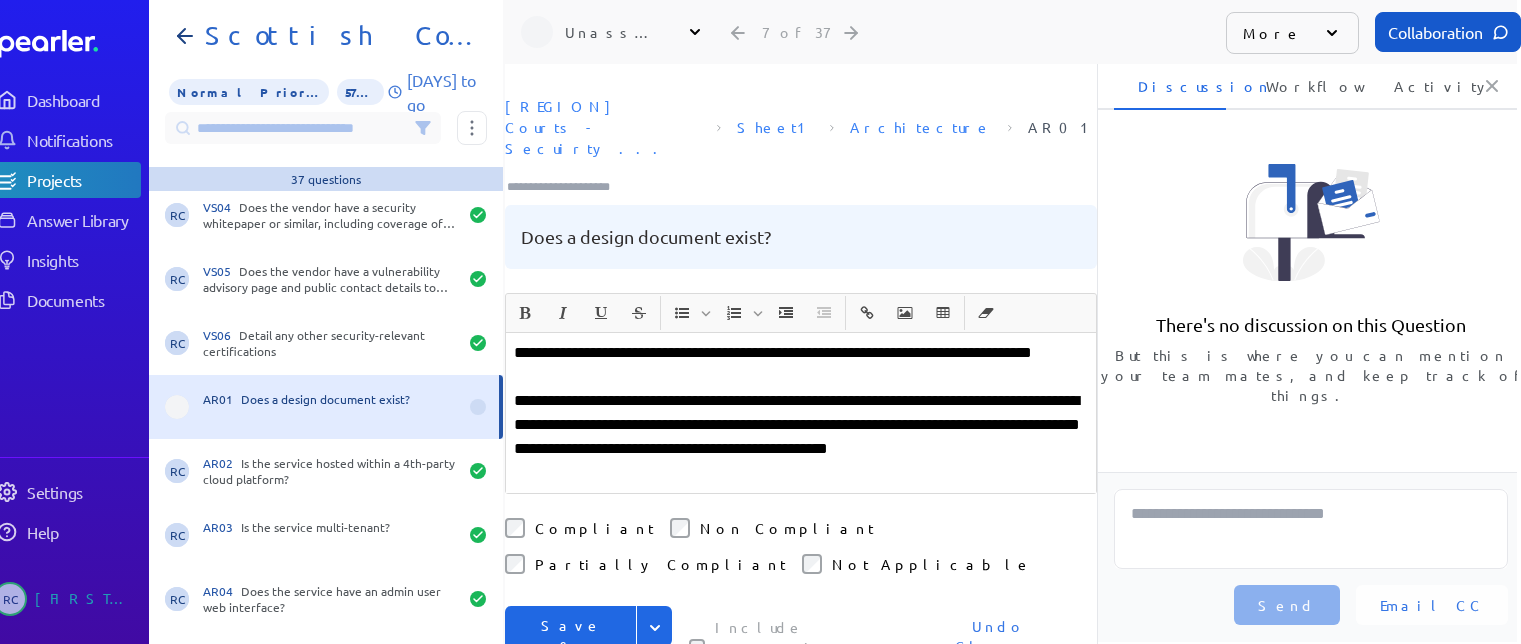 click on "**********" at bounding box center (801, 437) 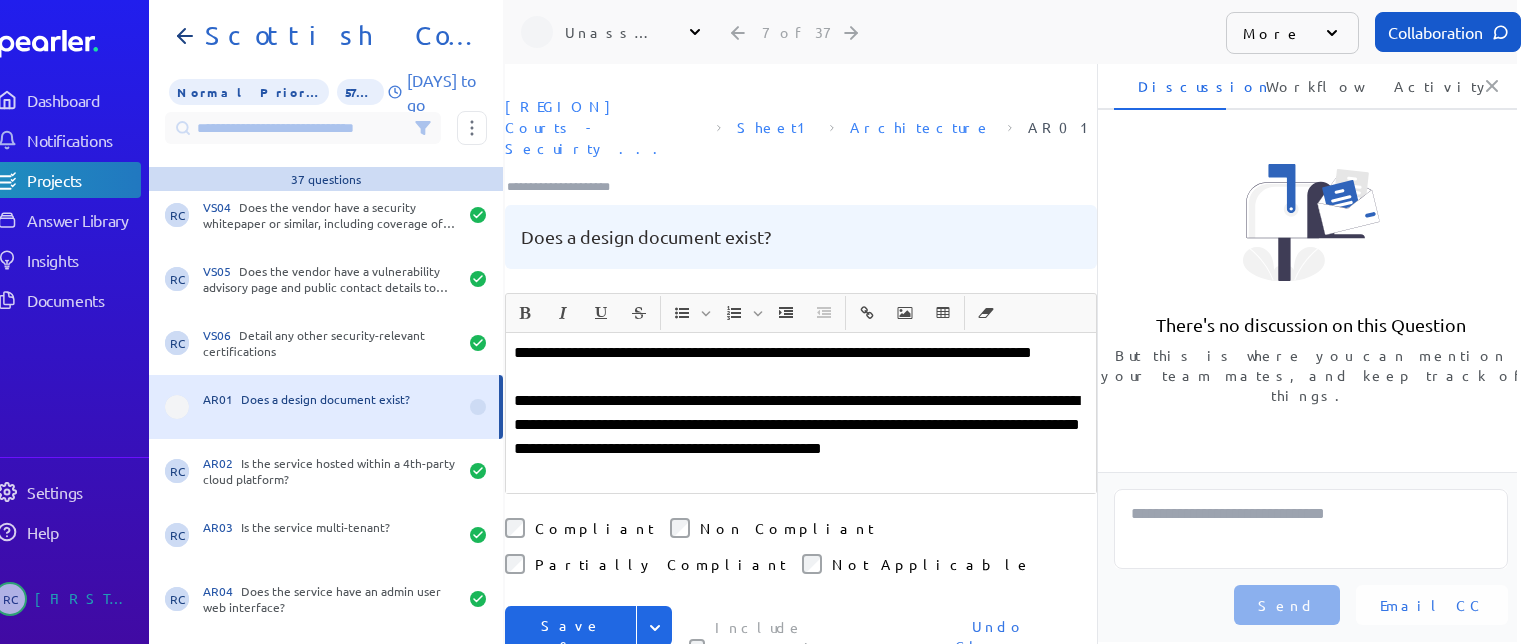drag, startPoint x: 513, startPoint y: 304, endPoint x: 527, endPoint y: 316, distance: 18.439089 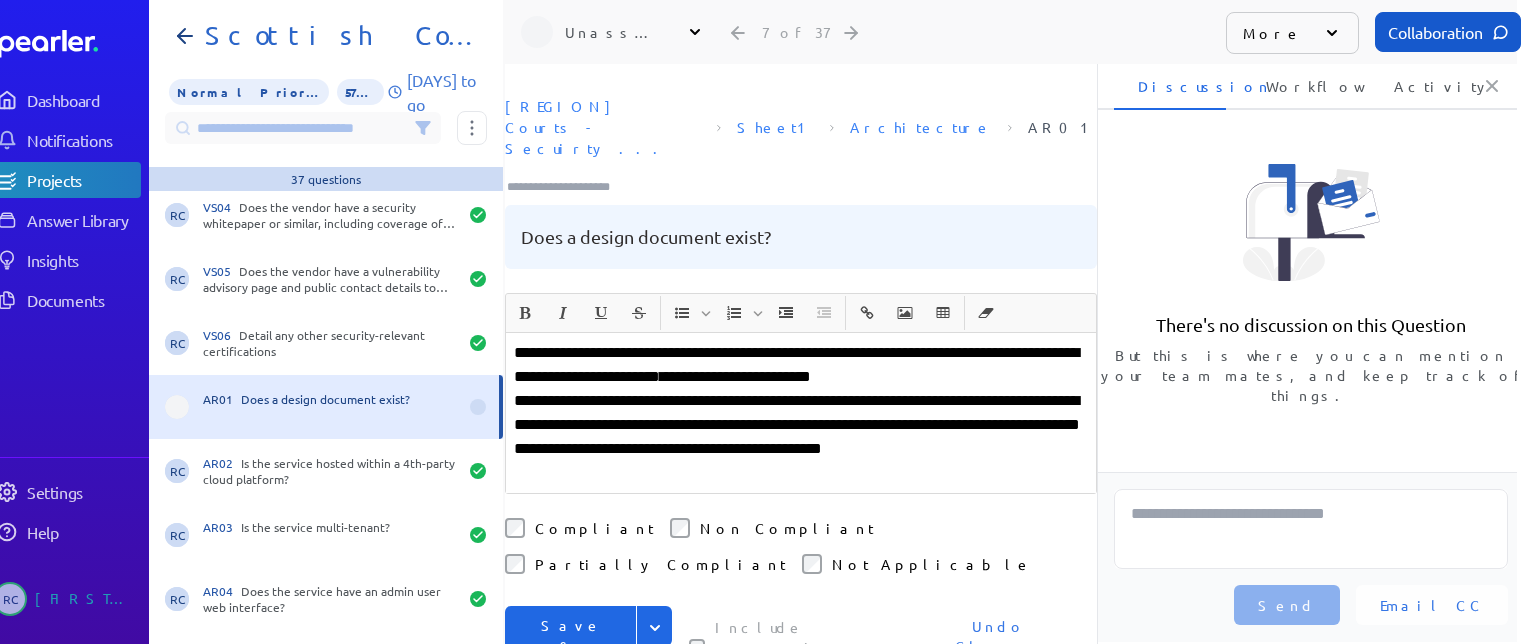 click on "**********" at bounding box center [801, 365] 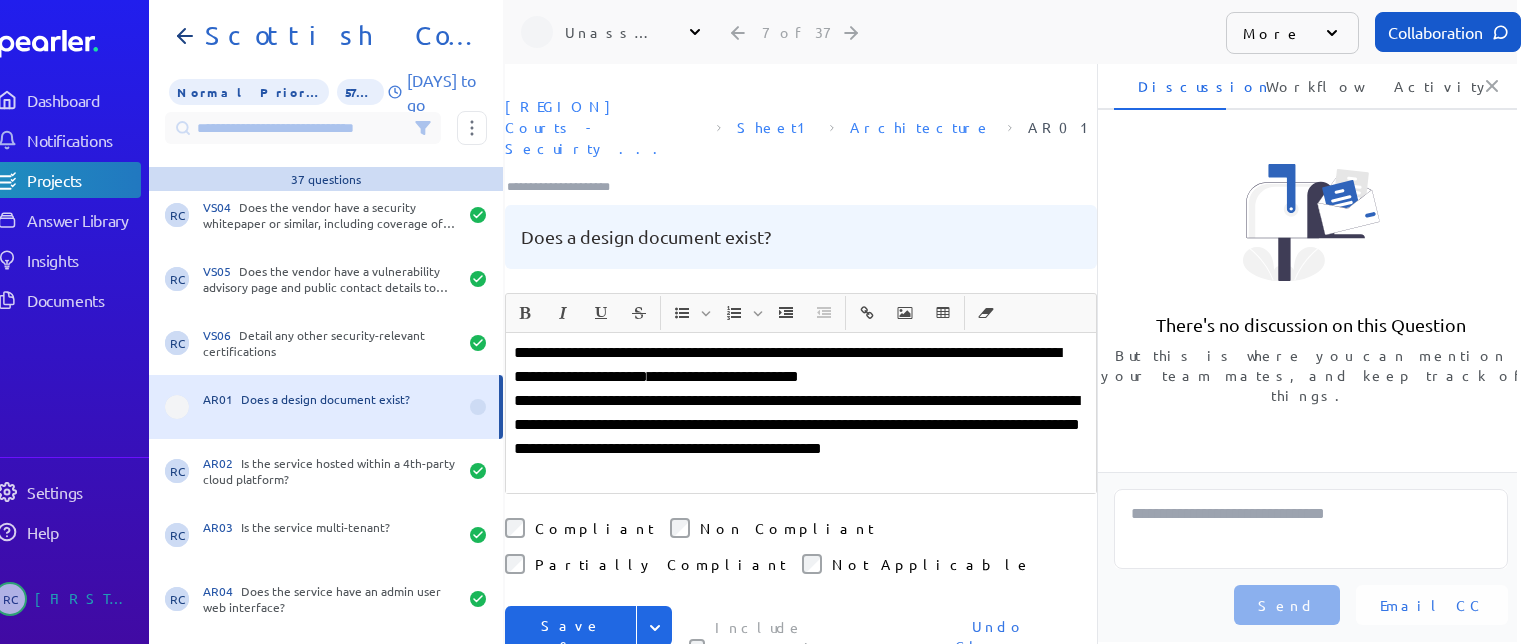 click on "**********" at bounding box center (801, 365) 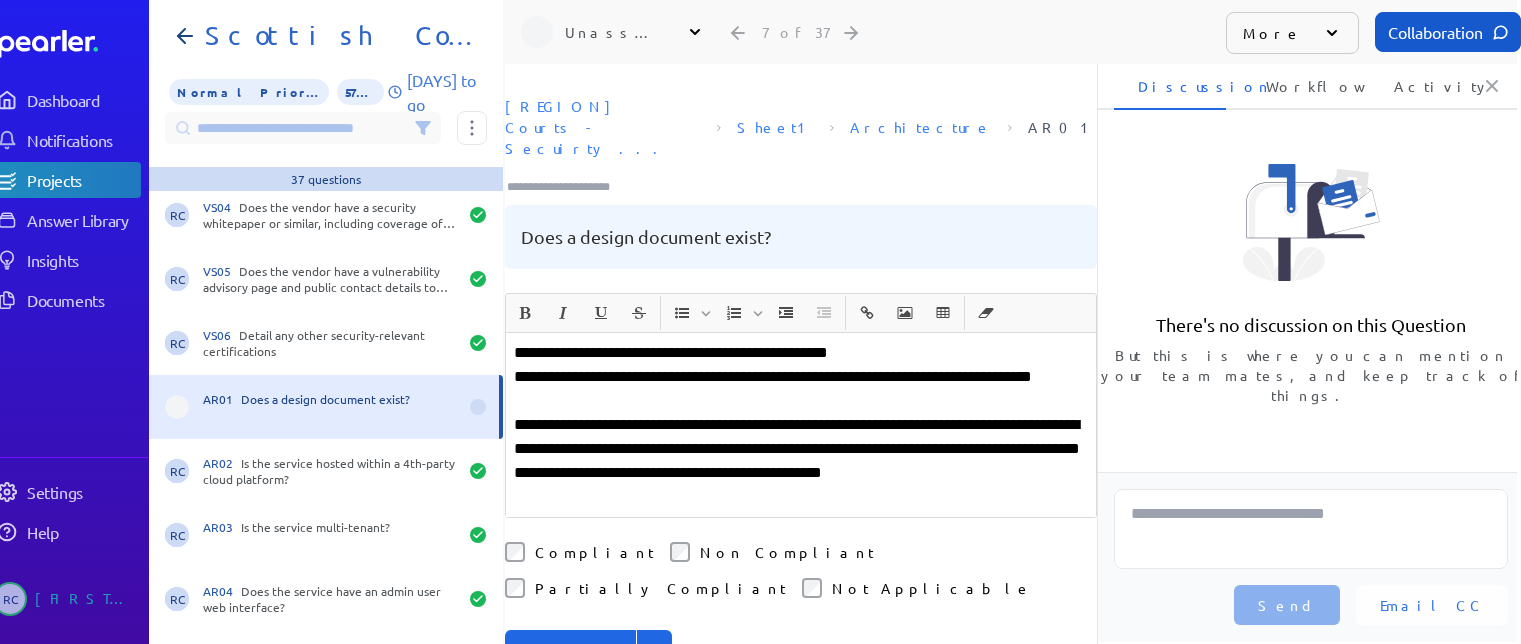 click on "**********" at bounding box center (801, 353) 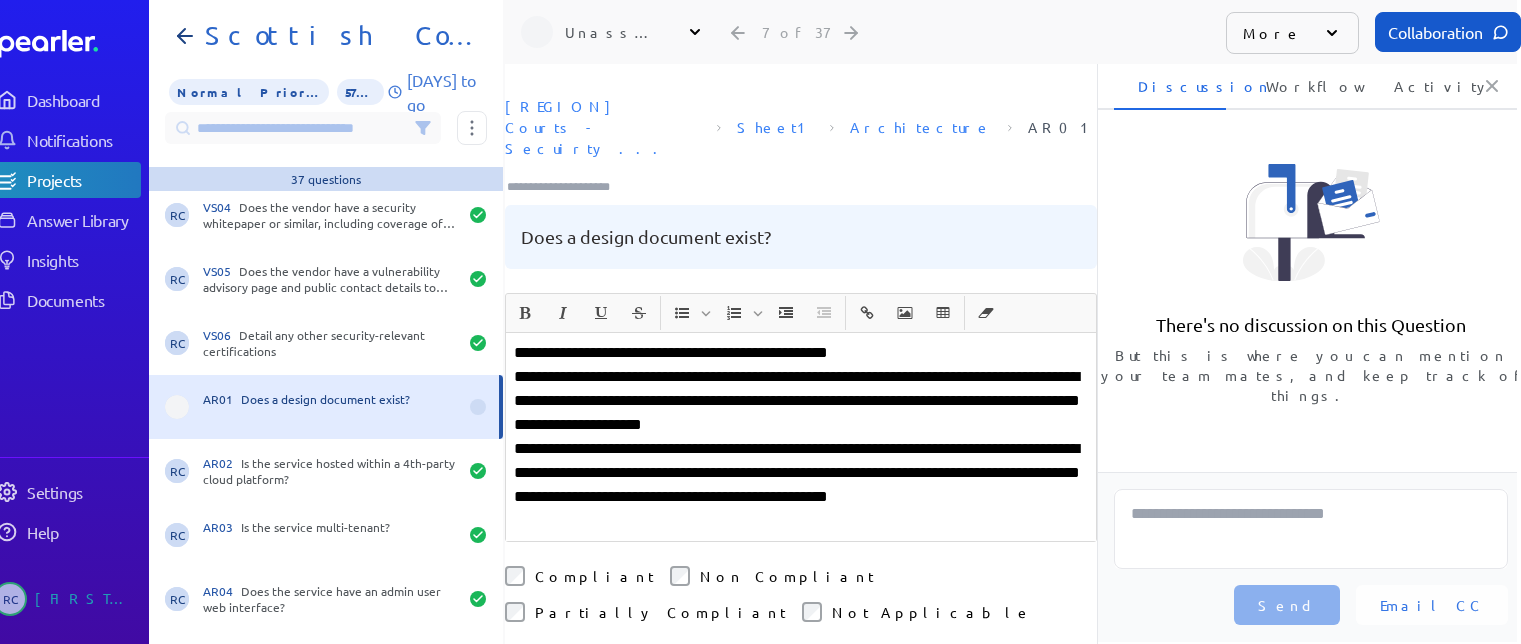 drag, startPoint x: 569, startPoint y: 530, endPoint x: 624, endPoint y: 586, distance: 78.492035 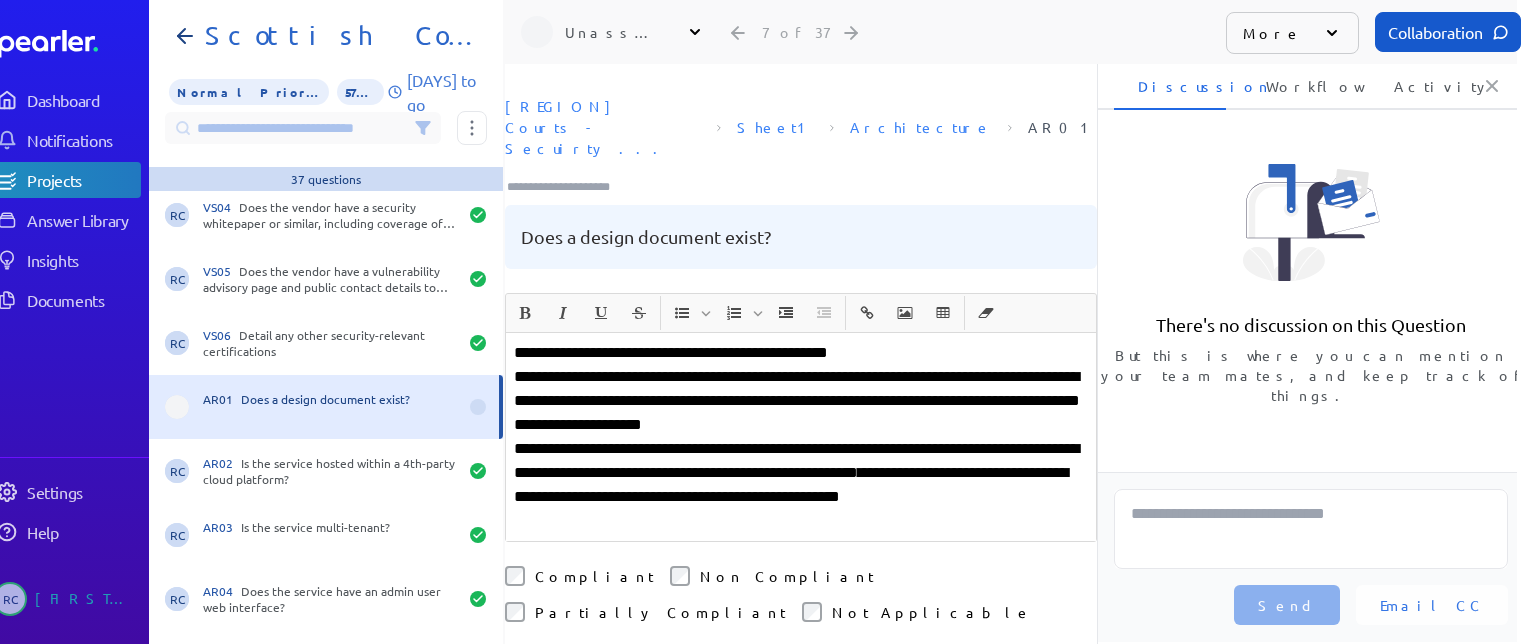 click 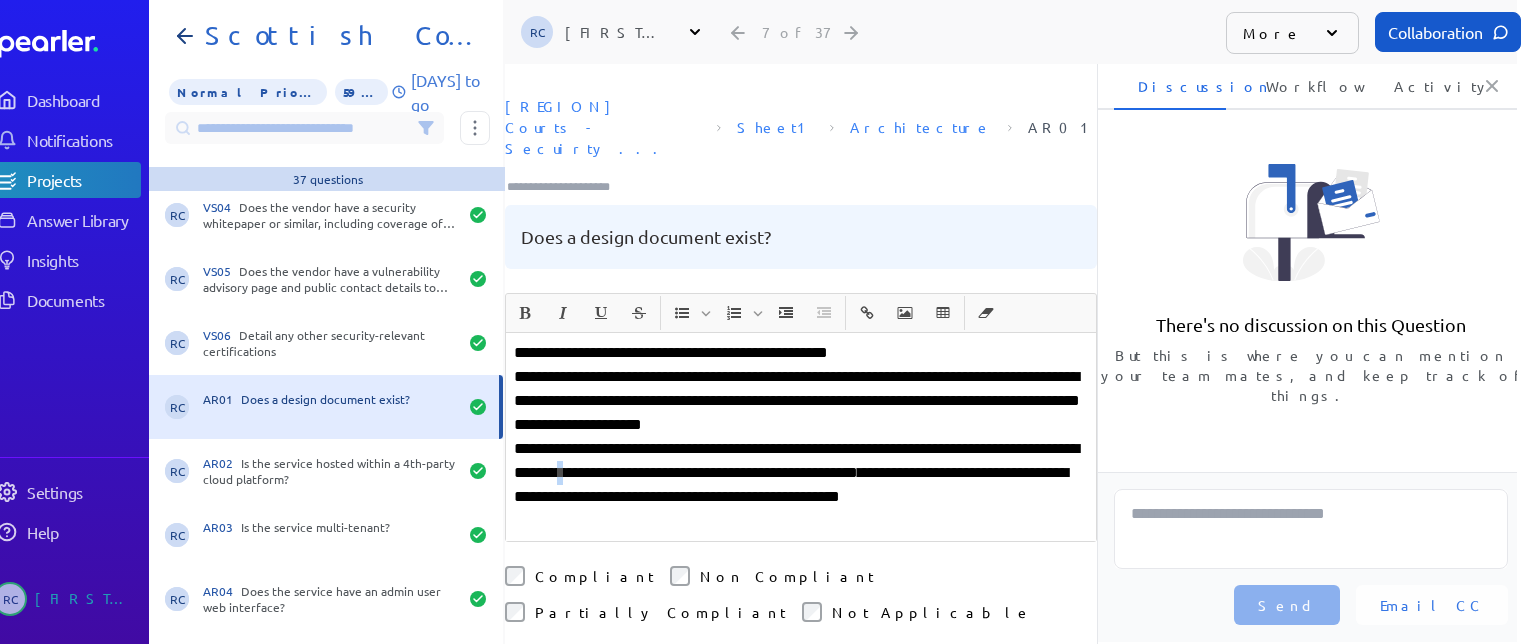drag, startPoint x: 694, startPoint y: 424, endPoint x: 673, endPoint y: 427, distance: 21.213203 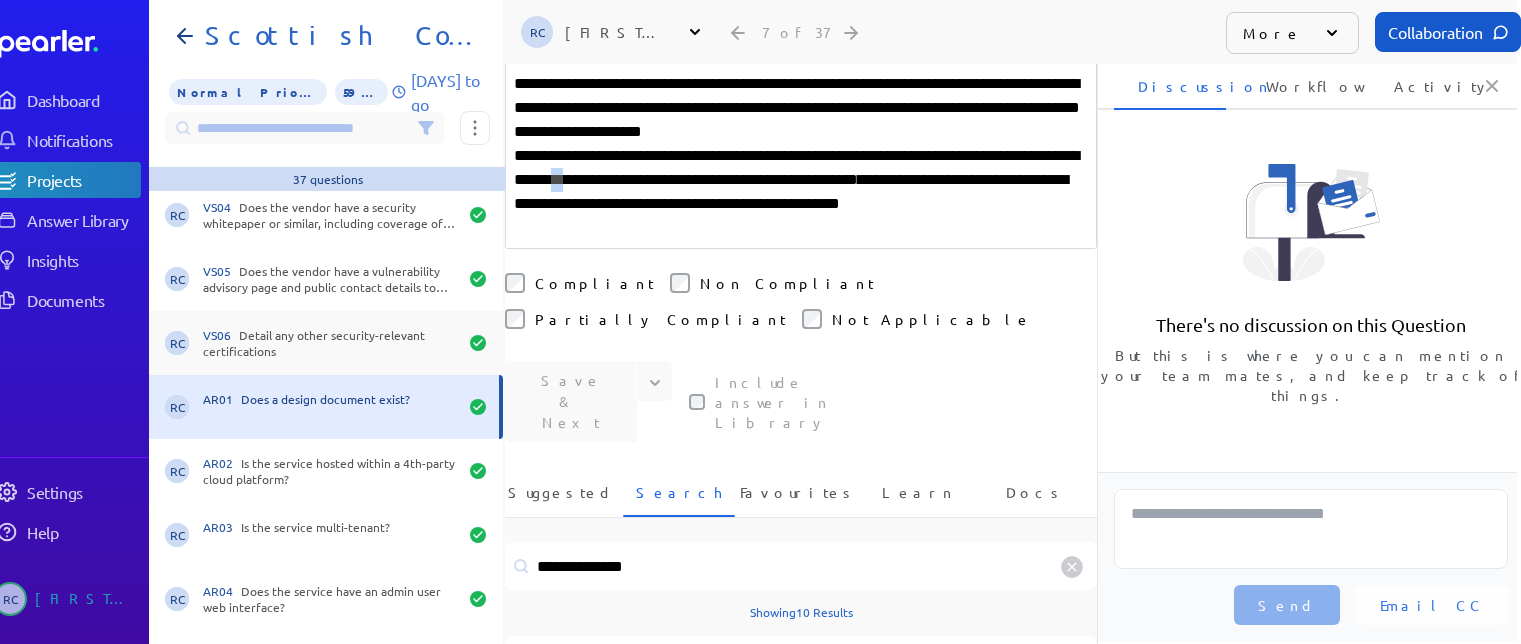 scroll, scrollTop: 300, scrollLeft: 0, axis: vertical 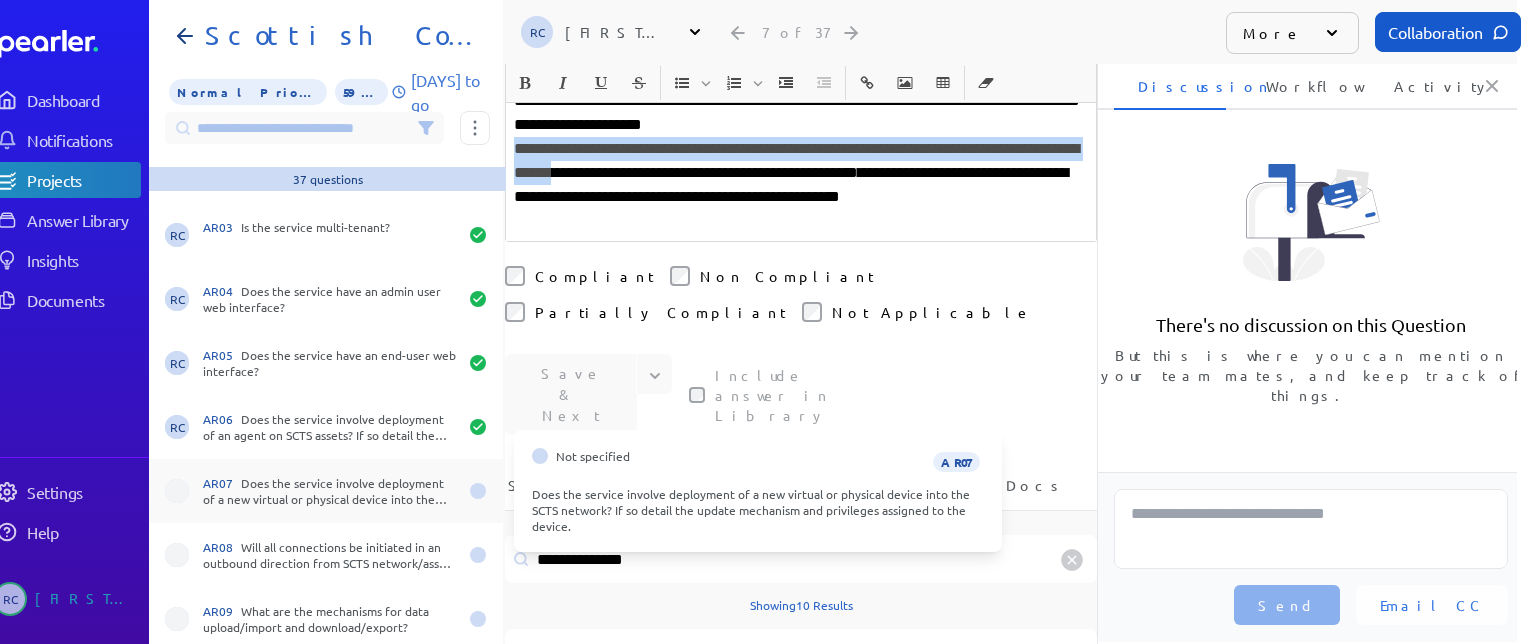 drag, startPoint x: 348, startPoint y: 496, endPoint x: 385, endPoint y: 480, distance: 40.311287 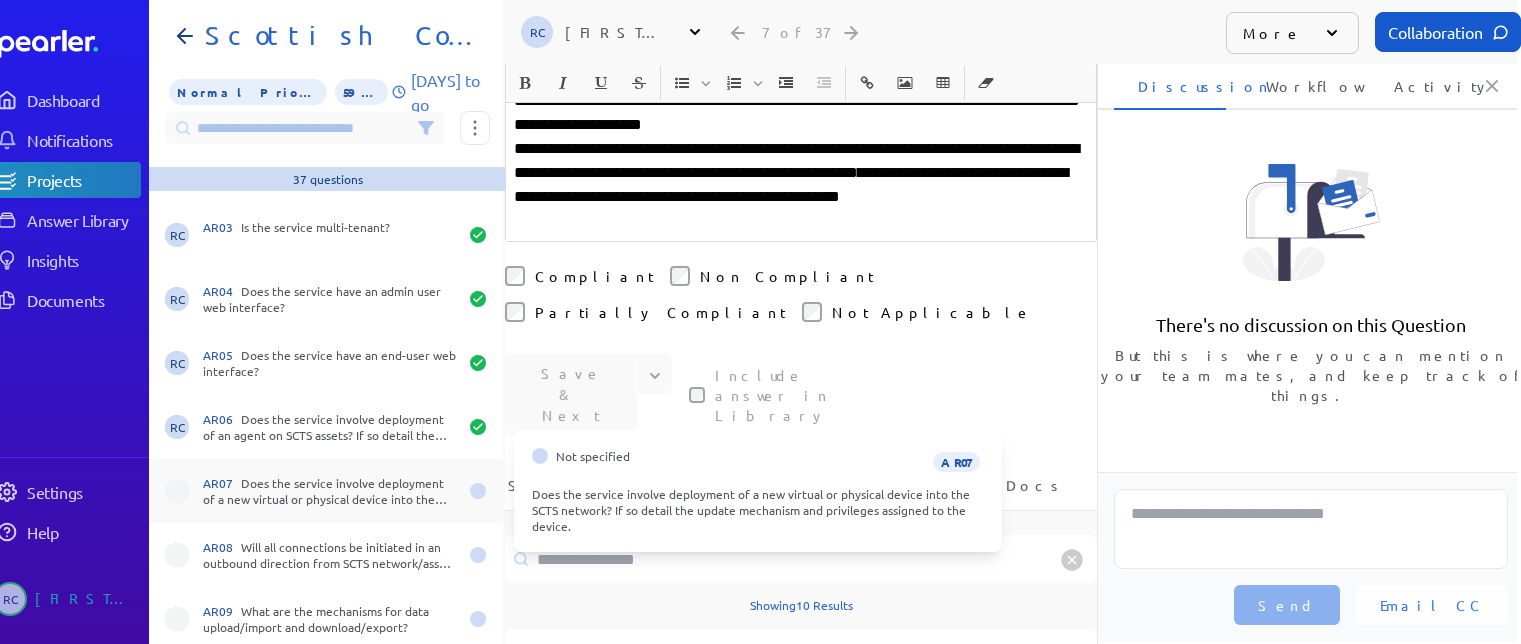 scroll, scrollTop: 428, scrollLeft: 0, axis: vertical 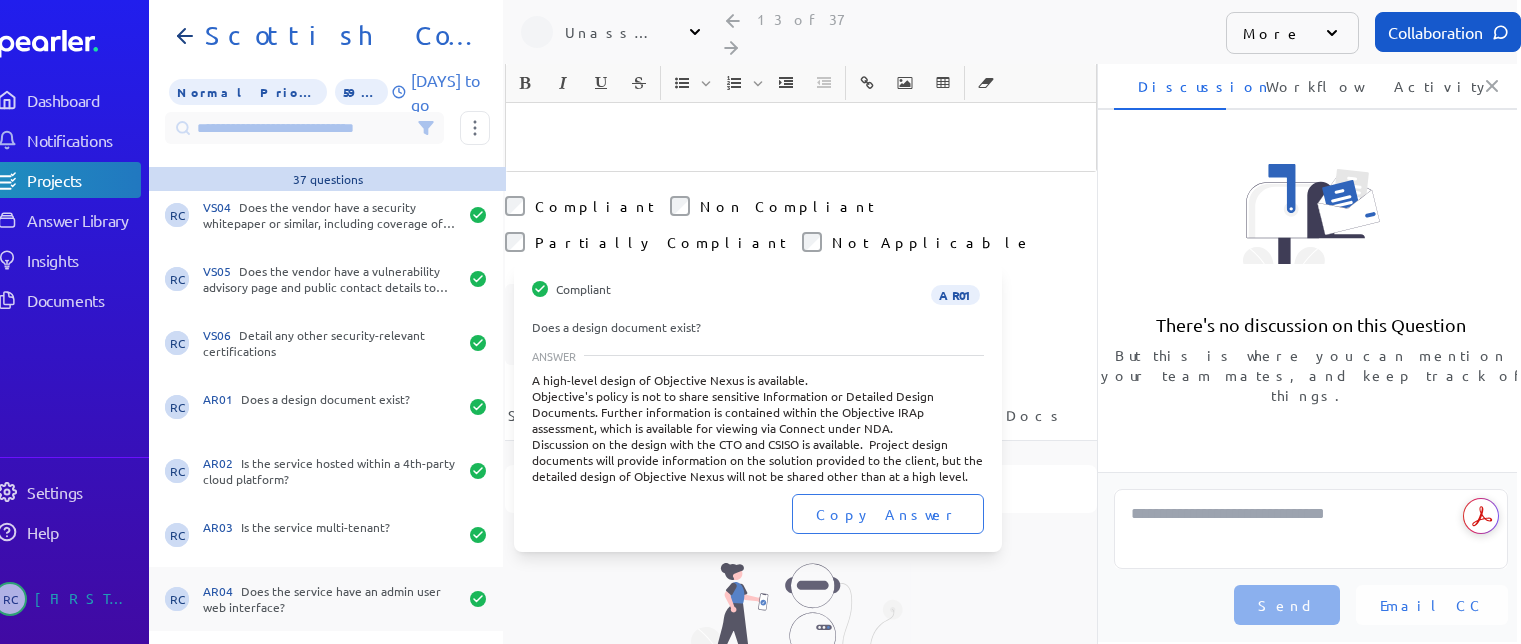 click on "AR01 Does a design document exist?" at bounding box center [330, 407] 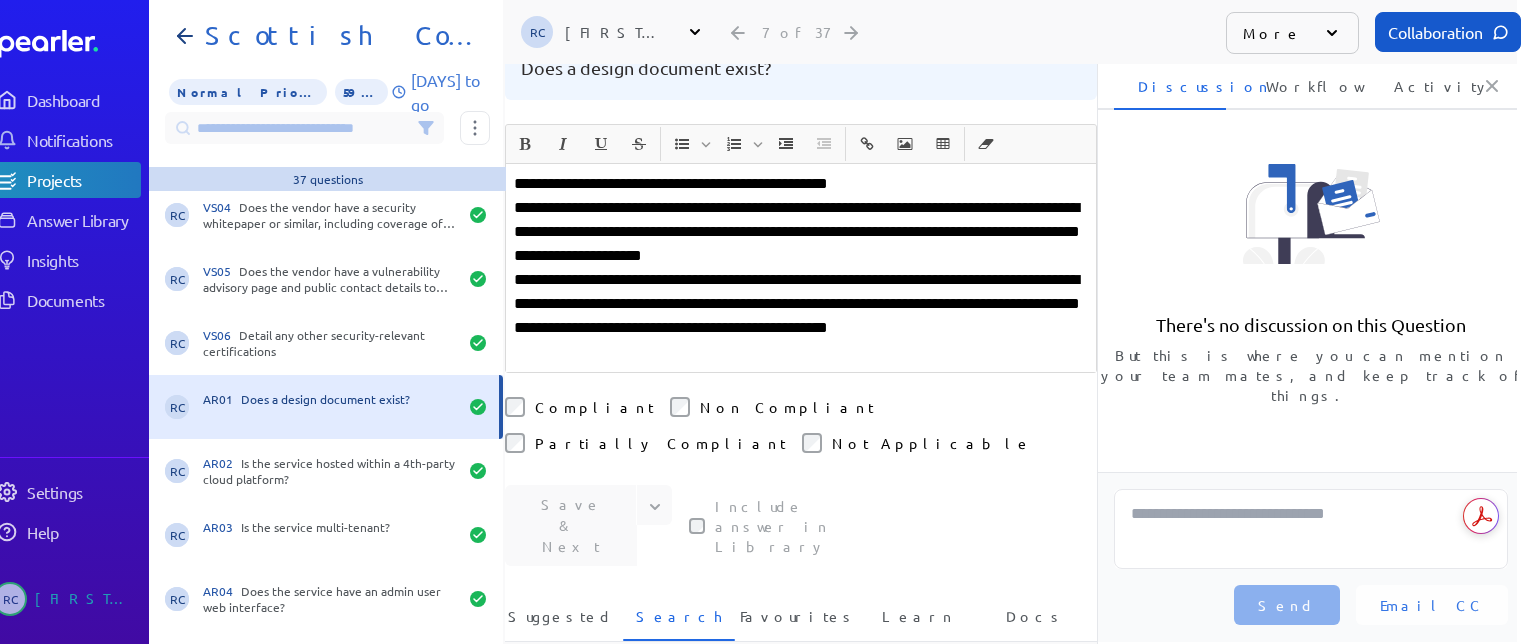 scroll, scrollTop: 0, scrollLeft: 0, axis: both 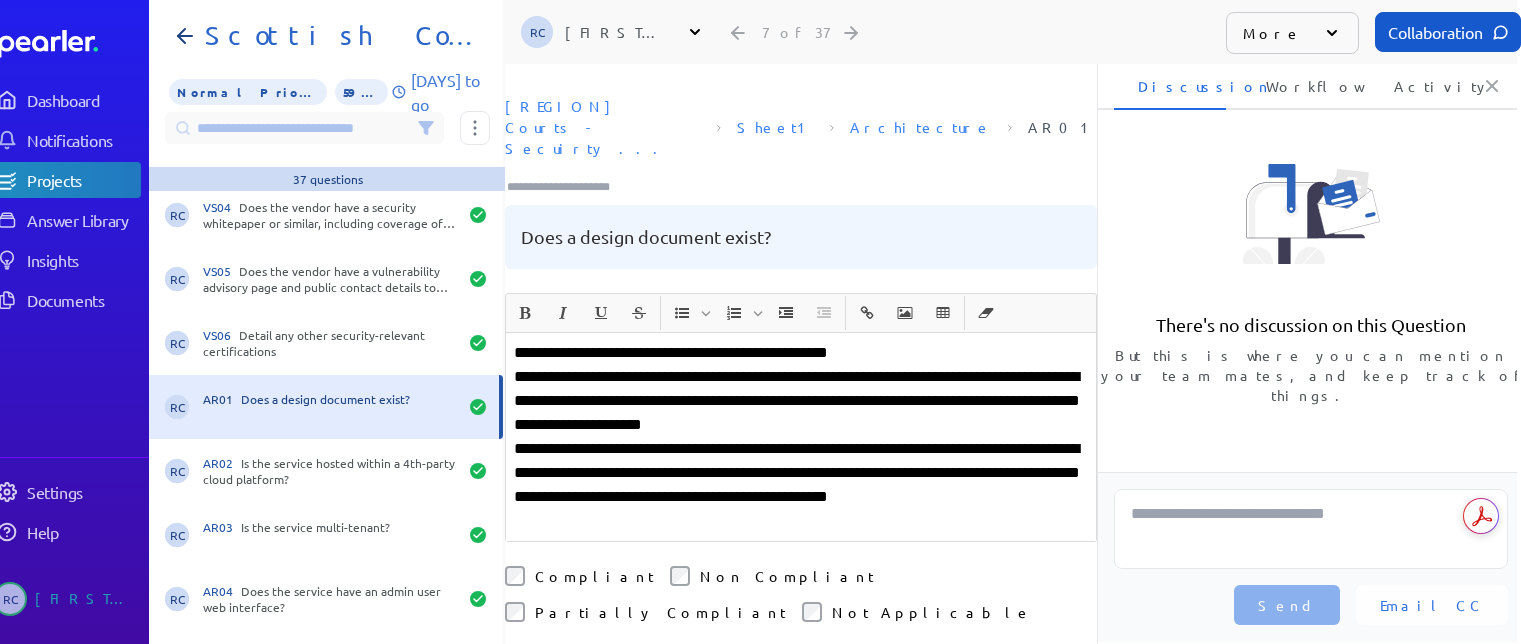 click at bounding box center [567, 187] 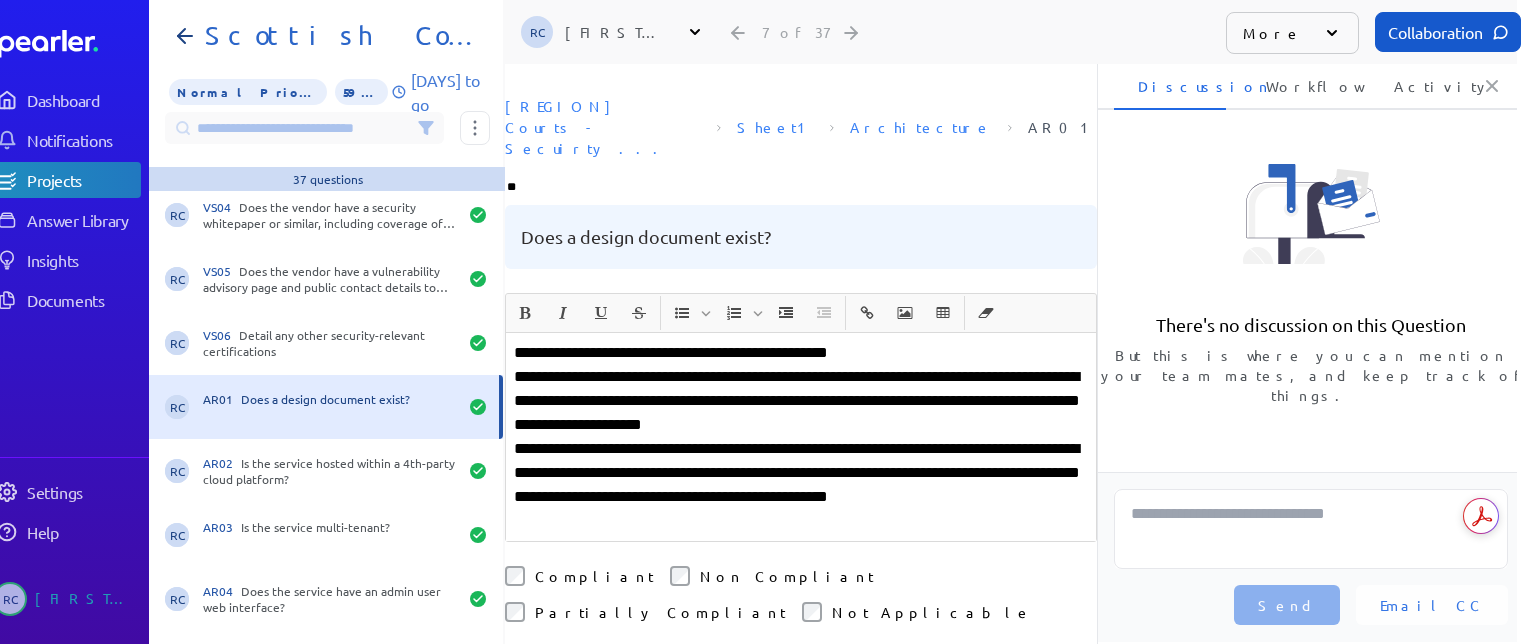 type on "***" 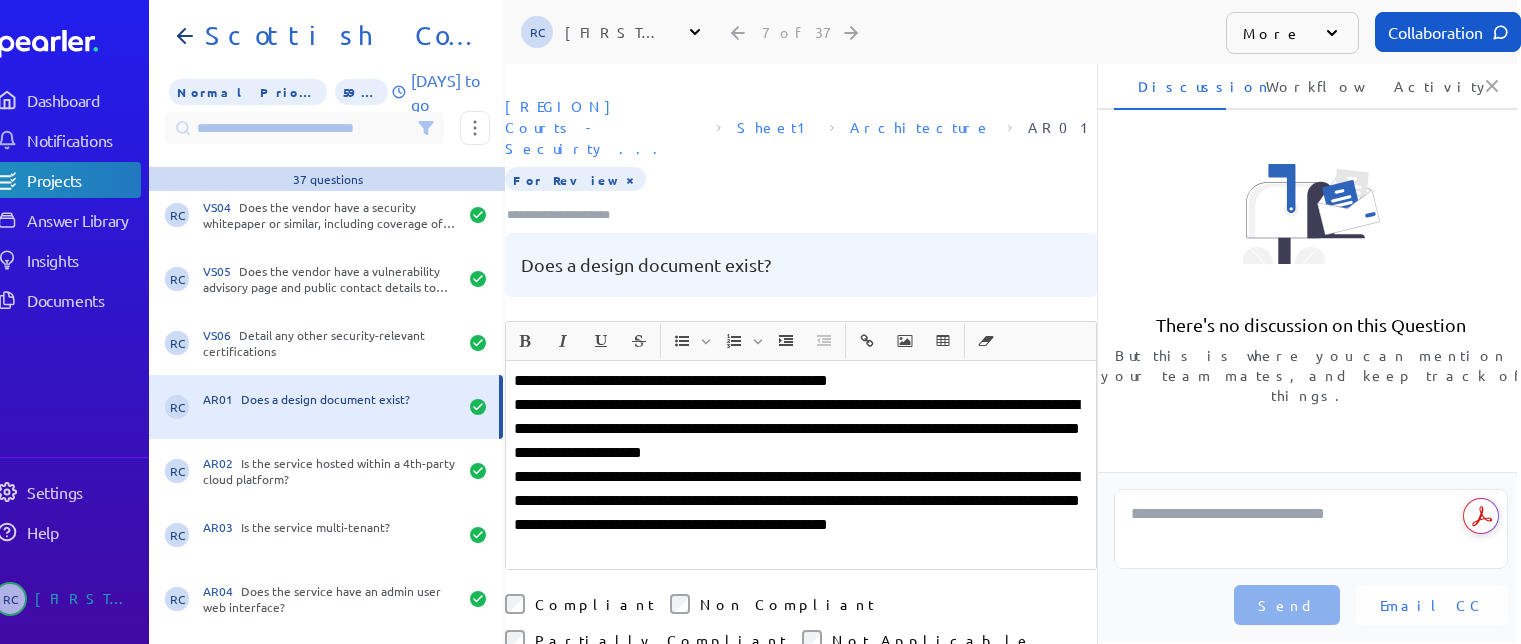 click on "**********" at bounding box center (801, 513) 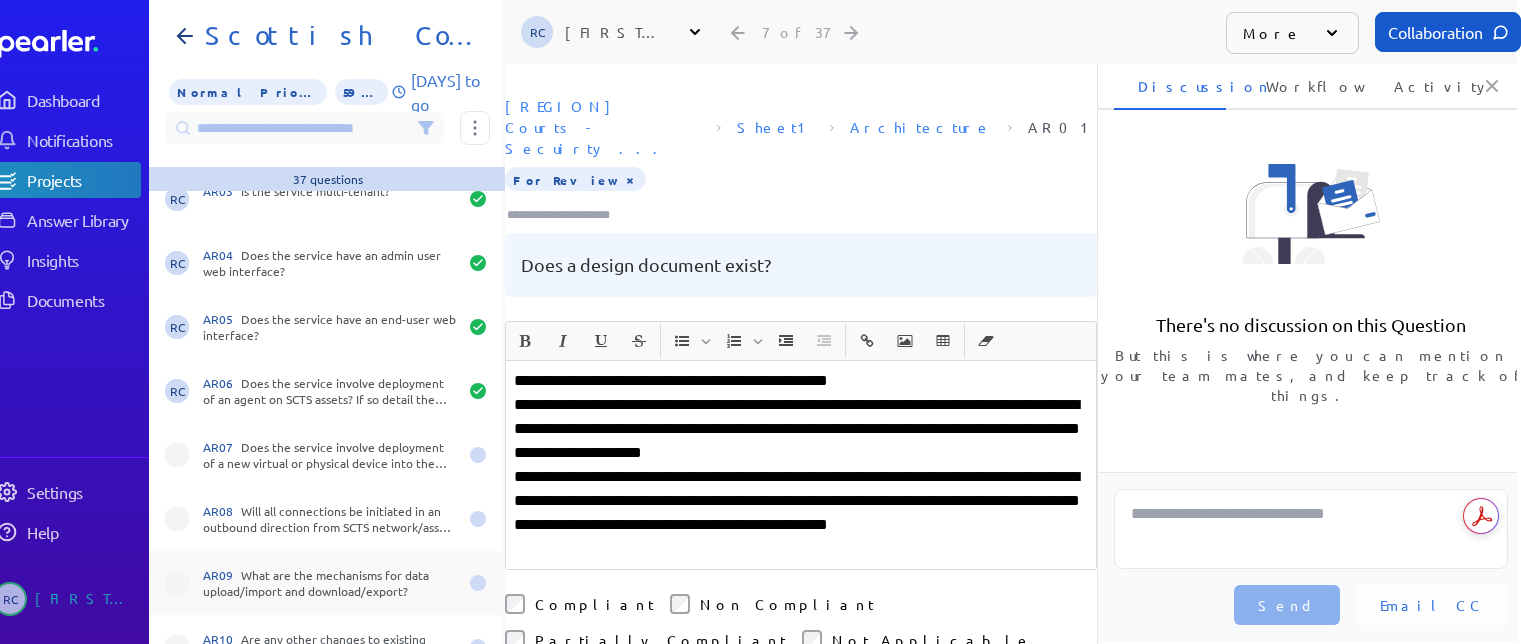 scroll, scrollTop: 500, scrollLeft: 0, axis: vertical 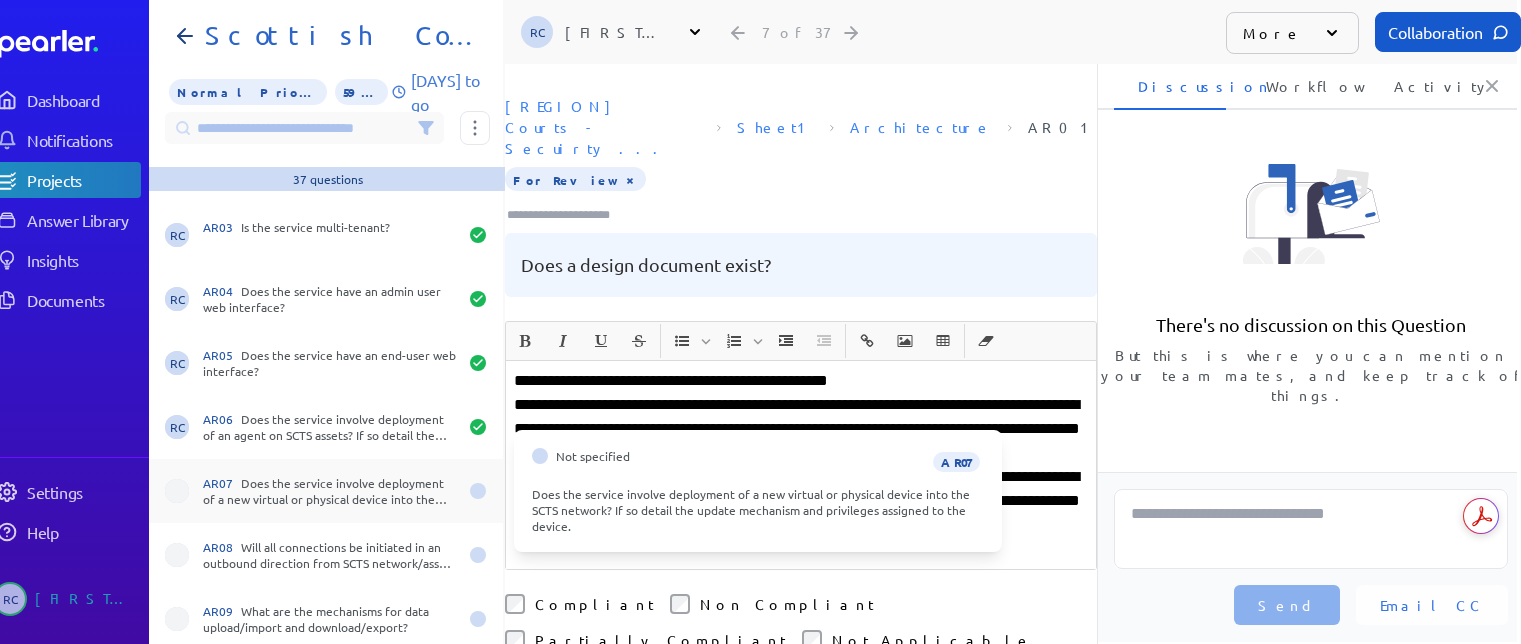 click on "AR07 Does the service involve deployment of a new virtual or physical device into the SCTS network? If so detail the update mechanism and privileges assigned to the device." at bounding box center (330, 491) 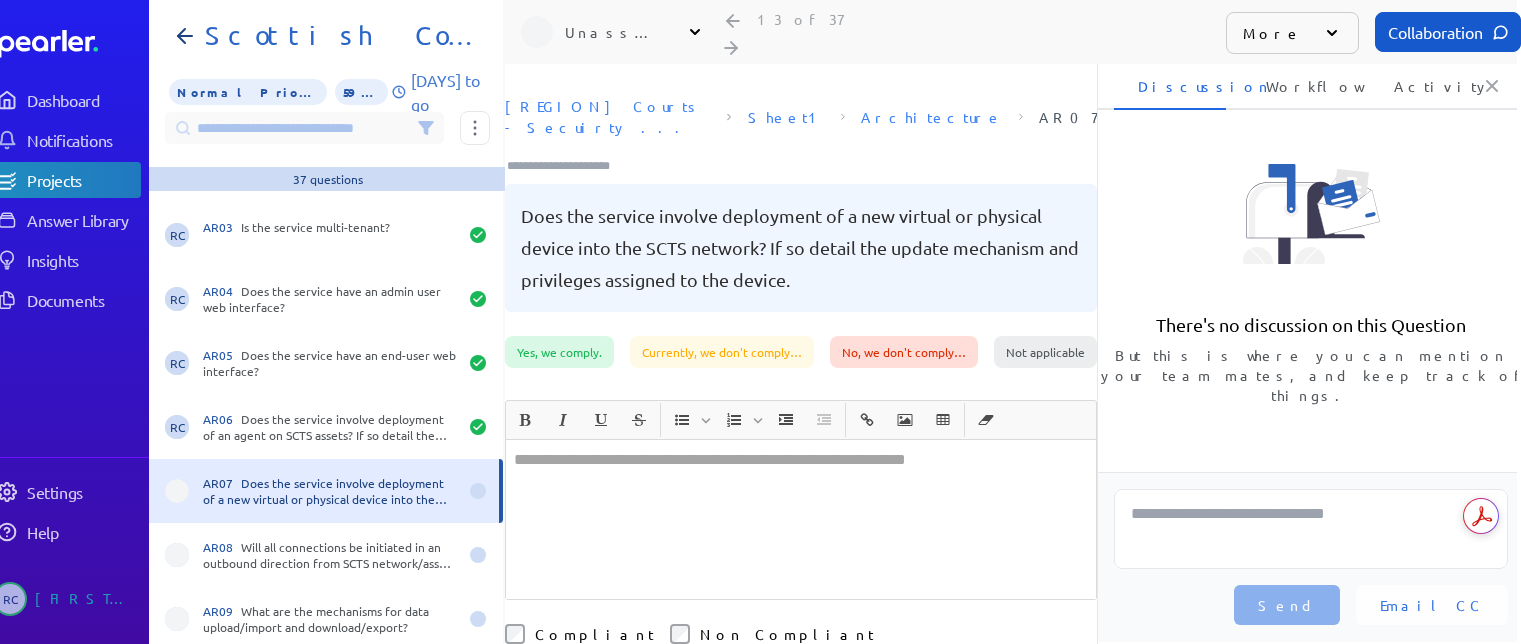 click at bounding box center [801, 519] 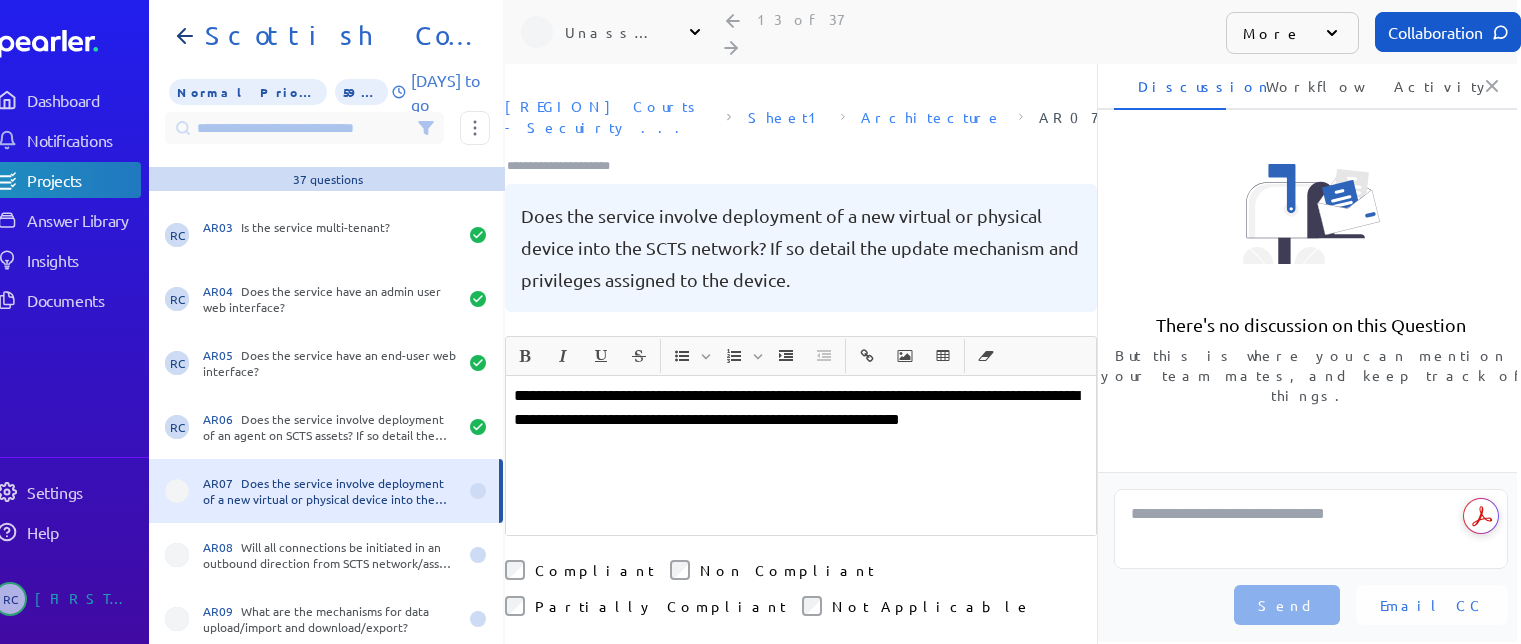 click on "**********" at bounding box center (801, 420) 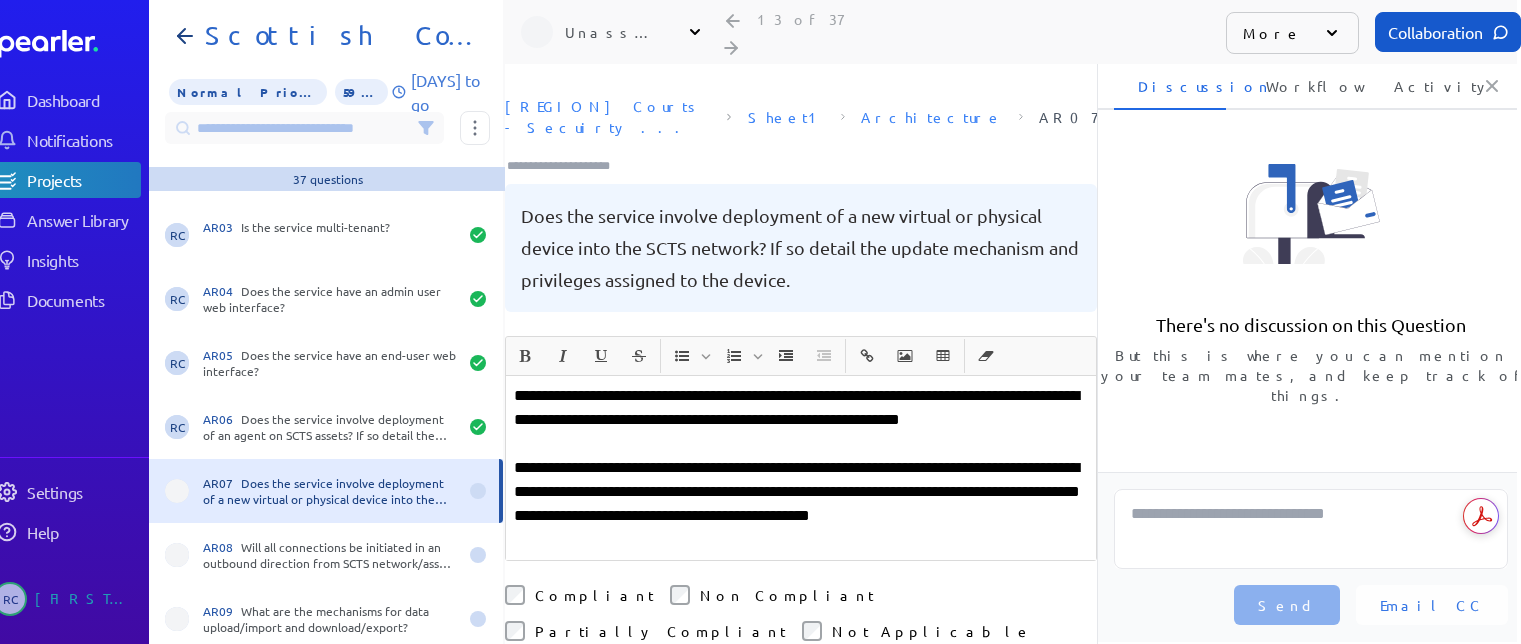 click on "**********" at bounding box center (801, 504) 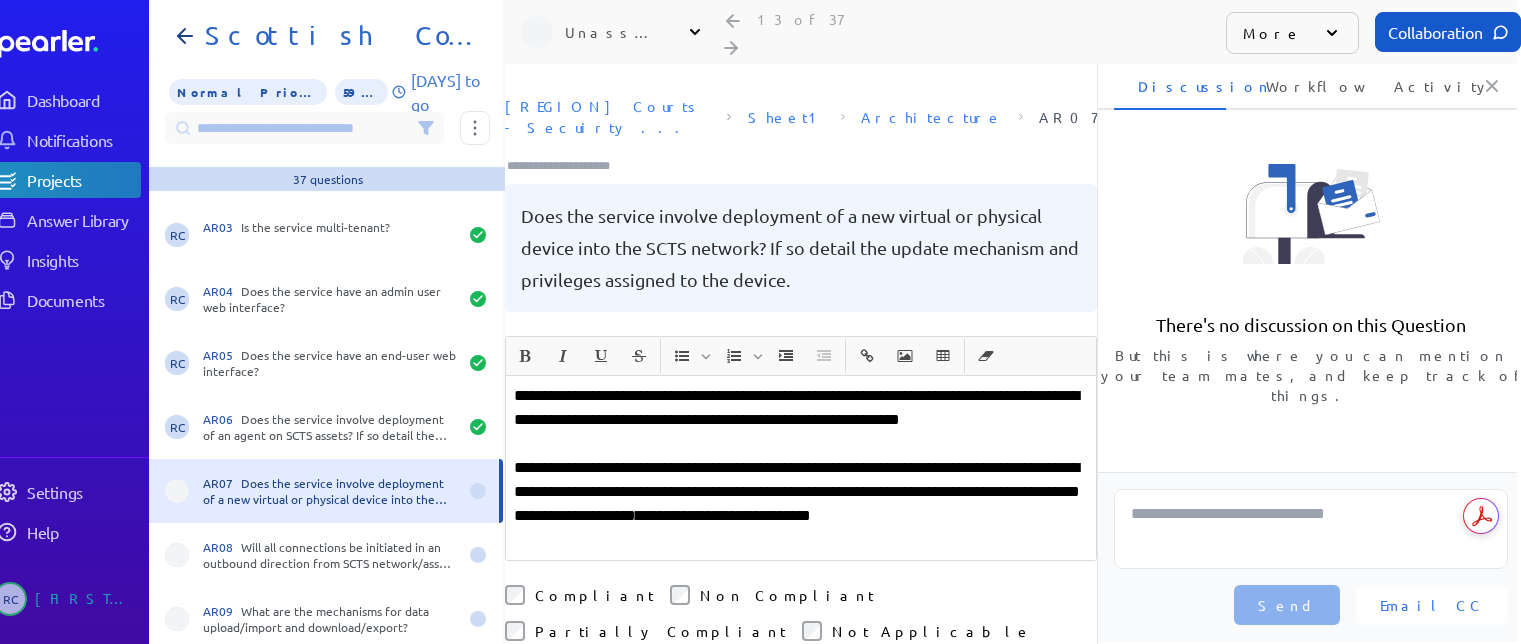 click on "**********" at bounding box center (801, 504) 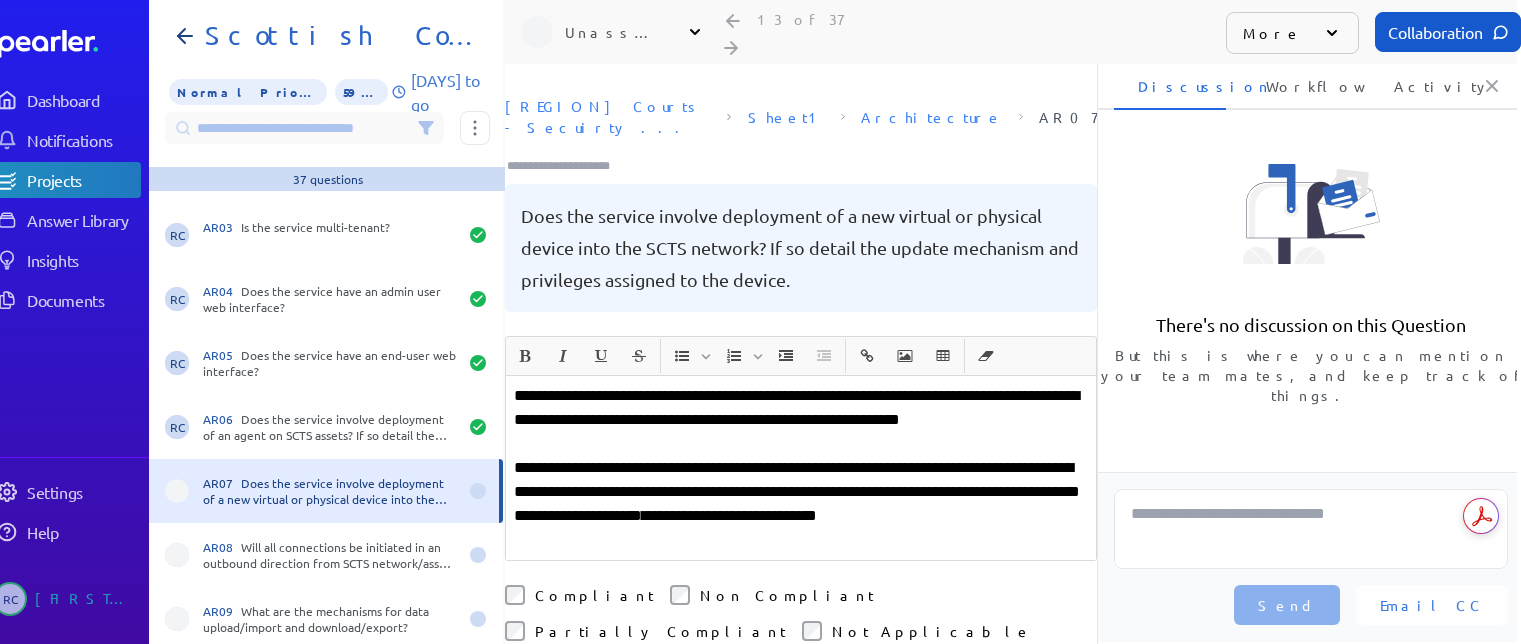 drag, startPoint x: 706, startPoint y: 394, endPoint x: 713, endPoint y: 408, distance: 15.652476 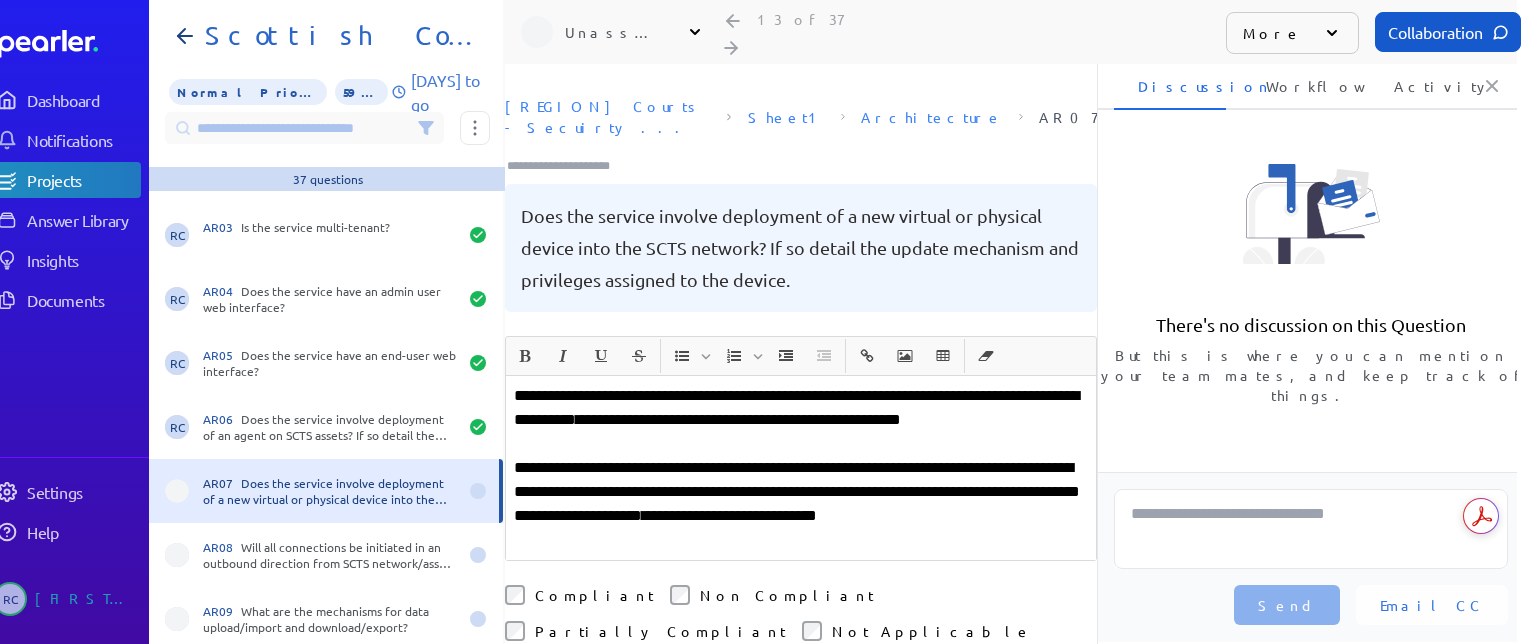 scroll, scrollTop: 100, scrollLeft: 0, axis: vertical 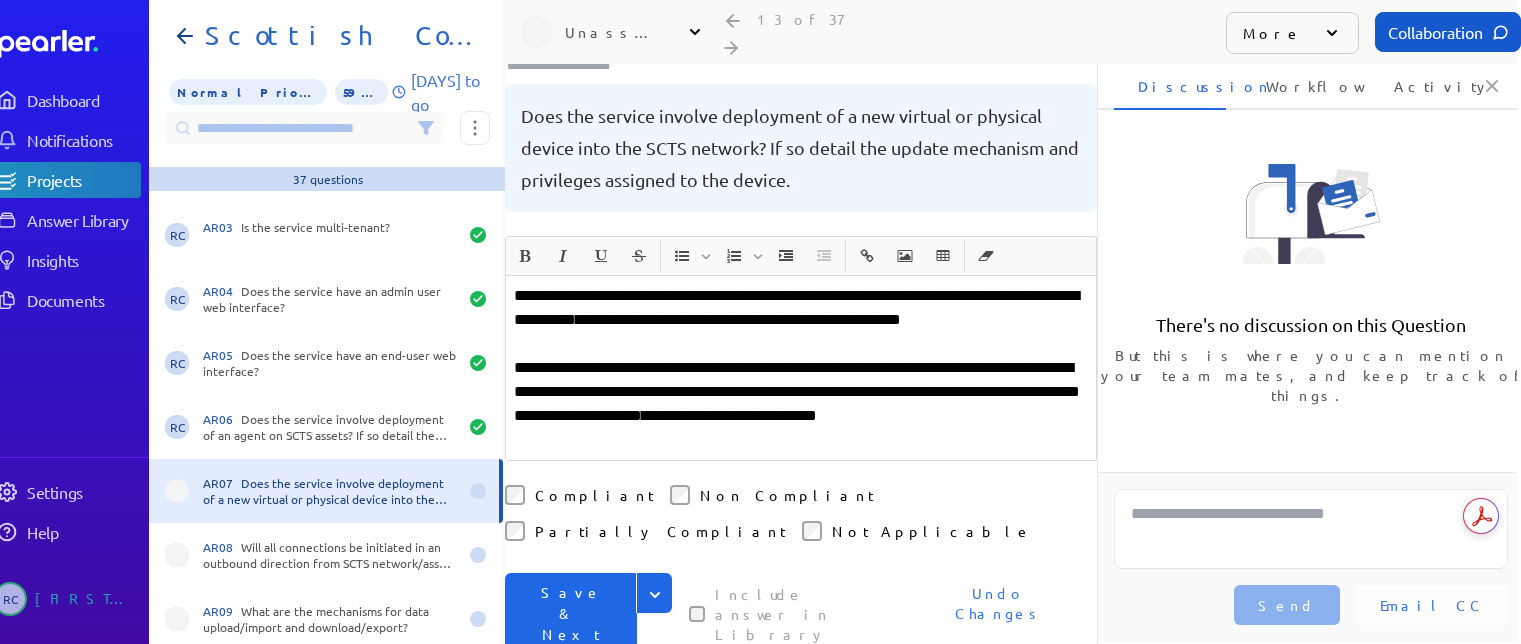 drag, startPoint x: 657, startPoint y: 541, endPoint x: 614, endPoint y: 559, distance: 46.615448 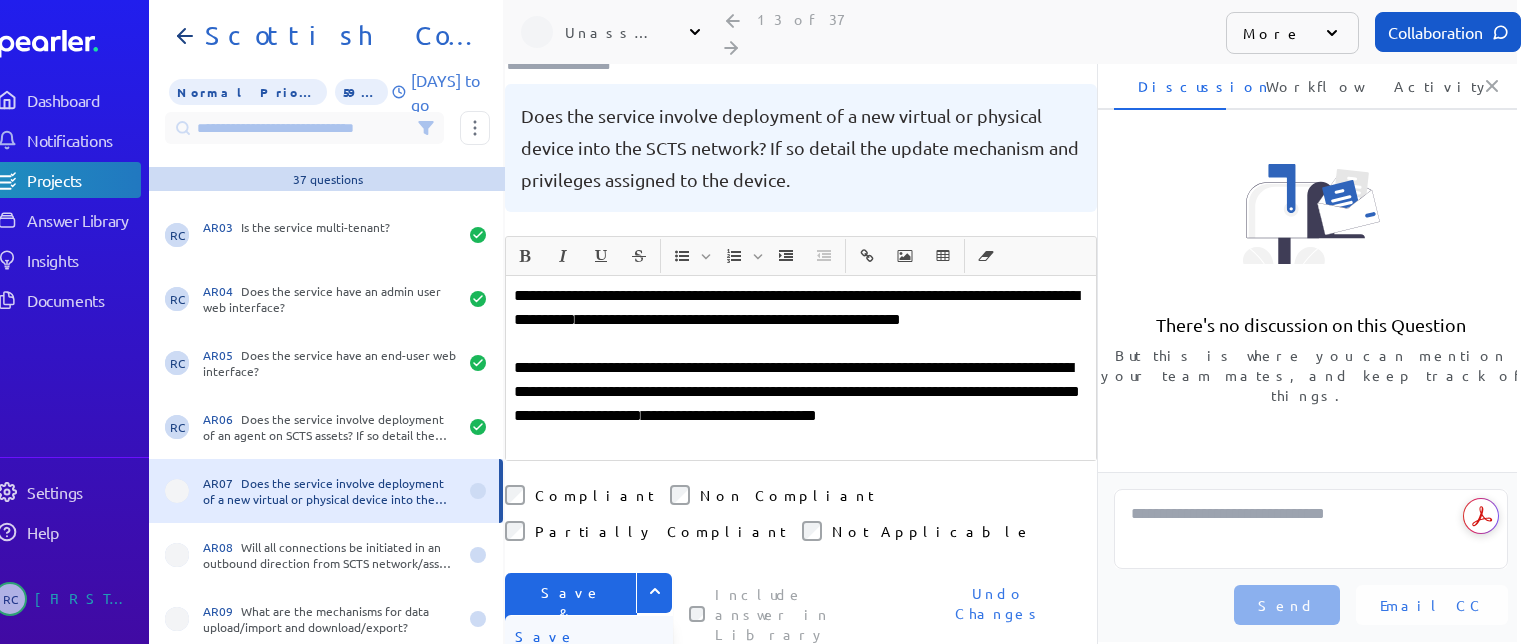 click on "Save" at bounding box center (589, 636) 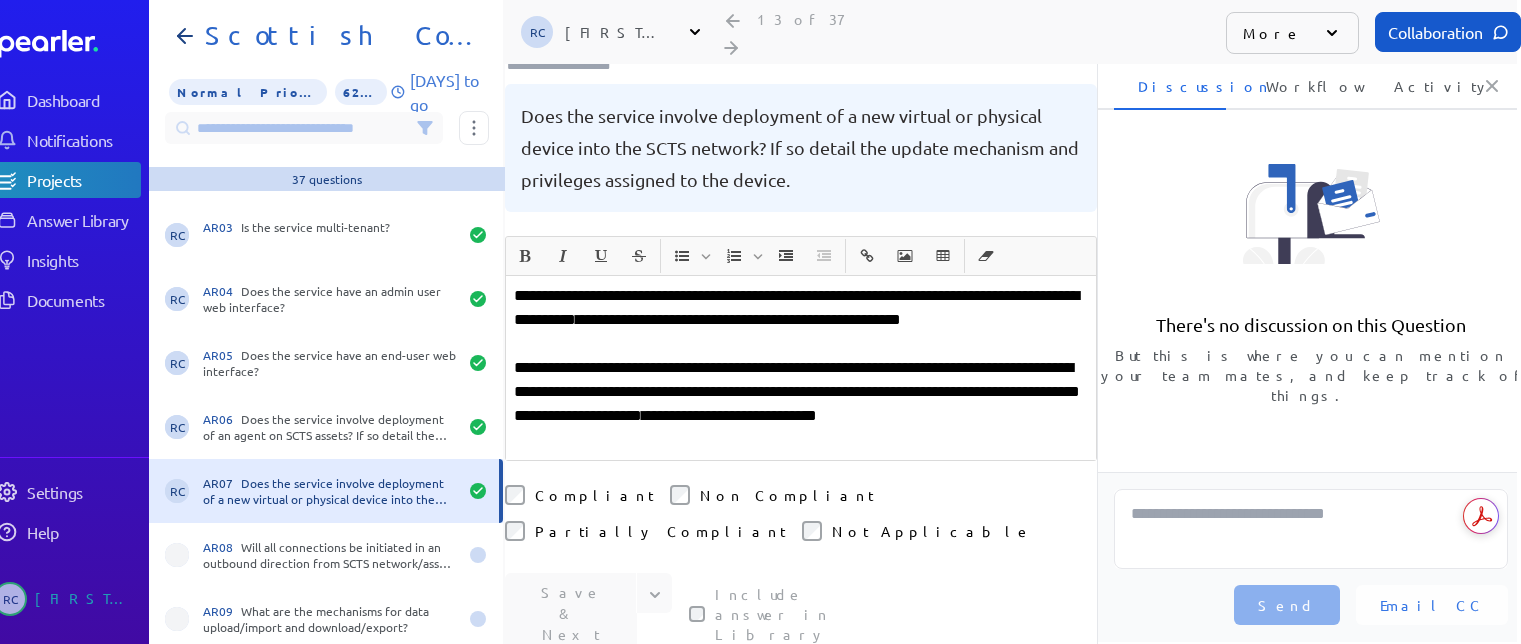 click on "**********" at bounding box center (801, 404) 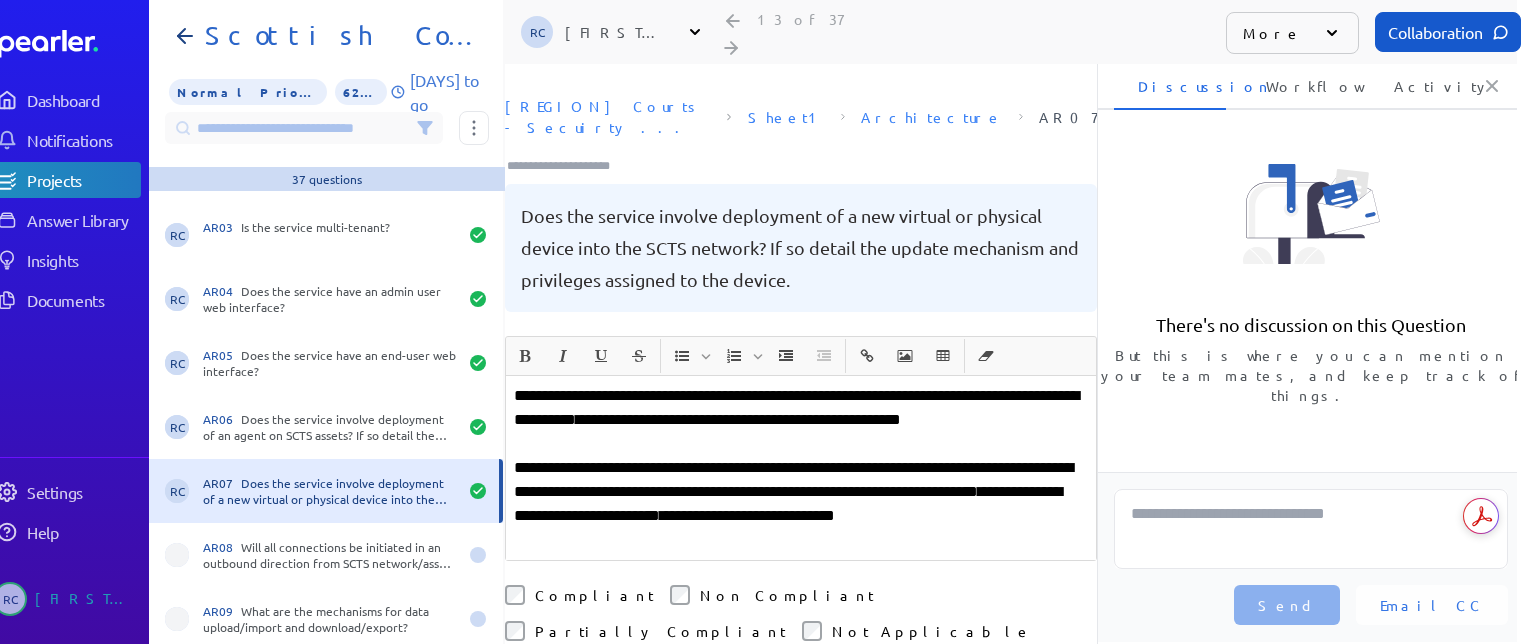 drag, startPoint x: 627, startPoint y: 144, endPoint x: 616, endPoint y: 144, distance: 11 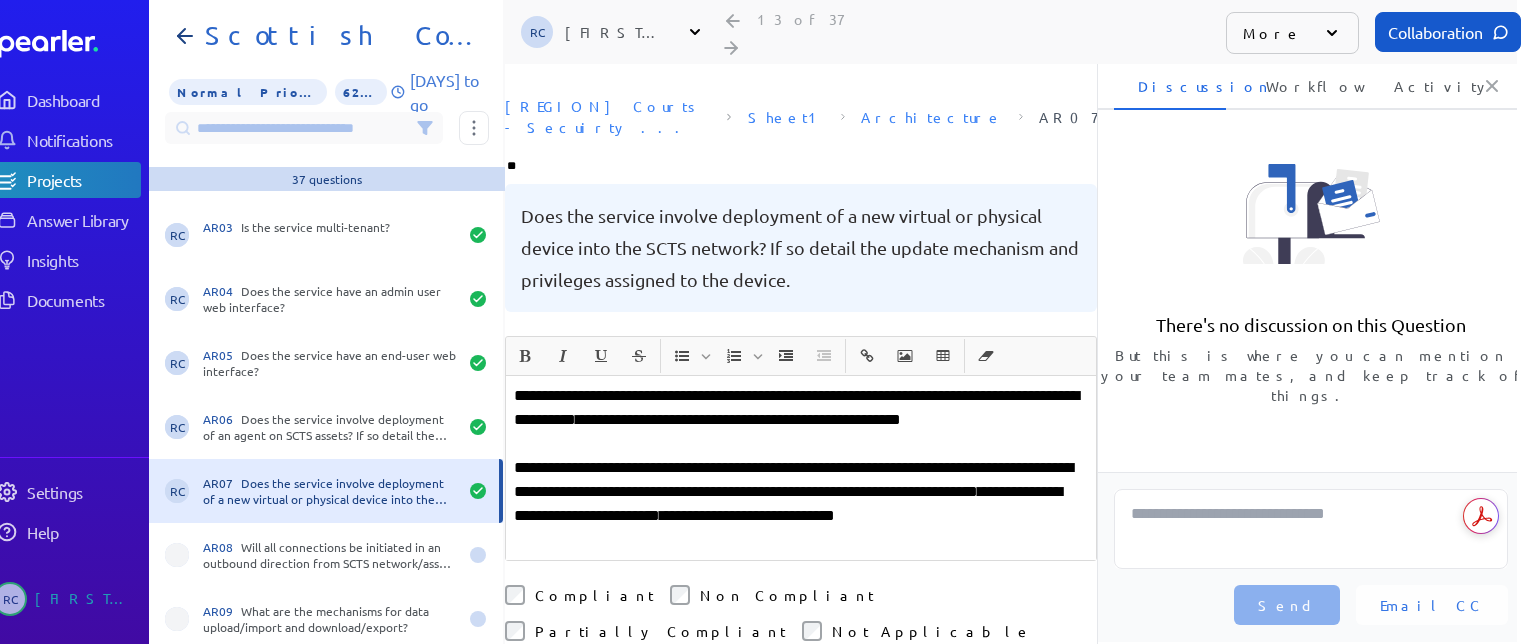 type on "***" 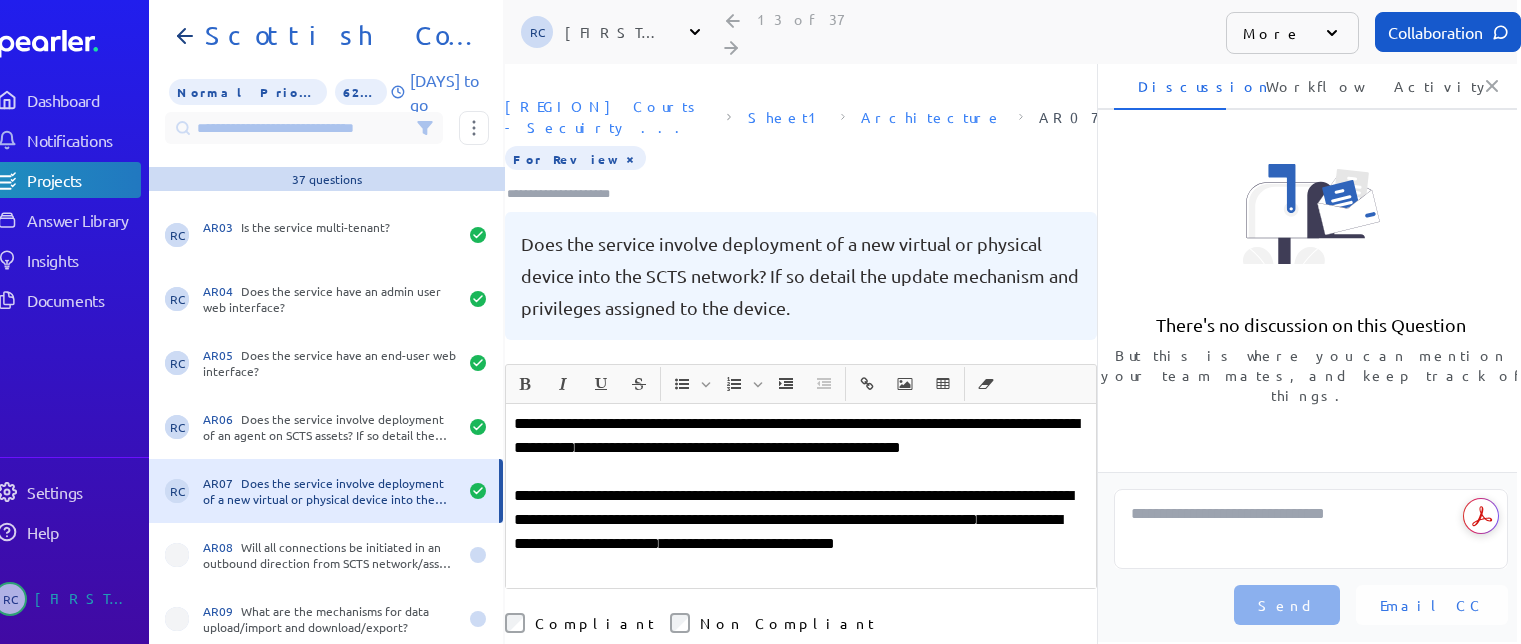 click on "**********" at bounding box center (801, 532) 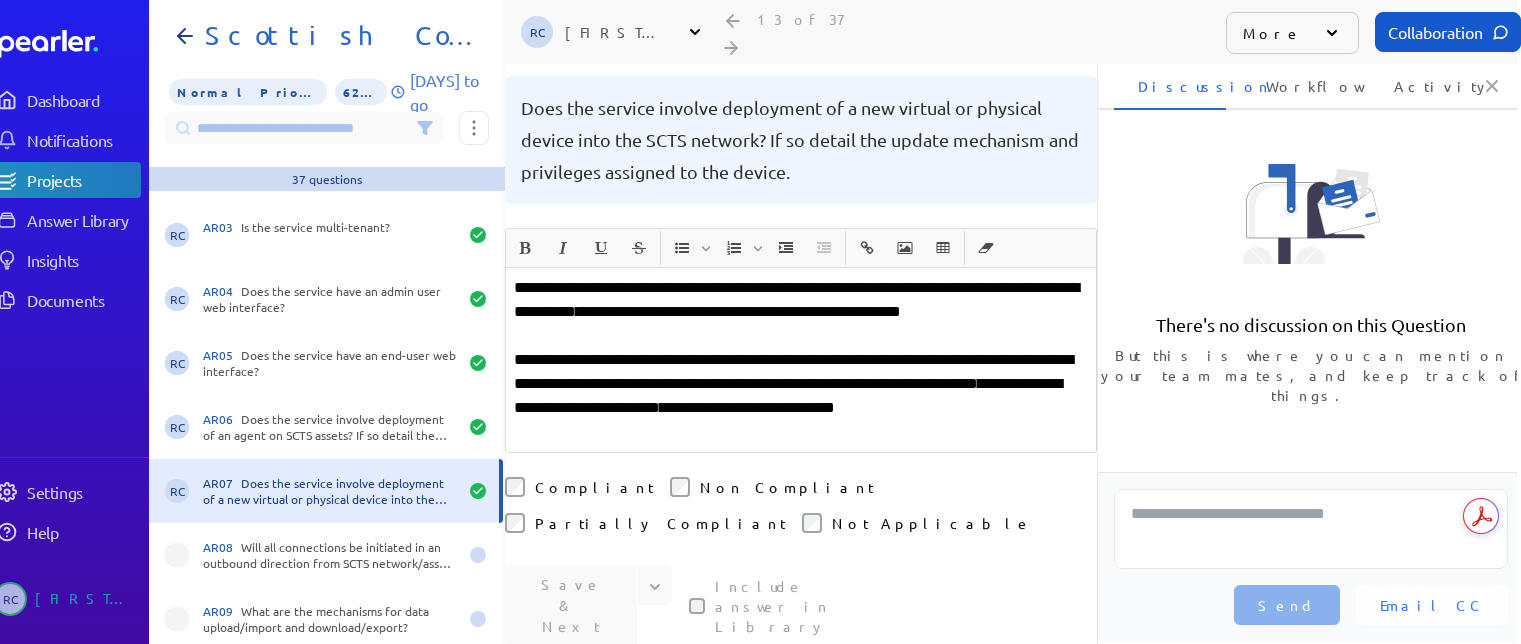 scroll, scrollTop: 300, scrollLeft: 0, axis: vertical 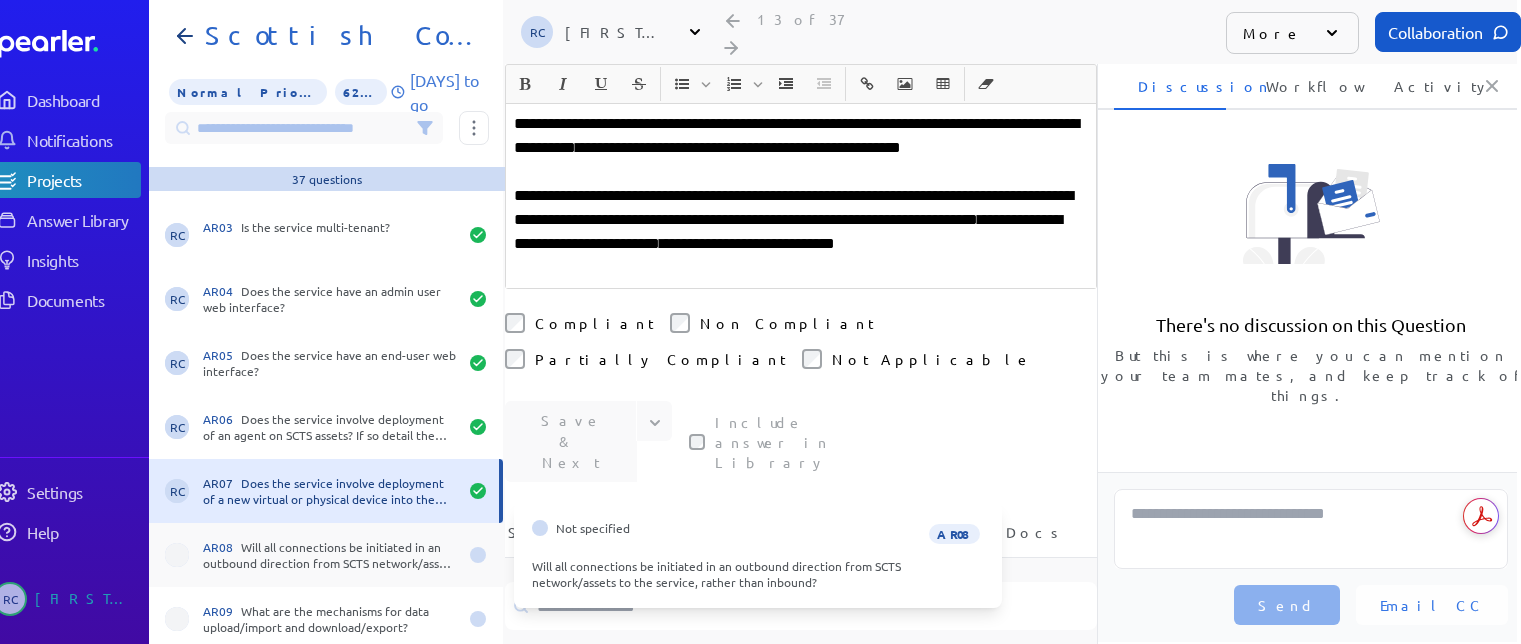 click on "AR08 Will all connections be initiated in an outbound direction from SCTS network/assets to the service, rather than inbound?" at bounding box center (330, 555) 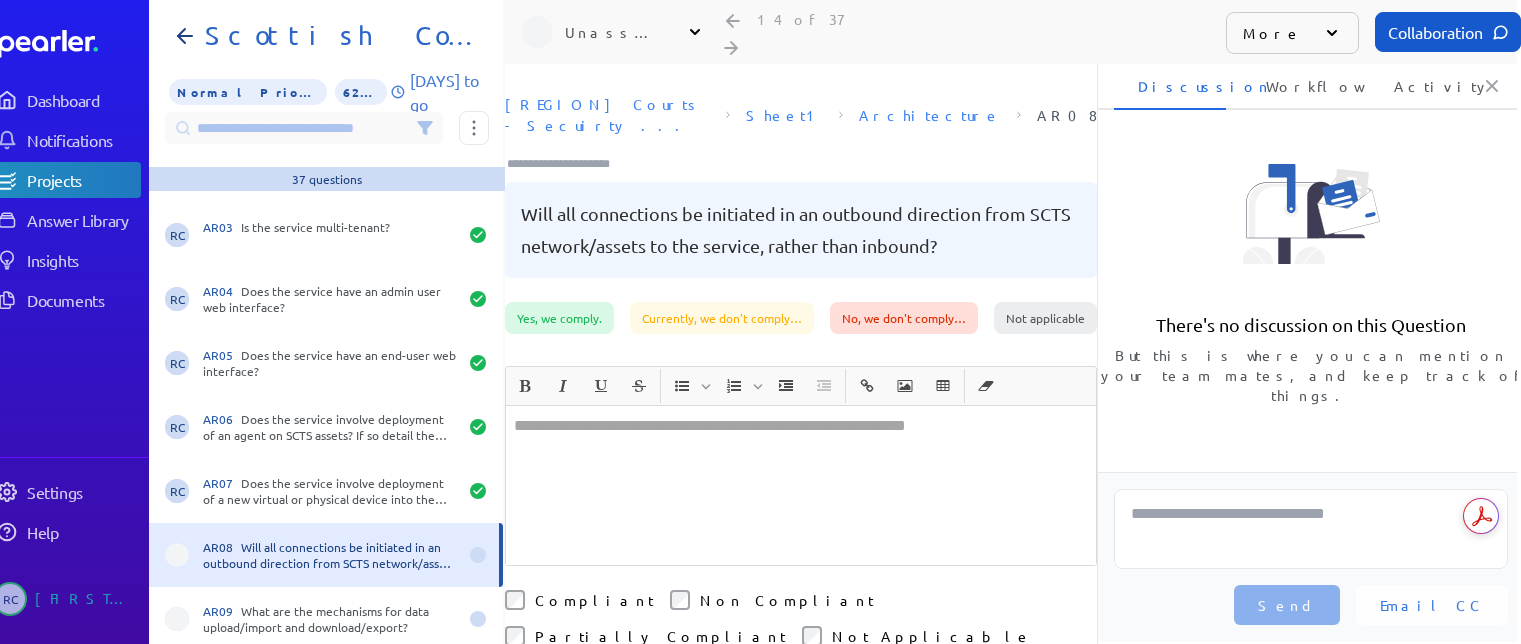 scroll, scrollTop: 0, scrollLeft: 0, axis: both 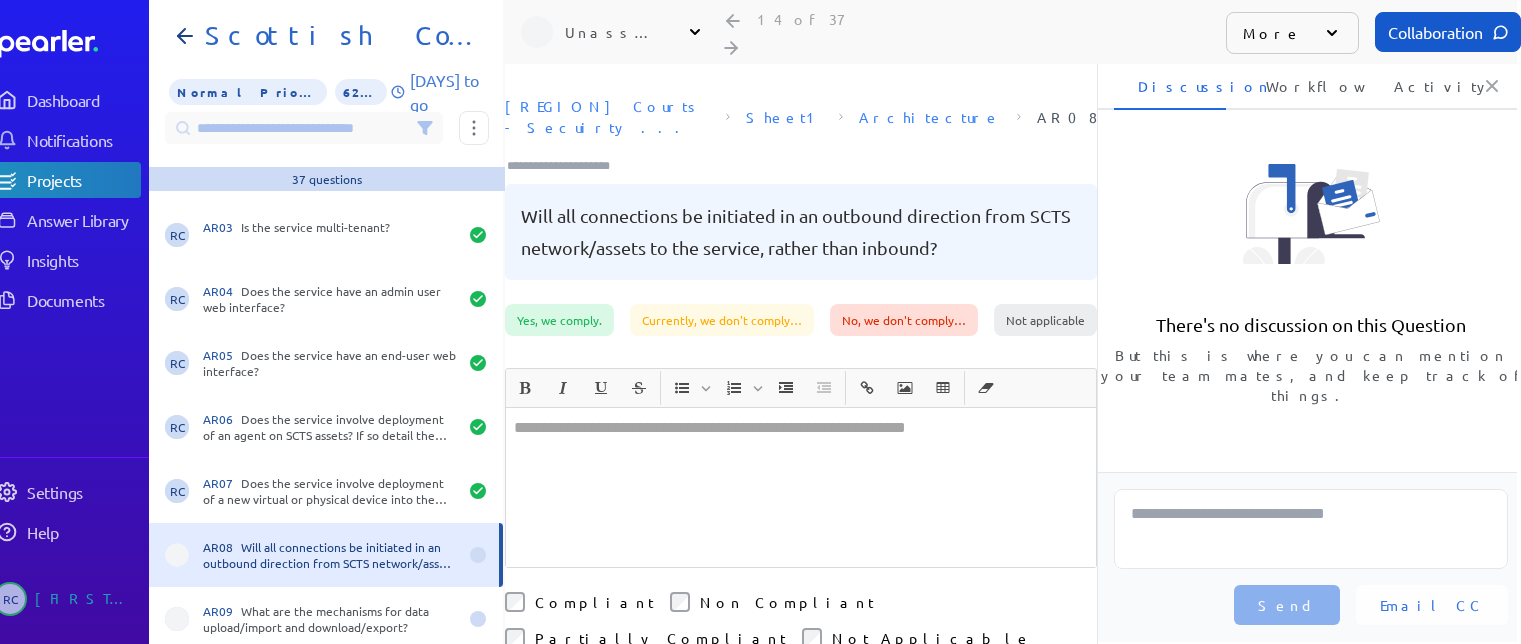 click at bounding box center [801, 487] 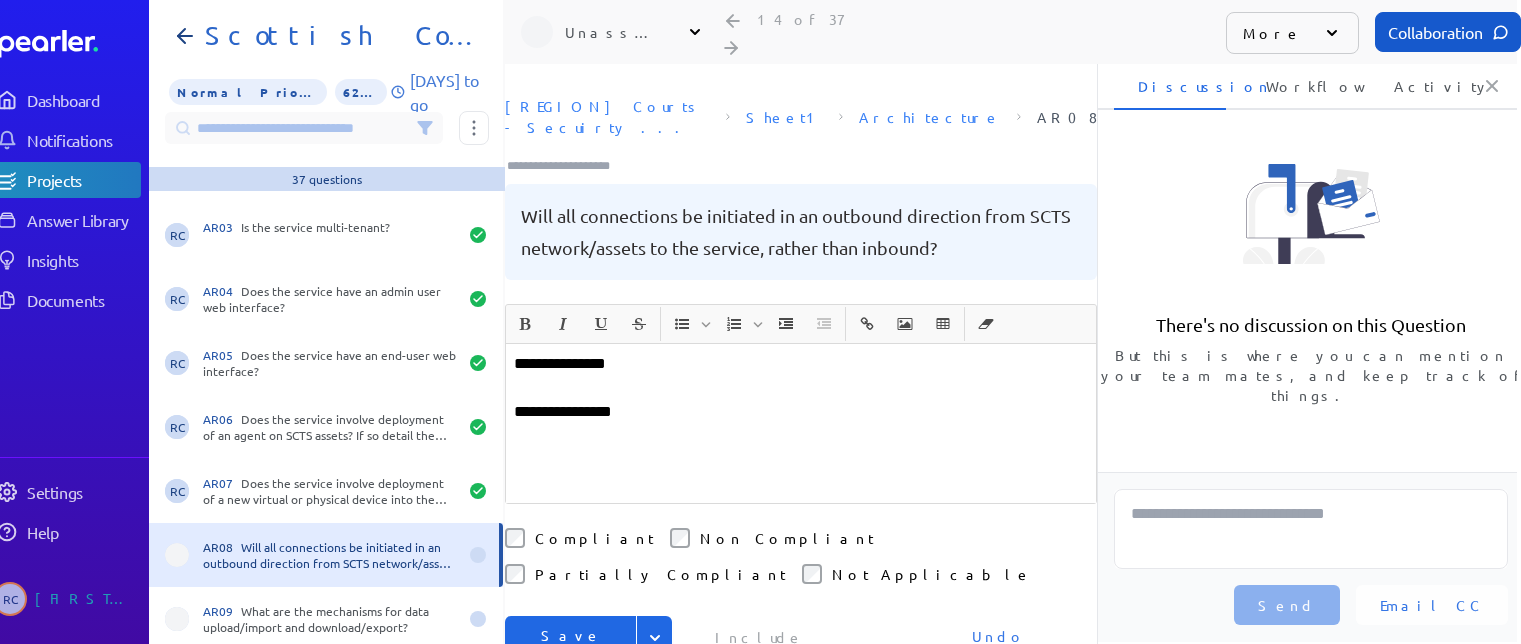 click on "**********" at bounding box center (801, 364) 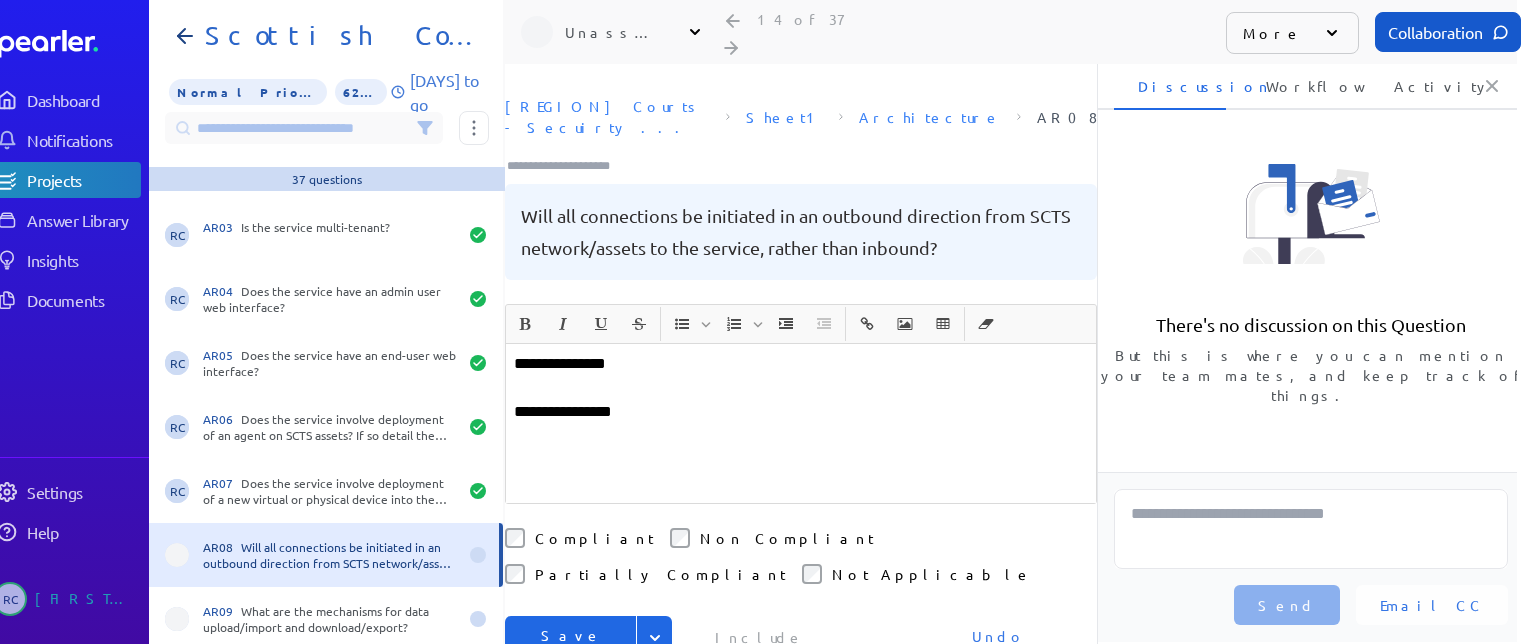 click at bounding box center (801, 388) 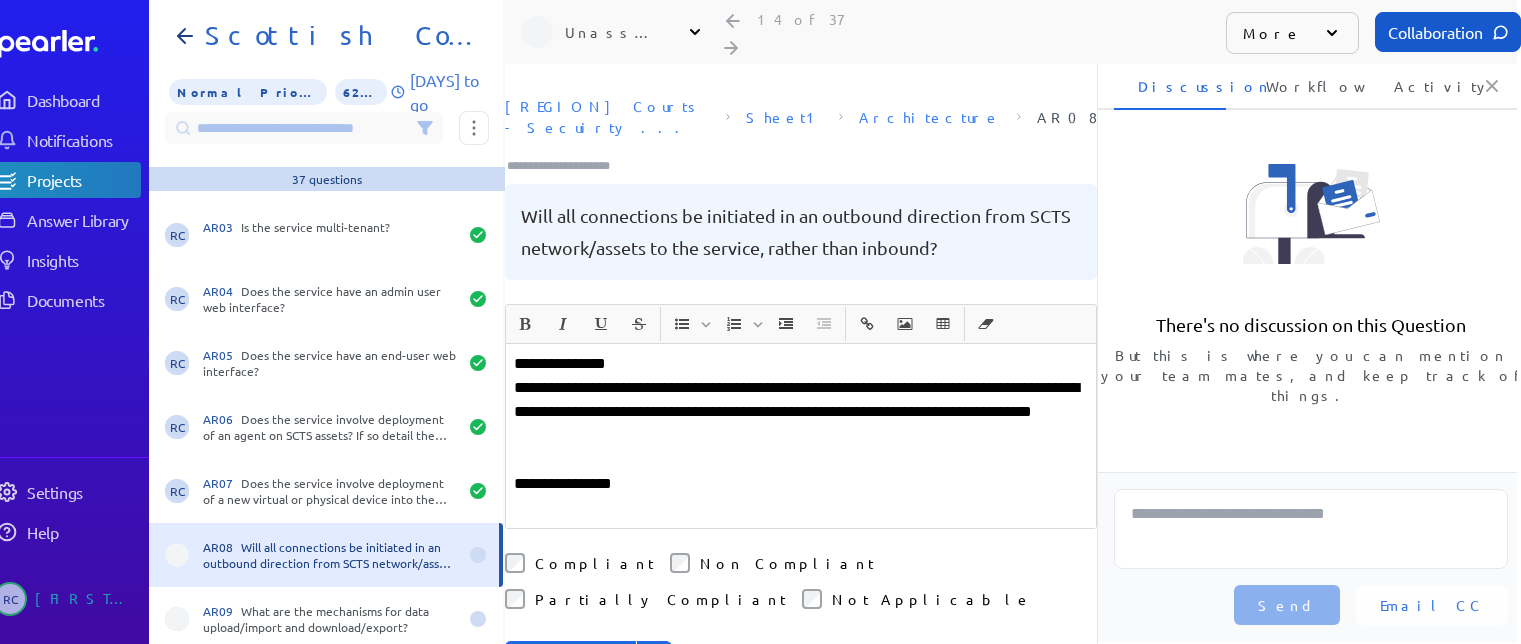 drag, startPoint x: 959, startPoint y: 379, endPoint x: 945, endPoint y: 377, distance: 14.142136 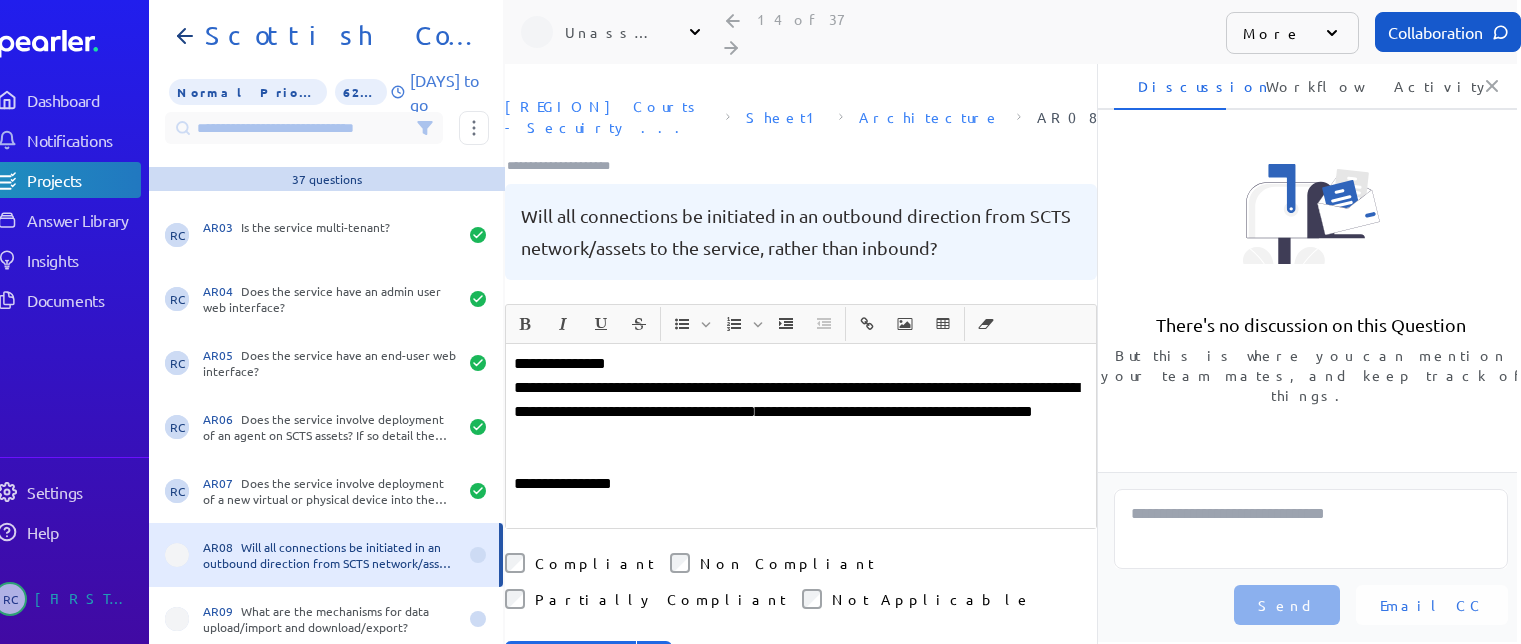 click on "**********" at bounding box center [801, 412] 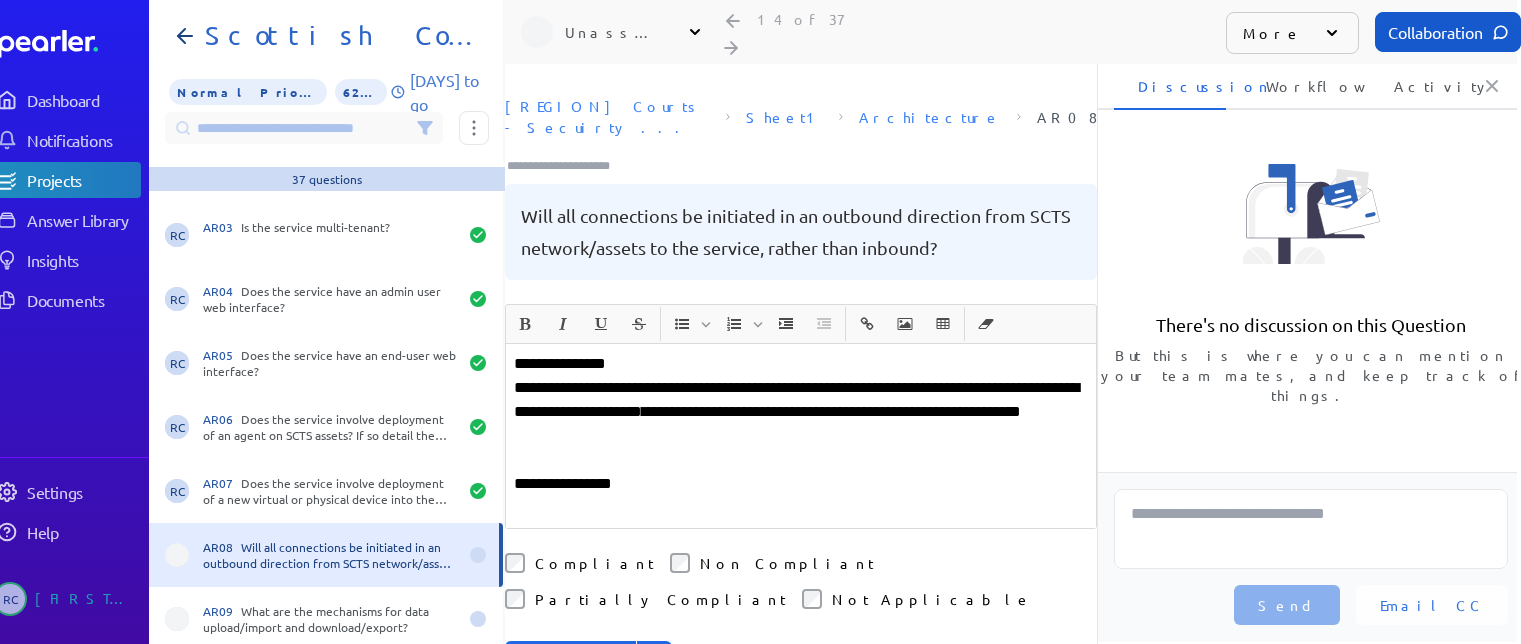 click on "**********" at bounding box center (801, 412) 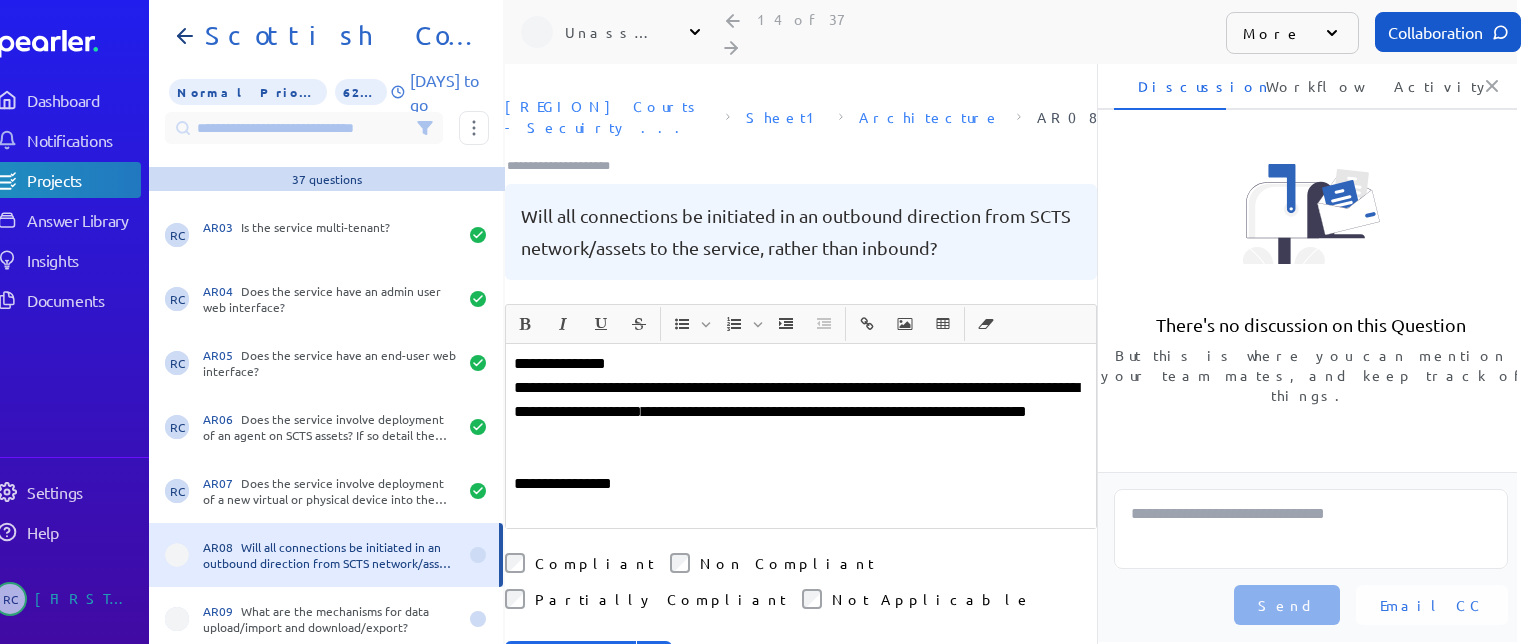 click at bounding box center [801, 508] 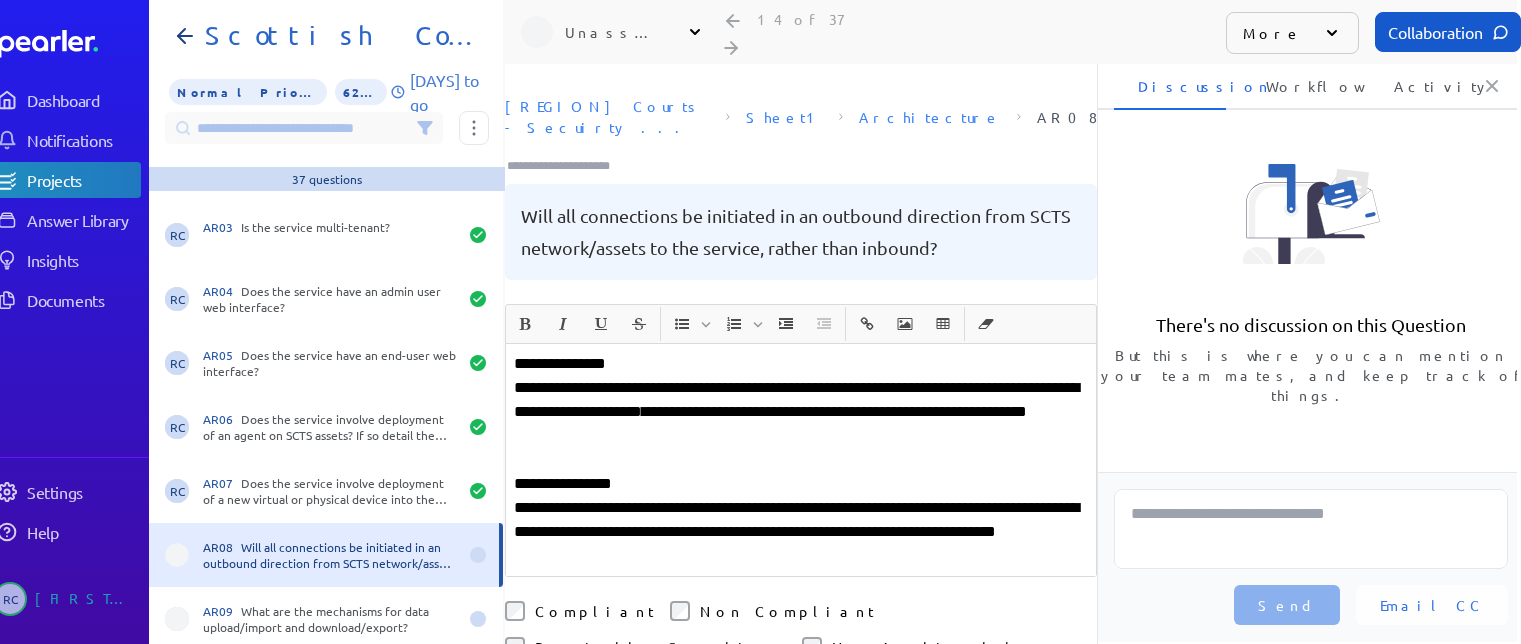 click on "**********" at bounding box center (801, 532) 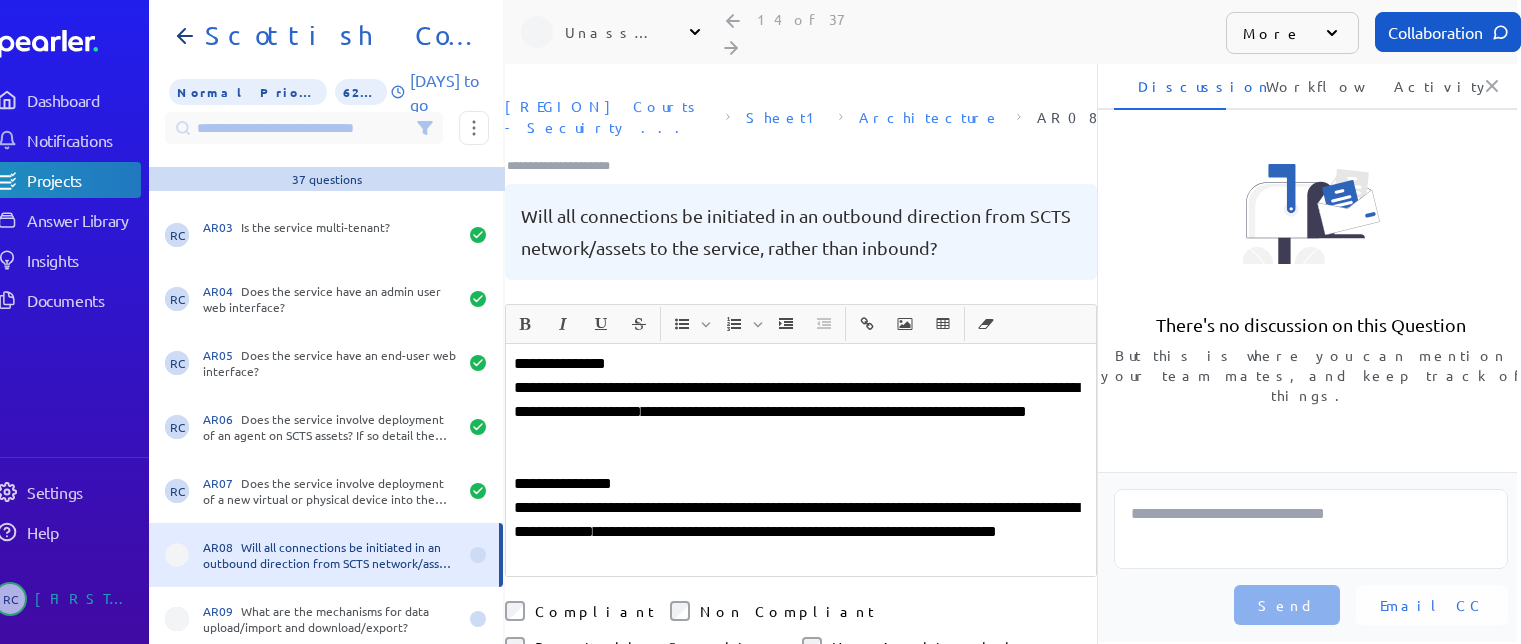 click on "**********" at bounding box center [801, 532] 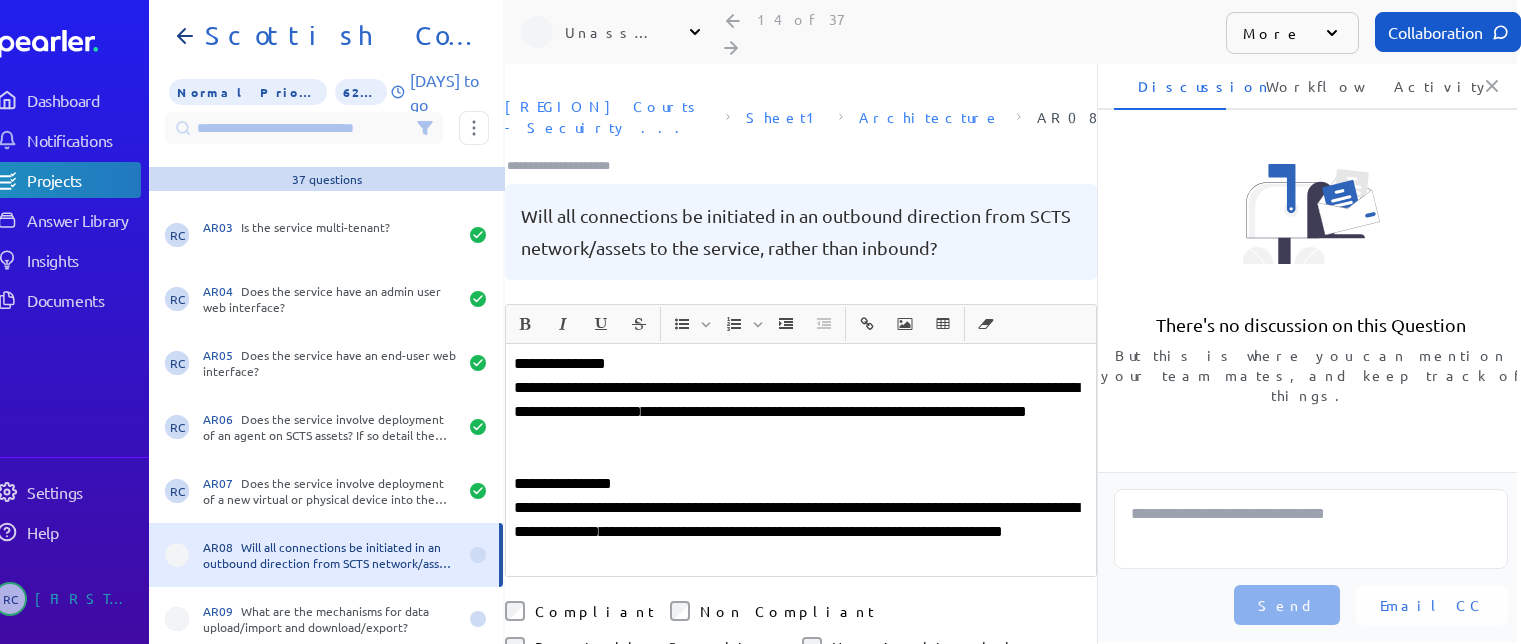 click on "**********" at bounding box center (801, 484) 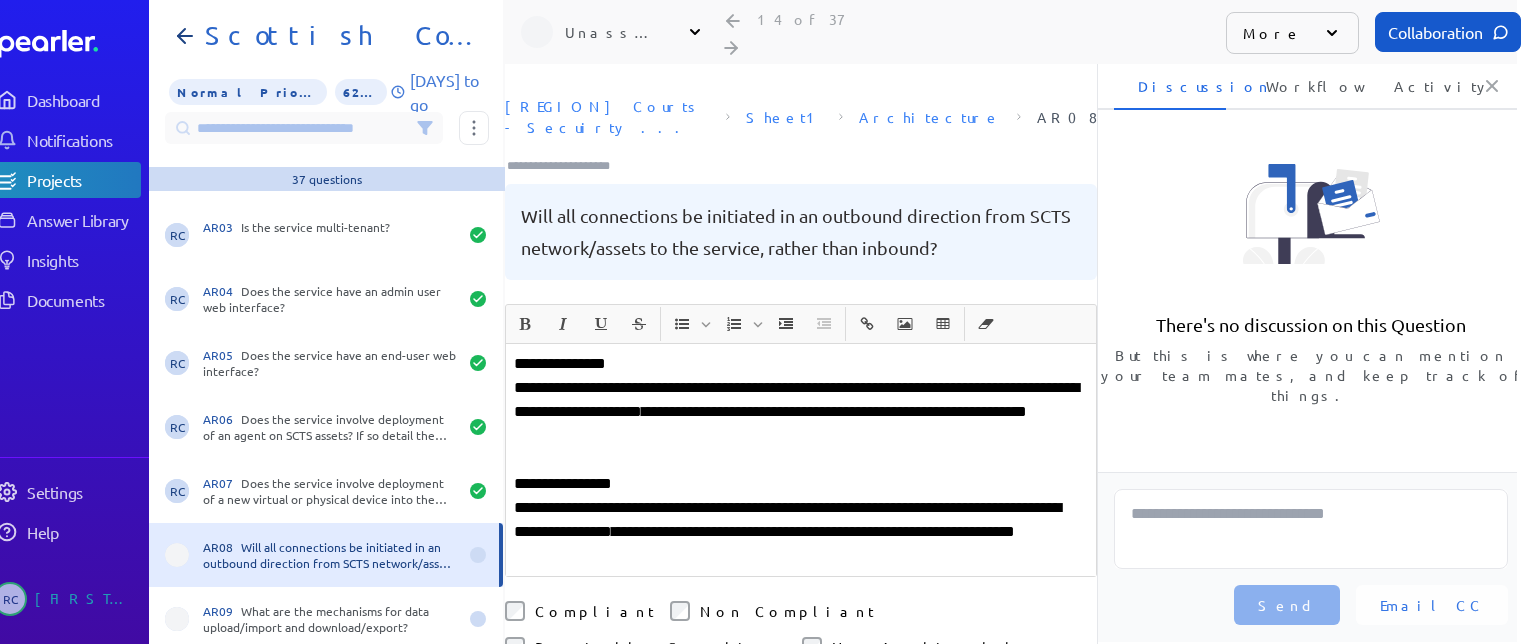 click on "**********" at bounding box center (801, 532) 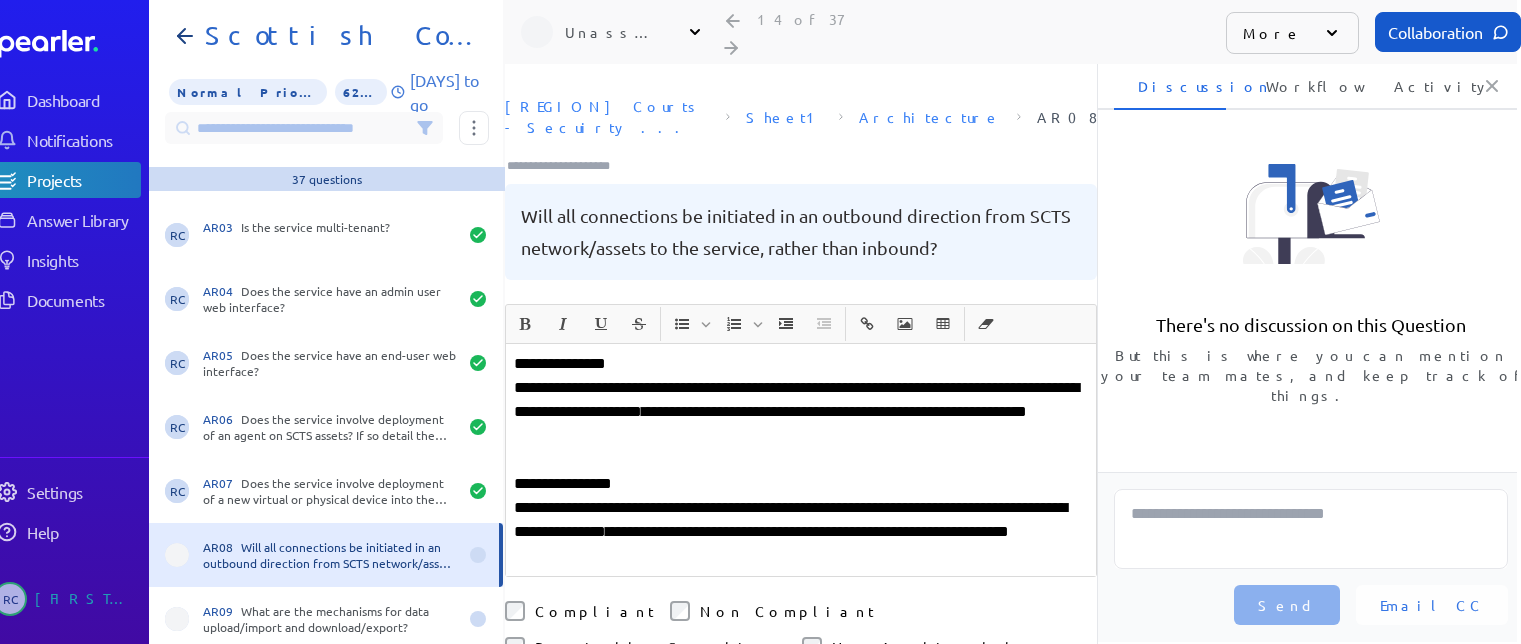 click on "**********" at bounding box center [801, 532] 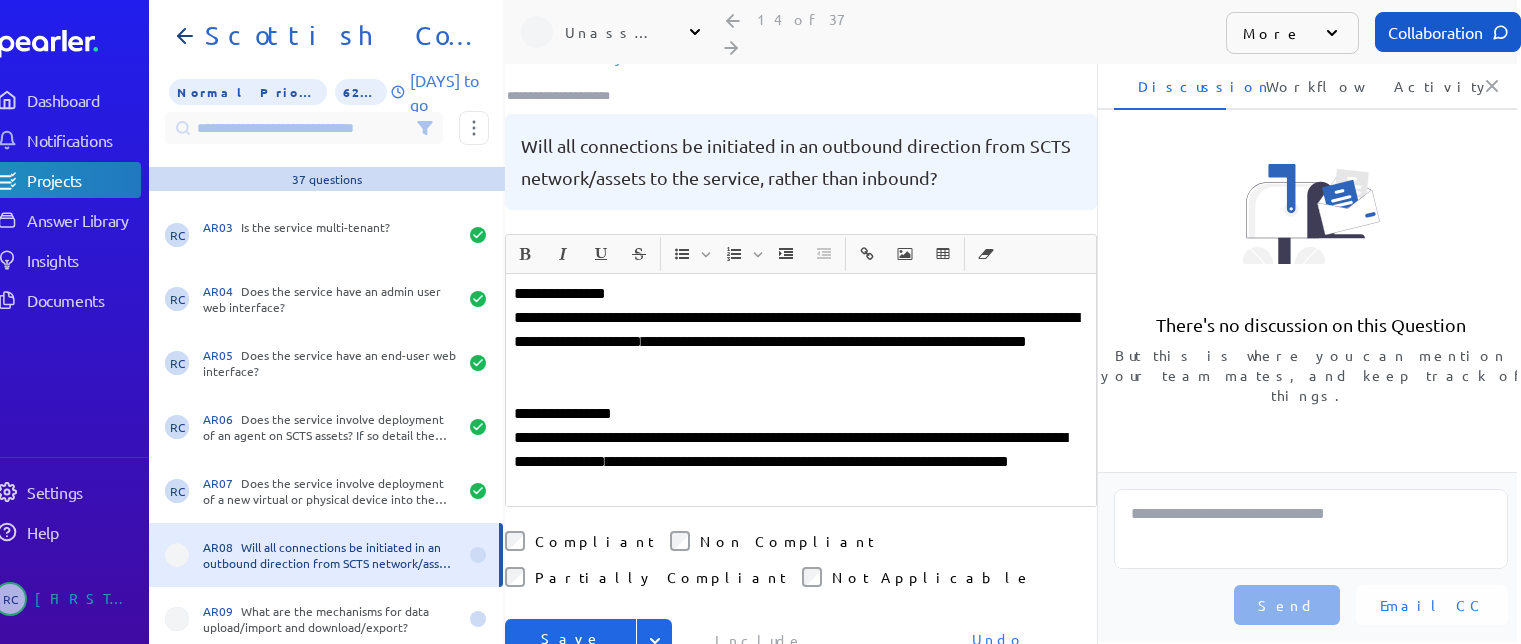 scroll, scrollTop: 100, scrollLeft: 0, axis: vertical 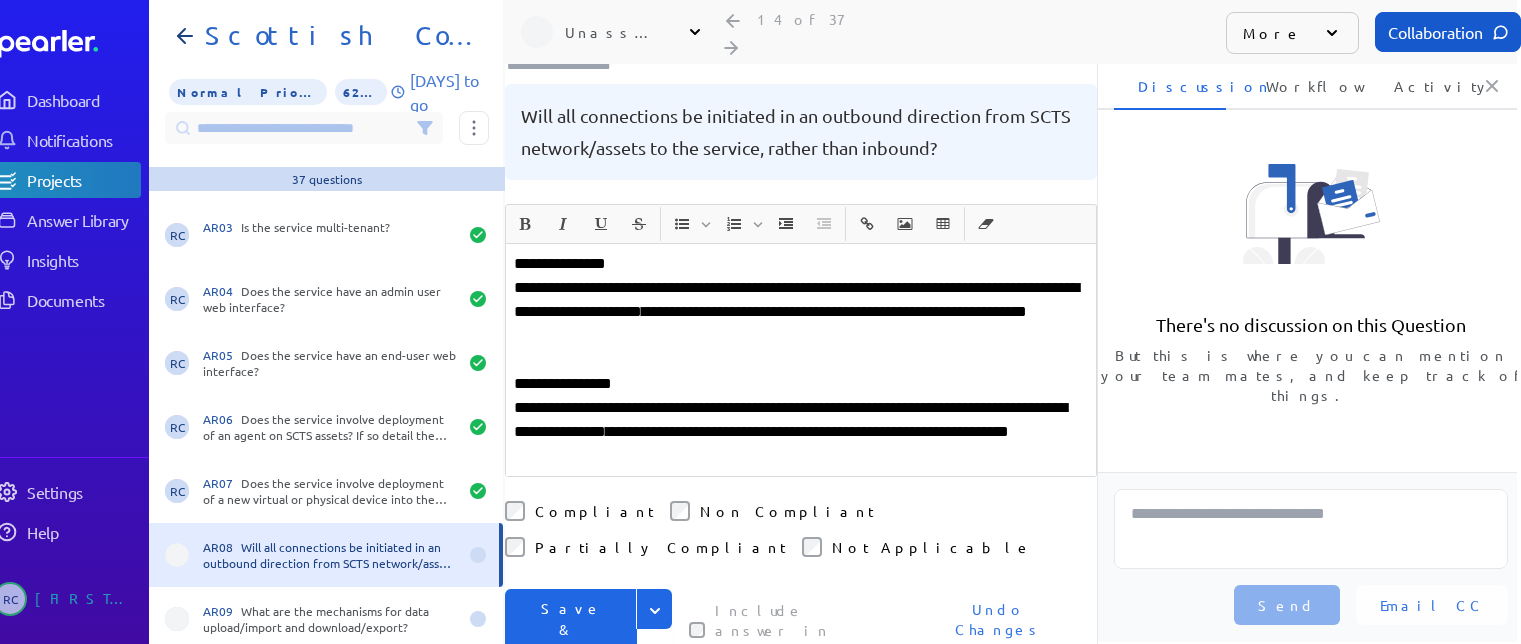 click 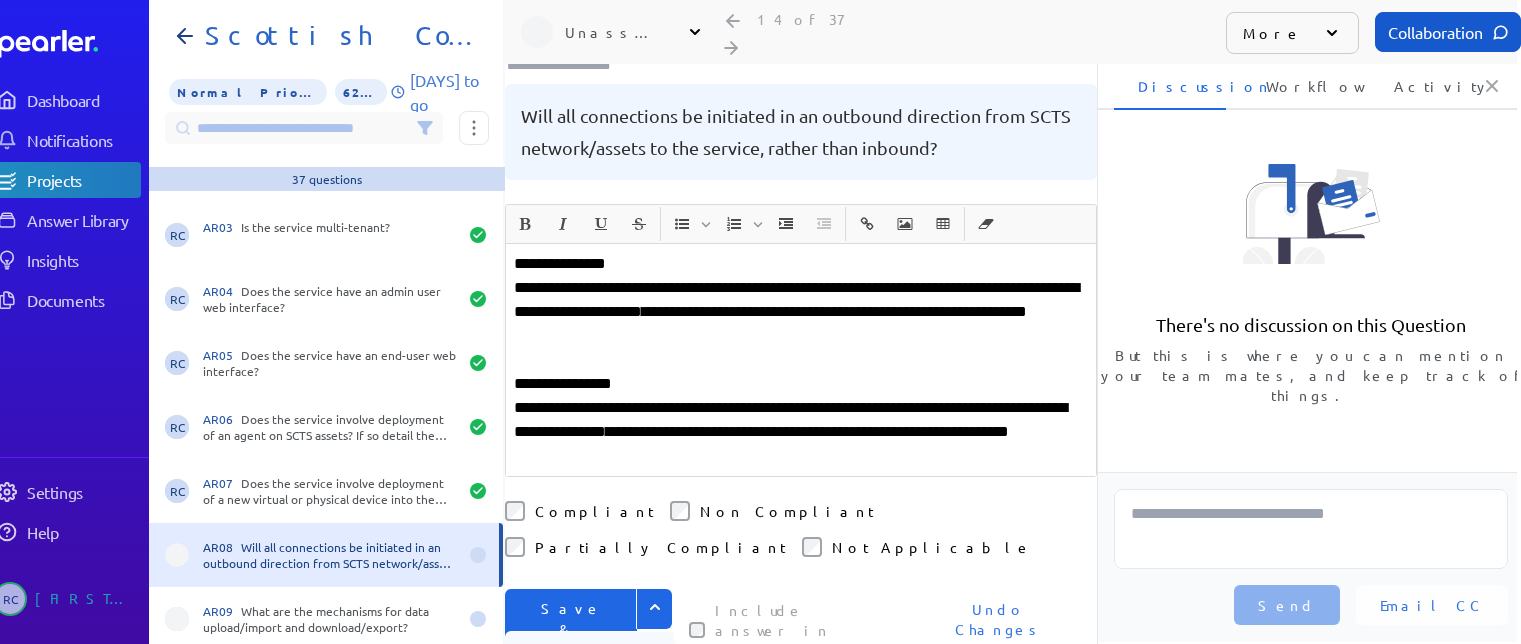 drag, startPoint x: 547, startPoint y: 591, endPoint x: 598, endPoint y: 542, distance: 70.724815 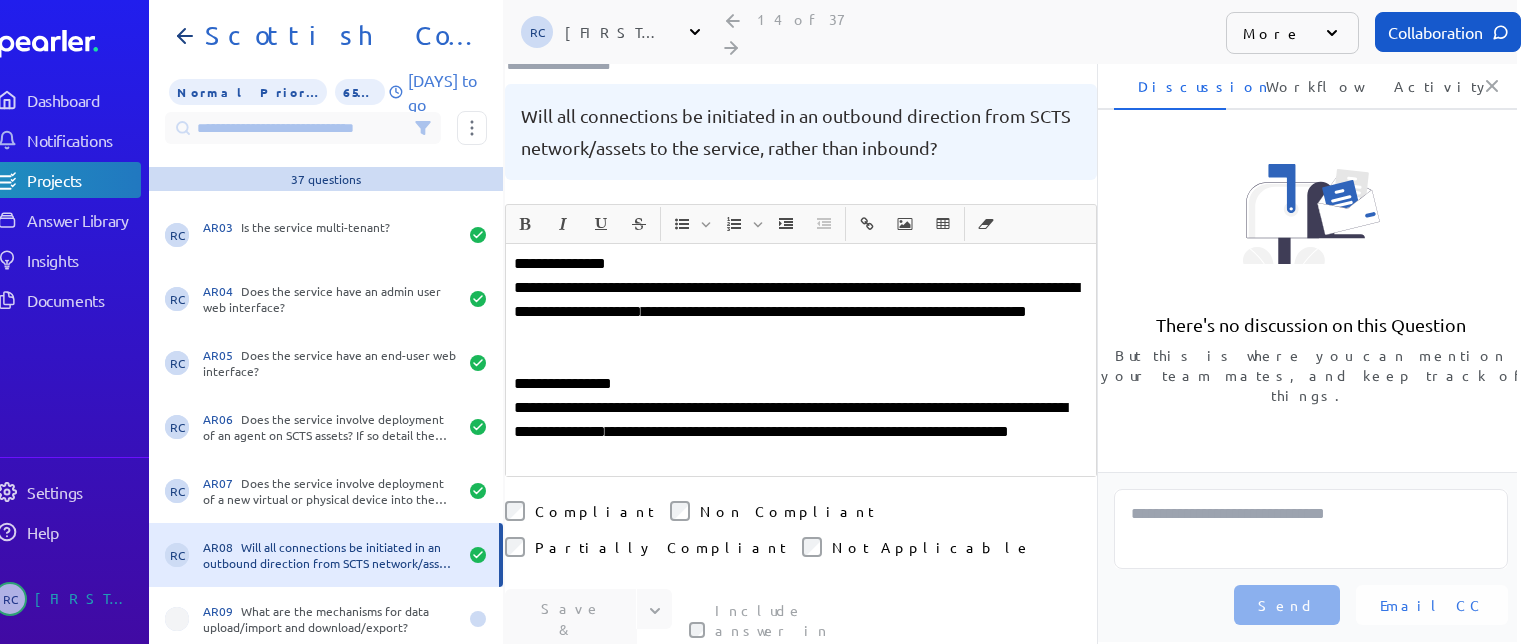 click on "**********" at bounding box center [801, 432] 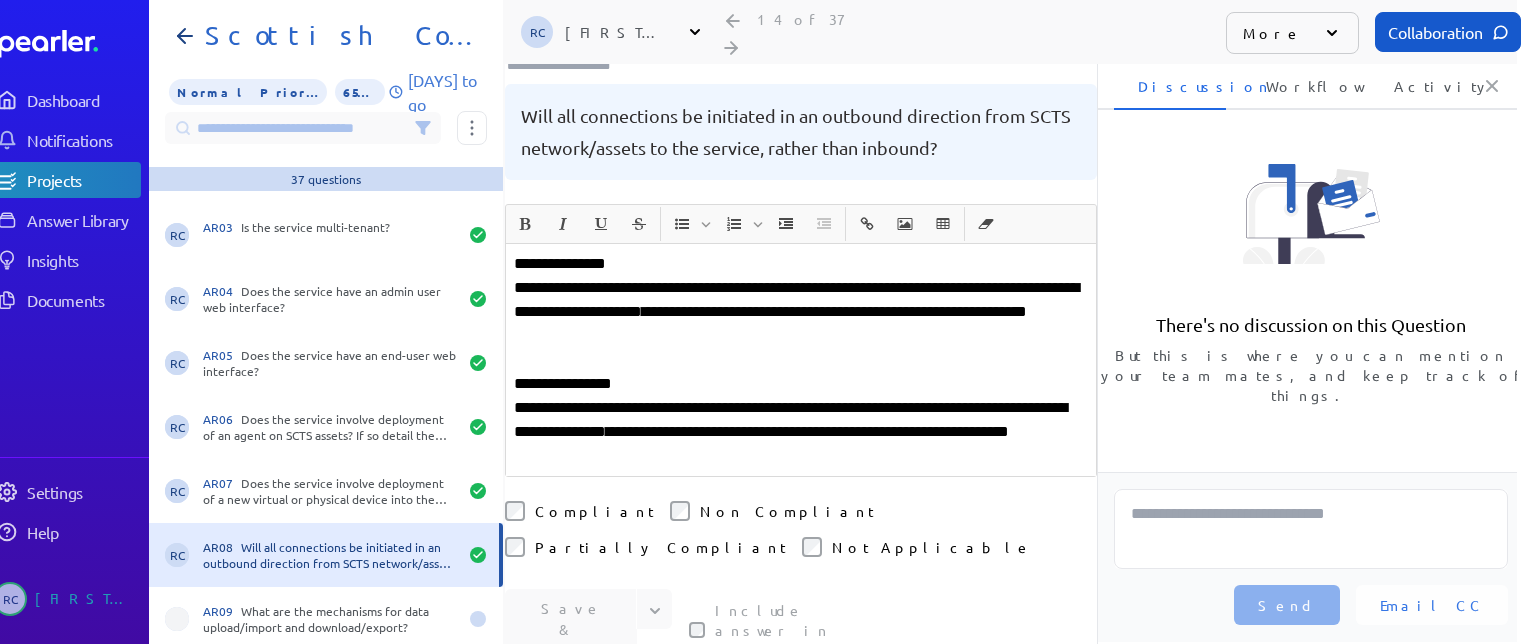 scroll, scrollTop: 0, scrollLeft: 0, axis: both 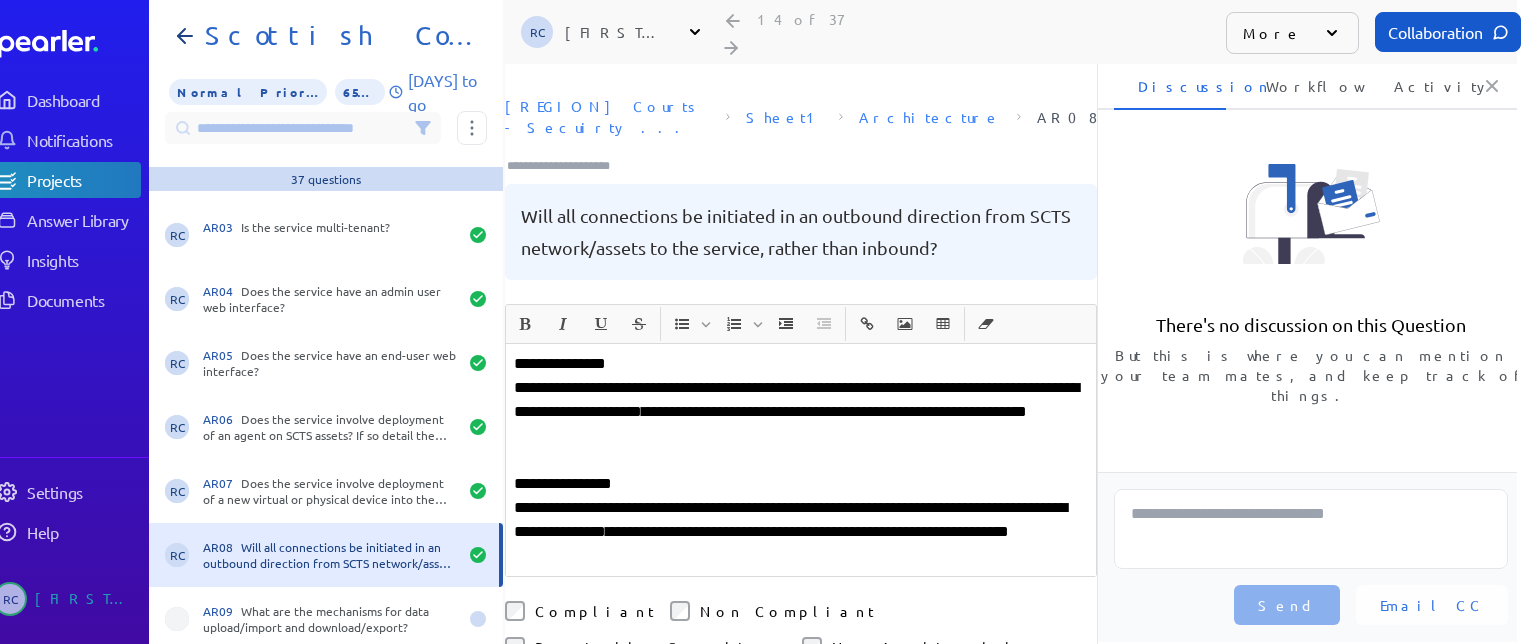 click at bounding box center (567, 166) 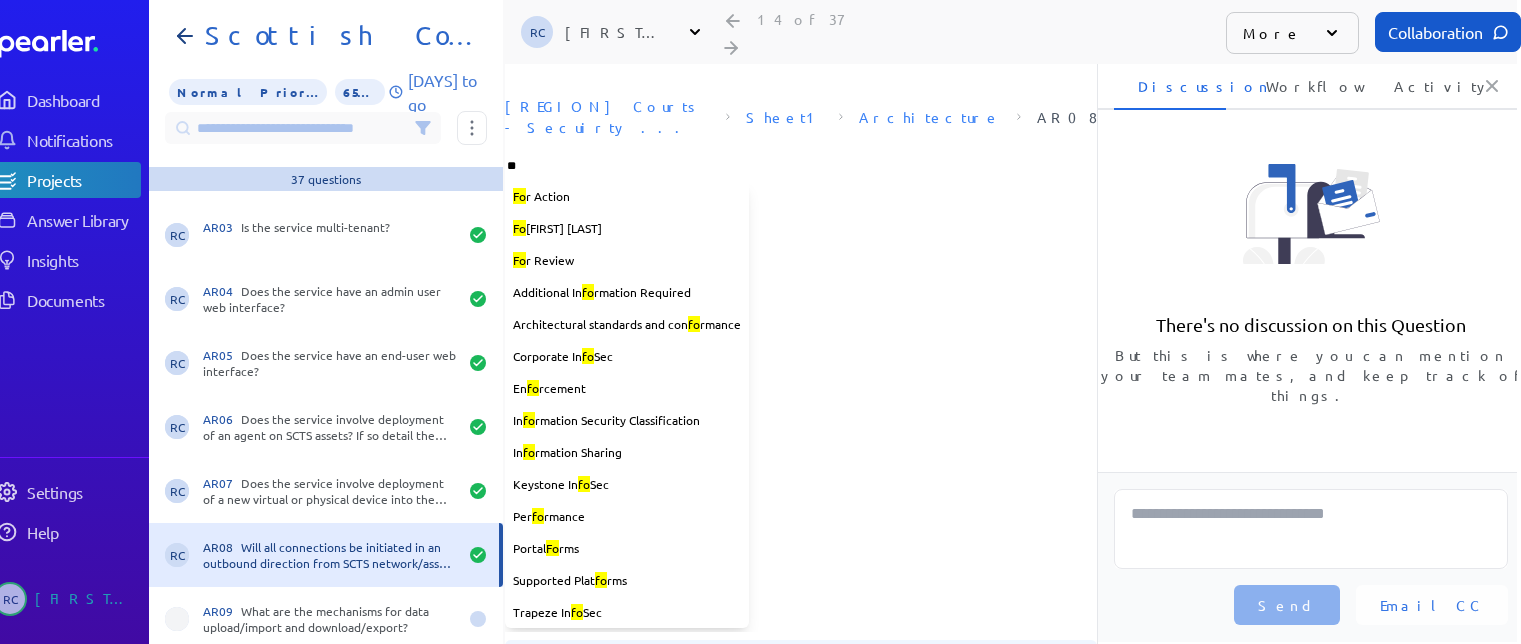 type on "***" 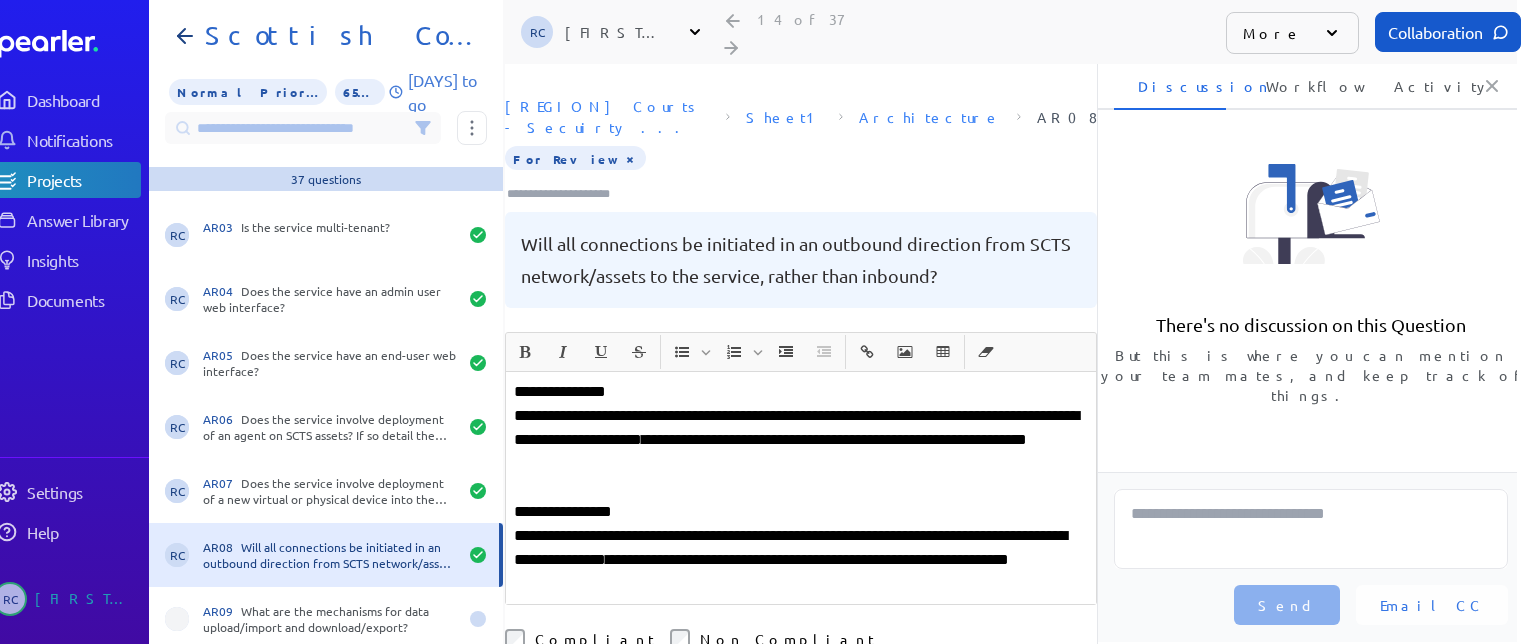 drag, startPoint x: 771, startPoint y: 492, endPoint x: 665, endPoint y: 475, distance: 107.35455 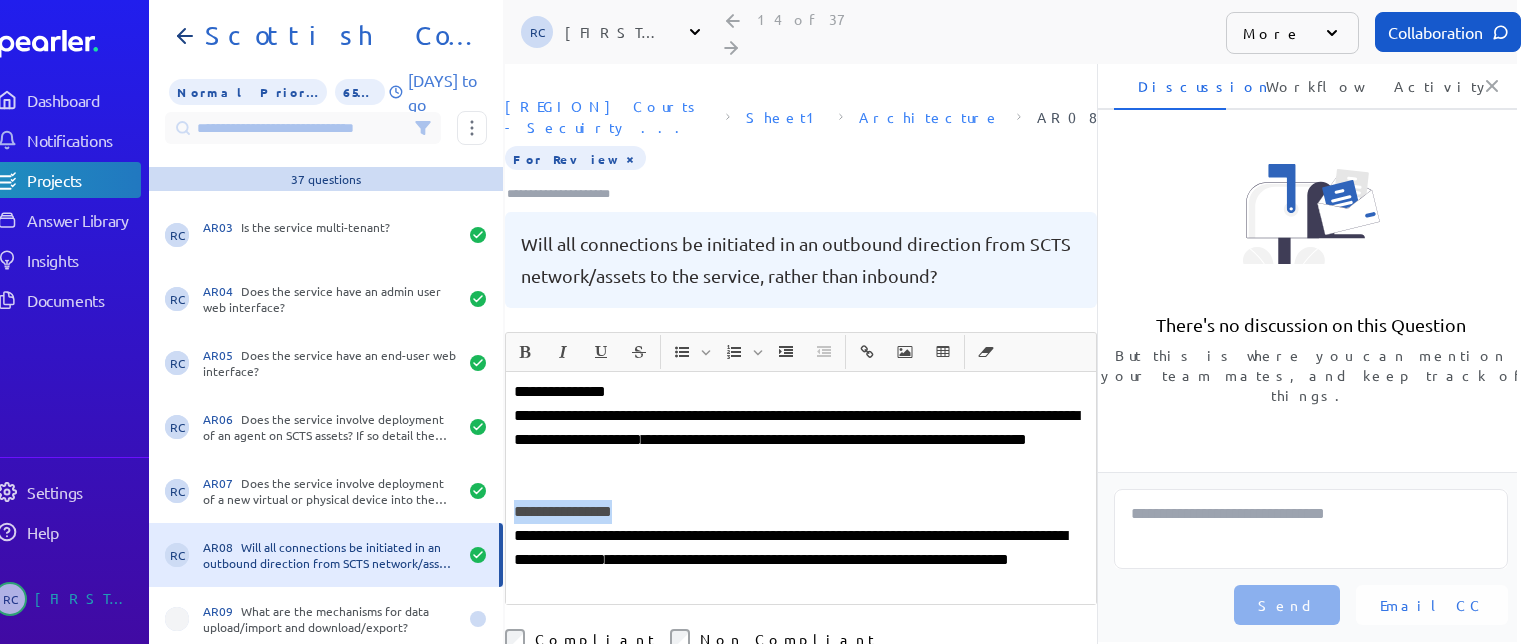 drag, startPoint x: 655, startPoint y: 482, endPoint x: 512, endPoint y: 477, distance: 143.08739 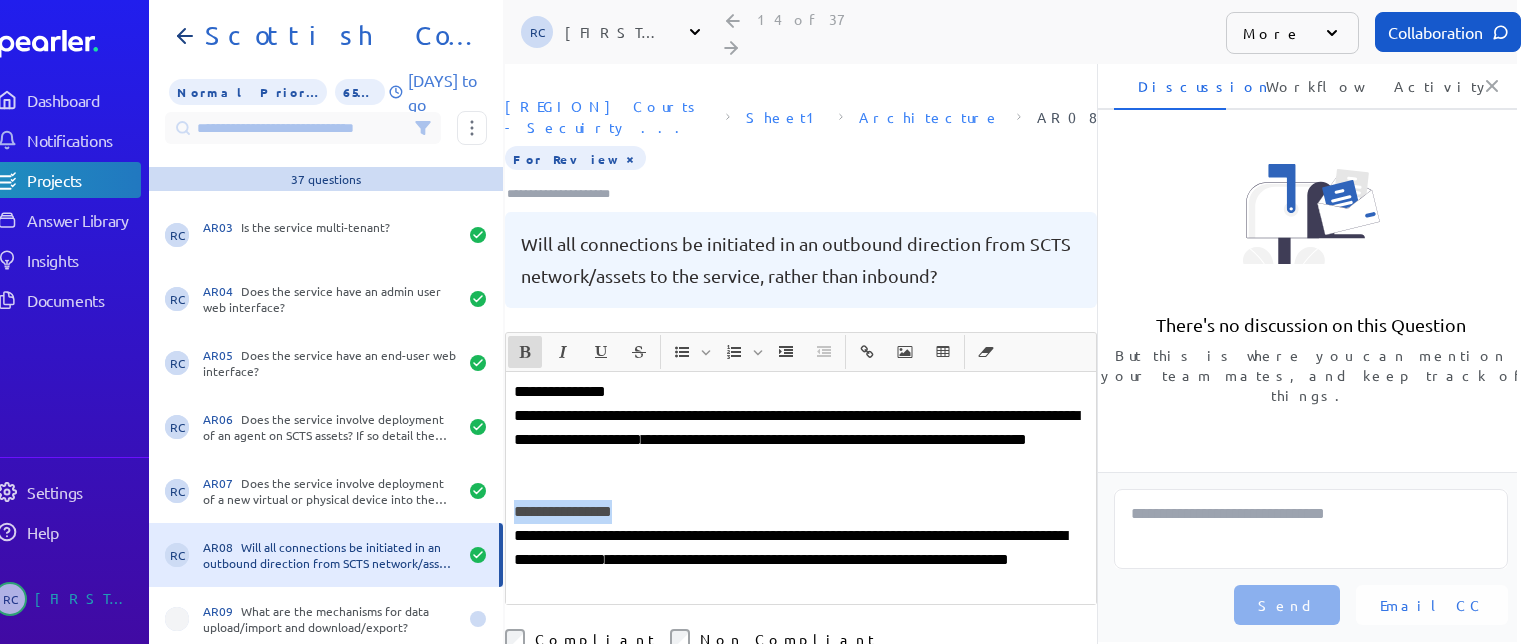 click 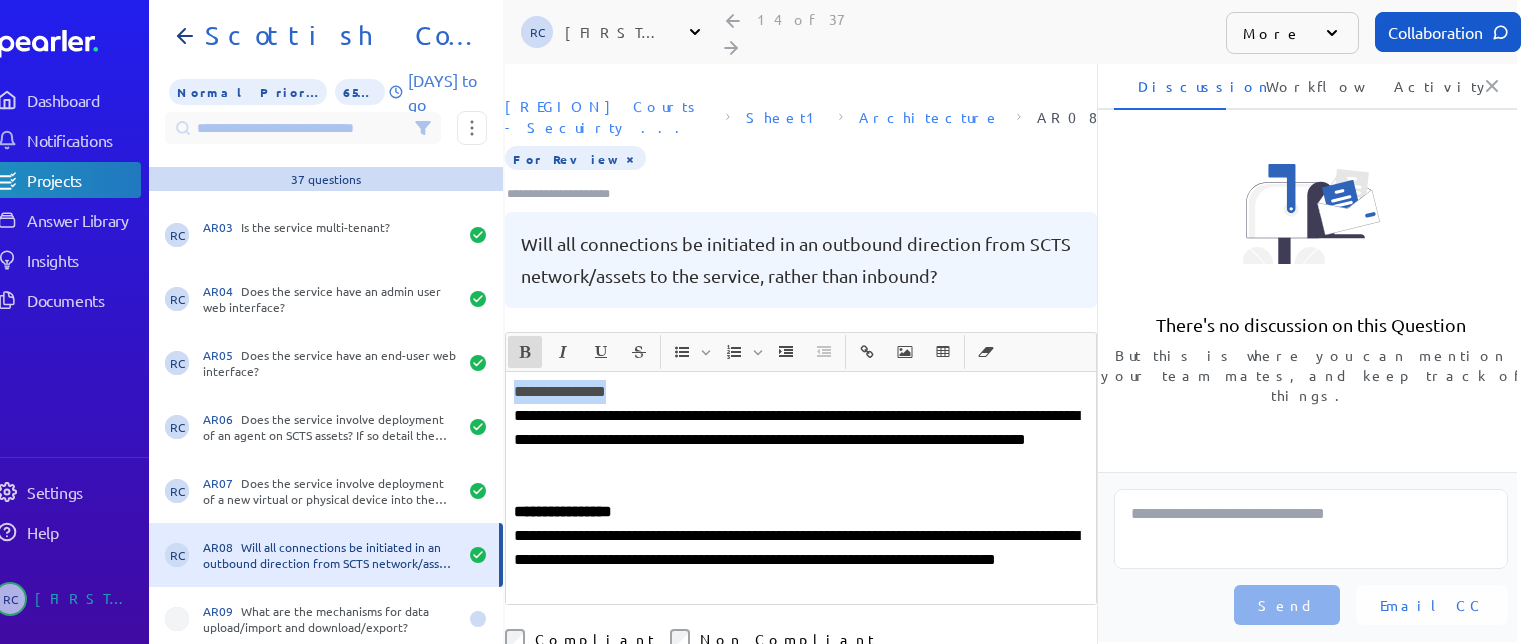 drag, startPoint x: 649, startPoint y: 364, endPoint x: 513, endPoint y: 341, distance: 137.93114 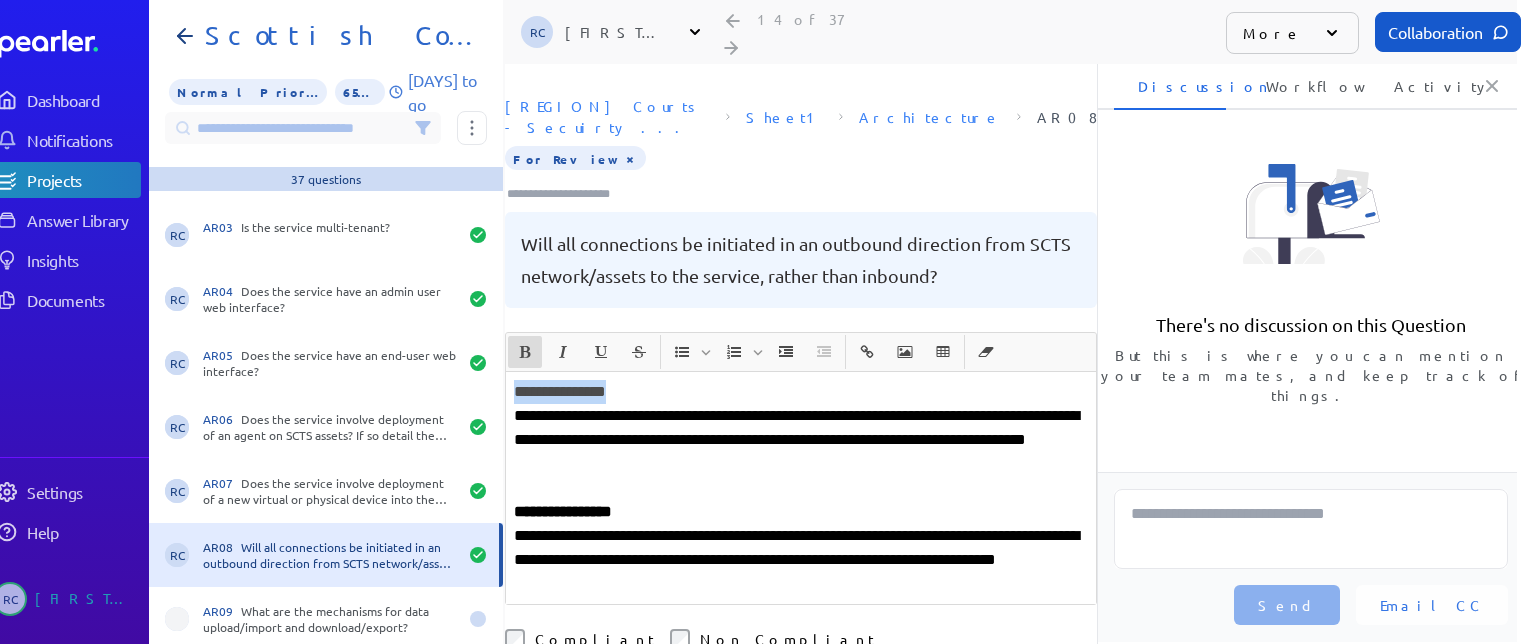 click on "**********" at bounding box center [801, 488] 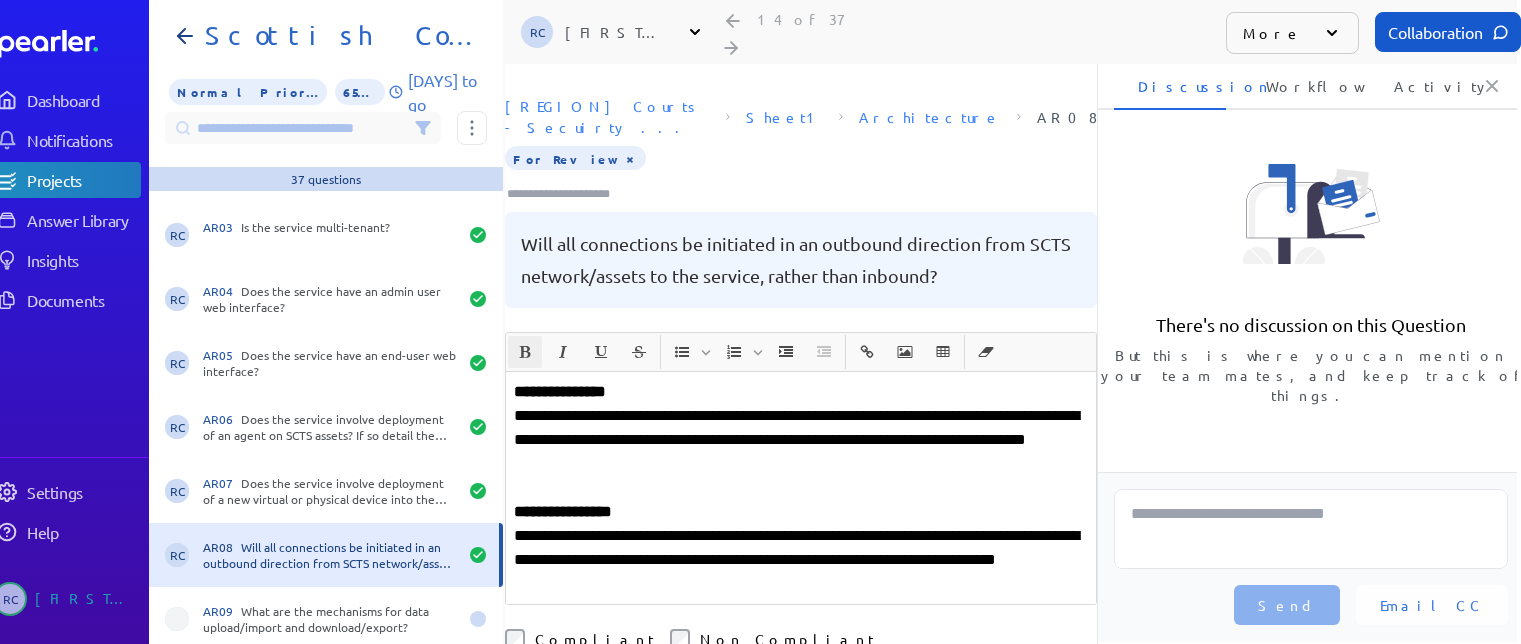 click on "**********" at bounding box center (801, 440) 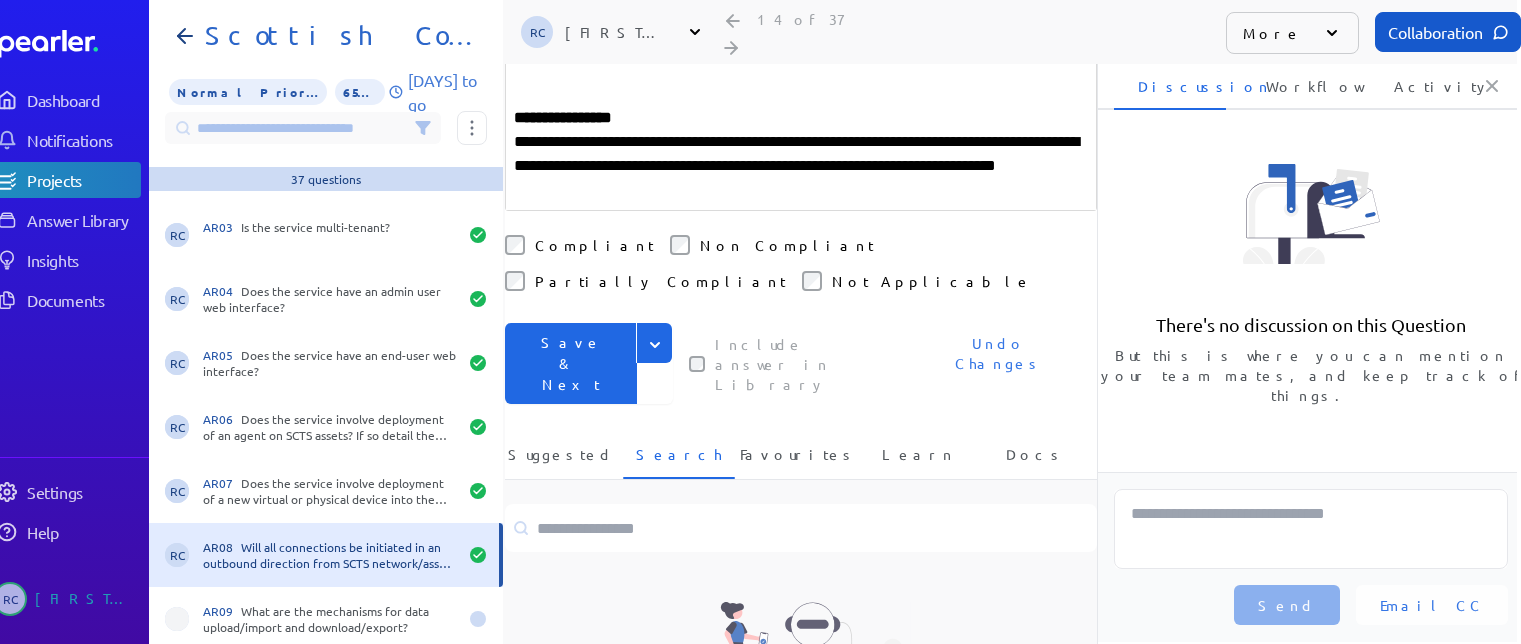 scroll, scrollTop: 400, scrollLeft: 0, axis: vertical 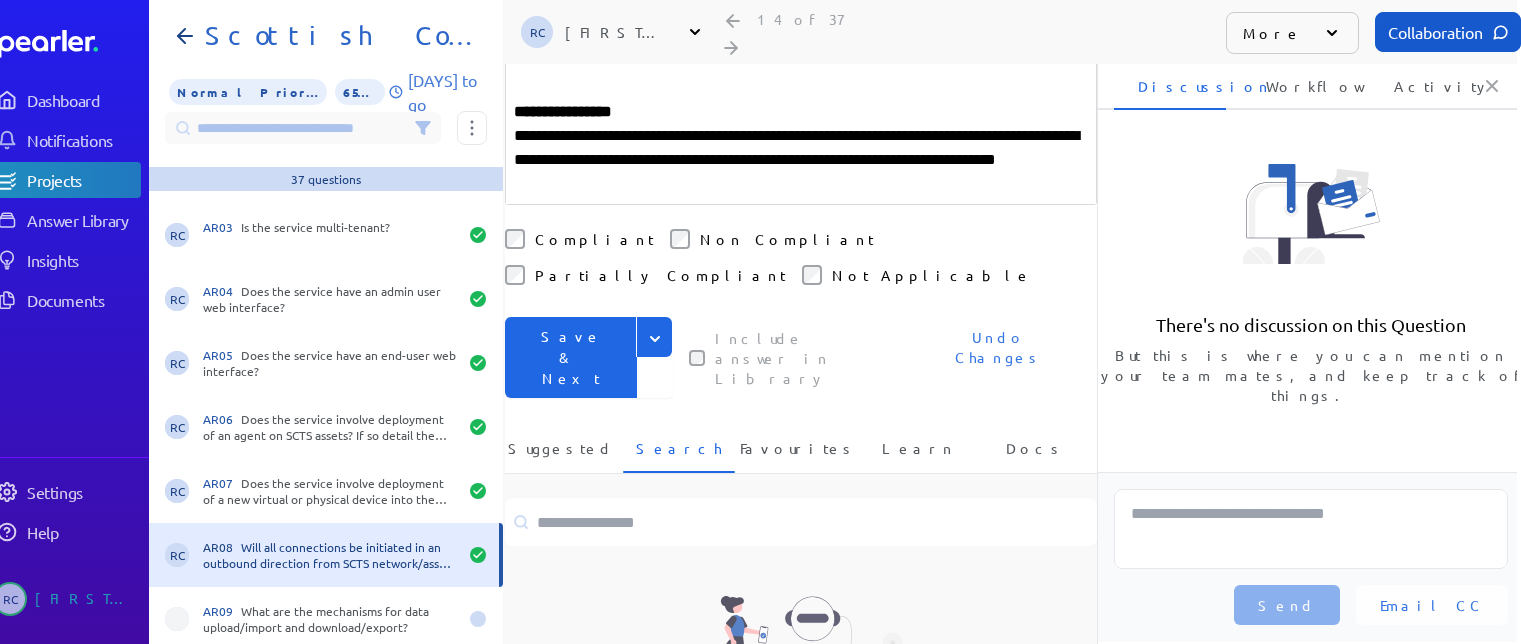 click 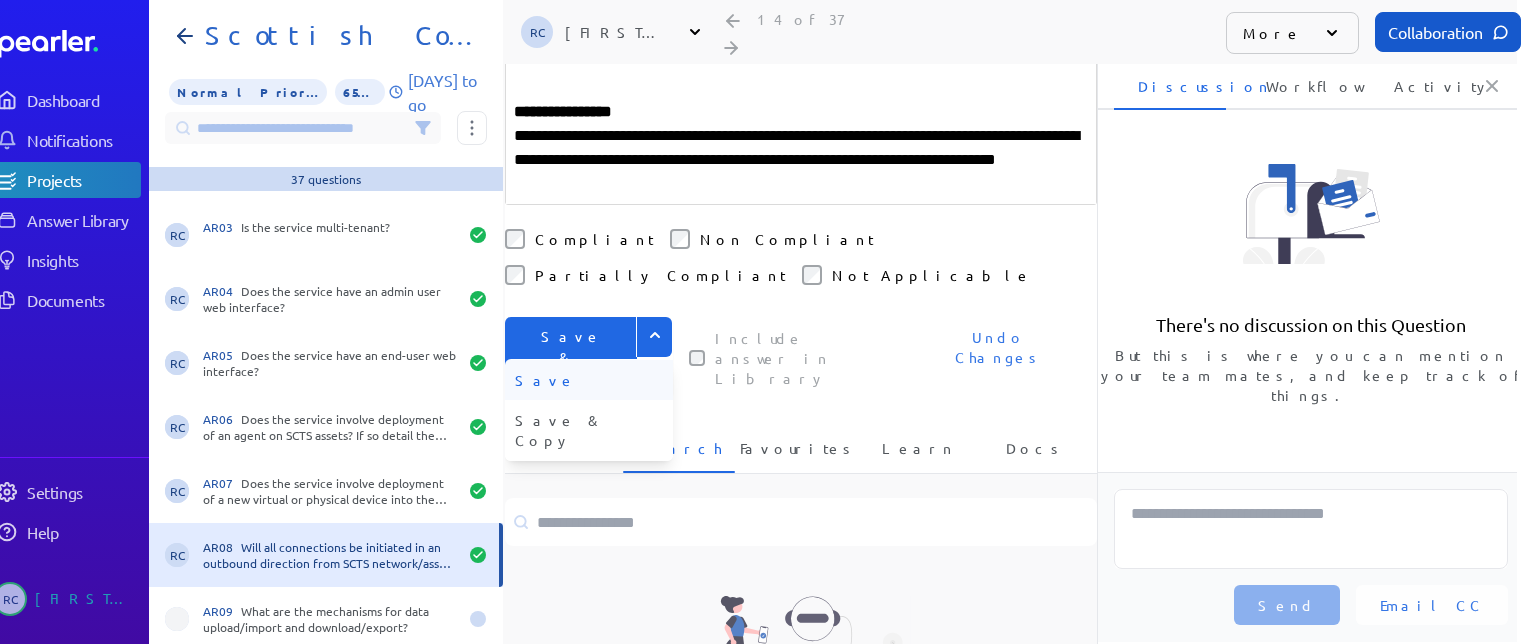 drag, startPoint x: 563, startPoint y: 324, endPoint x: 595, endPoint y: 323, distance: 32.01562 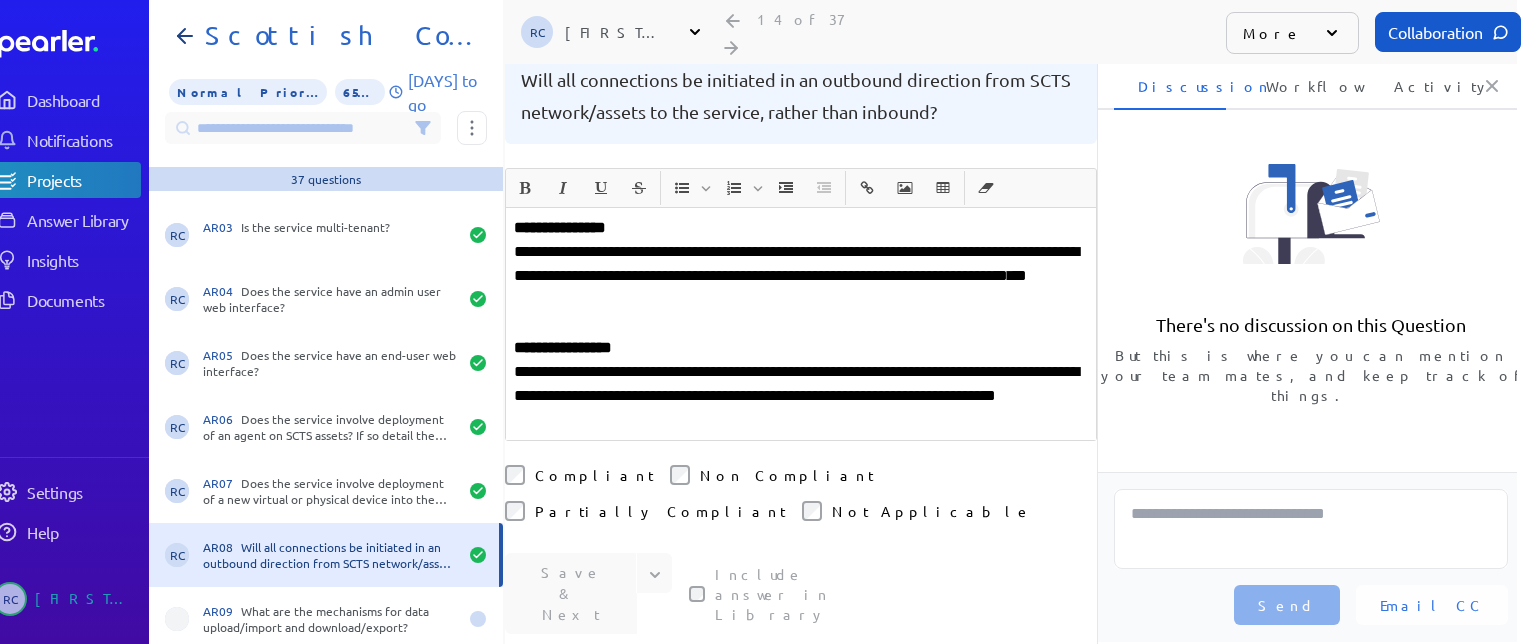 scroll, scrollTop: 400, scrollLeft: 0, axis: vertical 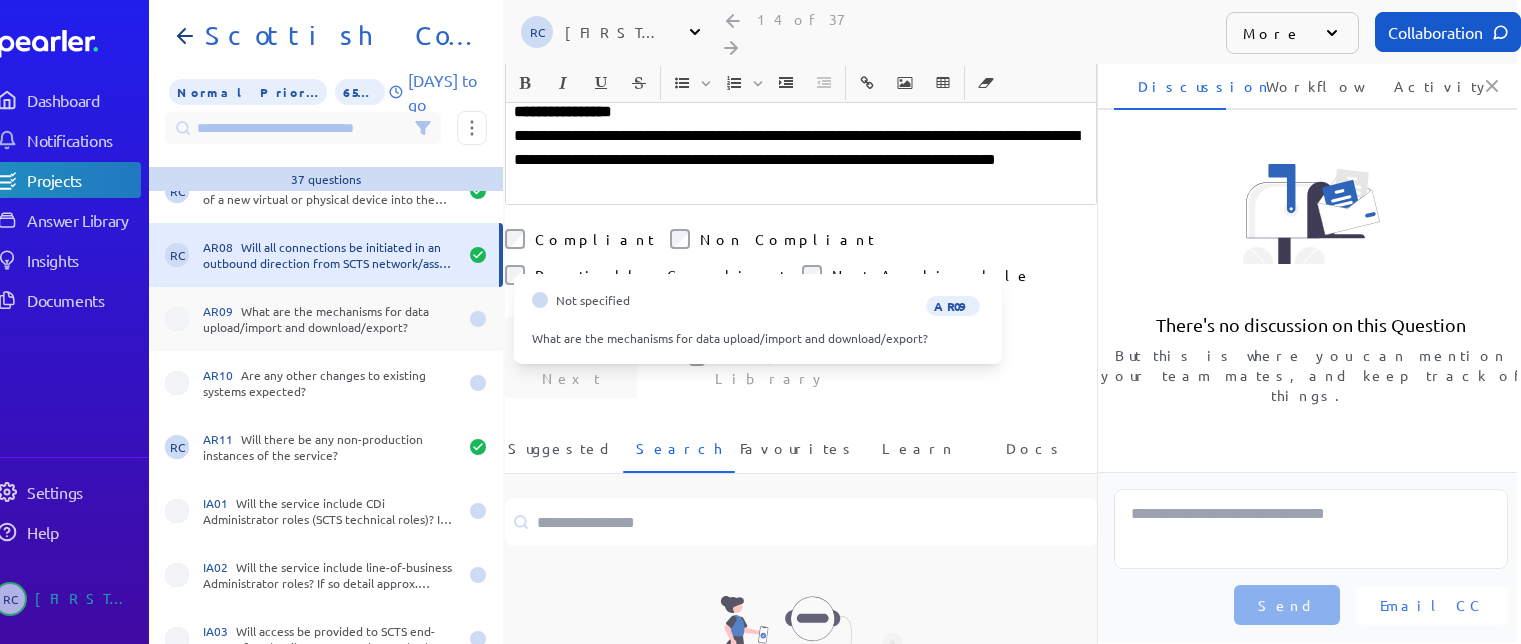 click on "AR09 What are the mechanisms for data upload/import and download/export?" at bounding box center [330, 319] 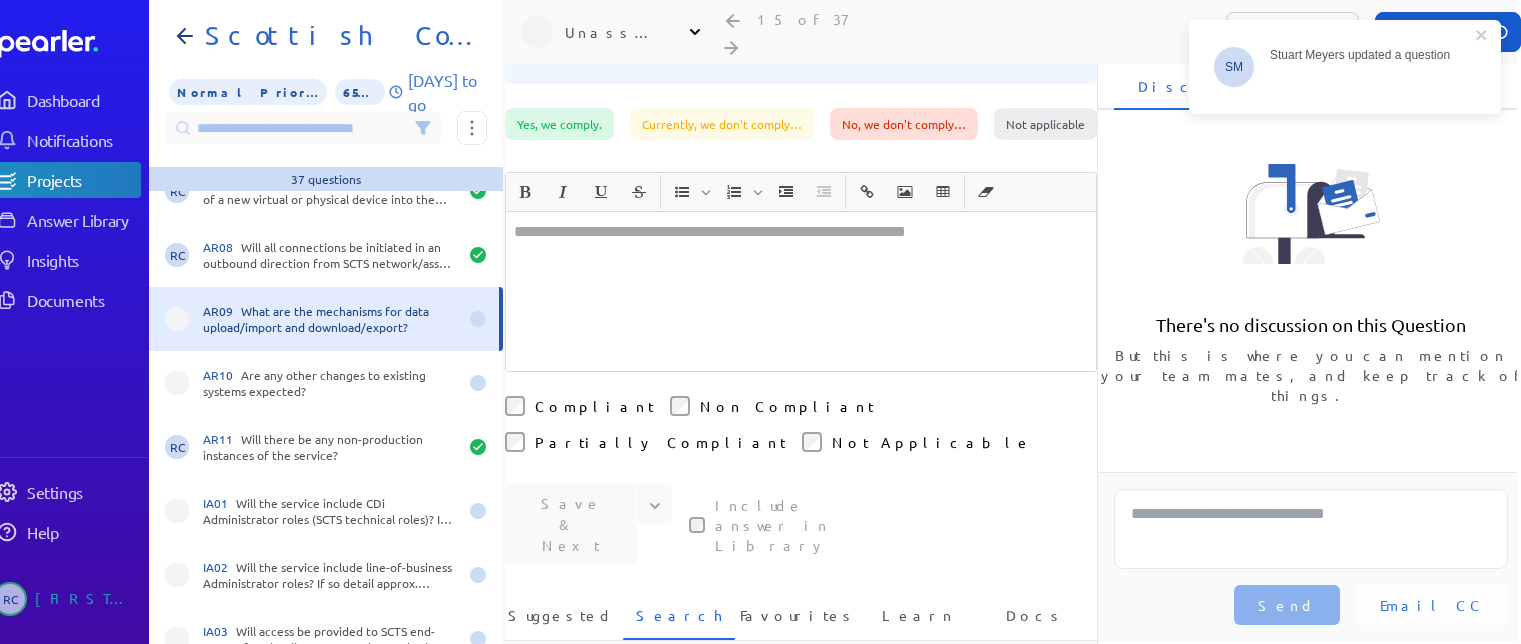 scroll, scrollTop: 136, scrollLeft: 0, axis: vertical 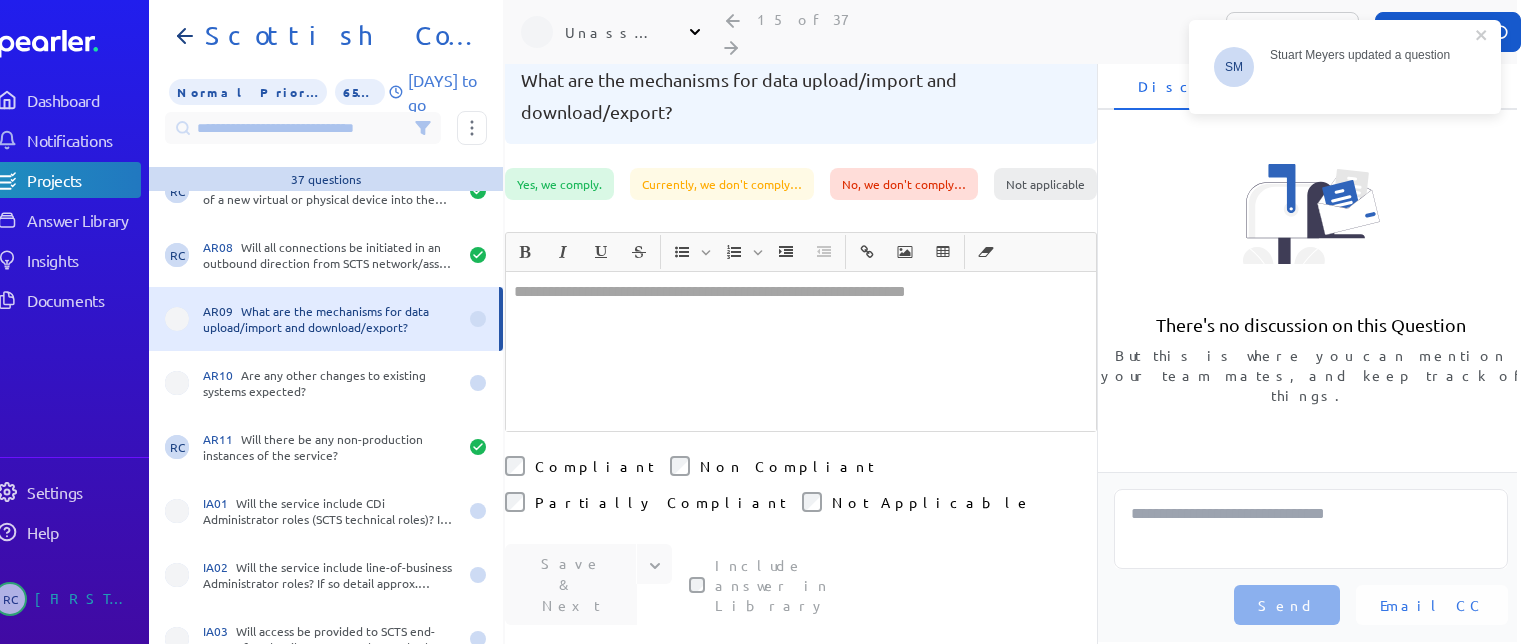 click at bounding box center (801, 351) 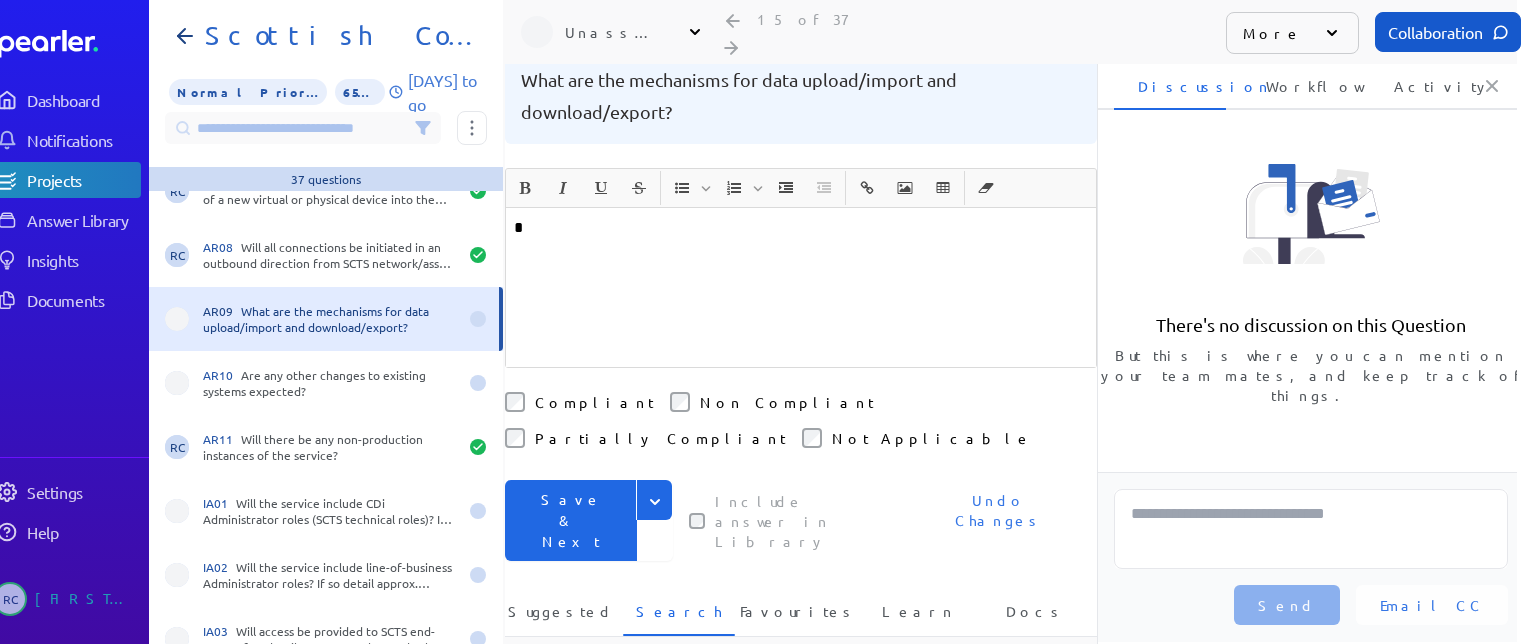 scroll, scrollTop: 72, scrollLeft: 0, axis: vertical 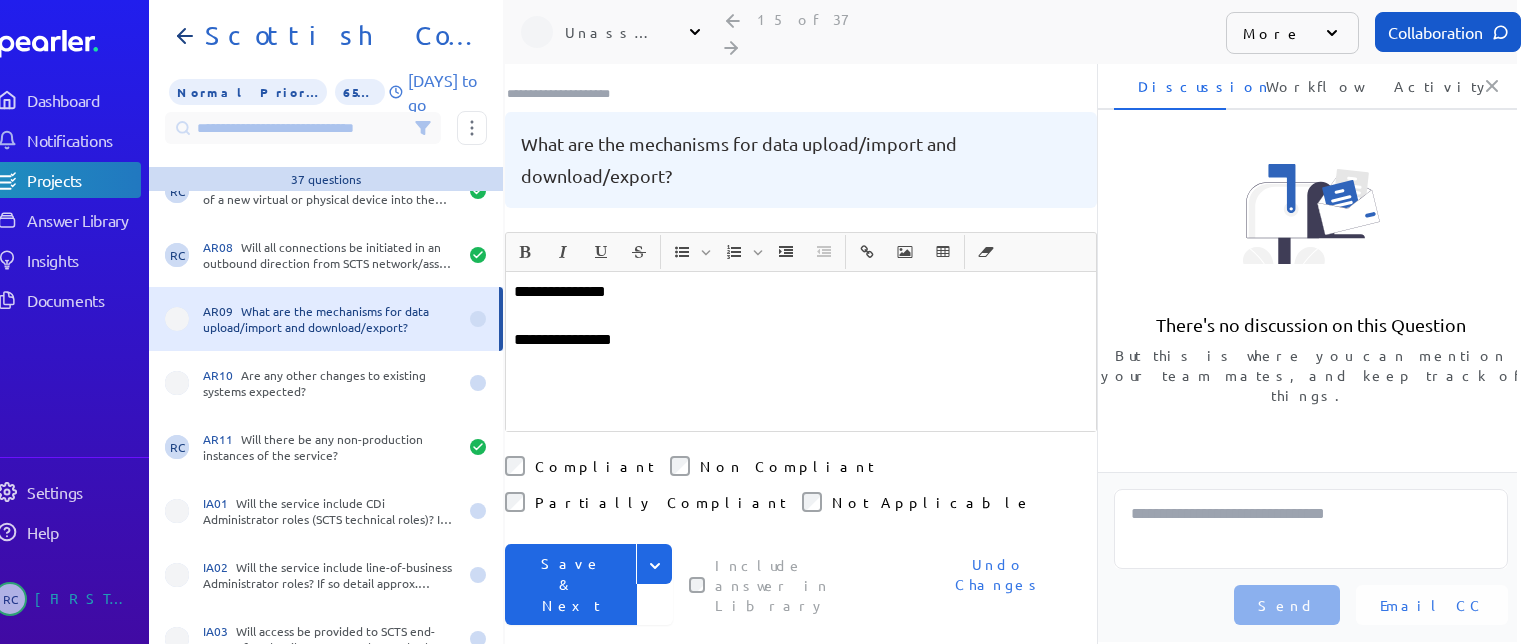 click on "**********" at bounding box center (801, 292) 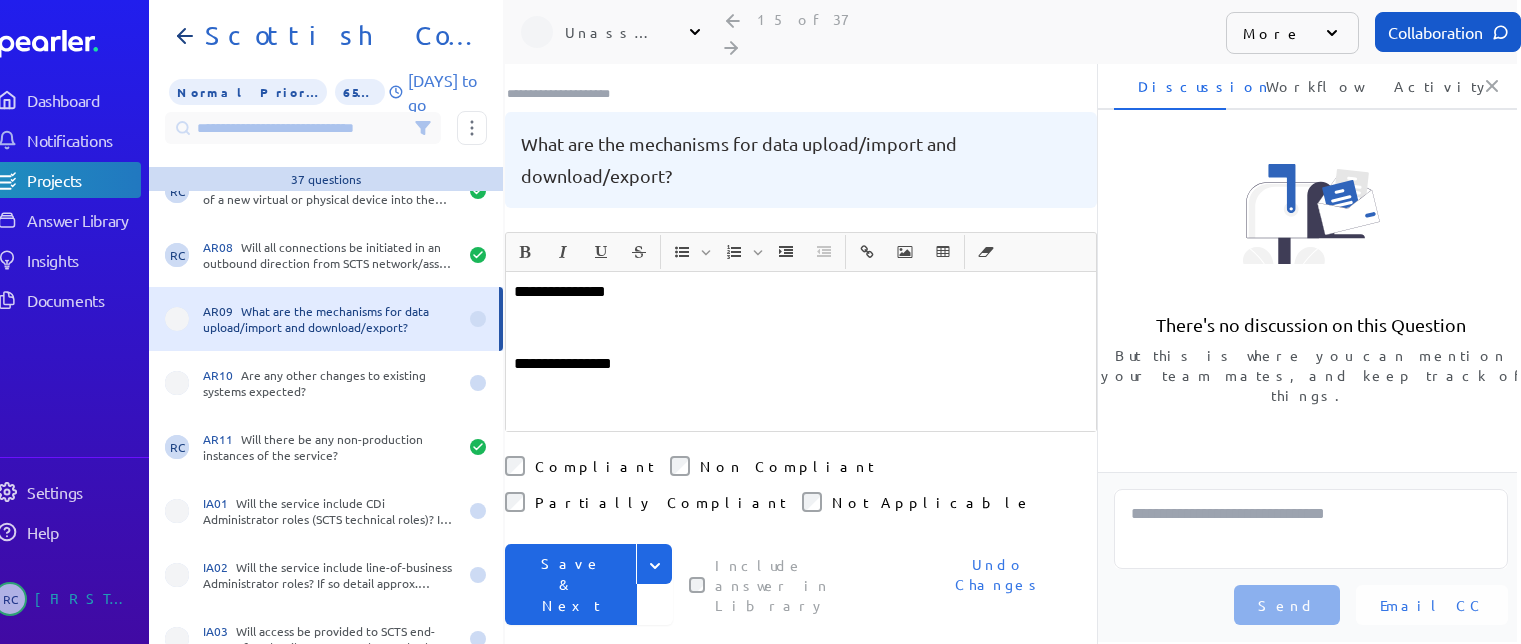 drag, startPoint x: 571, startPoint y: 273, endPoint x: 556, endPoint y: 273, distance: 15 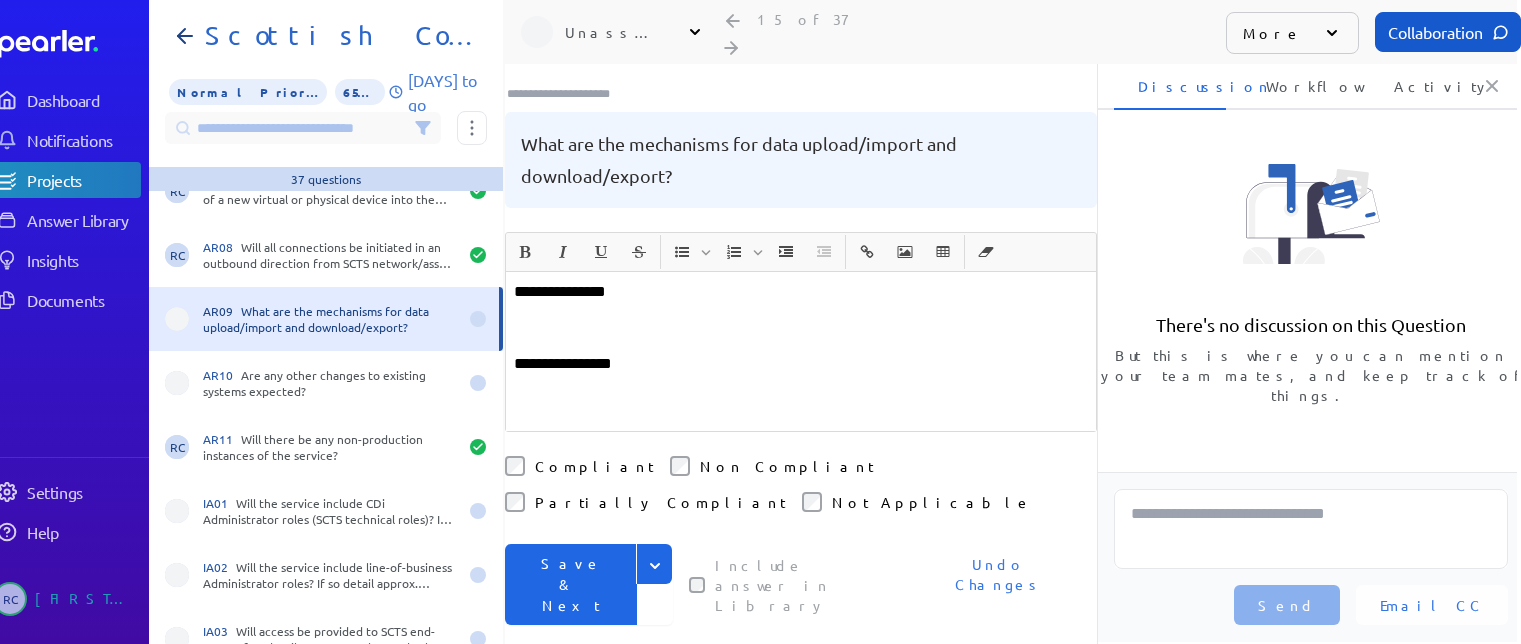 click on "**********" at bounding box center [801, 292] 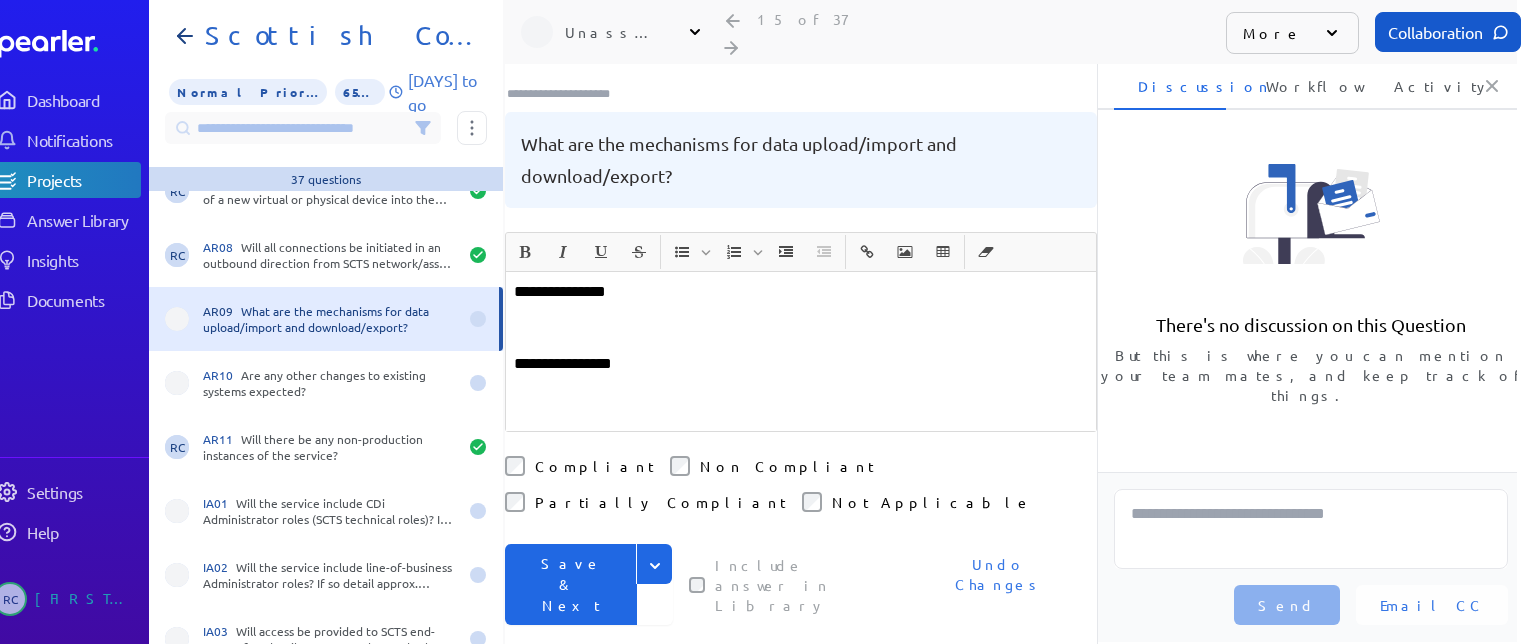 click on "******* ***** ***" at bounding box center (801, 292) 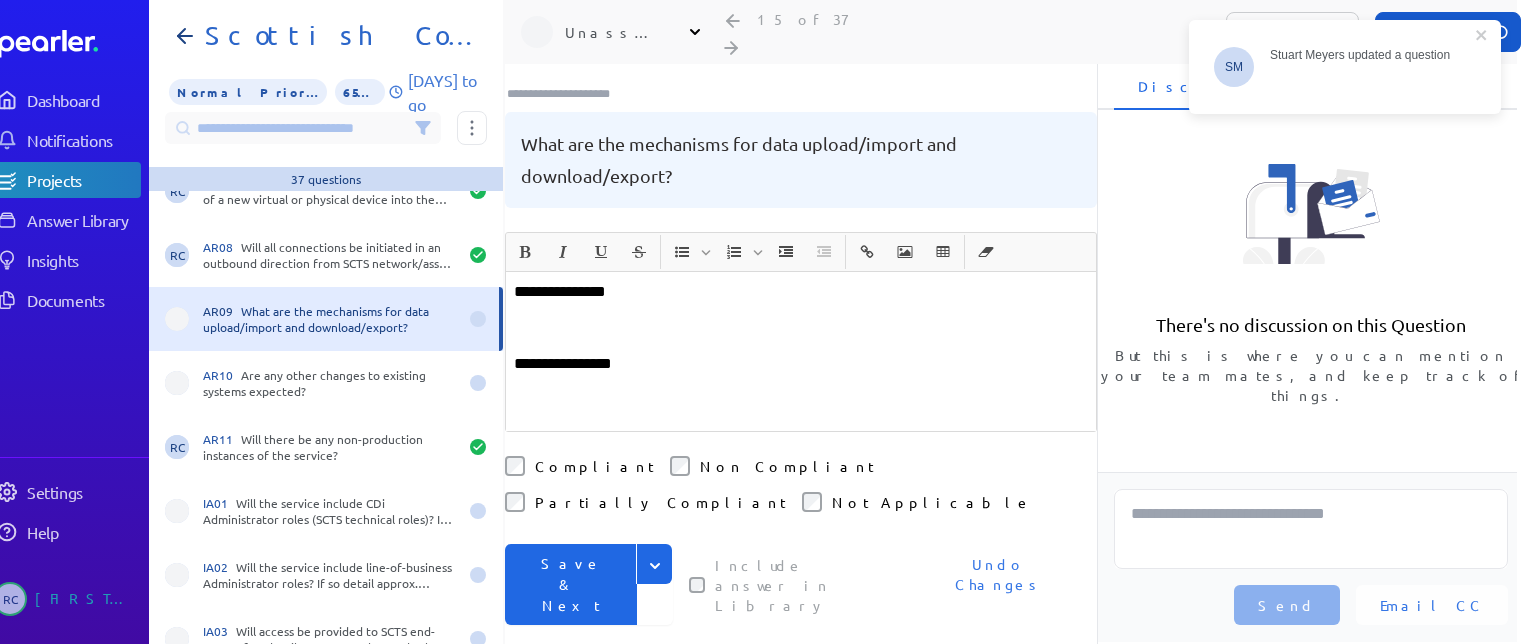 click at bounding box center [801, 316] 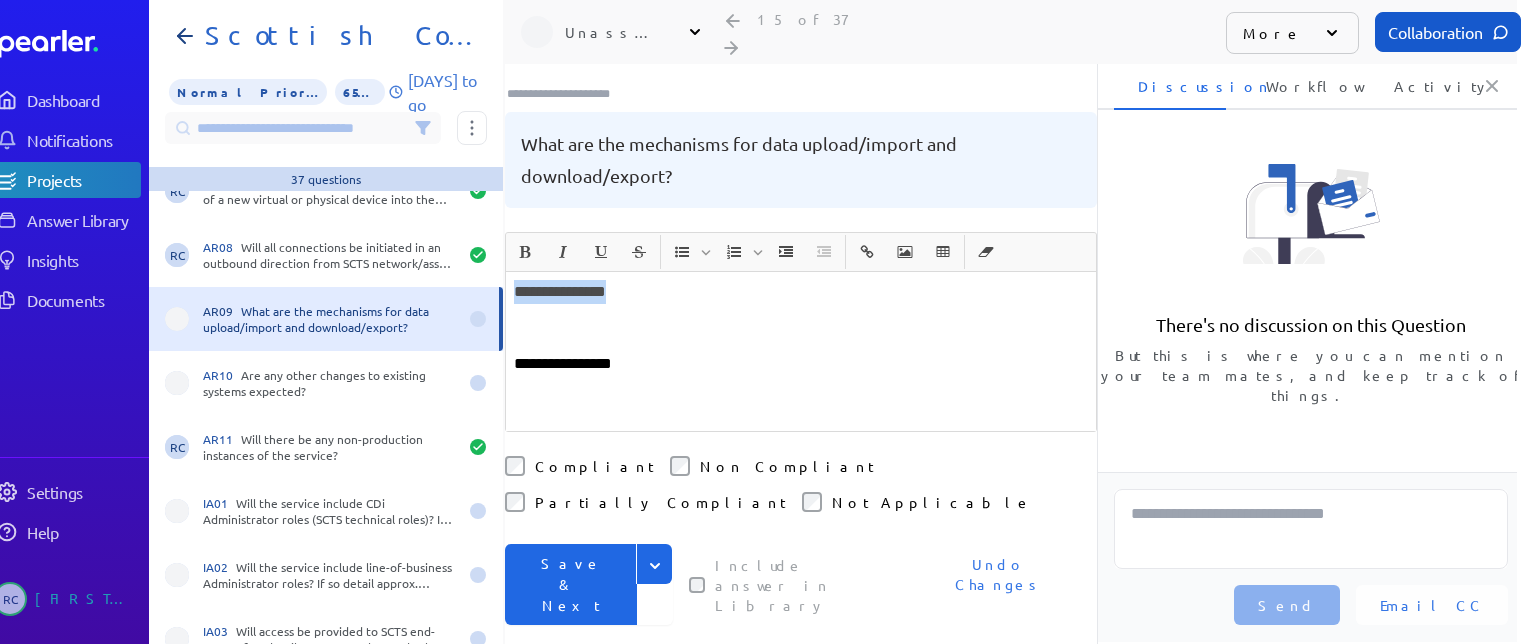 drag, startPoint x: 642, startPoint y: 274, endPoint x: 512, endPoint y: 270, distance: 130.06152 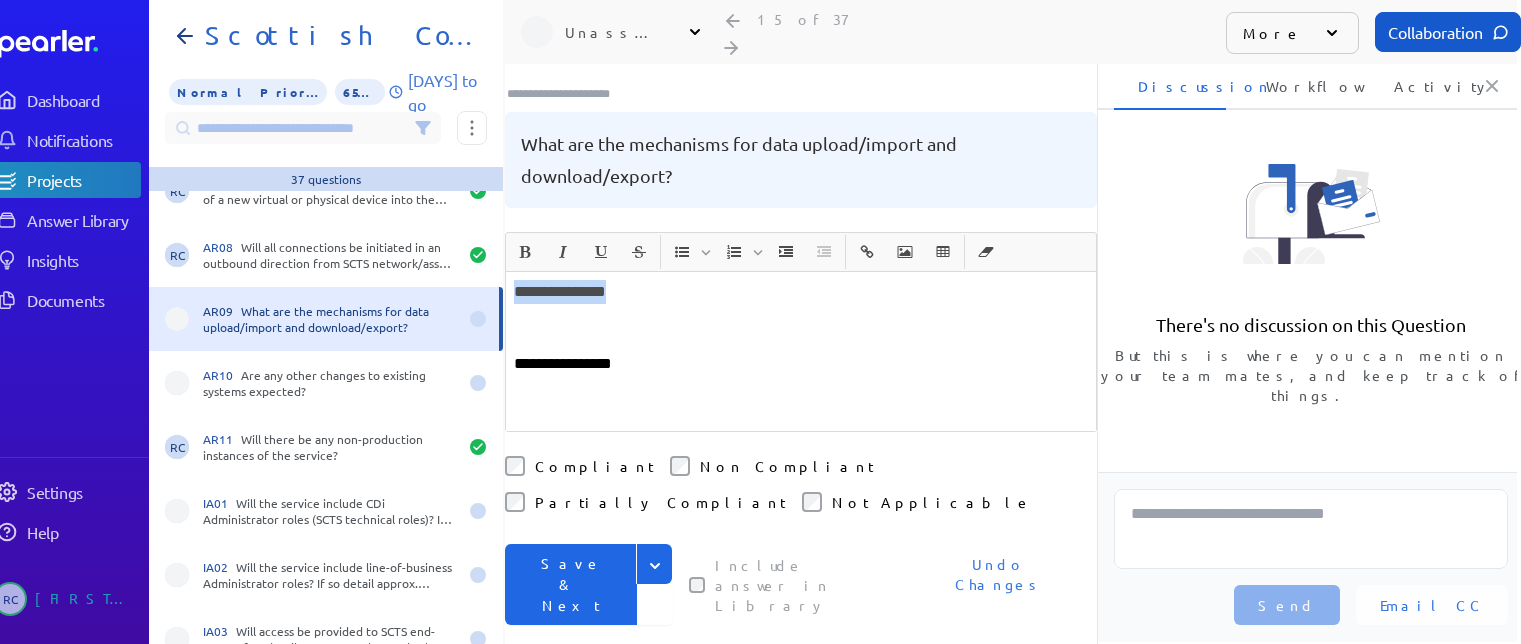 click on "******* ***** ***" at bounding box center [801, 292] 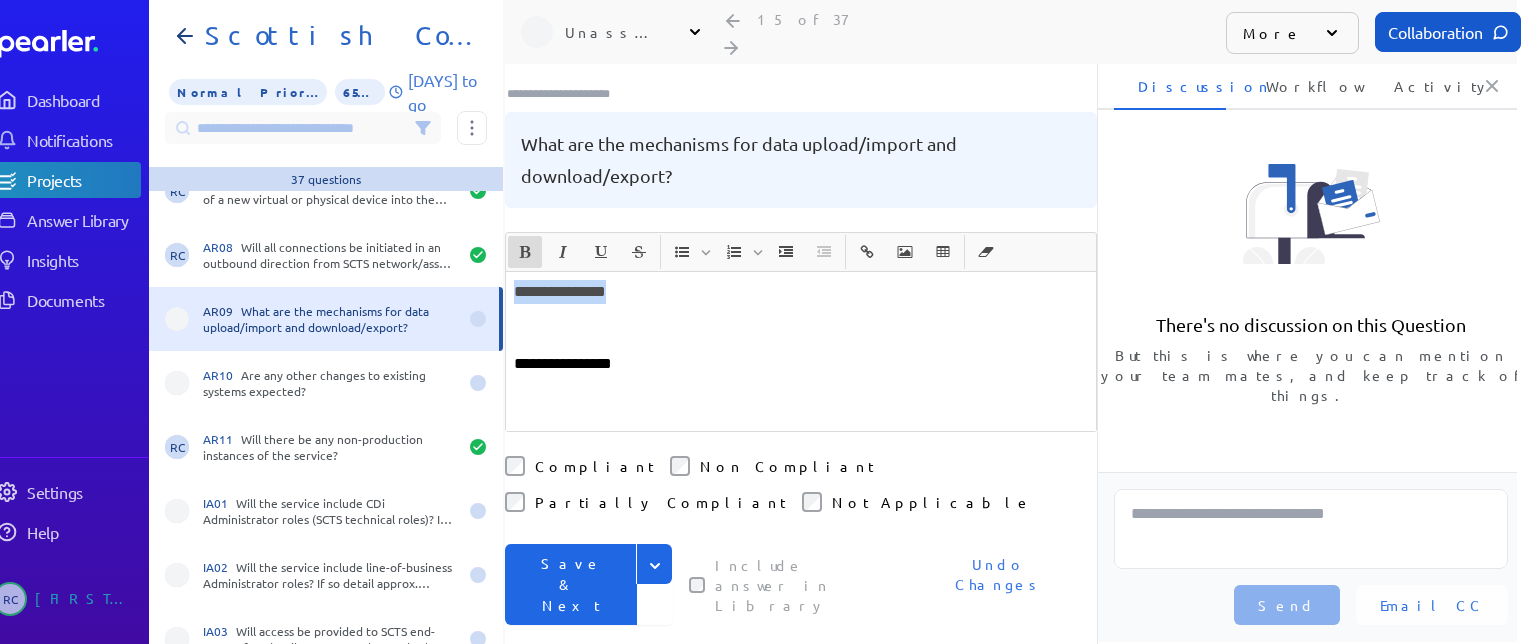 click at bounding box center [525, 252] 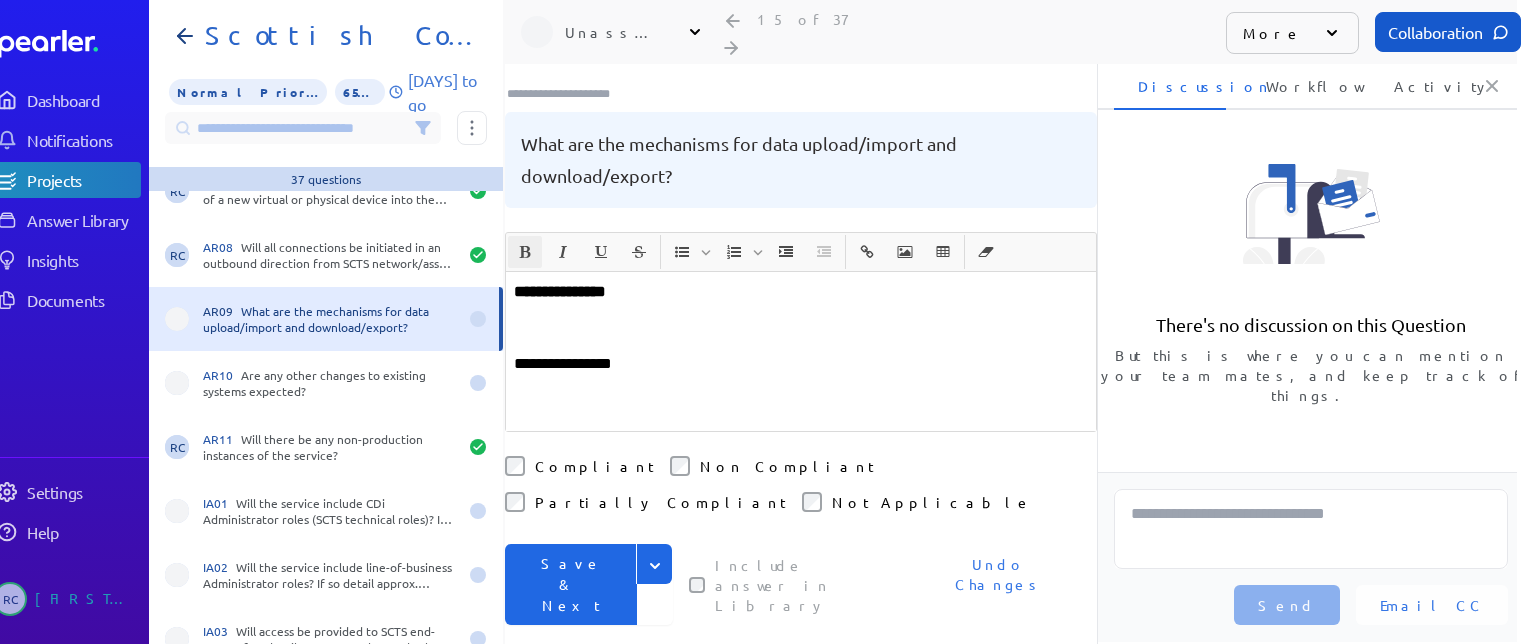 click at bounding box center (801, 388) 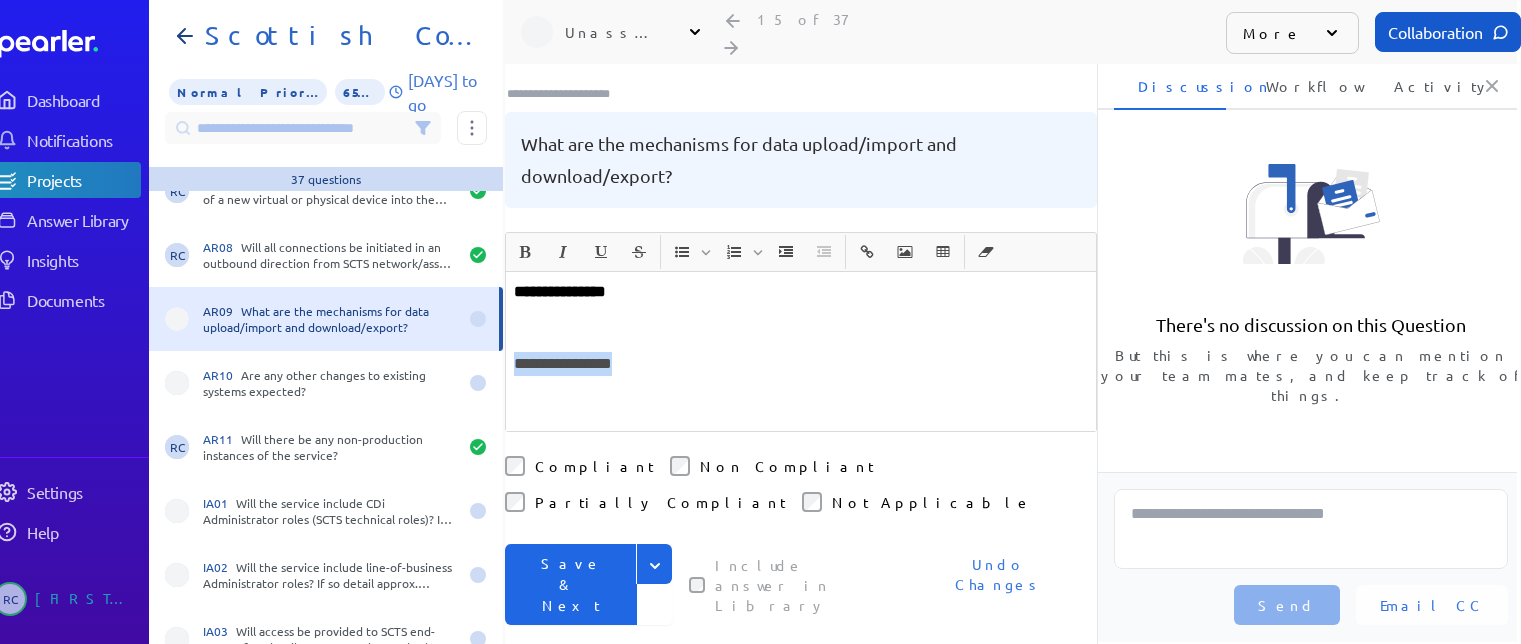 drag, startPoint x: 632, startPoint y: 338, endPoint x: 508, endPoint y: 308, distance: 127.57743 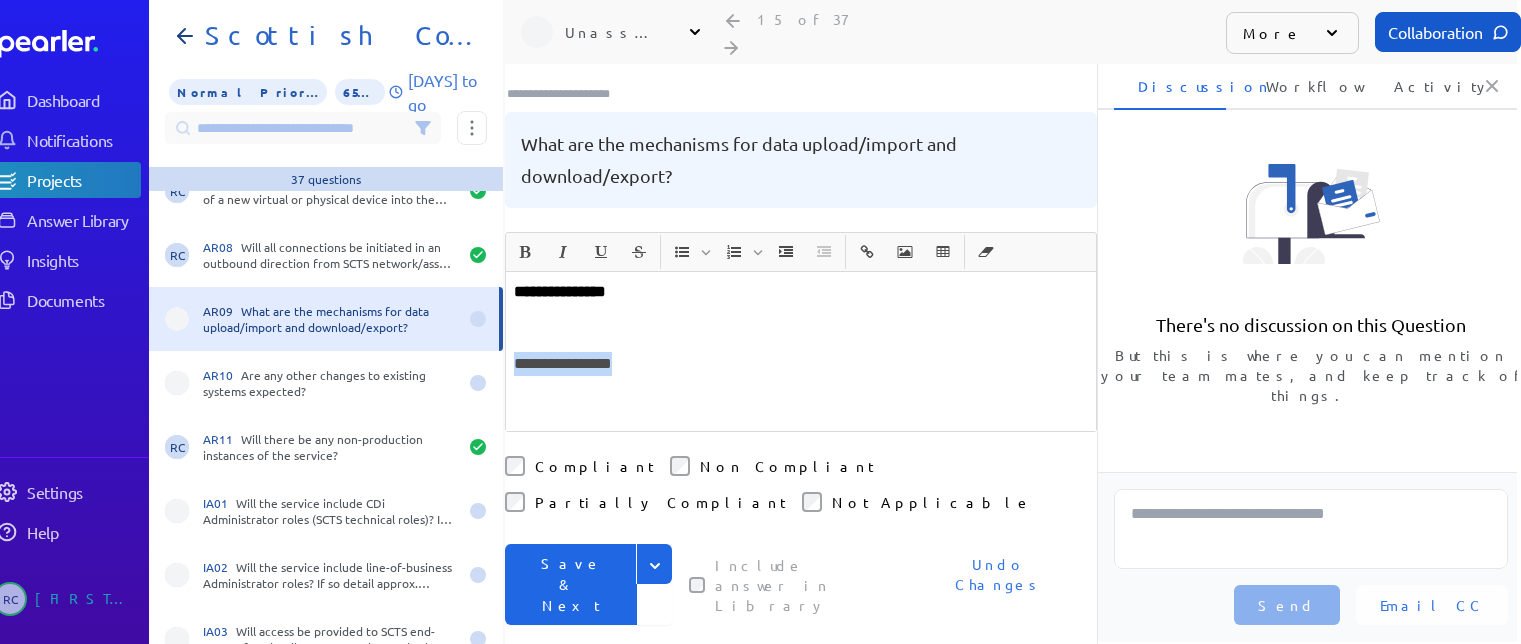 click on "**********" at bounding box center [801, 351] 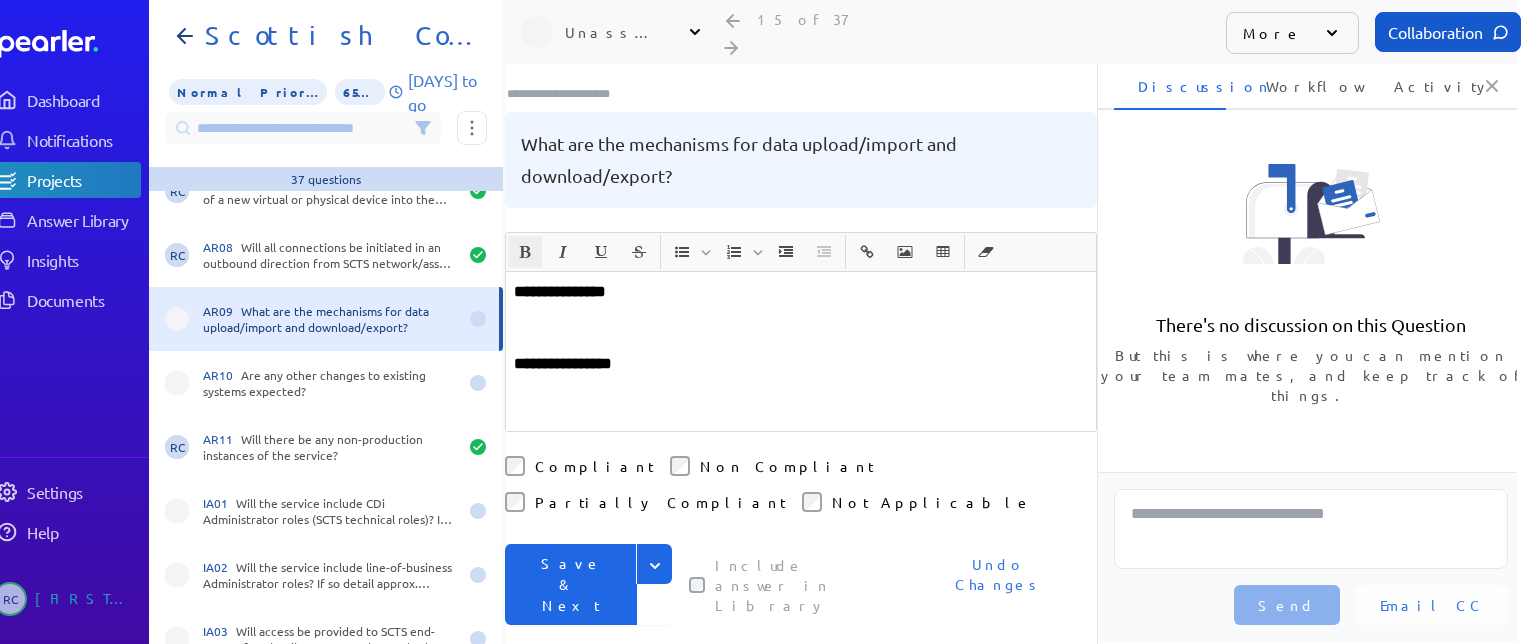 click at bounding box center (801, 316) 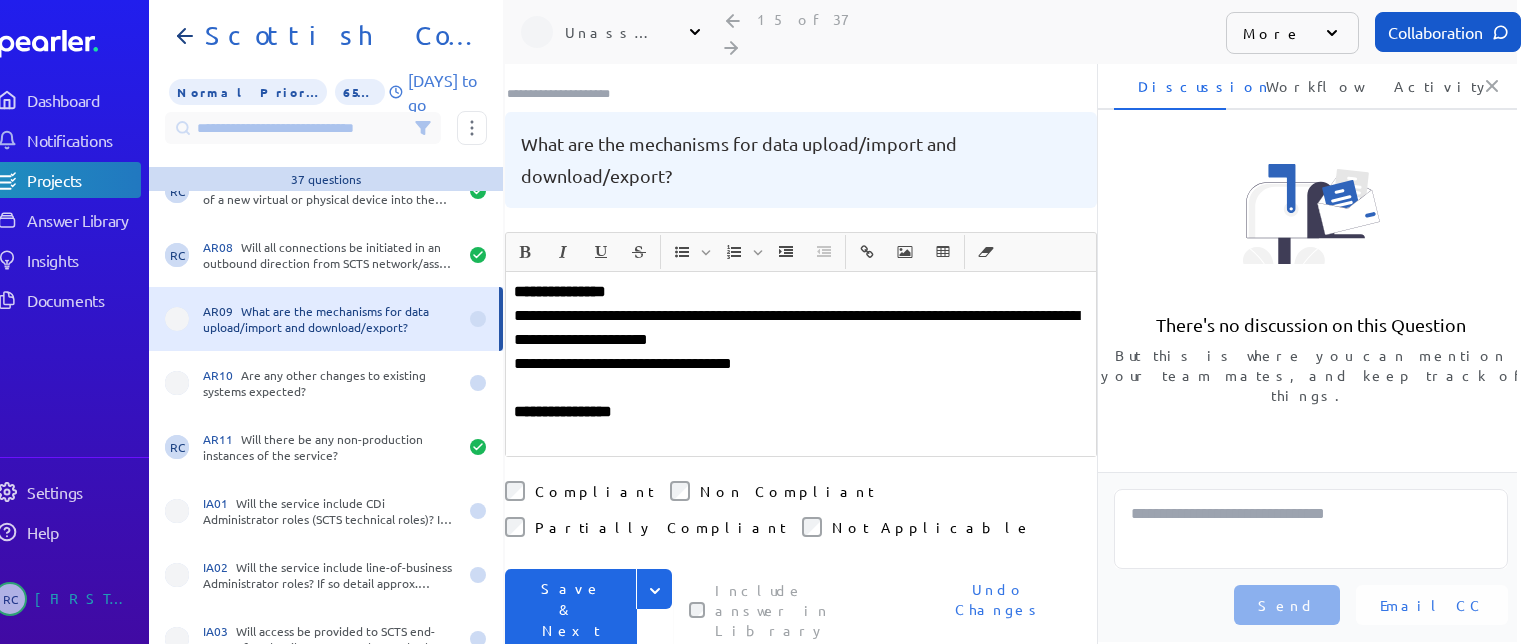 click on "**********" at bounding box center (801, 328) 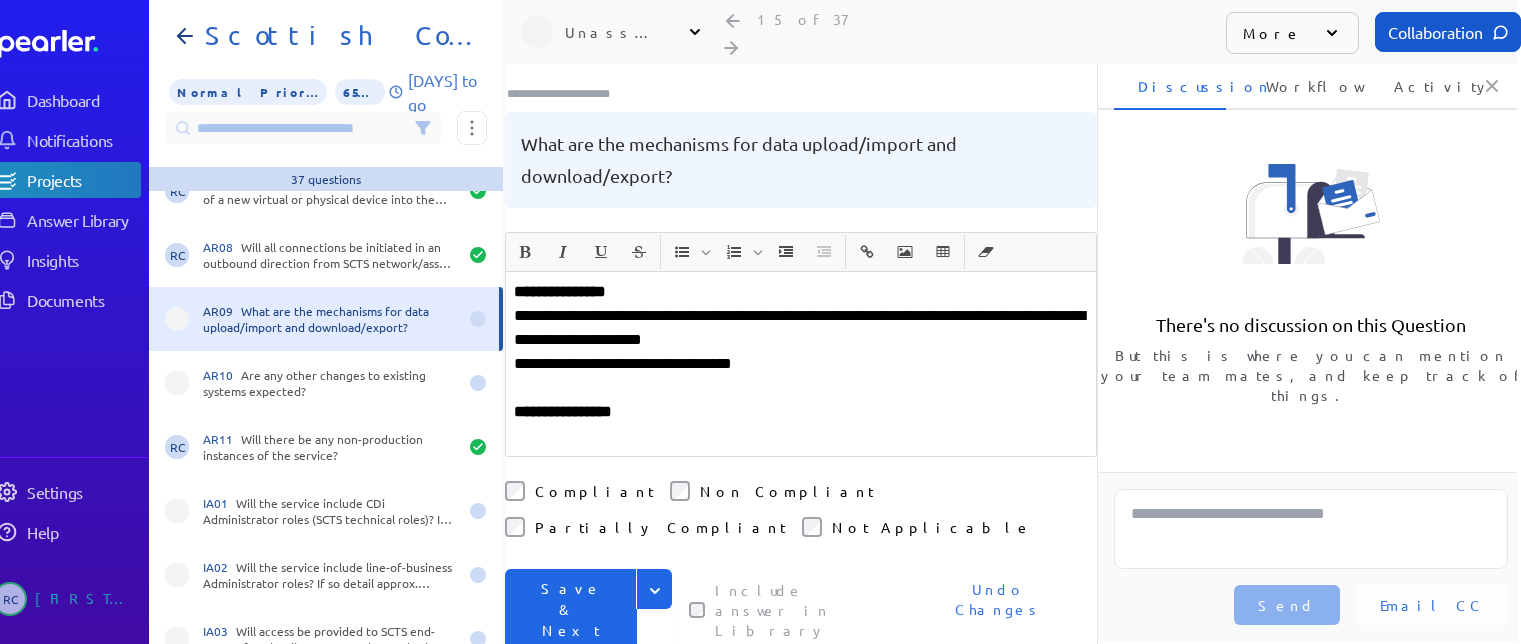 click on "**********" at bounding box center (801, 328) 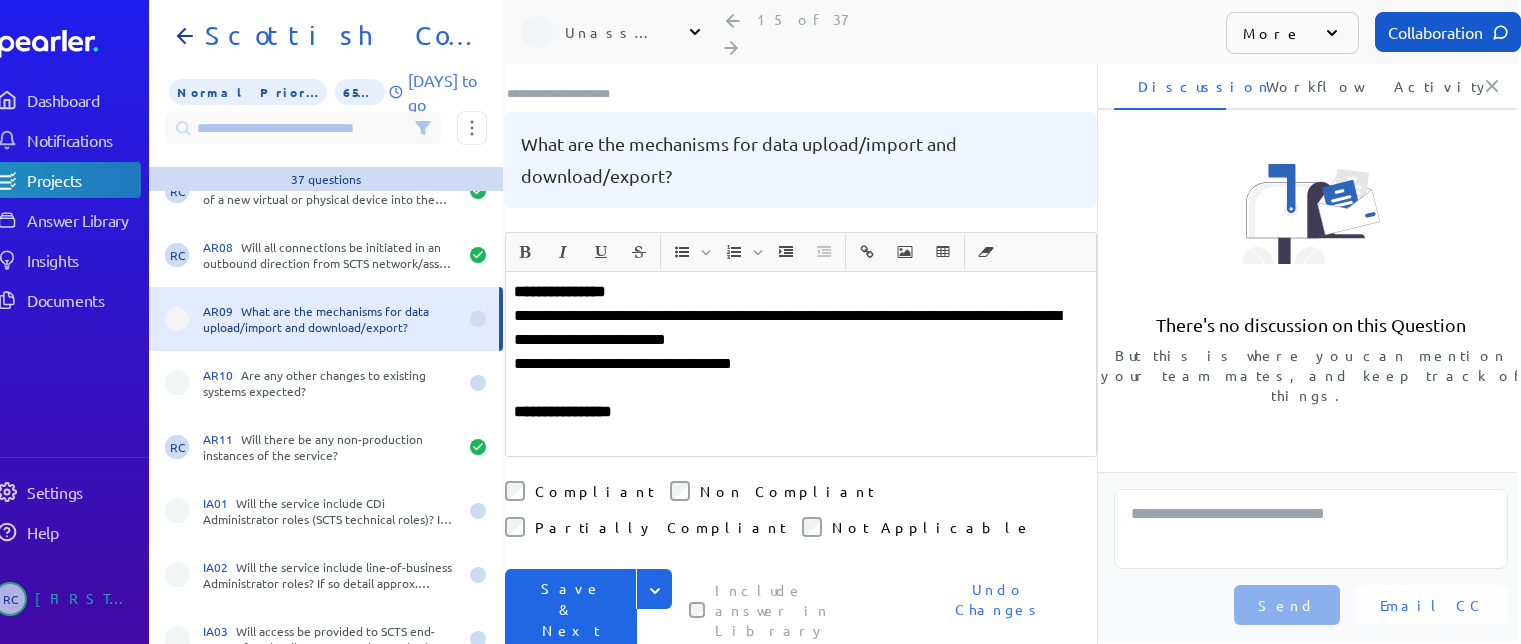 drag, startPoint x: 803, startPoint y: 293, endPoint x: 787, endPoint y: 283, distance: 18.867962 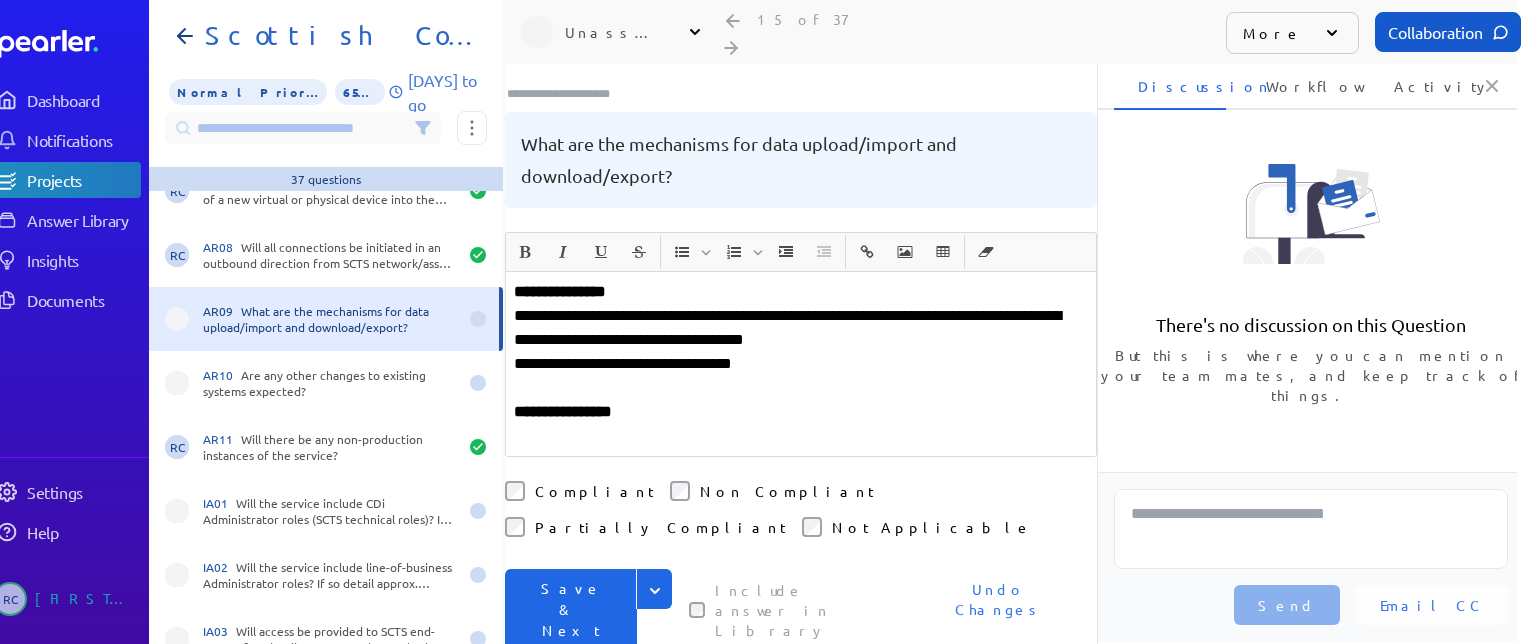 click on "**********" at bounding box center [801, 364] 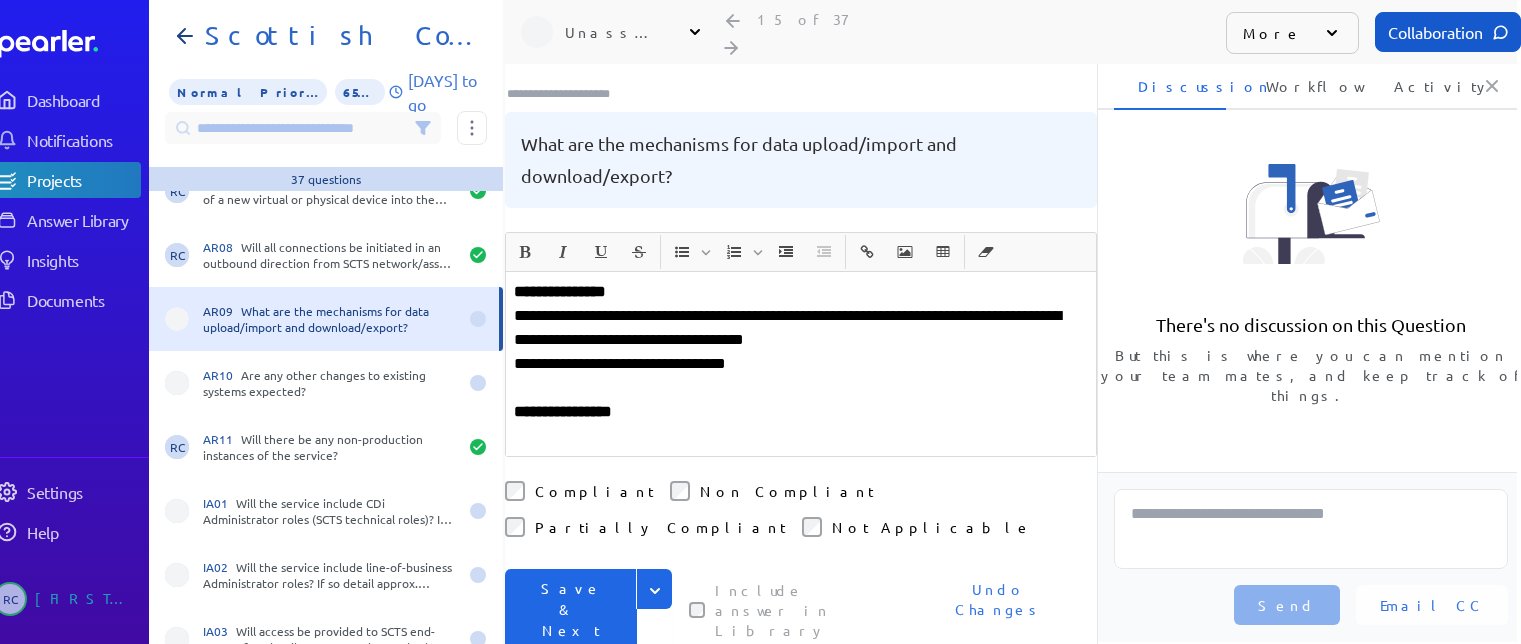 click on "**********" at bounding box center (801, 364) 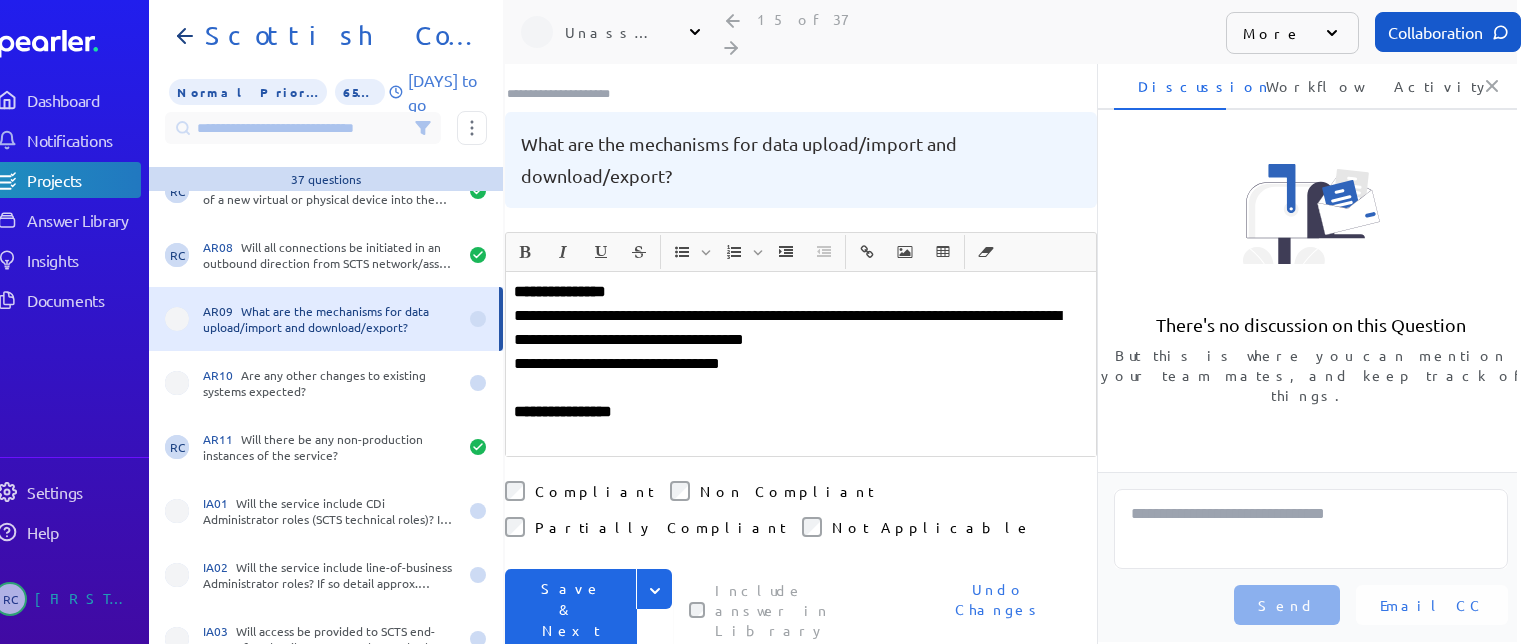 click on "**********" at bounding box center [801, 364] 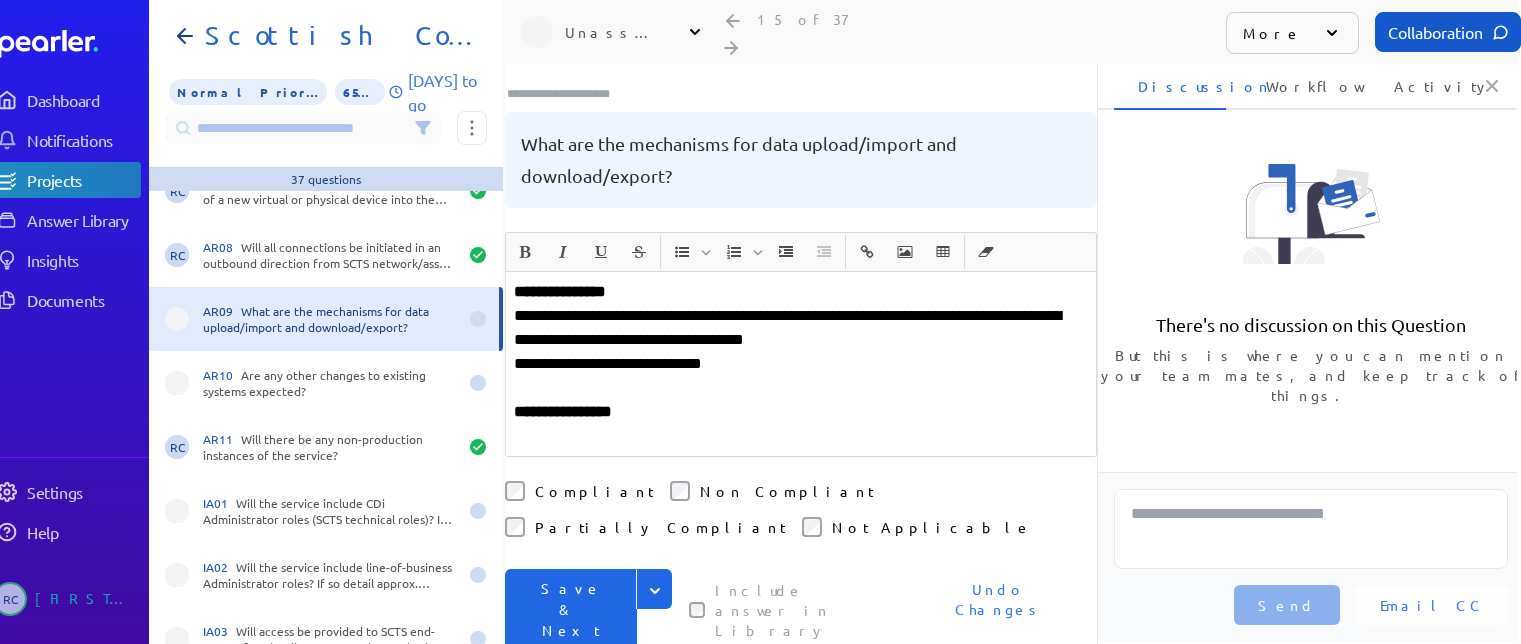 click on "**********" at bounding box center [801, 364] 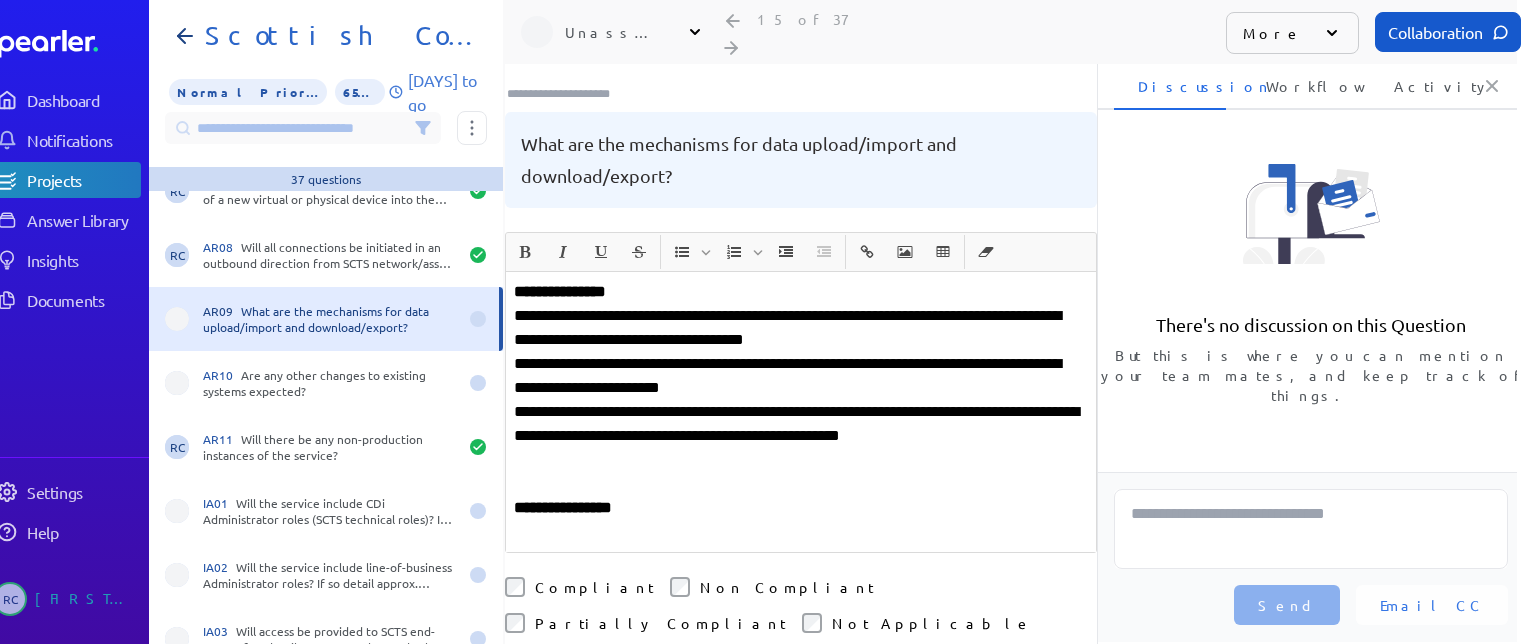 click on "**********" at bounding box center (801, 376) 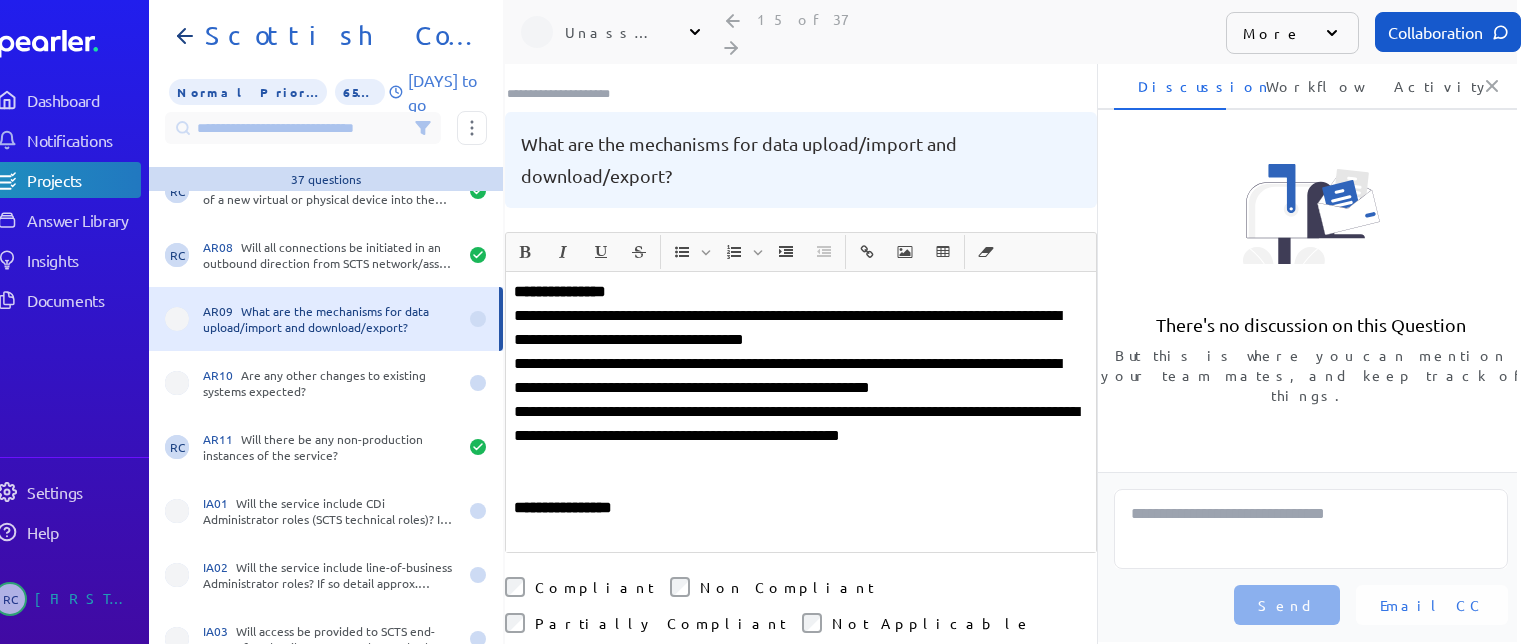 click on "**********" at bounding box center [801, 376] 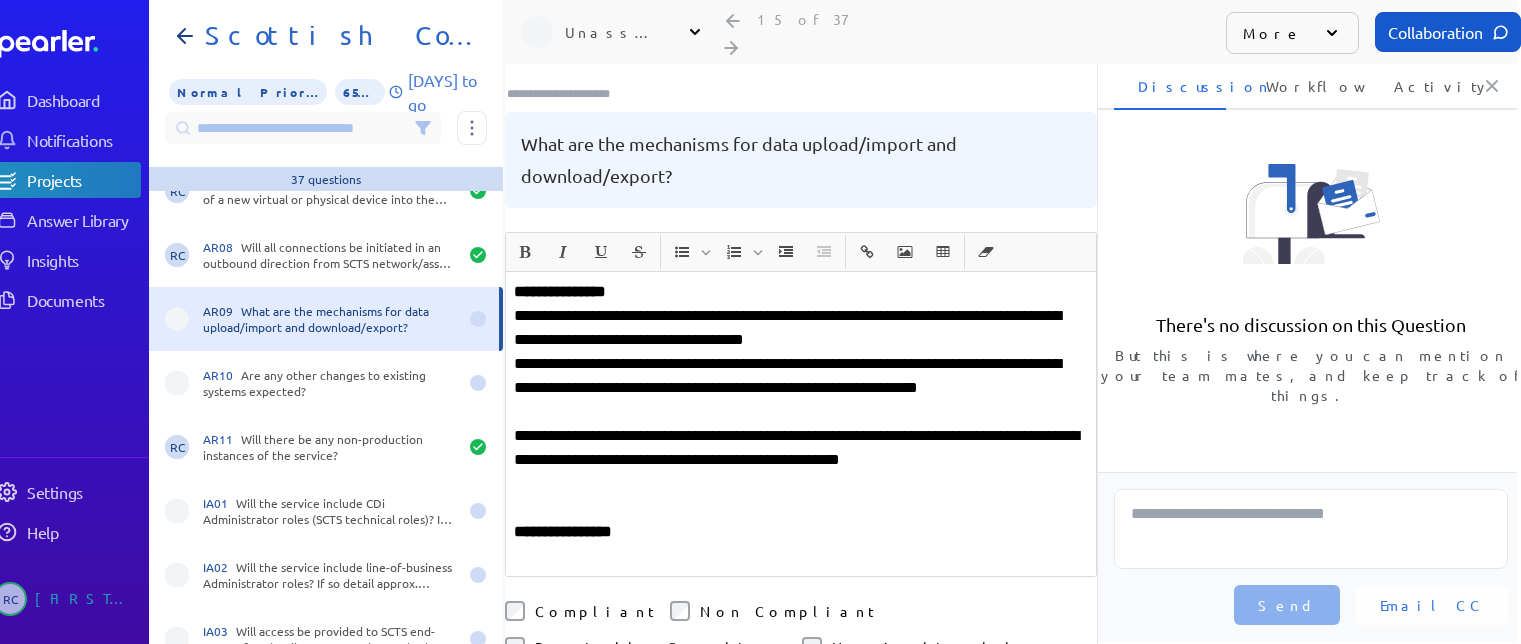 click on "**********" at bounding box center [801, 388] 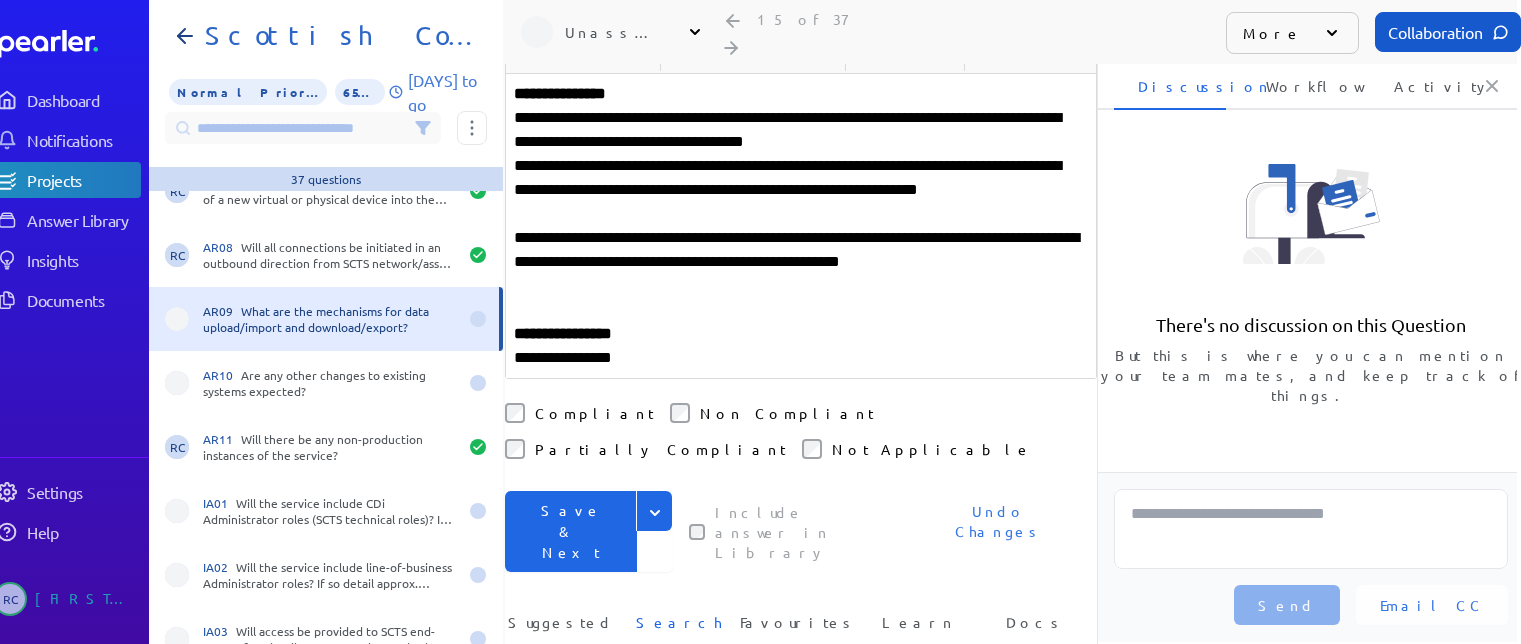 scroll, scrollTop: 272, scrollLeft: 0, axis: vertical 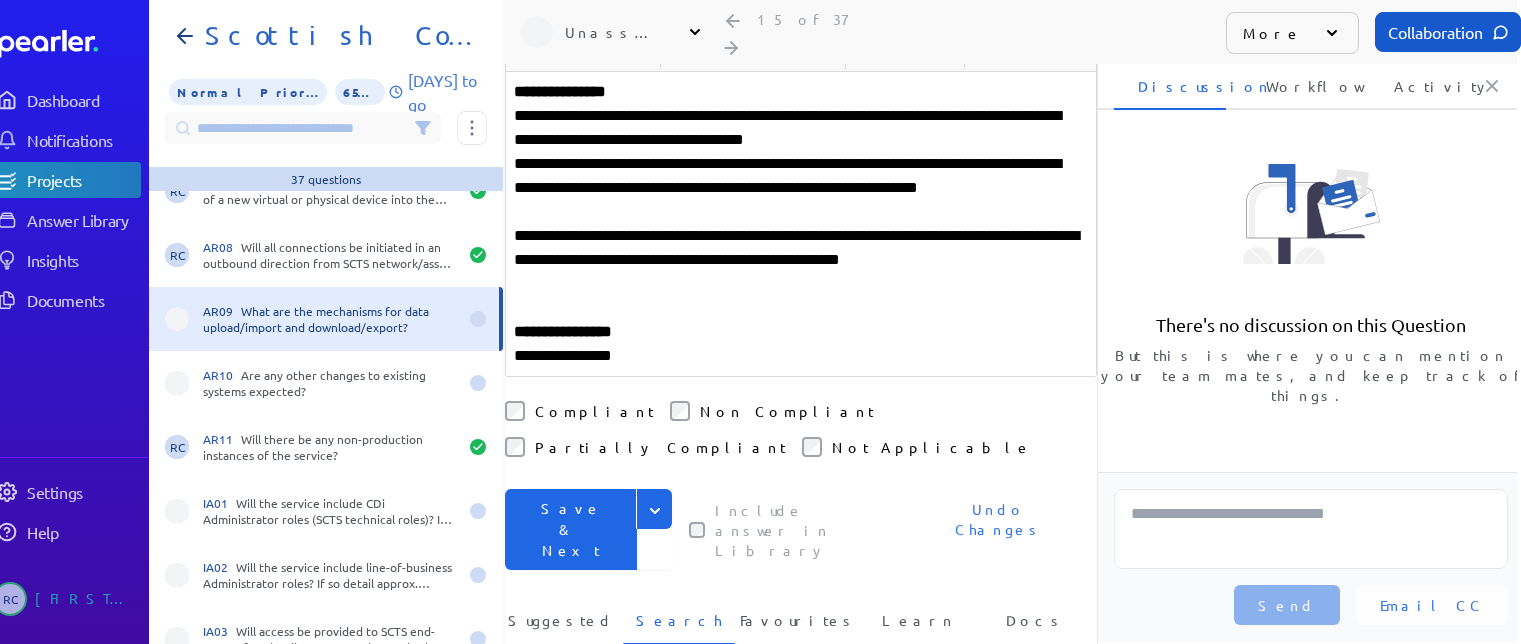 drag, startPoint x: 657, startPoint y: 451, endPoint x: 614, endPoint y: 460, distance: 43.931767 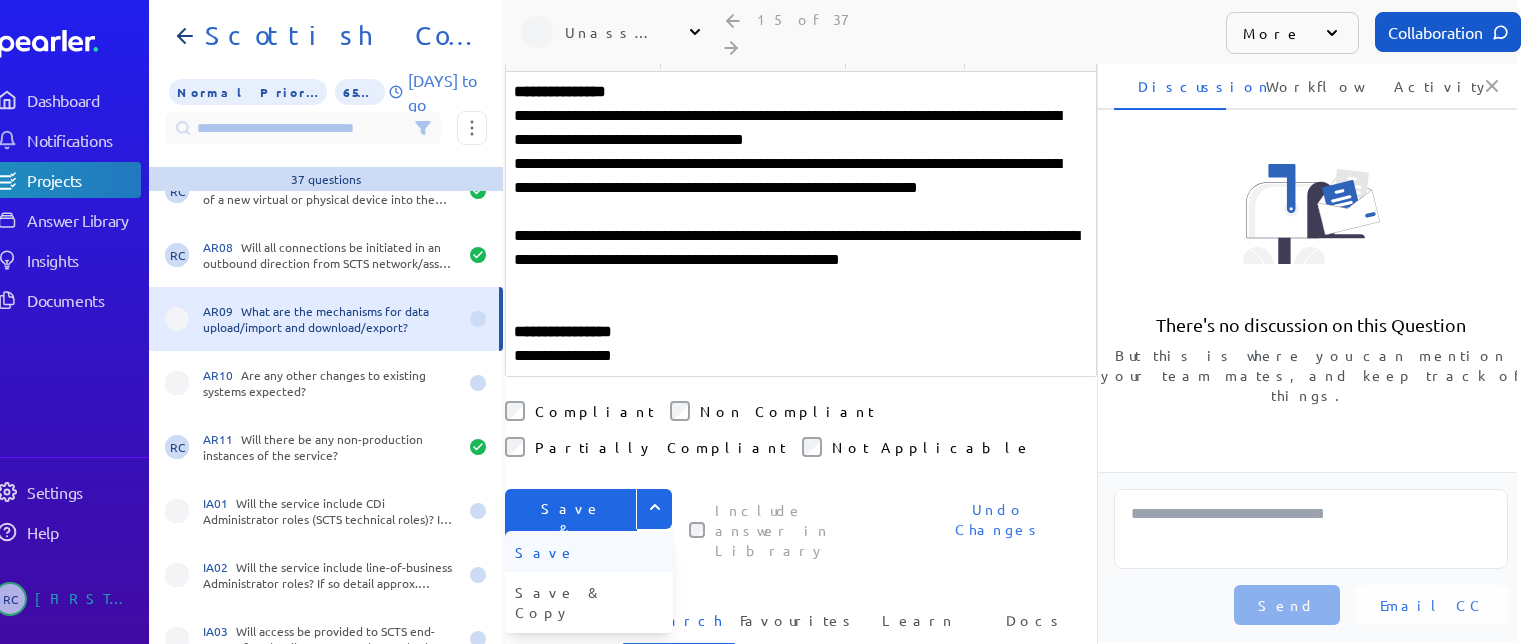 click on "Save" at bounding box center (589, 552) 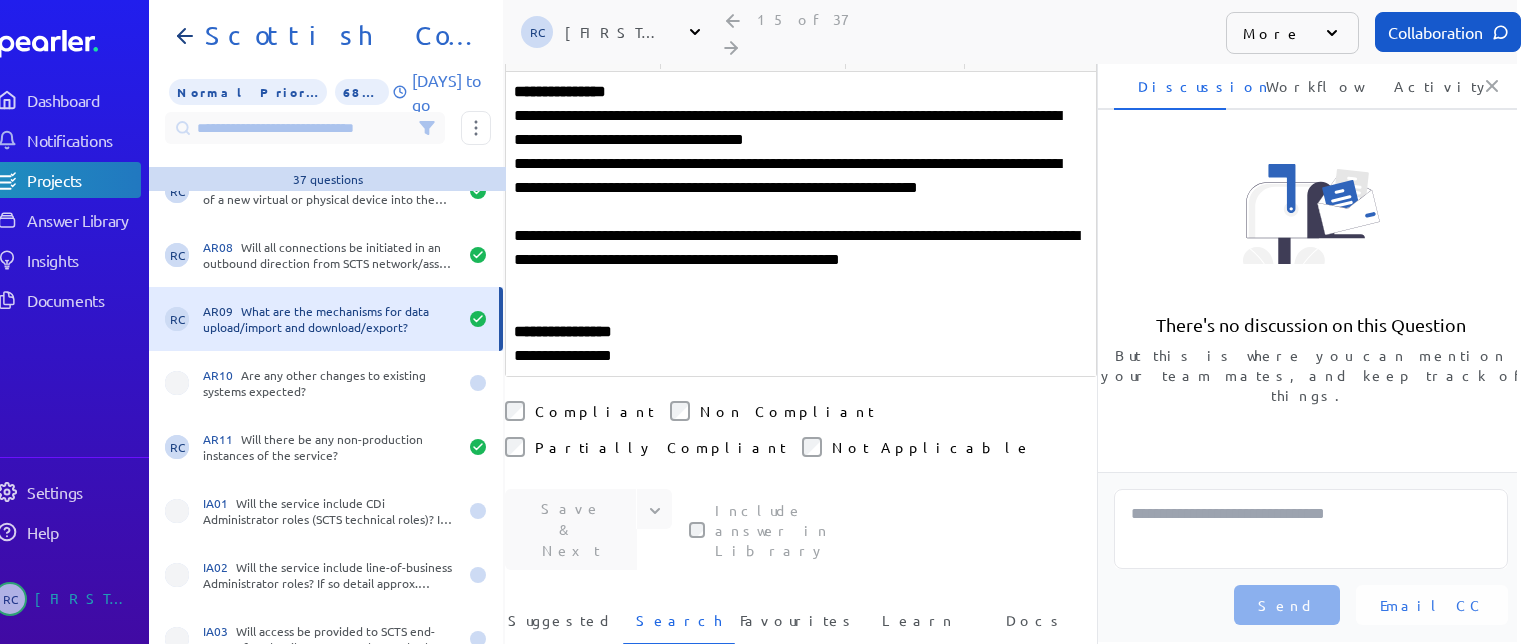 click on "**********" at bounding box center (801, 356) 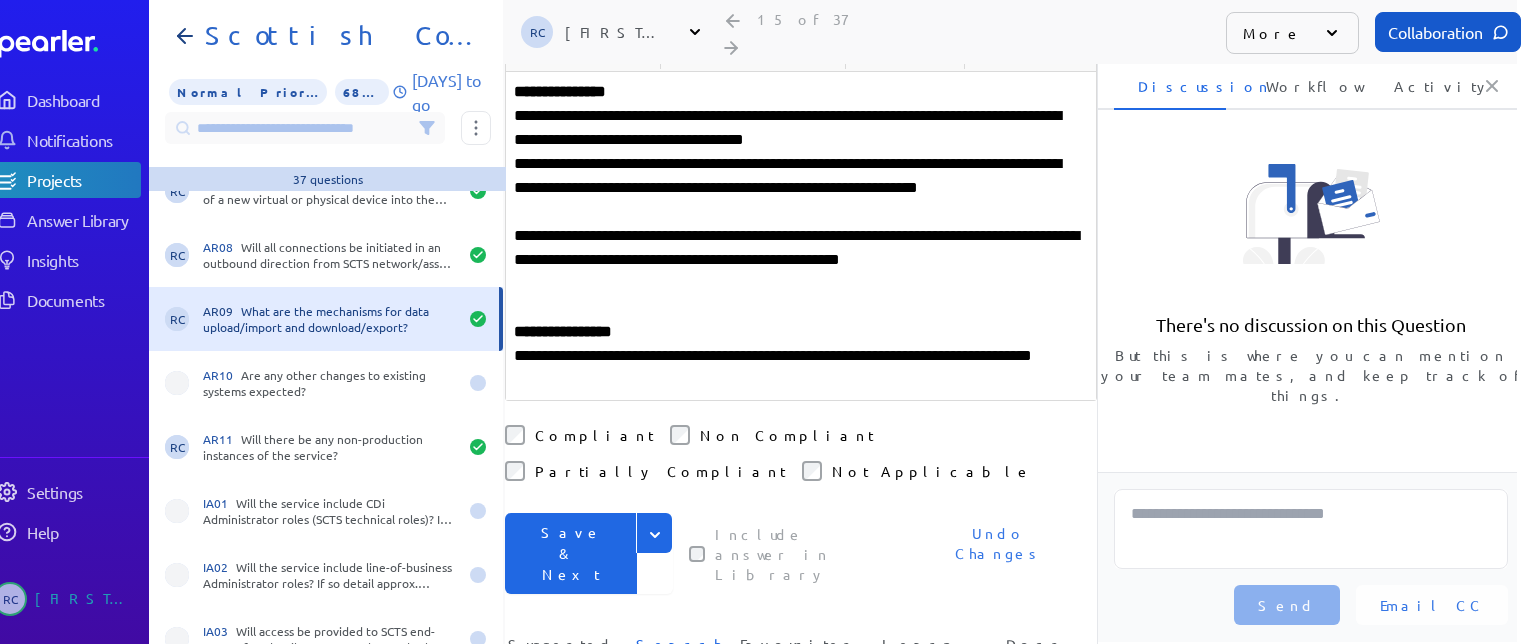 click on "**********" at bounding box center [801, 368] 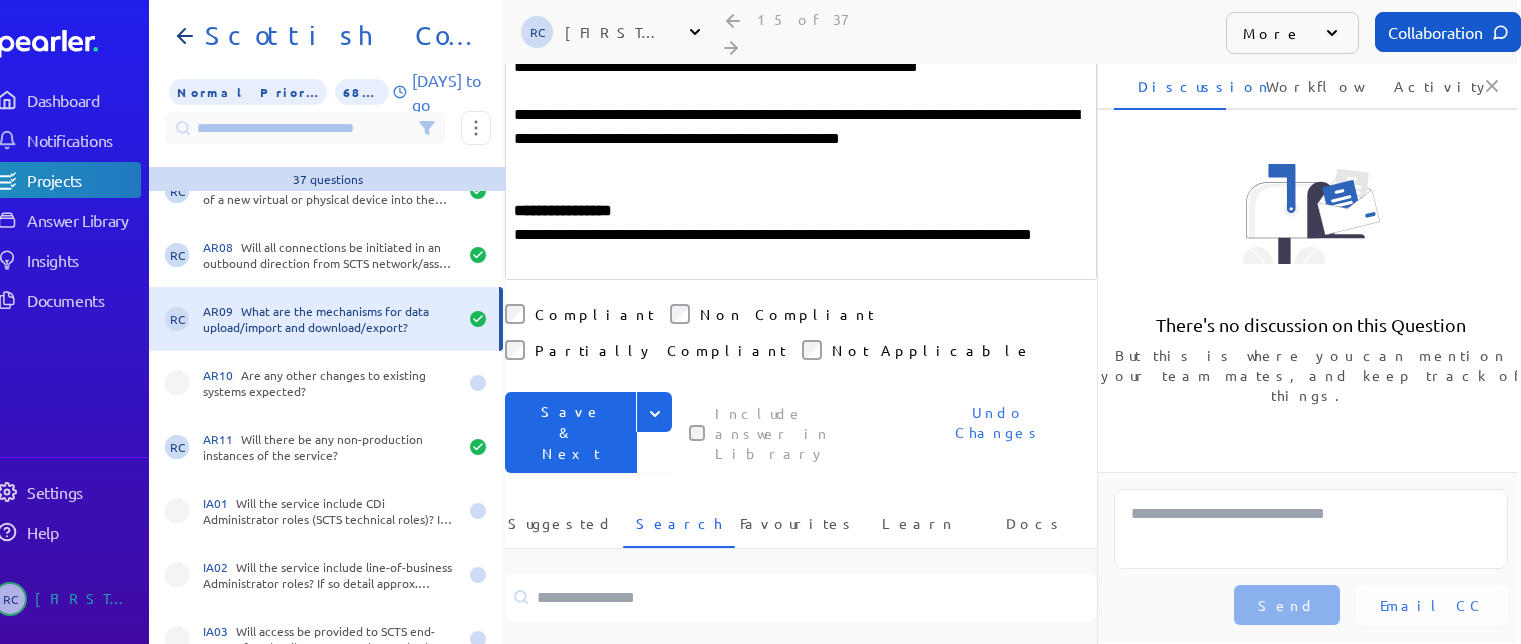 scroll, scrollTop: 400, scrollLeft: 0, axis: vertical 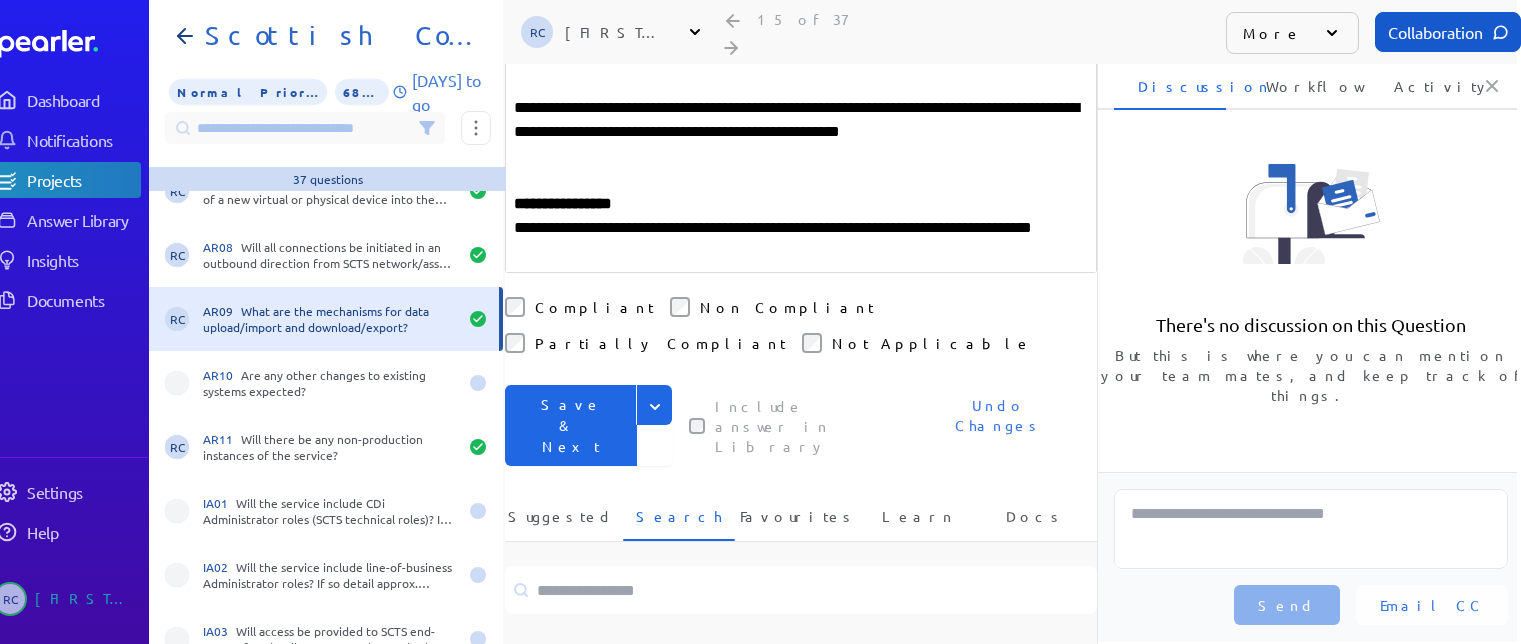 drag, startPoint x: 650, startPoint y: 341, endPoint x: 635, endPoint y: 361, distance: 25 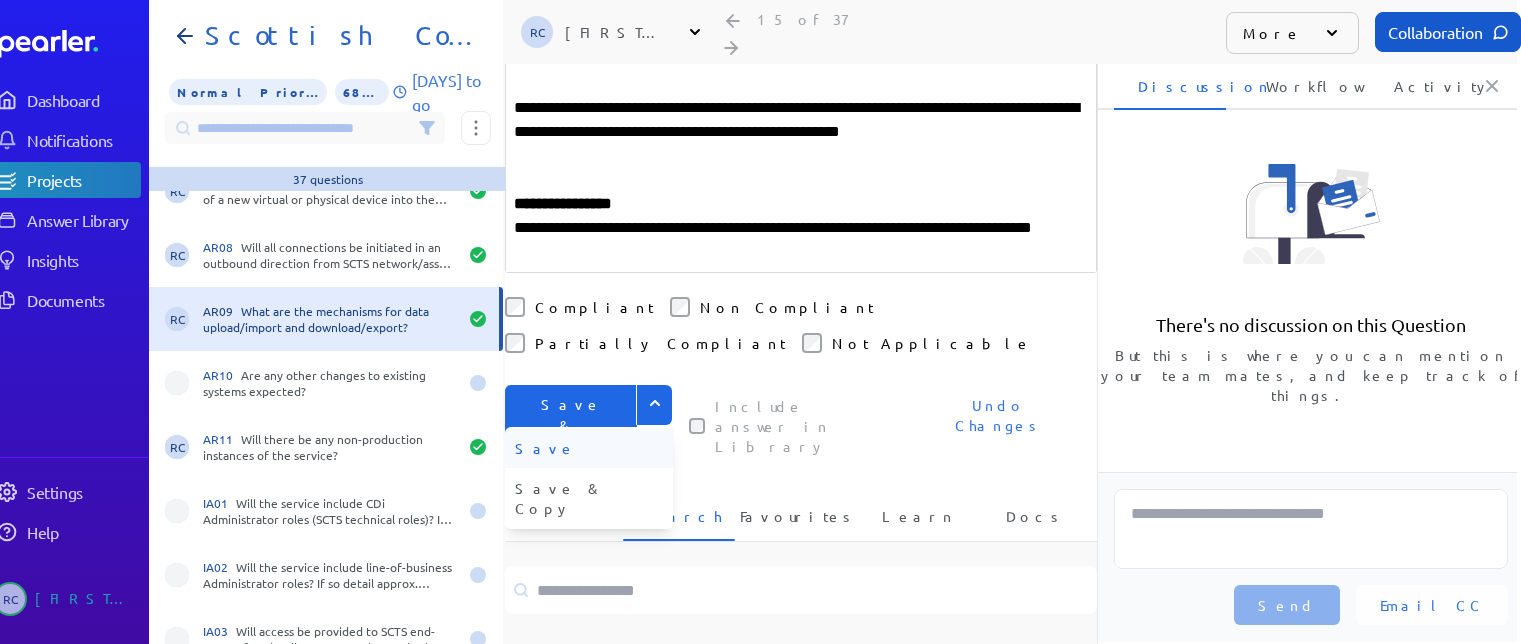 click on "Save" at bounding box center [589, 448] 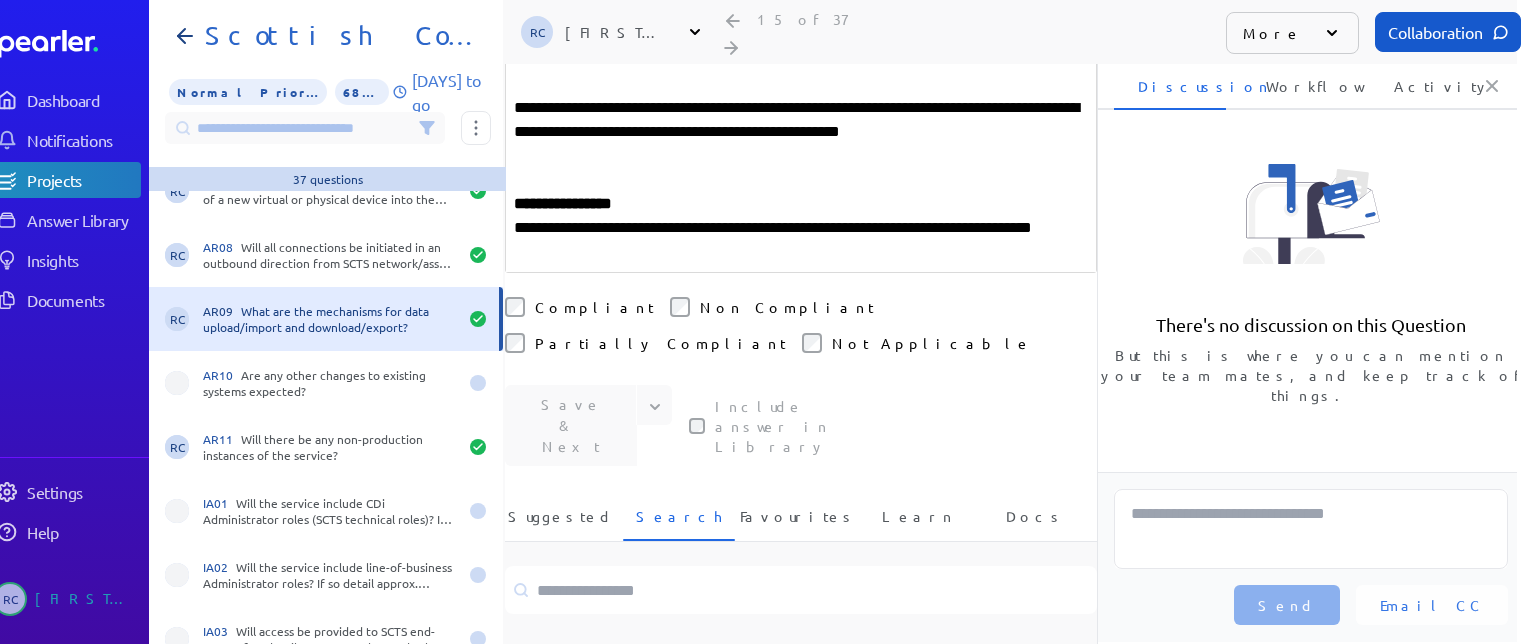 click on "**********" at bounding box center (801, 240) 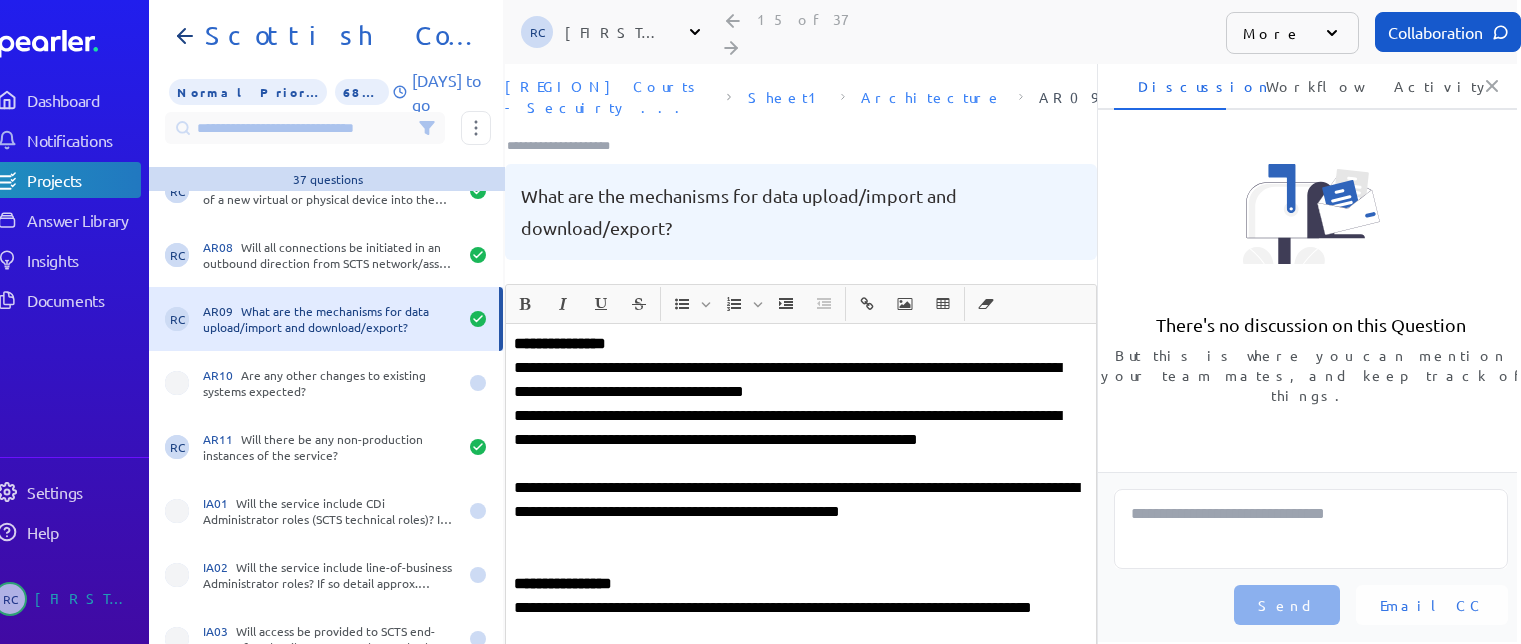 scroll, scrollTop: 0, scrollLeft: 0, axis: both 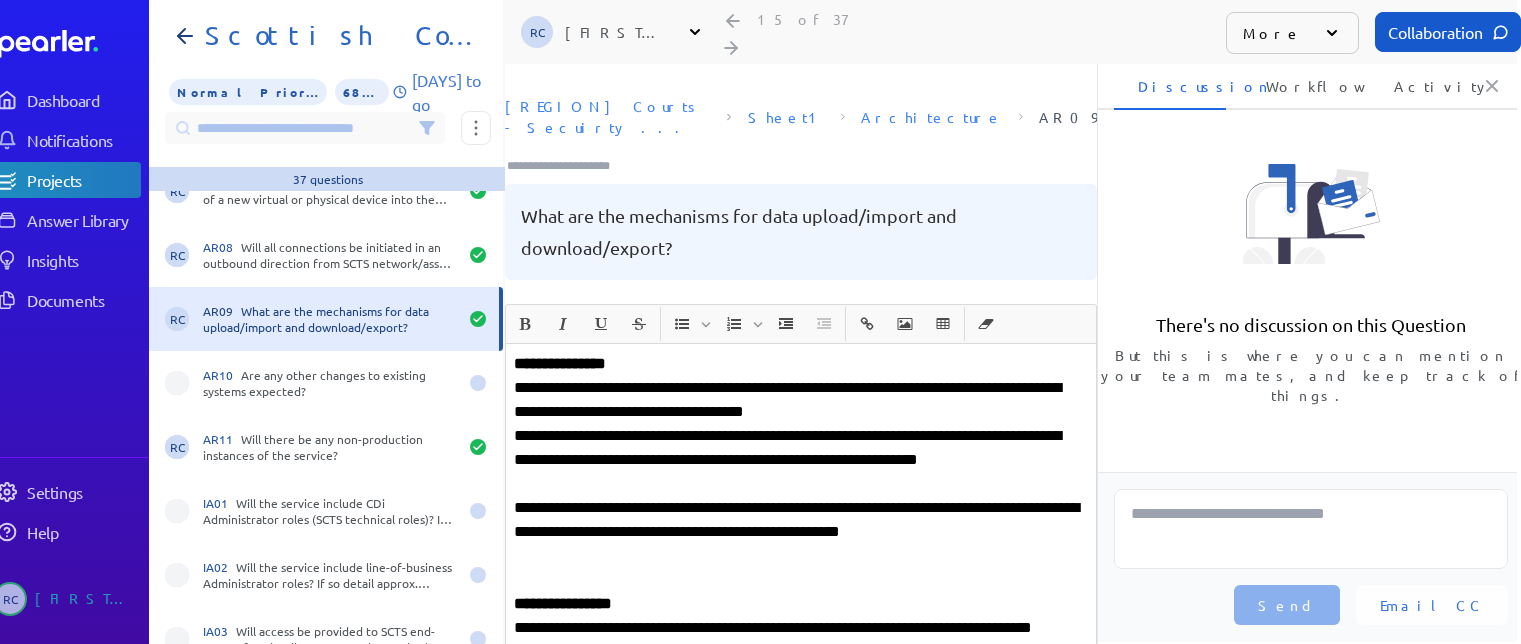 click at bounding box center [567, 166] 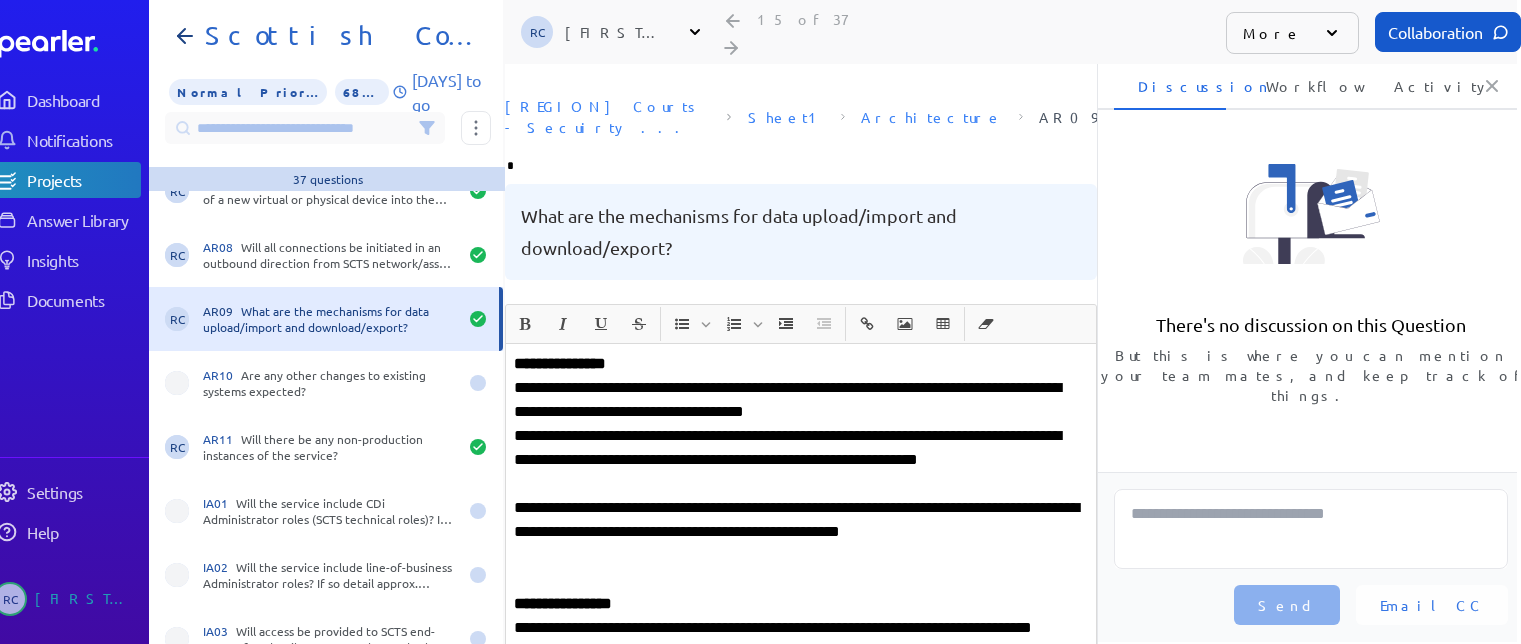 type on "**" 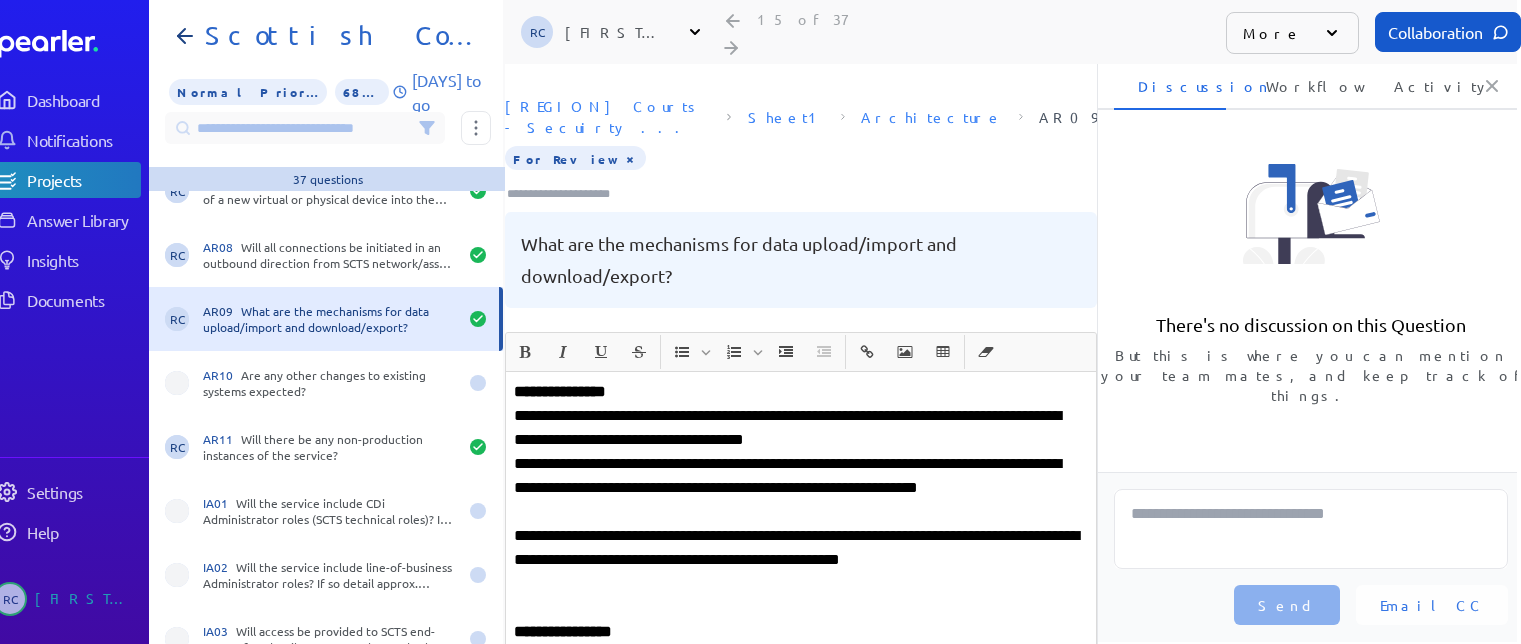 click on "**********" at bounding box center [801, 488] 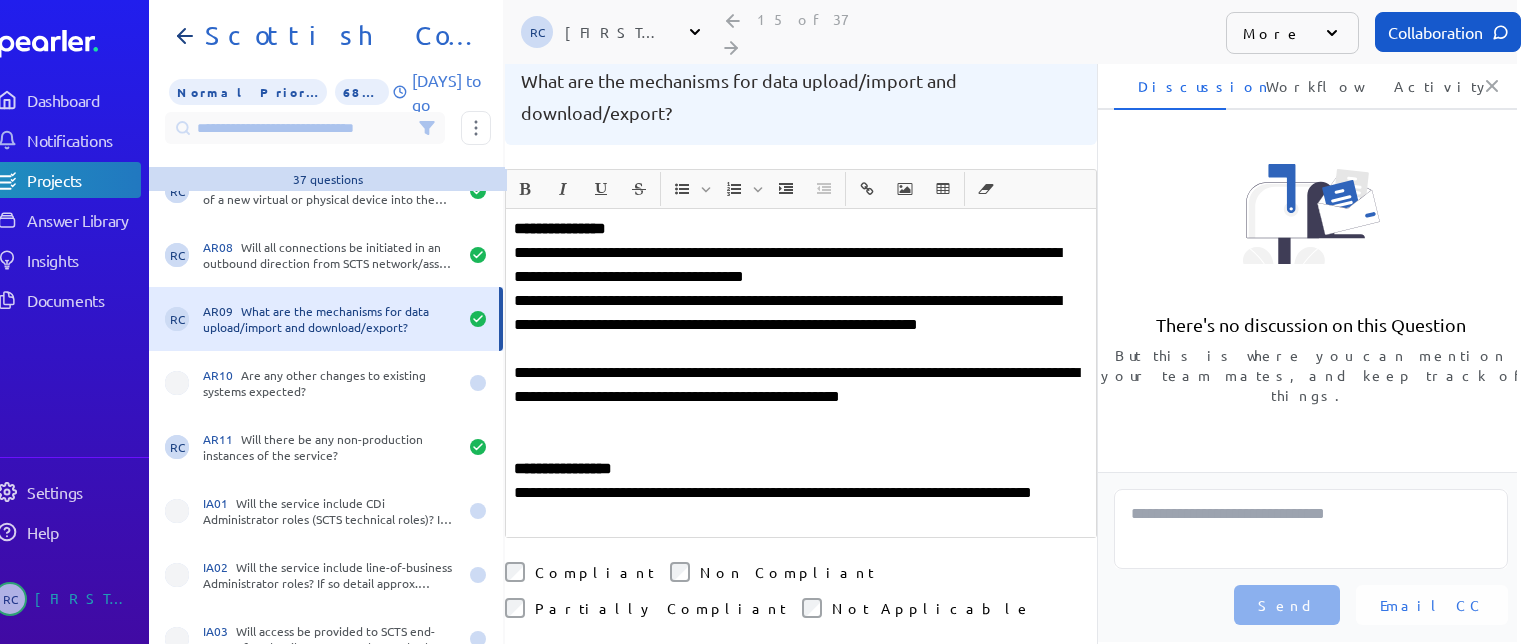 scroll, scrollTop: 200, scrollLeft: 0, axis: vertical 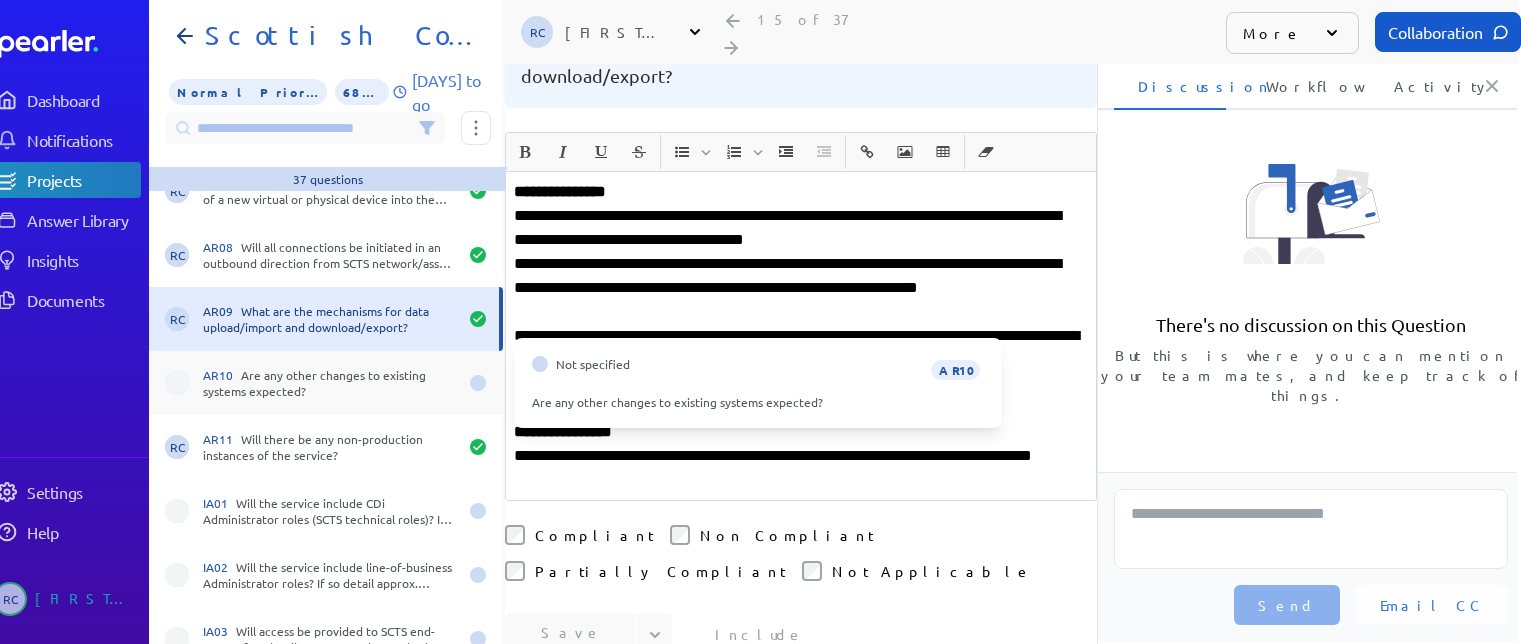 click on "AR10 Are any other changes to existing systems expected?" at bounding box center (330, 383) 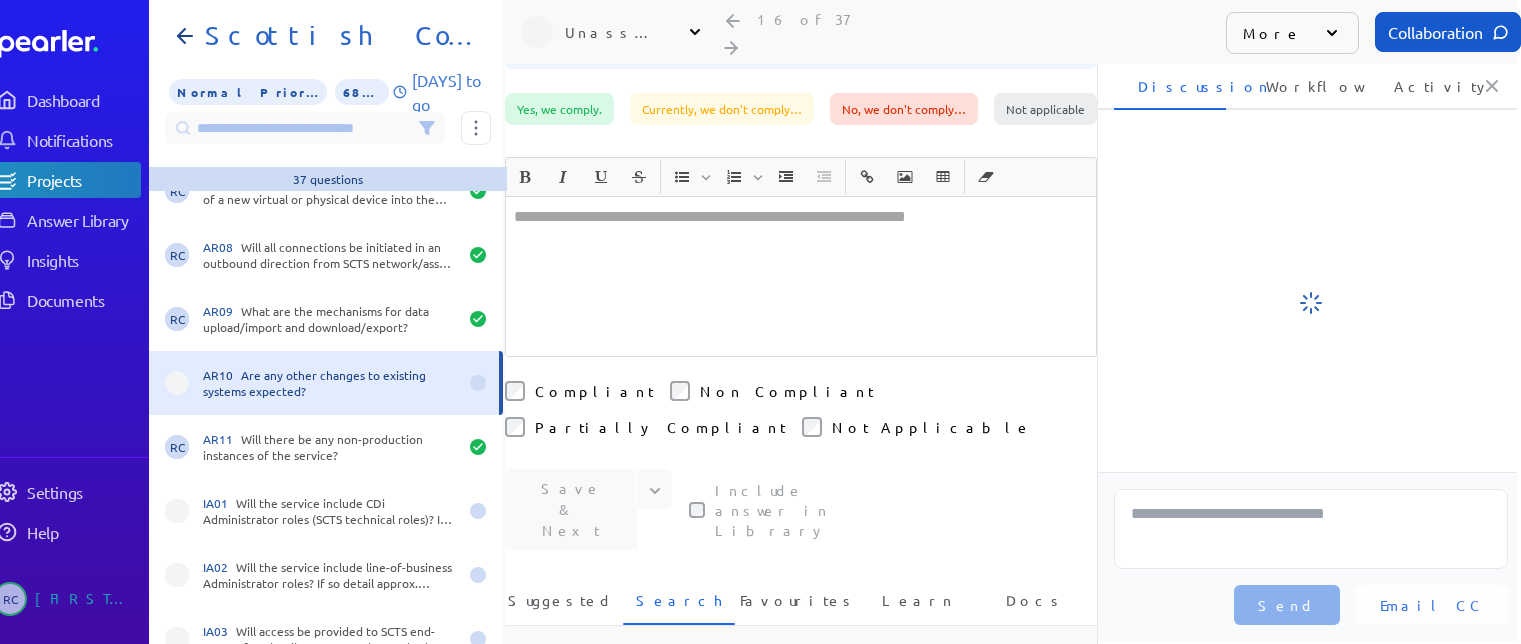 scroll, scrollTop: 172, scrollLeft: 0, axis: vertical 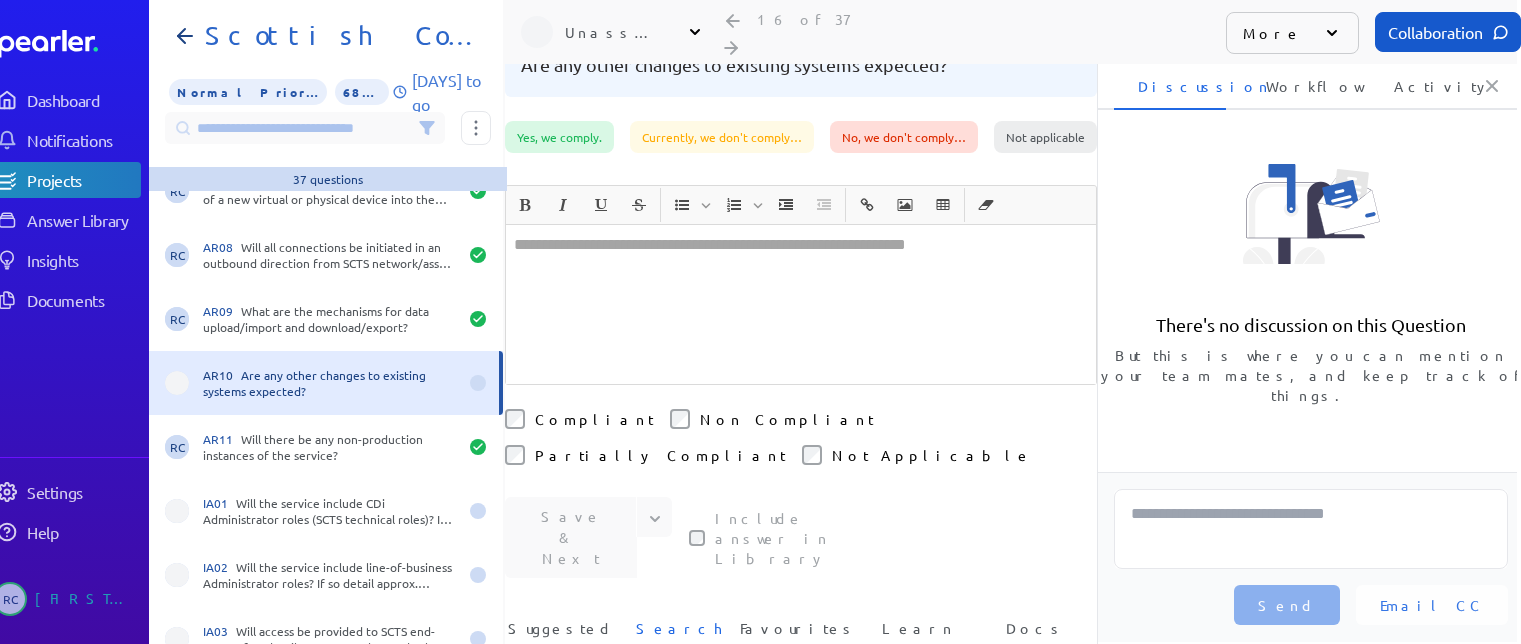 click at bounding box center [801, 304] 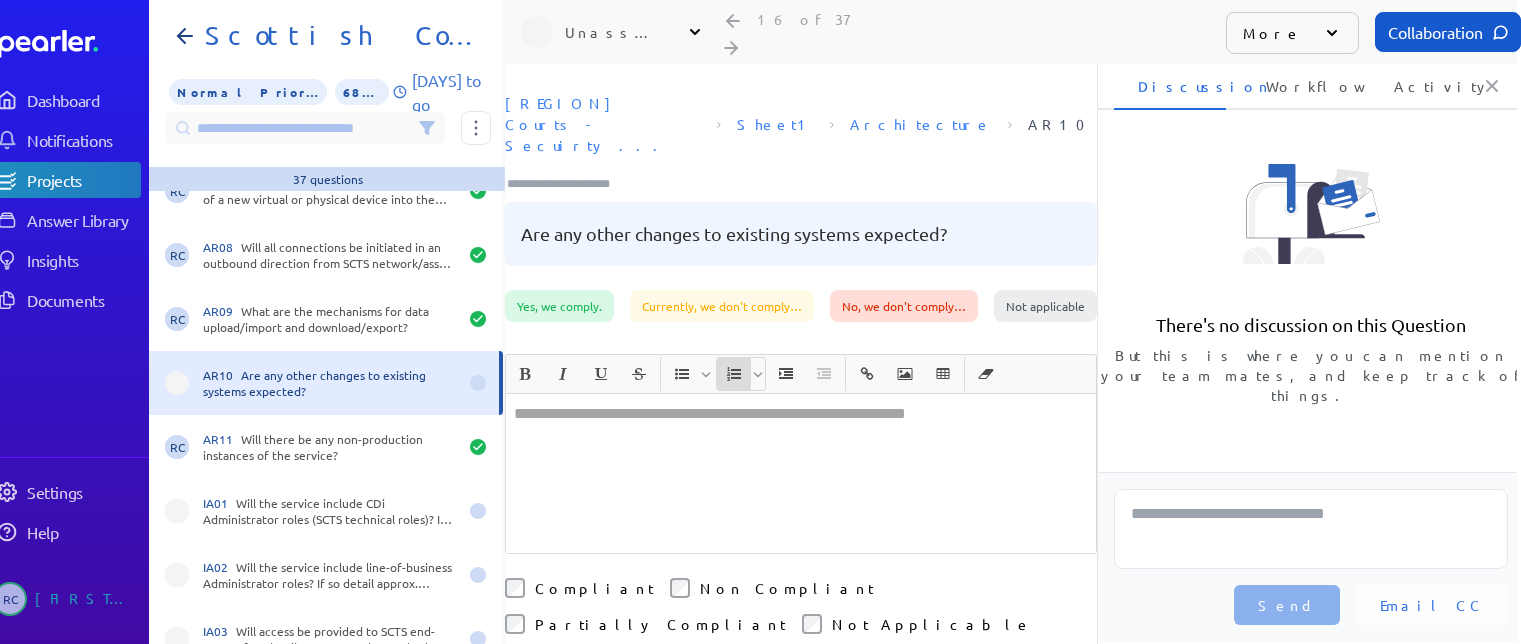 scroll, scrollTop: 0, scrollLeft: 0, axis: both 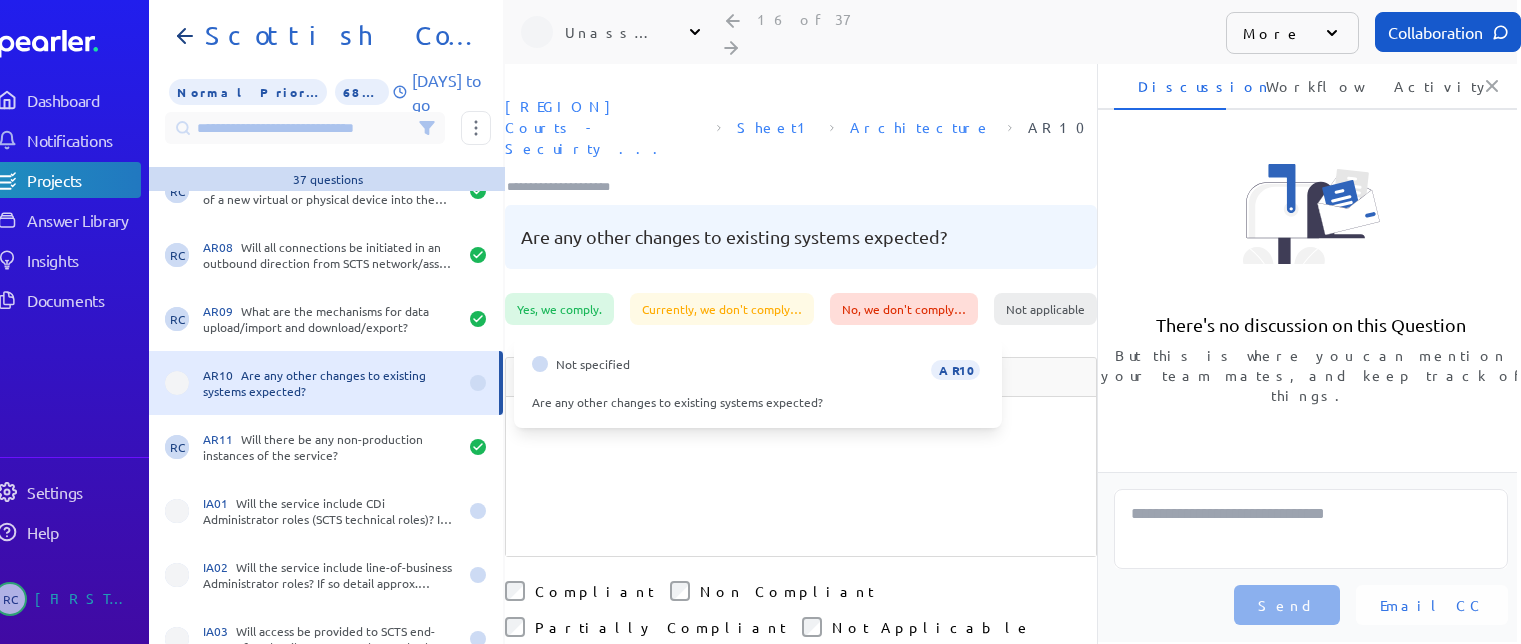 click on "AR10 Are any other changes to existing systems expected?" at bounding box center [330, 383] 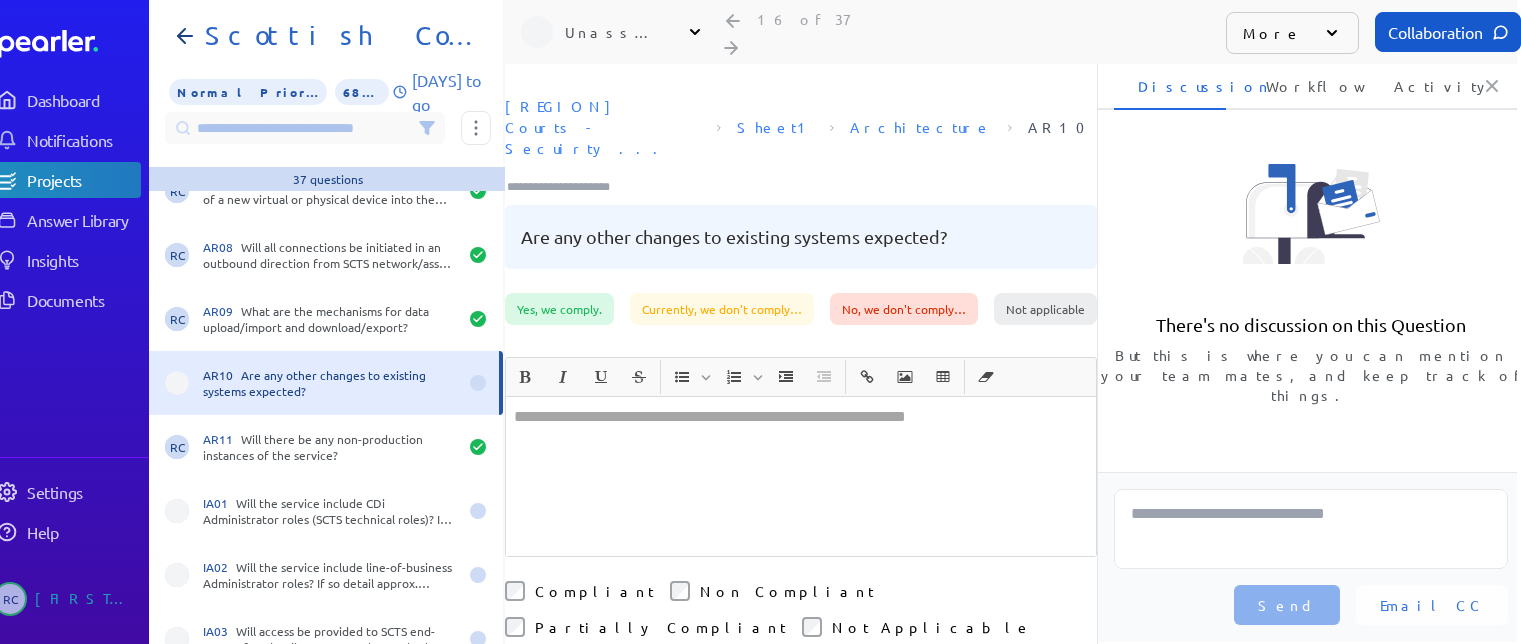 click at bounding box center (801, 476) 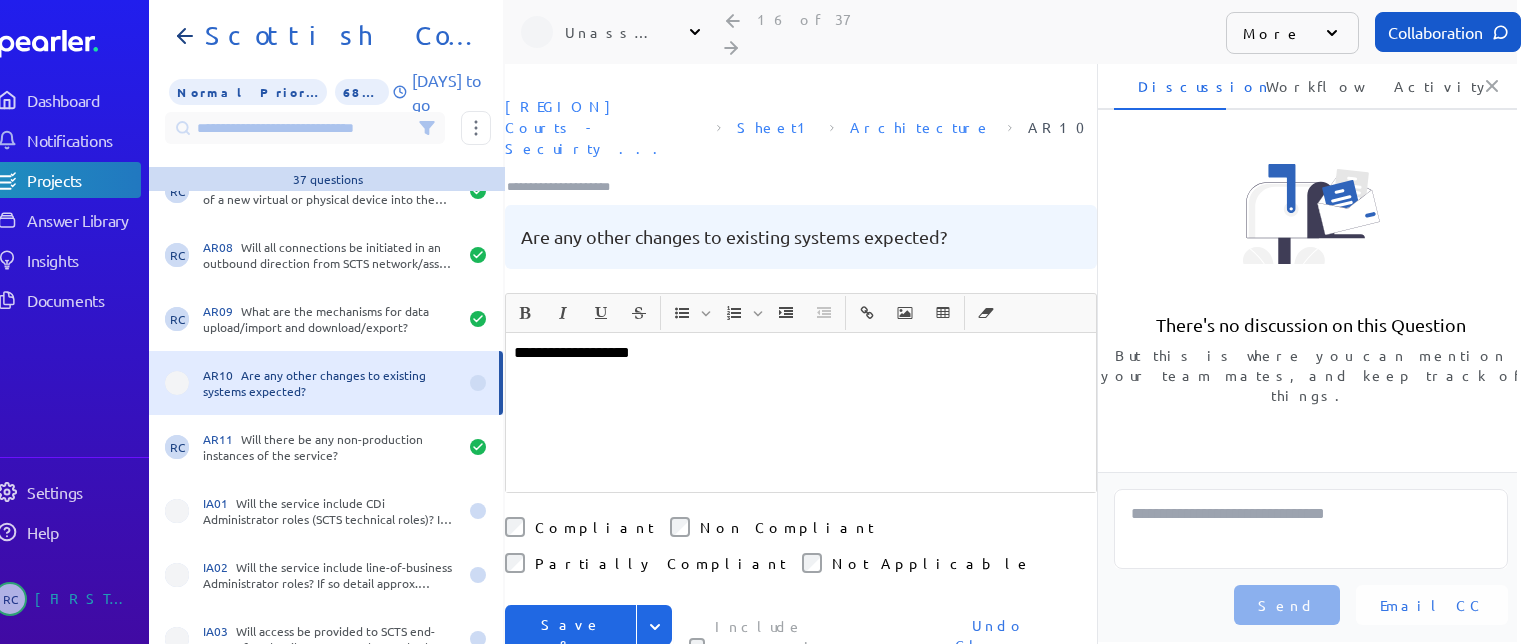 drag, startPoint x: 704, startPoint y: 316, endPoint x: 679, endPoint y: 317, distance: 25.019993 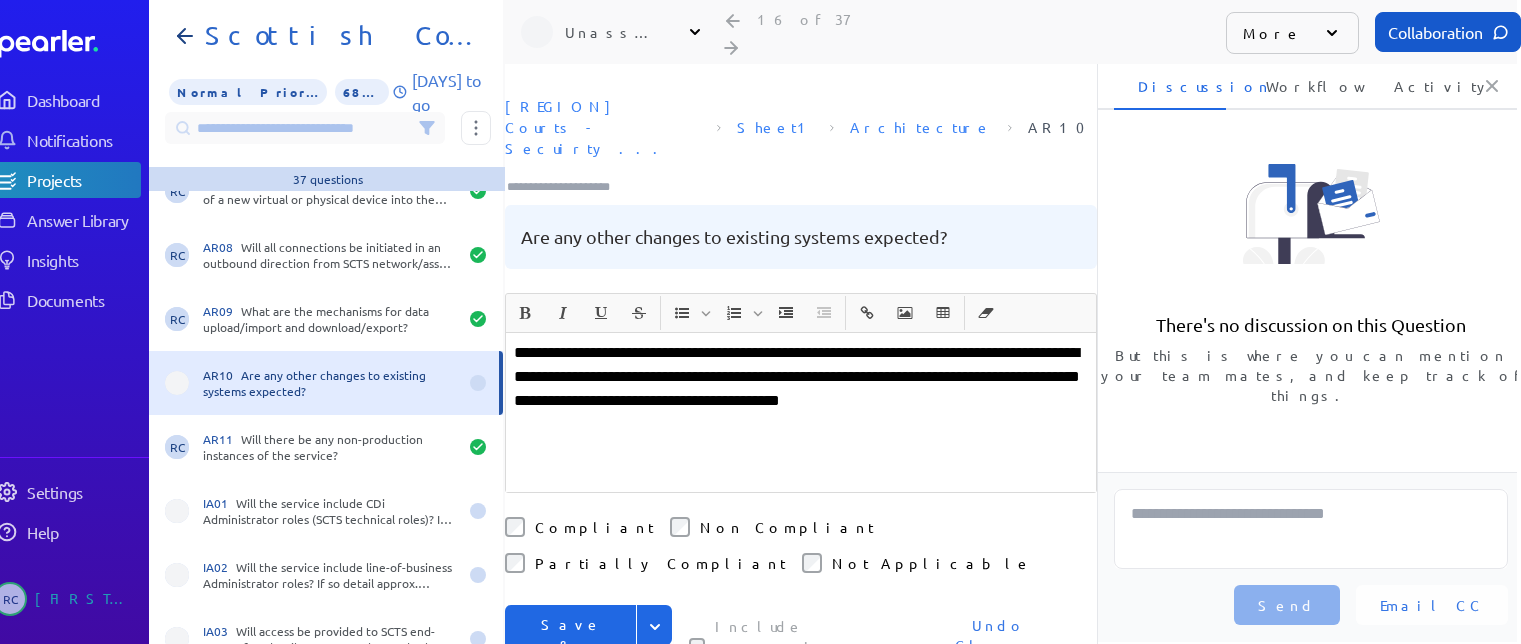click on "**********" at bounding box center [801, 377] 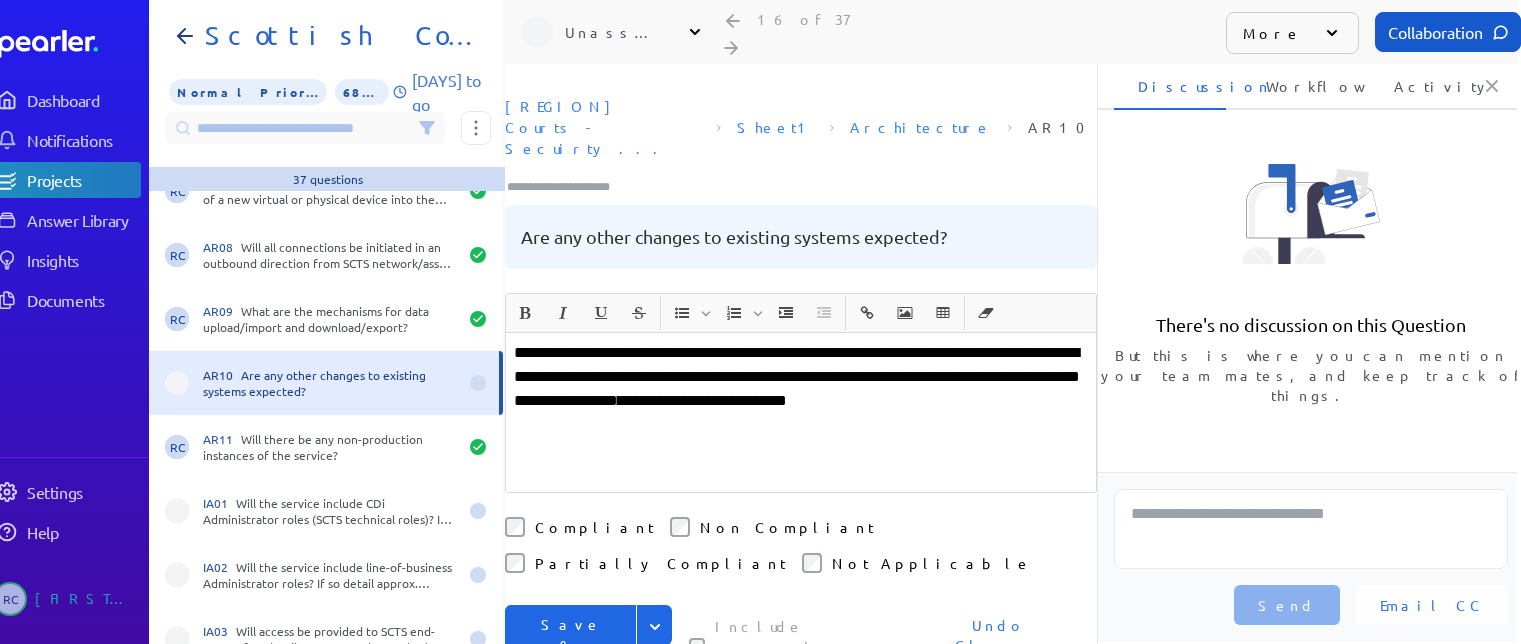 click on "**********" at bounding box center [801, 377] 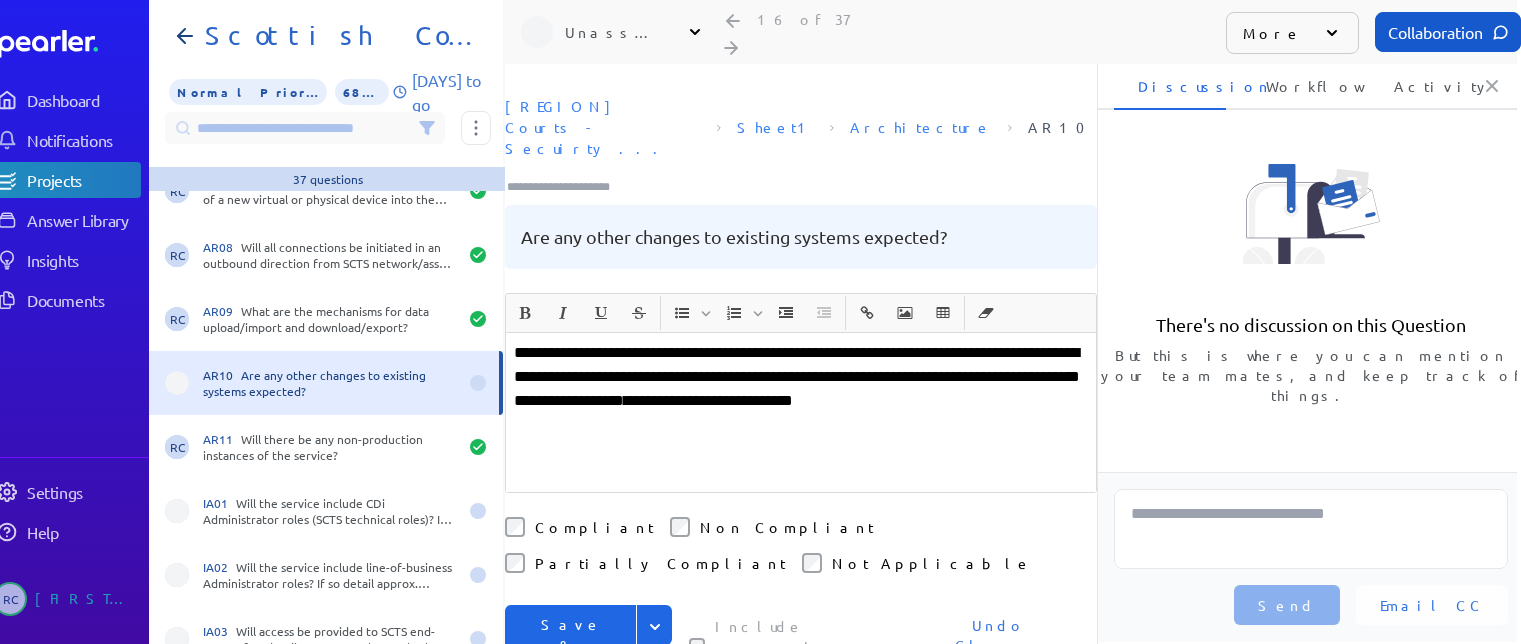 click on "**********" at bounding box center (801, 377) 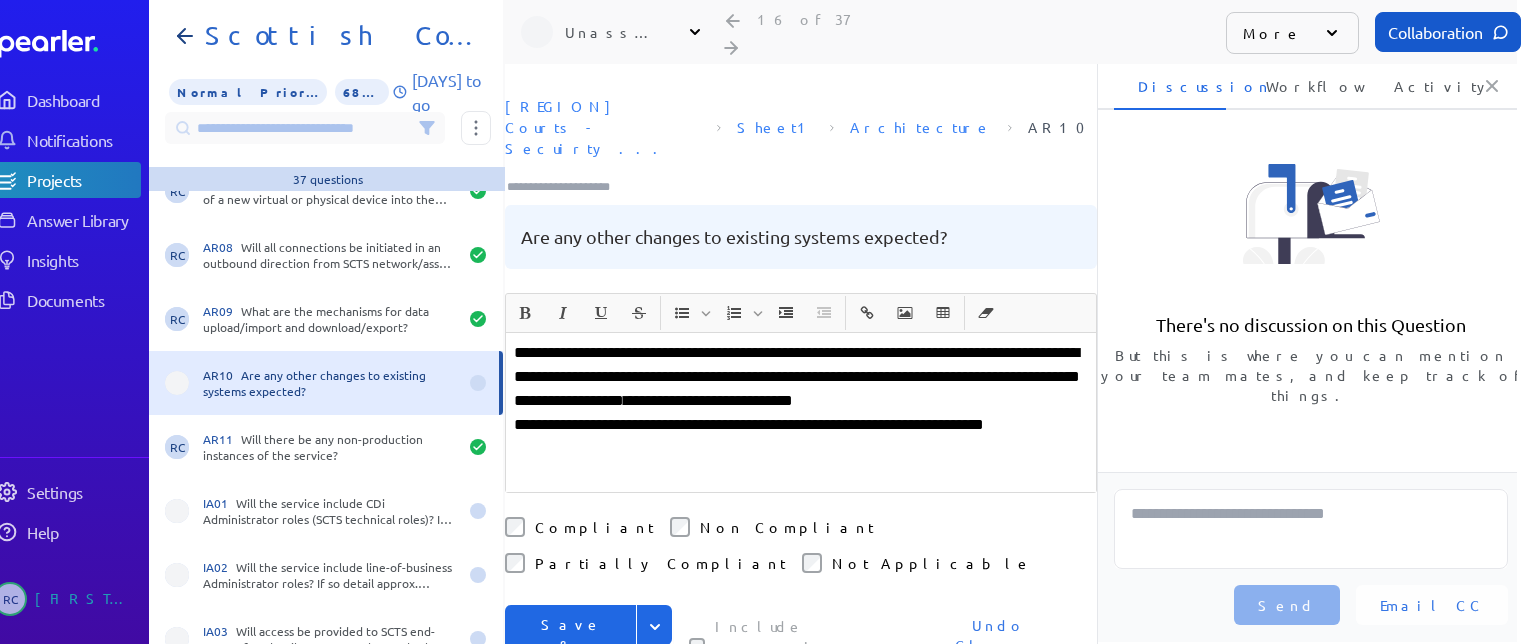 click on "**********" at bounding box center [801, 437] 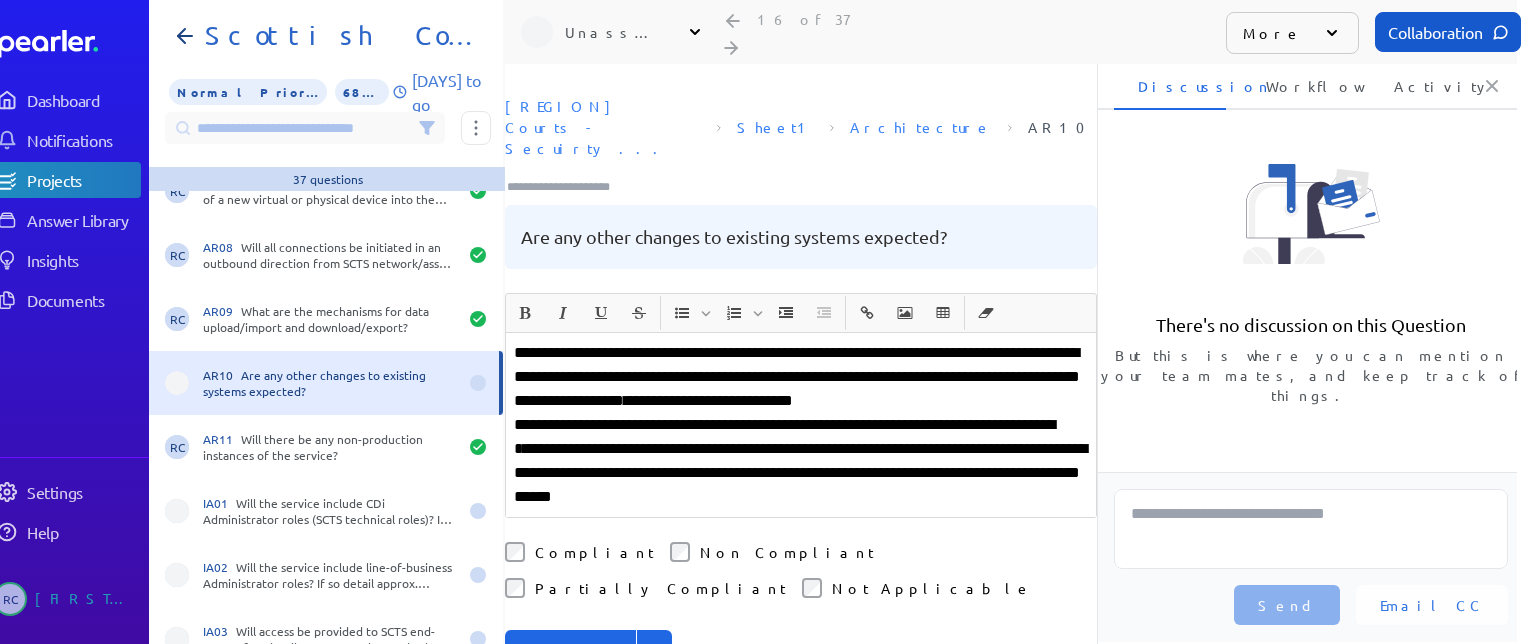 click on "**********" at bounding box center (801, 461) 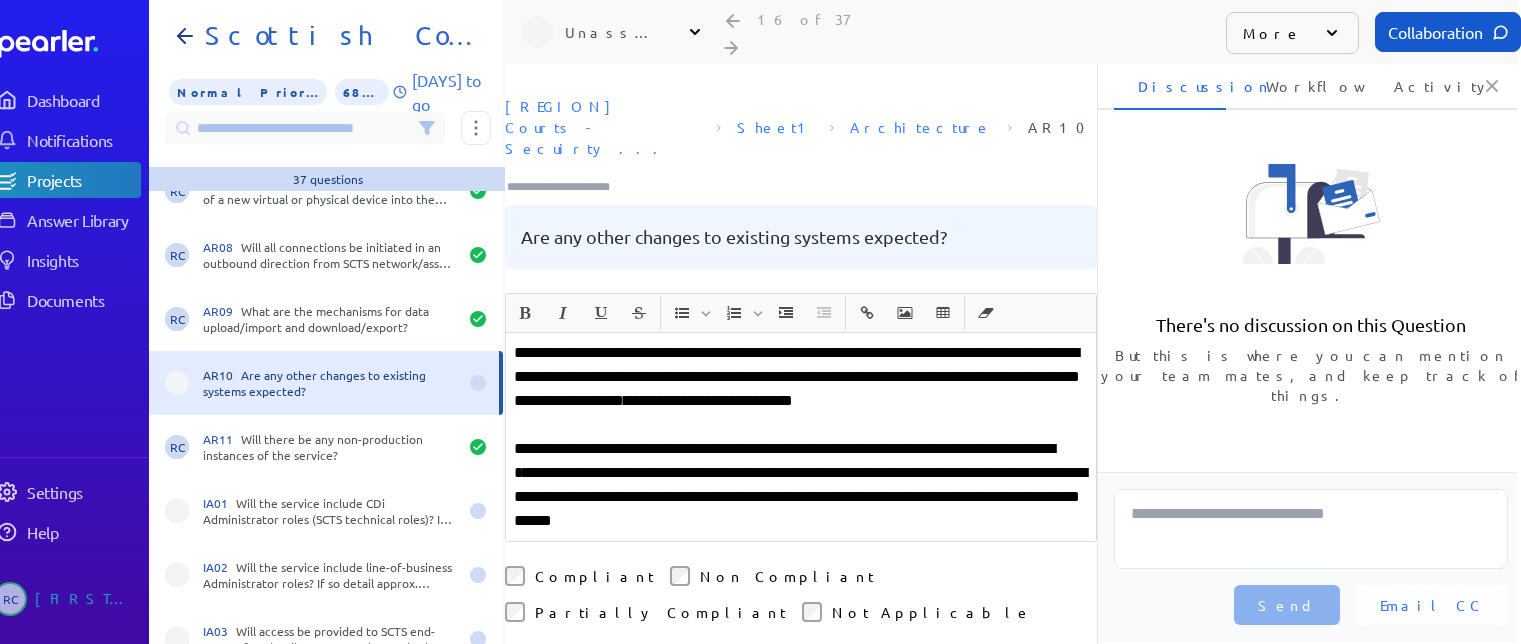 click on "Compliant" at bounding box center (594, 576) 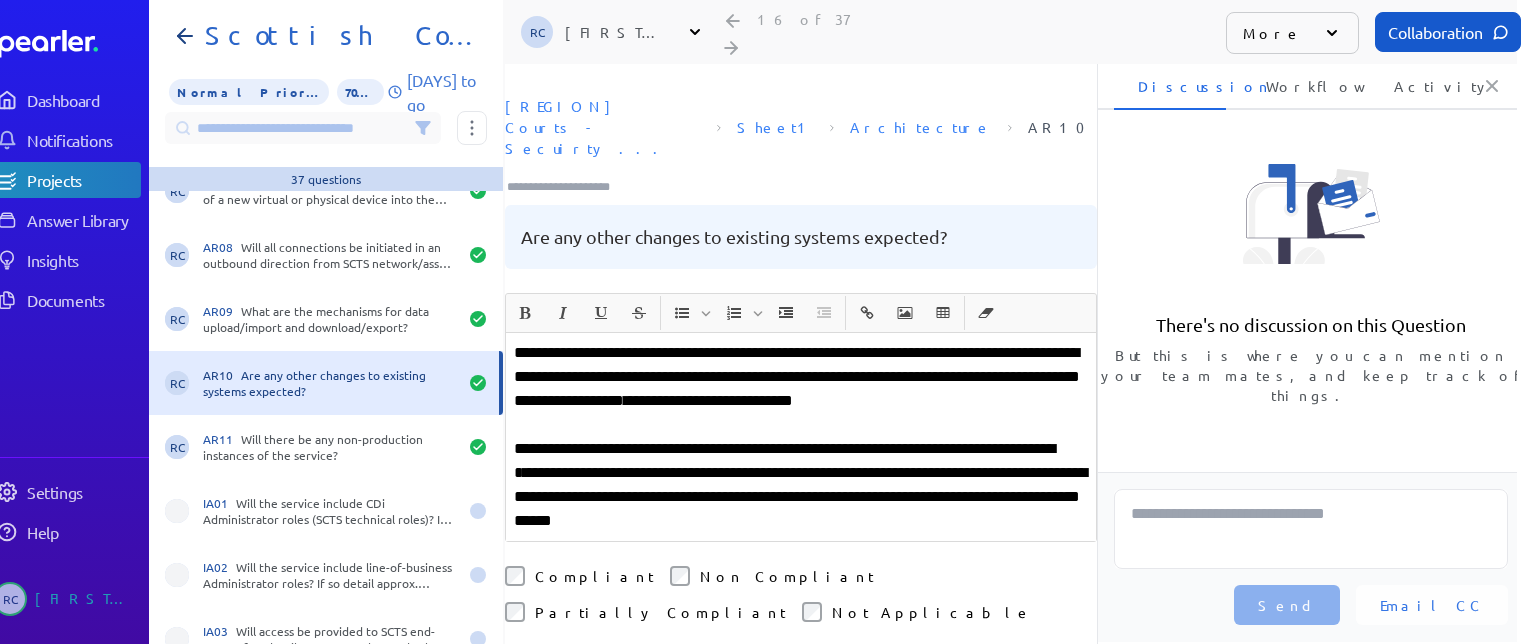 click at bounding box center (567, 187) 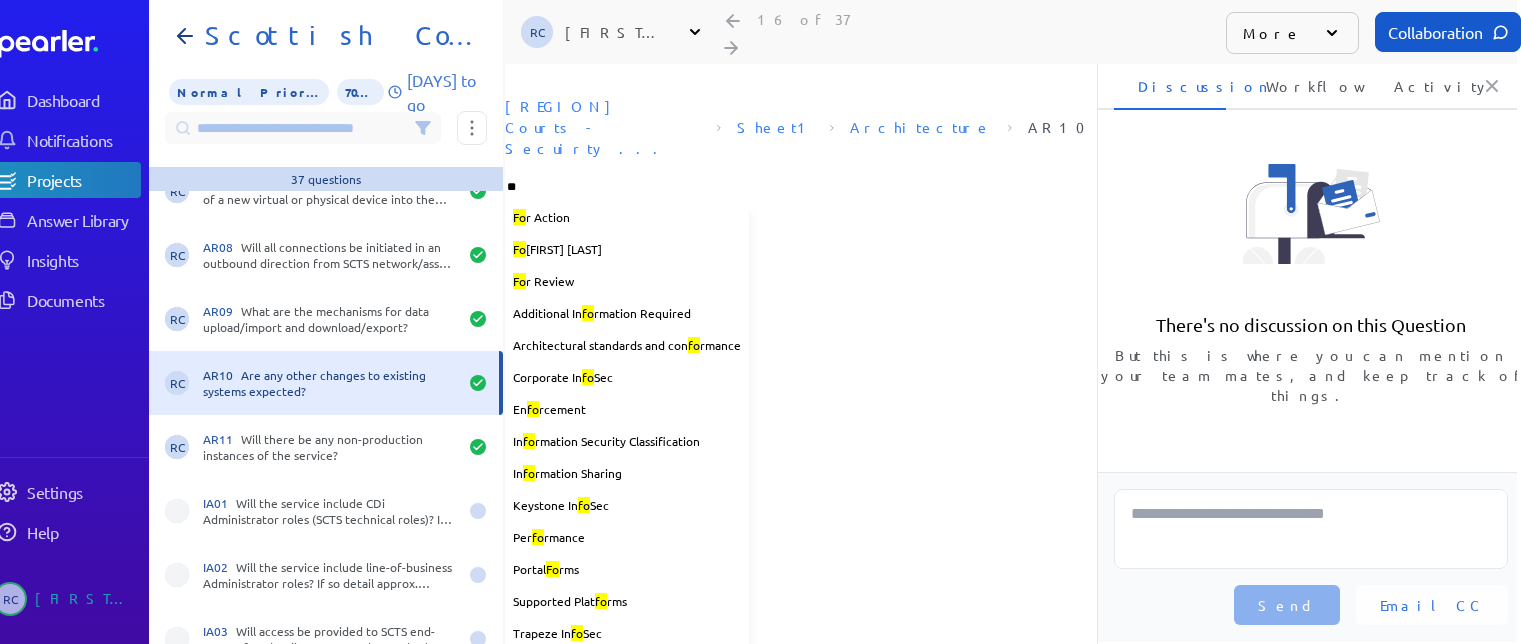 type on "***" 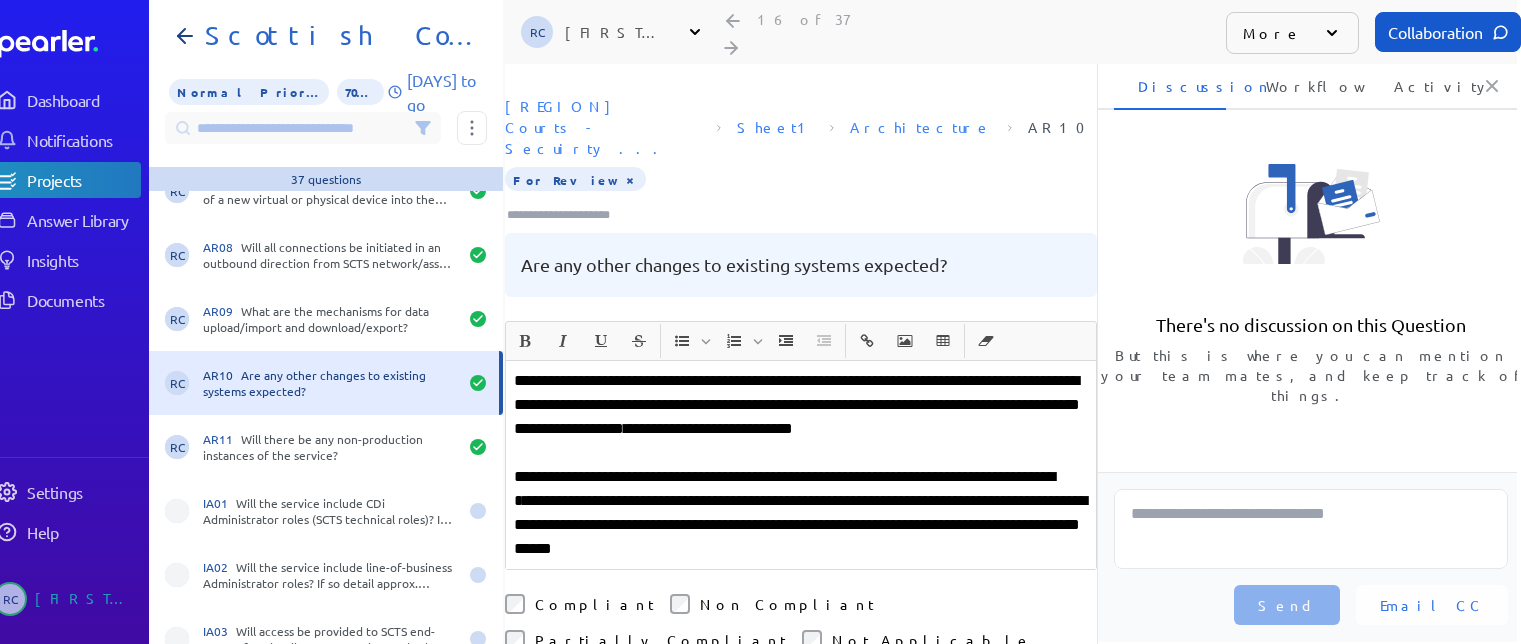 click on "**********" at bounding box center [801, 513] 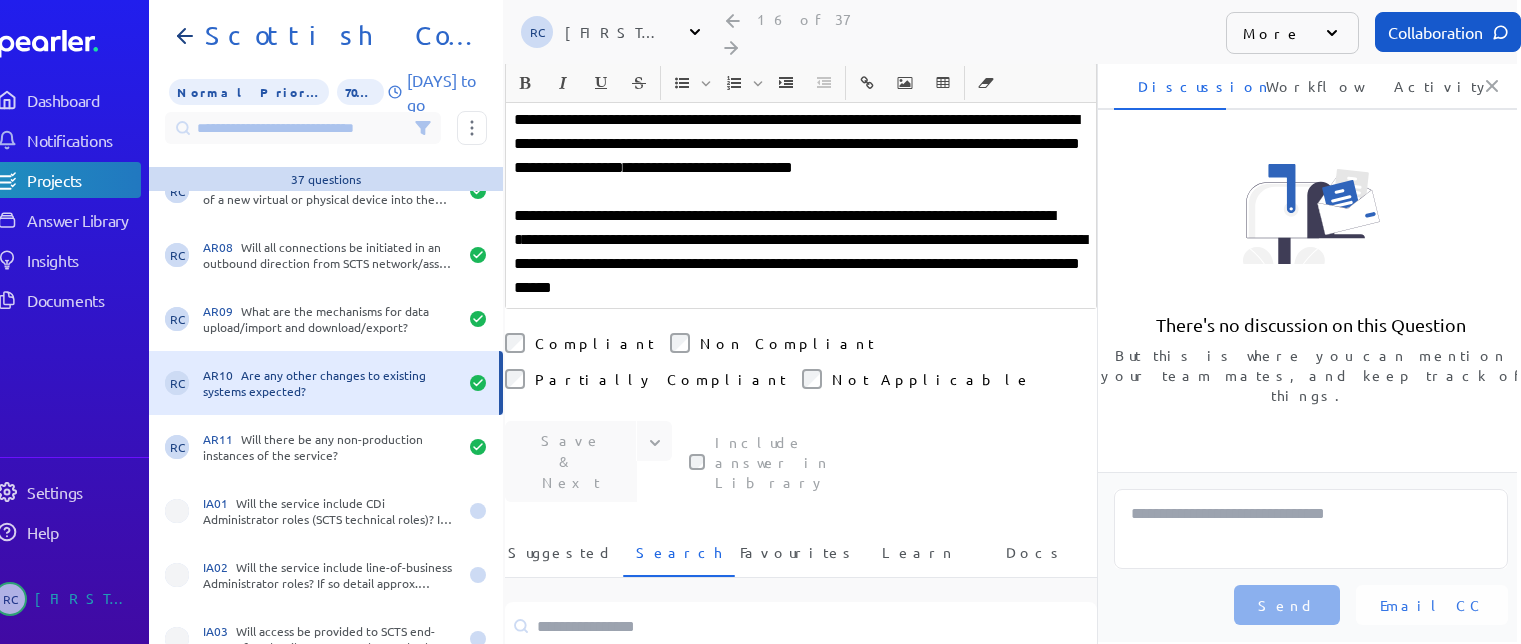 scroll, scrollTop: 200, scrollLeft: 0, axis: vertical 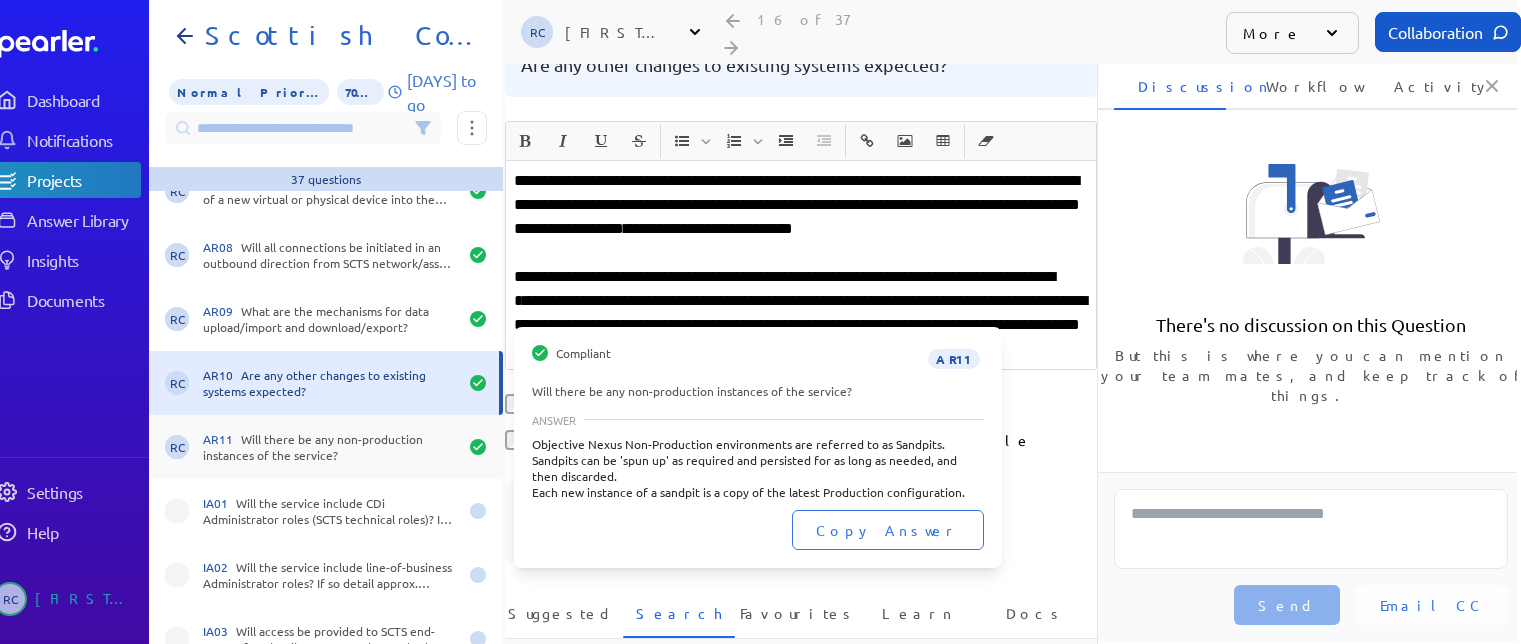 click on "AR11 Will there be any non-production instances of the service?" at bounding box center [330, 447] 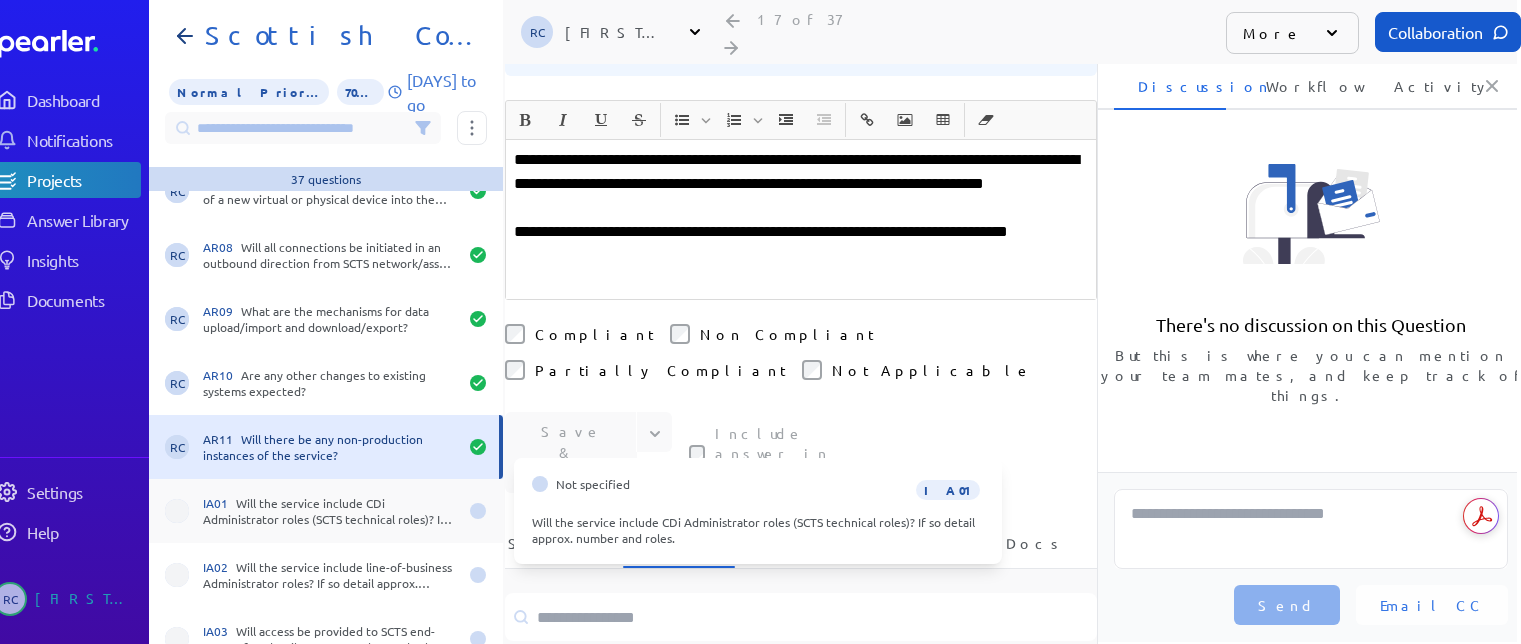 click on "IA01 Will the service include CDi Administrator roles (SCTS technical roles)? If so detail approx. number and roles." at bounding box center (330, 511) 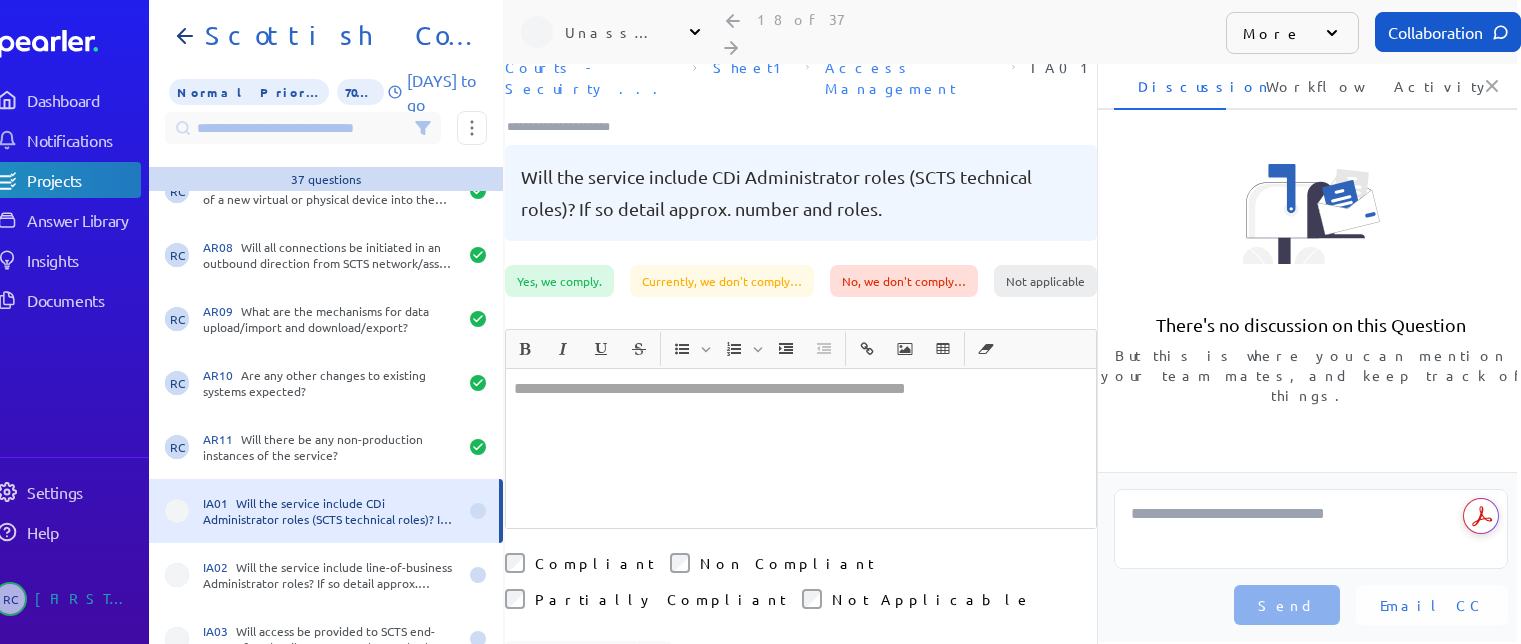 scroll, scrollTop: 0, scrollLeft: 0, axis: both 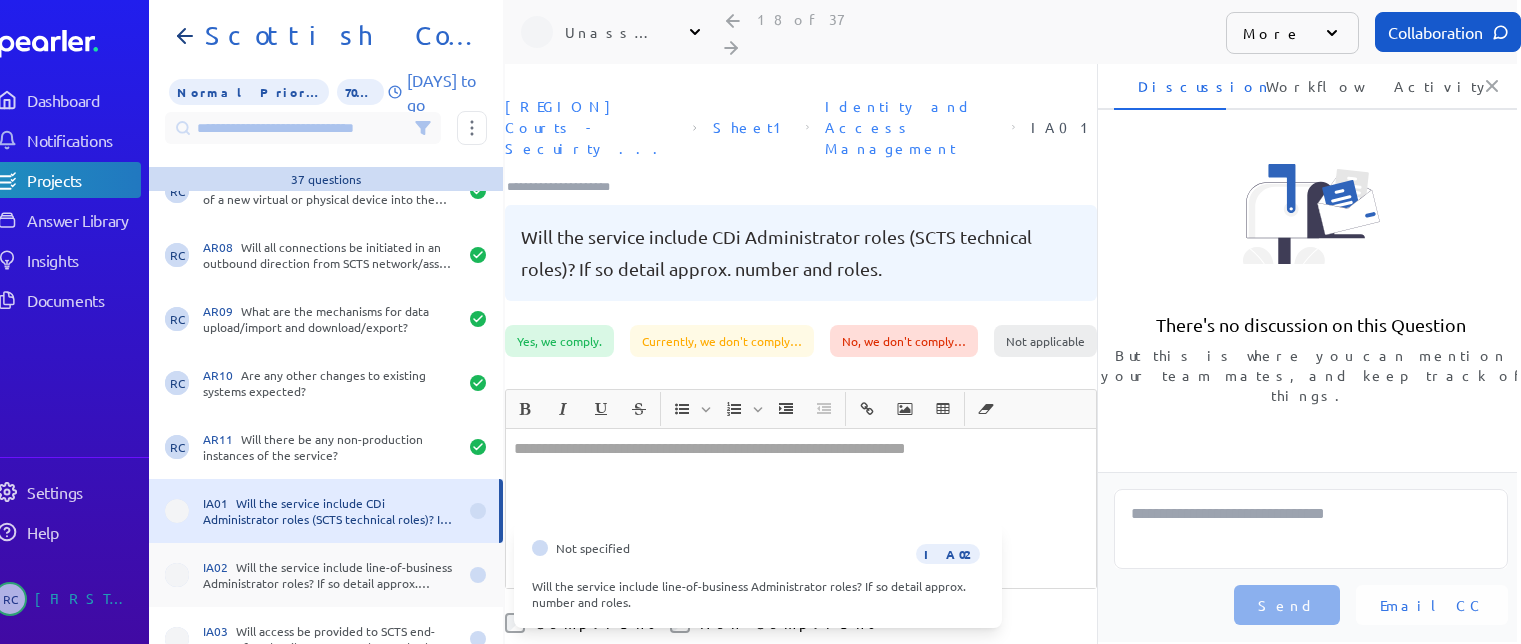 click on "IA02 Will the service include line-of-business Administrator roles? If so detail approx. number and roles." at bounding box center [330, 575] 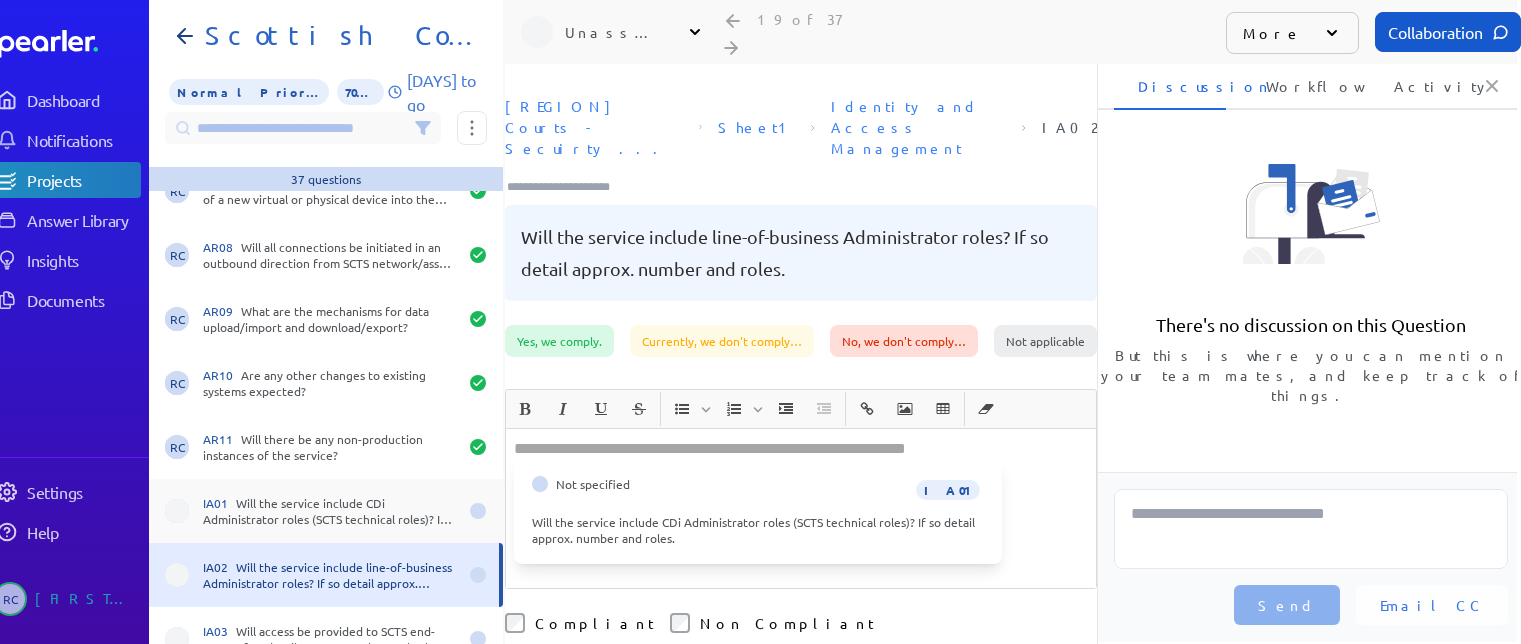 click on "IA01 Will the service include CDi Administrator roles (SCTS technical roles)? If so detail approx. number and roles." at bounding box center (330, 511) 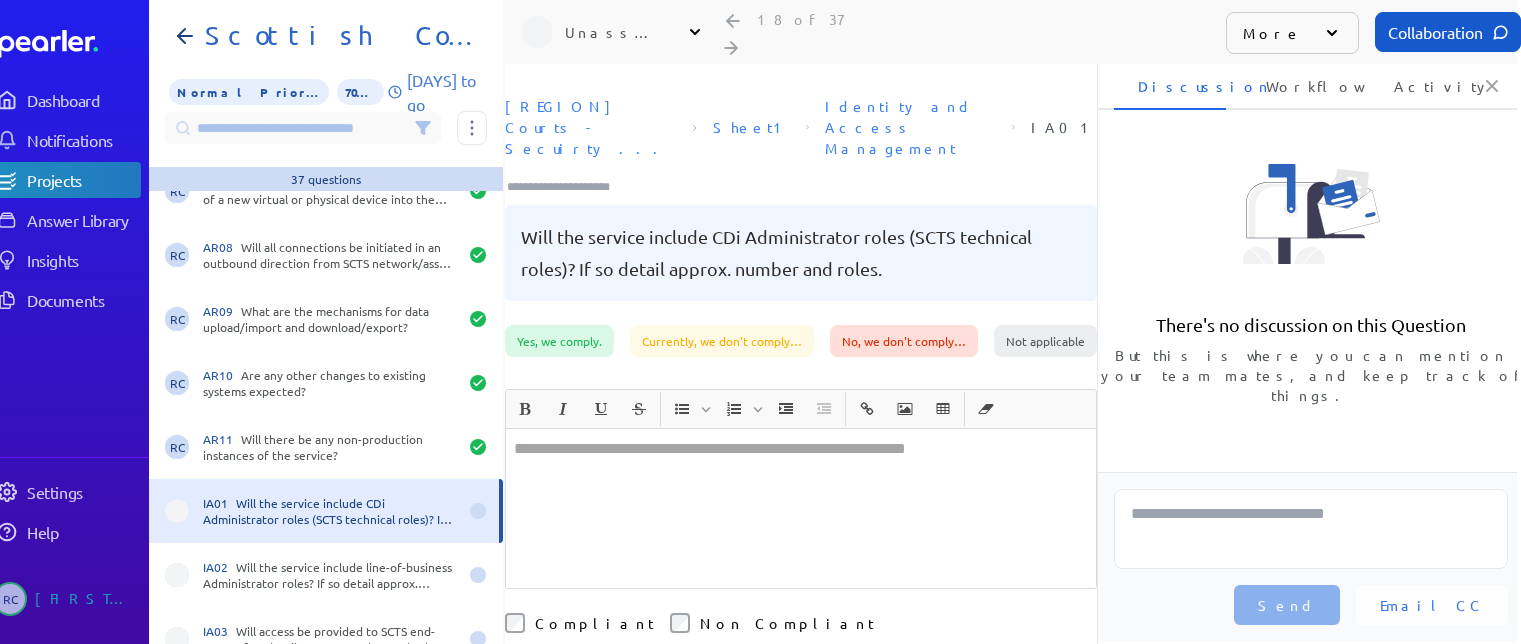 drag, startPoint x: 819, startPoint y: 471, endPoint x: 790, endPoint y: 469, distance: 29.068884 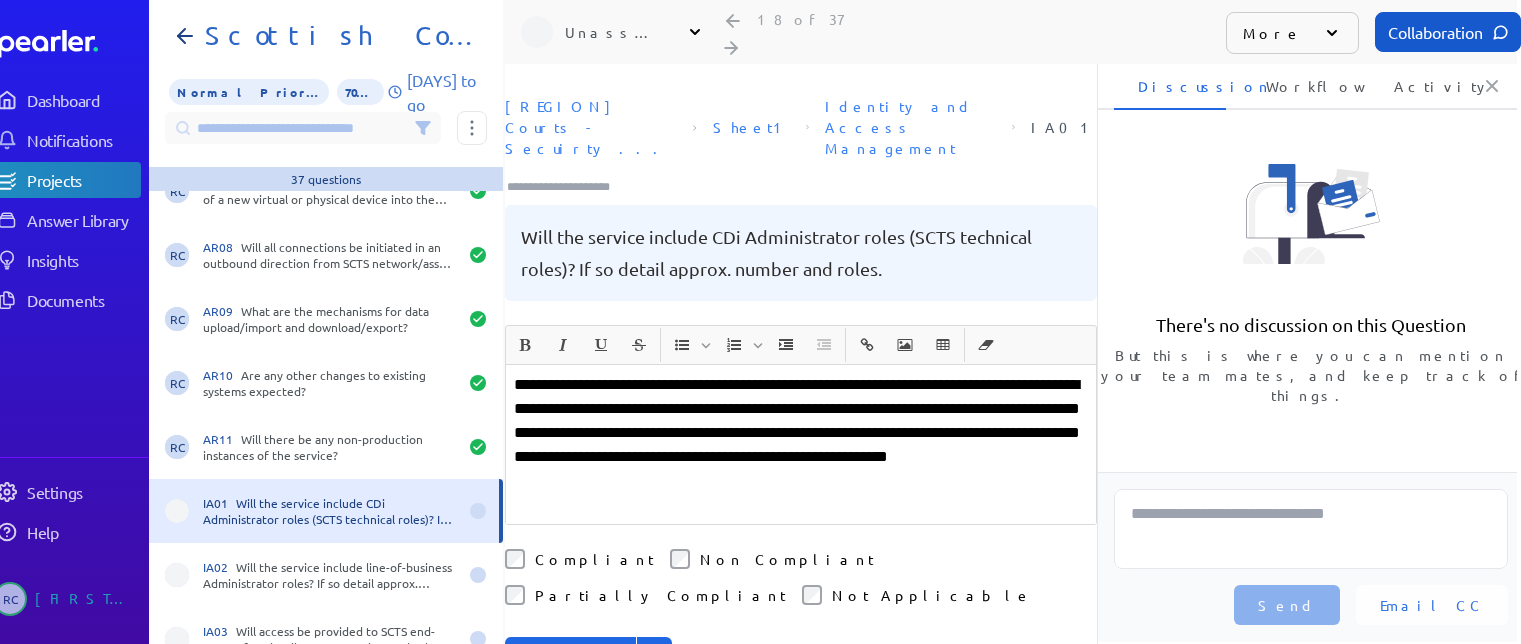 click on "**********" at bounding box center [801, 433] 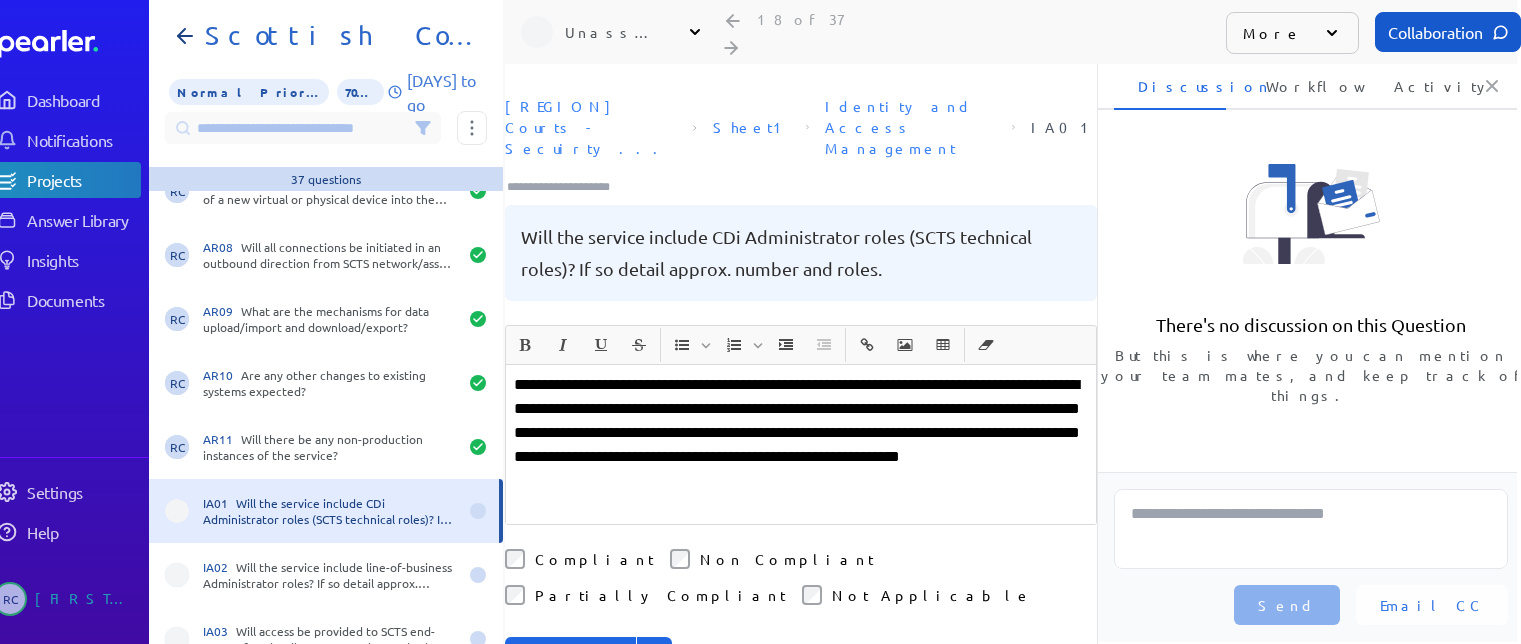 click on "**********" at bounding box center [801, 433] 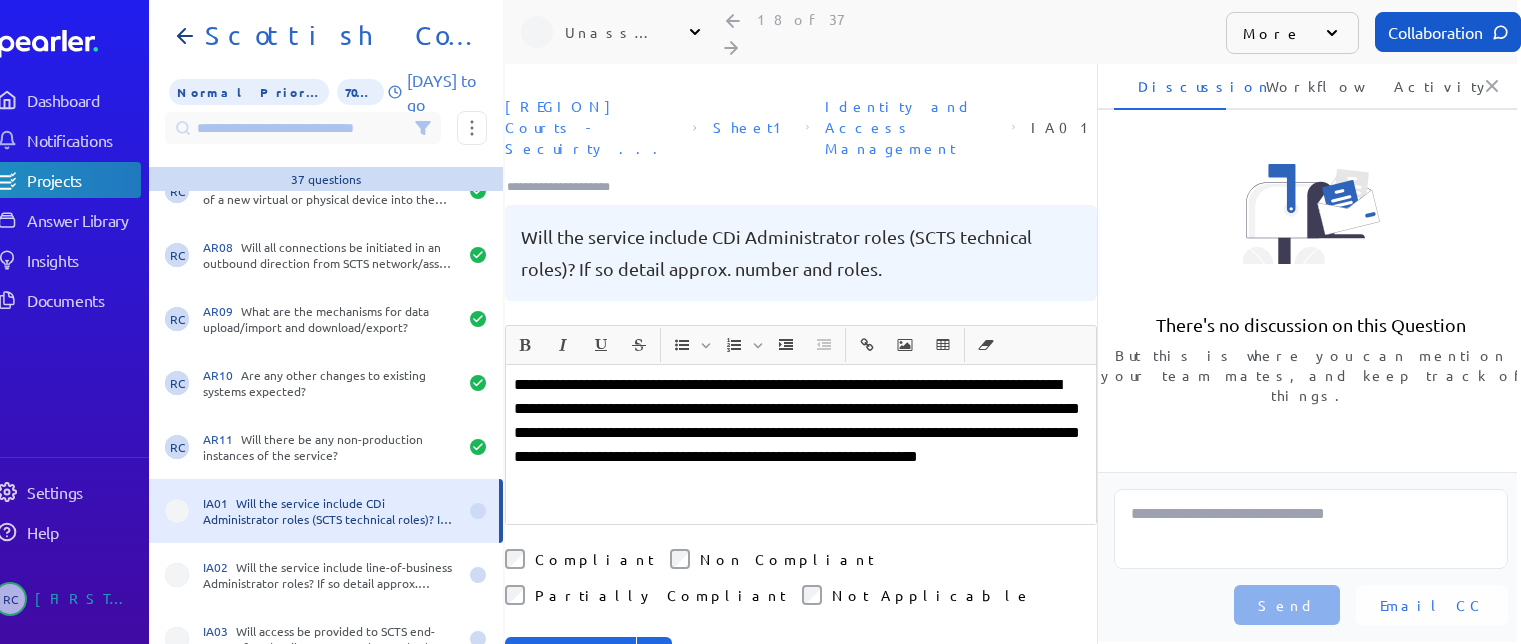 click on "**********" at bounding box center (801, 433) 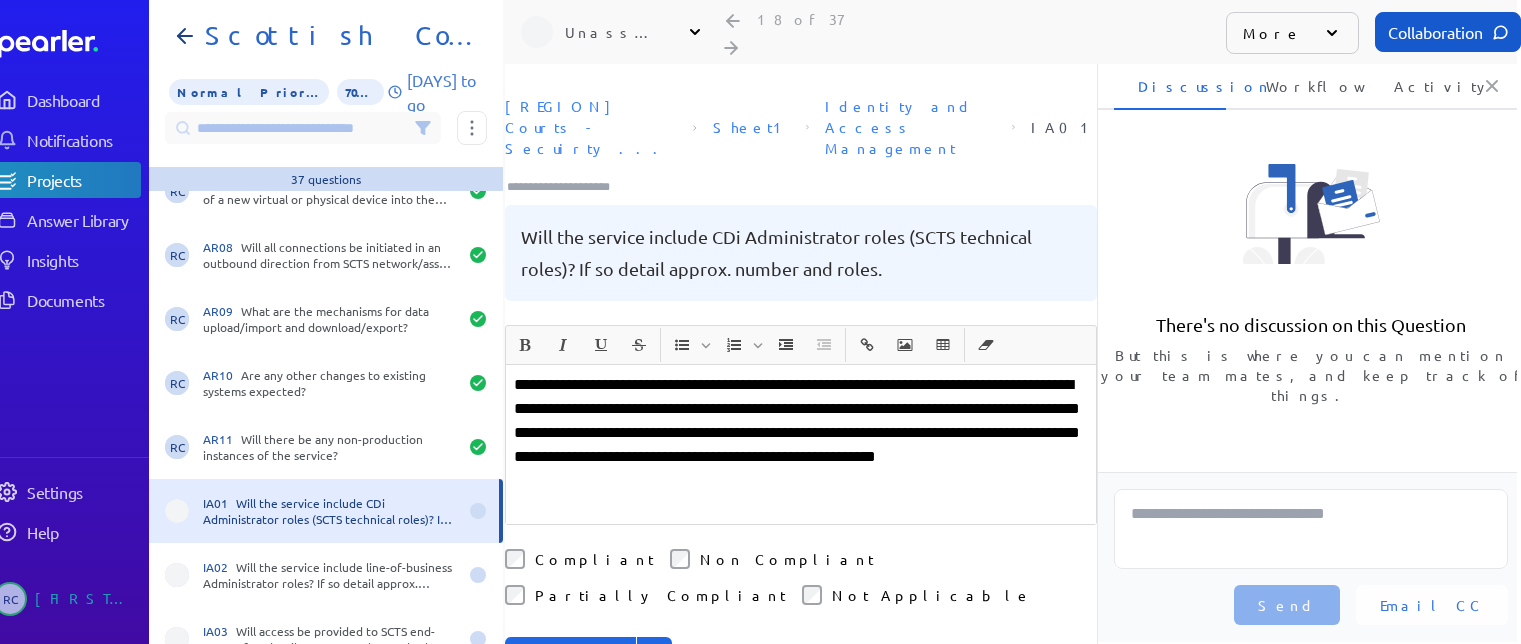 click on "**********" at bounding box center [801, 433] 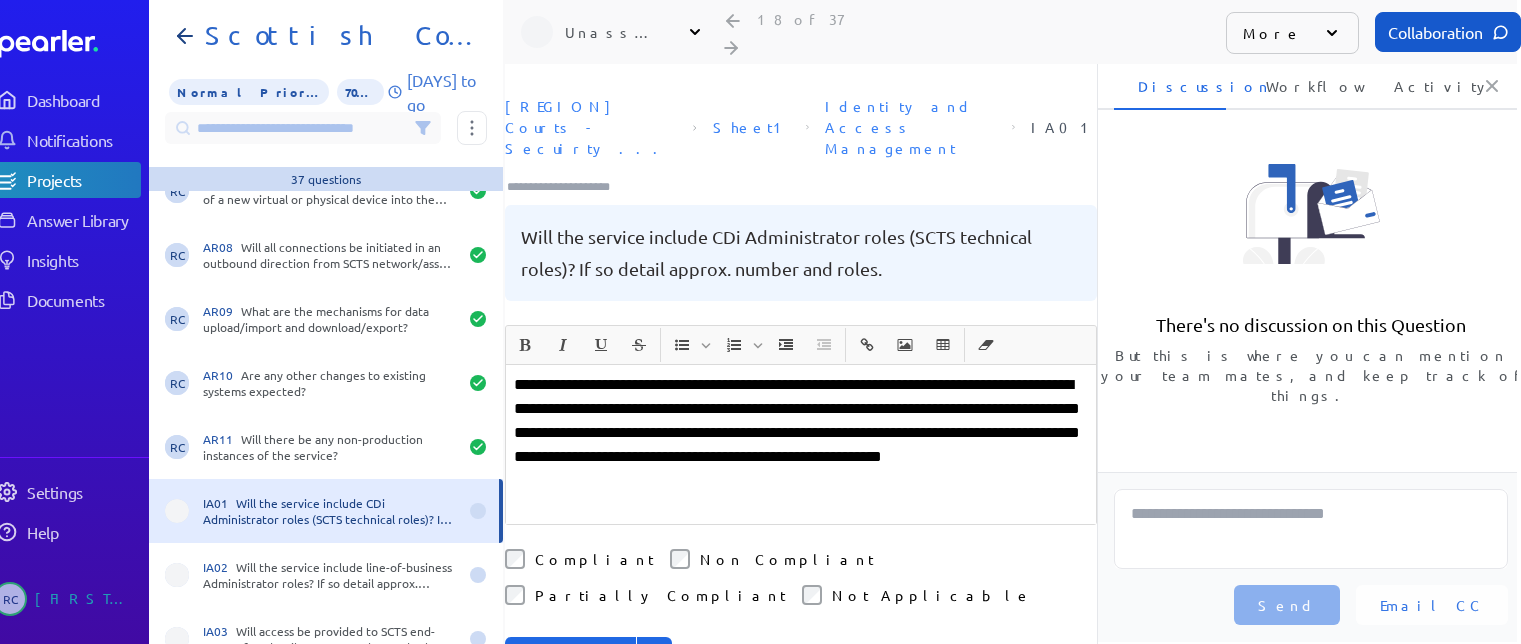 drag, startPoint x: 830, startPoint y: 397, endPoint x: 840, endPoint y: 407, distance: 14.142136 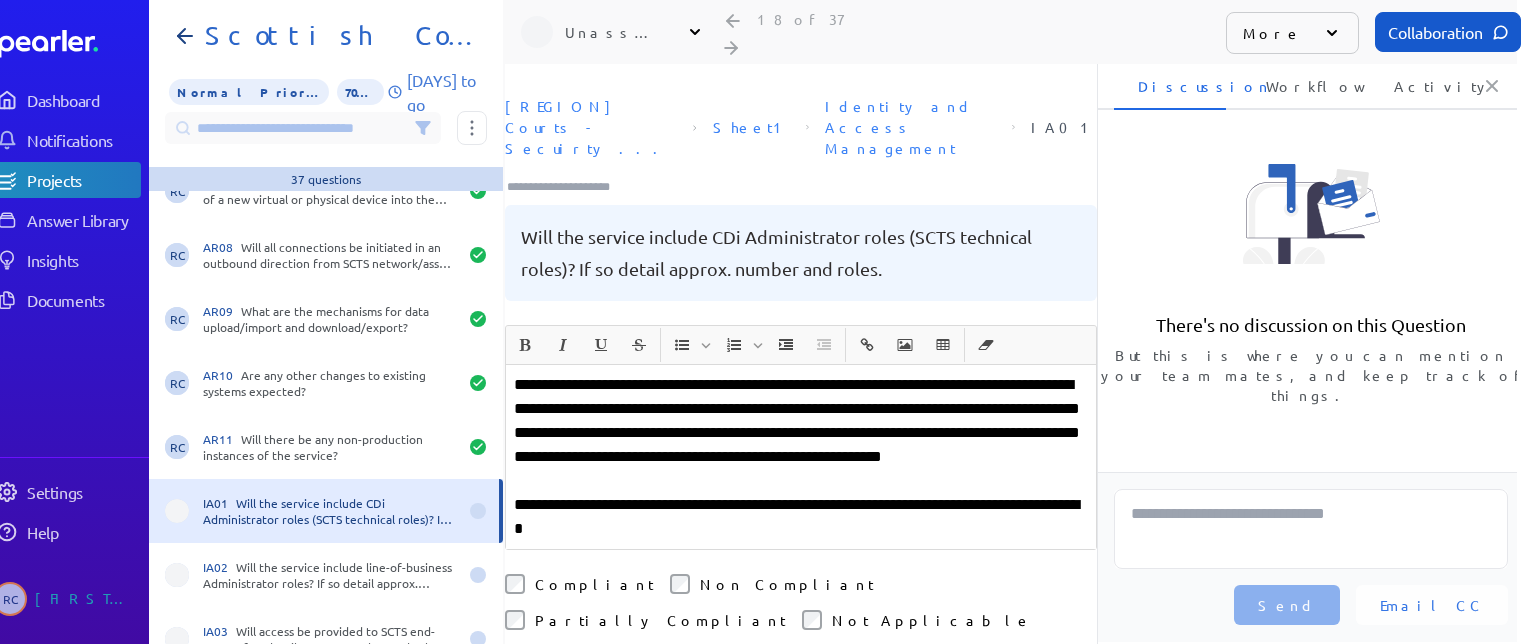 click on "**********" at bounding box center (801, 517) 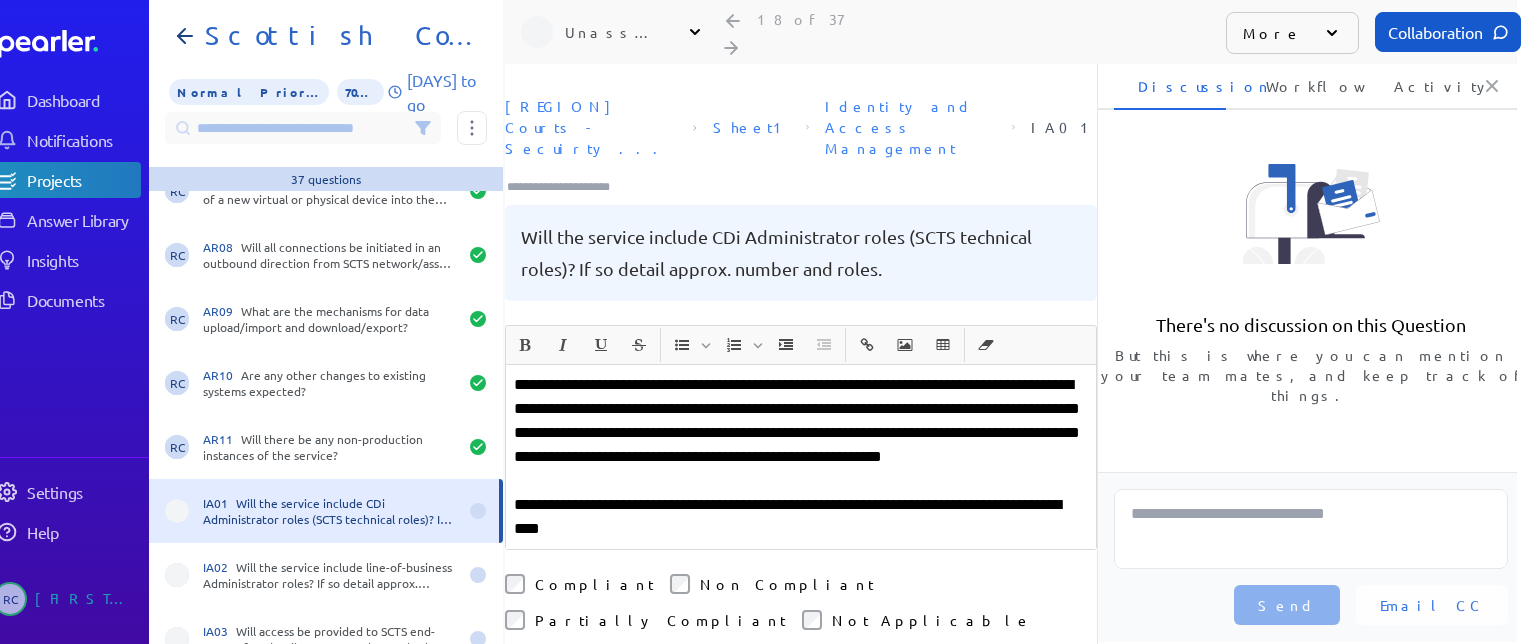 click on "**********" at bounding box center [801, 517] 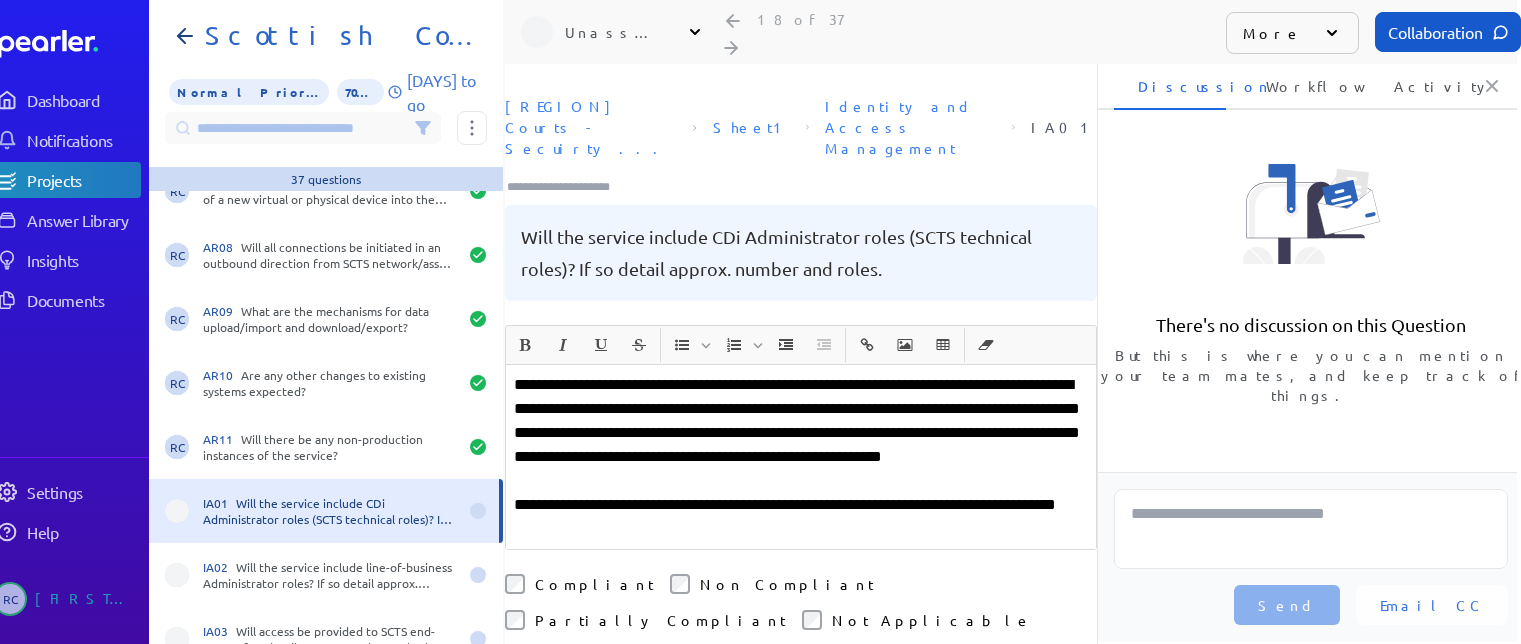 click on "**********" at bounding box center (801, 517) 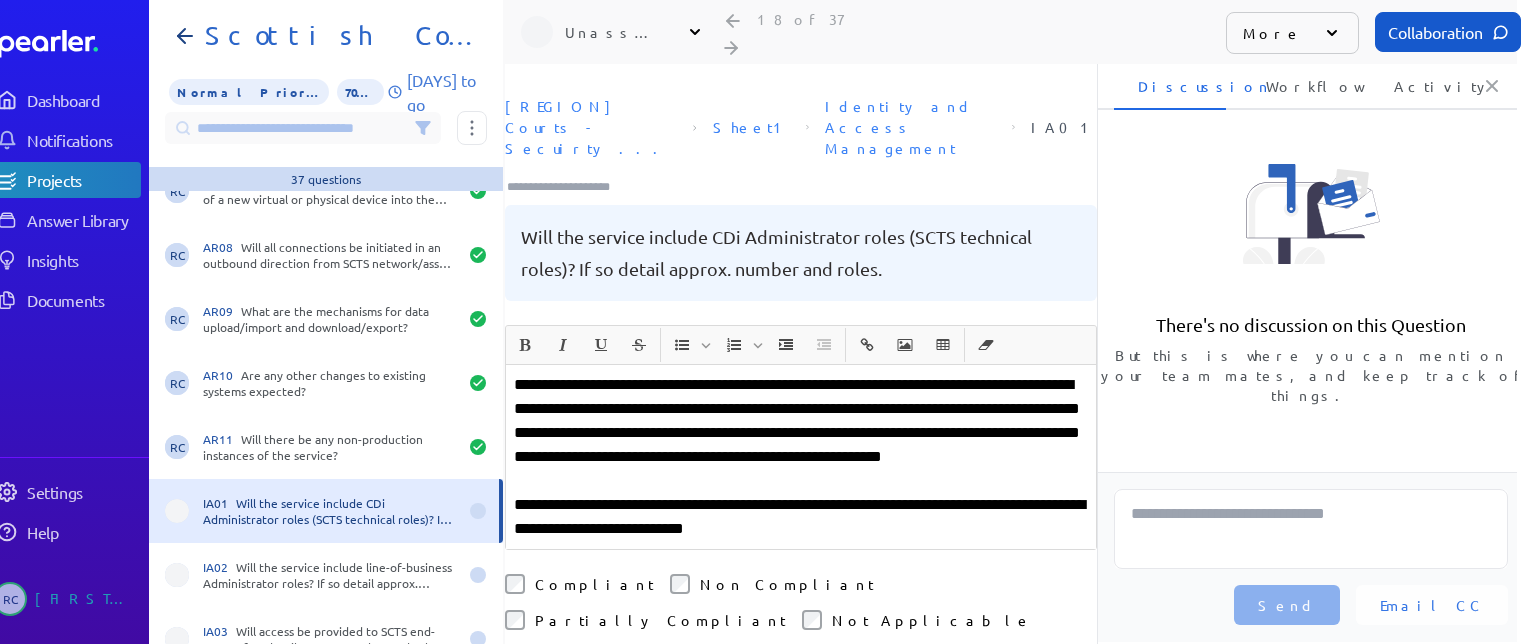 click on "**********" at bounding box center [801, 517] 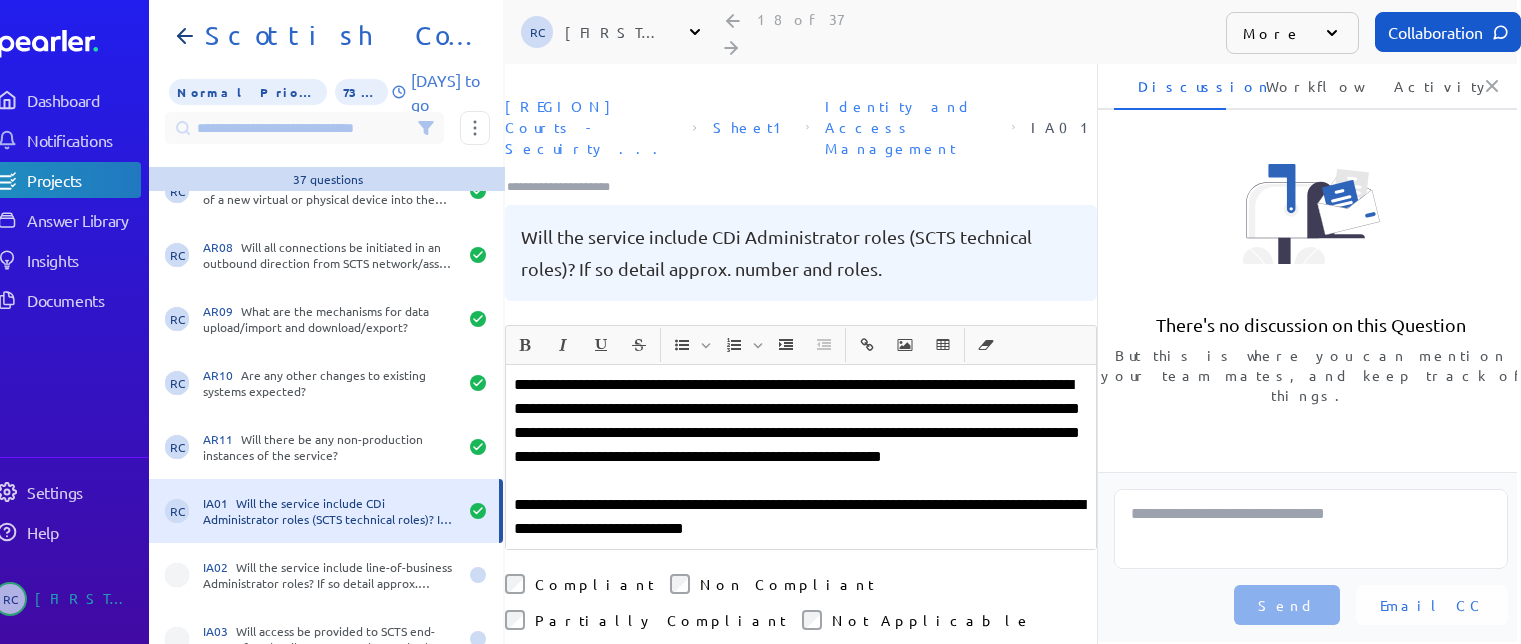 click at bounding box center [567, 187] 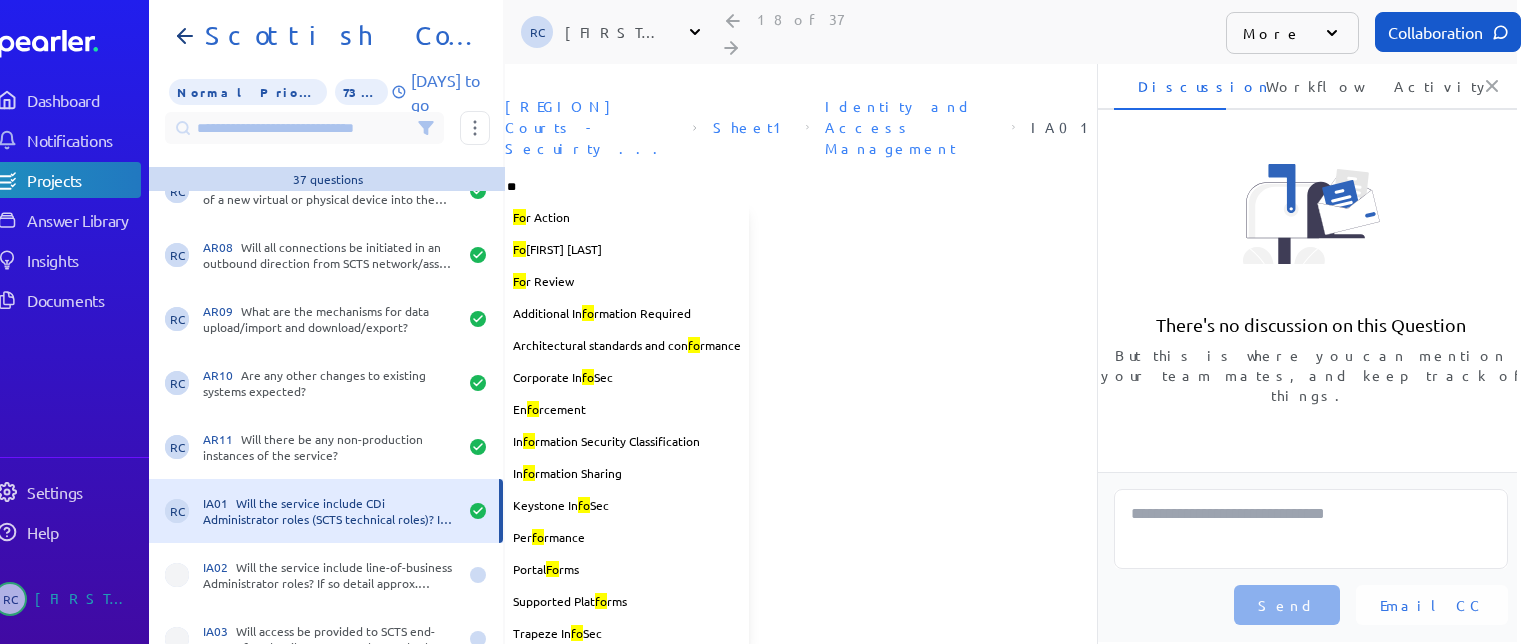 type on "***" 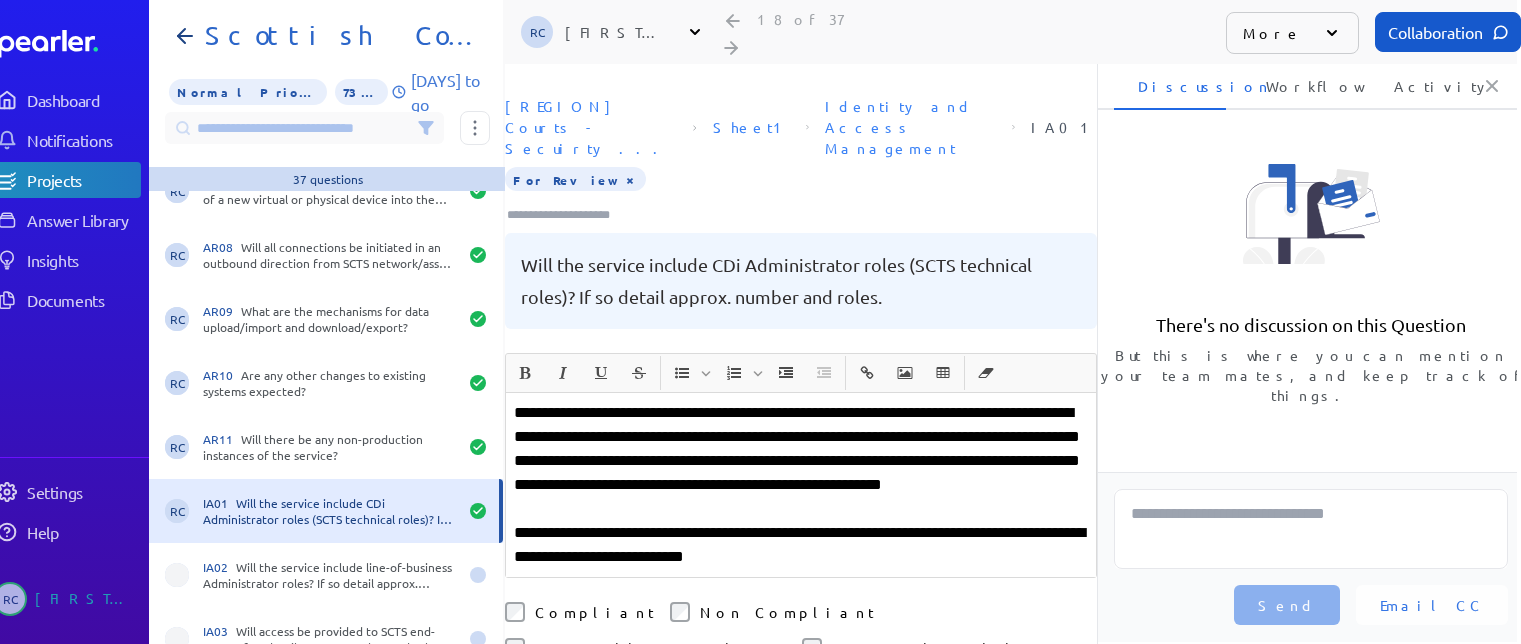 click on "**********" at bounding box center [801, 461] 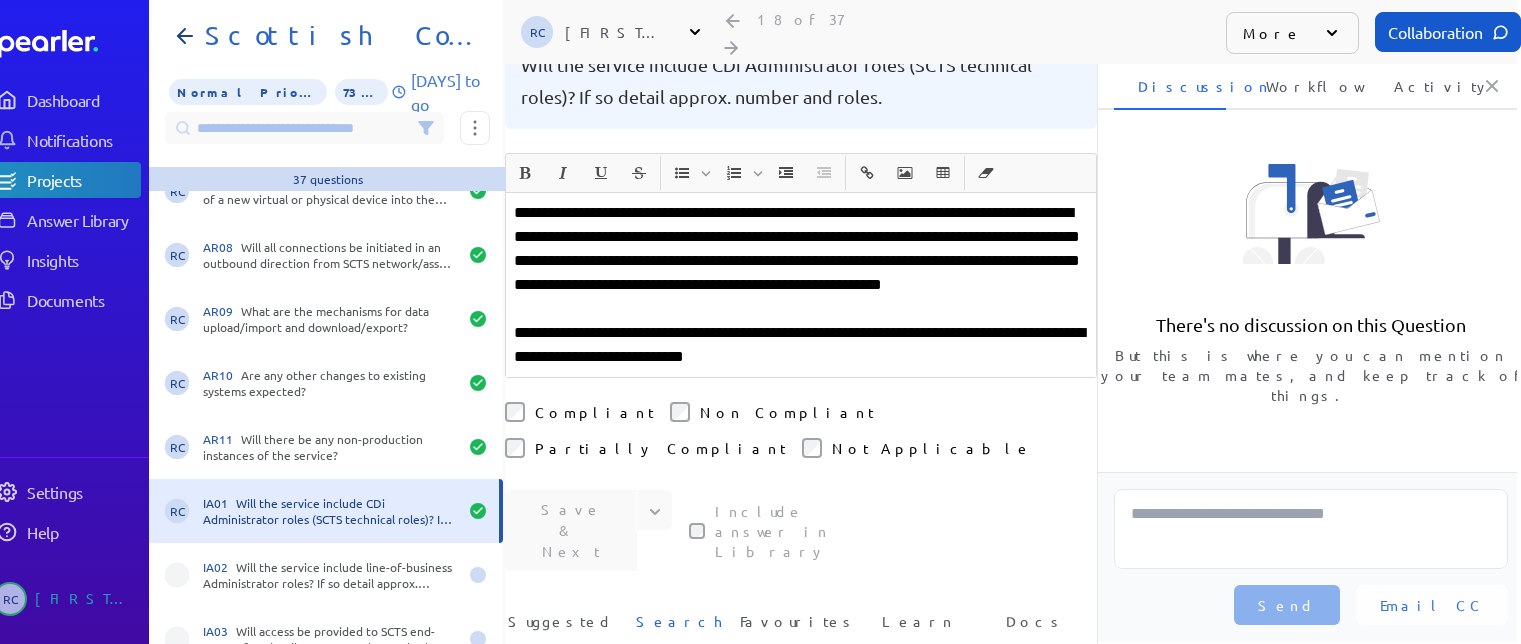 scroll, scrollTop: 0, scrollLeft: 0, axis: both 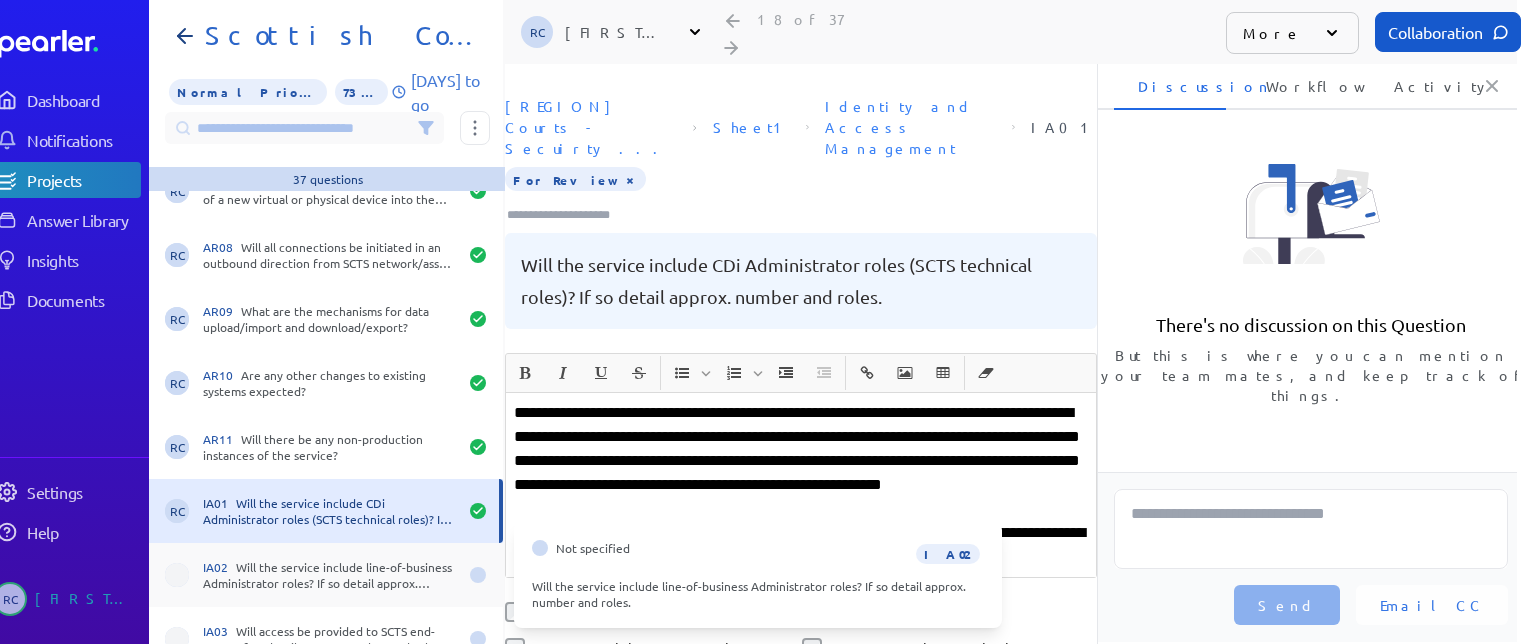 drag, startPoint x: 341, startPoint y: 575, endPoint x: 372, endPoint y: 568, distance: 31.780497 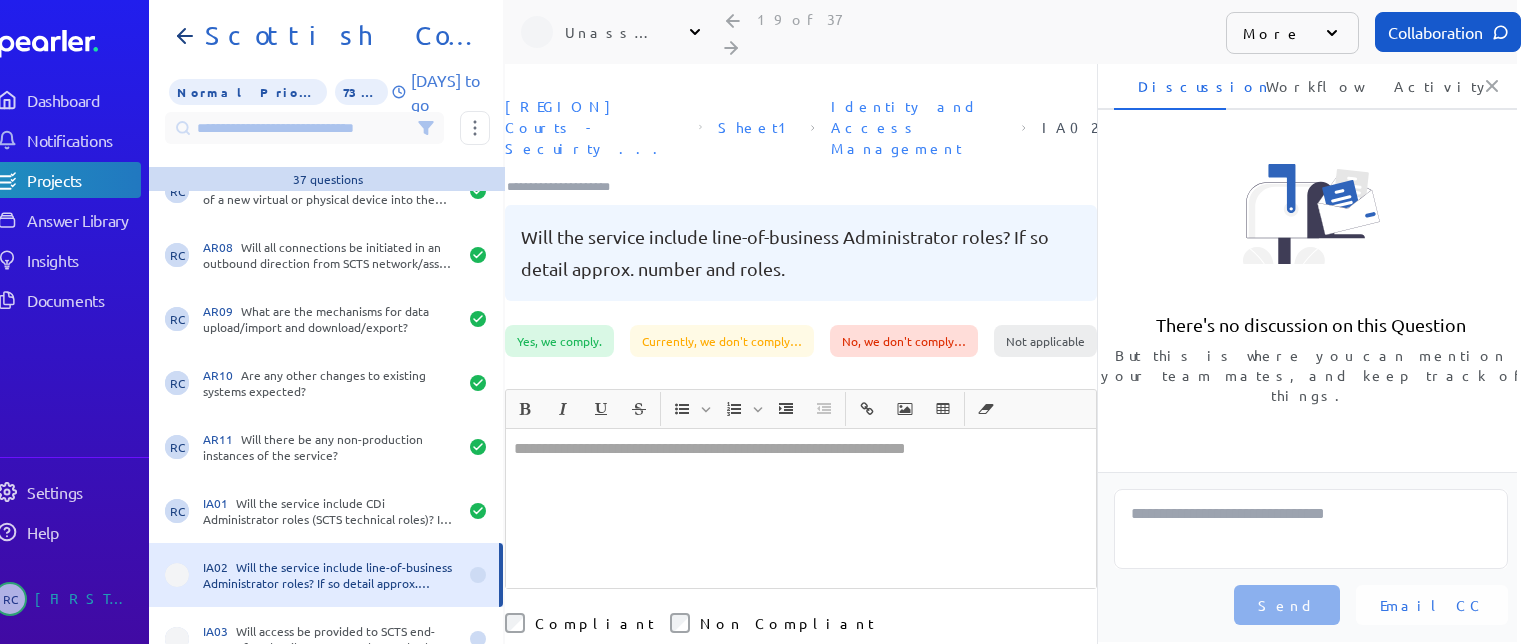 click at bounding box center [801, 508] 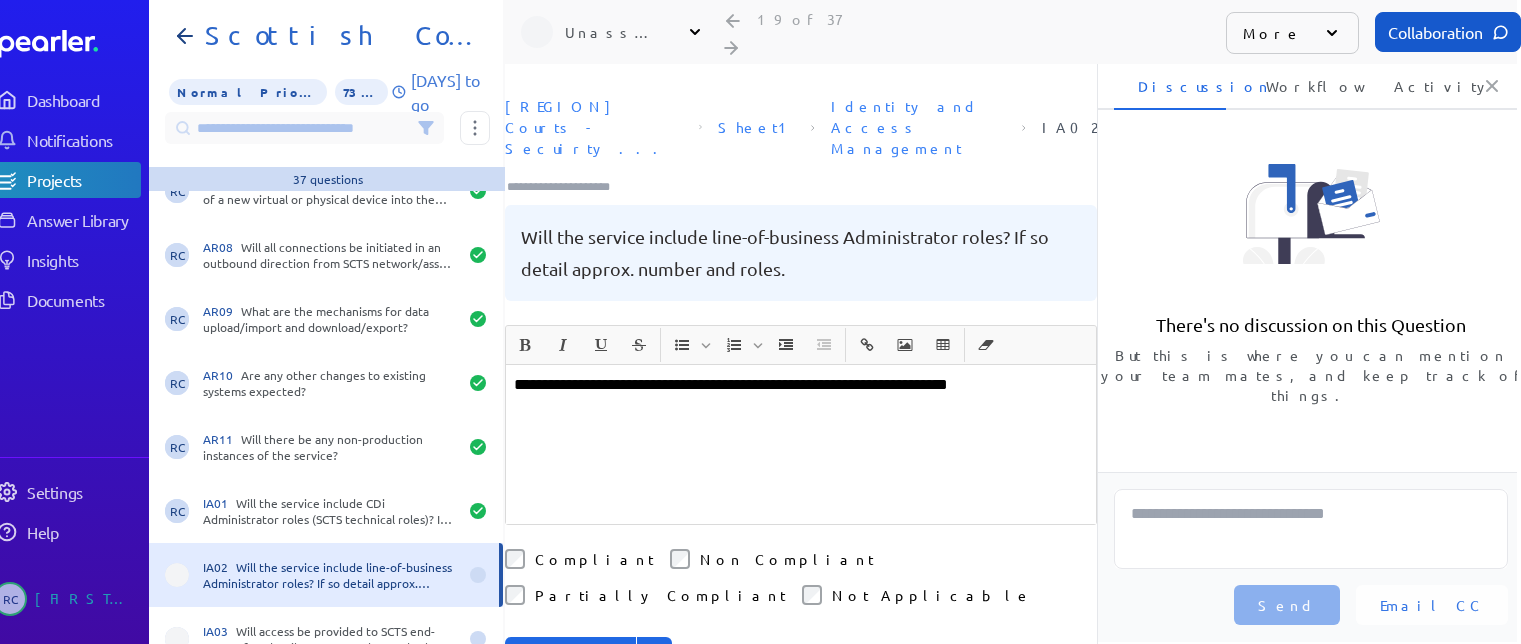 click on "**********" at bounding box center [801, 385] 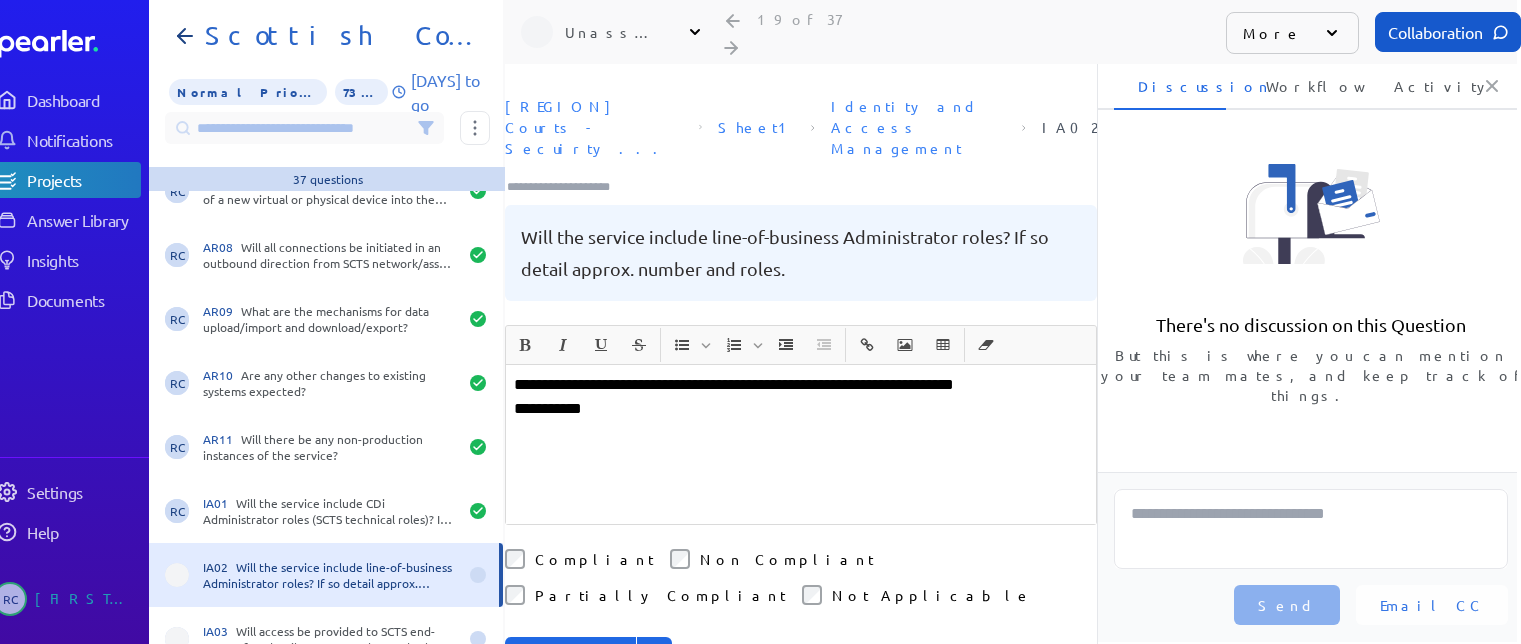 click on "**********" at bounding box center (801, 385) 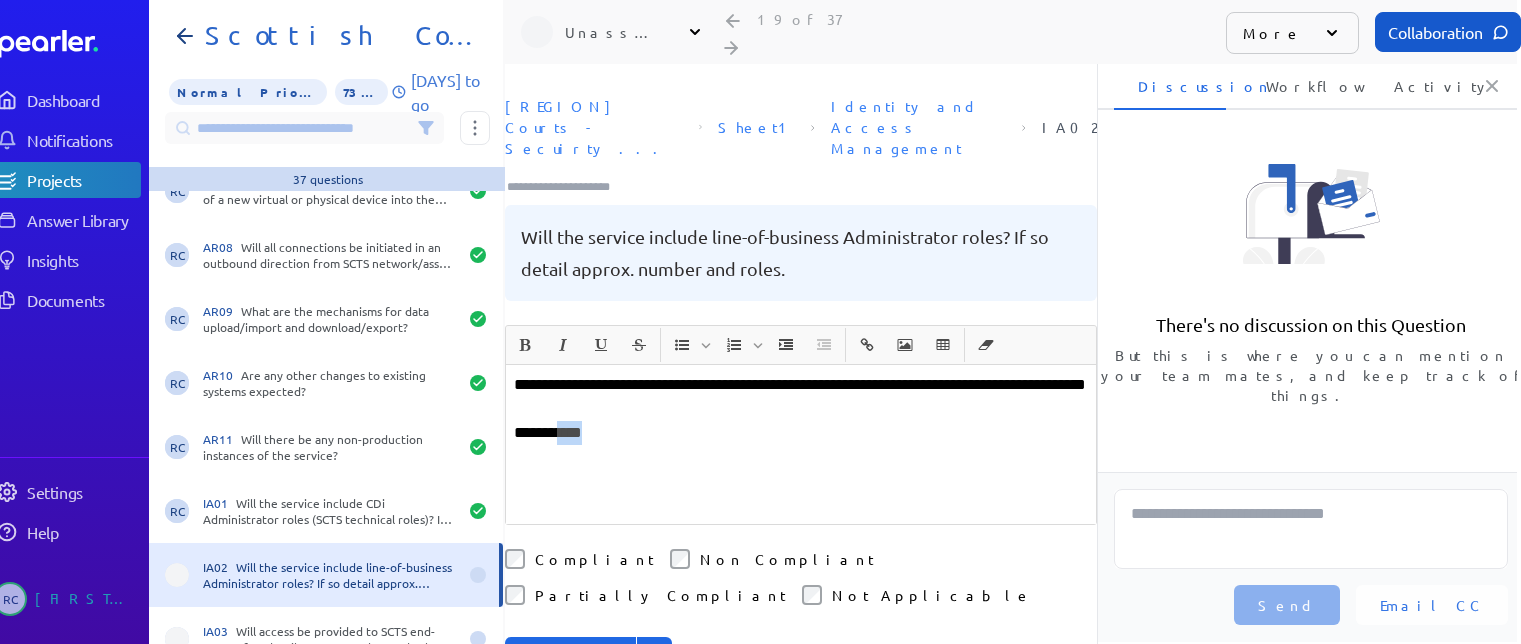 drag, startPoint x: 610, startPoint y: 395, endPoint x: 567, endPoint y: 399, distance: 43.185646 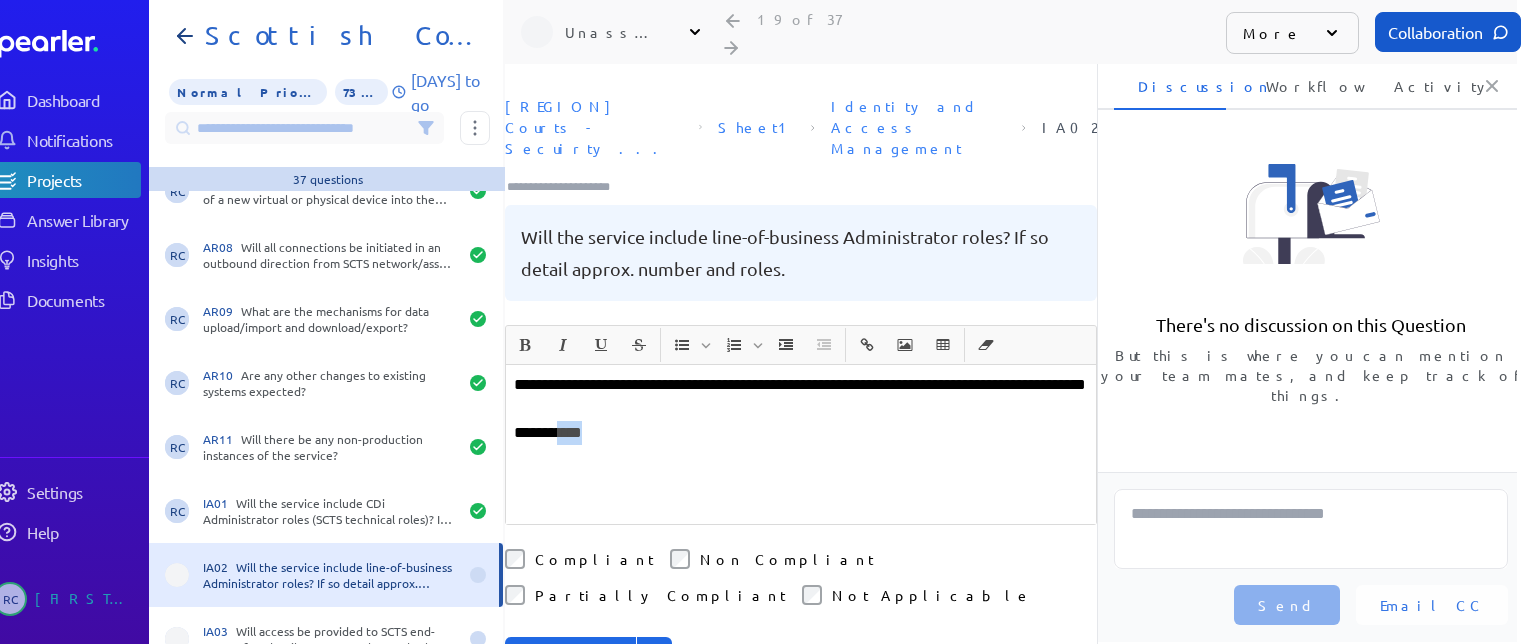 click on "**********" at bounding box center (801, 433) 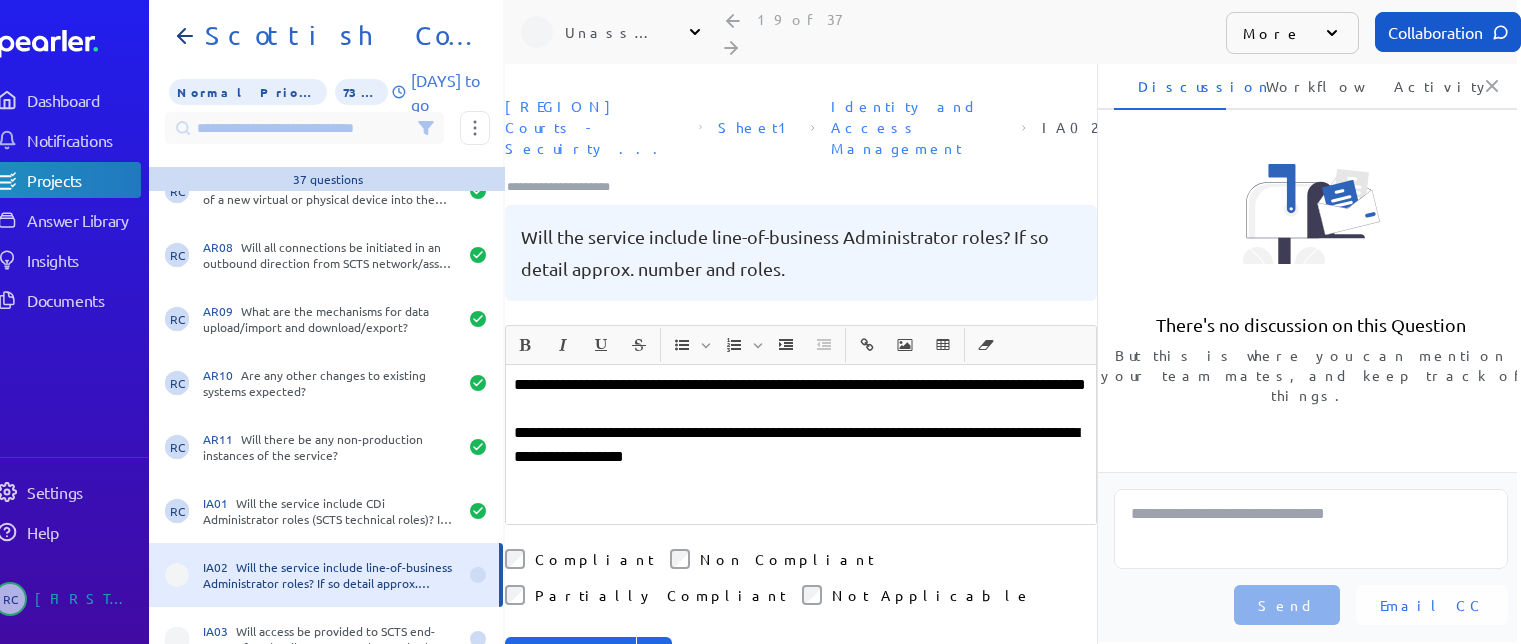 click on "**********" at bounding box center [801, 445] 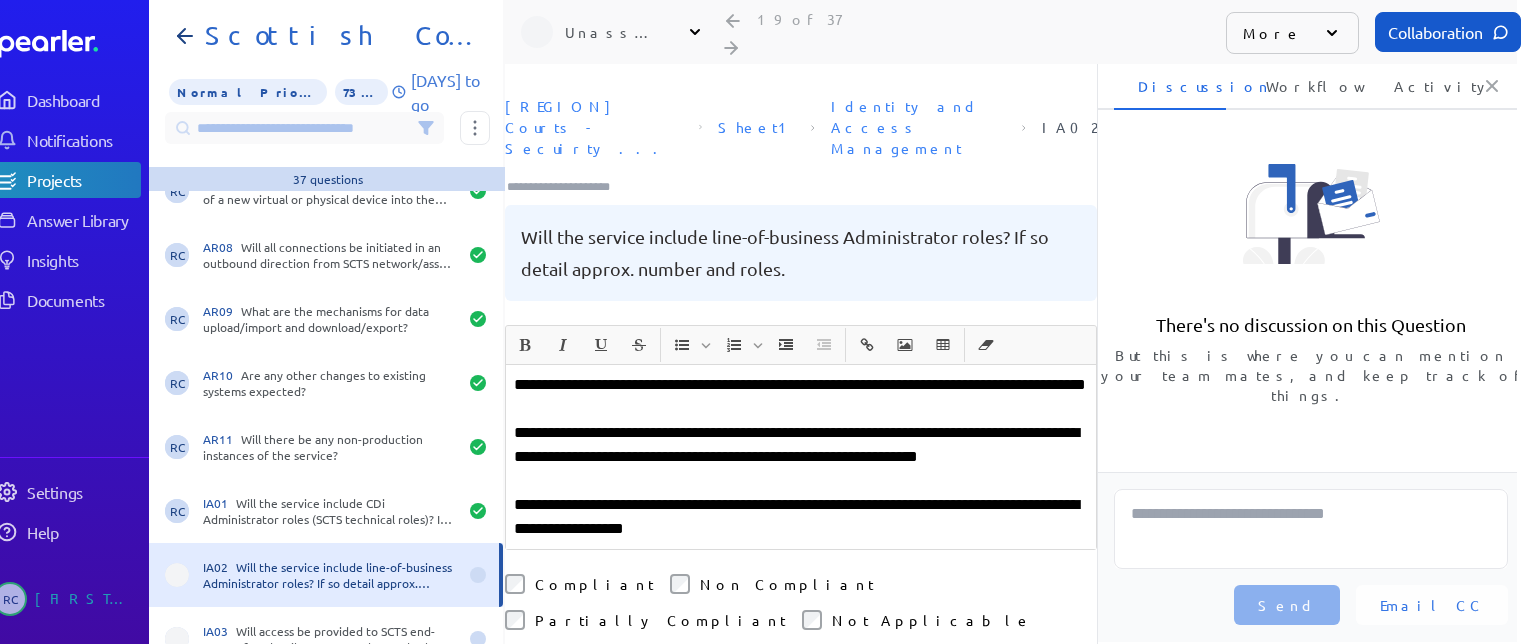 click on "**********" at bounding box center [801, 457] 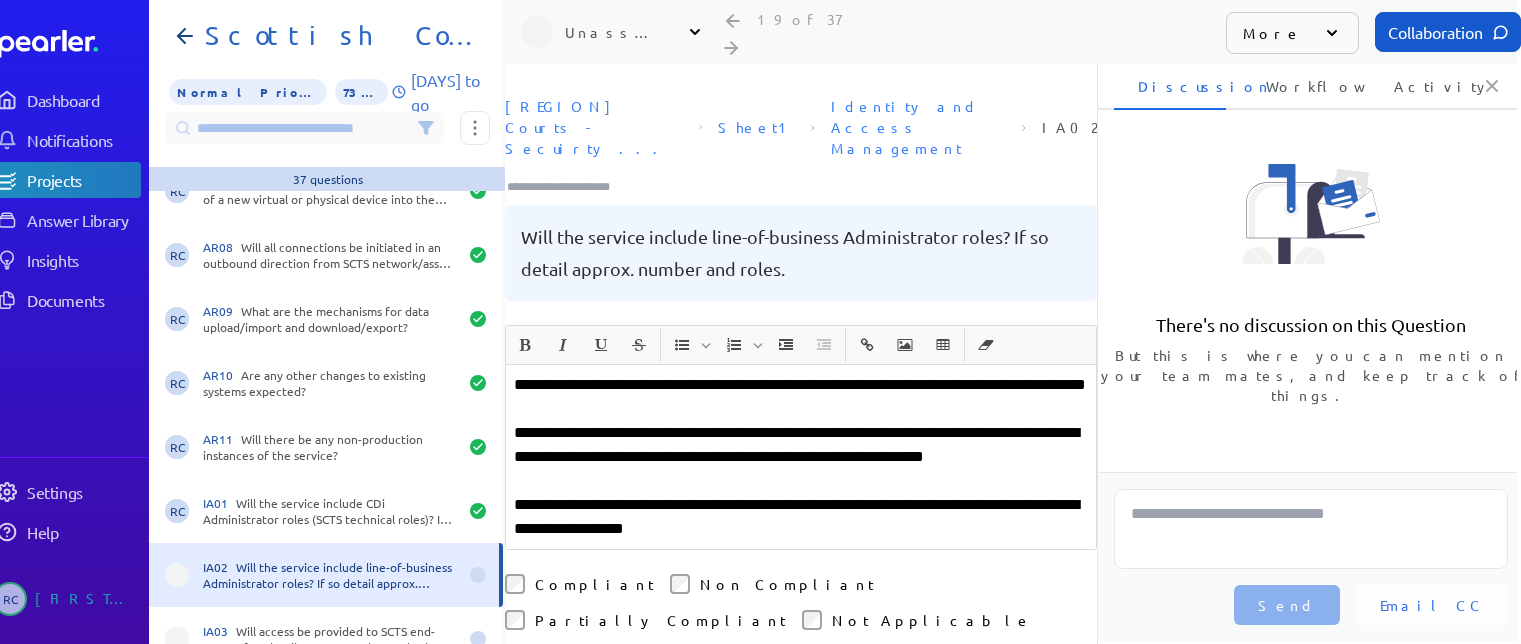 click on "**********" at bounding box center (801, 457) 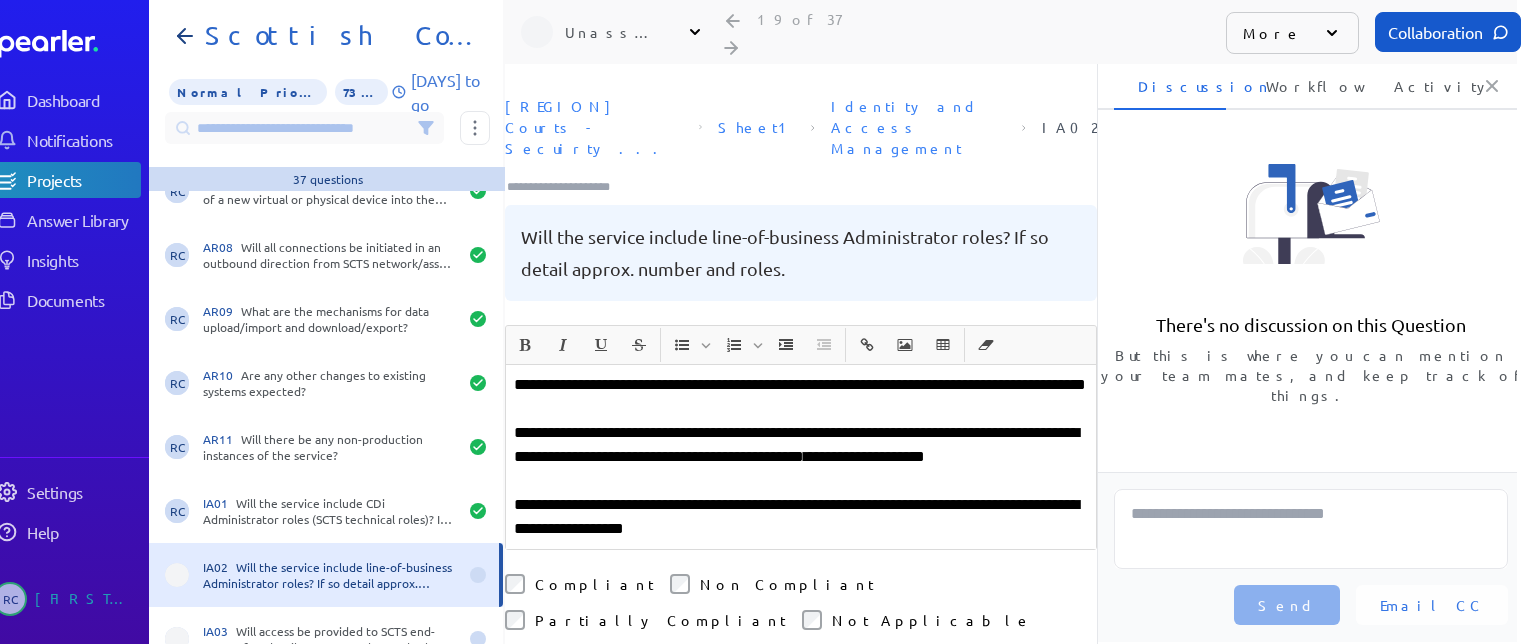 click on "**********" at bounding box center (801, 457) 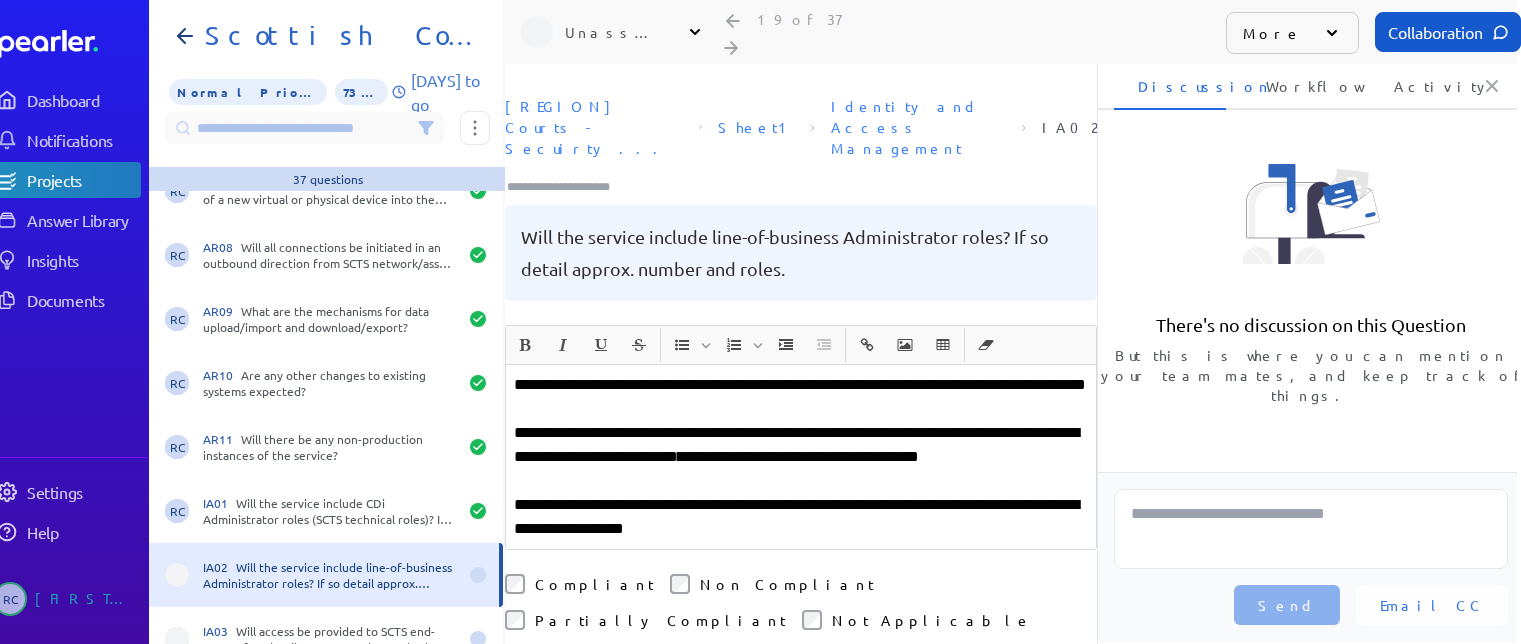 click on "**********" at bounding box center [801, 457] 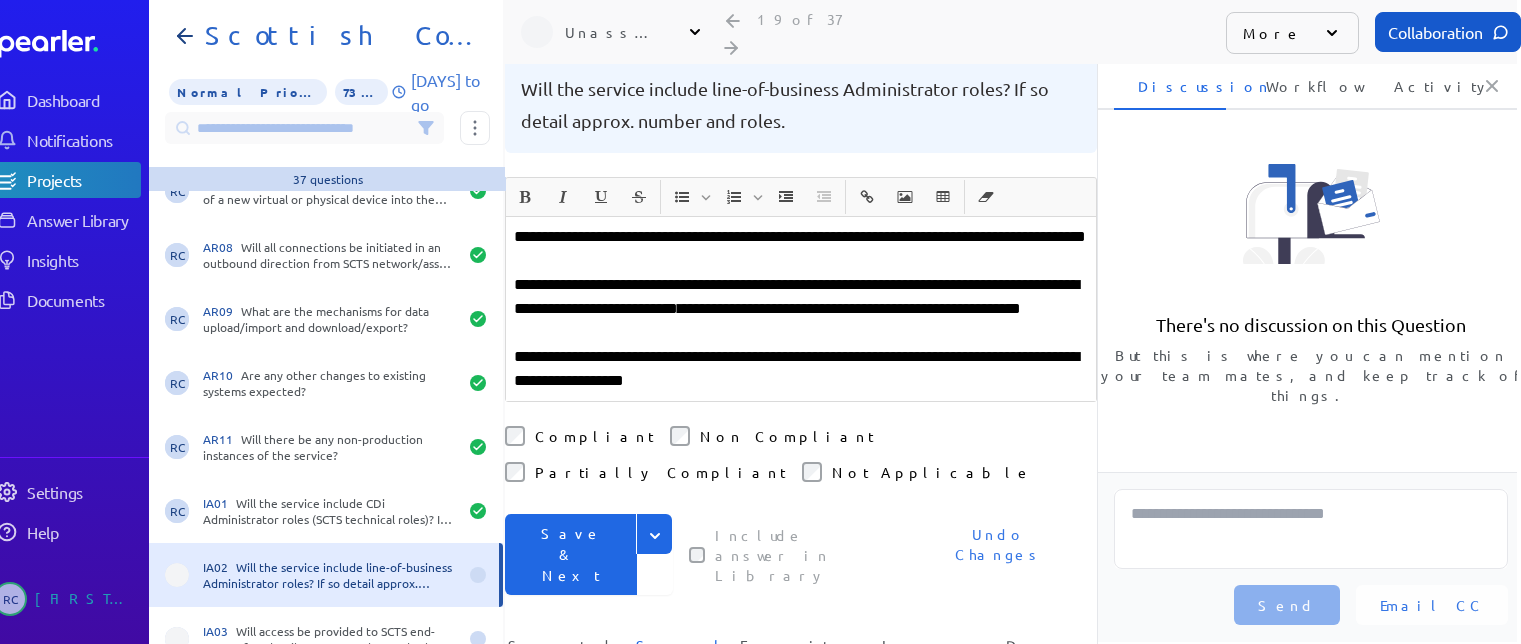 scroll, scrollTop: 200, scrollLeft: 0, axis: vertical 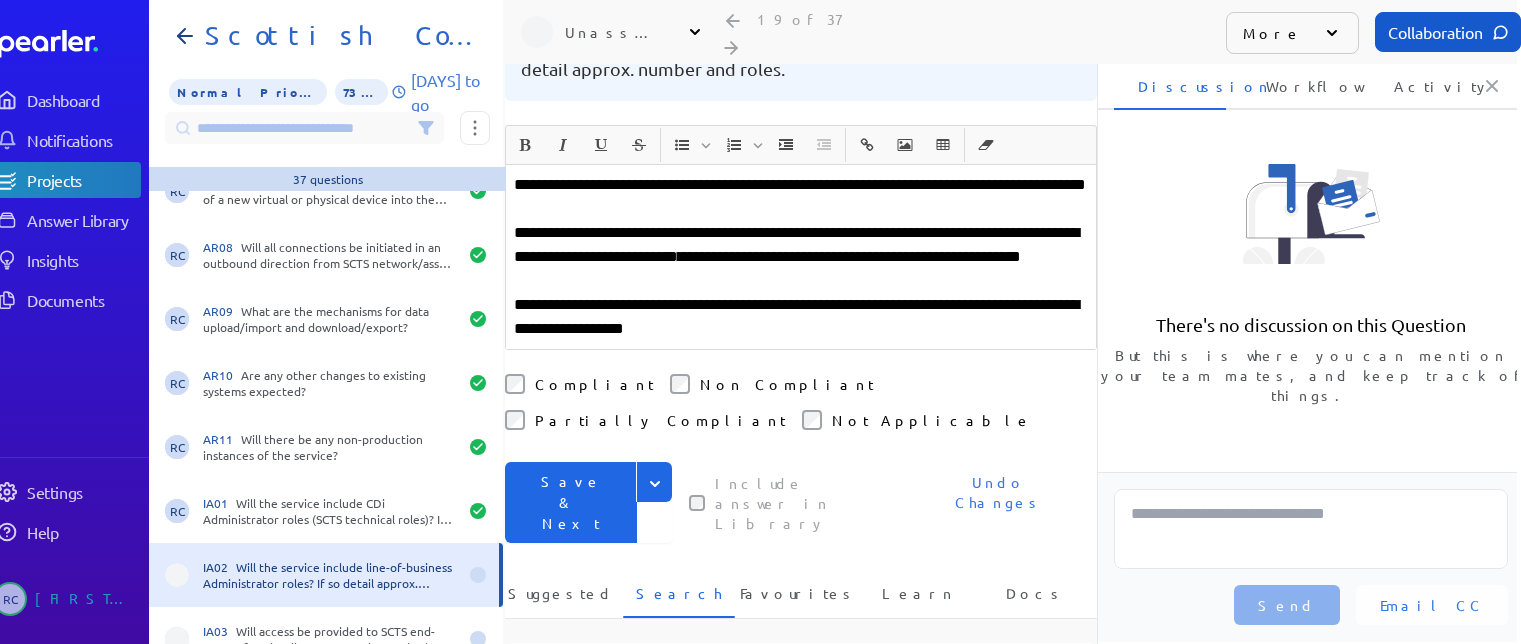 click on "Compliant" at bounding box center (594, 384) 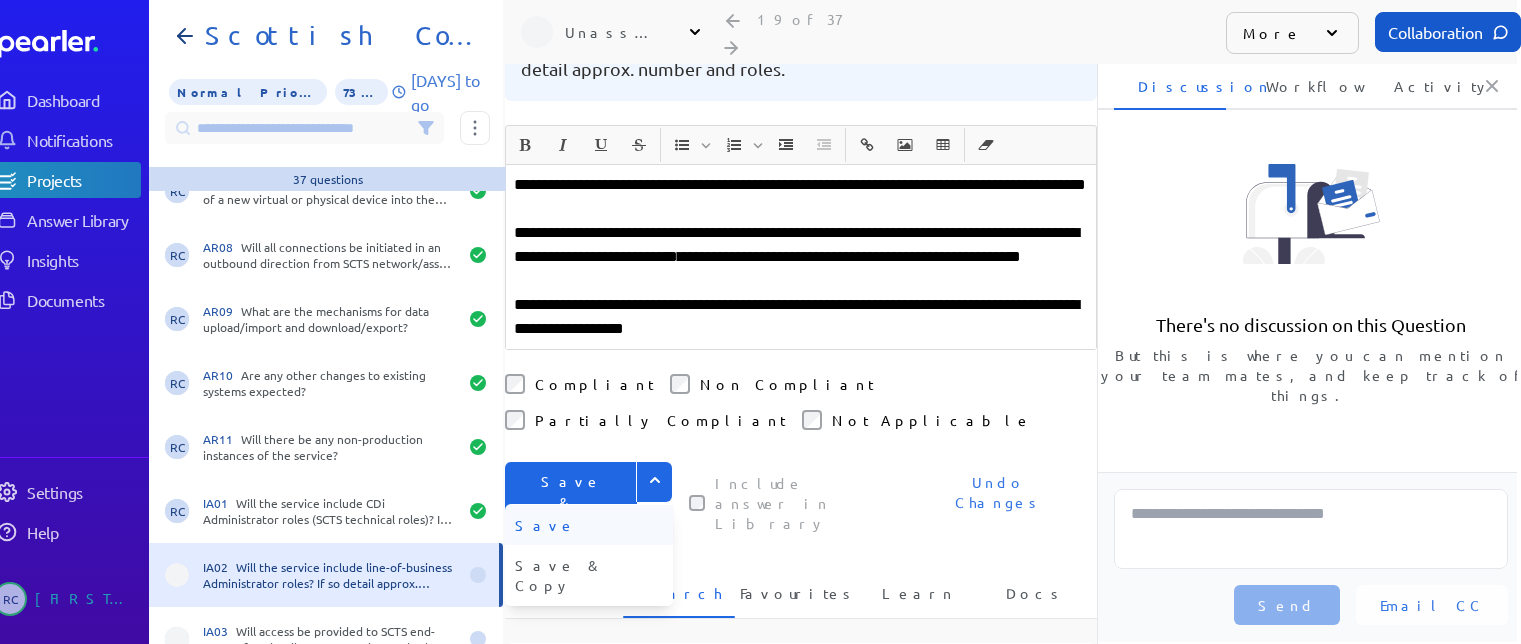click on "Save" at bounding box center (589, 525) 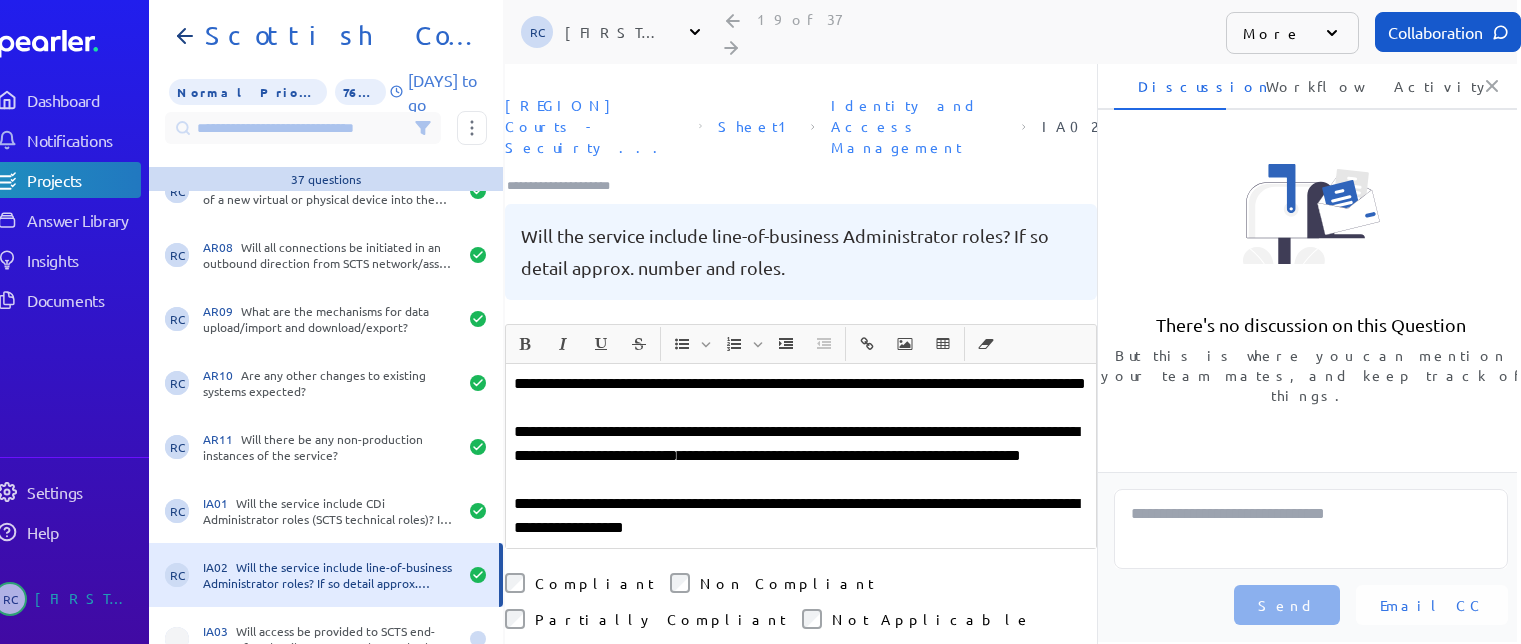 scroll, scrollTop: 0, scrollLeft: 0, axis: both 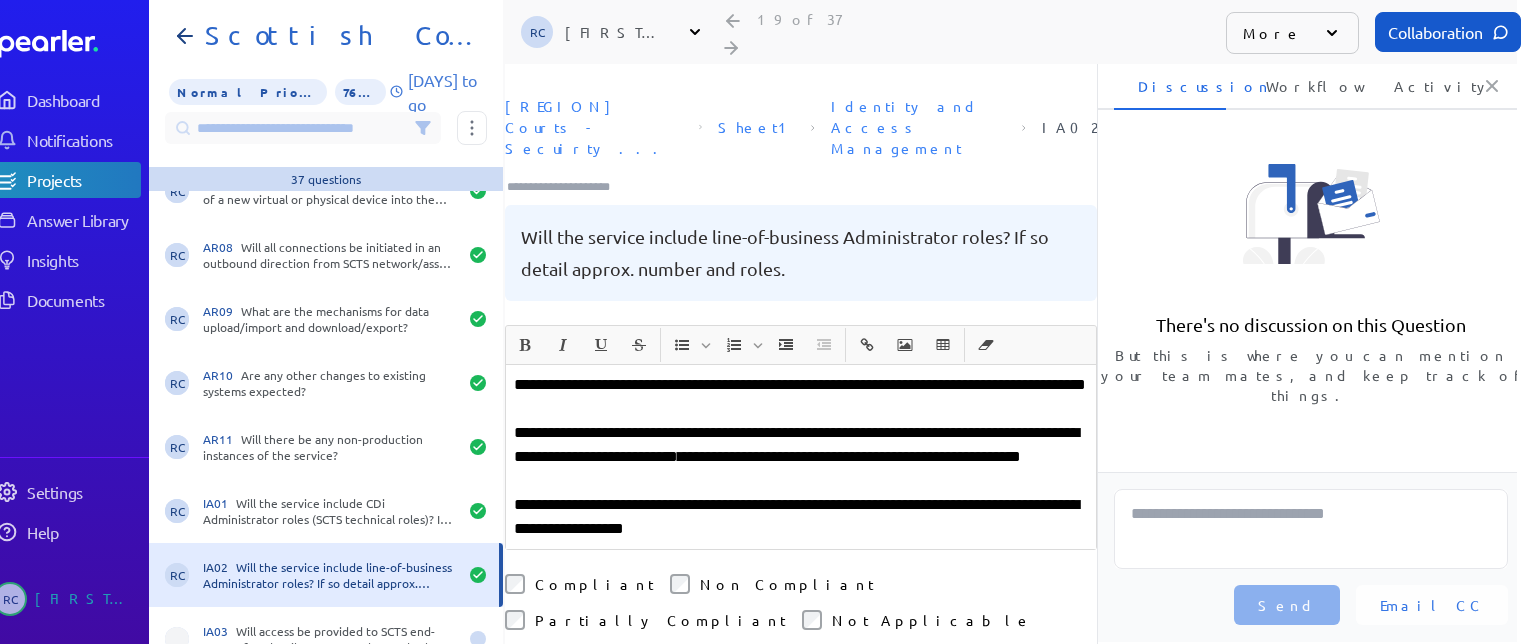 click at bounding box center (567, 187) 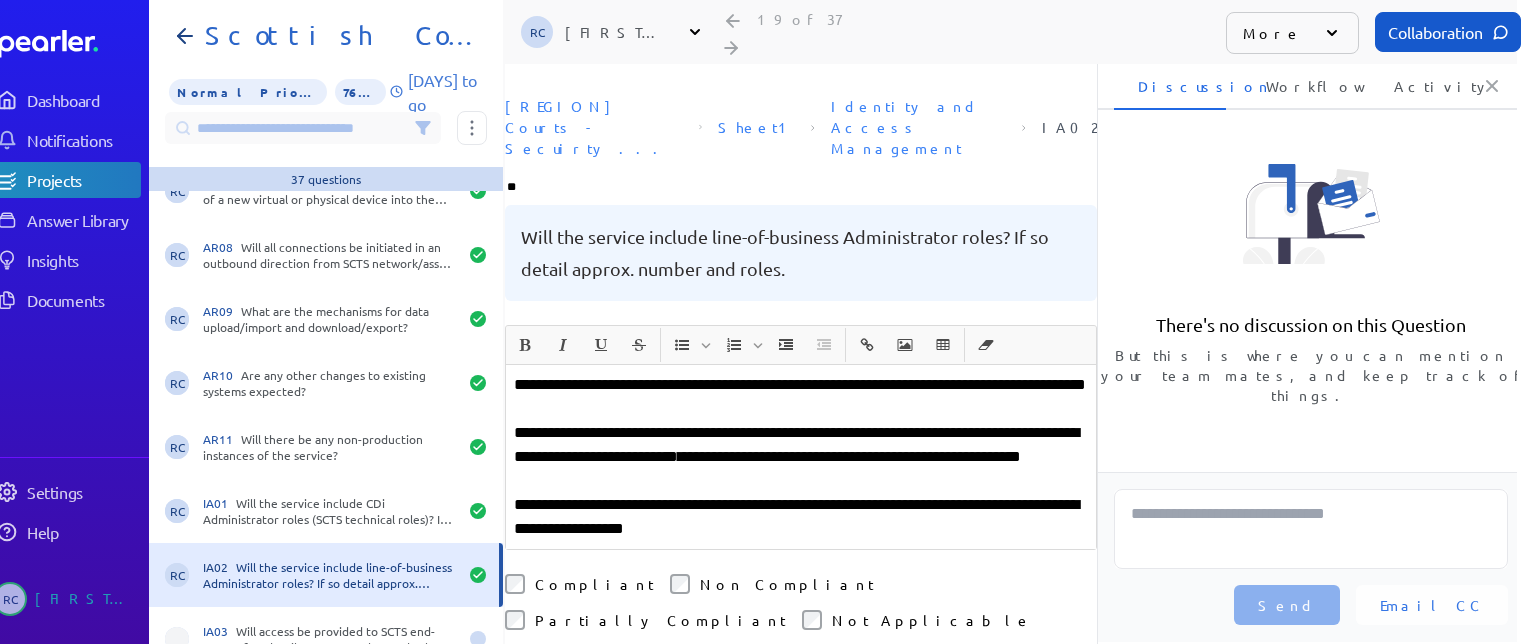 type on "***" 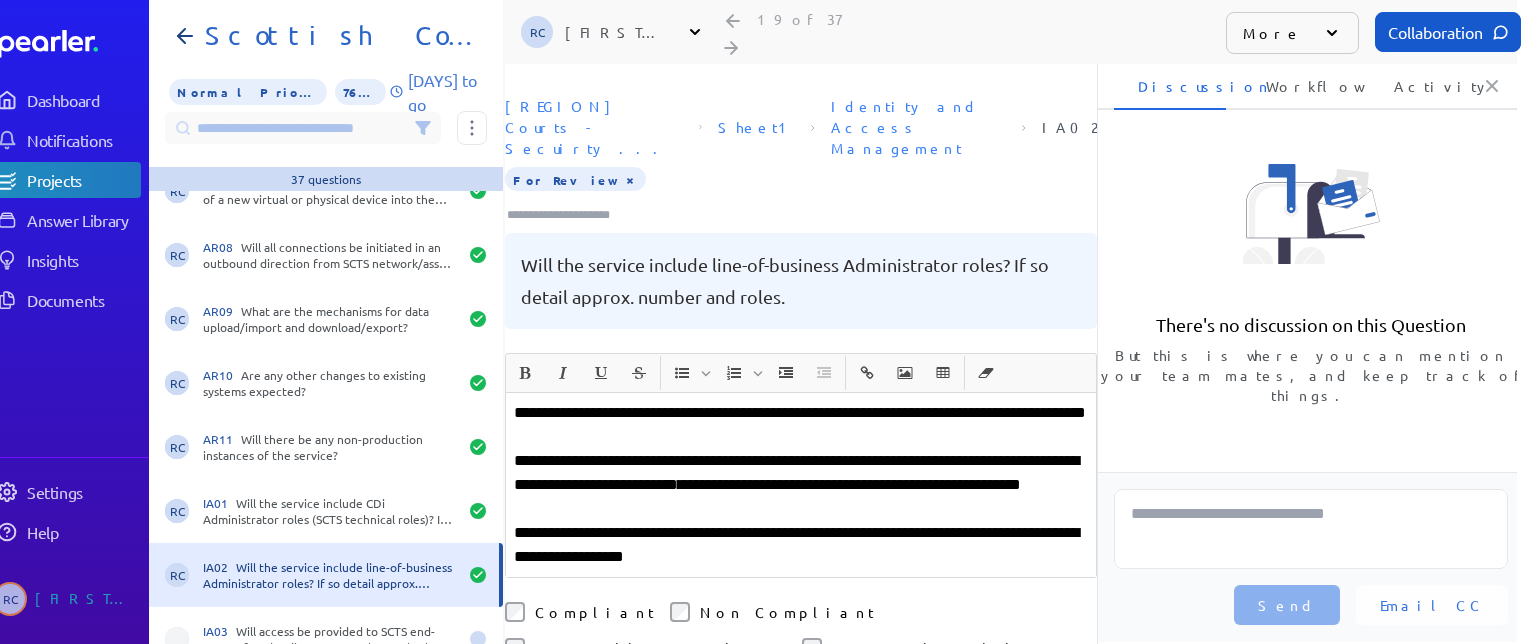 click on "**********" at bounding box center [801, 485] 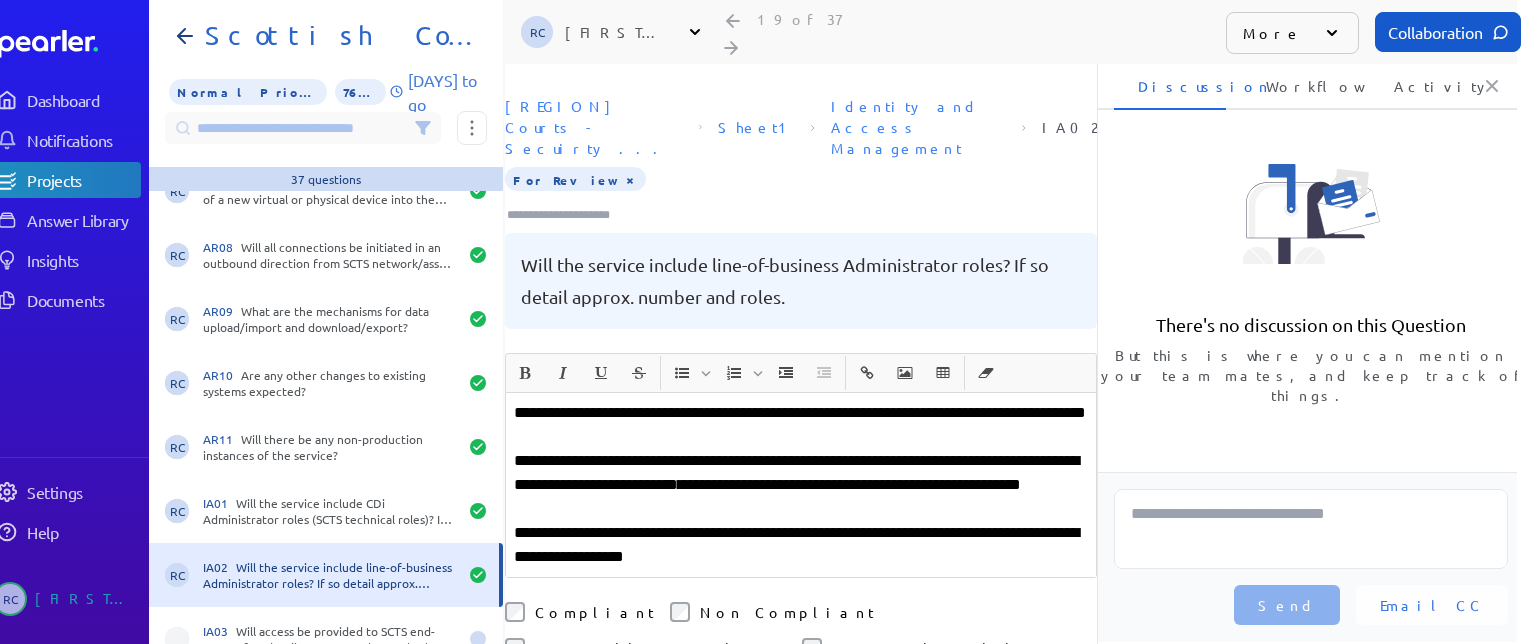 click on "**********" at bounding box center (801, 425) 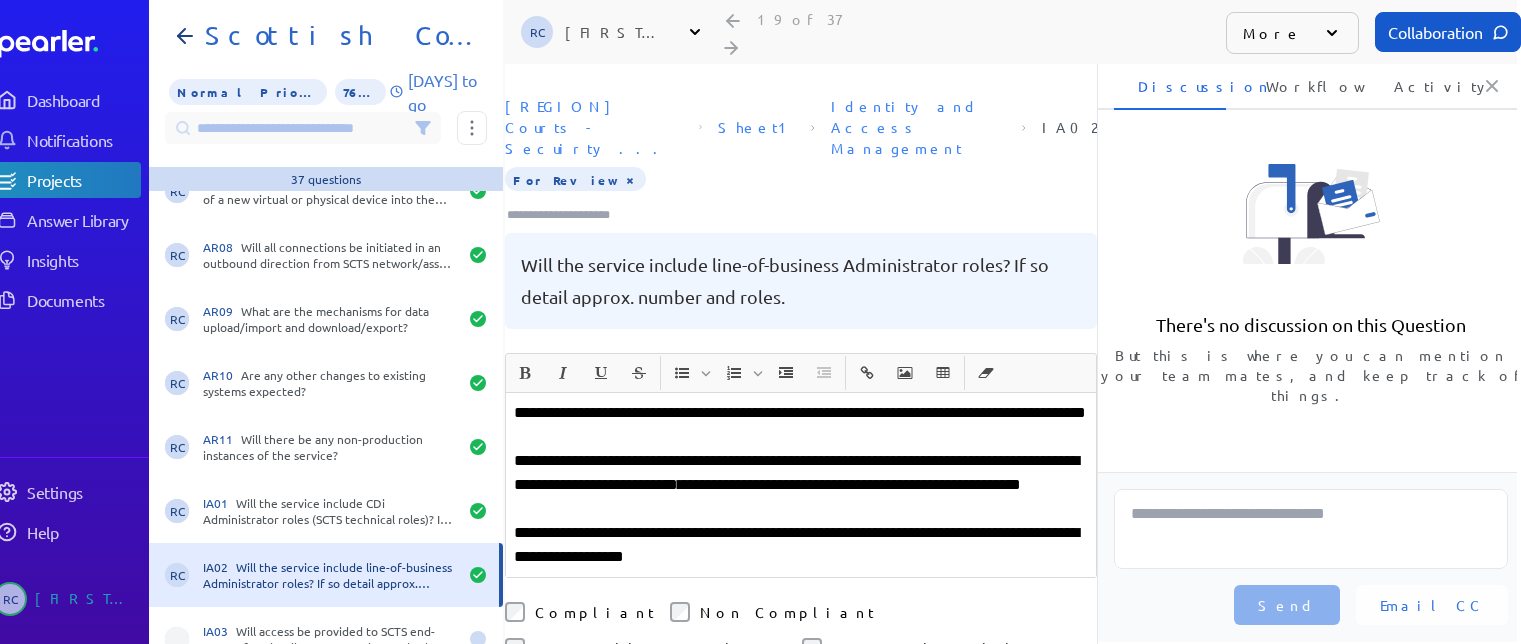 click on "**********" at bounding box center (801, 485) 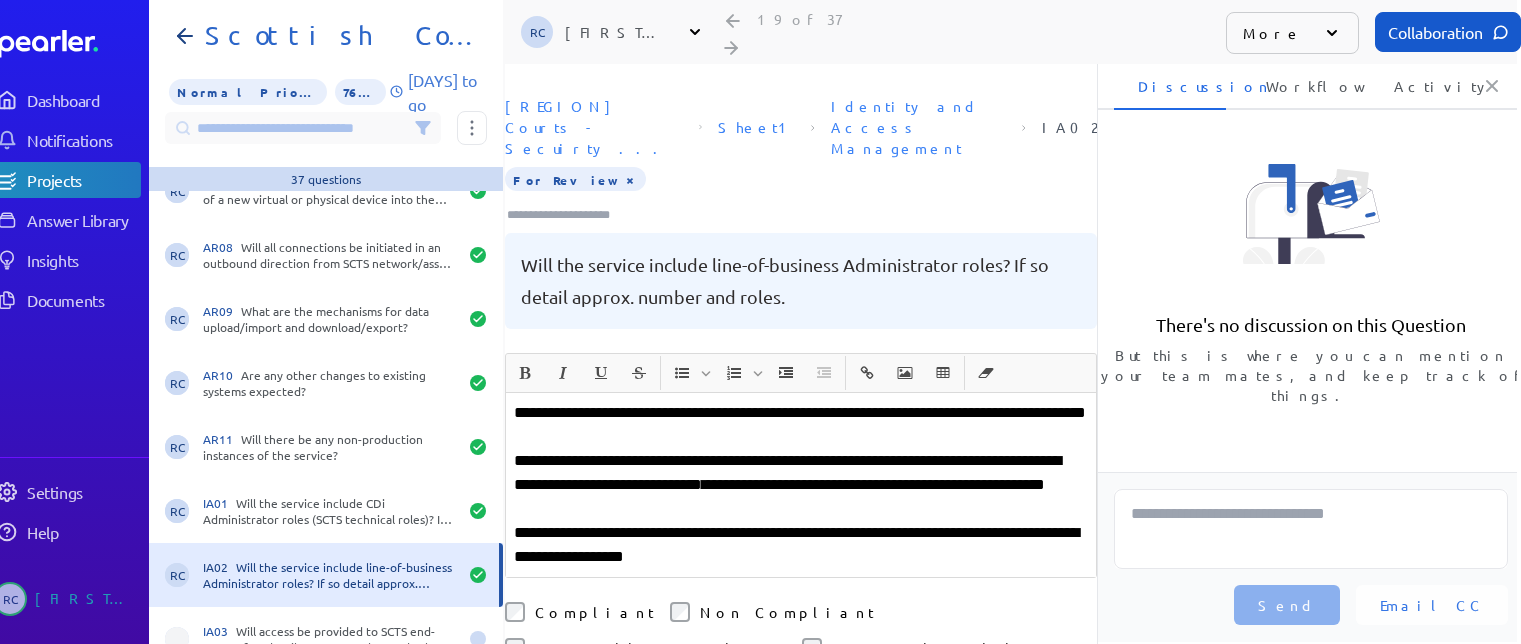 click on "**********" at bounding box center [801, 425] 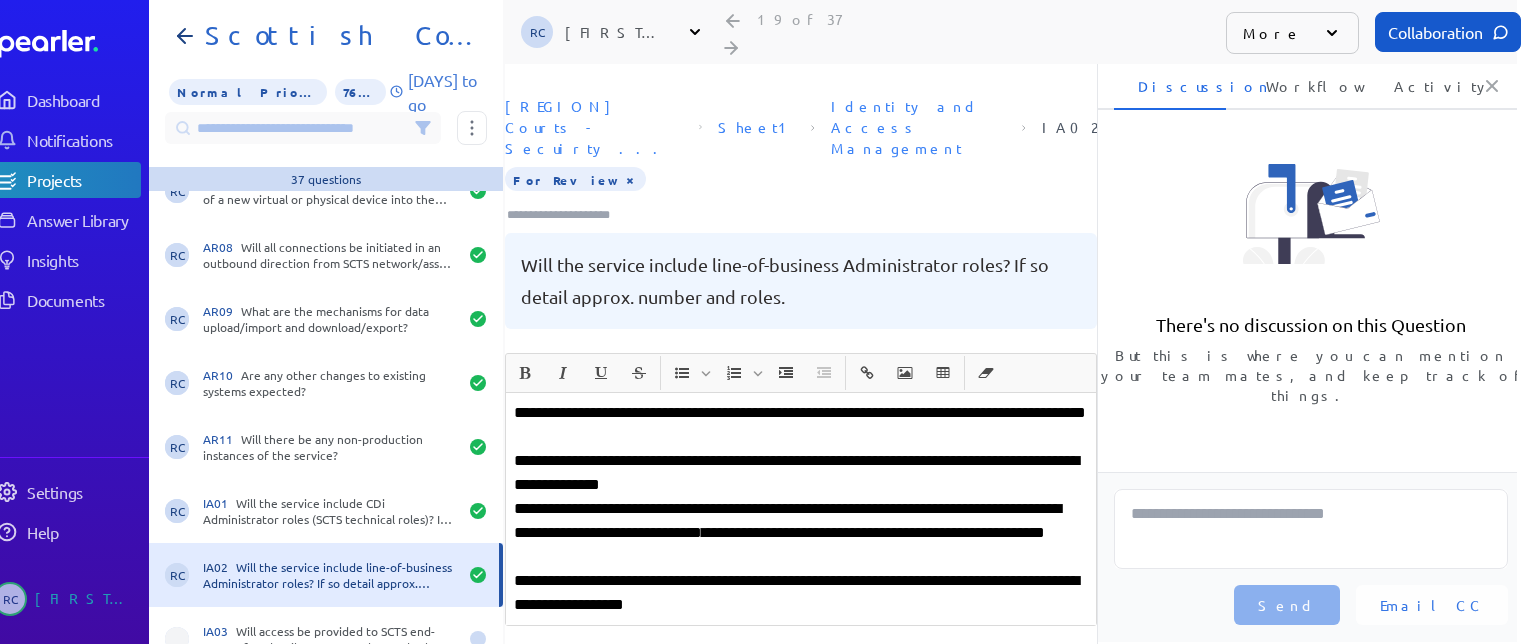 drag, startPoint x: 801, startPoint y: 445, endPoint x: 789, endPoint y: 440, distance: 13 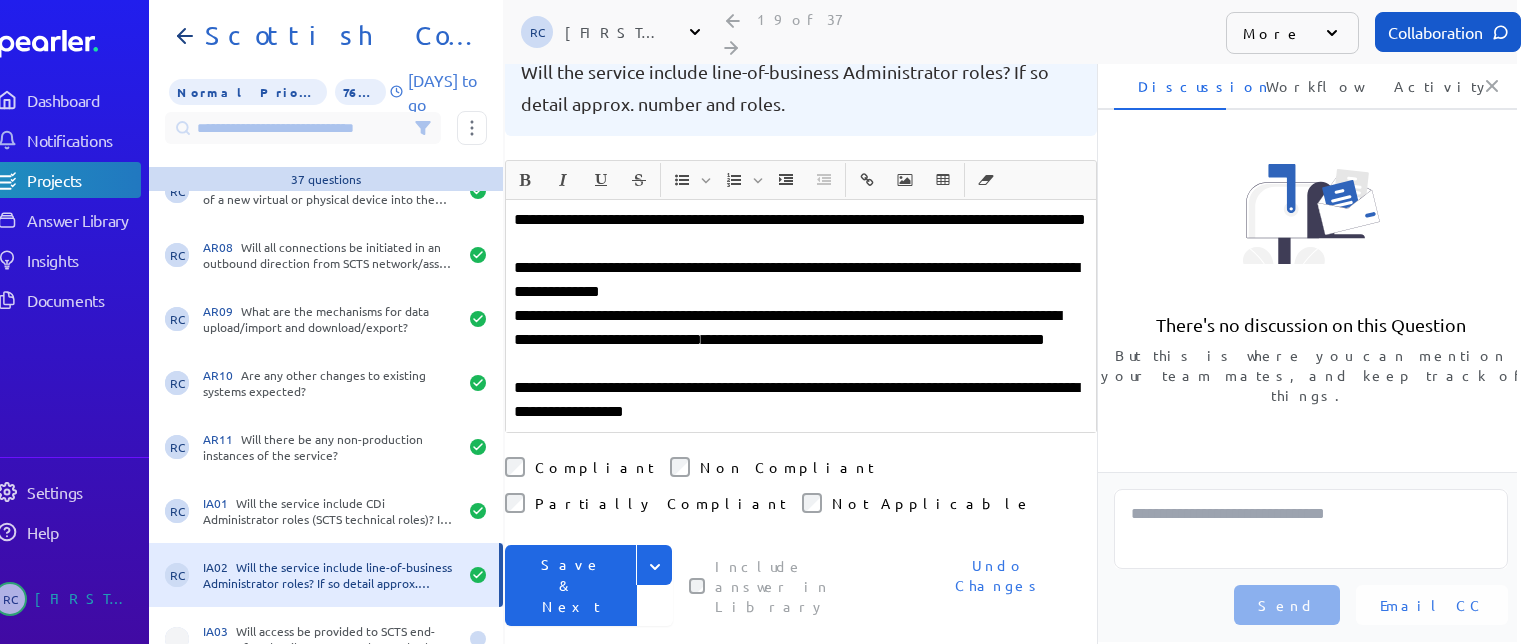 scroll, scrollTop: 200, scrollLeft: 0, axis: vertical 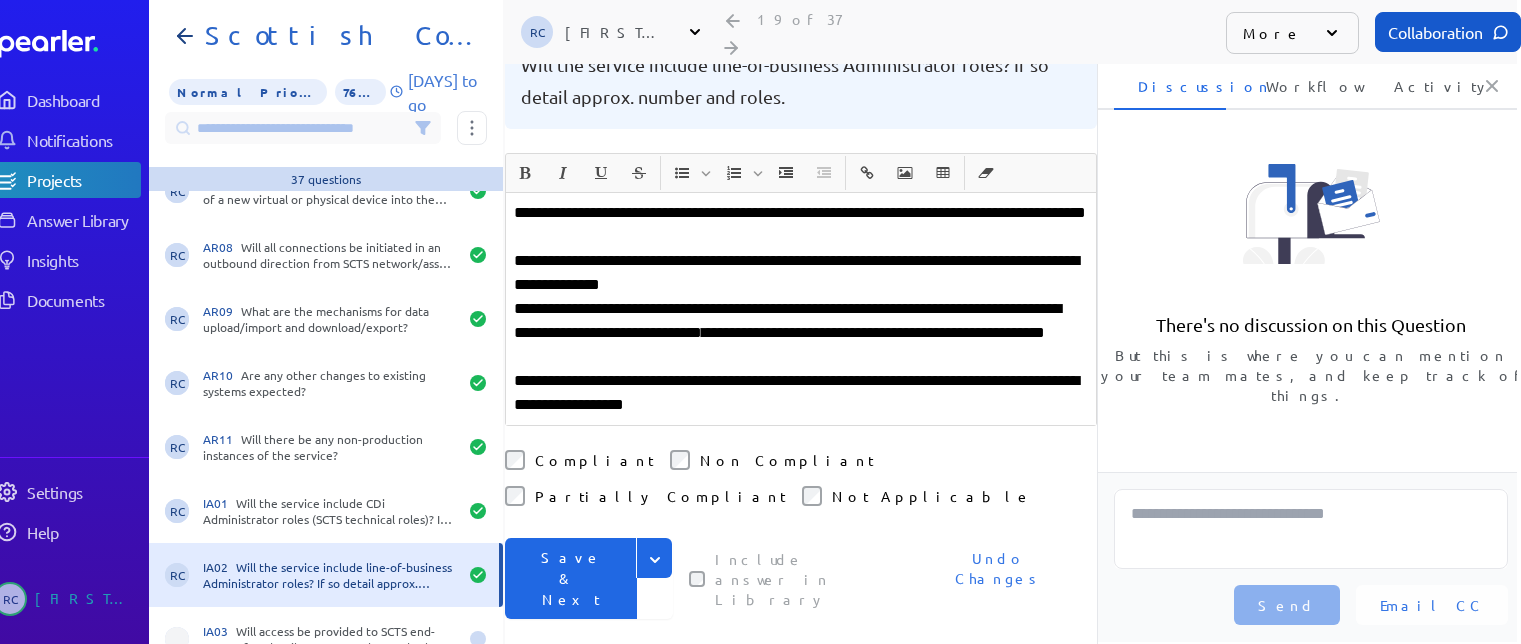 click 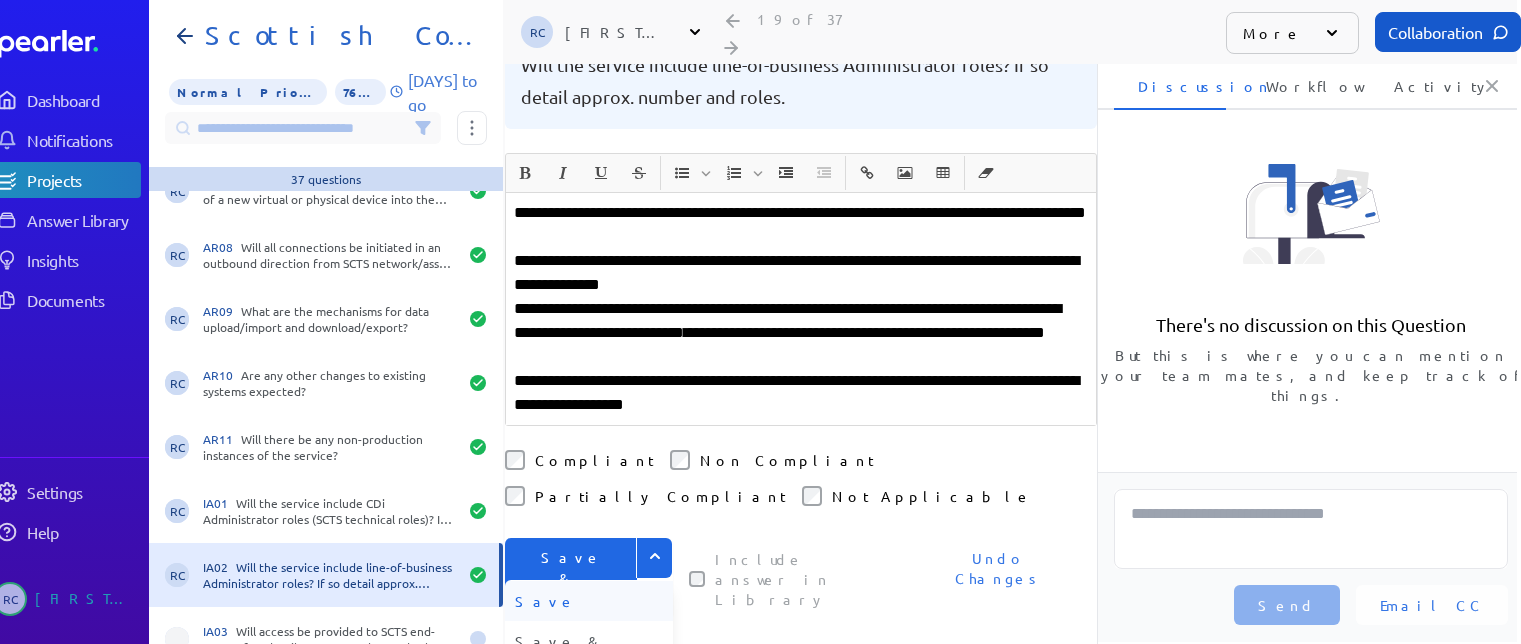 click on "Save" at bounding box center (589, 601) 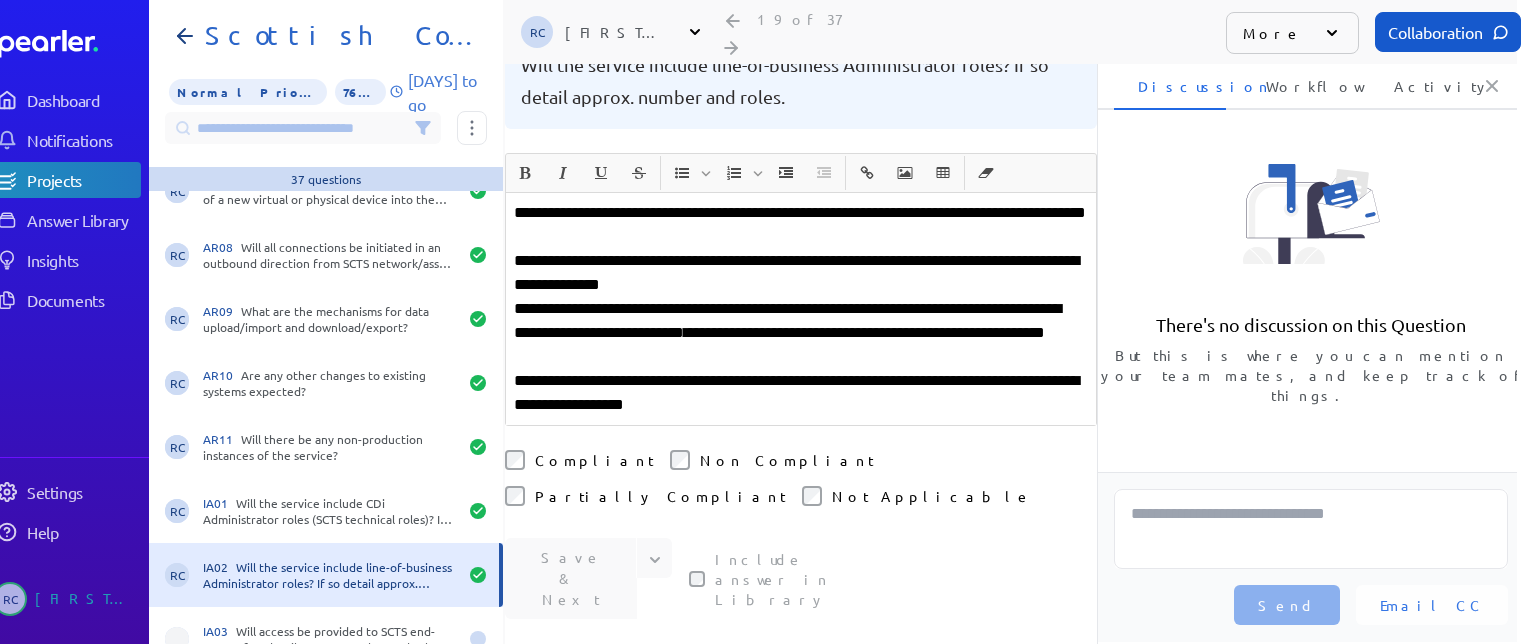 click on "**********" at bounding box center (801, 333) 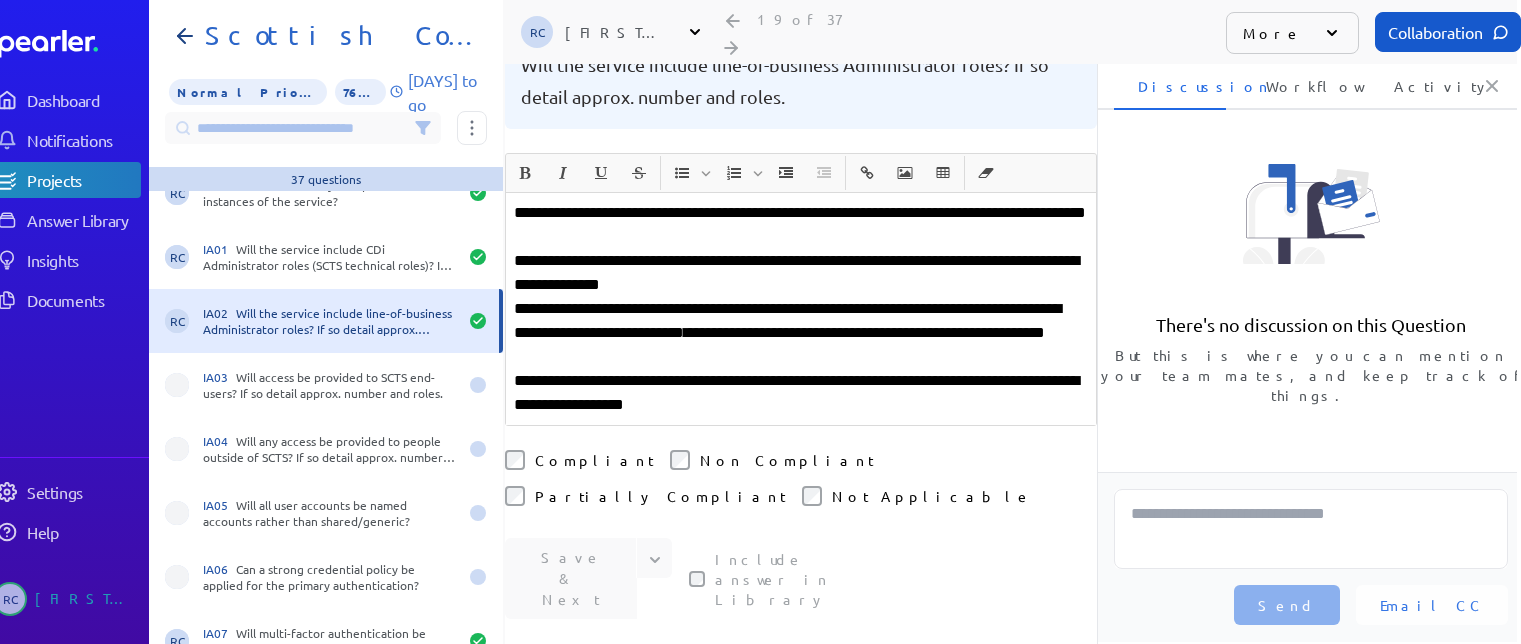 scroll, scrollTop: 1100, scrollLeft: 0, axis: vertical 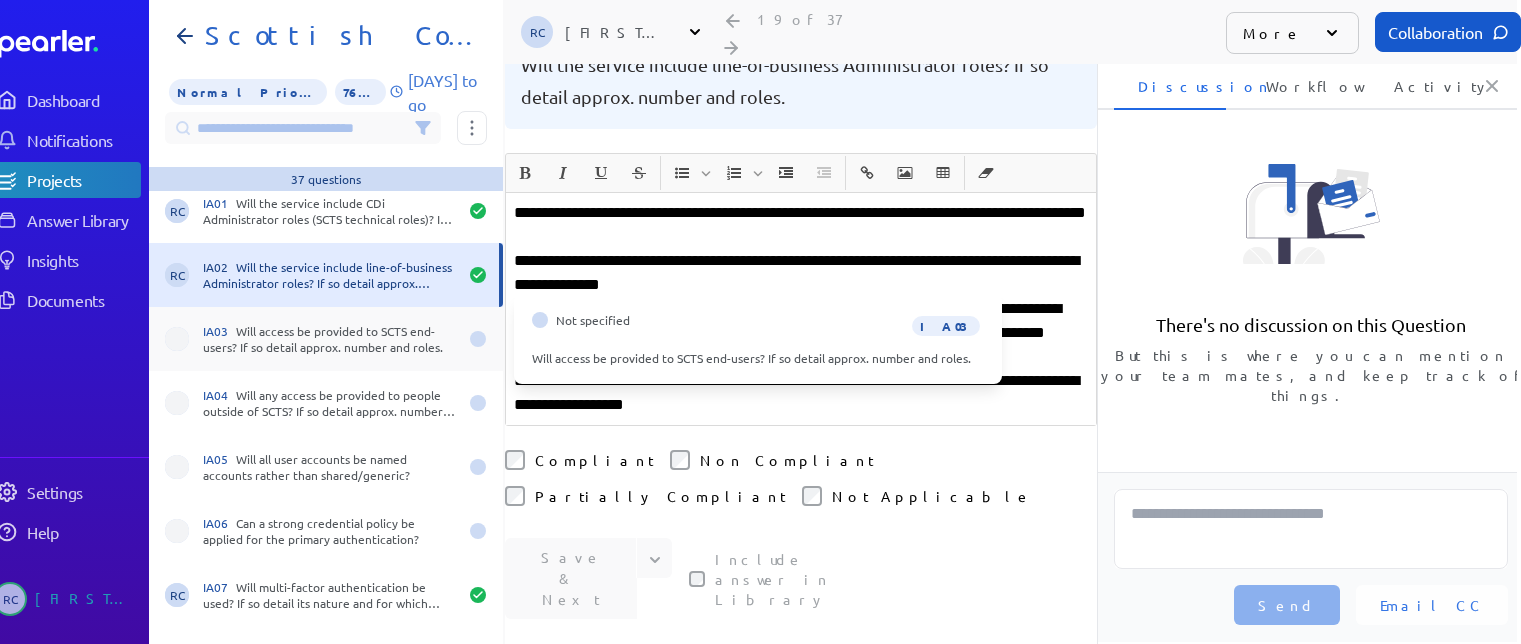 click on "IA03 Will access be provided to SCTS end-users? If so detail approx. number and roles." at bounding box center (330, 339) 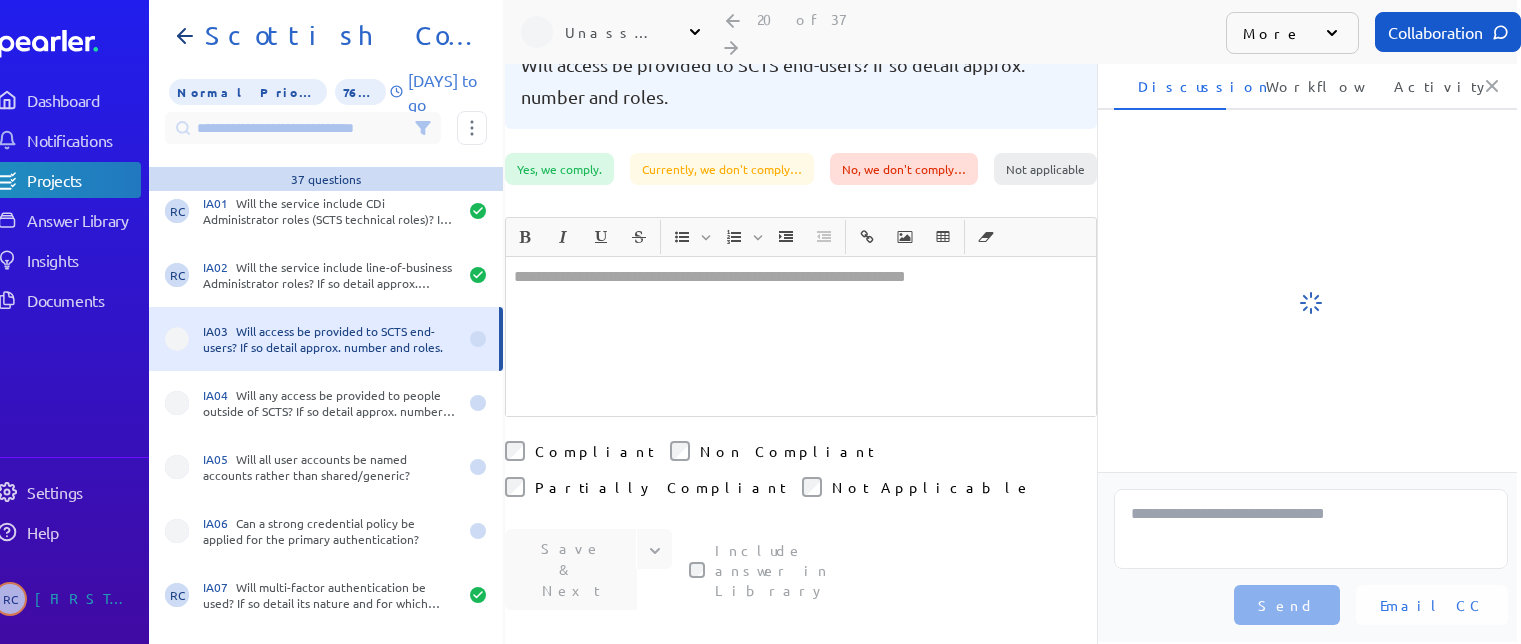 click at bounding box center [801, 336] 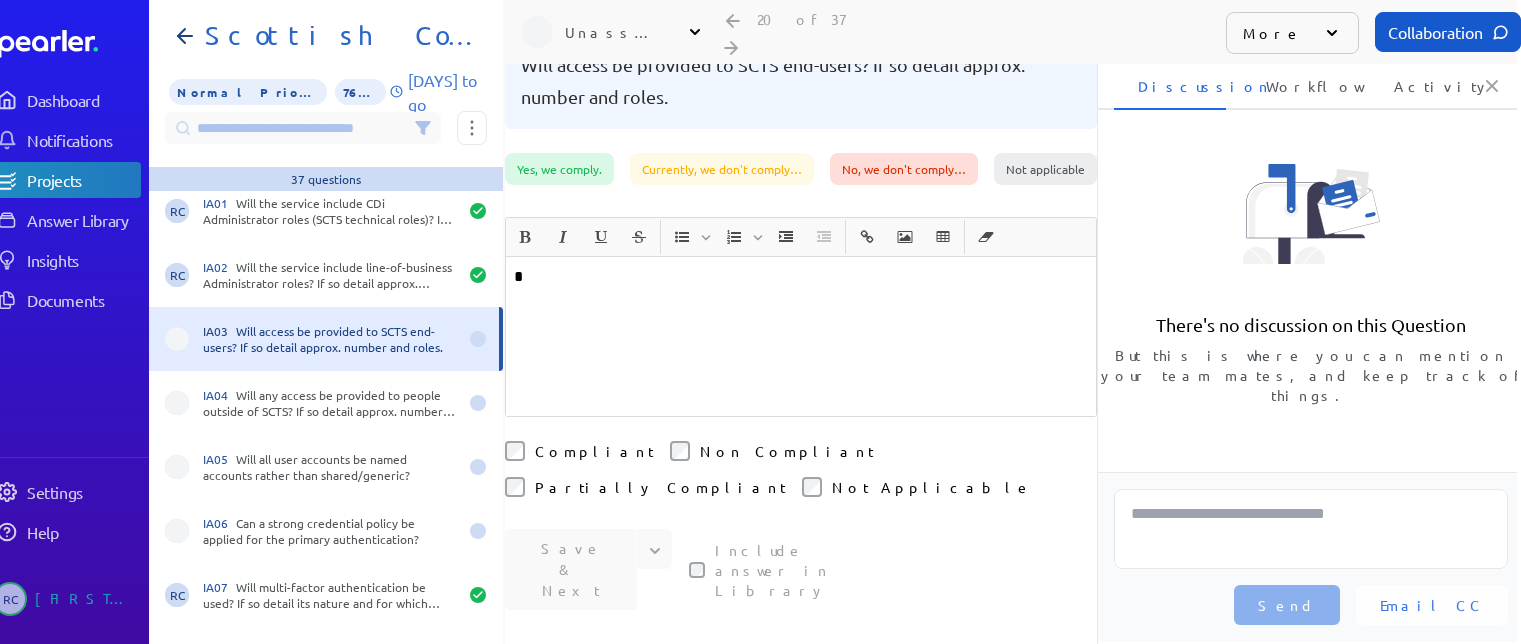 scroll, scrollTop: 108, scrollLeft: 0, axis: vertical 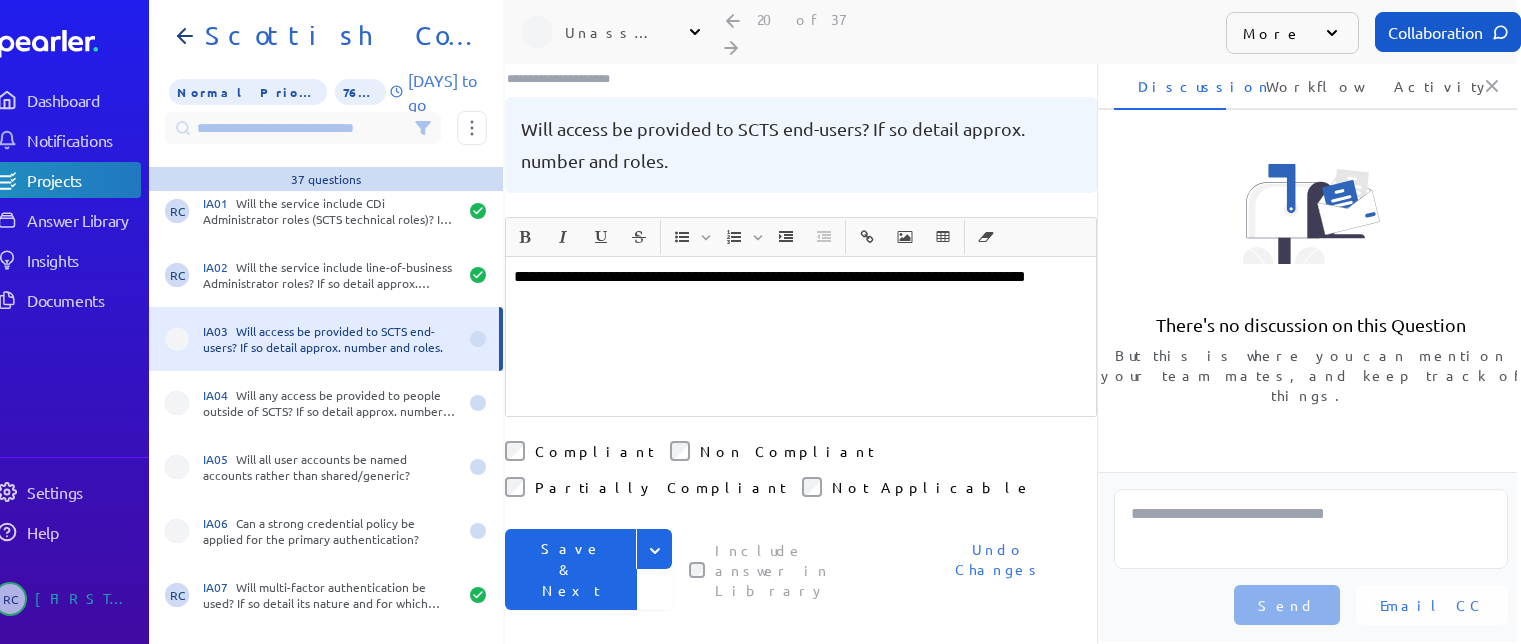 click on "**********" at bounding box center [801, 289] 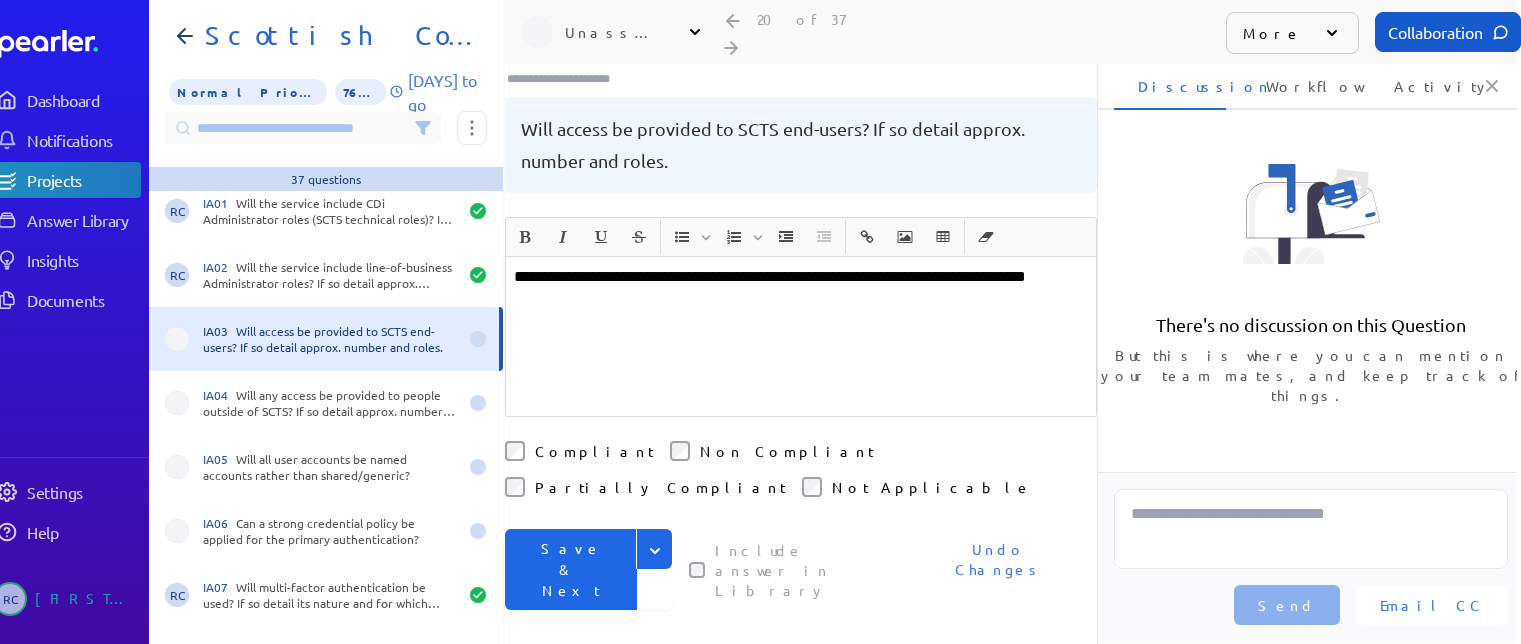 click on "**********" at bounding box center (801, 289) 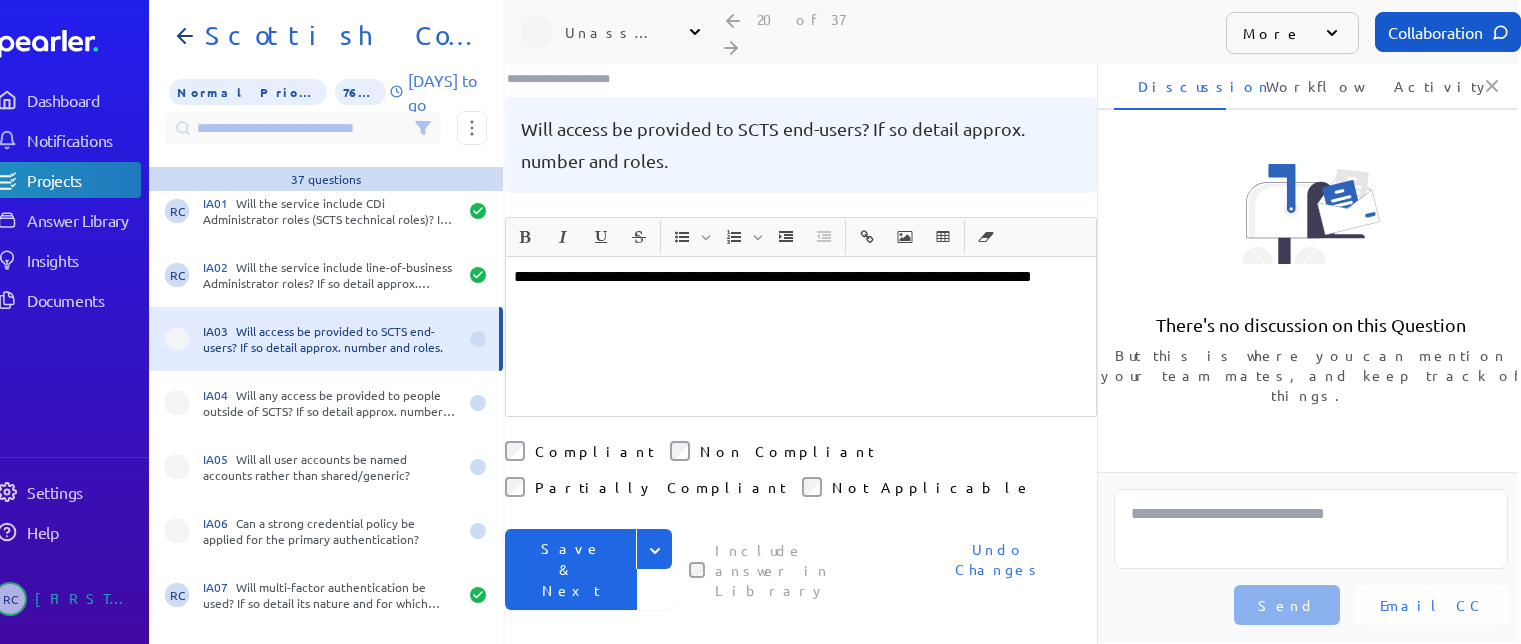 click on "**********" at bounding box center [801, 289] 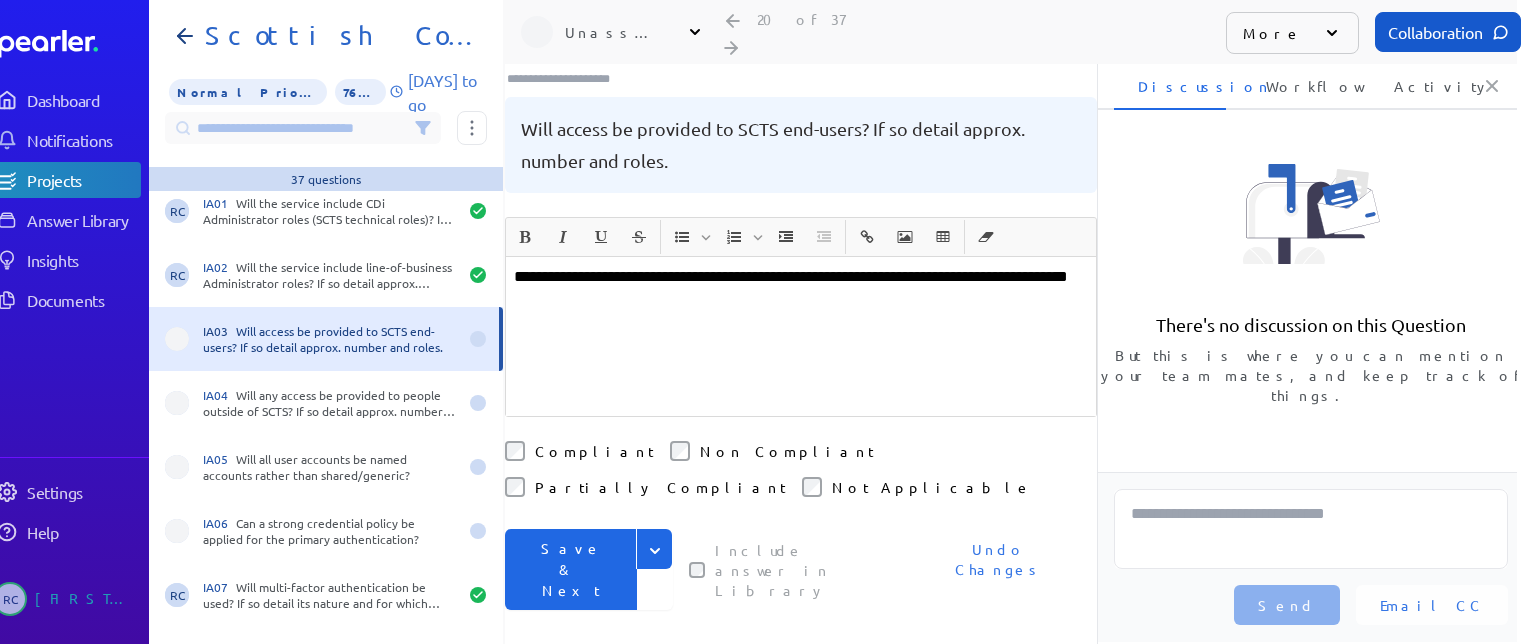 click on "**********" at bounding box center [801, 289] 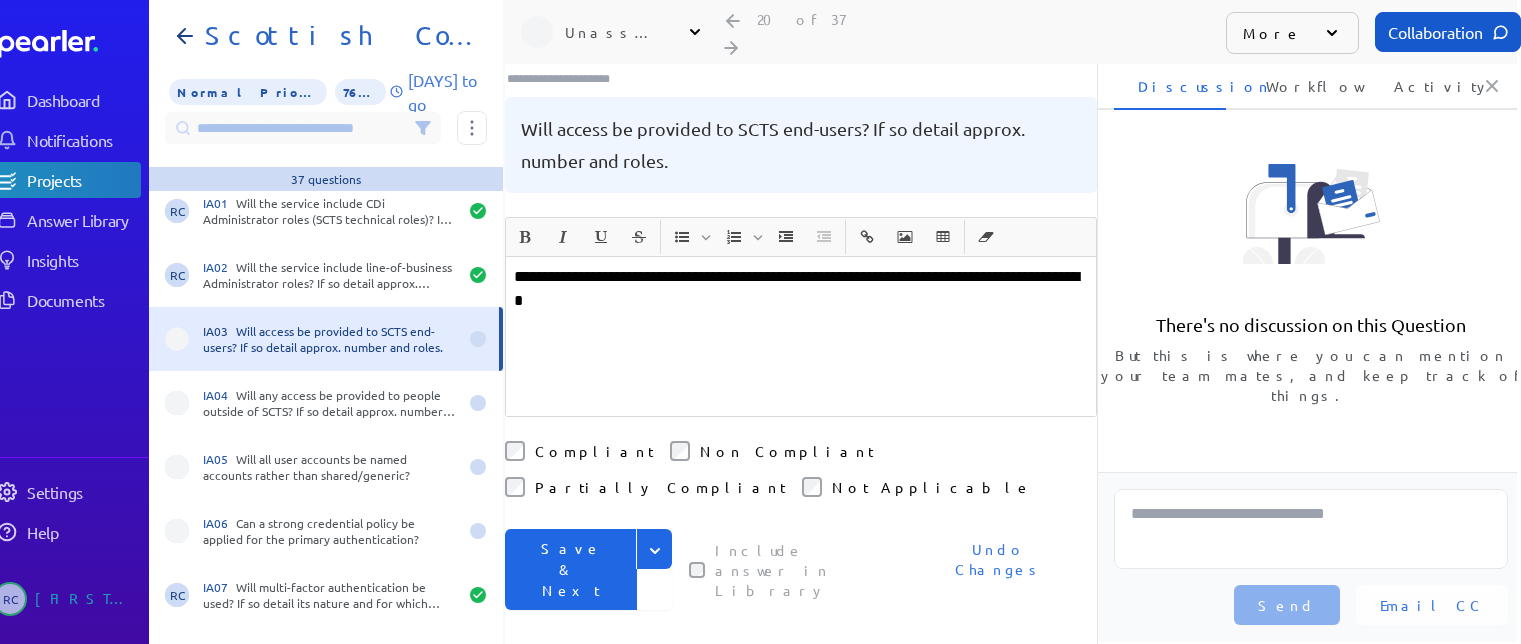 drag, startPoint x: 625, startPoint y: 259, endPoint x: 636, endPoint y: 265, distance: 12.529964 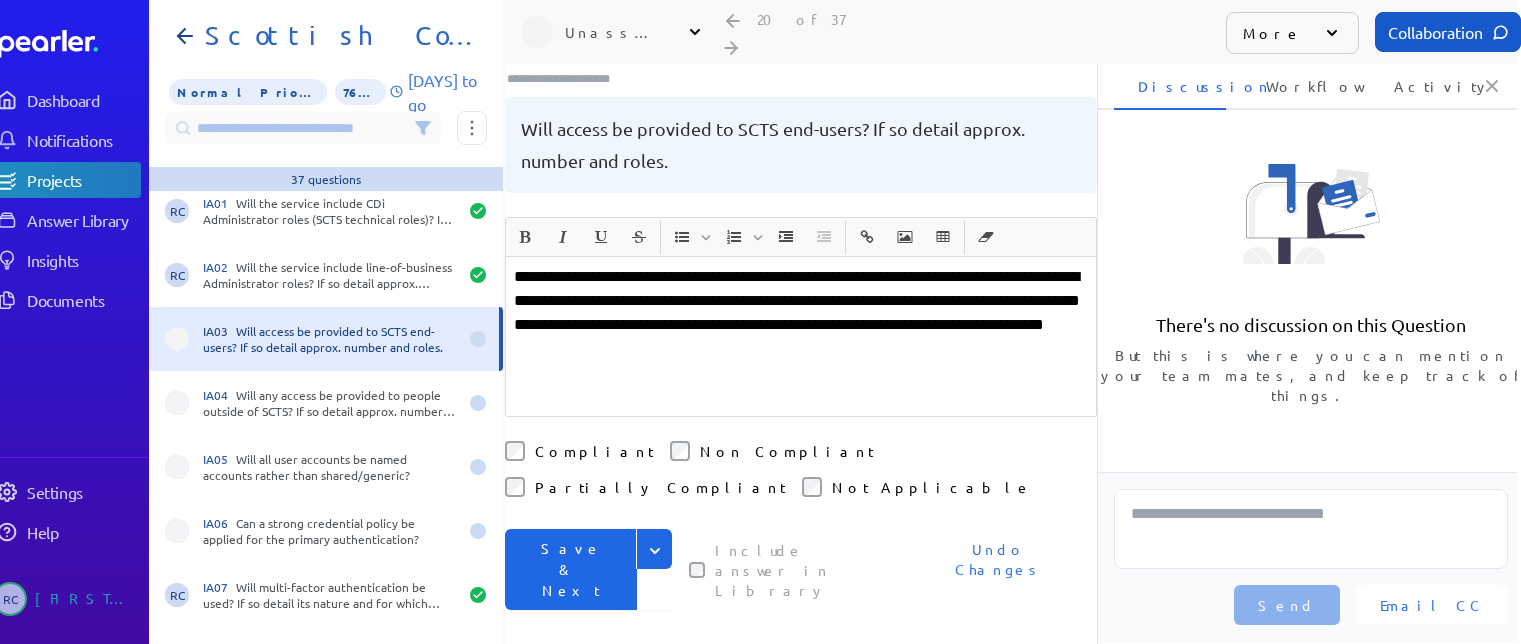 click on "**********" at bounding box center [801, 313] 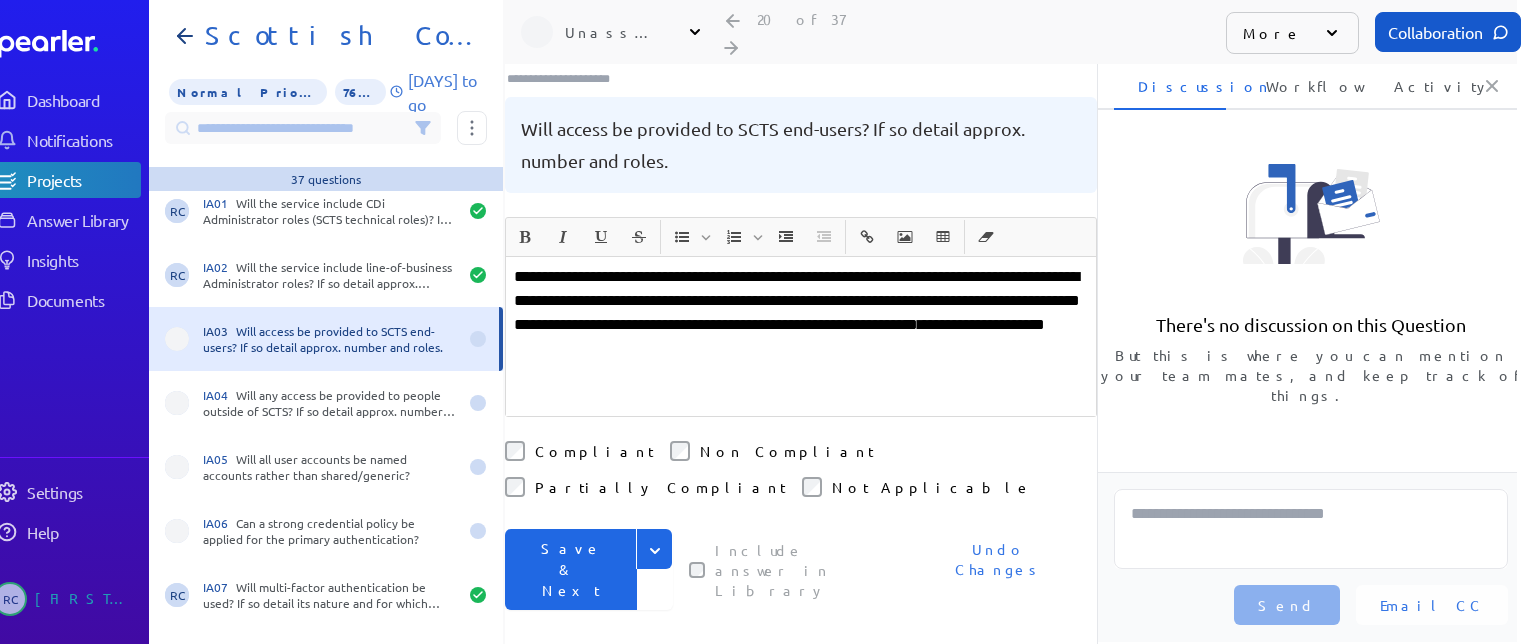 click on "**********" at bounding box center [801, 313] 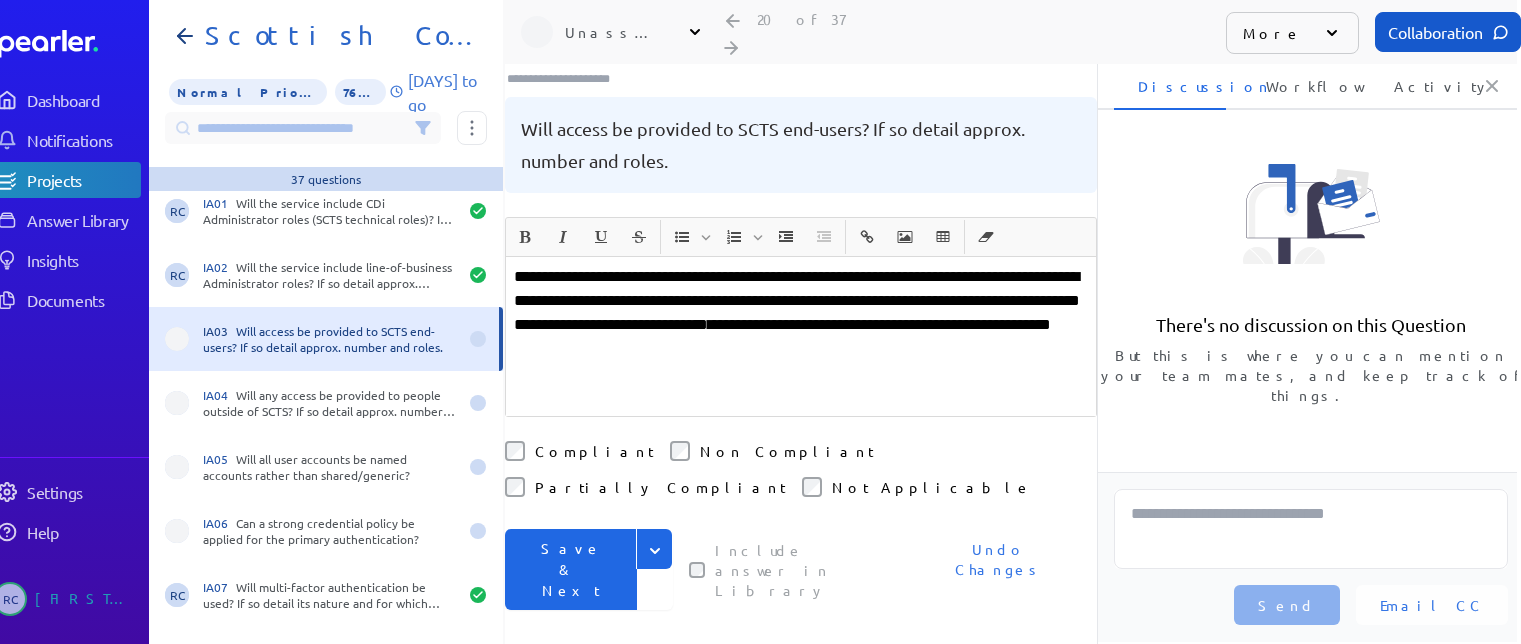 drag, startPoint x: 553, startPoint y: 401, endPoint x: 592, endPoint y: 419, distance: 42.953465 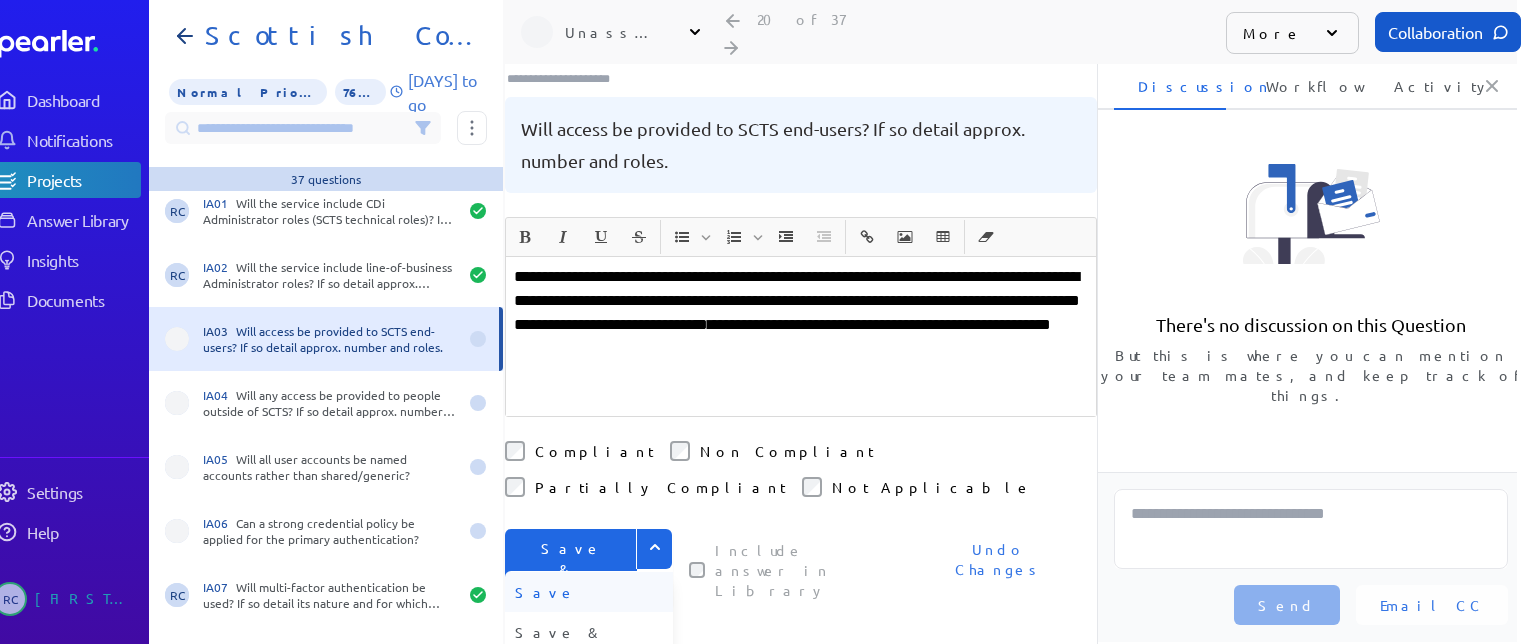 click on "Save" at bounding box center (589, 592) 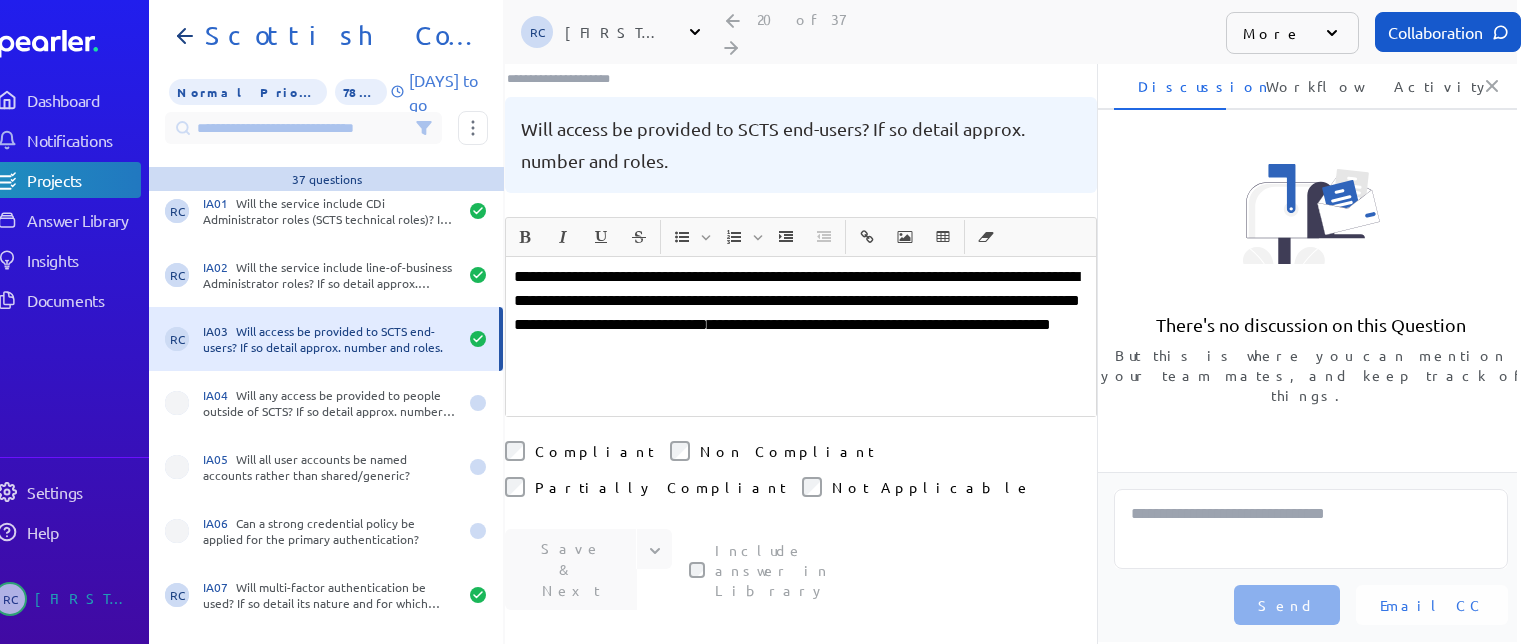 click on "**********" at bounding box center [801, 313] 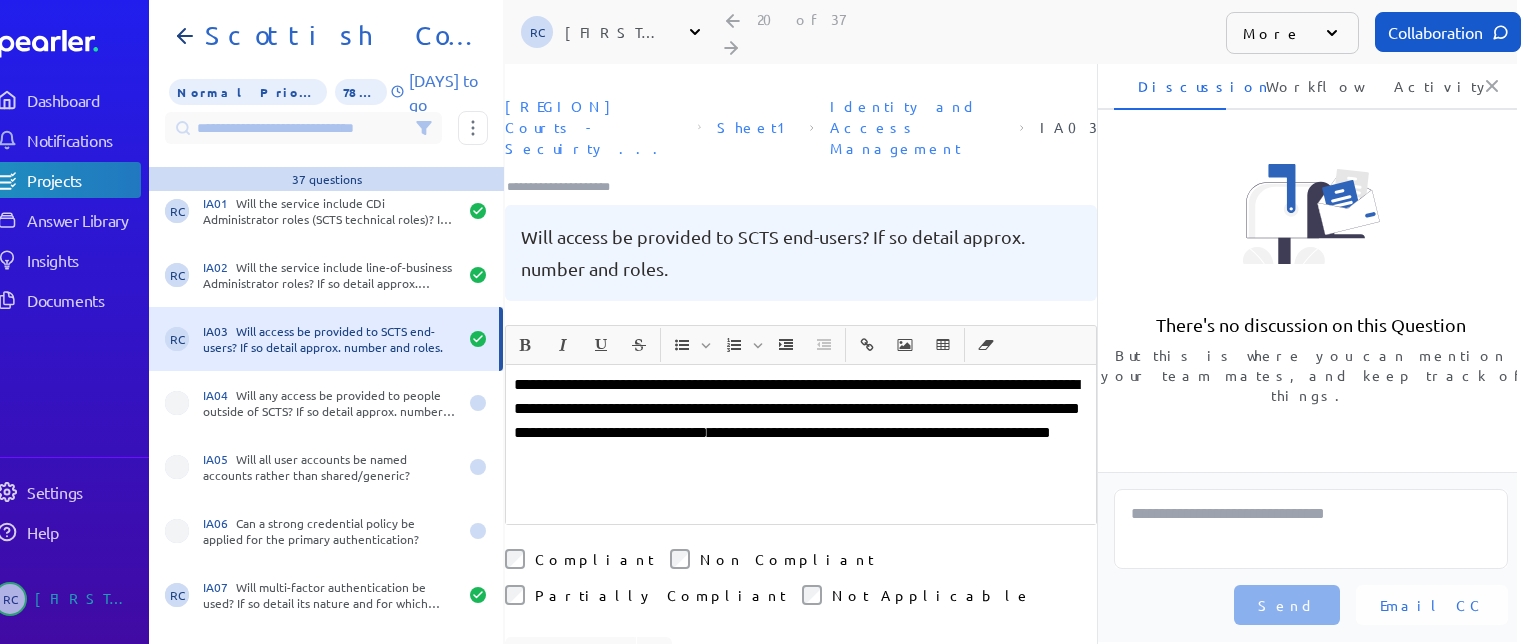 click at bounding box center (567, 187) 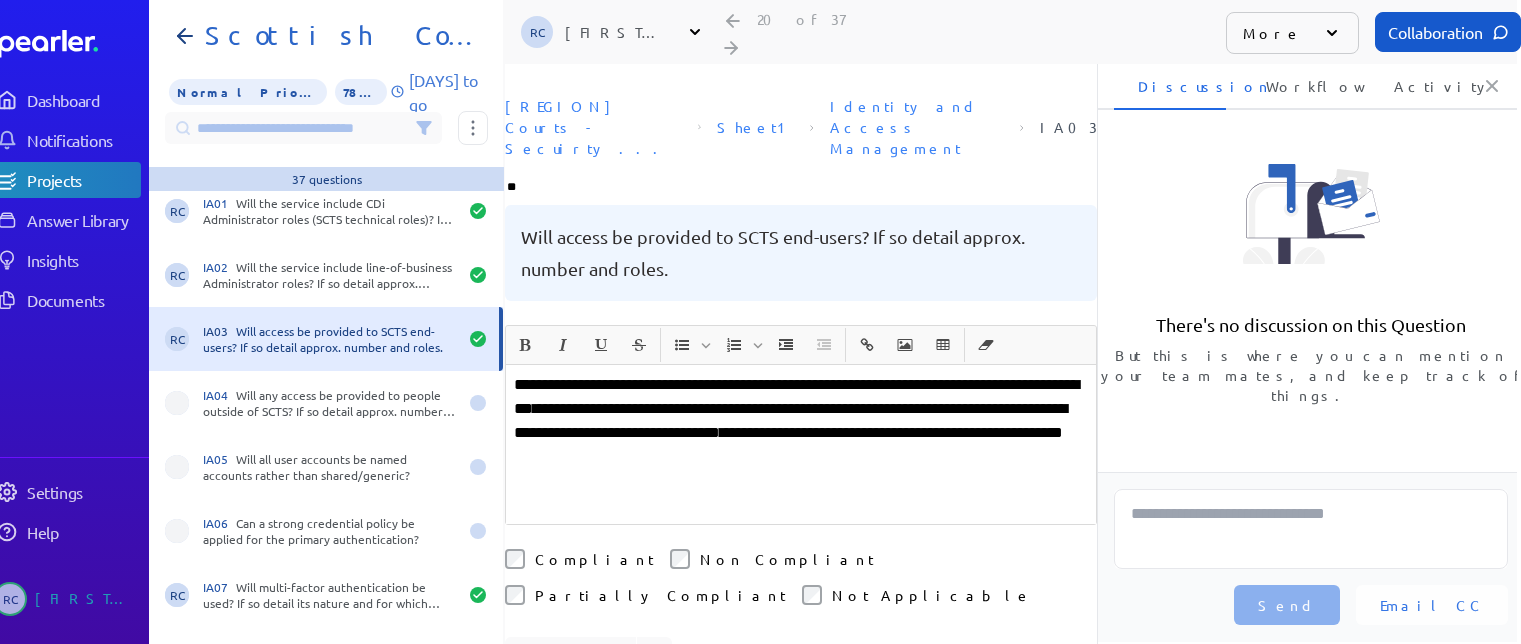 type on "***" 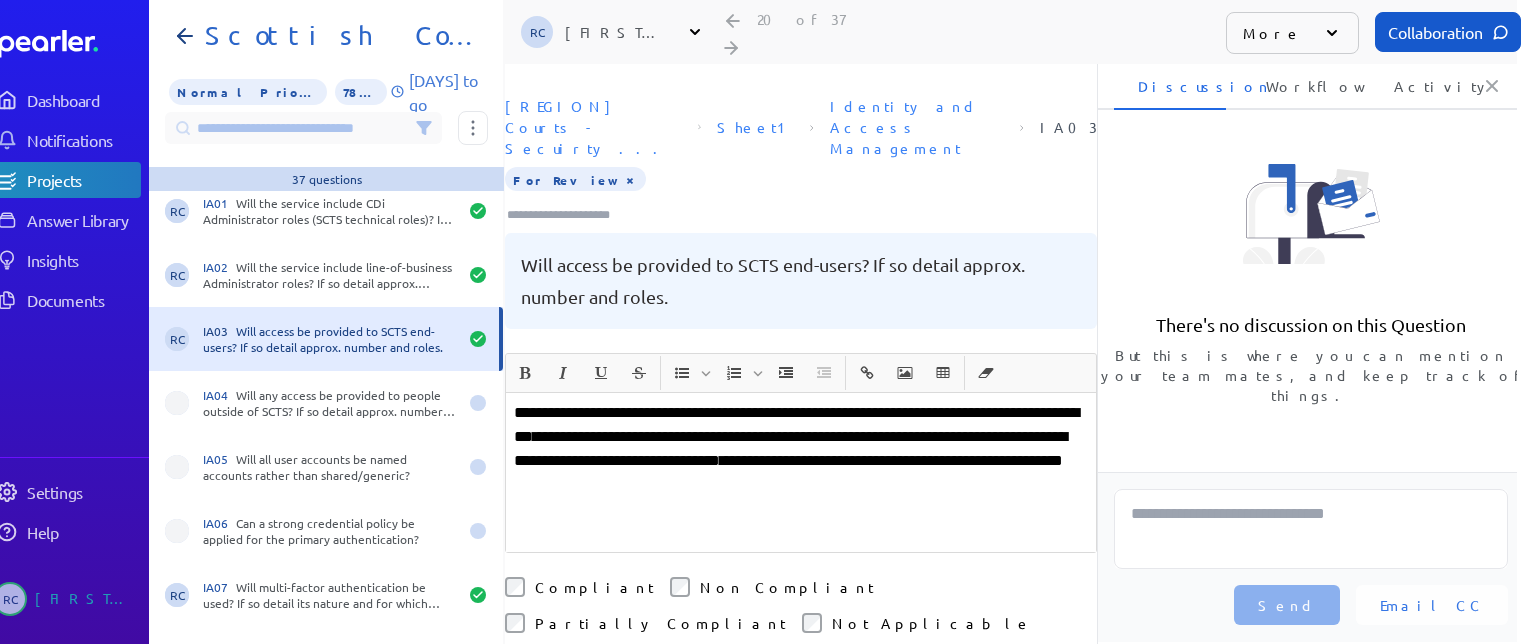 click on "**********" at bounding box center [801, 449] 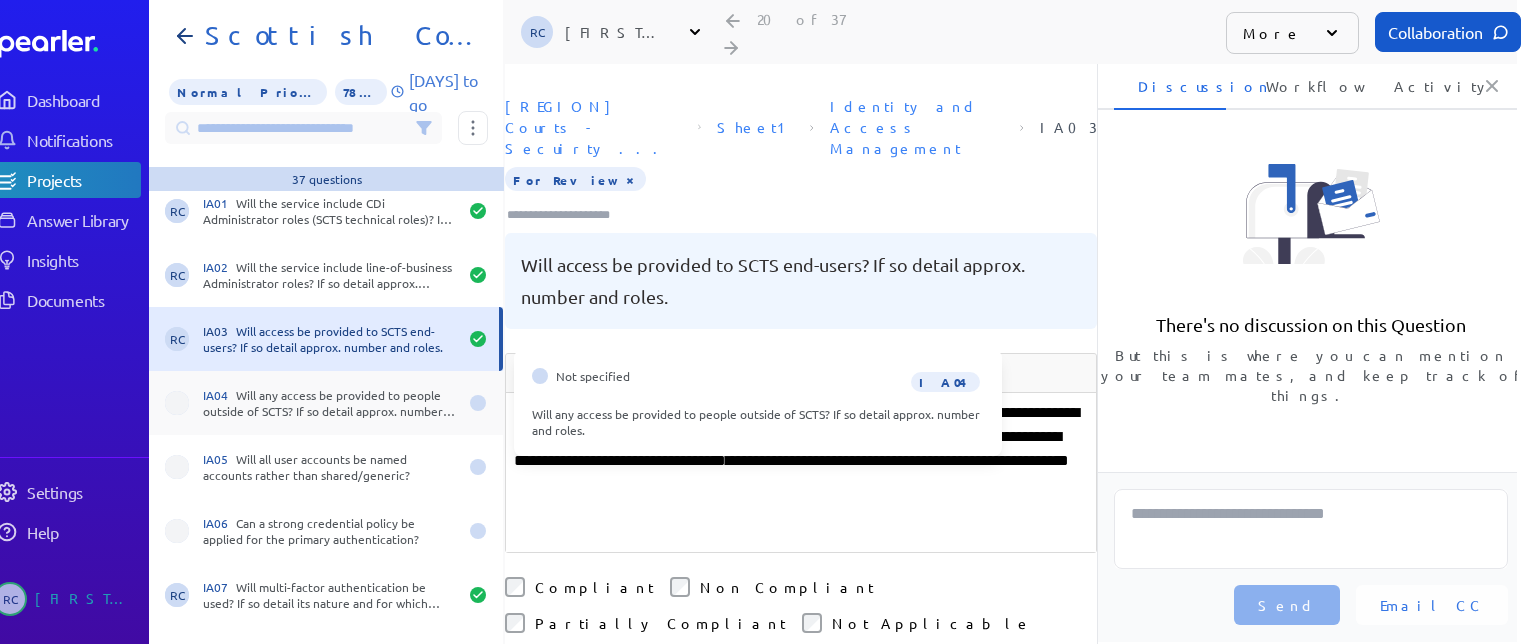 drag, startPoint x: 375, startPoint y: 393, endPoint x: 650, endPoint y: 409, distance: 275.46506 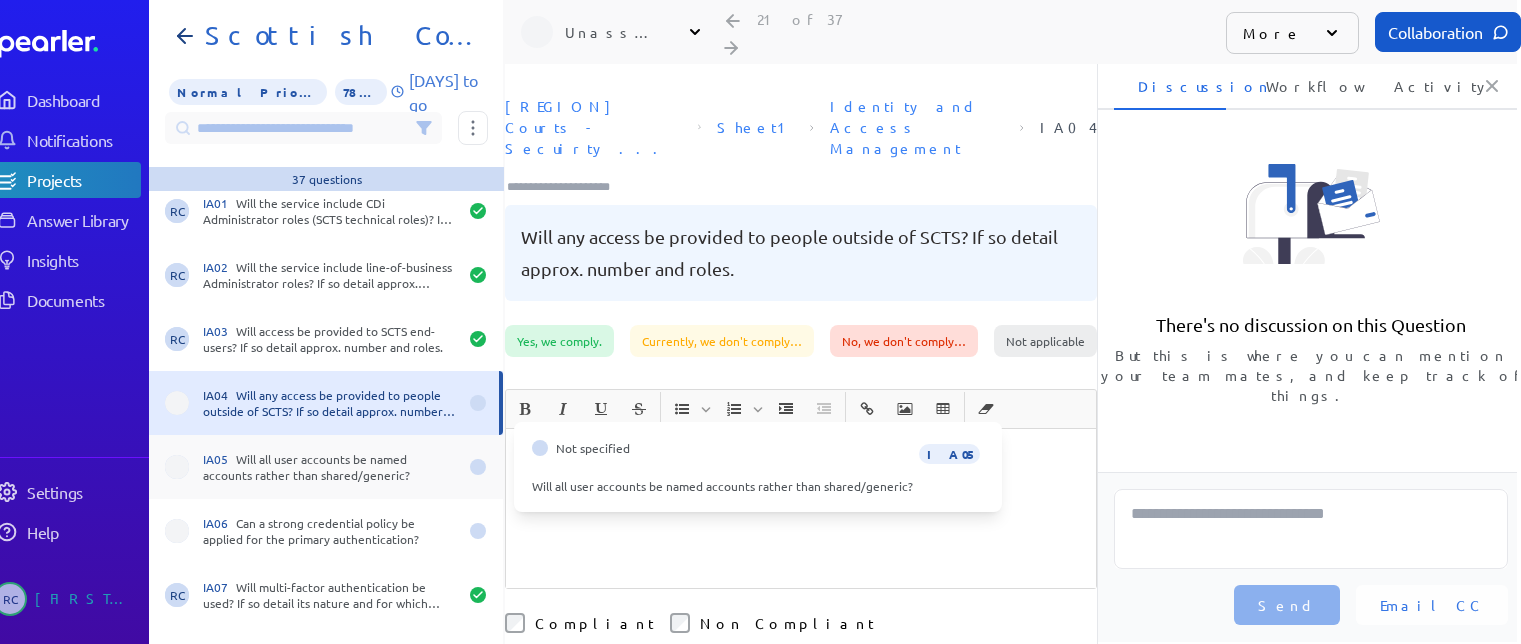 click on "IA05 Will all user accounts be named accounts rather than shared/generic?" at bounding box center (330, 467) 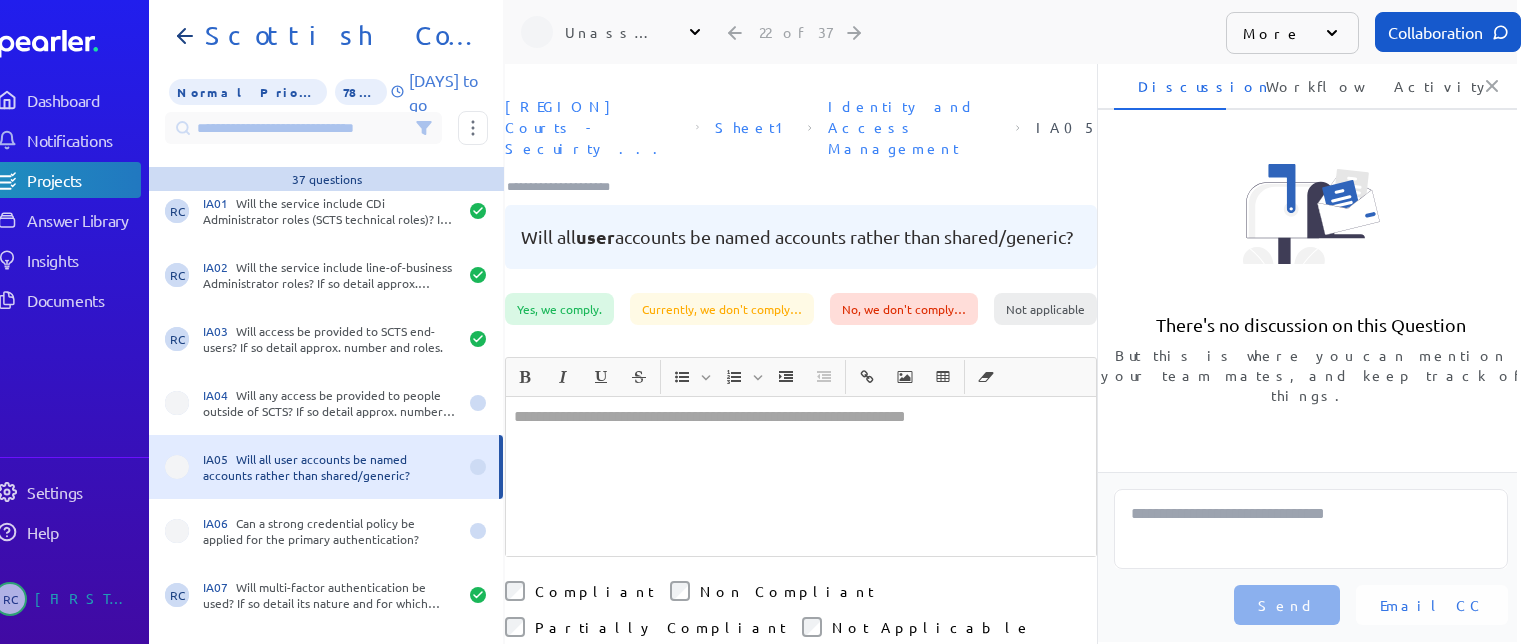 click at bounding box center (801, 476) 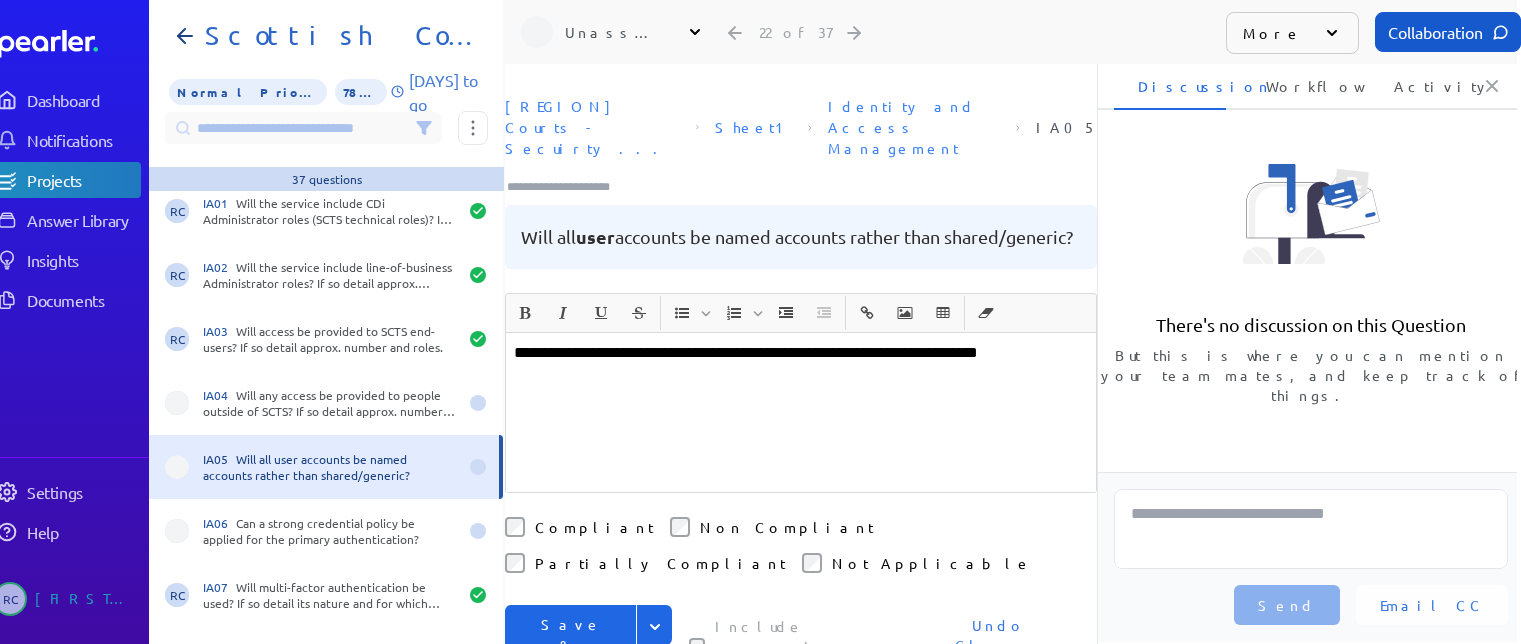 click on "**********" at bounding box center (801, 353) 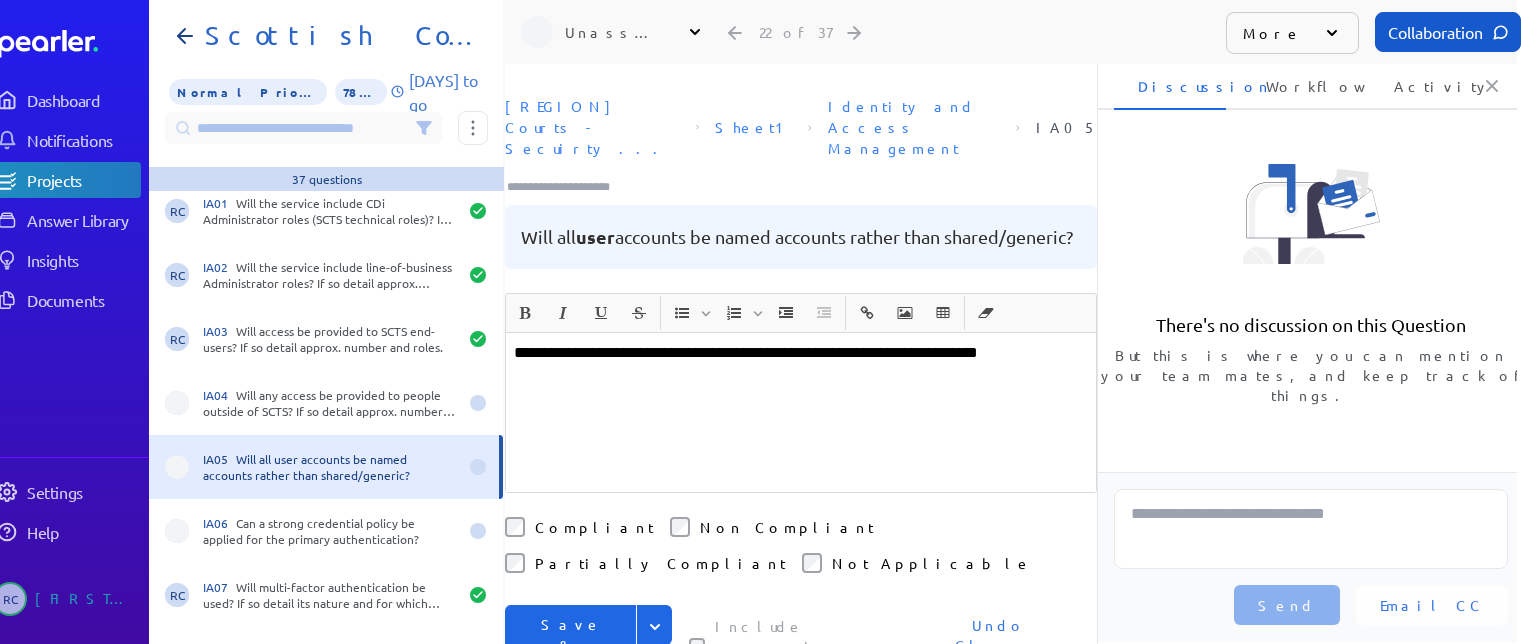 click on "**********" at bounding box center (801, 412) 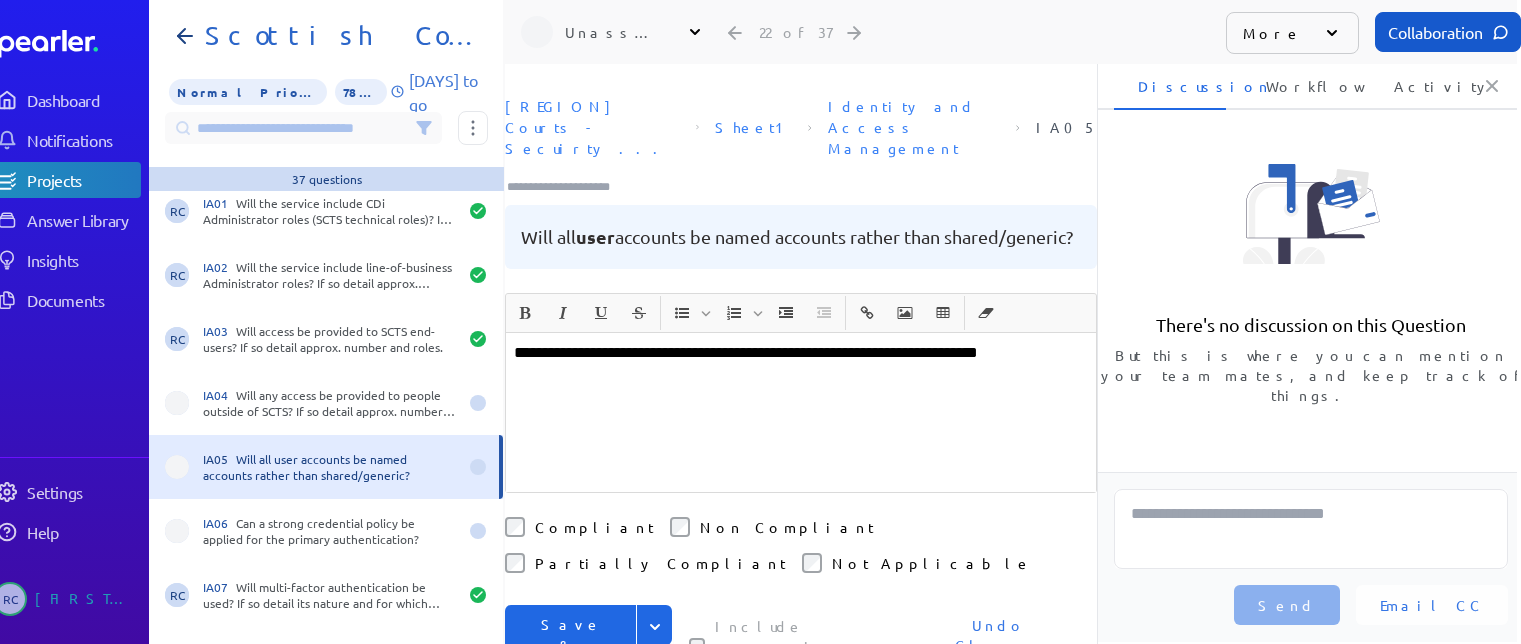 drag, startPoint x: 647, startPoint y: 573, endPoint x: 586, endPoint y: 599, distance: 66.309875 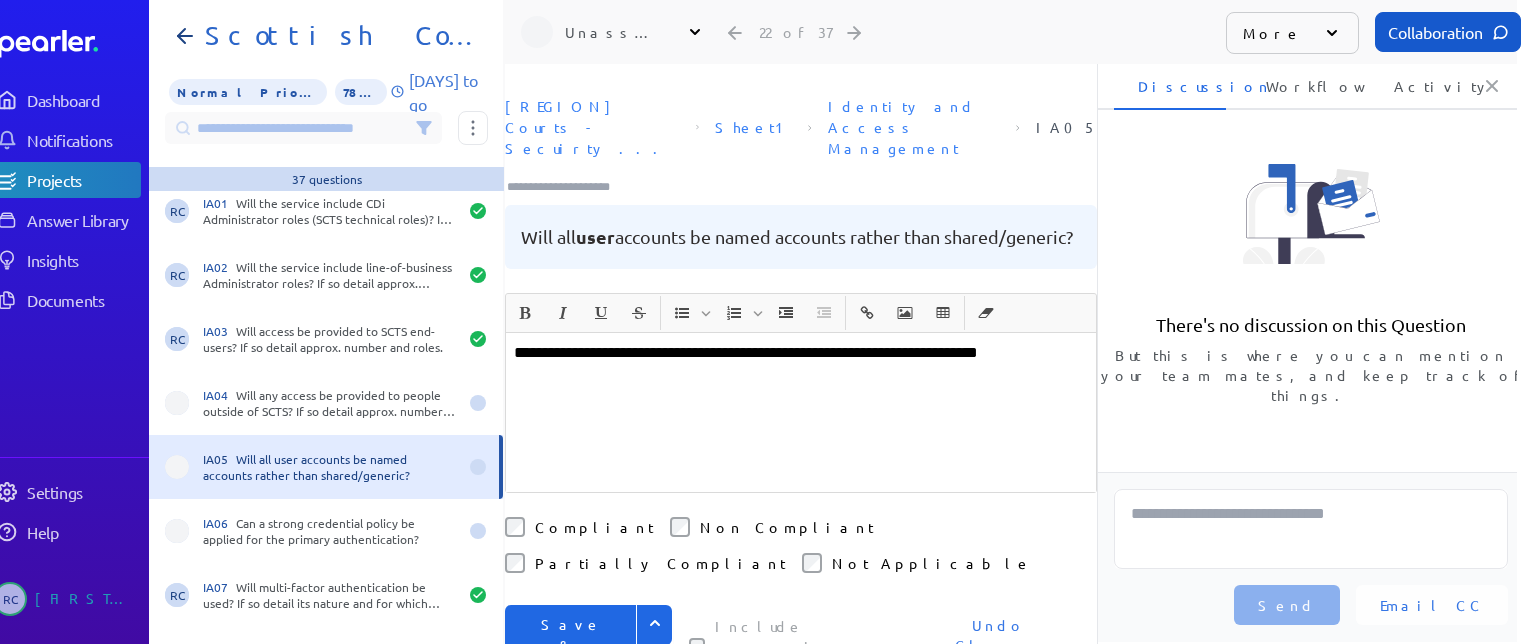 click on "Save" at bounding box center [589, 668] 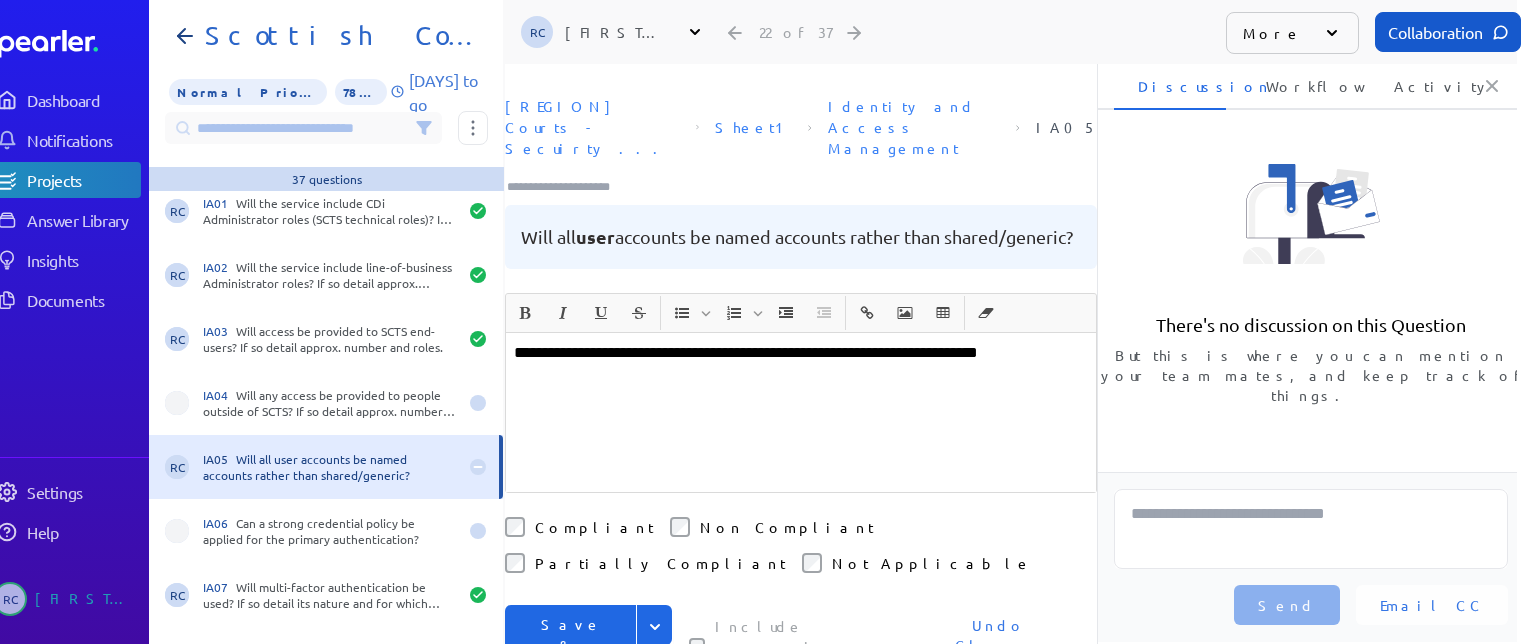 click 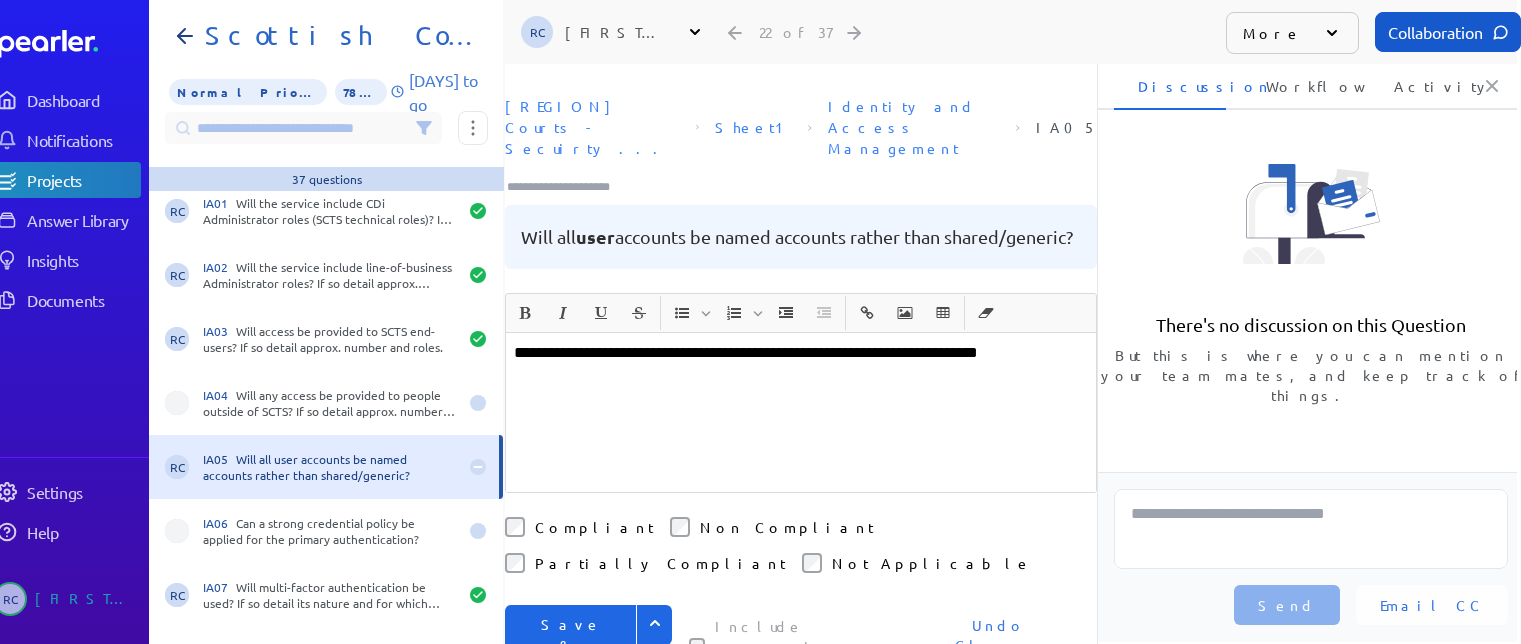 click on "Save" at bounding box center (589, 668) 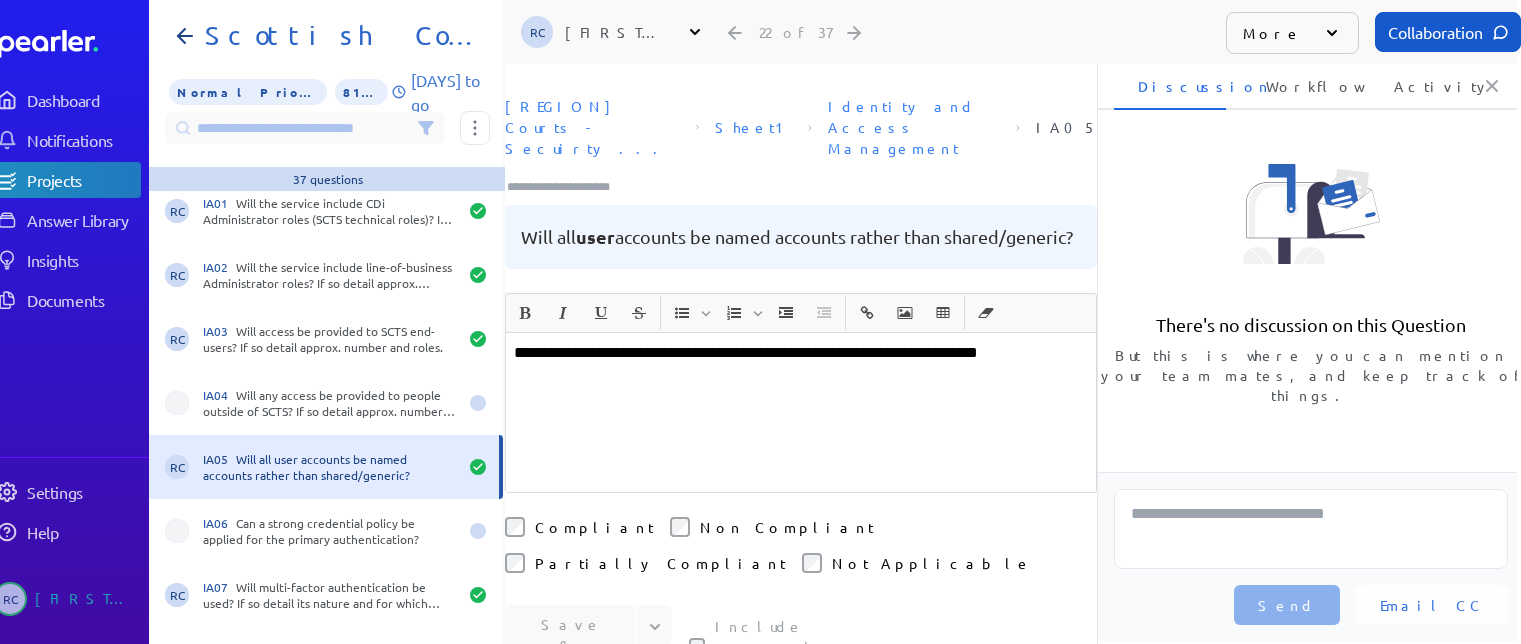 click on "**********" at bounding box center [801, 412] 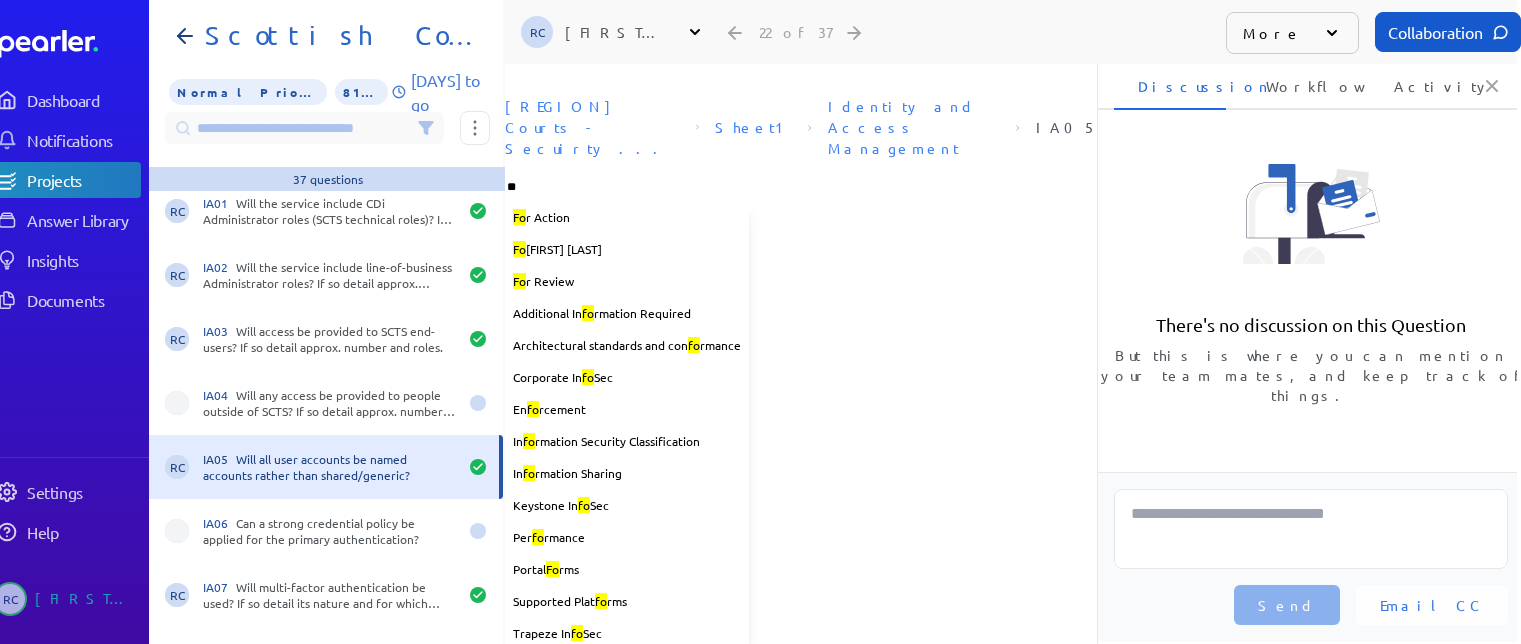 type on "***" 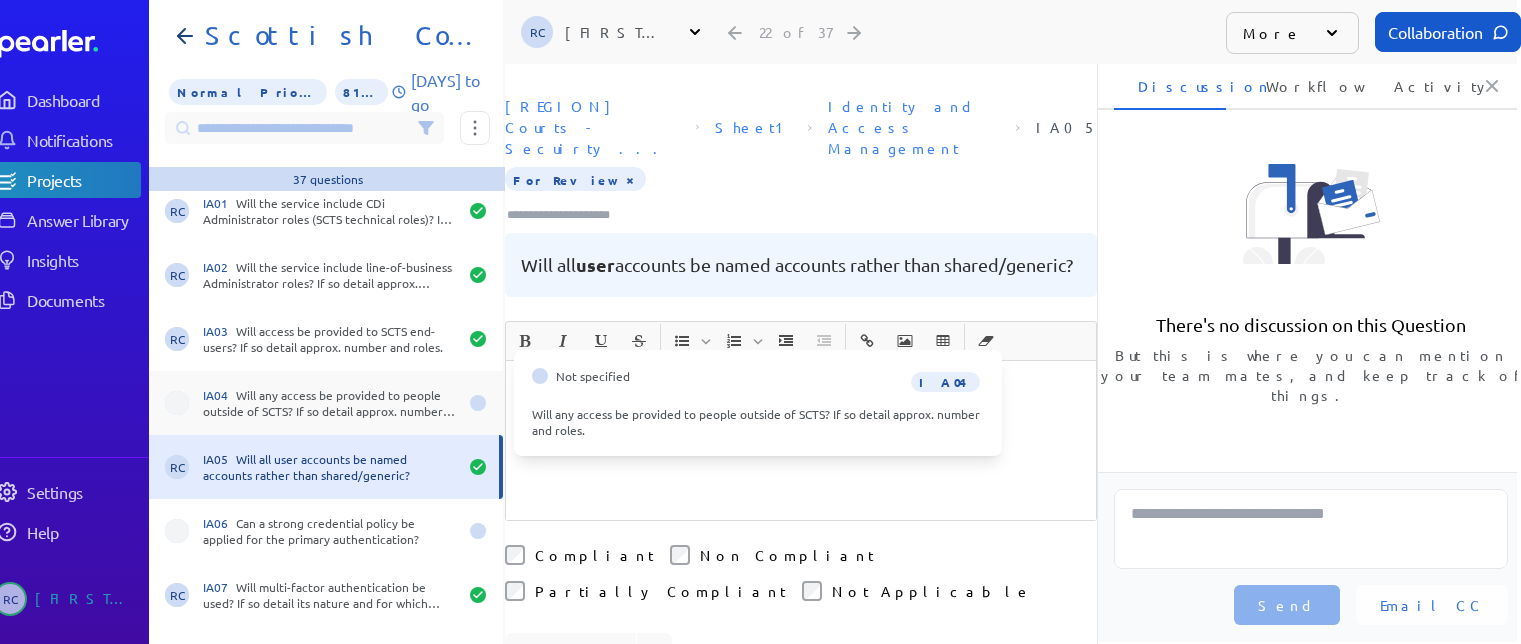 click on "IA04 Will any access be provided to people outside of SCTS? If so detail approx. number and roles." at bounding box center (330, 403) 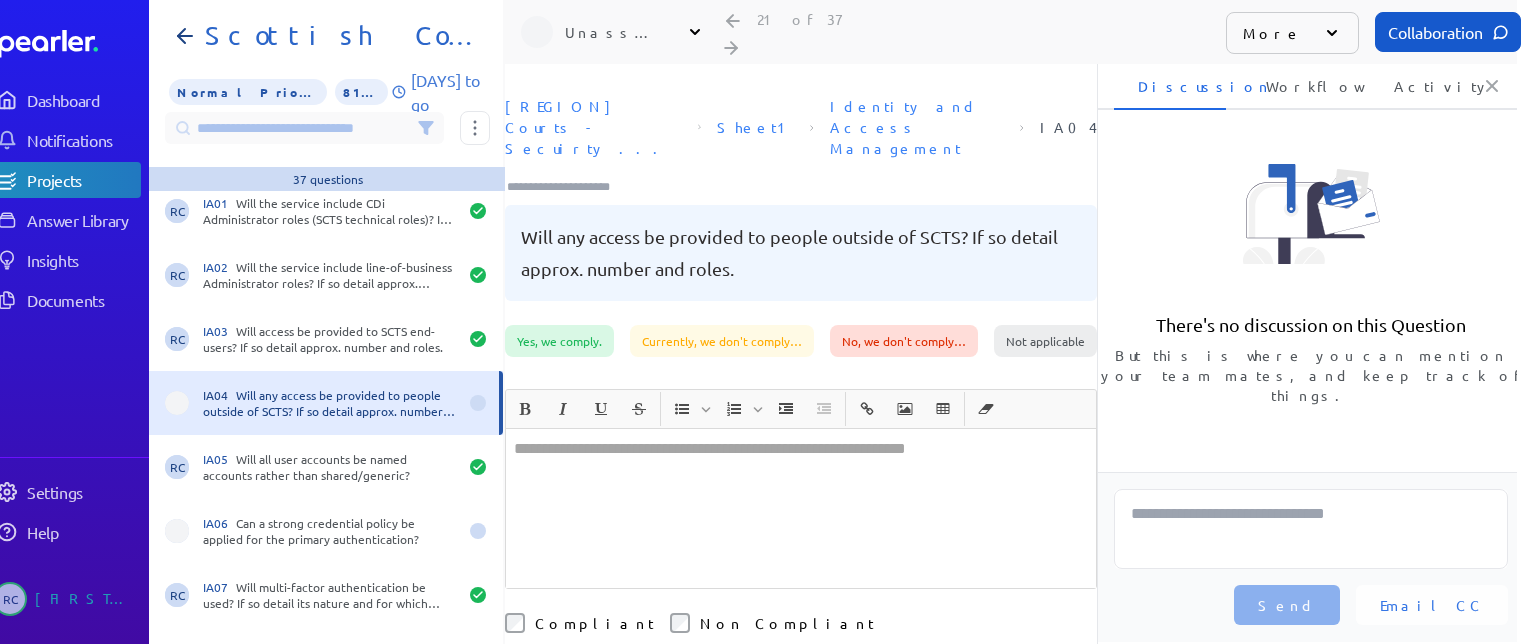 click at bounding box center (801, 508) 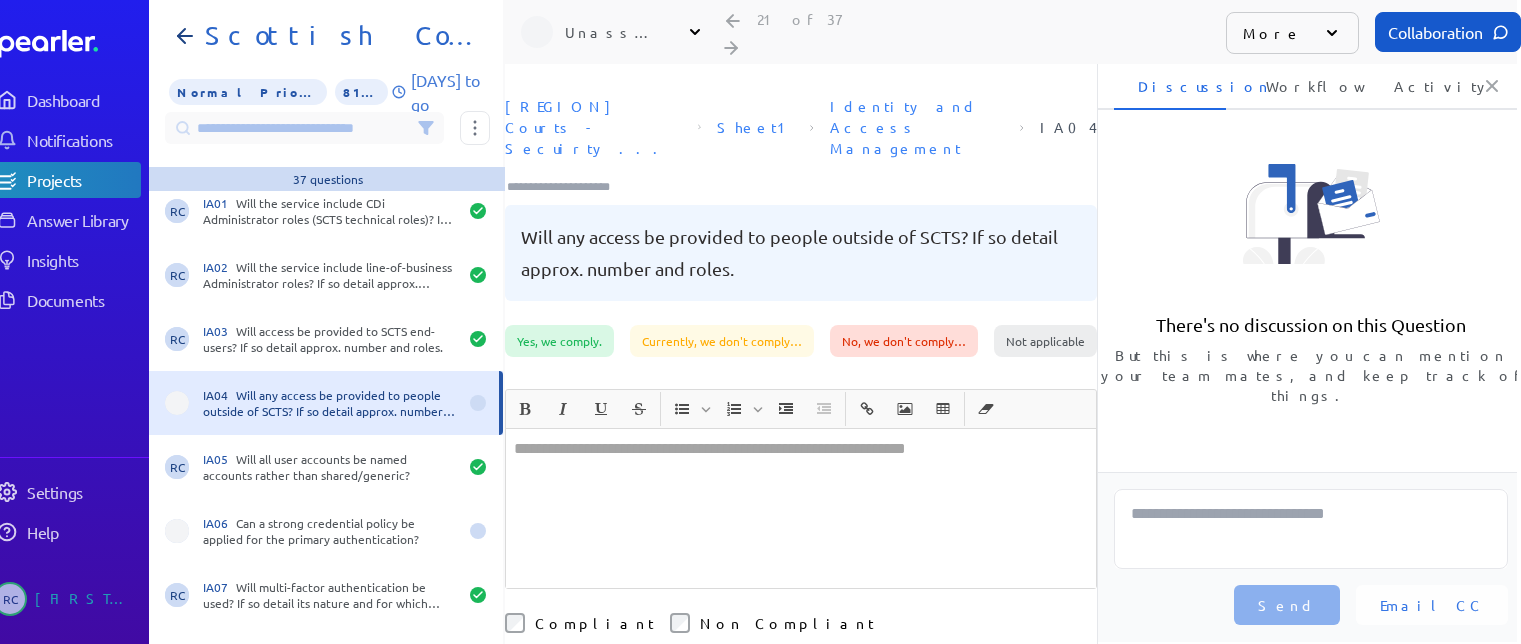 click at bounding box center [801, 508] 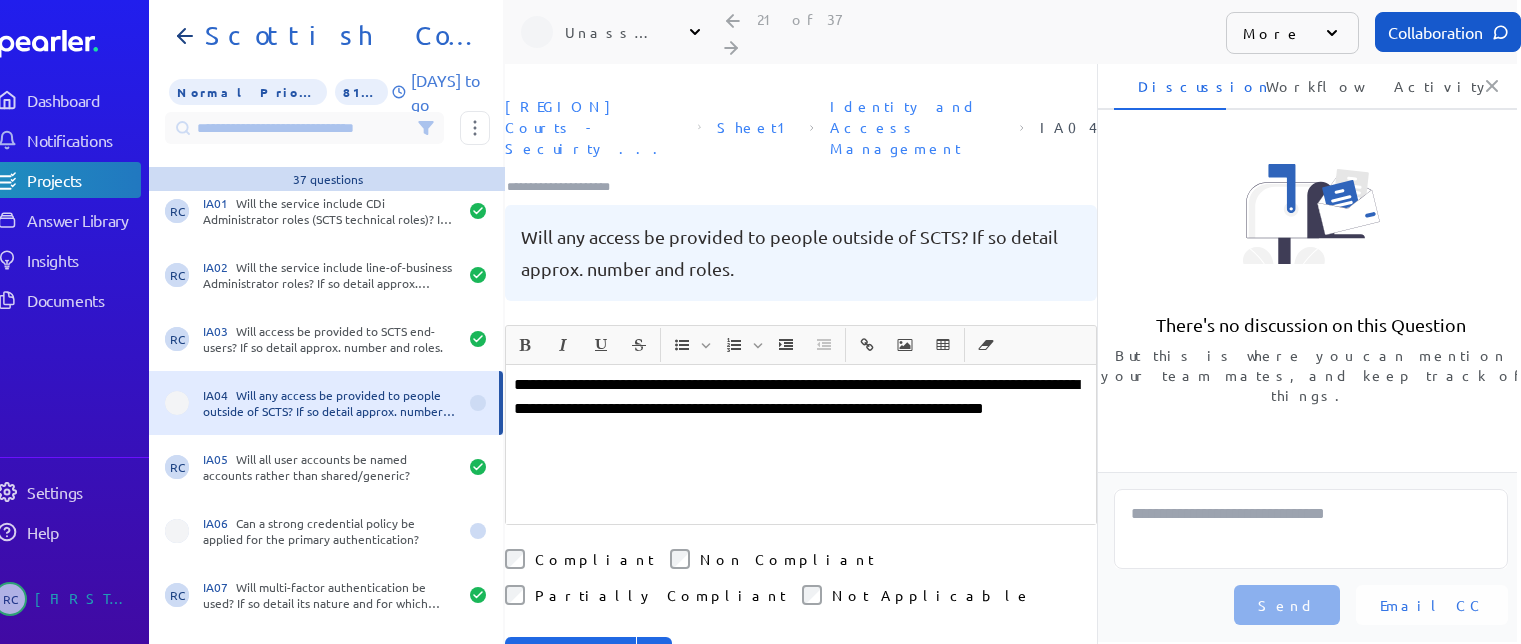 click on "**********" at bounding box center (801, 409) 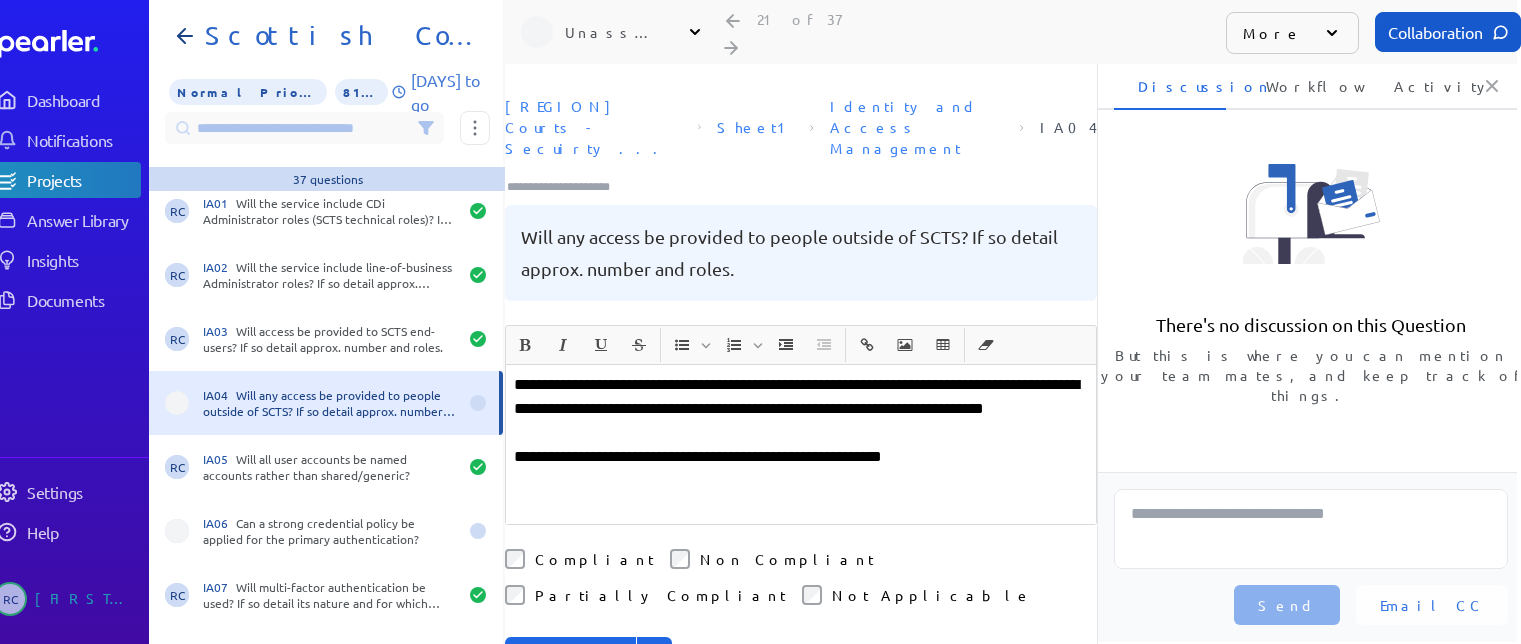 click on "**********" at bounding box center (801, 409) 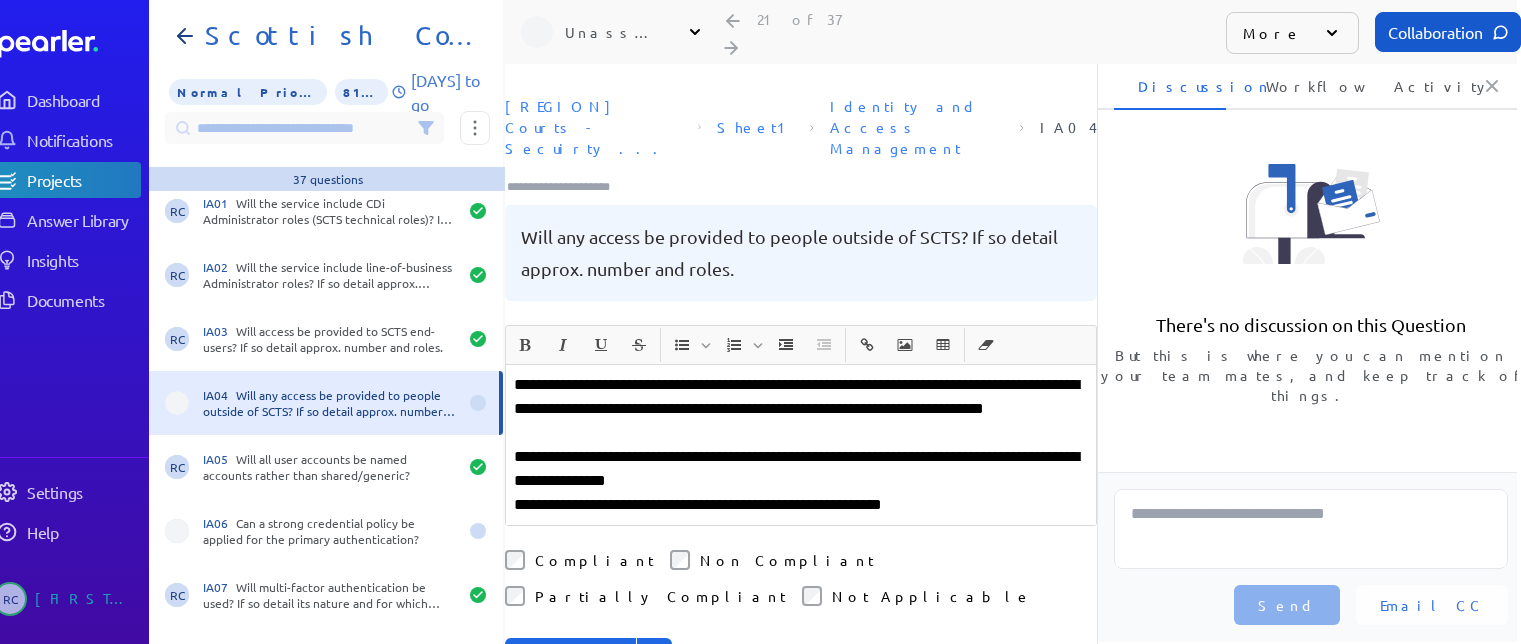 drag, startPoint x: 572, startPoint y: 514, endPoint x: 596, endPoint y: 528, distance: 27.784887 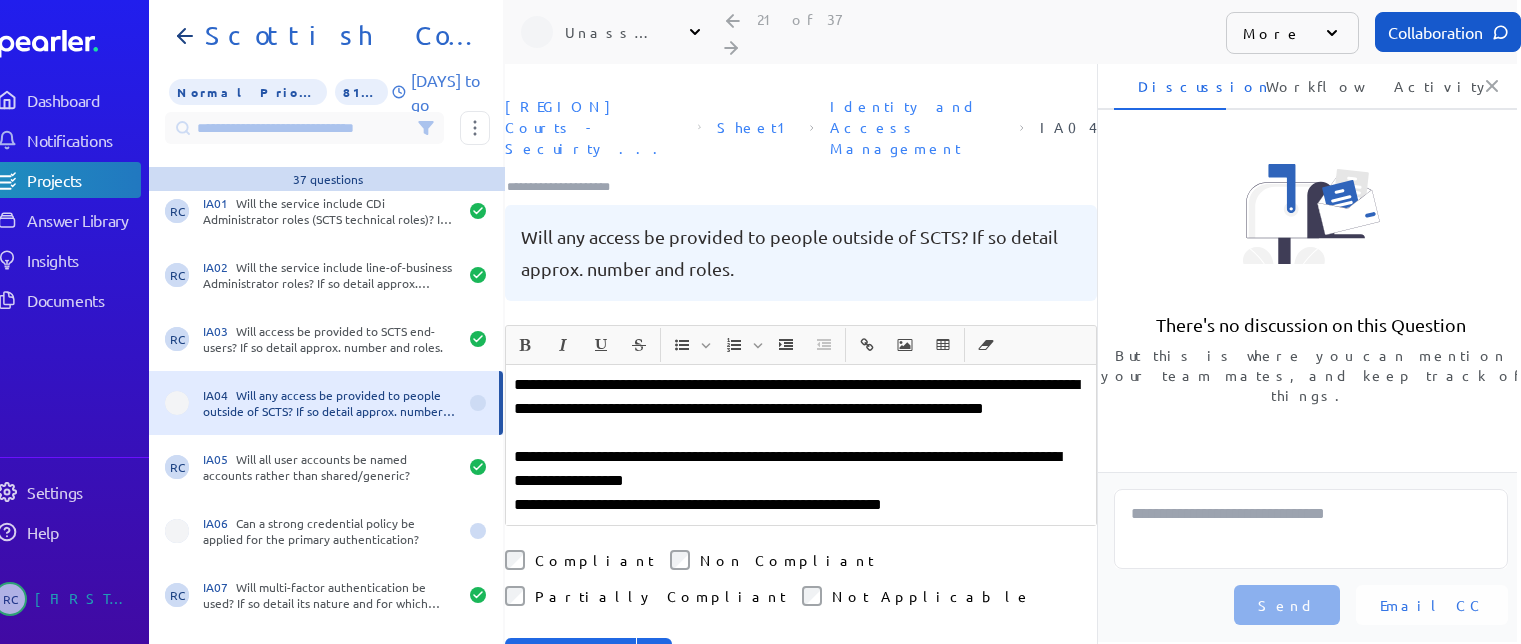 drag, startPoint x: 653, startPoint y: 586, endPoint x: 614, endPoint y: 585, distance: 39.012817 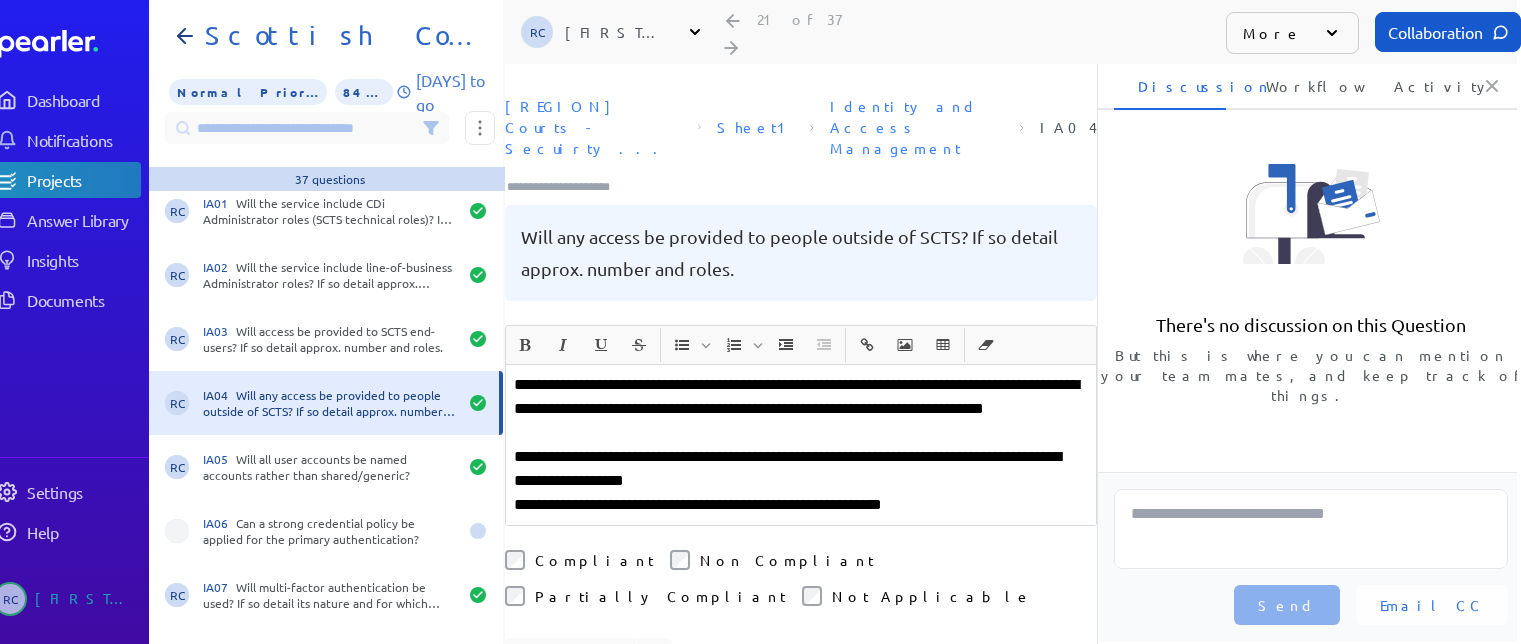 click at bounding box center (567, 187) 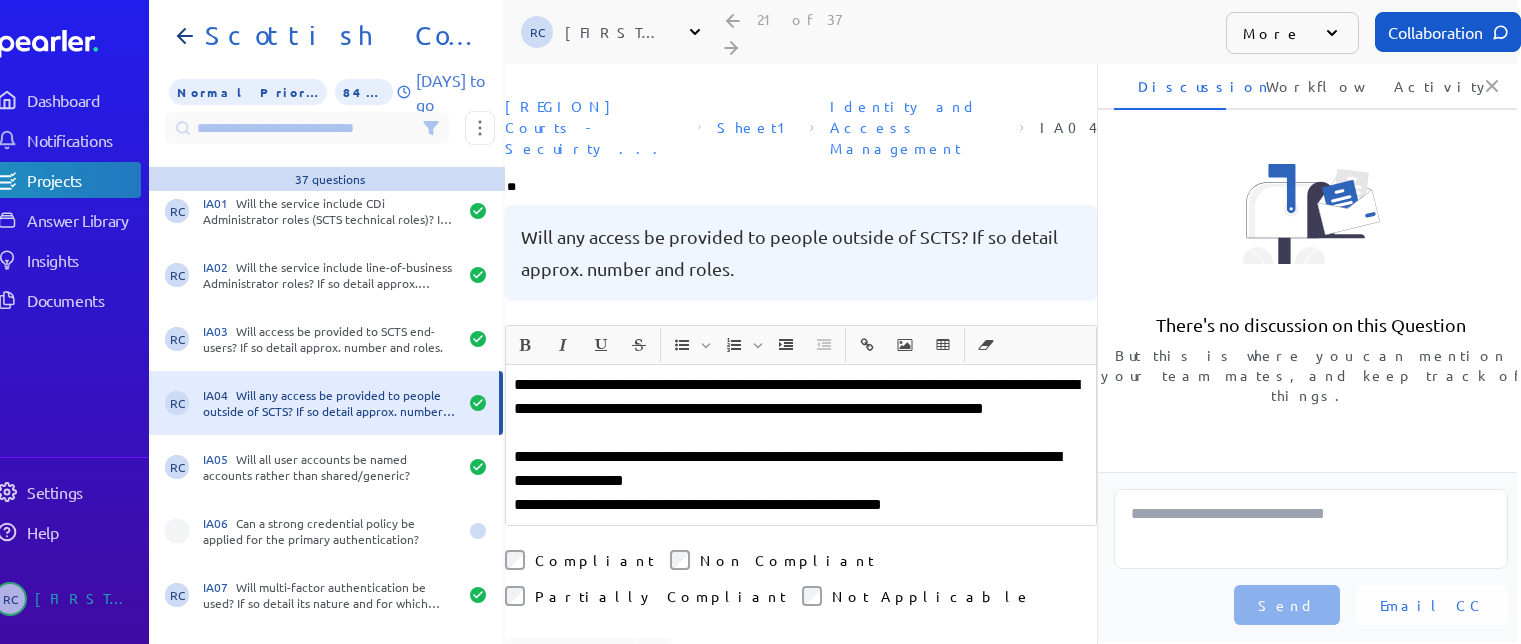 type on "***" 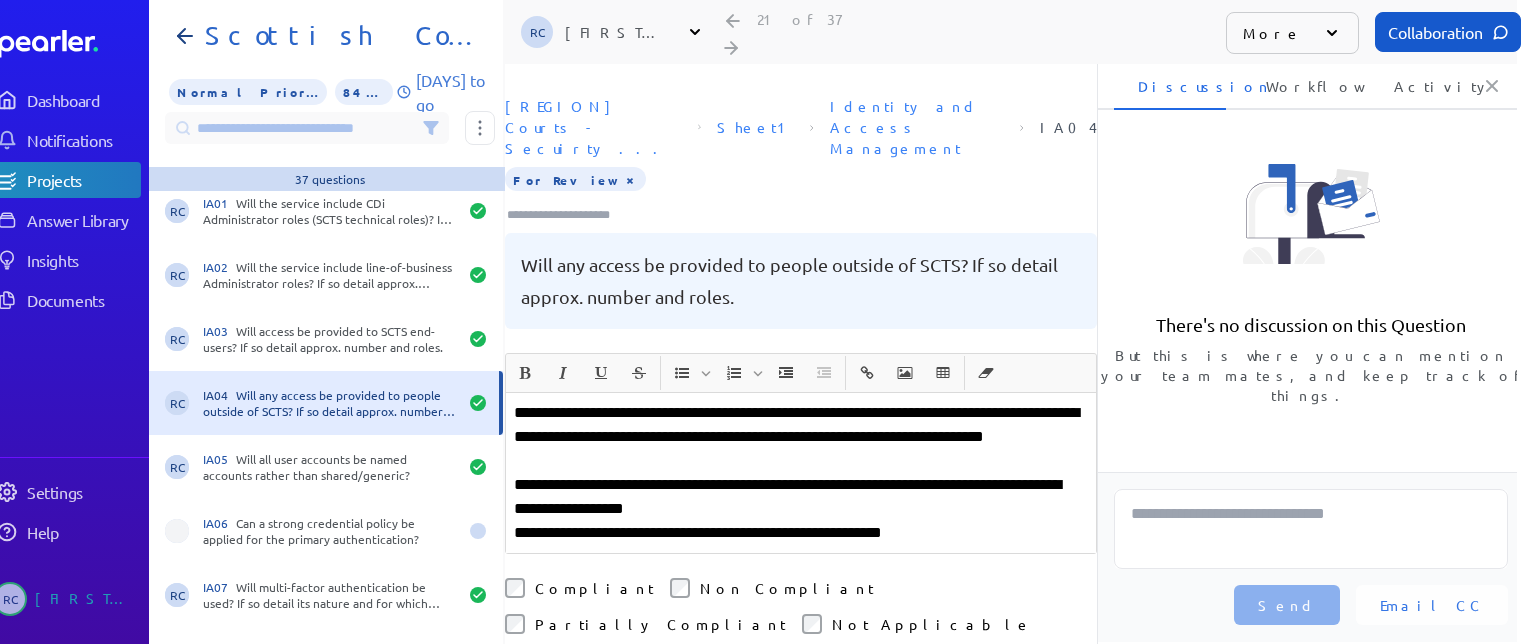 click on "**********" at bounding box center (801, 437) 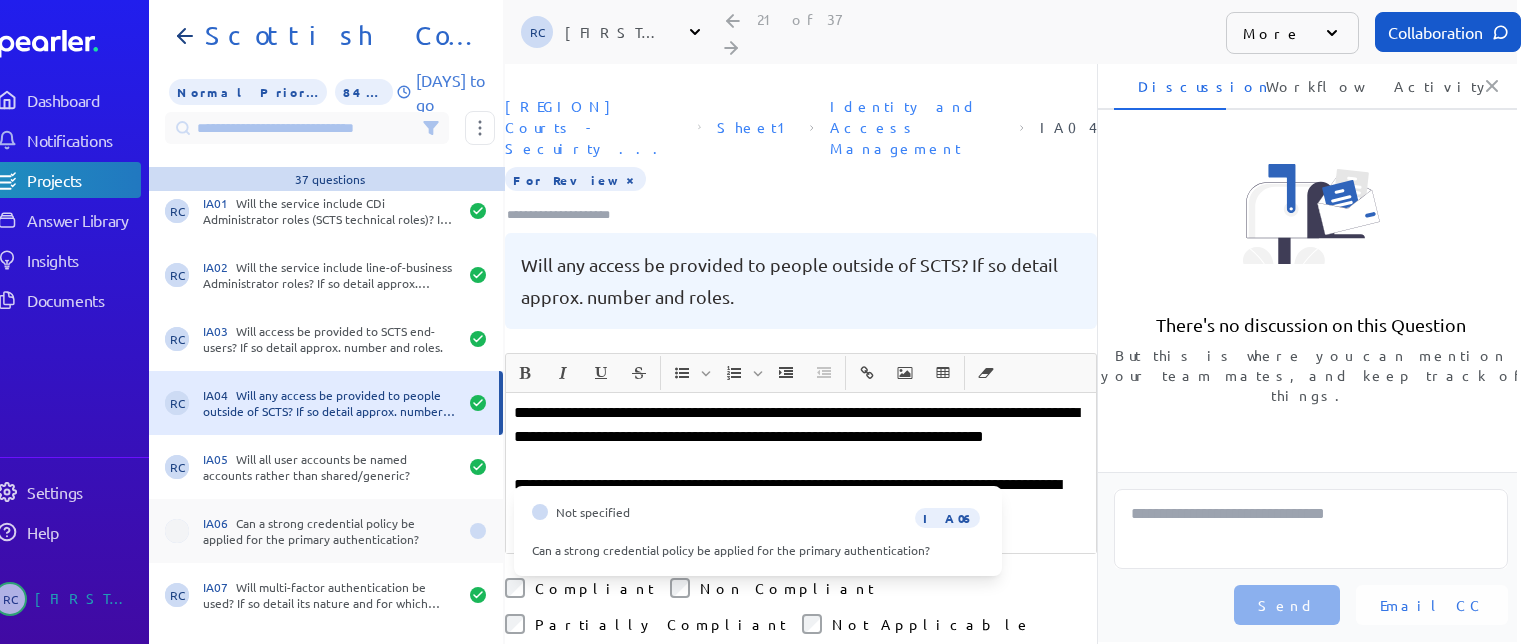 drag, startPoint x: 352, startPoint y: 518, endPoint x: 365, endPoint y: 523, distance: 13.928389 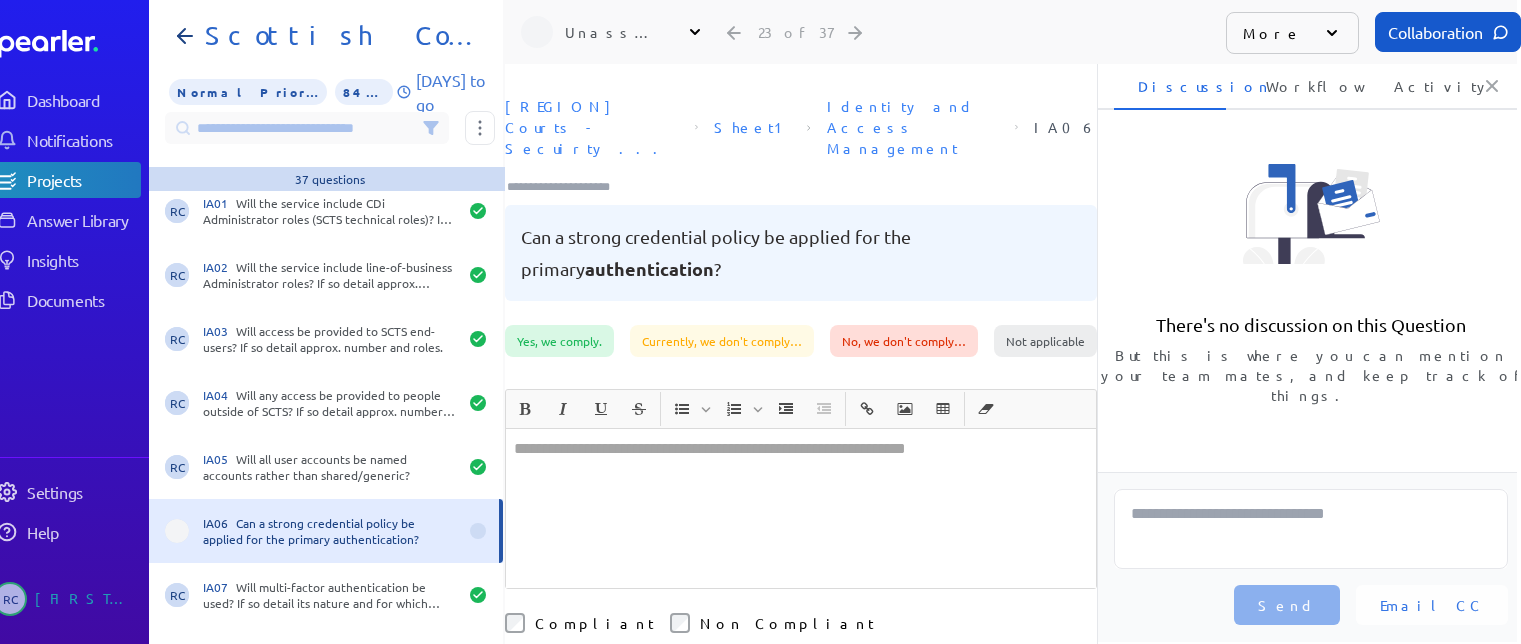 click at bounding box center (801, 508) 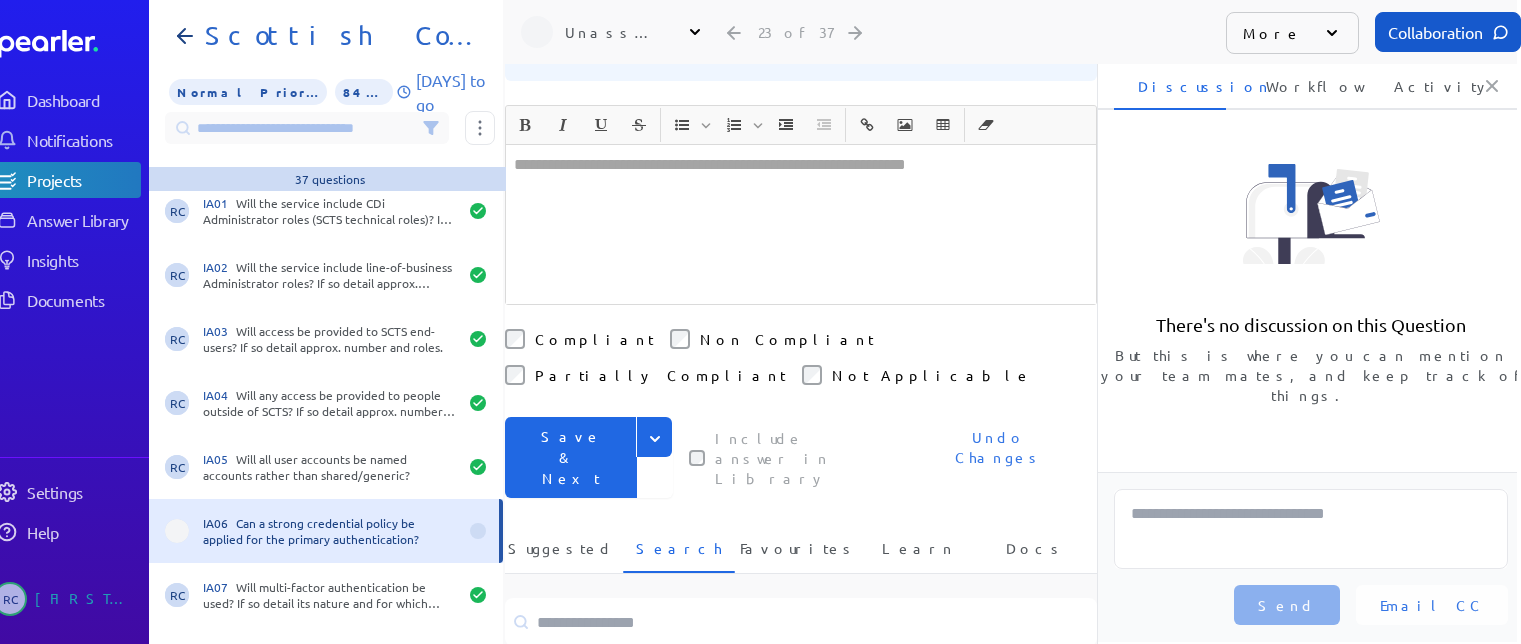 scroll, scrollTop: 300, scrollLeft: 0, axis: vertical 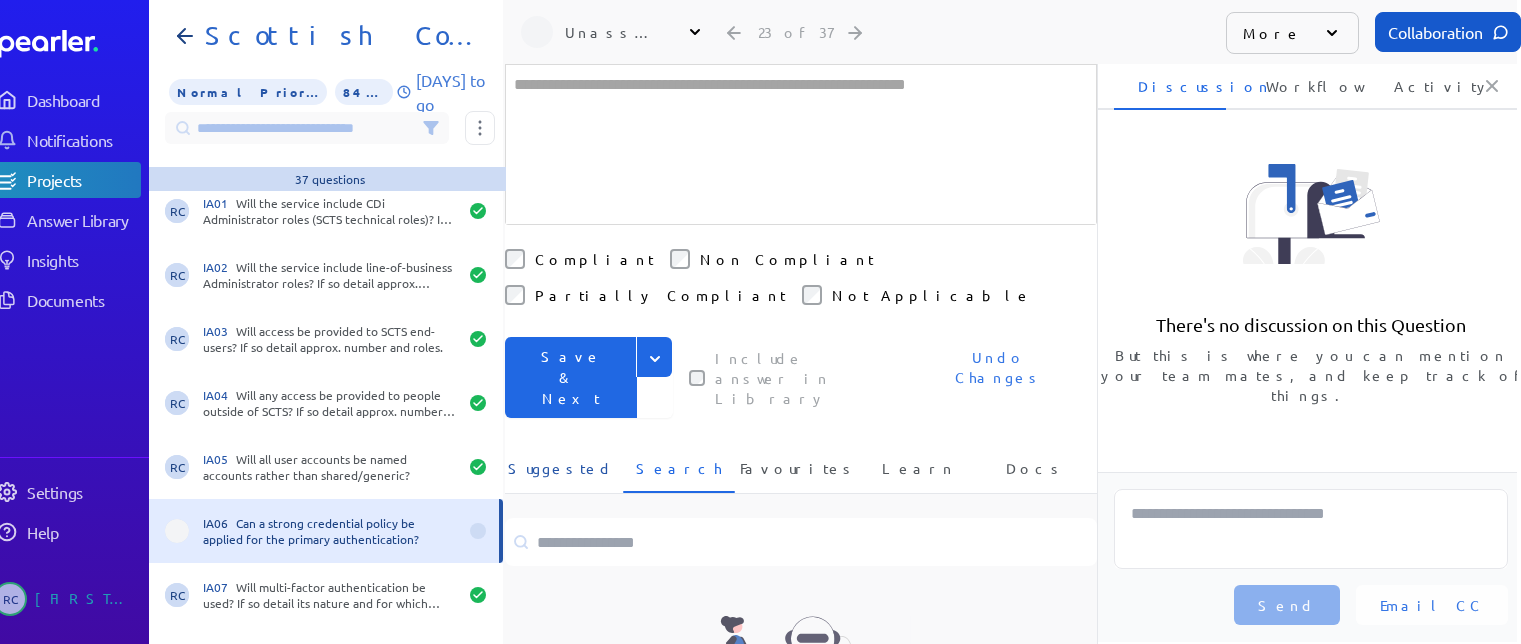 click on "Suggested" at bounding box center (561, 474) 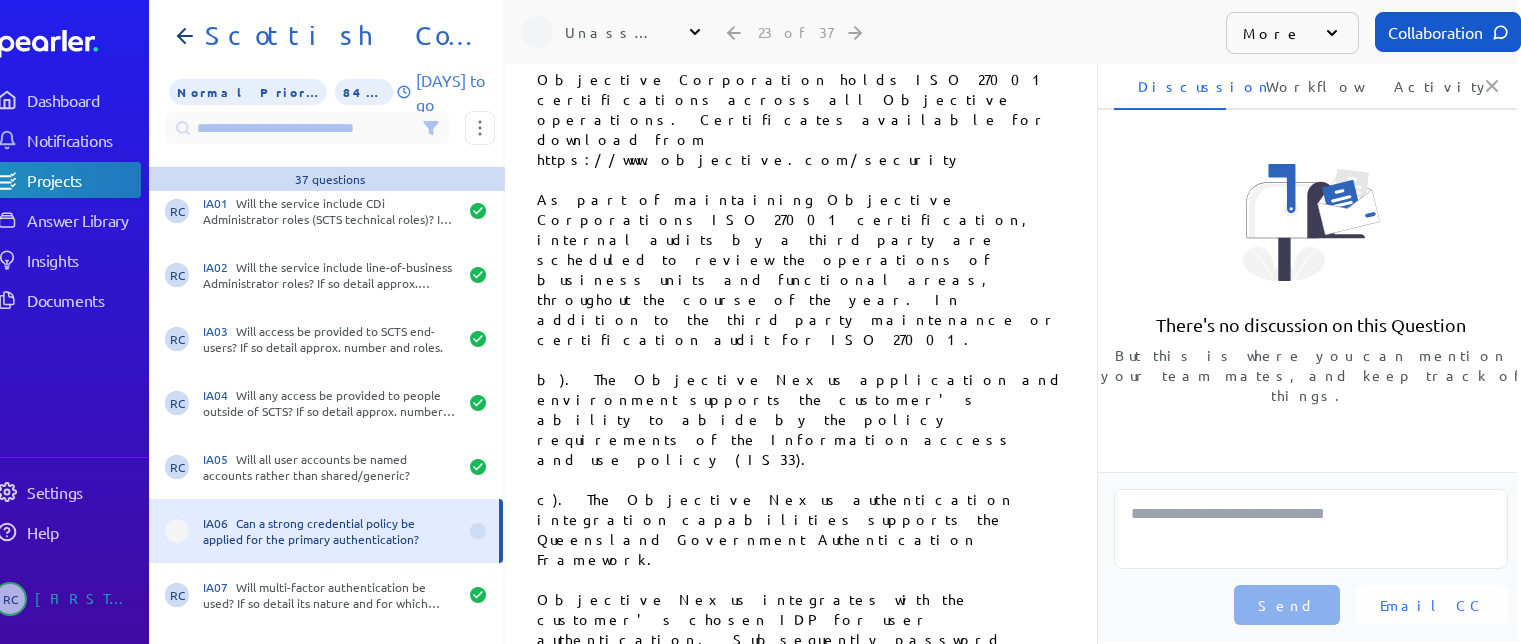 scroll, scrollTop: 900, scrollLeft: 0, axis: vertical 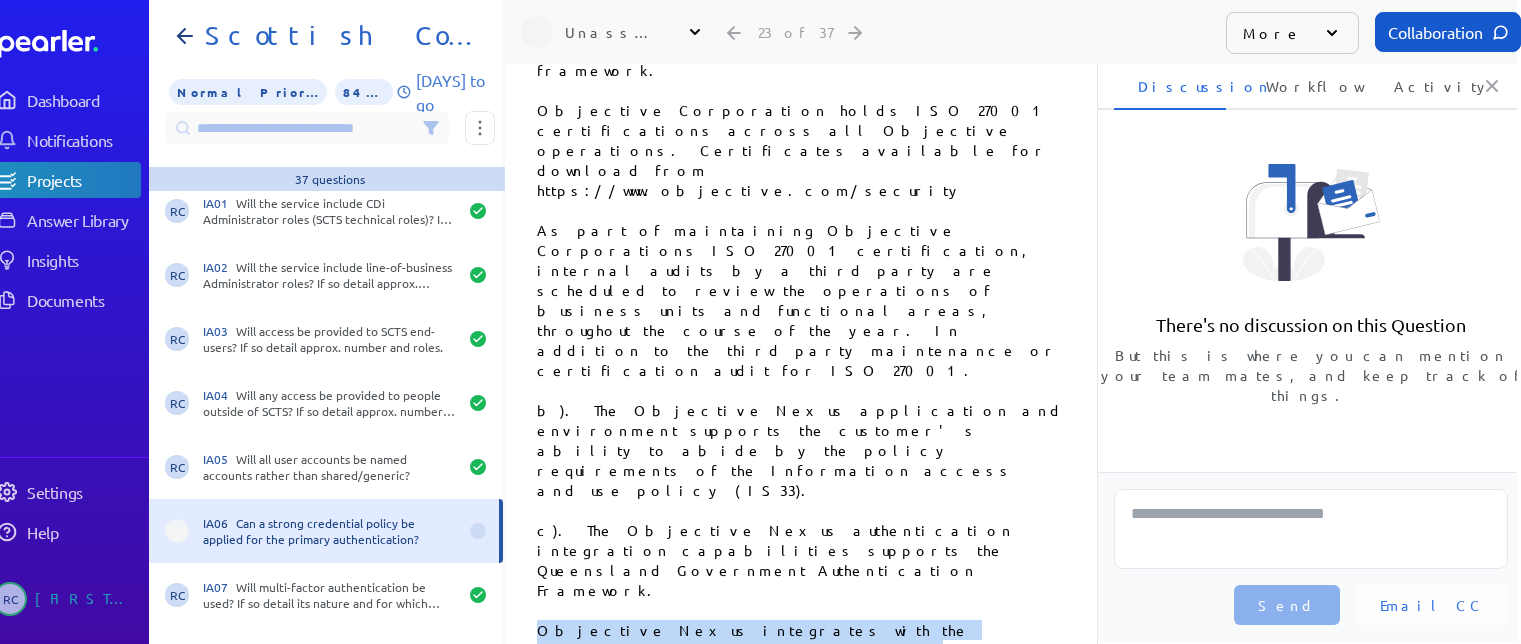drag, startPoint x: 536, startPoint y: 269, endPoint x: 1042, endPoint y: 310, distance: 507.65836 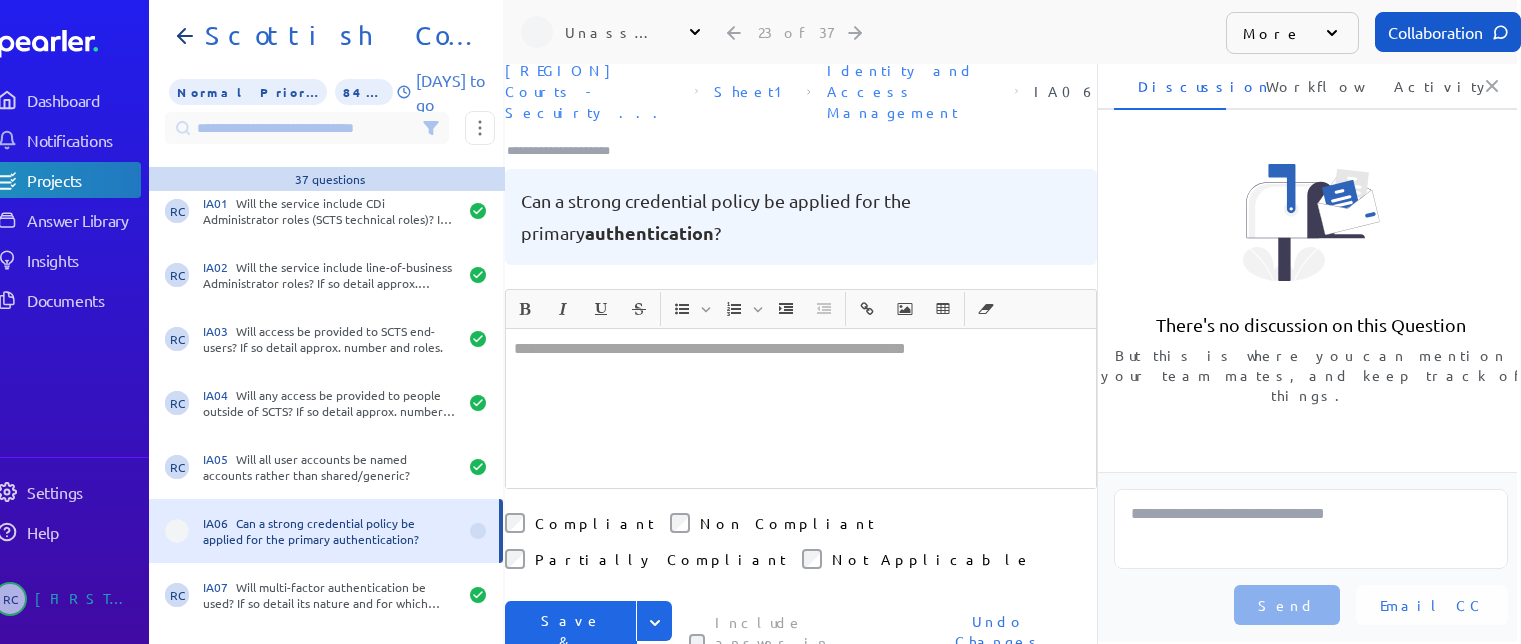 scroll, scrollTop: 0, scrollLeft: 0, axis: both 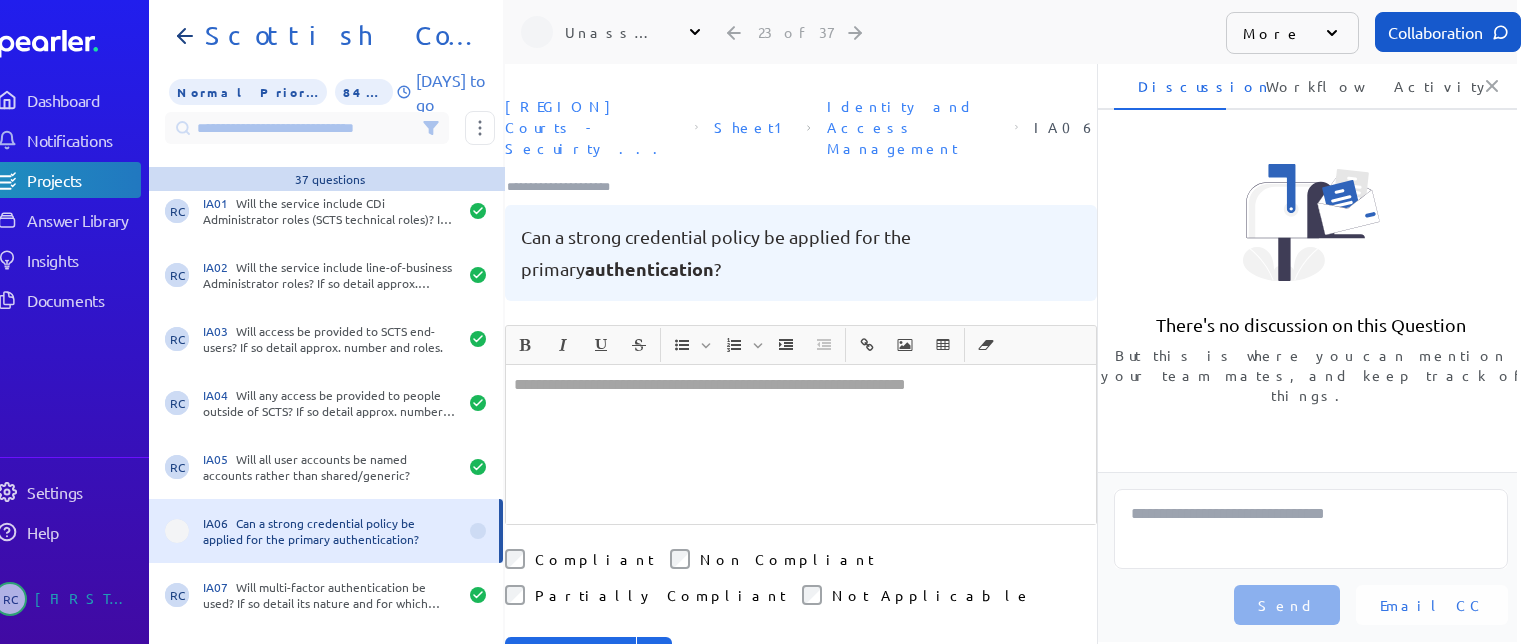 drag, startPoint x: 646, startPoint y: 362, endPoint x: 650, endPoint y: 351, distance: 11.7046995 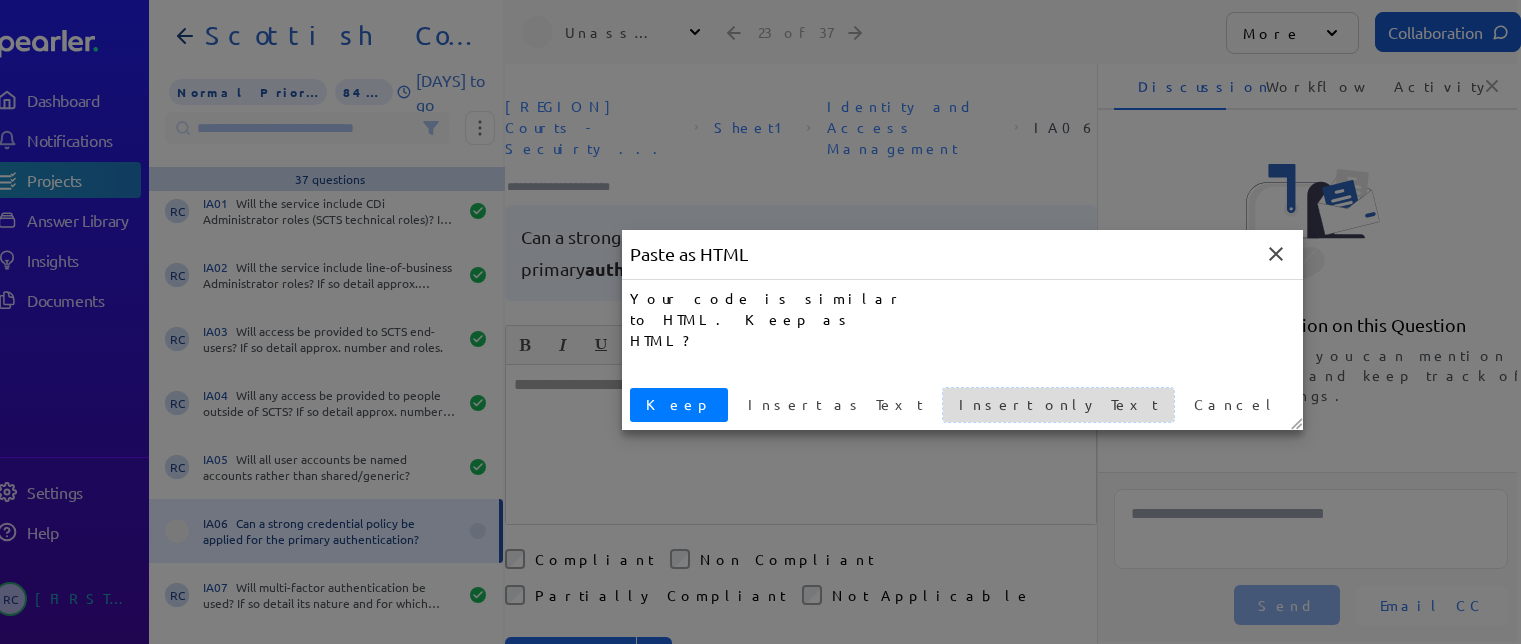 click on "Insert only Text" at bounding box center (1058, 404) 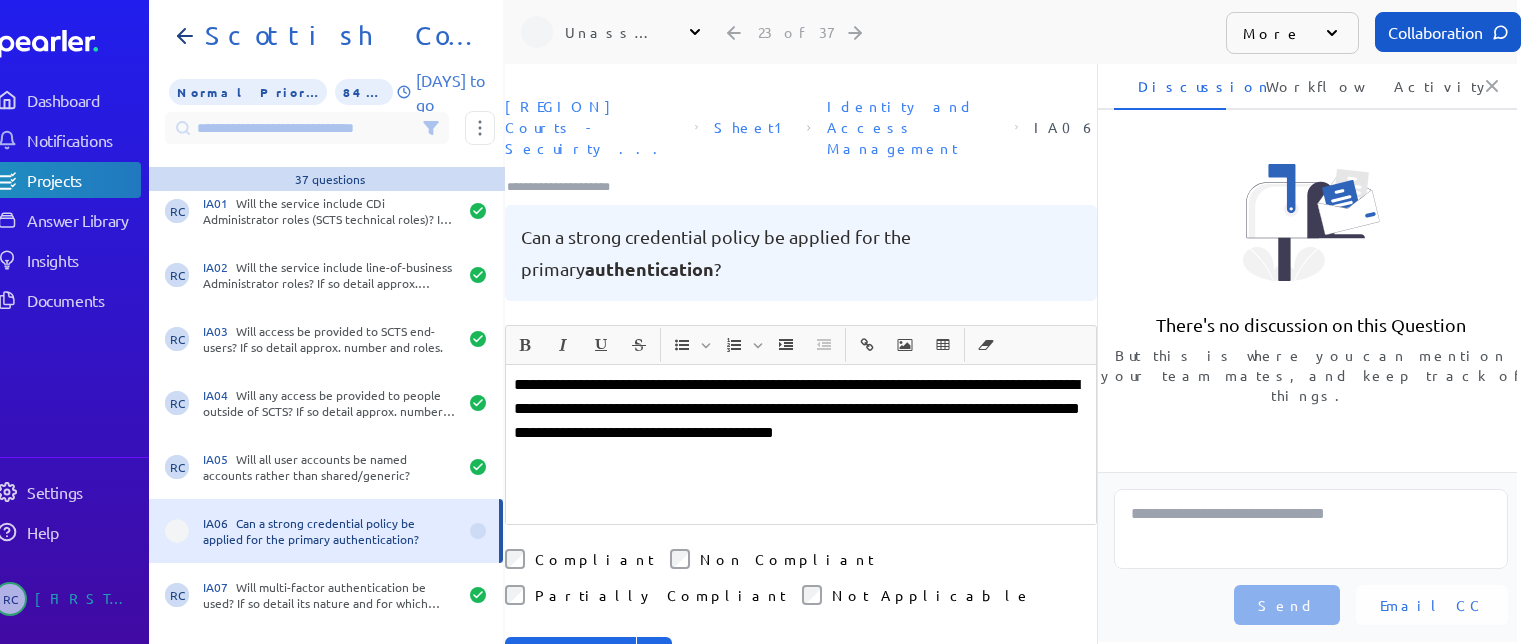 click on "Compliant" at bounding box center (594, 559) 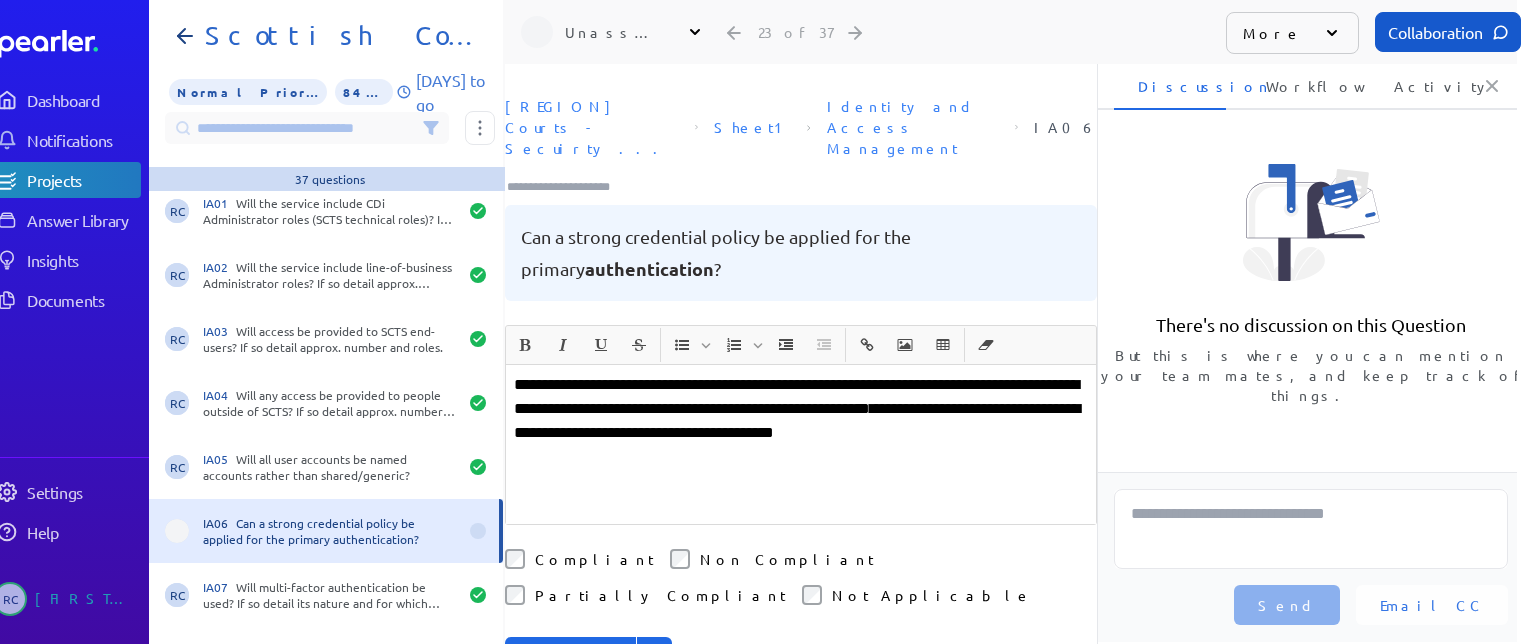 click 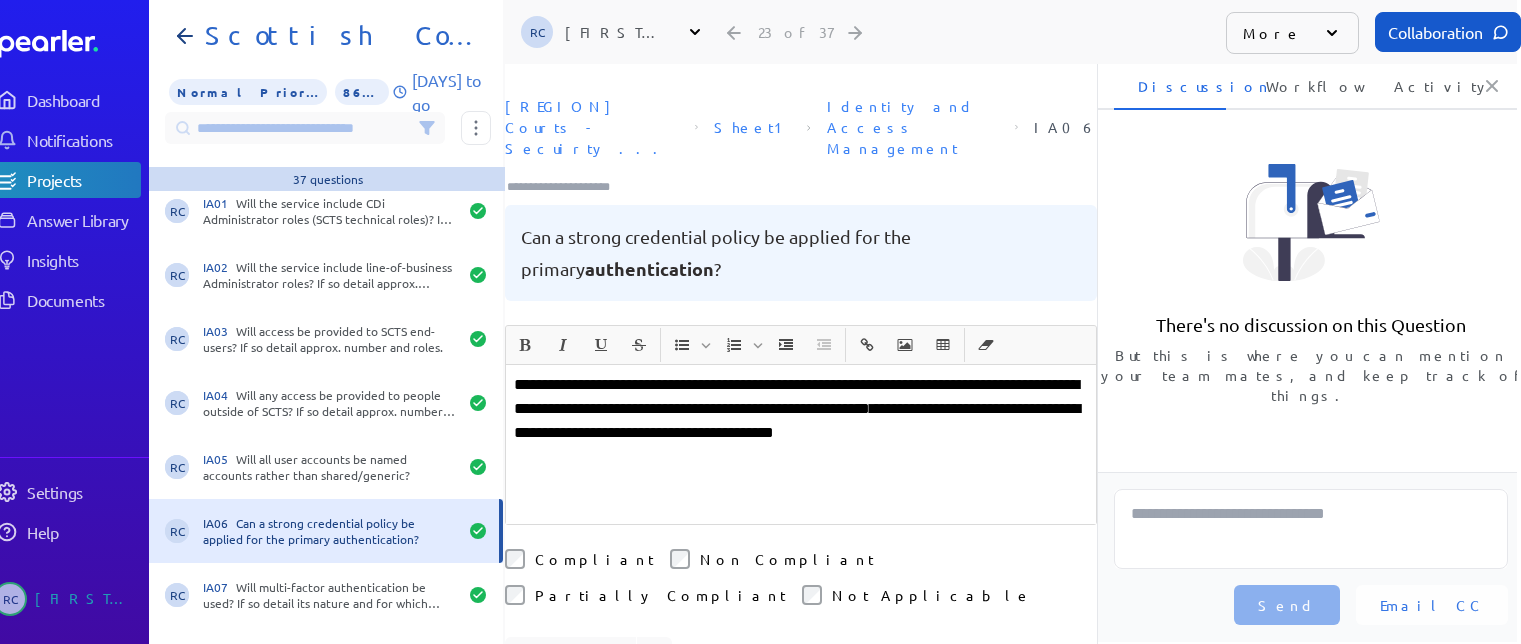 click on "**********" at bounding box center (801, 444) 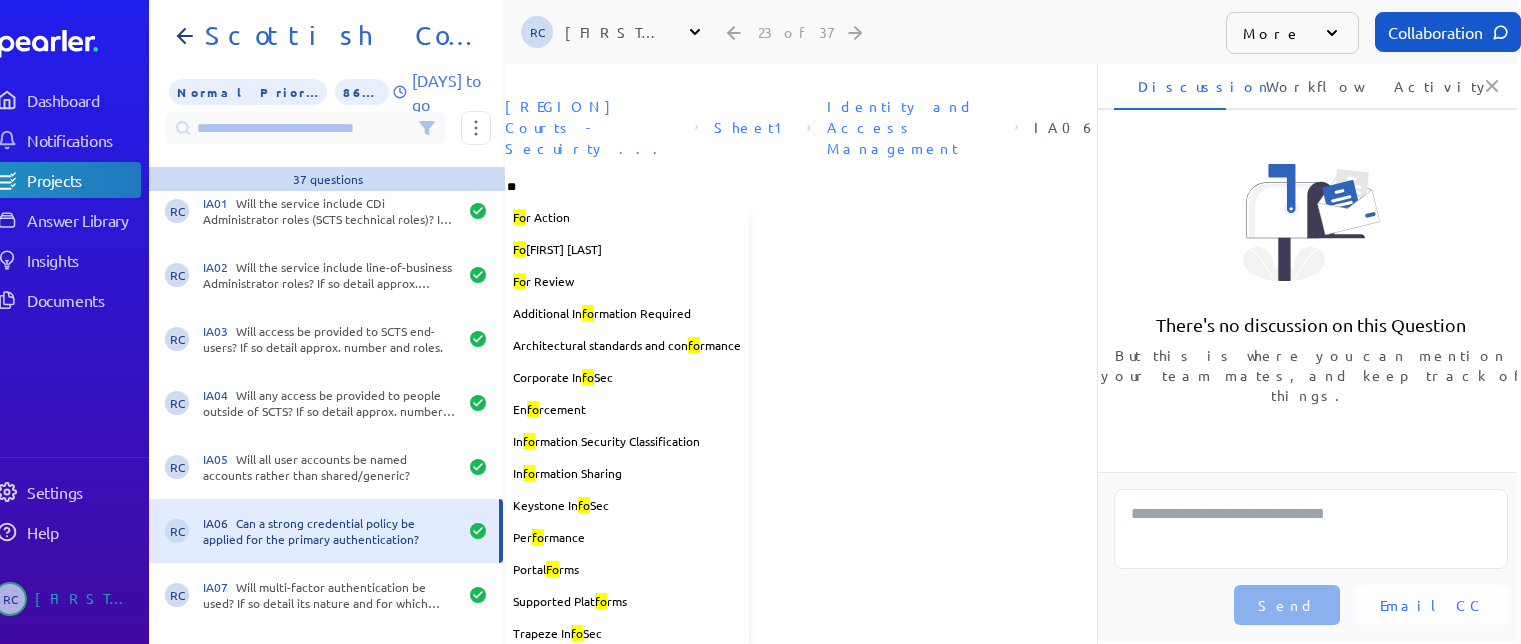 type on "***" 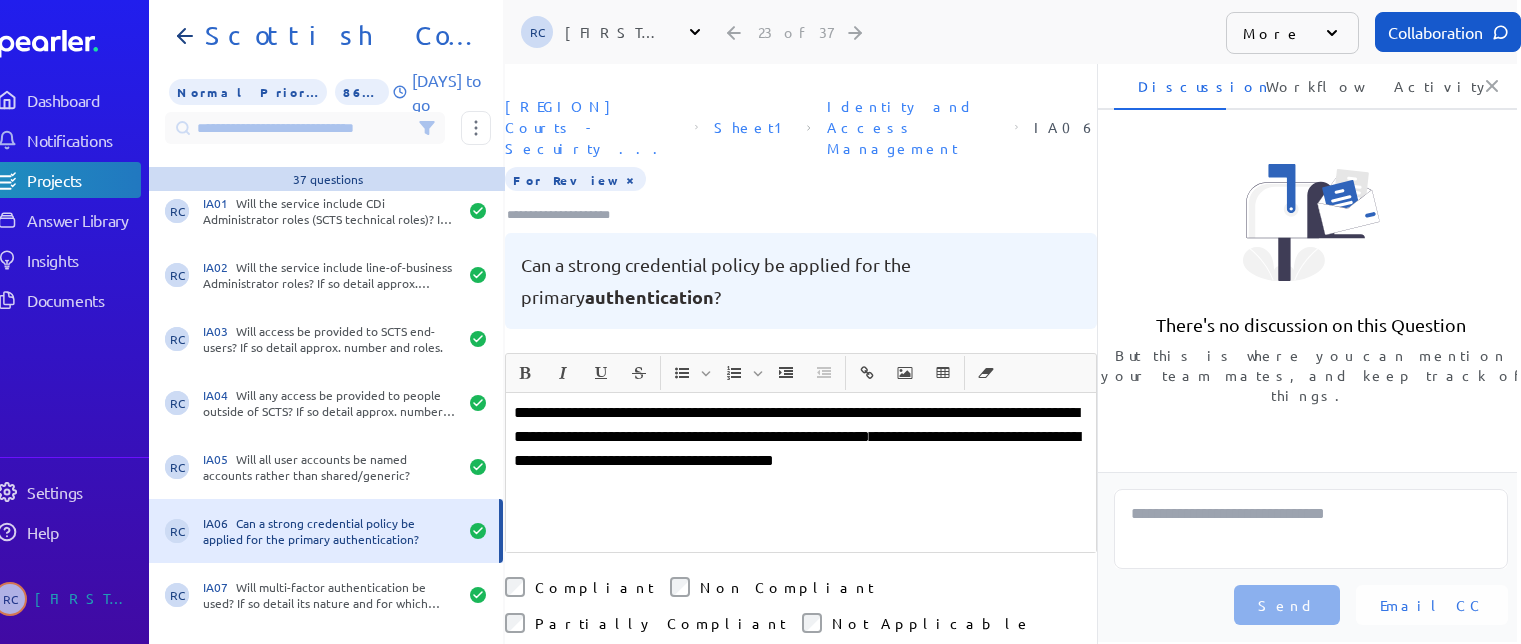 click on "**********" at bounding box center [801, 449] 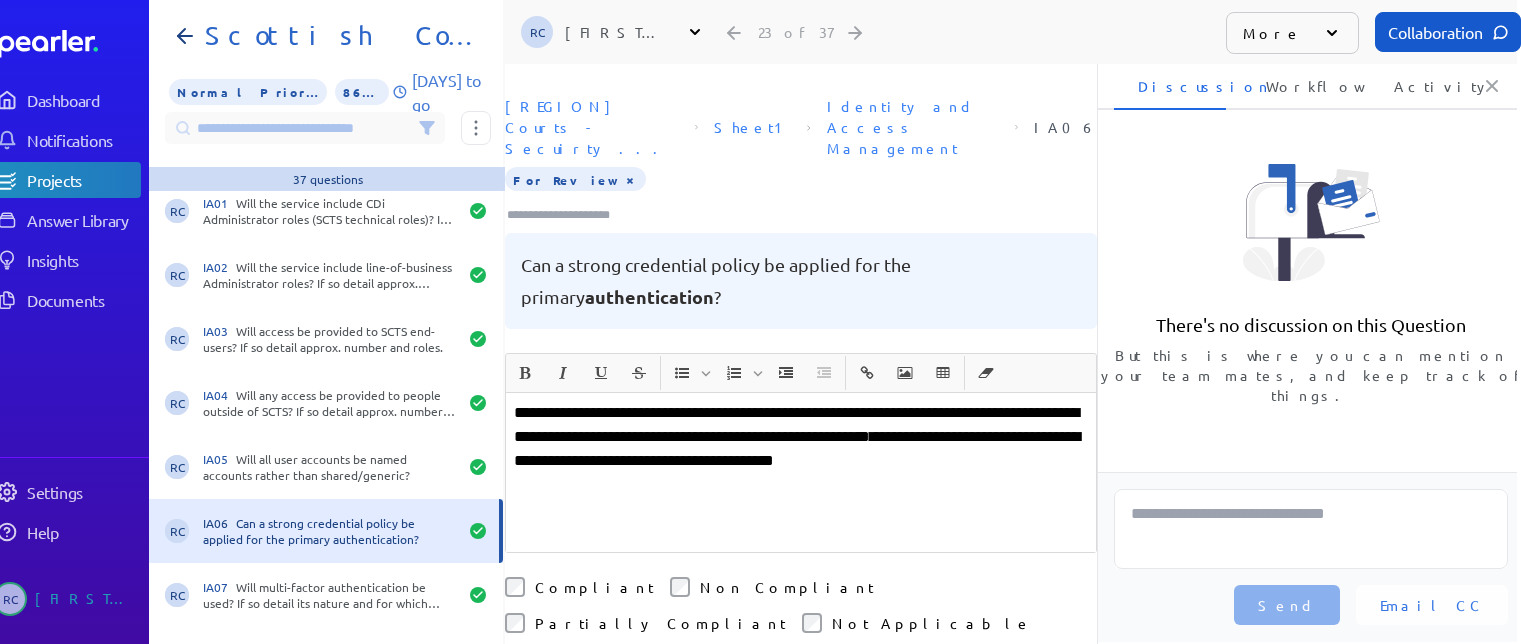 click on "**********" at bounding box center (801, 449) 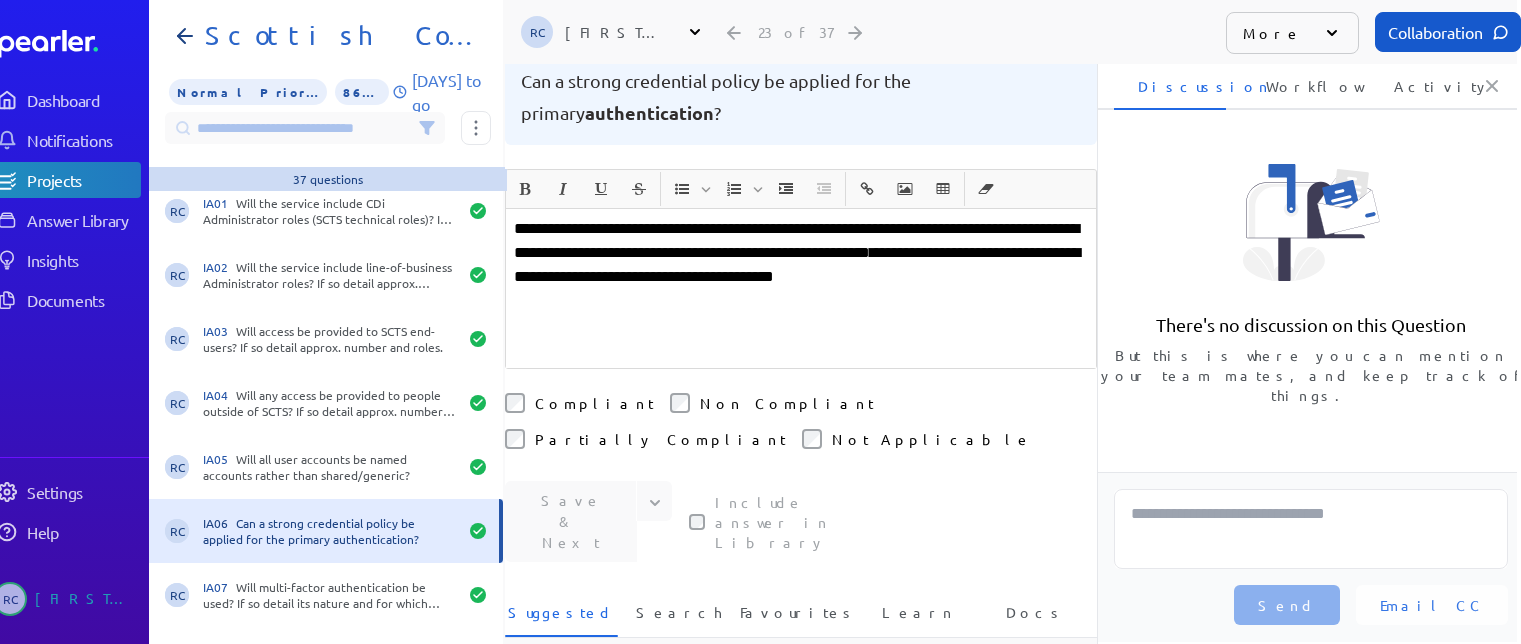scroll, scrollTop: 200, scrollLeft: 0, axis: vertical 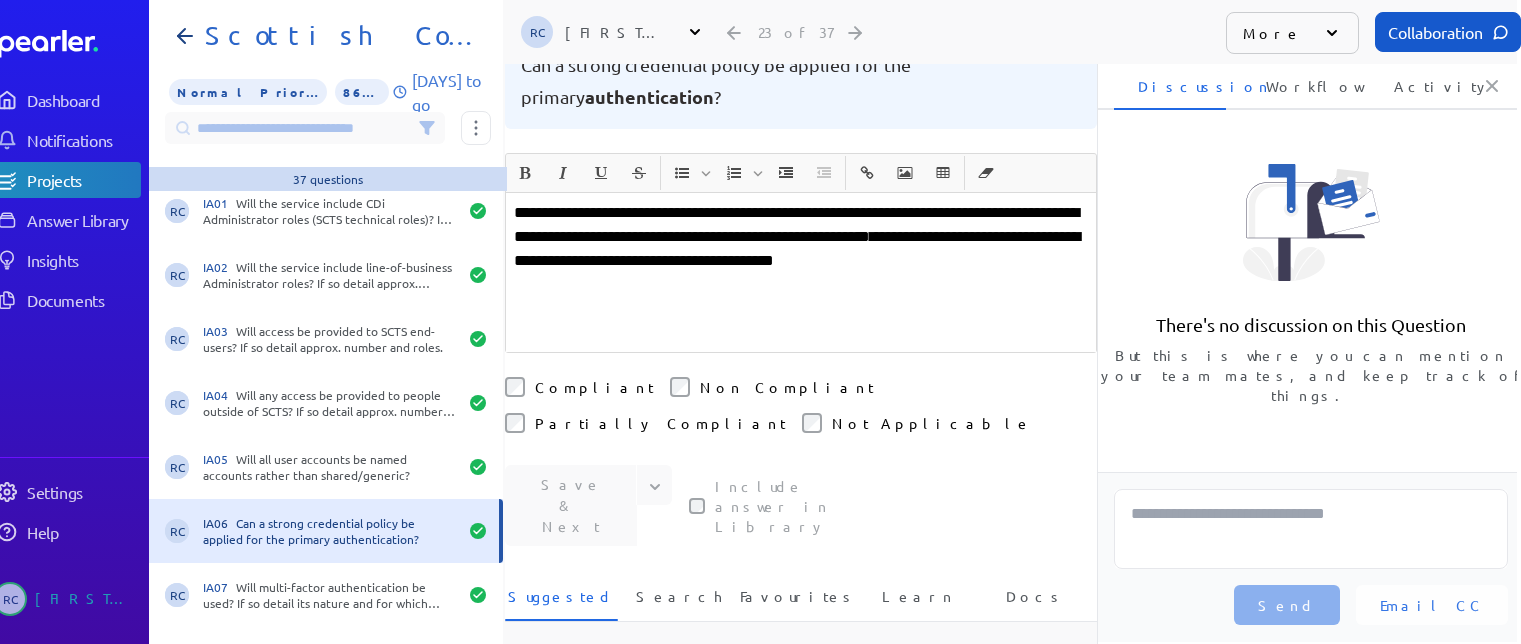 click on "**********" at bounding box center (801, 249) 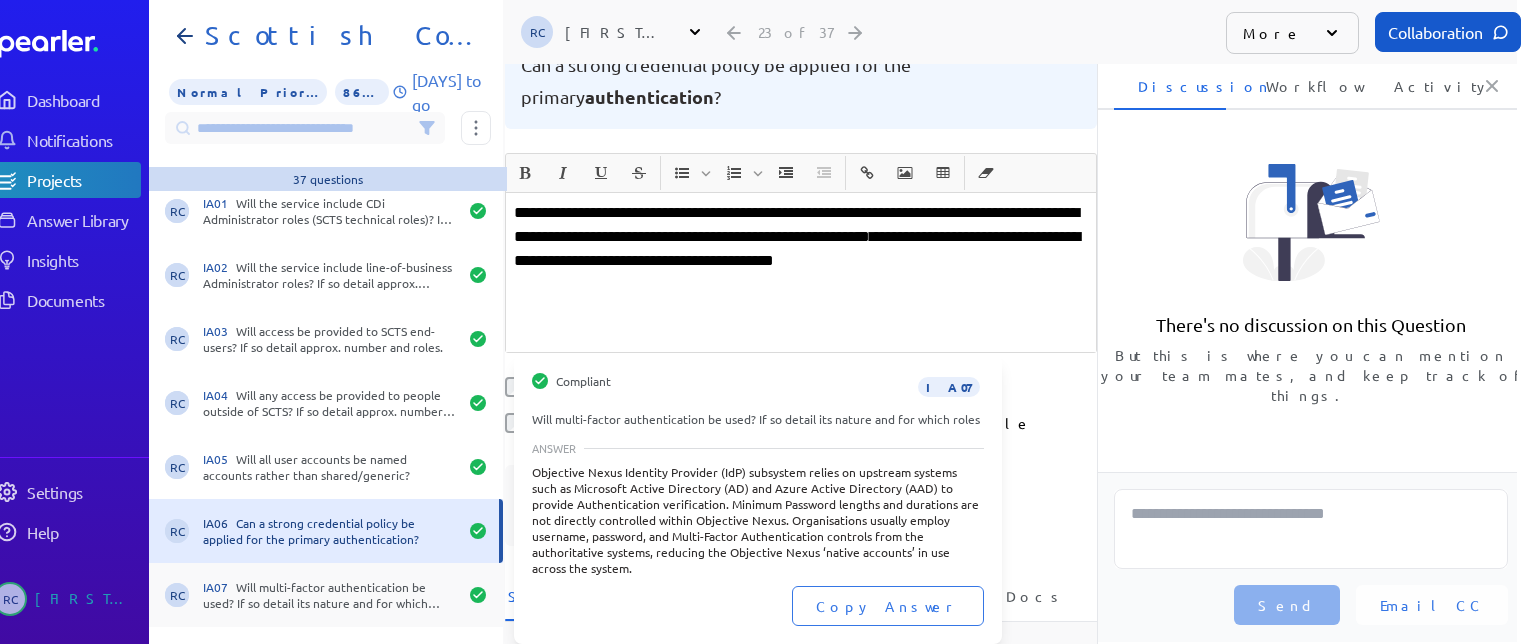 click on "IA07 Will multi-factor authentication be used? If so detail its nature and for which roles" at bounding box center (330, 595) 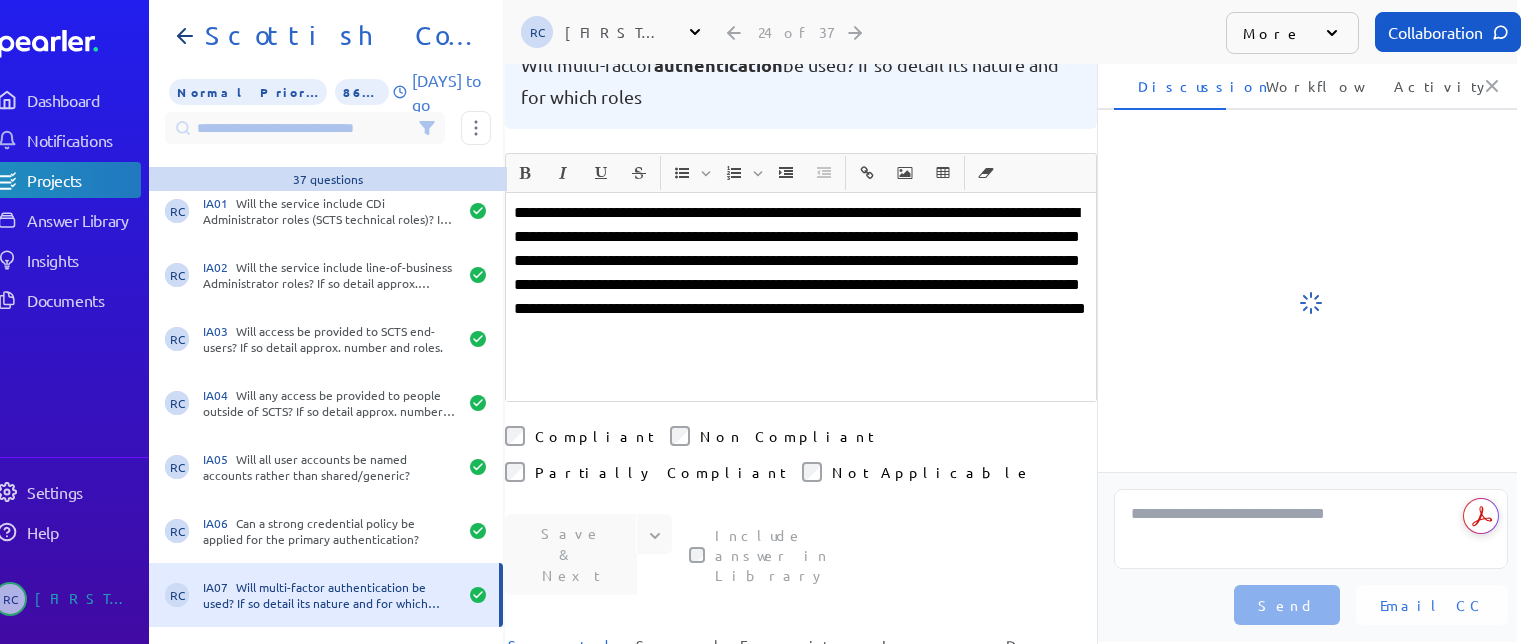scroll, scrollTop: 200, scrollLeft: 0, axis: vertical 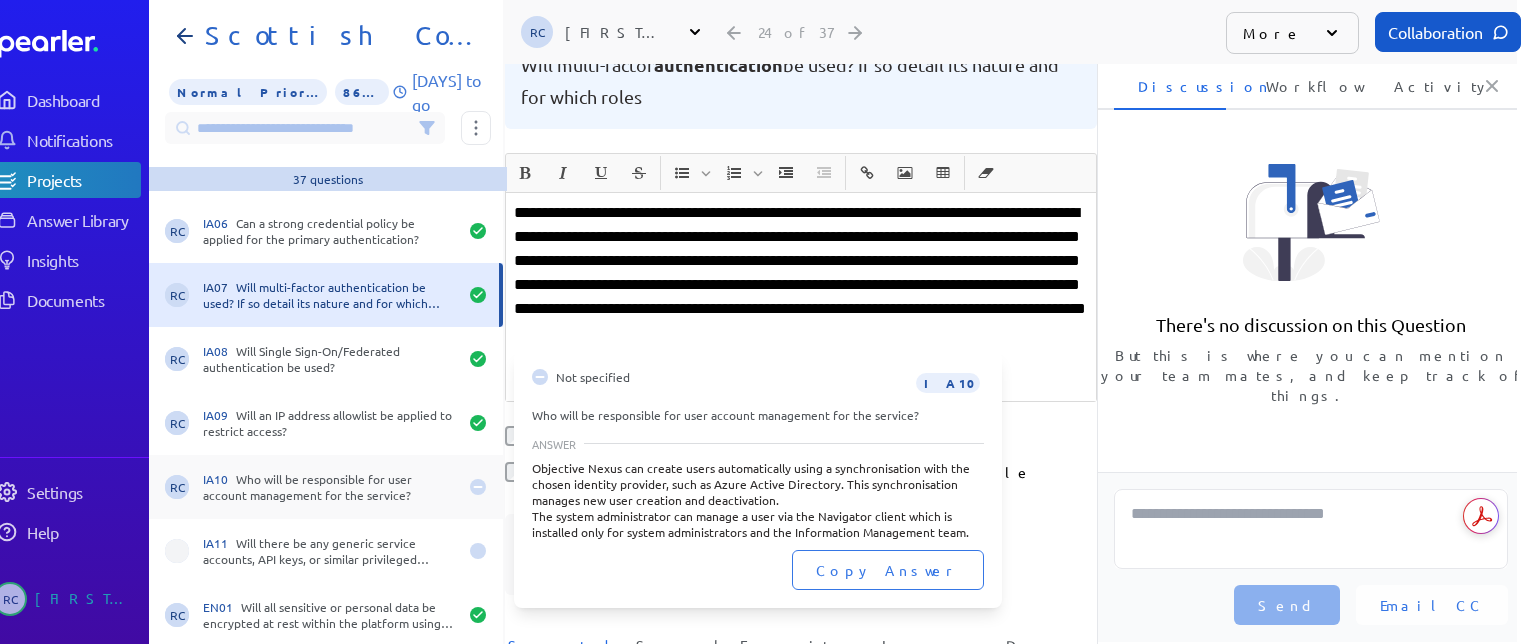 click on "IA10 Who will be responsible for user account management for the service?" at bounding box center (330, 487) 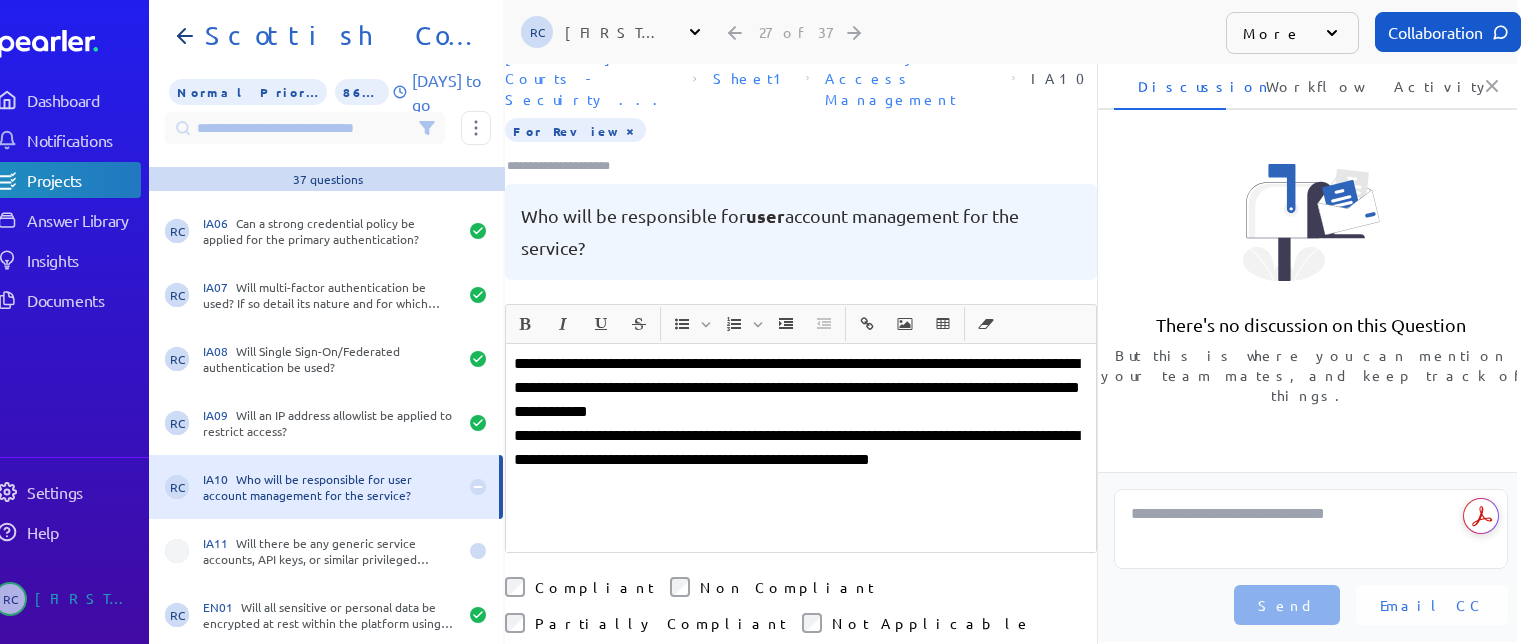 scroll, scrollTop: 0, scrollLeft: 0, axis: both 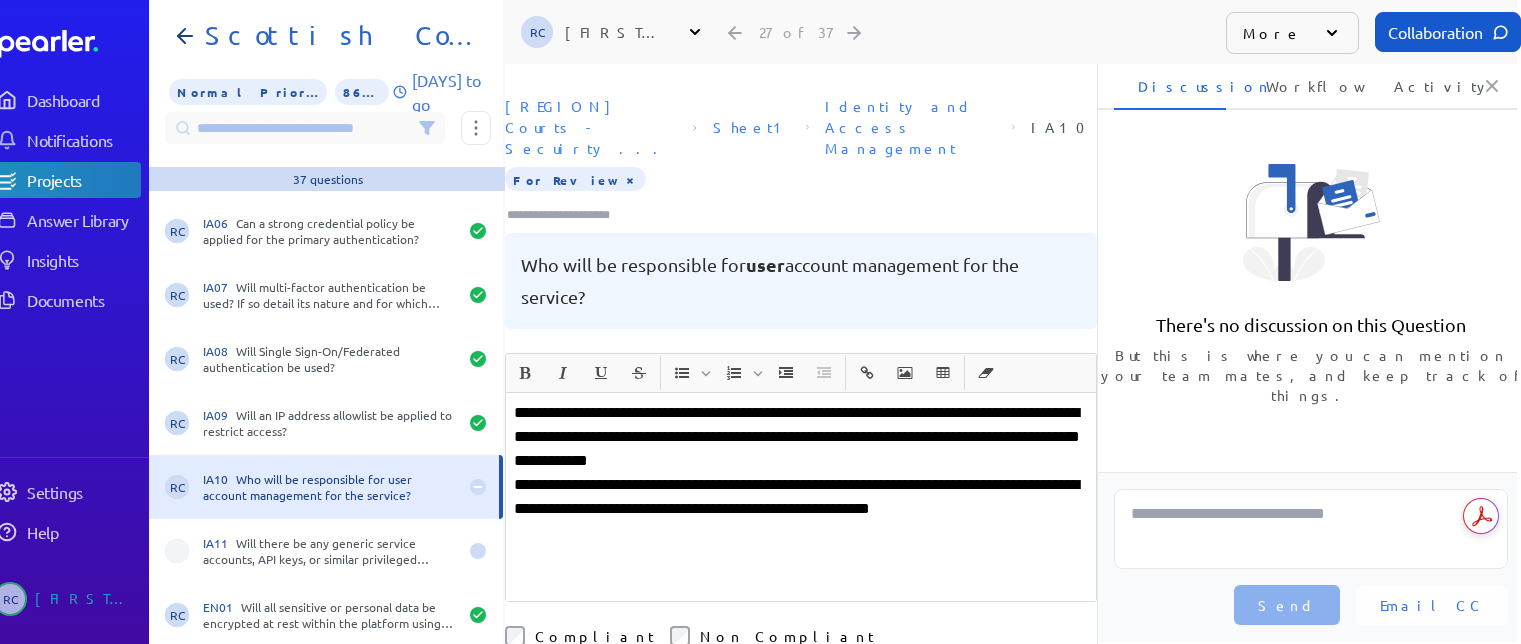drag, startPoint x: 943, startPoint y: 395, endPoint x: 953, endPoint y: 401, distance: 11.661903 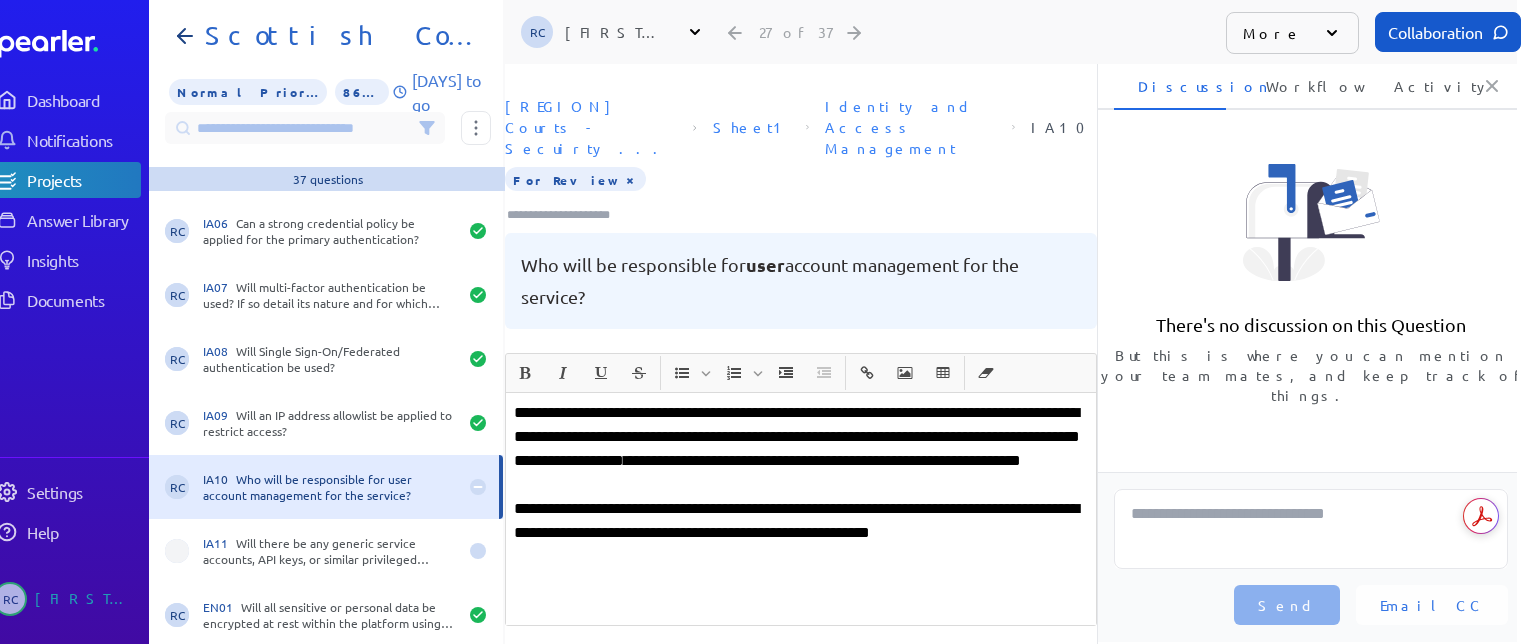 click on "**********" at bounding box center (801, 449) 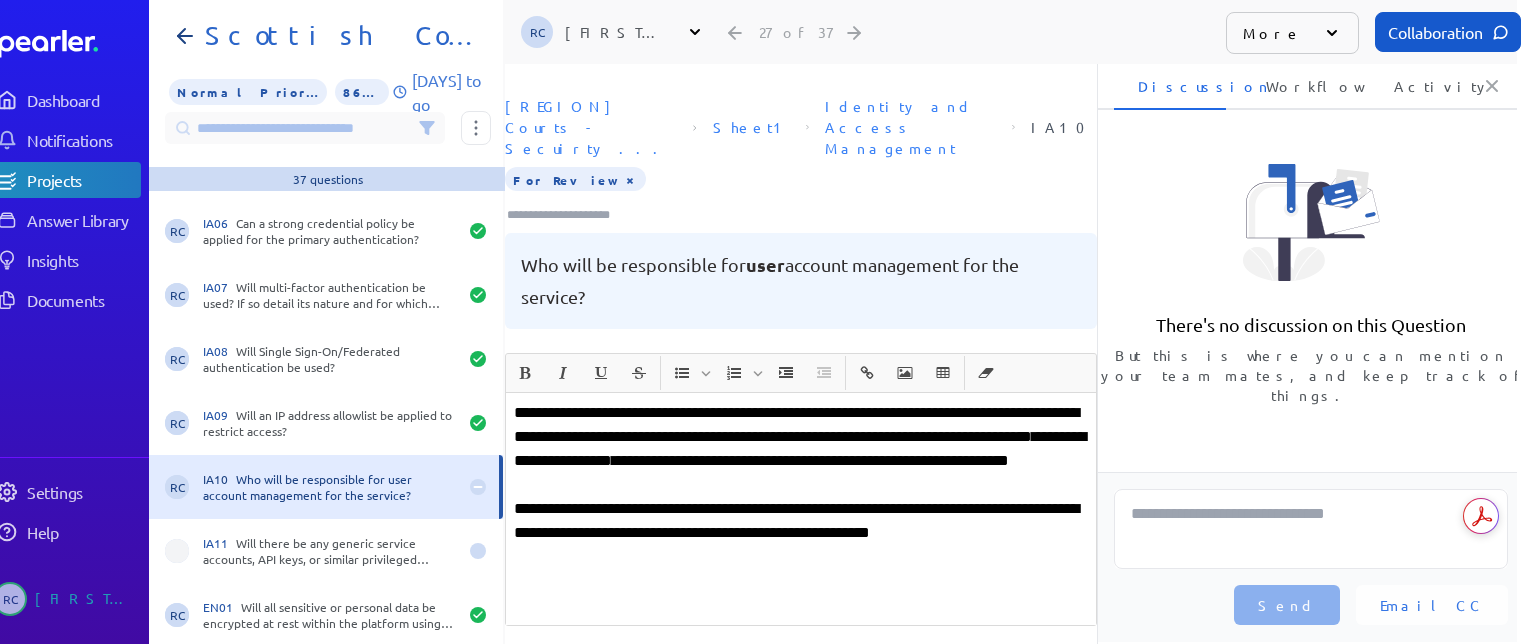 drag, startPoint x: 702, startPoint y: 397, endPoint x: 757, endPoint y: 393, distance: 55.145264 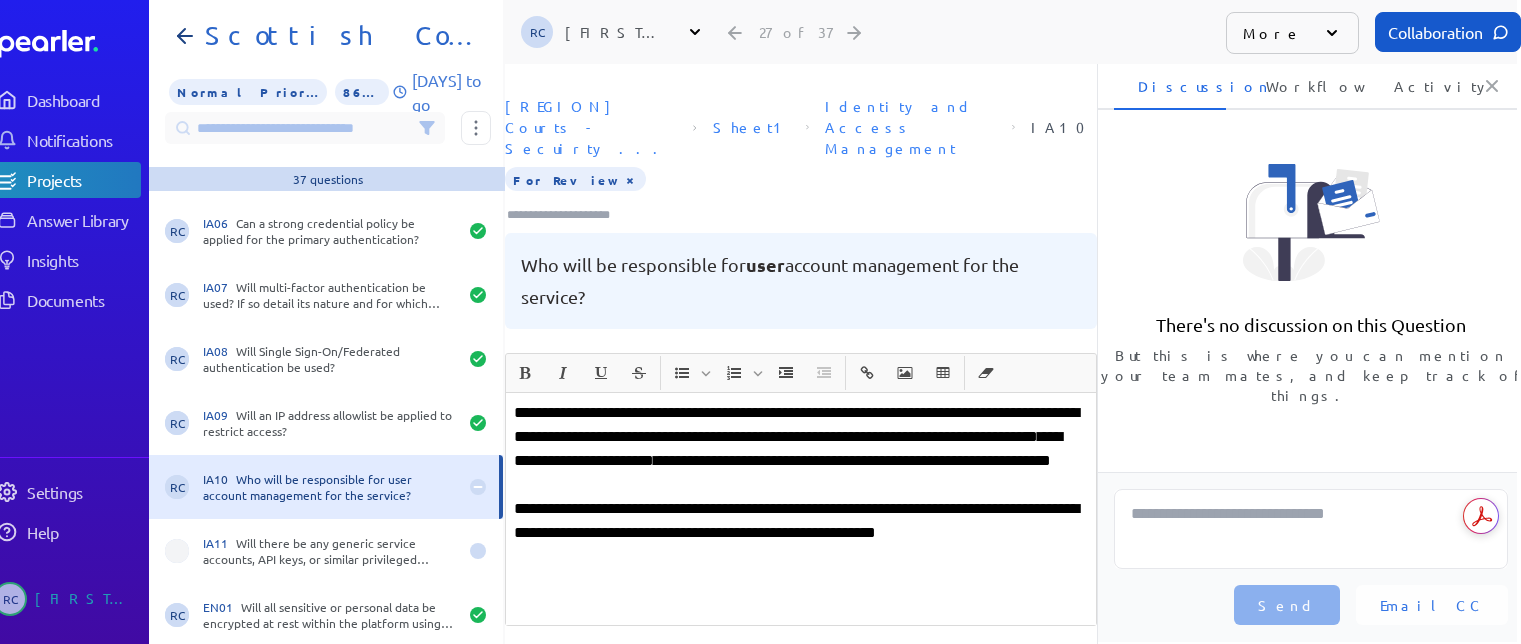 click on "**********" at bounding box center (801, 449) 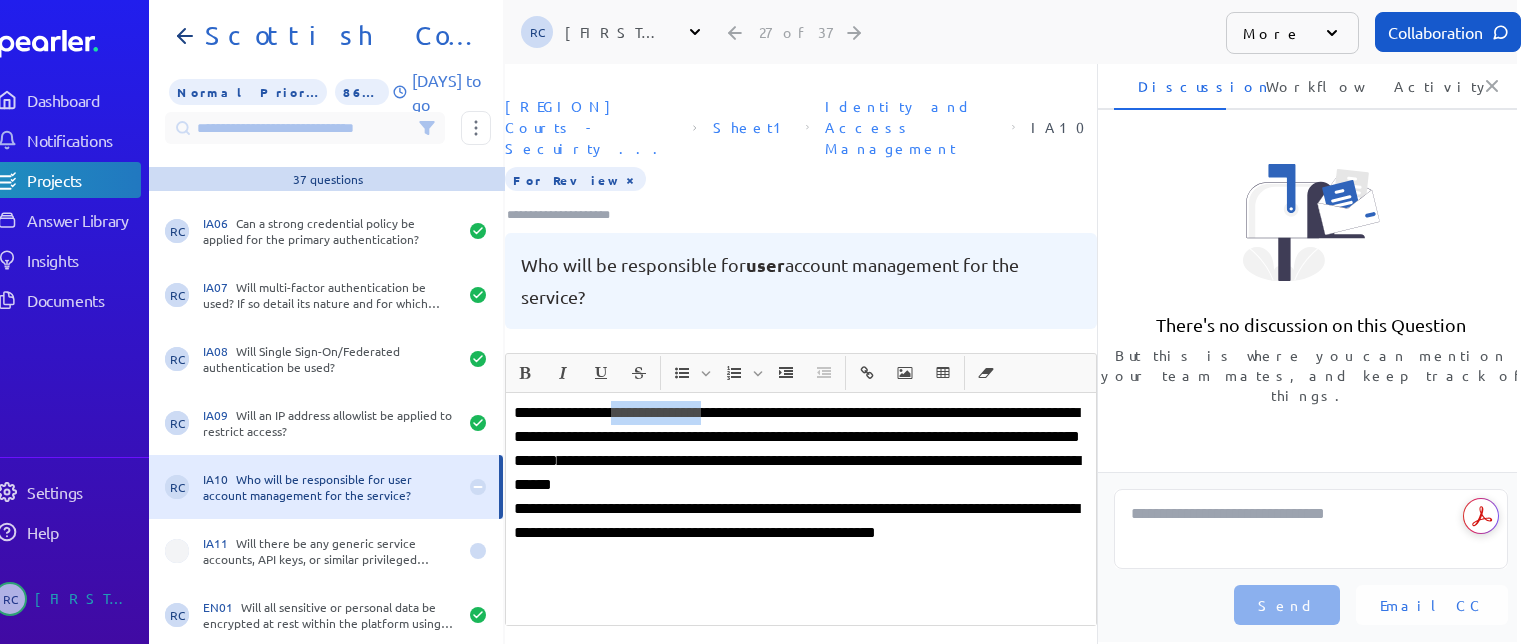 drag, startPoint x: 636, startPoint y: 369, endPoint x: 745, endPoint y: 369, distance: 109 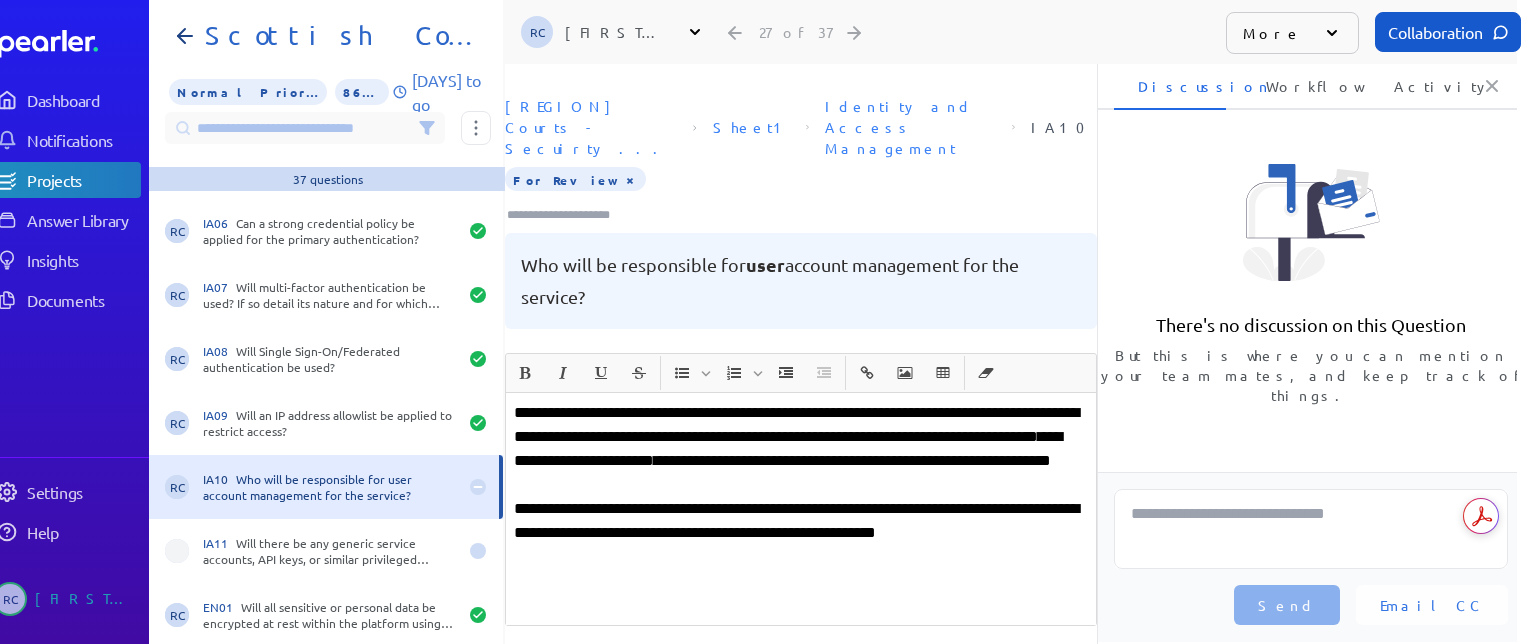click on "**********" at bounding box center (801, 449) 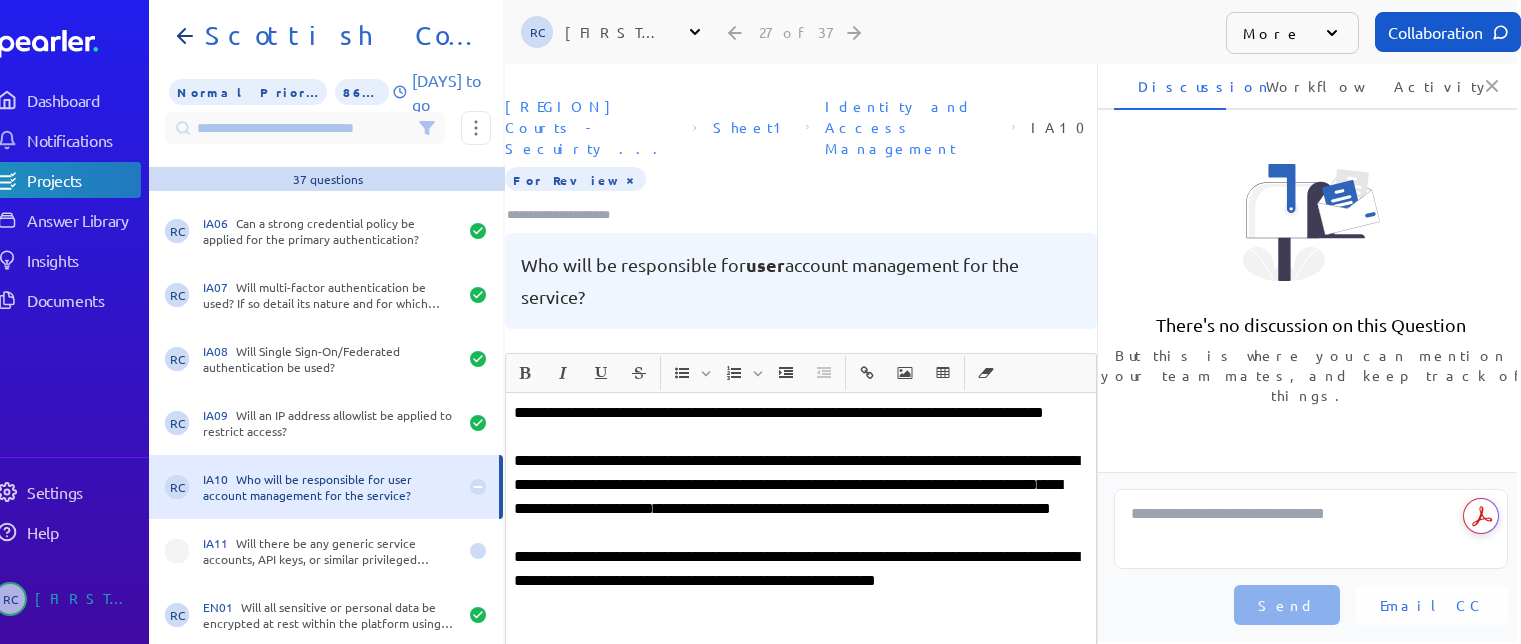 click on "**********" at bounding box center (801, 425) 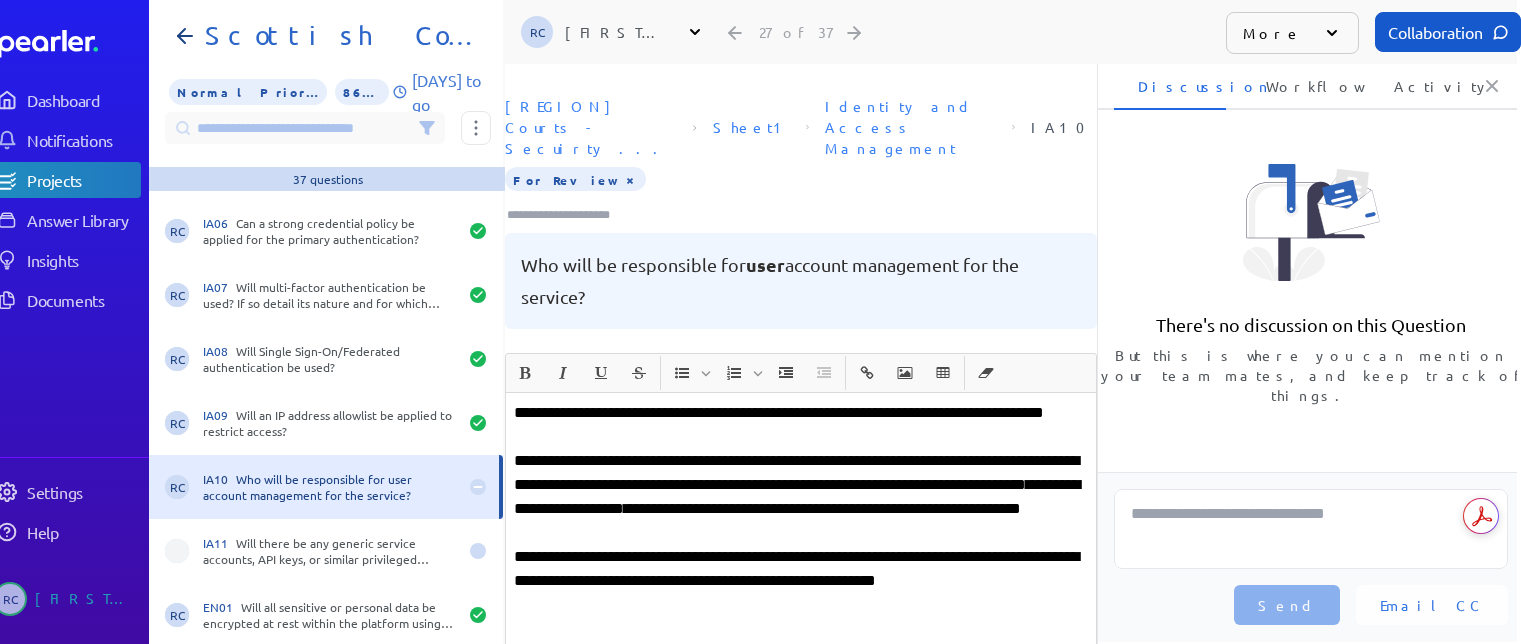click on "**********" at bounding box center [801, 425] 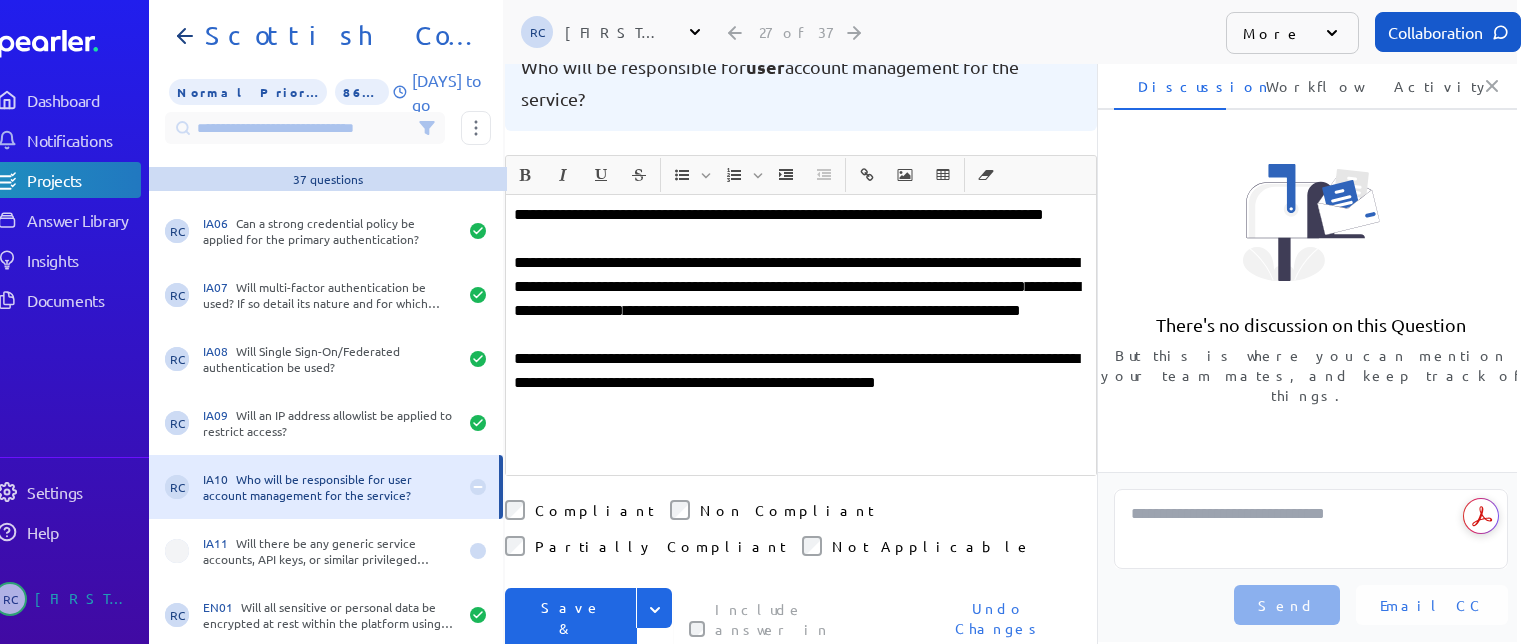 scroll, scrollTop: 200, scrollLeft: 0, axis: vertical 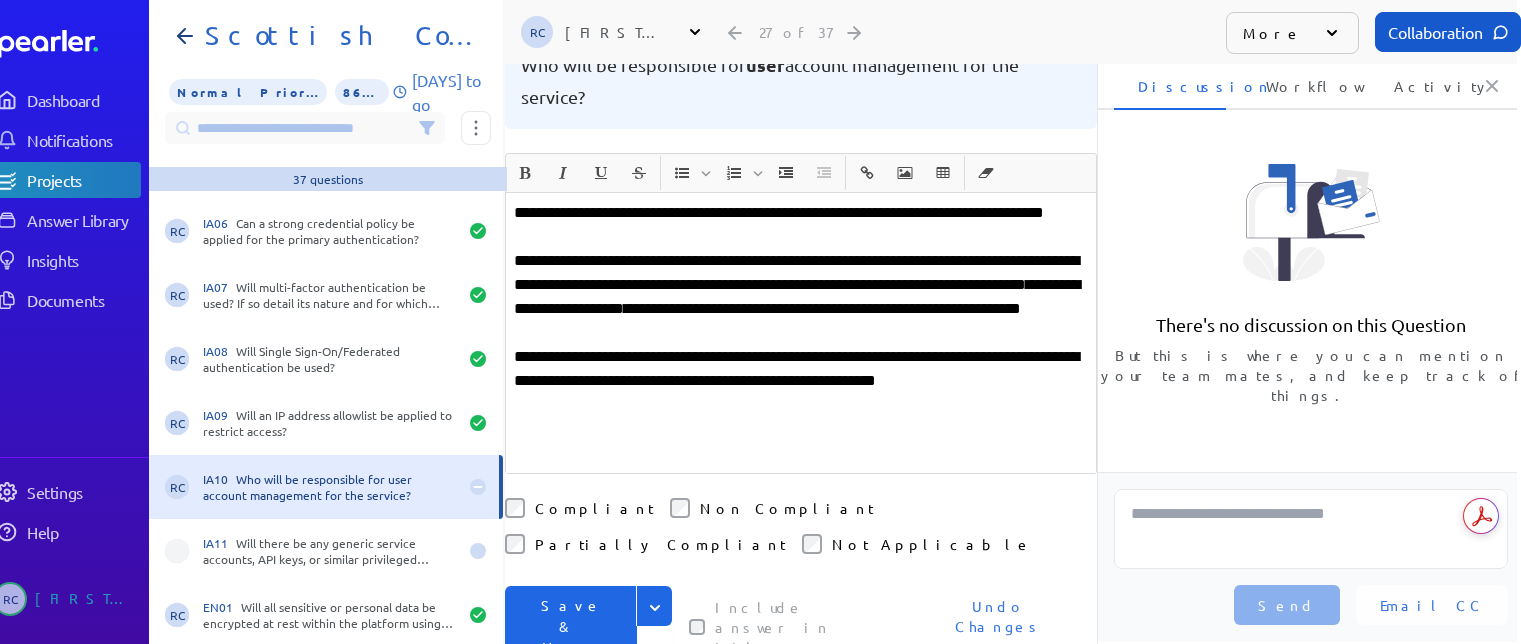 click on "**********" at bounding box center [801, 333] 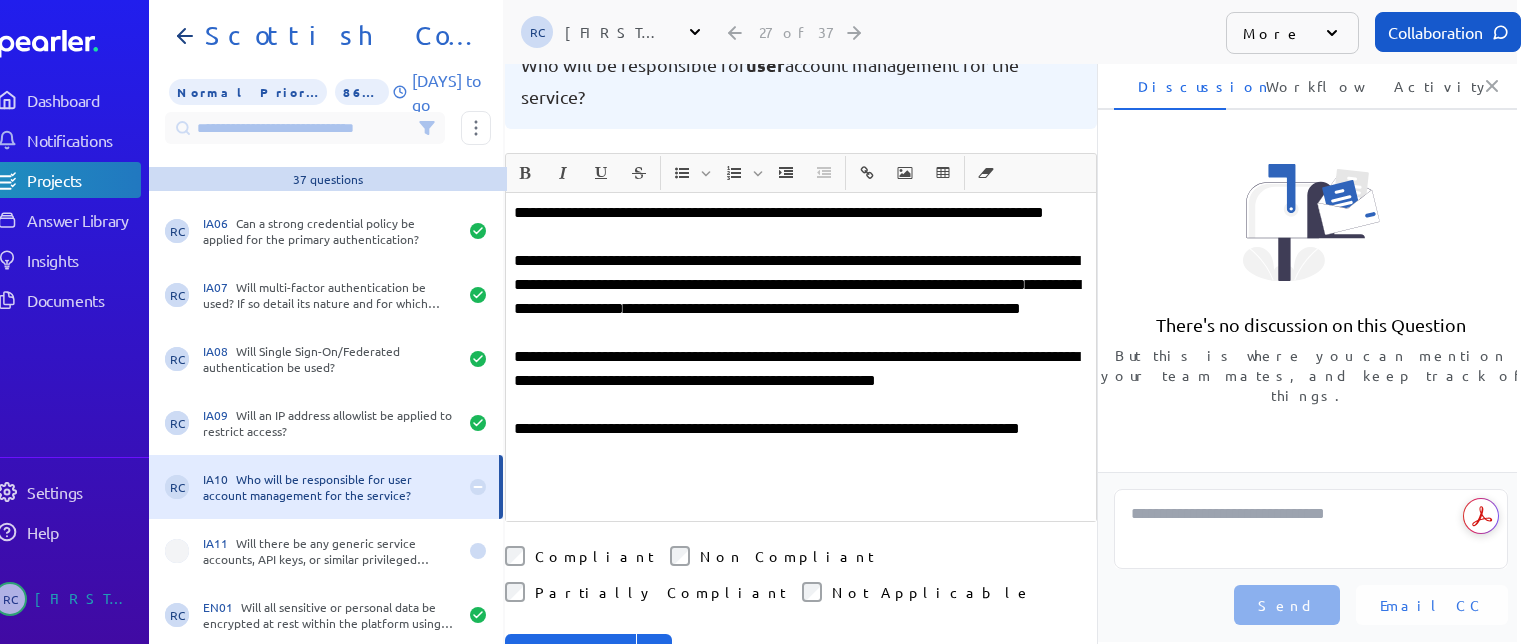 drag, startPoint x: 578, startPoint y: 515, endPoint x: 612, endPoint y: 538, distance: 41.04875 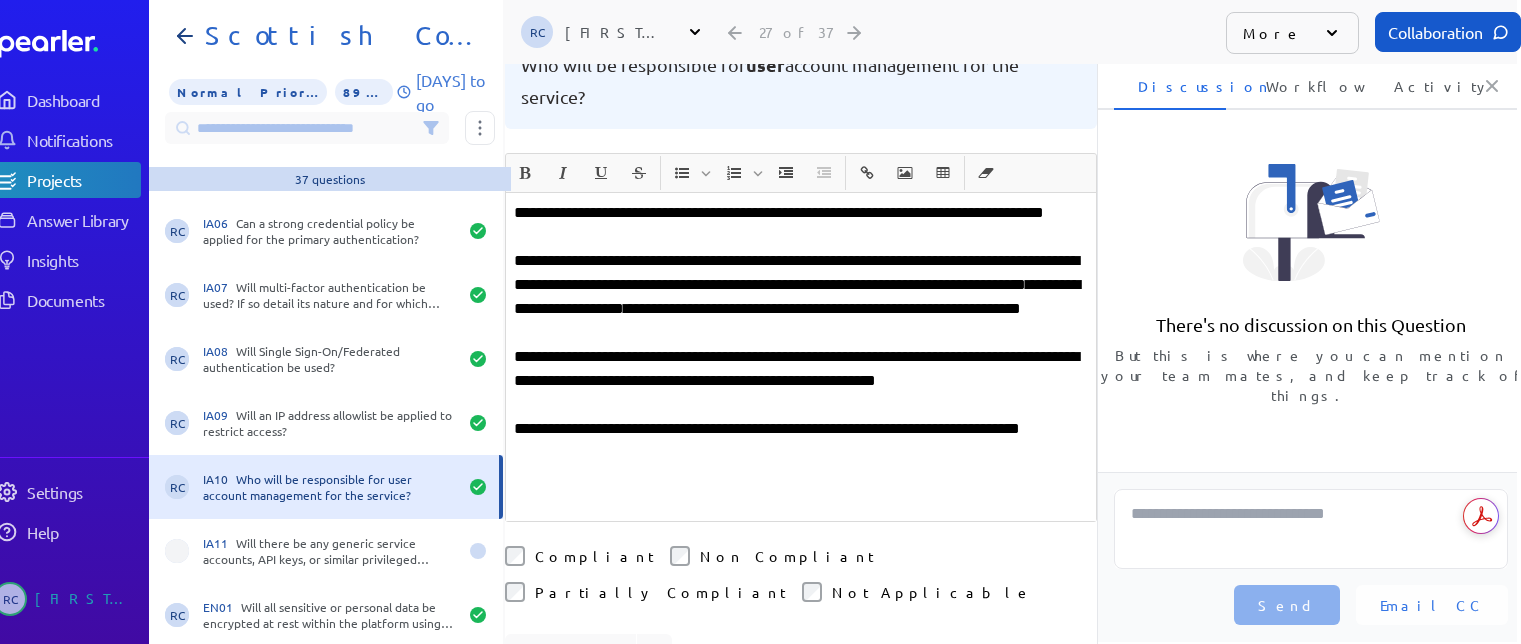 click on "**********" at bounding box center (801, 381) 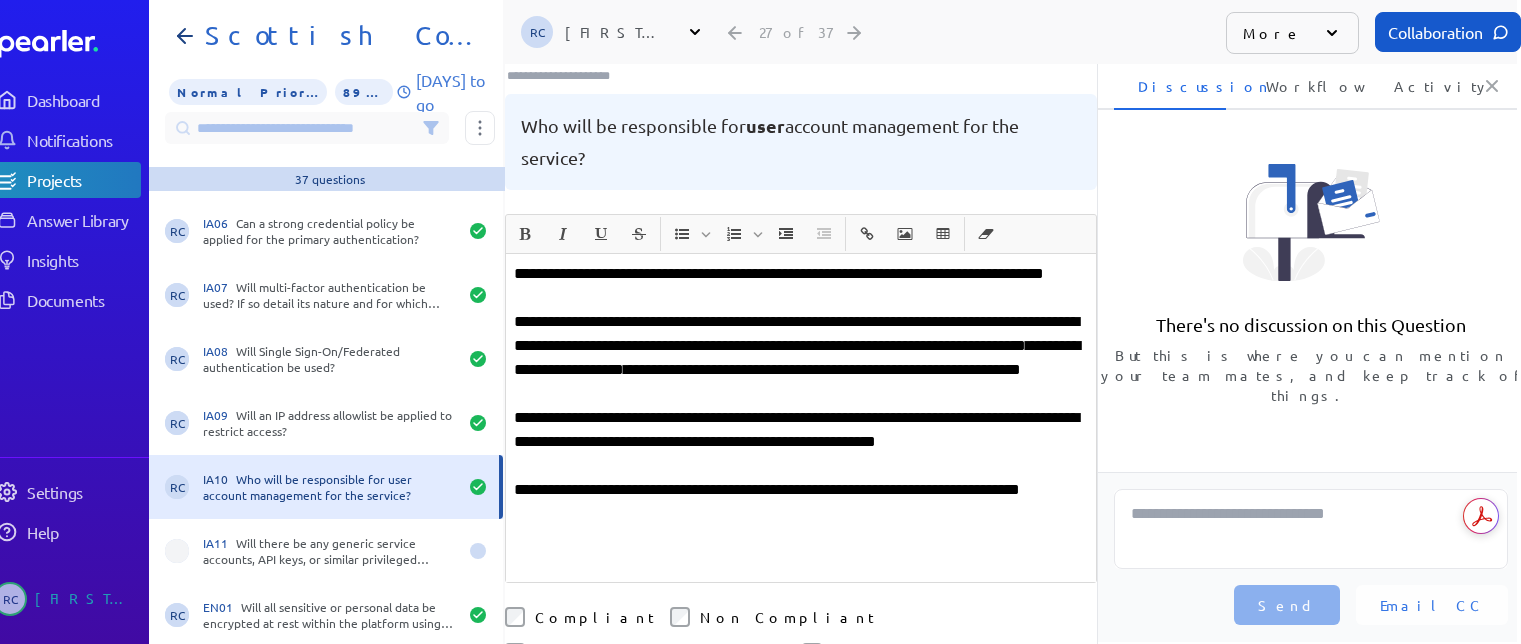 scroll, scrollTop: 0, scrollLeft: 0, axis: both 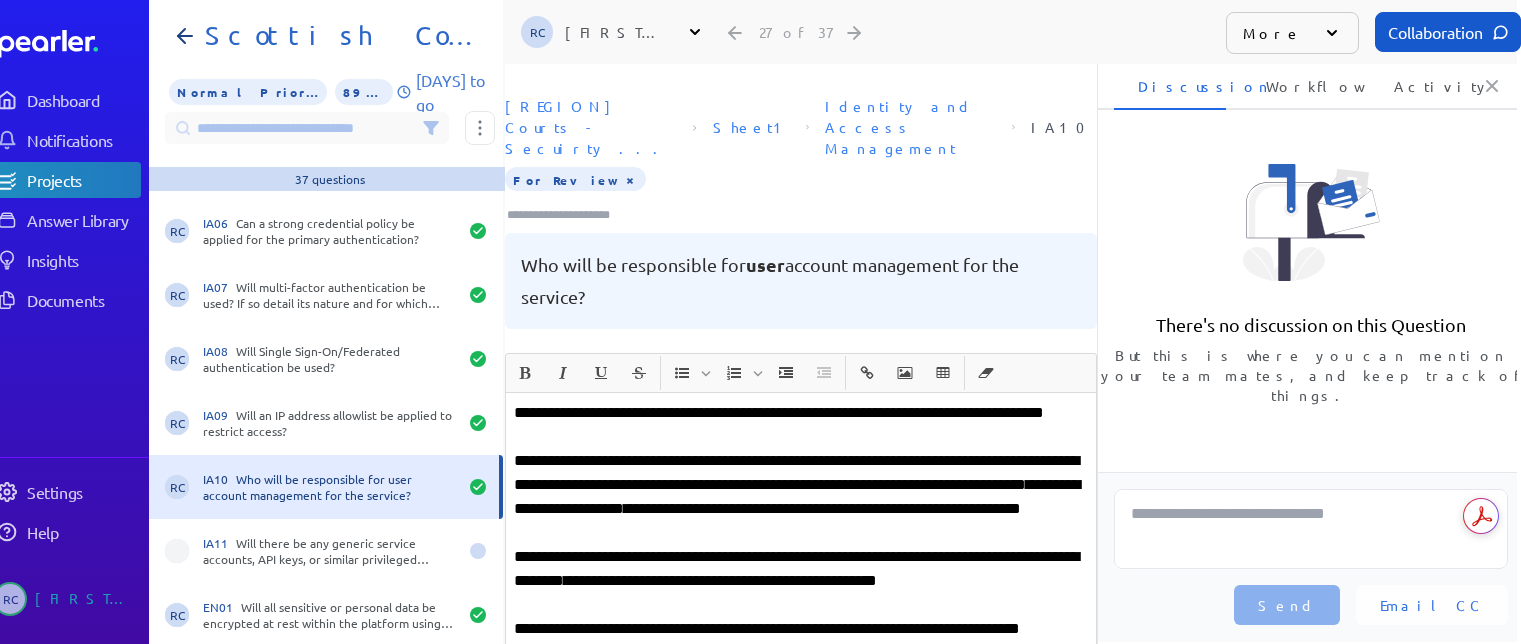 click on "**********" at bounding box center [801, 497] 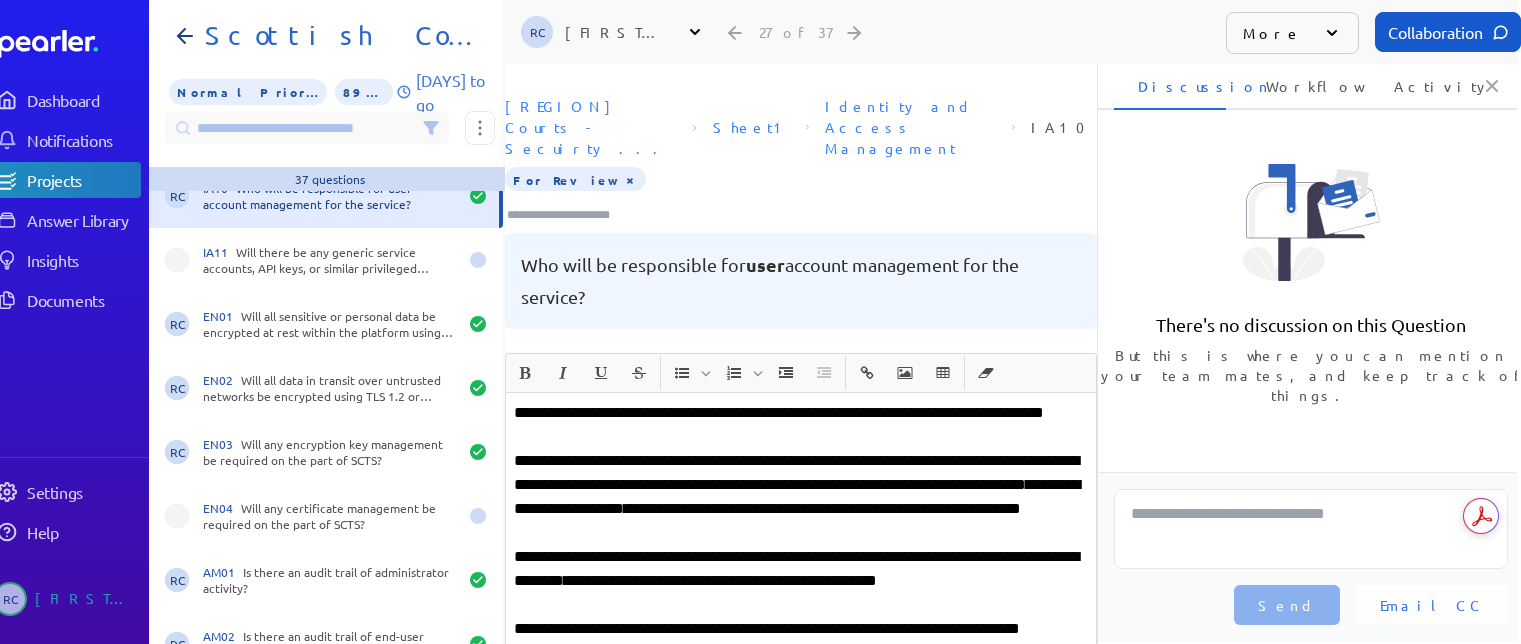 scroll, scrollTop: 1700, scrollLeft: 0, axis: vertical 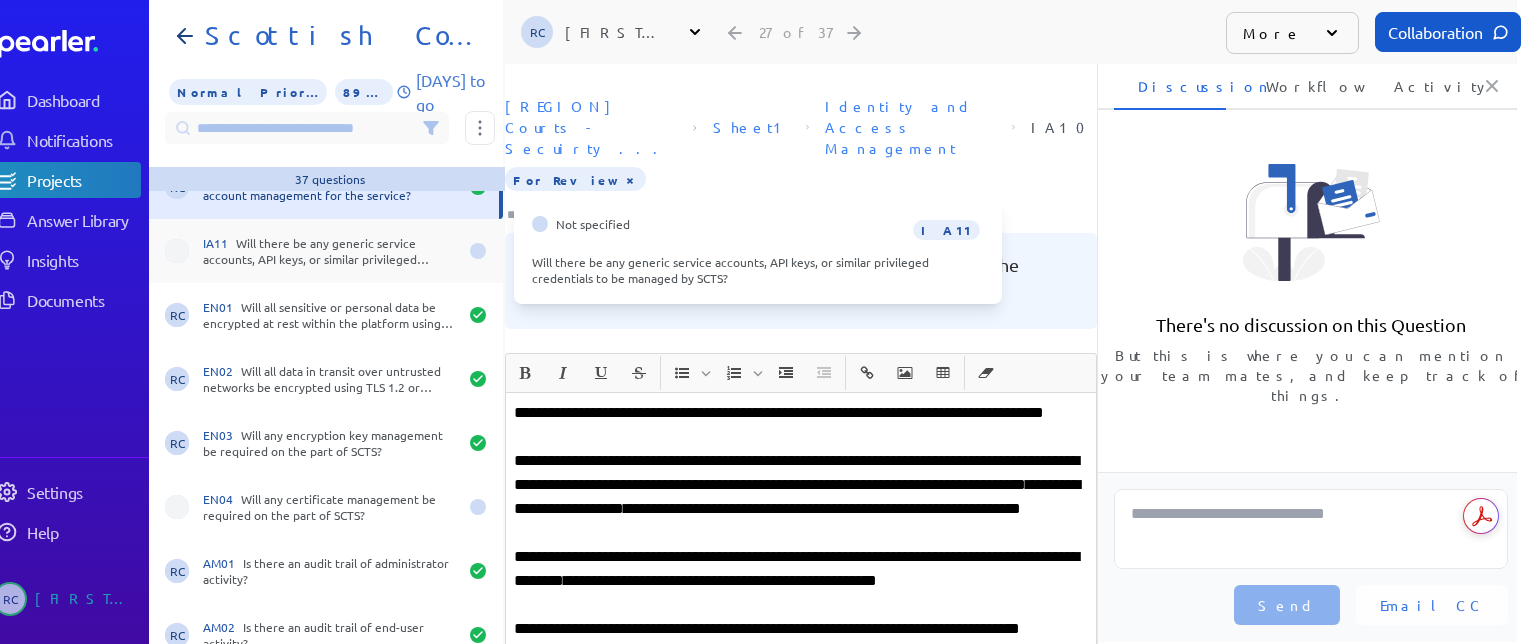drag, startPoint x: 332, startPoint y: 240, endPoint x: 336, endPoint y: 263, distance: 23.345236 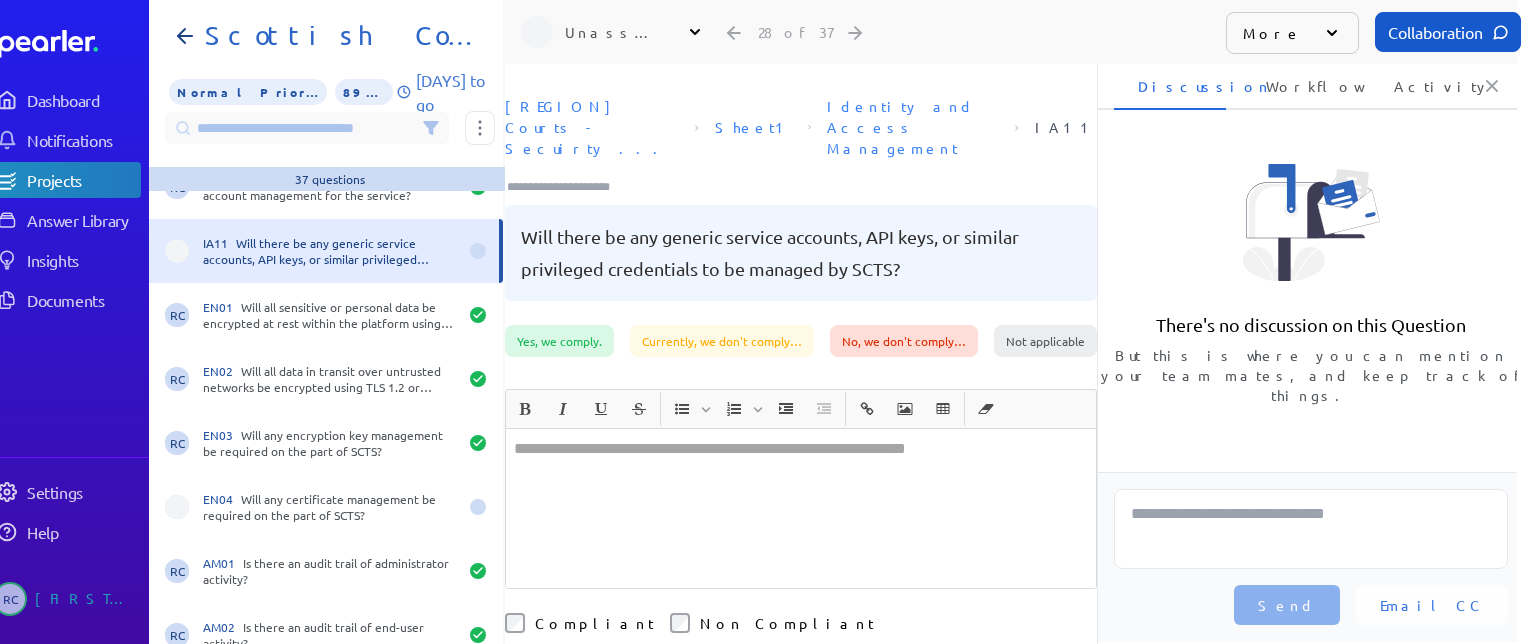 click at bounding box center [801, 508] 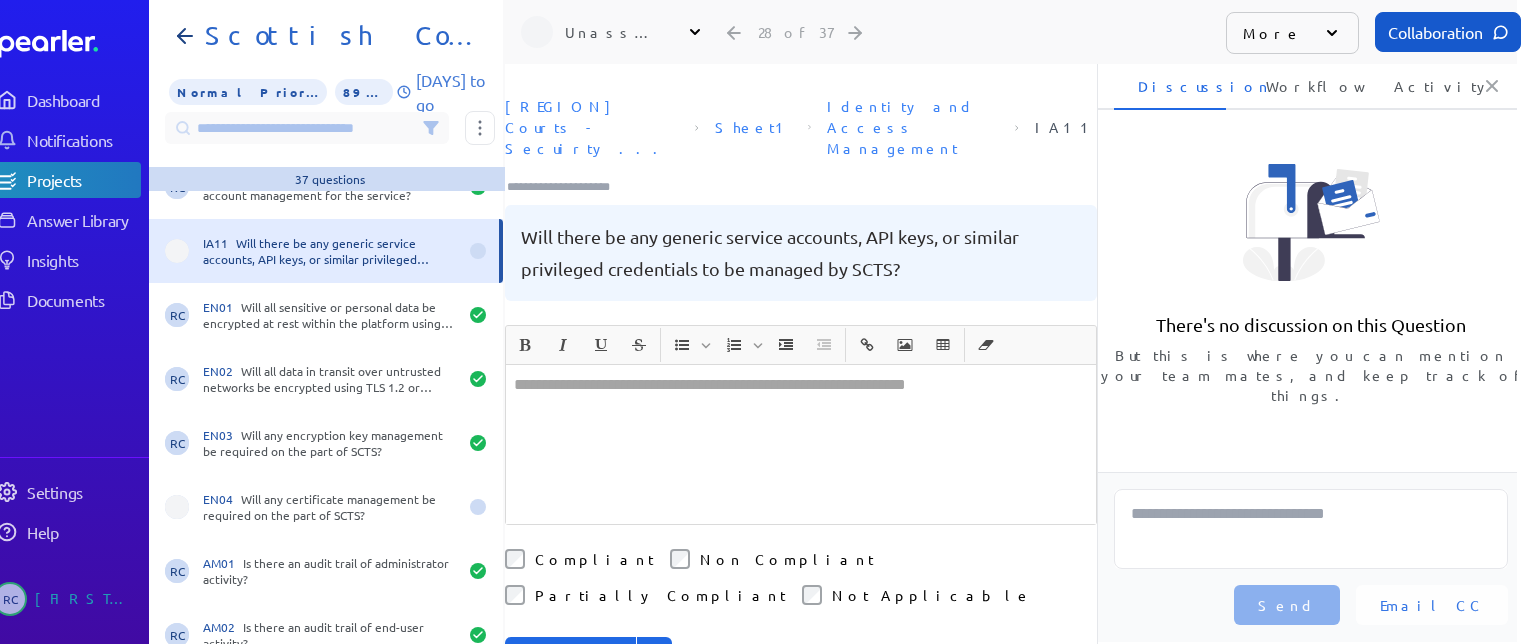 click 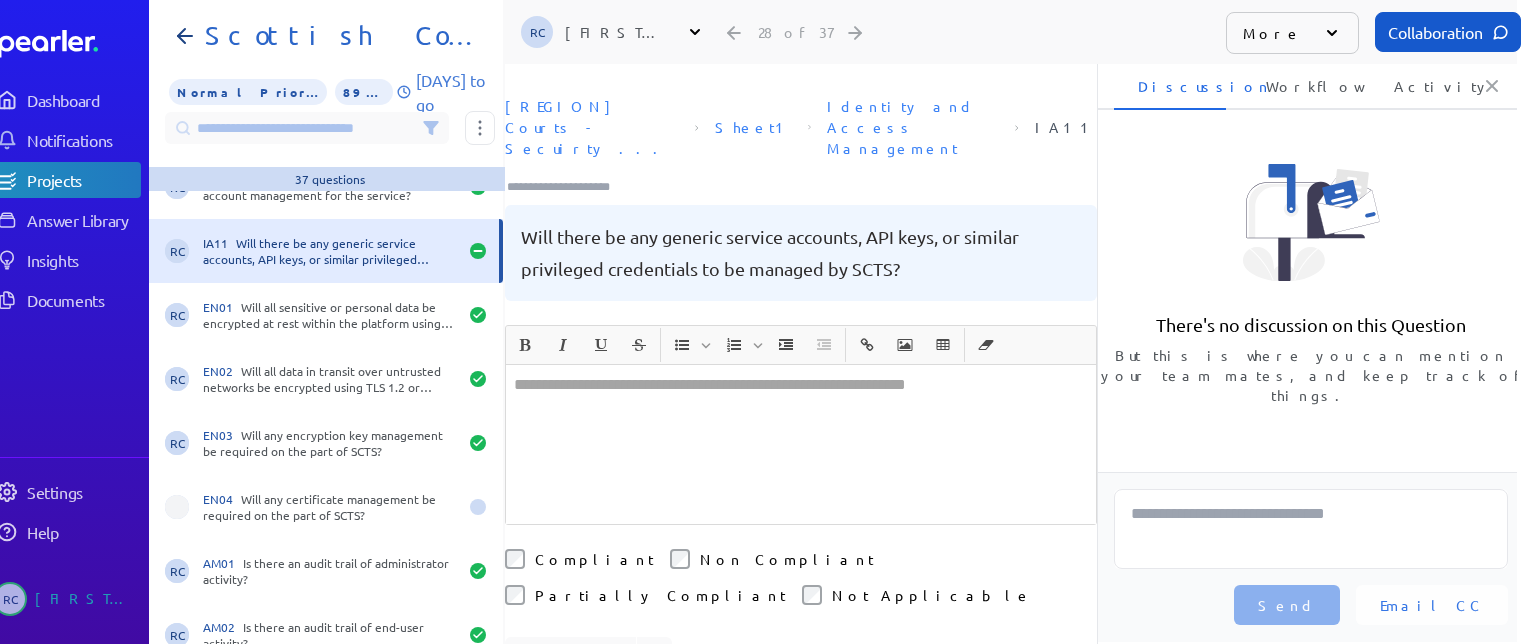 click on "﻿" at bounding box center (801, 444) 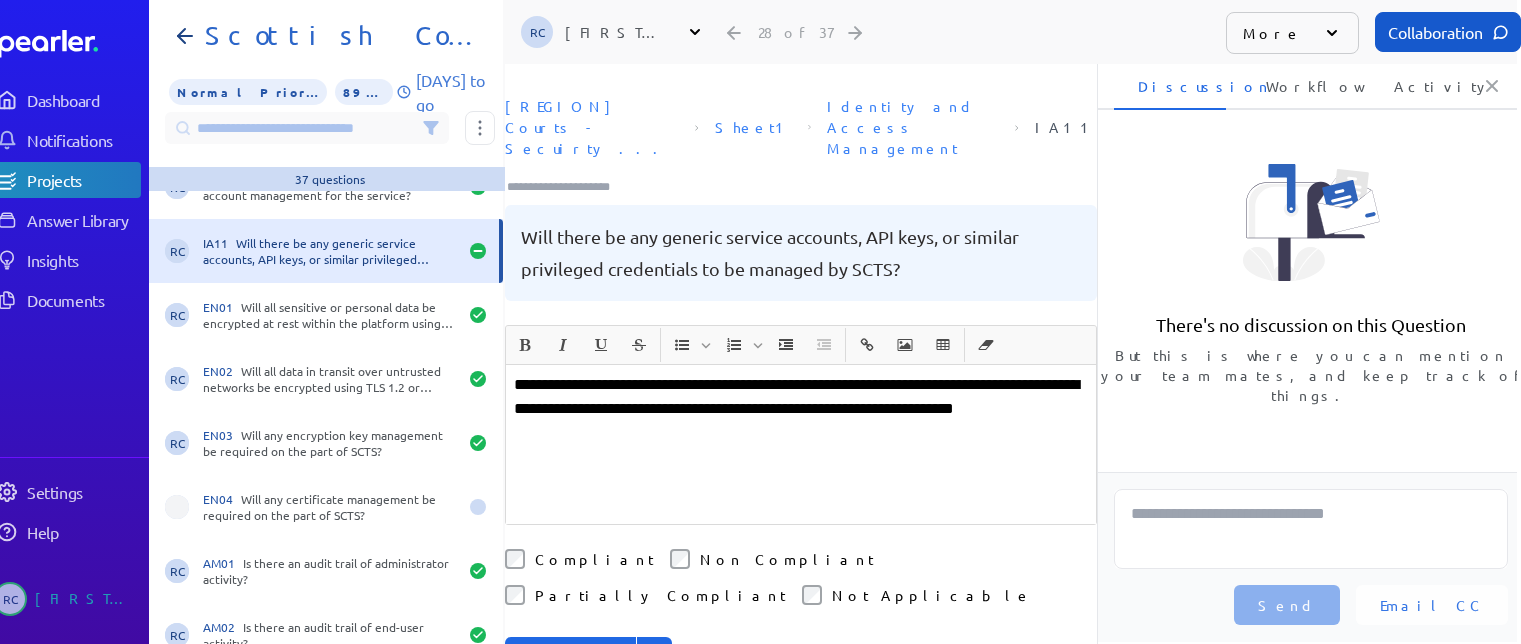click on "**********" at bounding box center (801, 409) 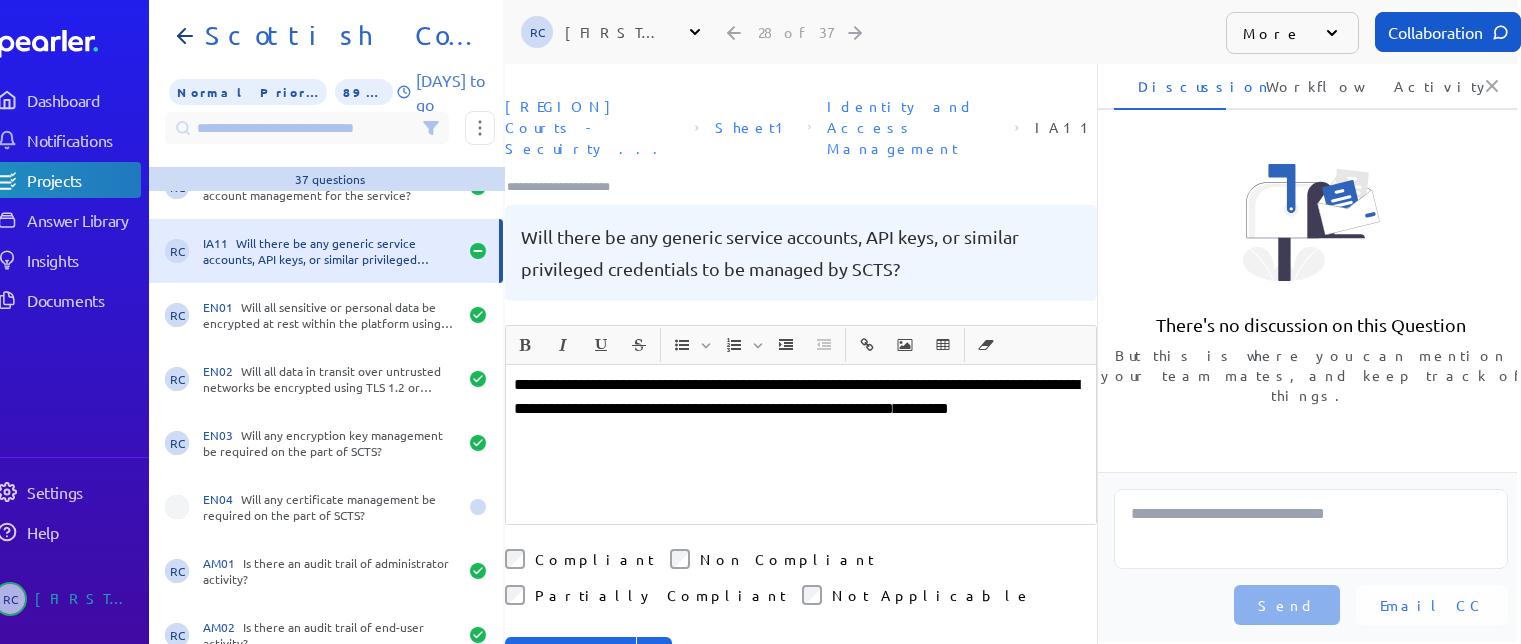 click on "**********" at bounding box center (801, 409) 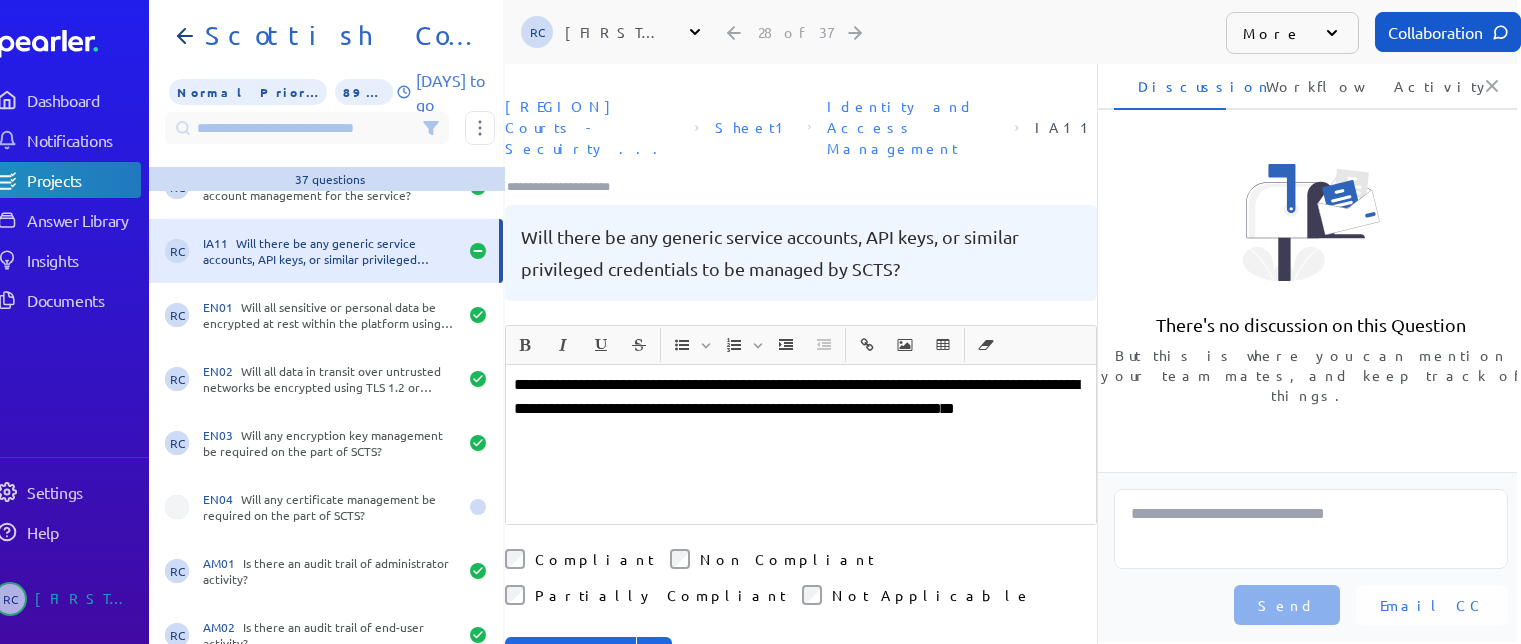 click on "**********" at bounding box center (801, 409) 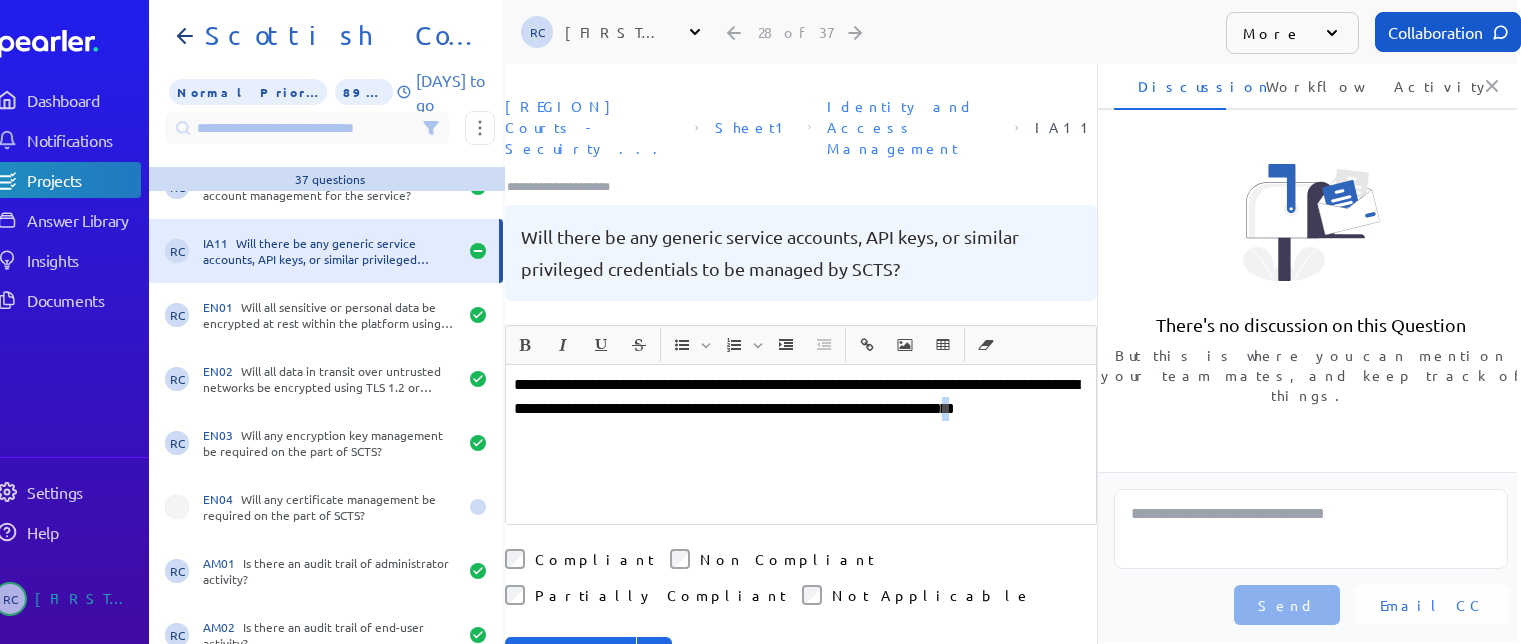 click on "**********" at bounding box center [801, 409] 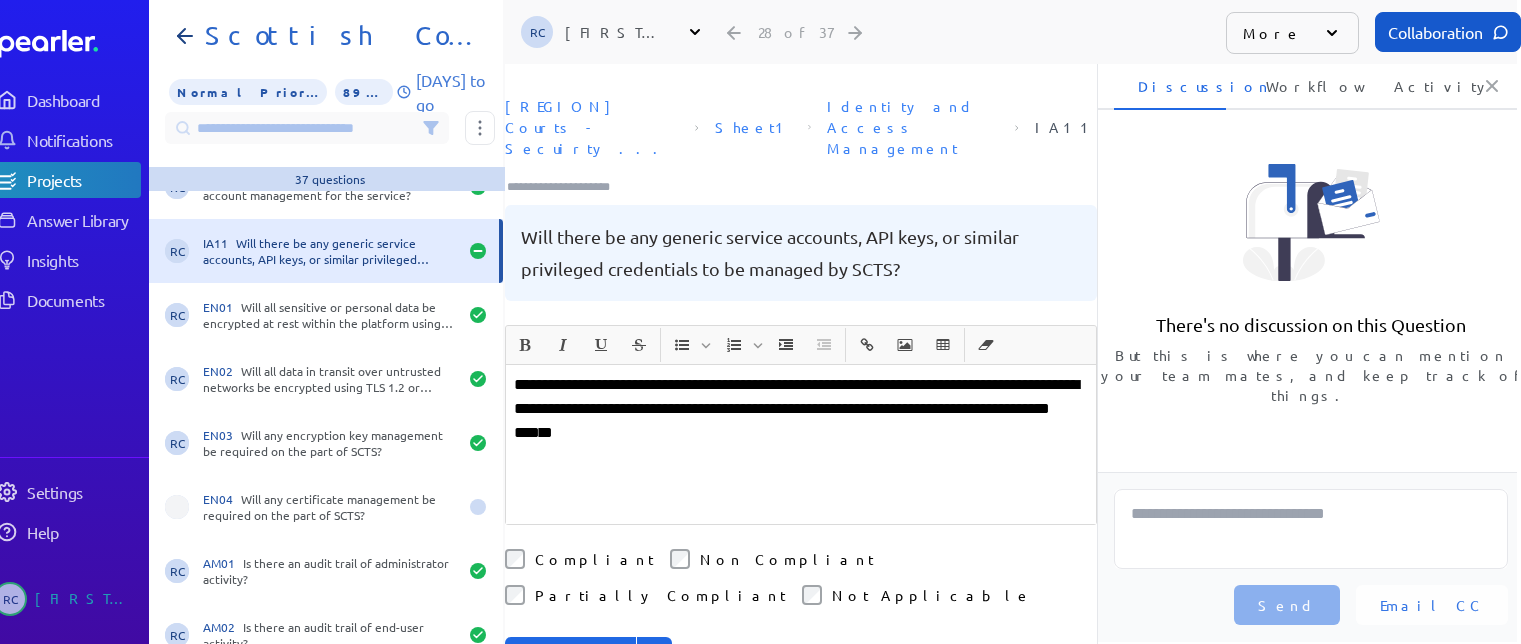 click on "**********" at bounding box center (801, 409) 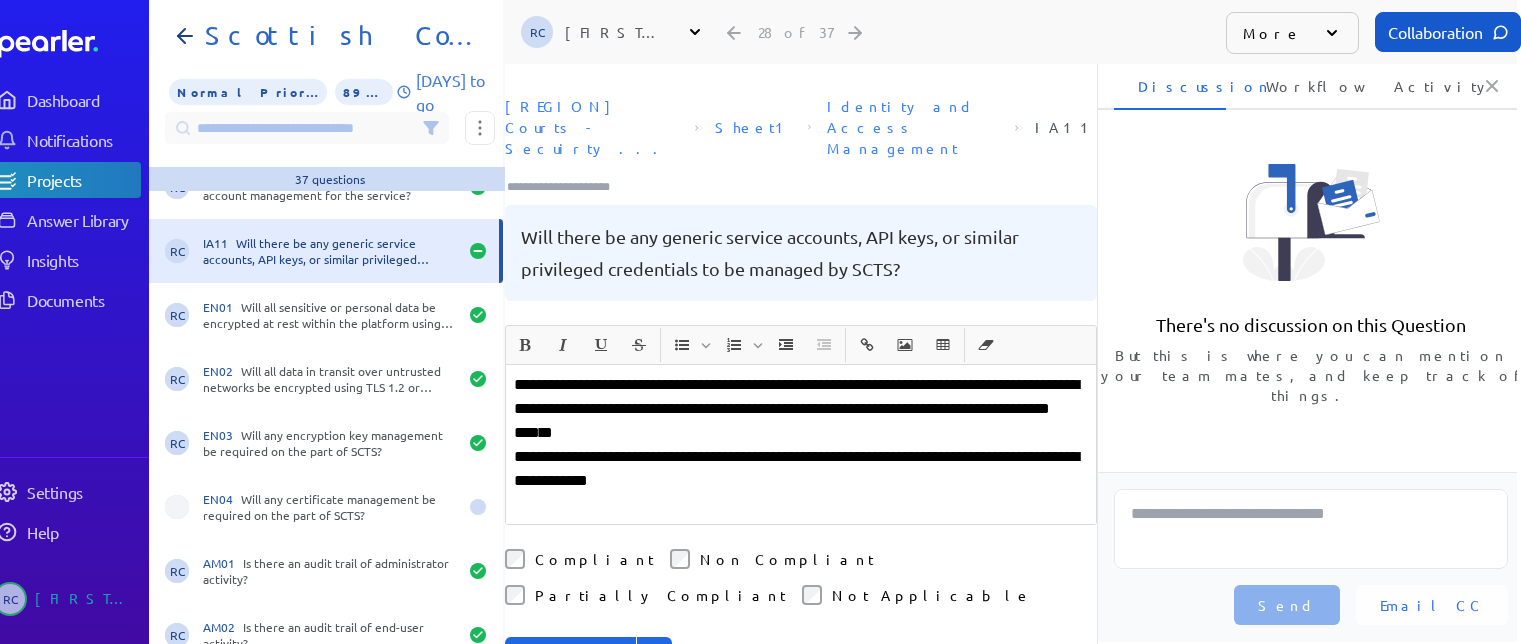 click on "**********" at bounding box center [801, 469] 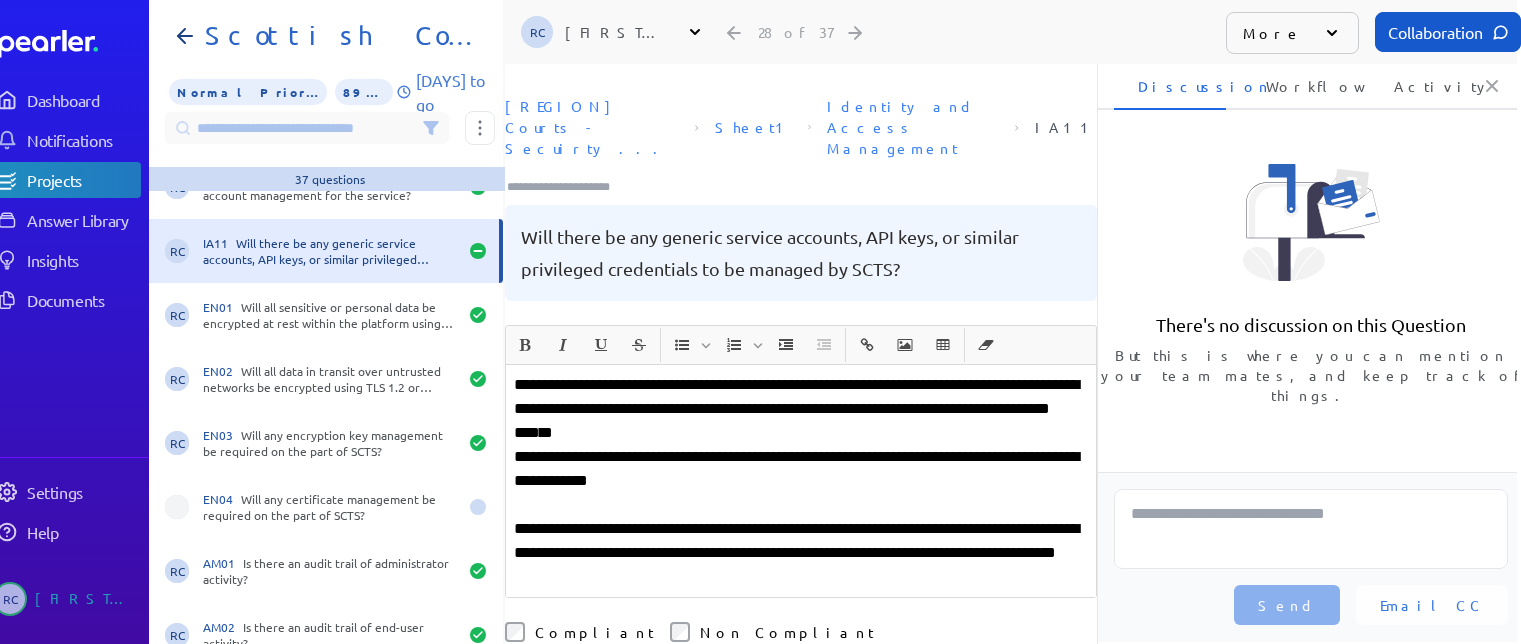 click on "**********" at bounding box center (801, 553) 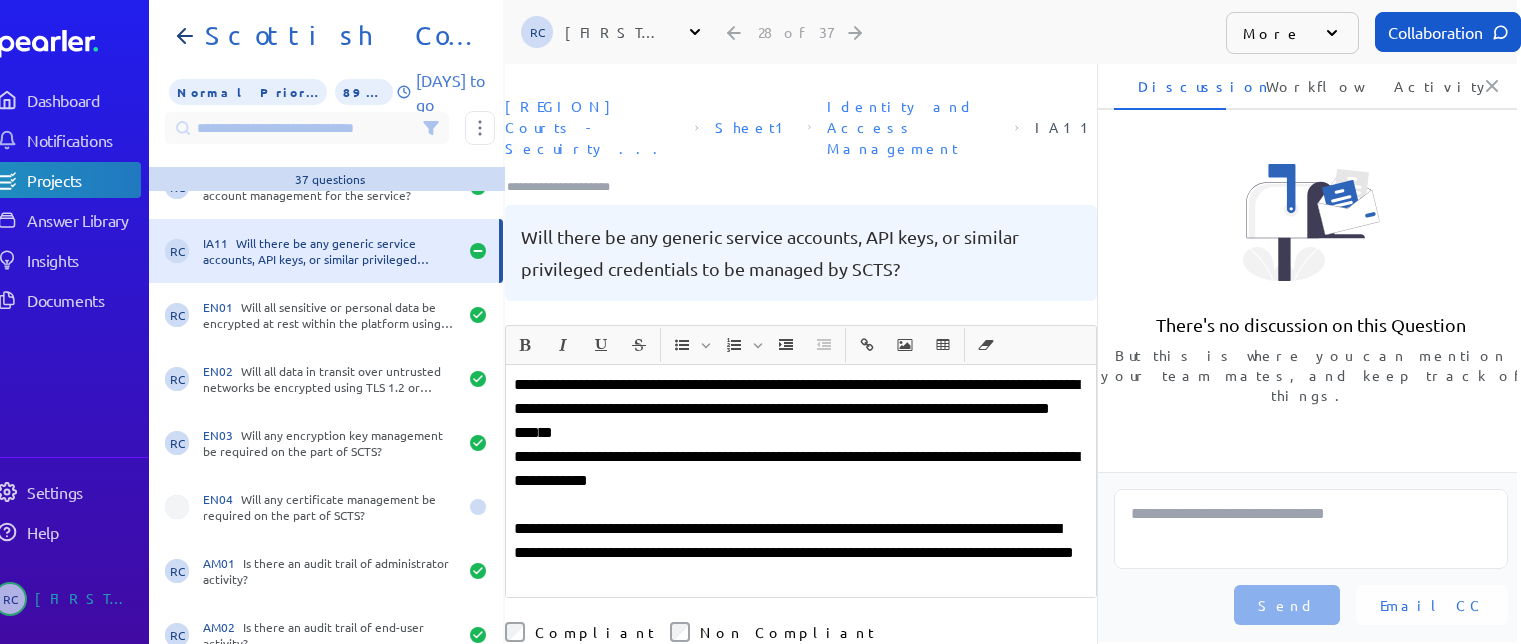 click on "**********" at bounding box center [801, 469] 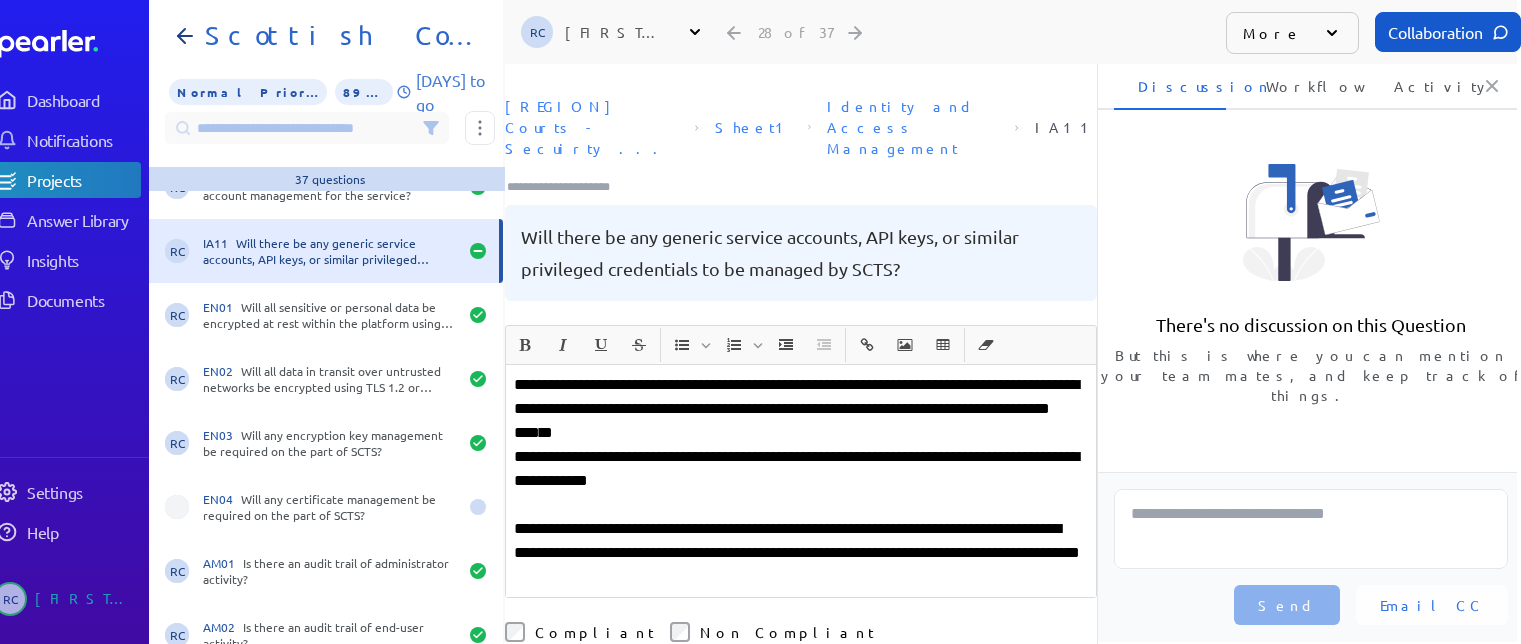 drag, startPoint x: 816, startPoint y: 516, endPoint x: 771, endPoint y: 492, distance: 51 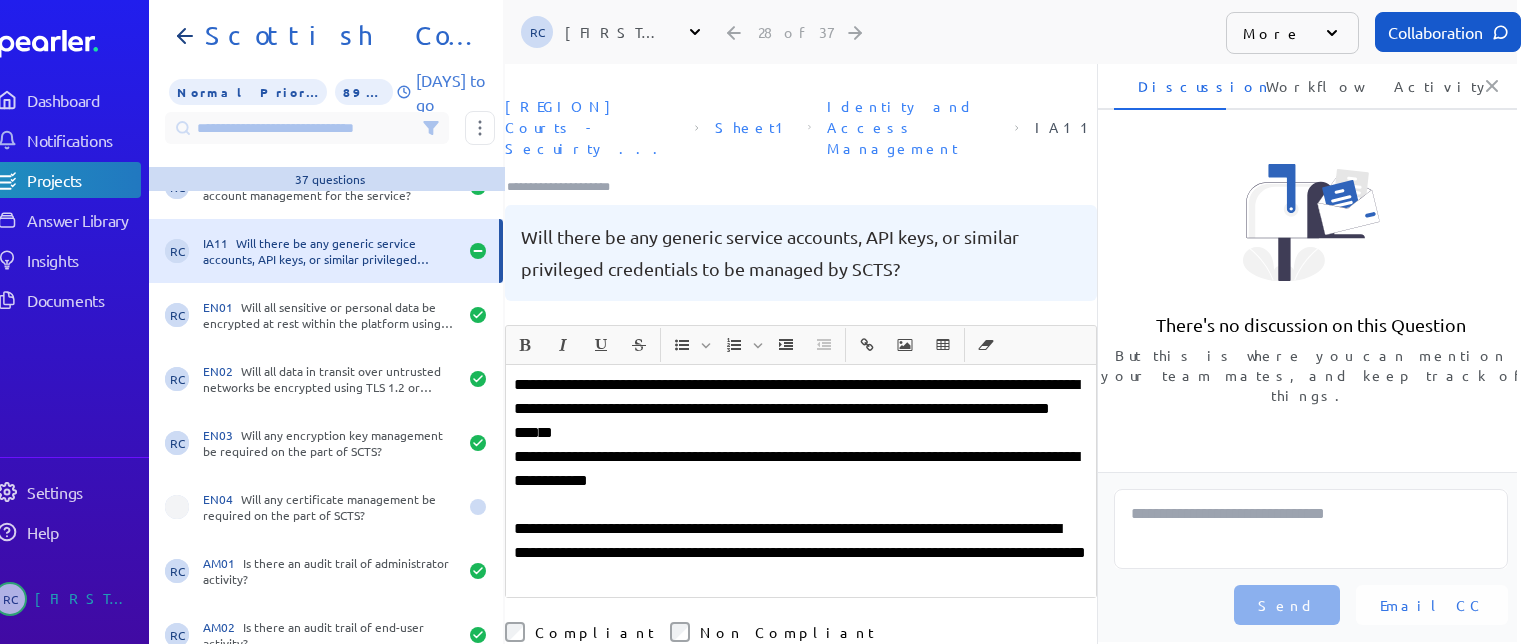 click on "**********" at bounding box center [801, 469] 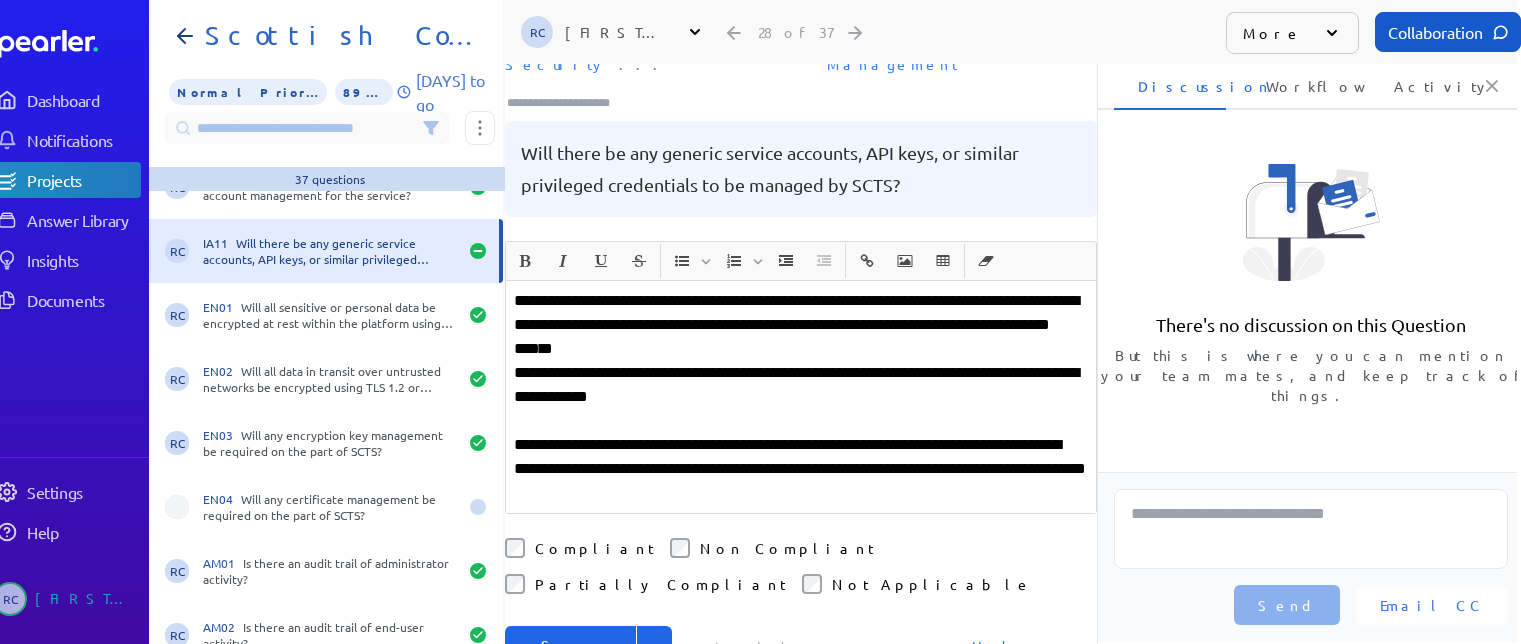 scroll, scrollTop: 200, scrollLeft: 0, axis: vertical 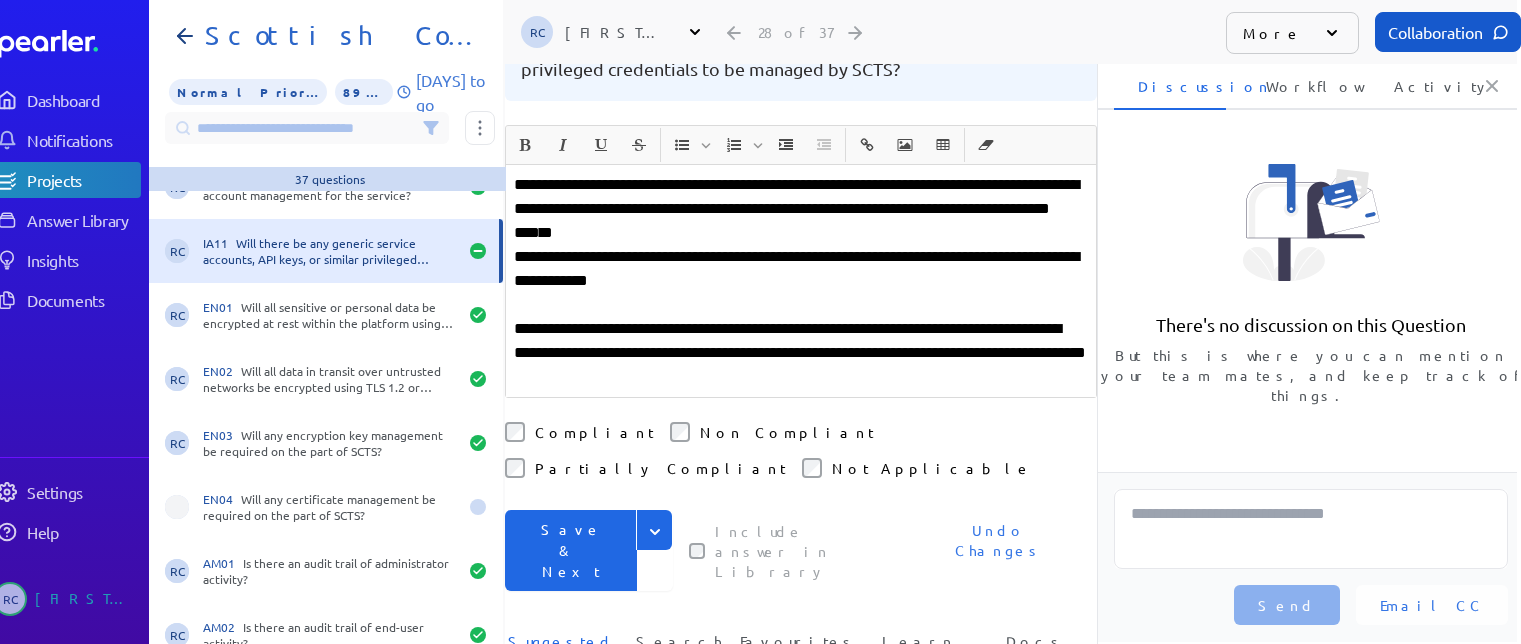 drag, startPoint x: 658, startPoint y: 458, endPoint x: 581, endPoint y: 477, distance: 79.30952 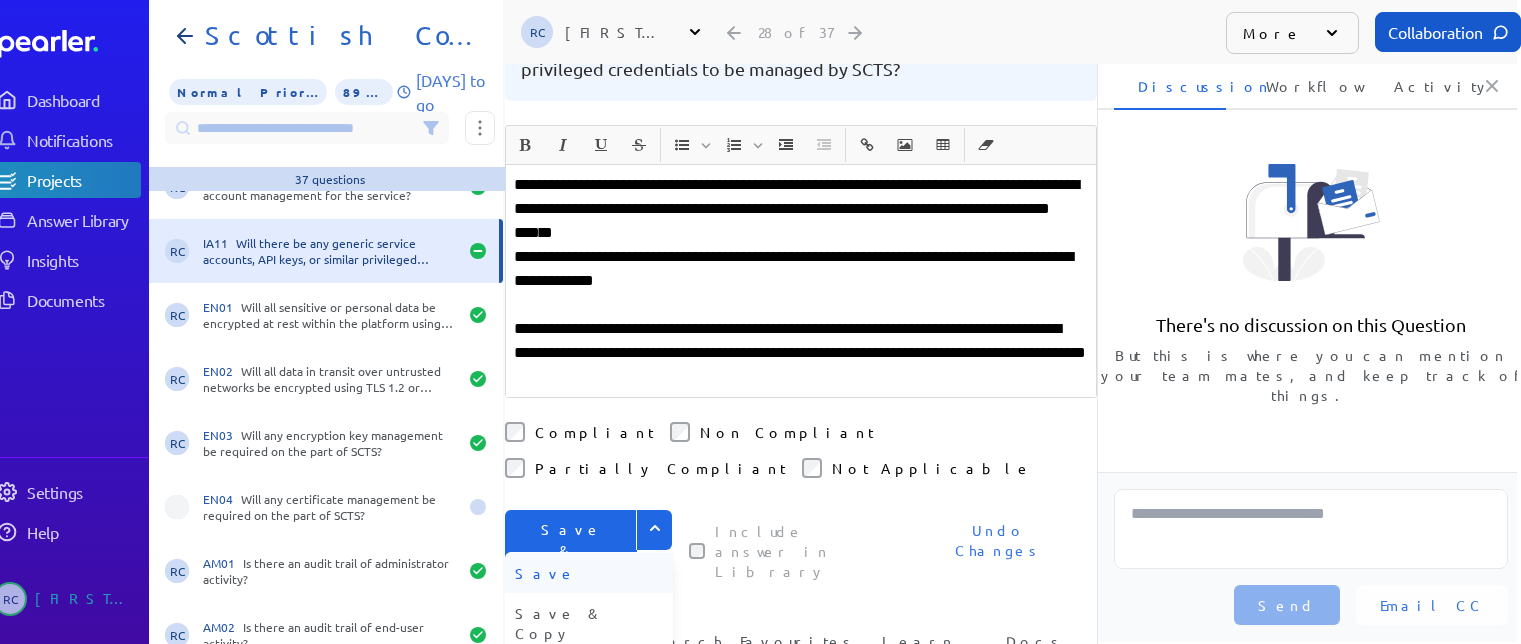 click on "Save" at bounding box center (589, 573) 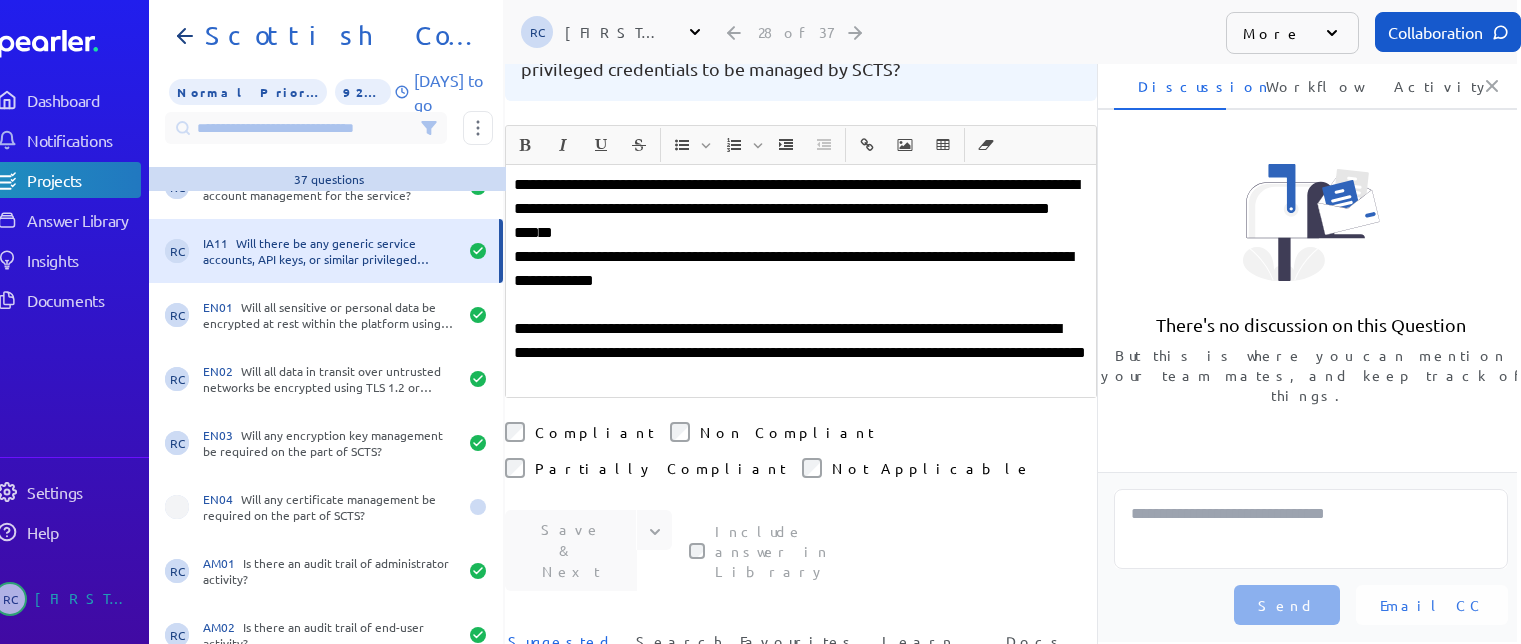 click on "**********" at bounding box center (801, 353) 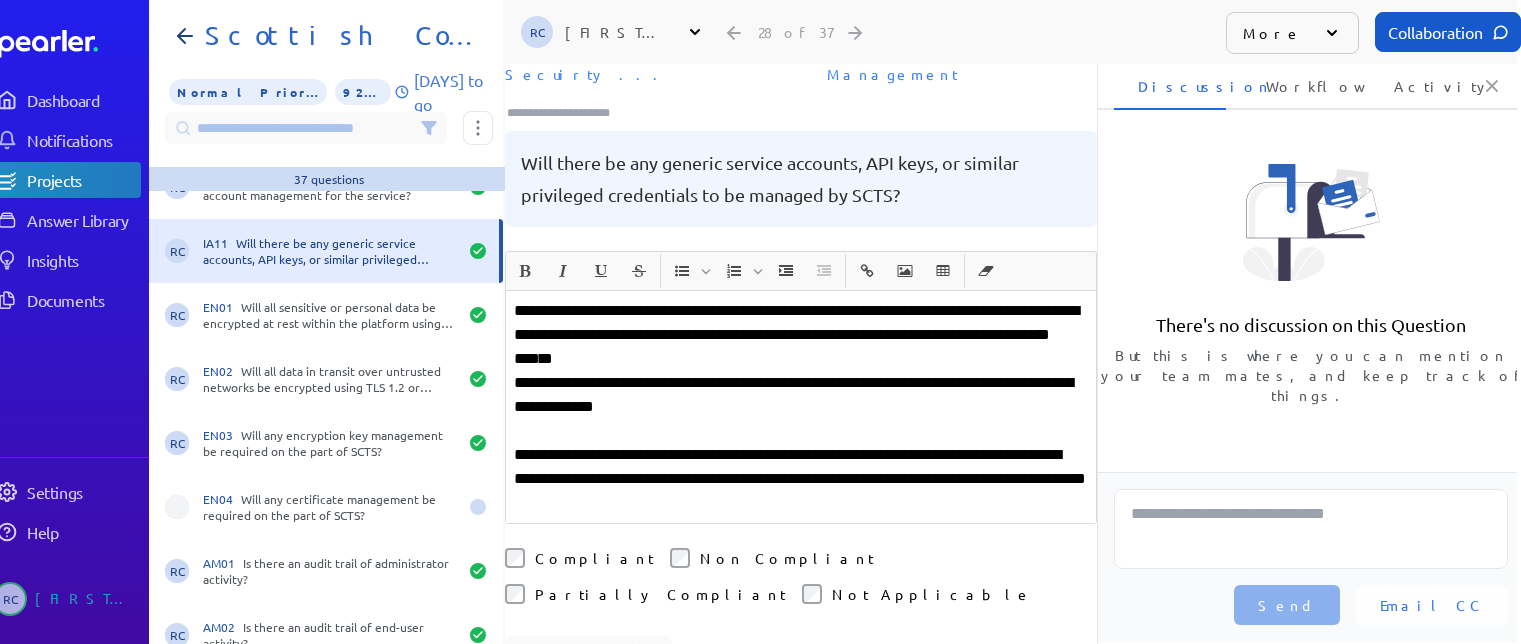 scroll, scrollTop: 0, scrollLeft: 0, axis: both 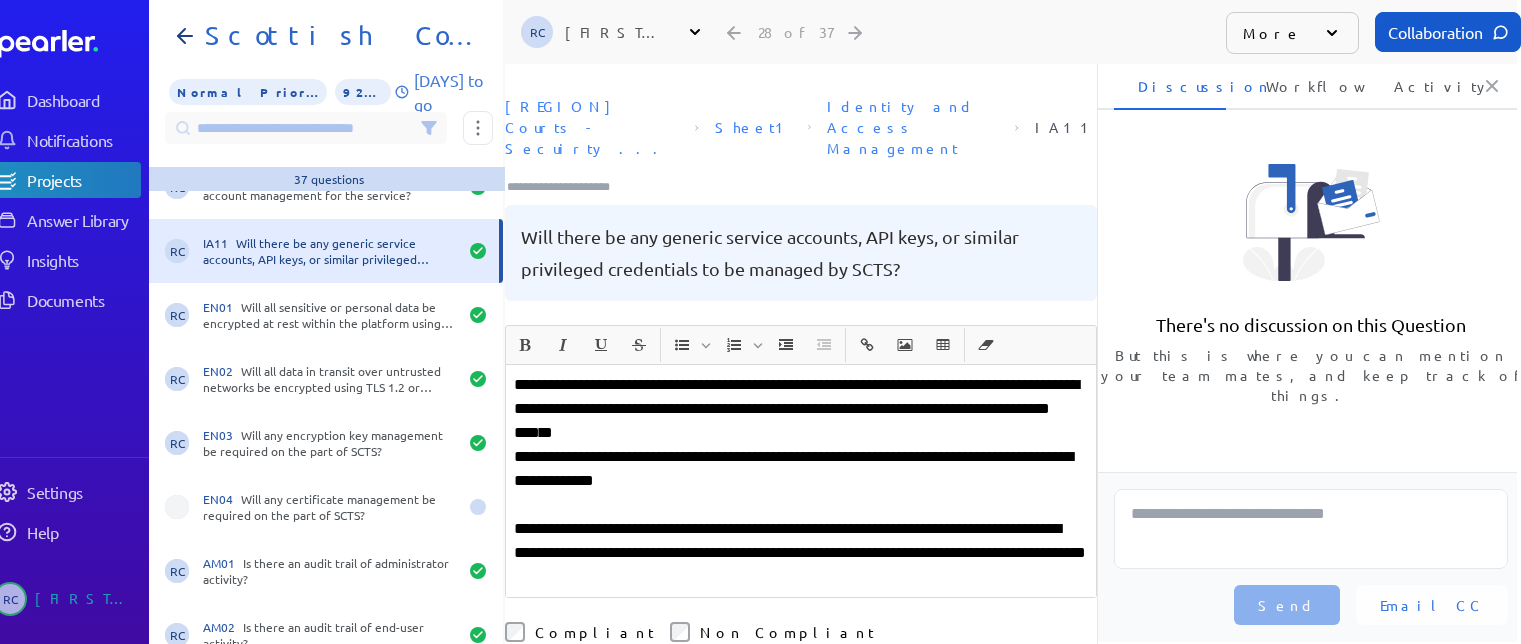 click at bounding box center [567, 184] 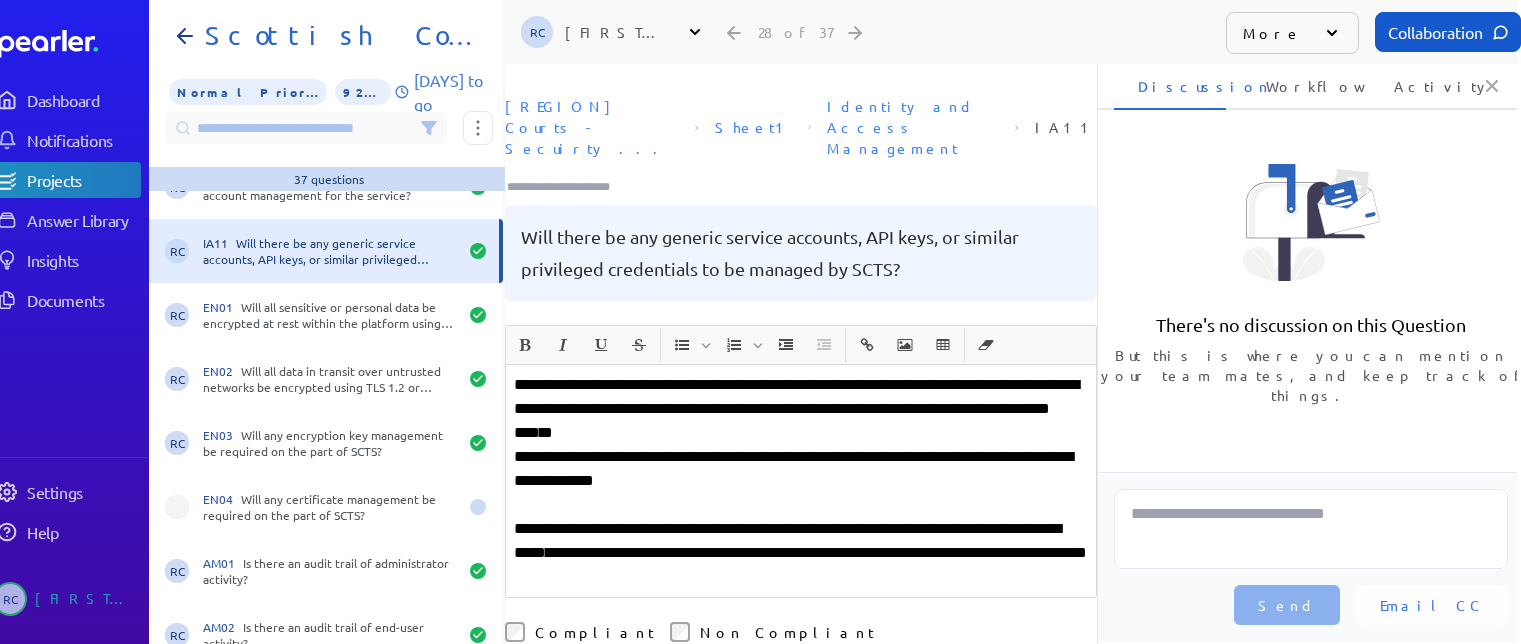 click at bounding box center [567, 187] 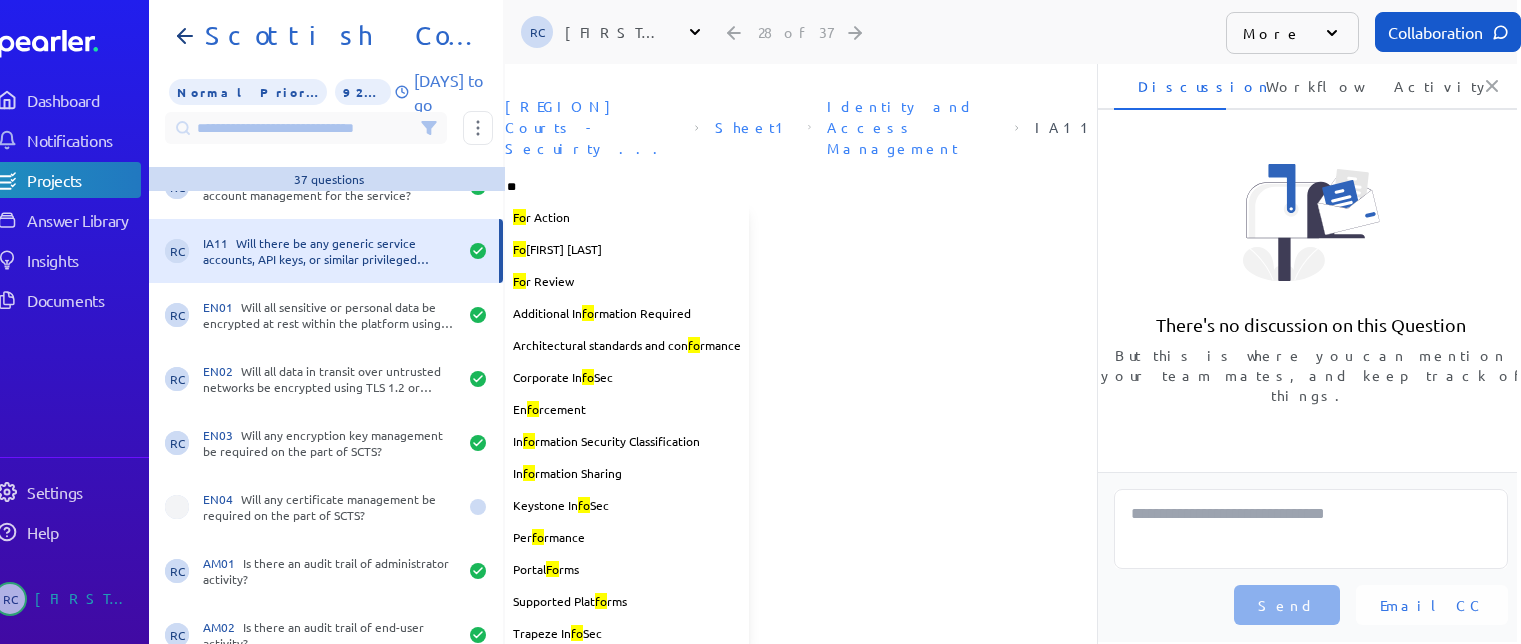 type on "***" 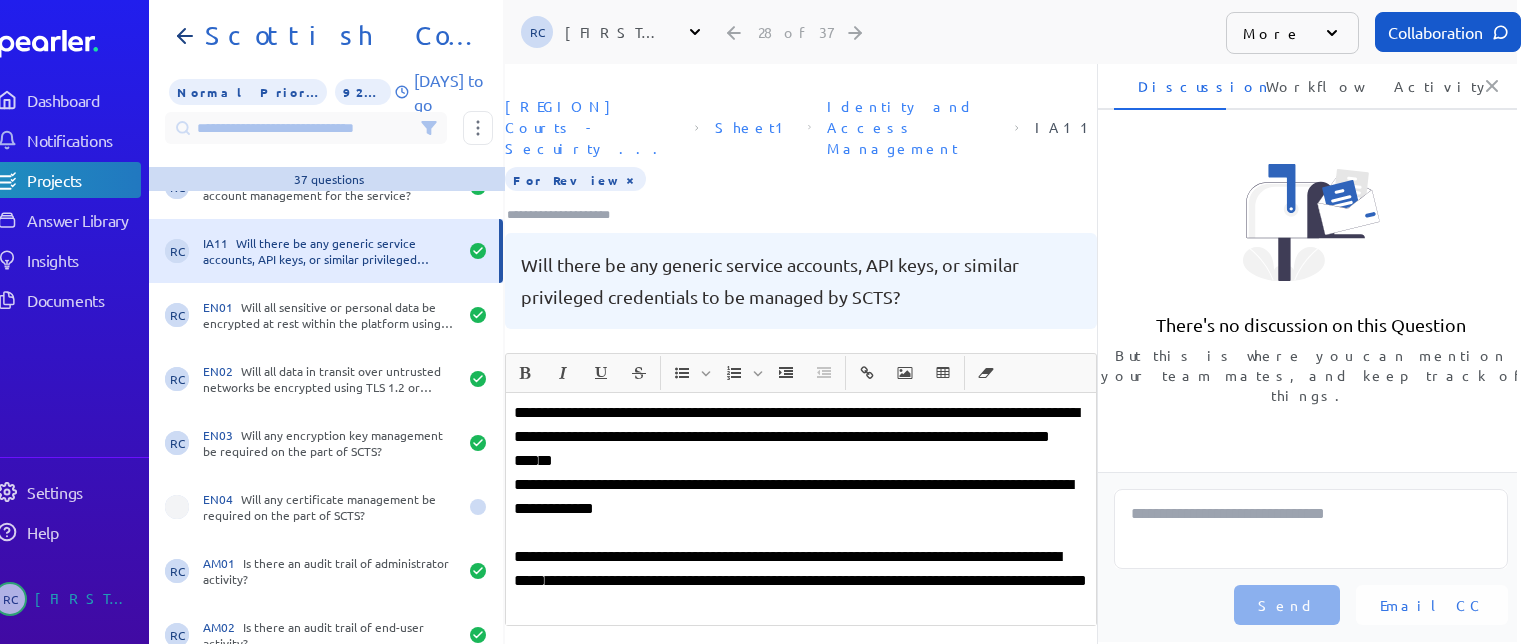 click on "**********" at bounding box center [801, 437] 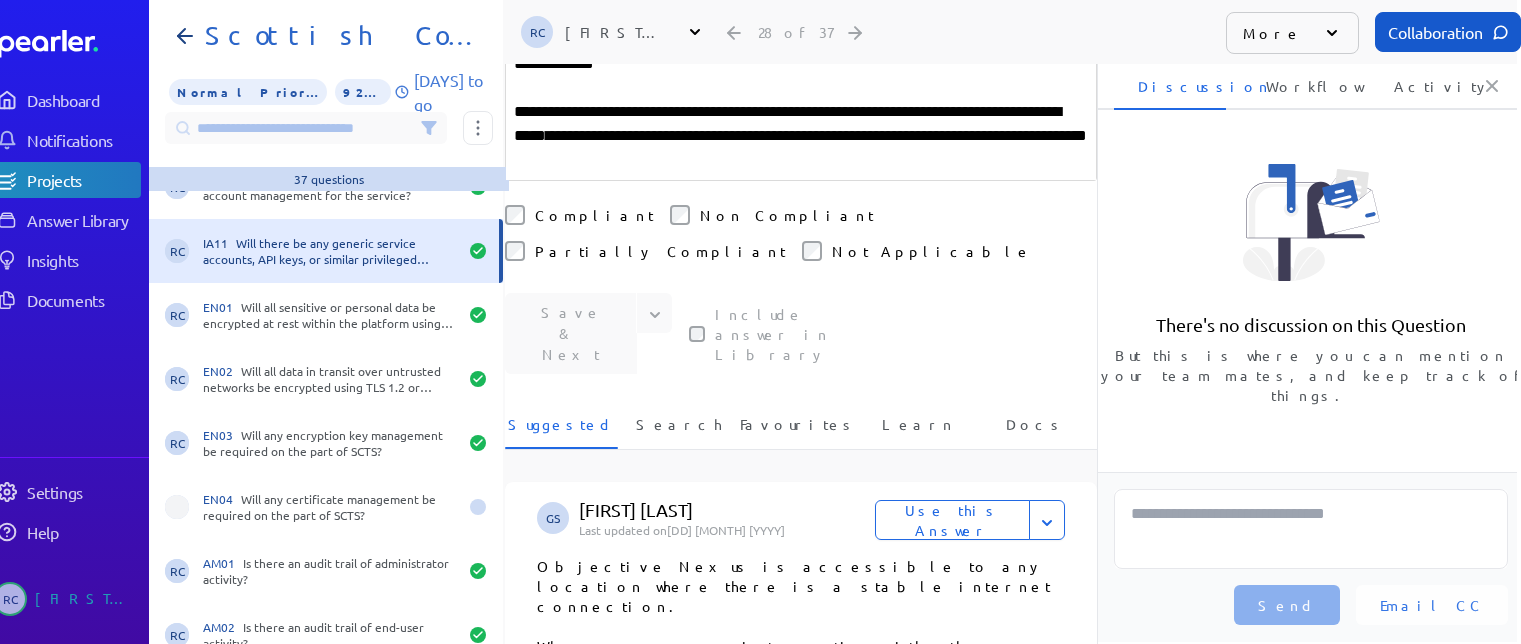 scroll, scrollTop: 500, scrollLeft: 0, axis: vertical 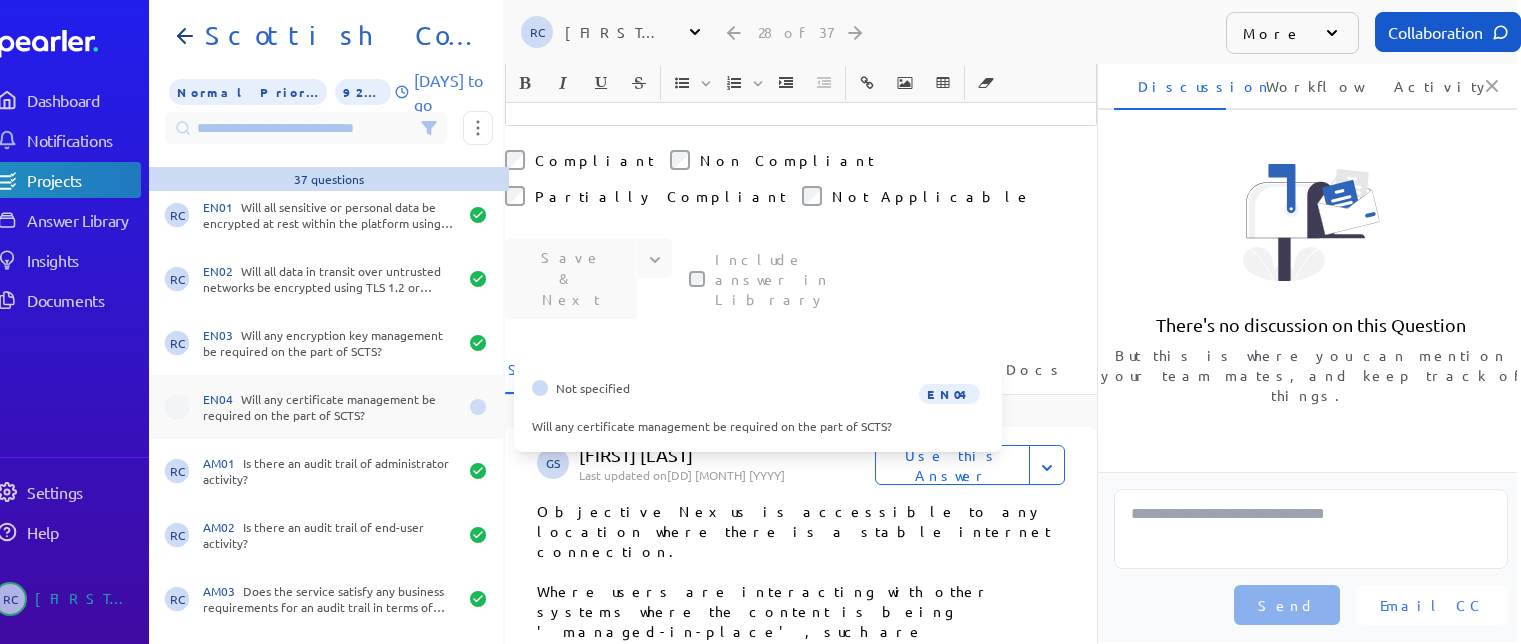 click on "EN04 Will any certificate management be required on the part of SCTS?" at bounding box center (330, 407) 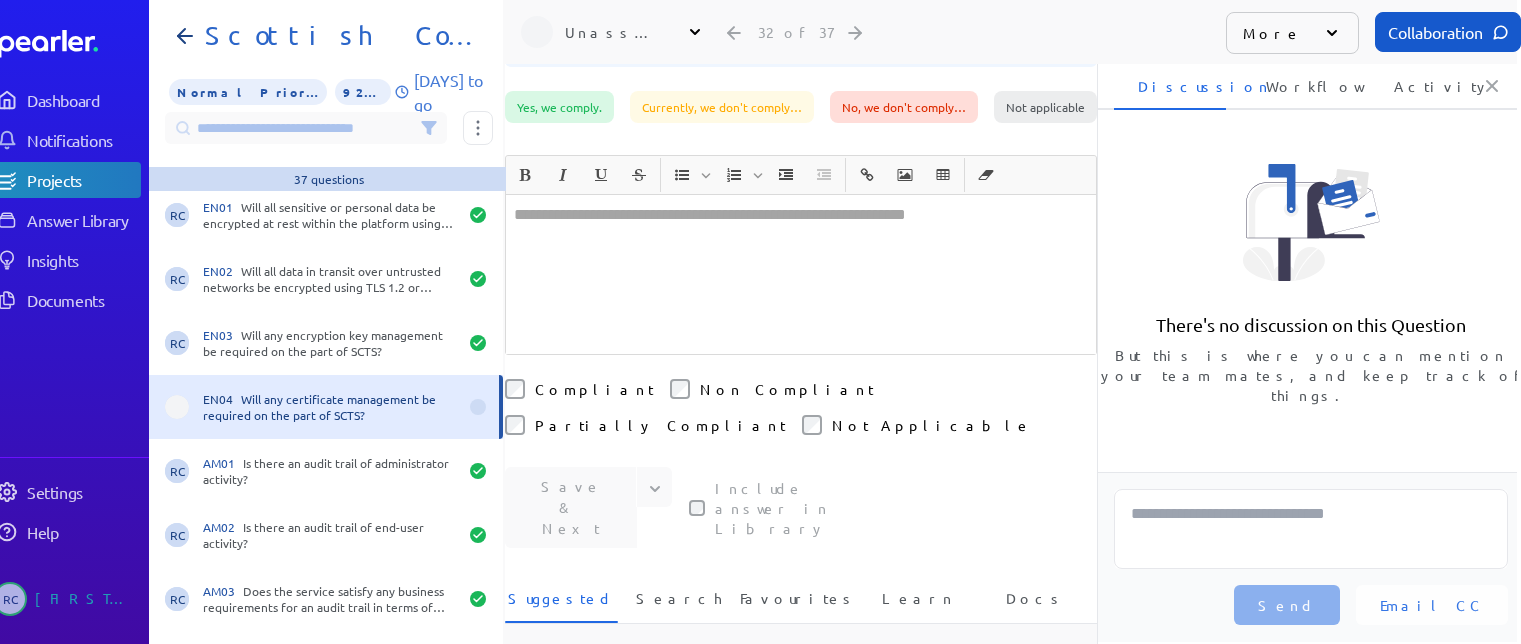 scroll, scrollTop: 254, scrollLeft: 0, axis: vertical 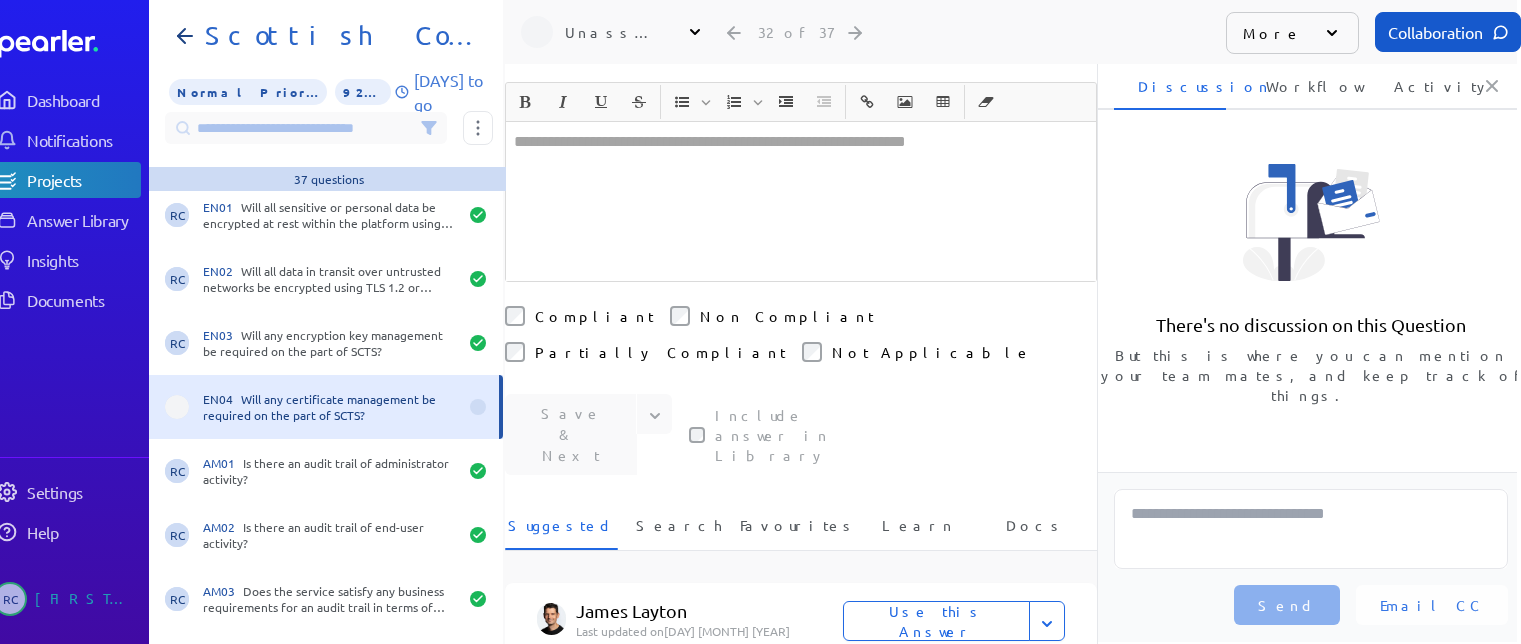 click at bounding box center (801, 201) 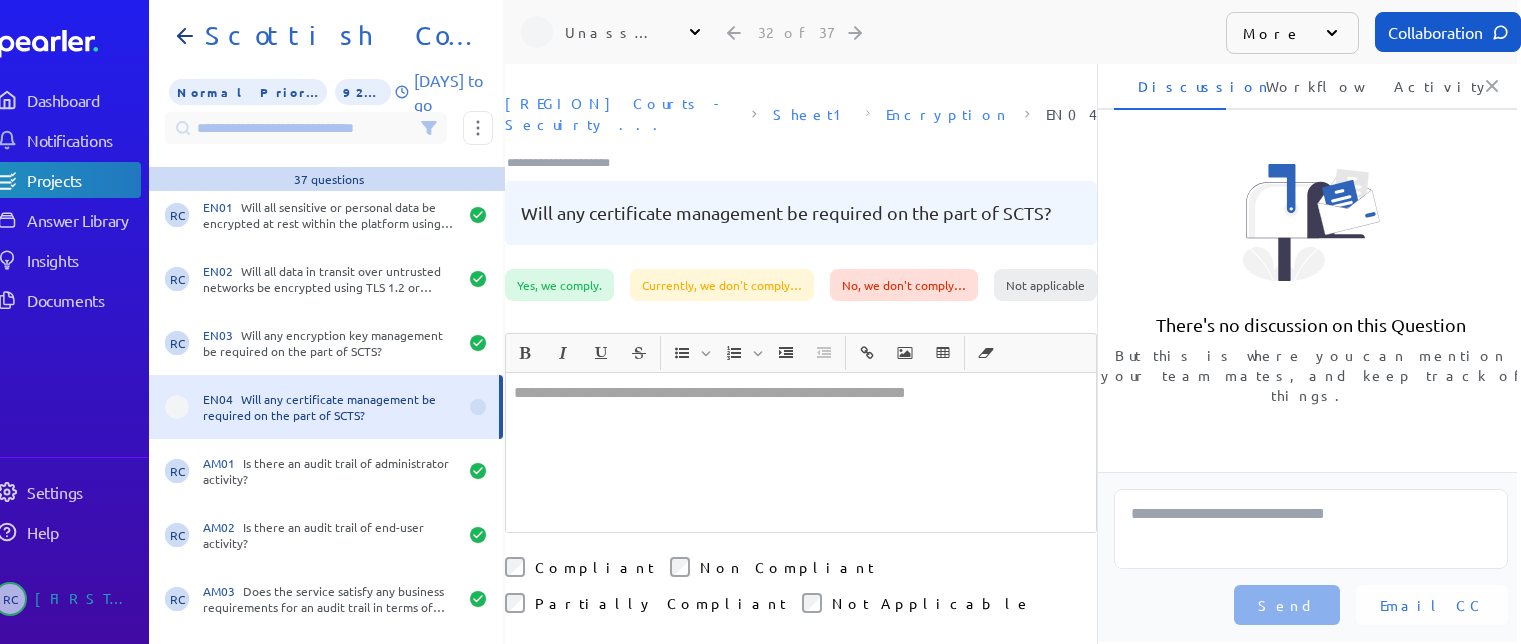 scroll, scrollTop: 0, scrollLeft: 0, axis: both 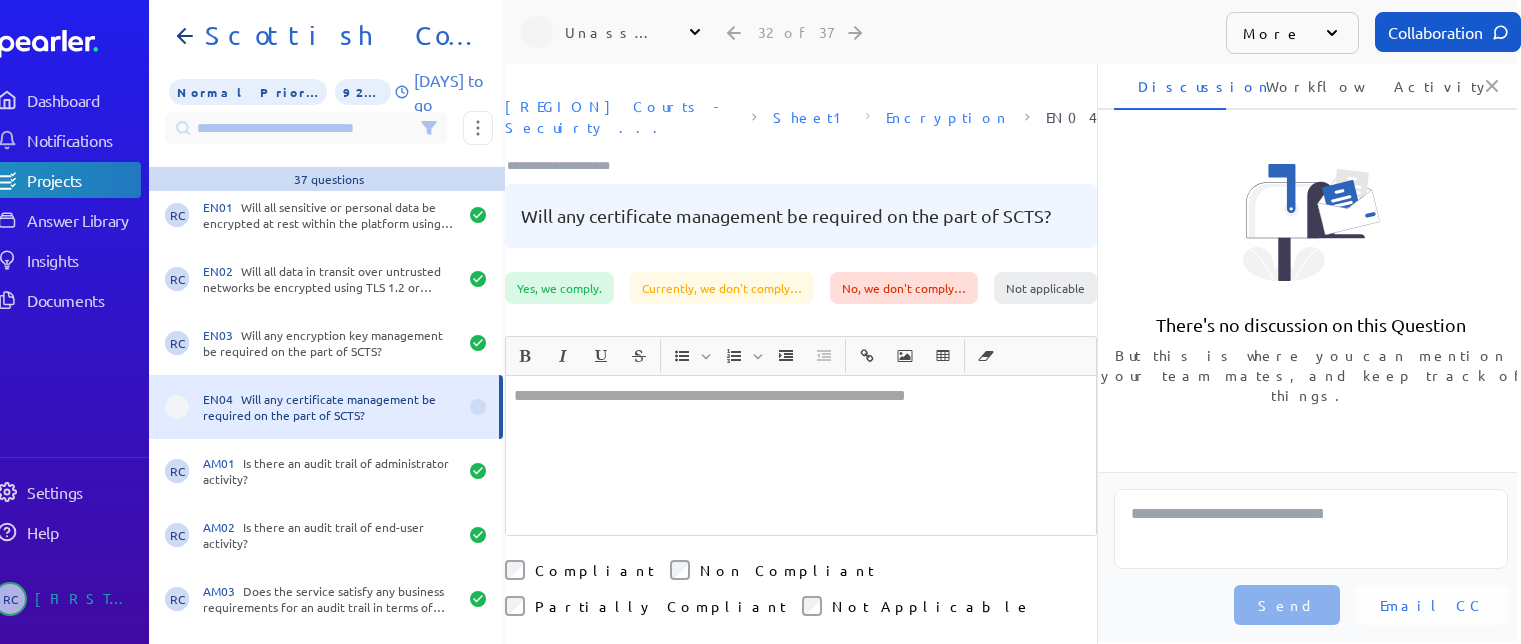 click at bounding box center (801, 455) 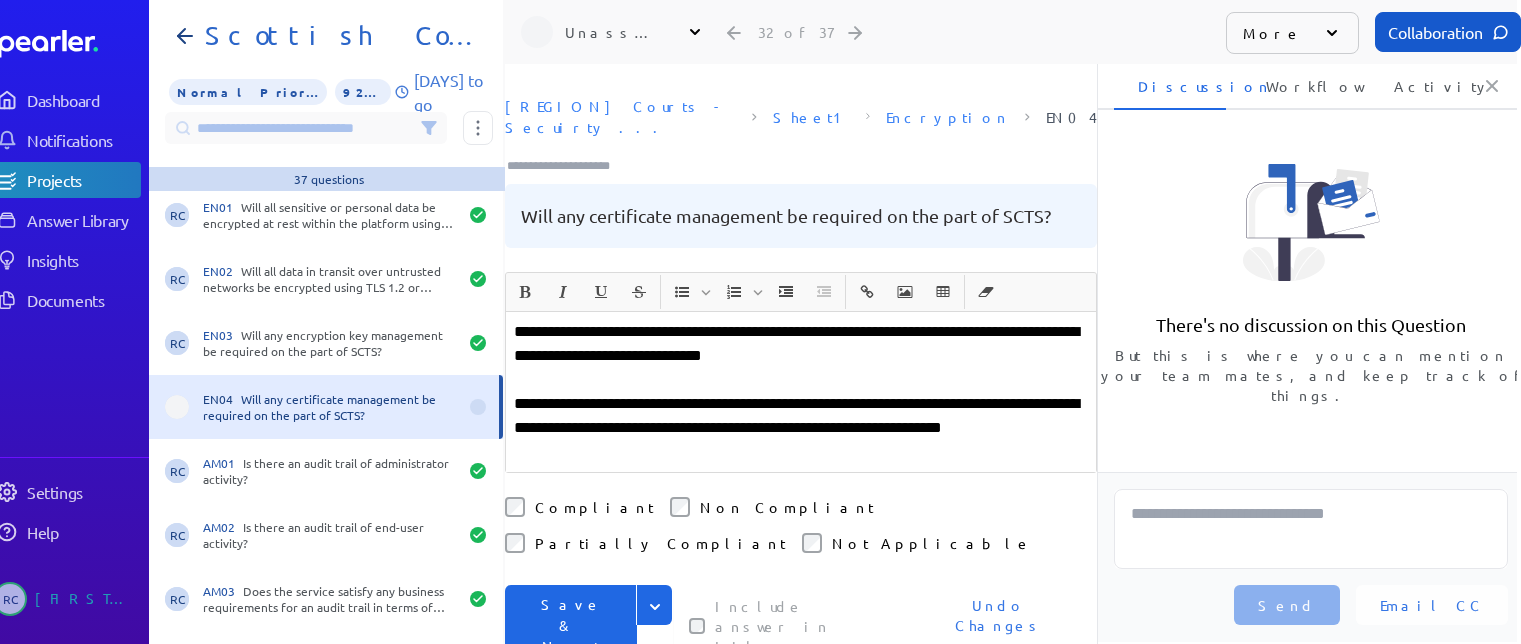 click on "**********" at bounding box center (801, 428) 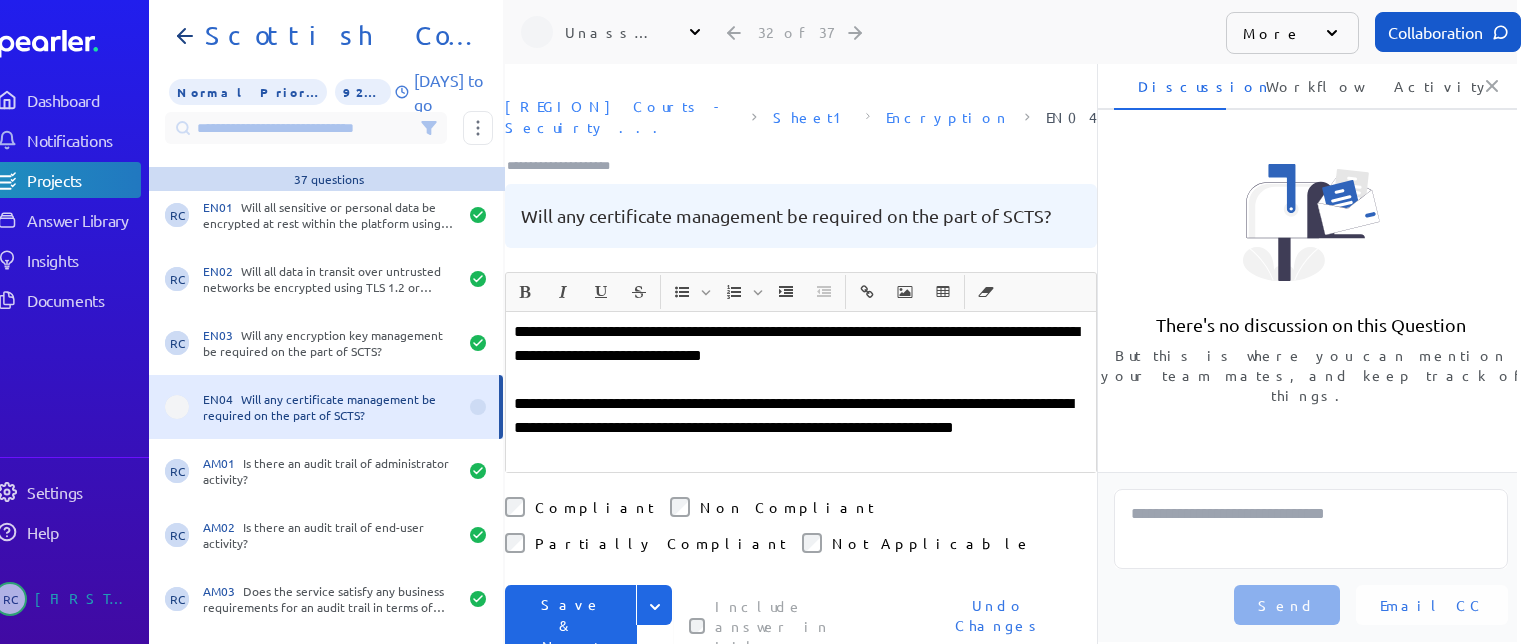 click on "**********" at bounding box center [801, 344] 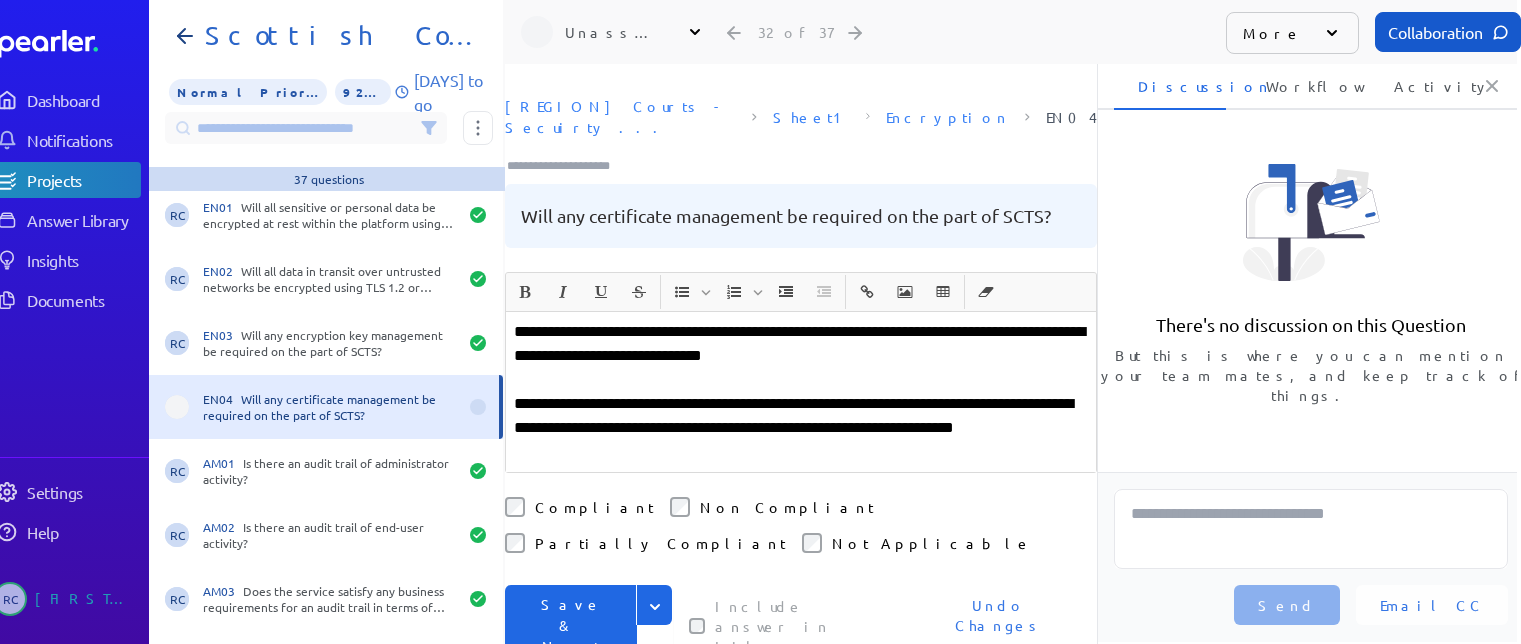 click on "**********" at bounding box center (801, 344) 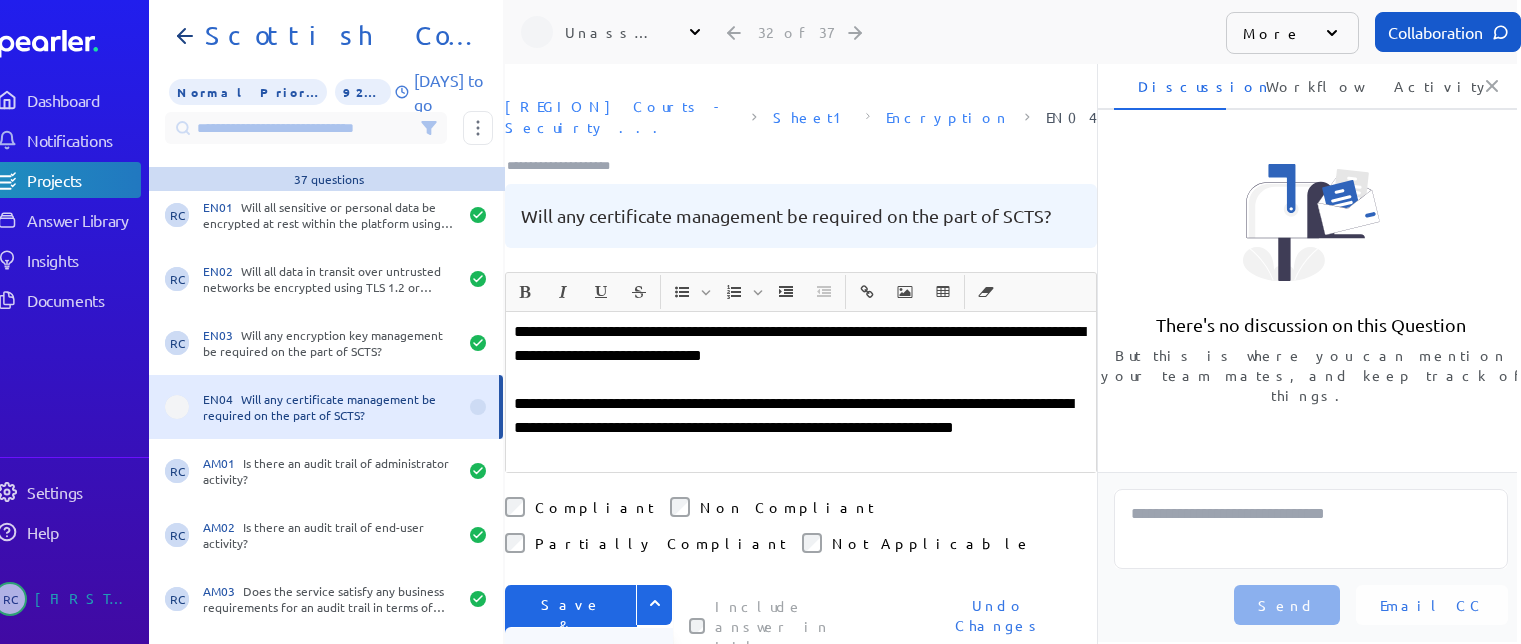 click on "Save" at bounding box center (589, 648) 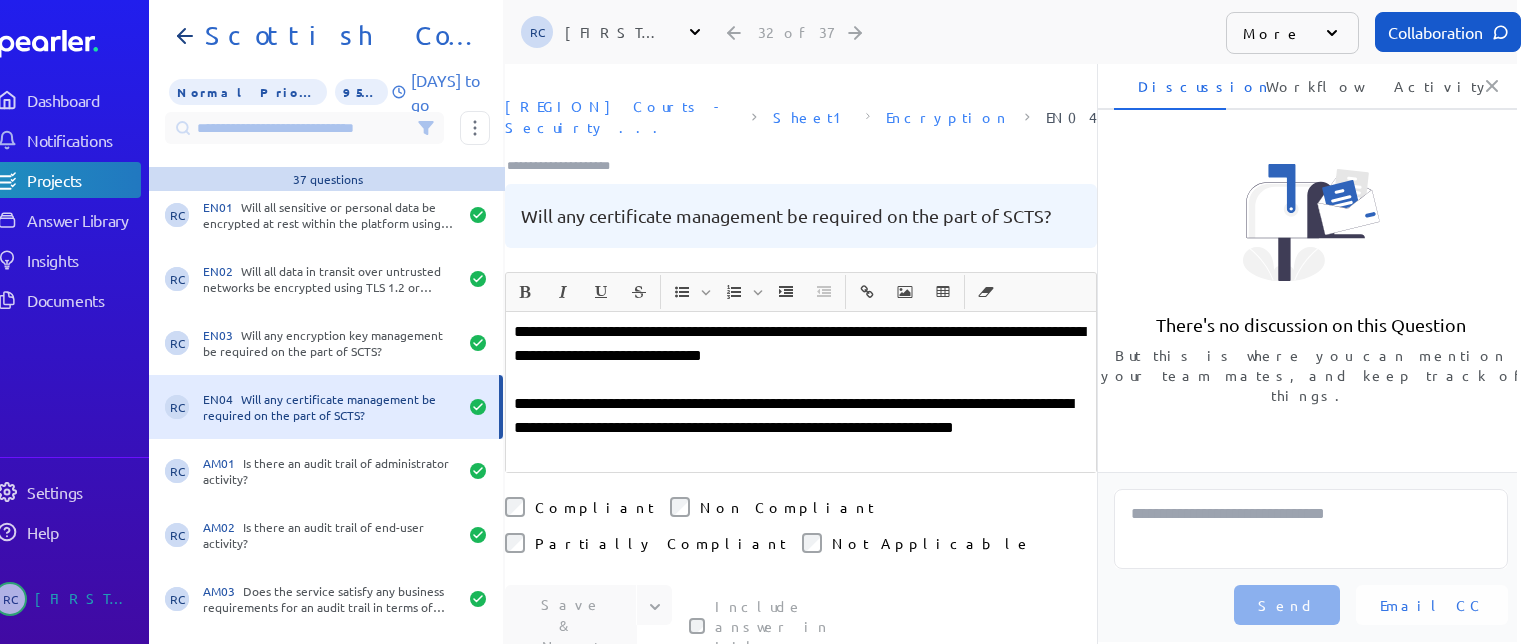 click at bounding box center [567, 166] 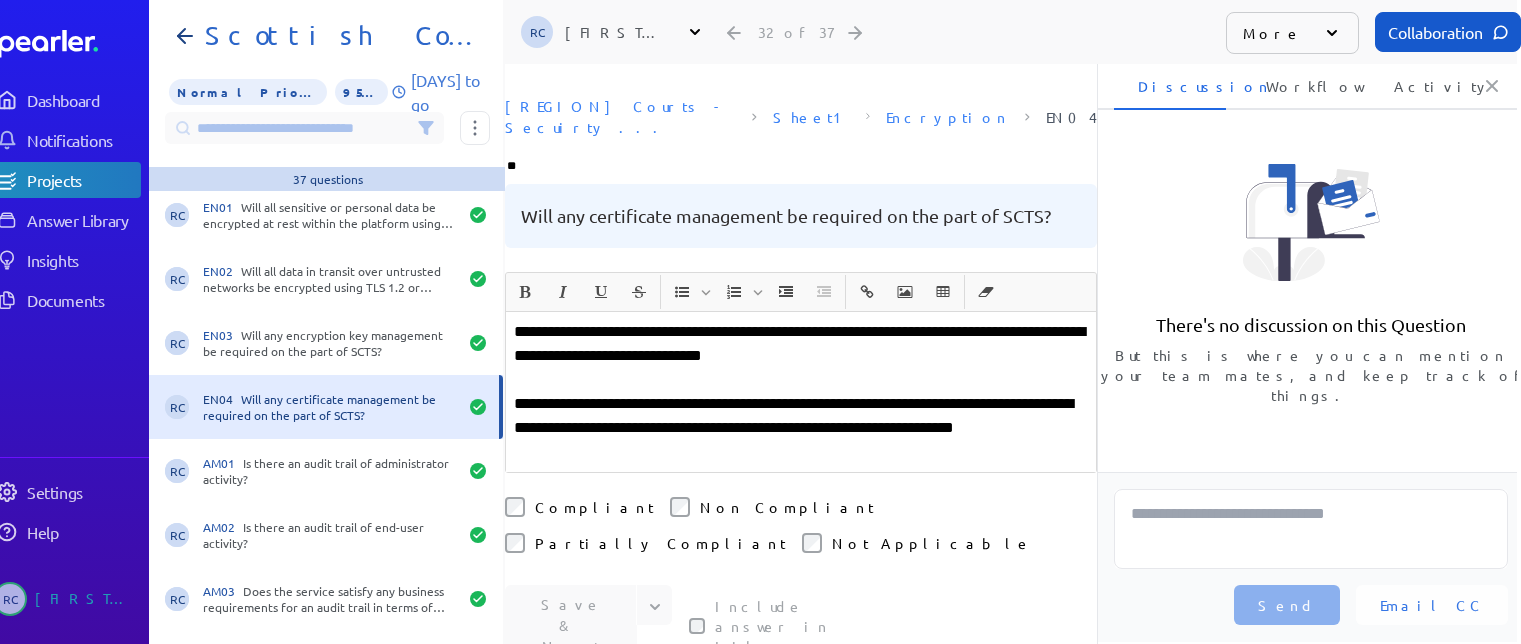 type on "***" 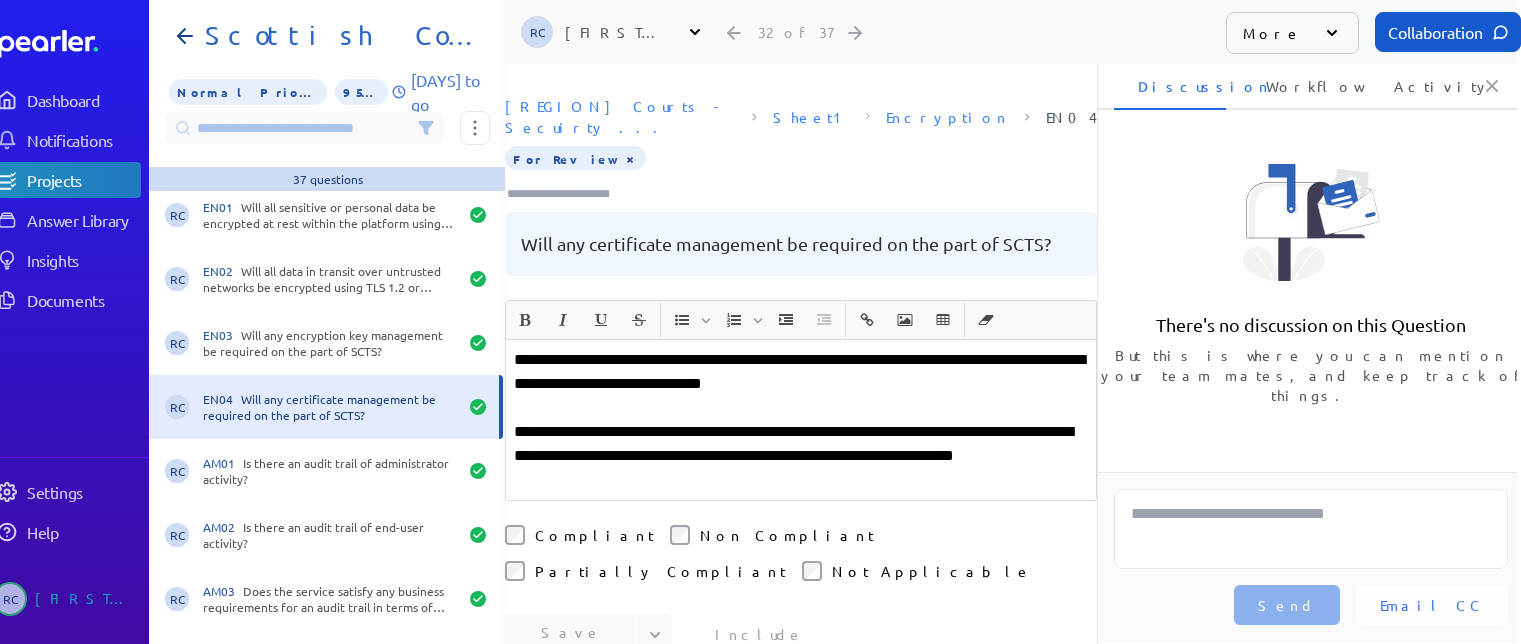 click on "**********" at bounding box center (801, 456) 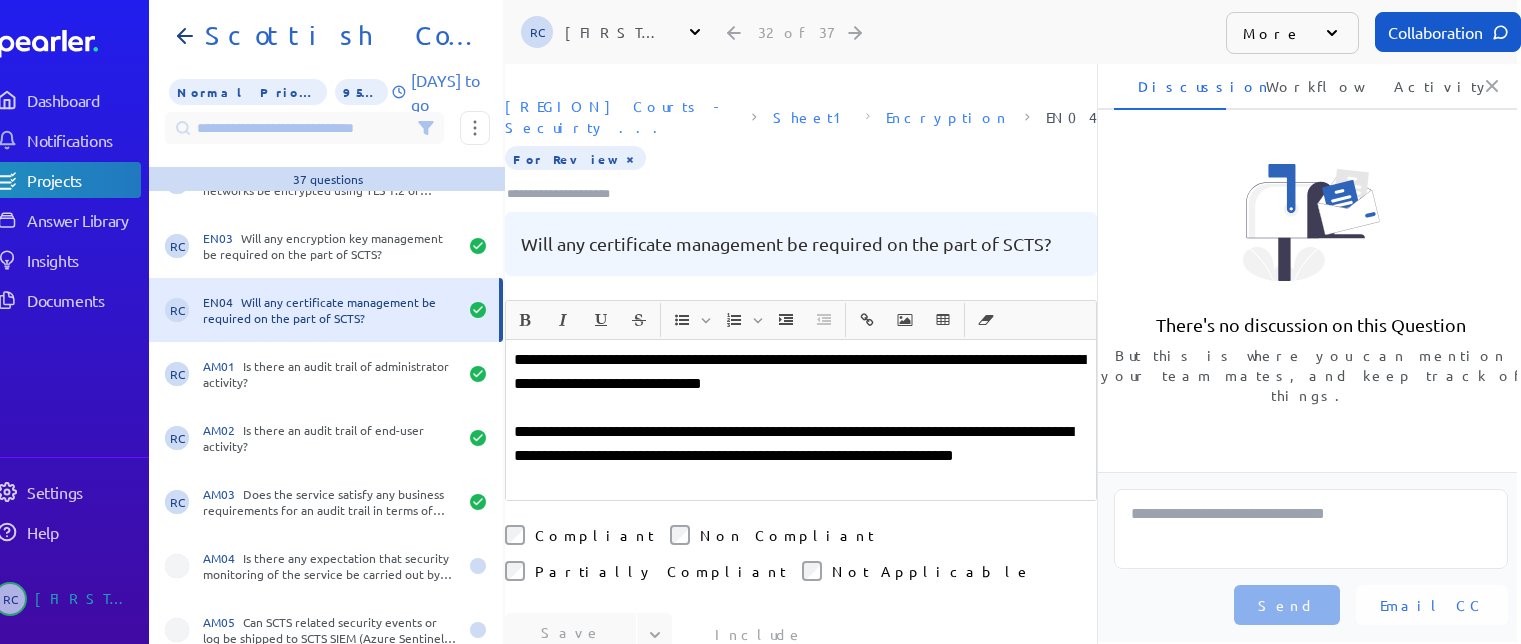 scroll, scrollTop: 1900, scrollLeft: 0, axis: vertical 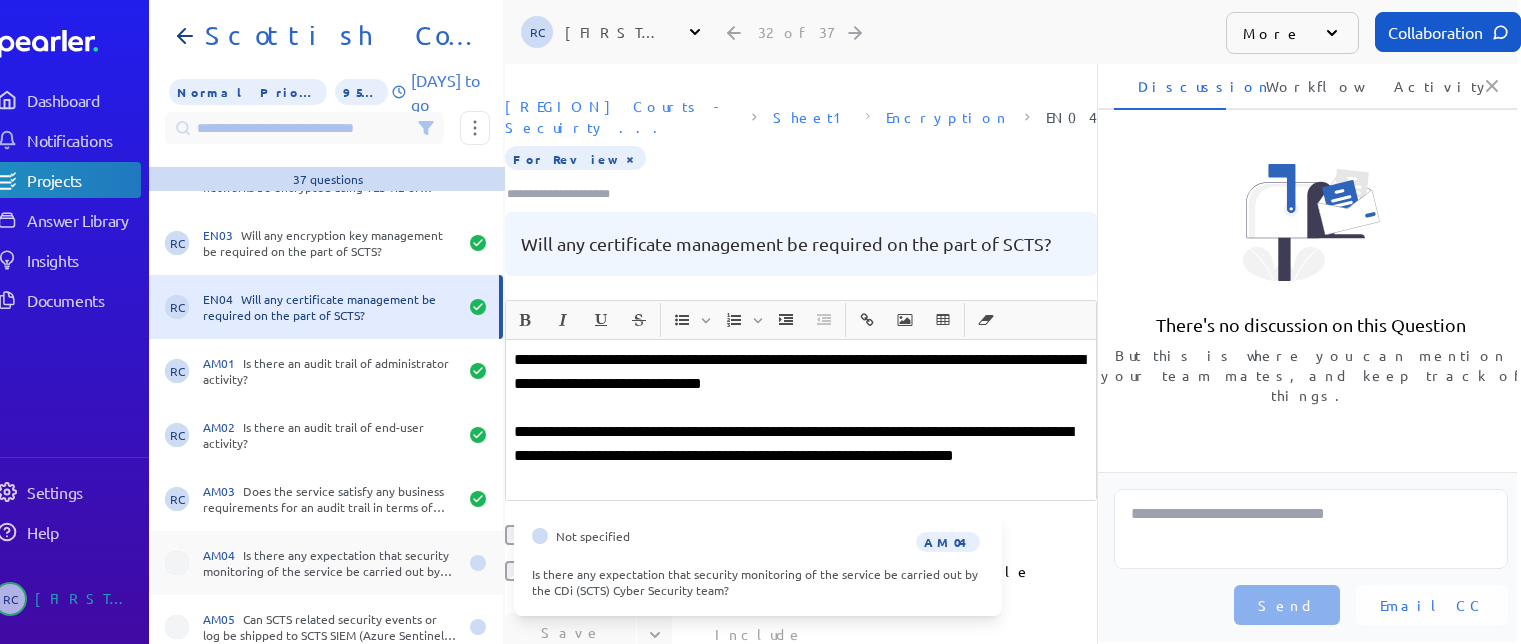 drag, startPoint x: 374, startPoint y: 552, endPoint x: 392, endPoint y: 540, distance: 21.633308 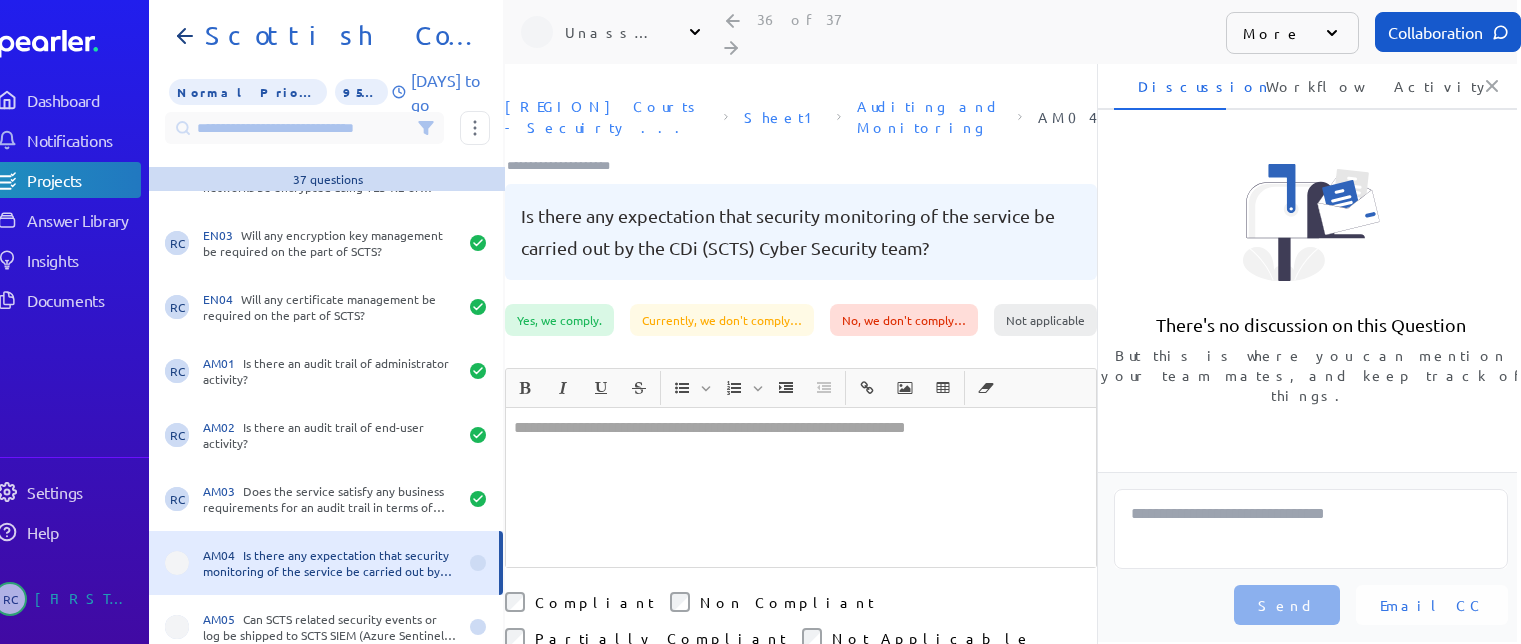 click at bounding box center [801, 487] 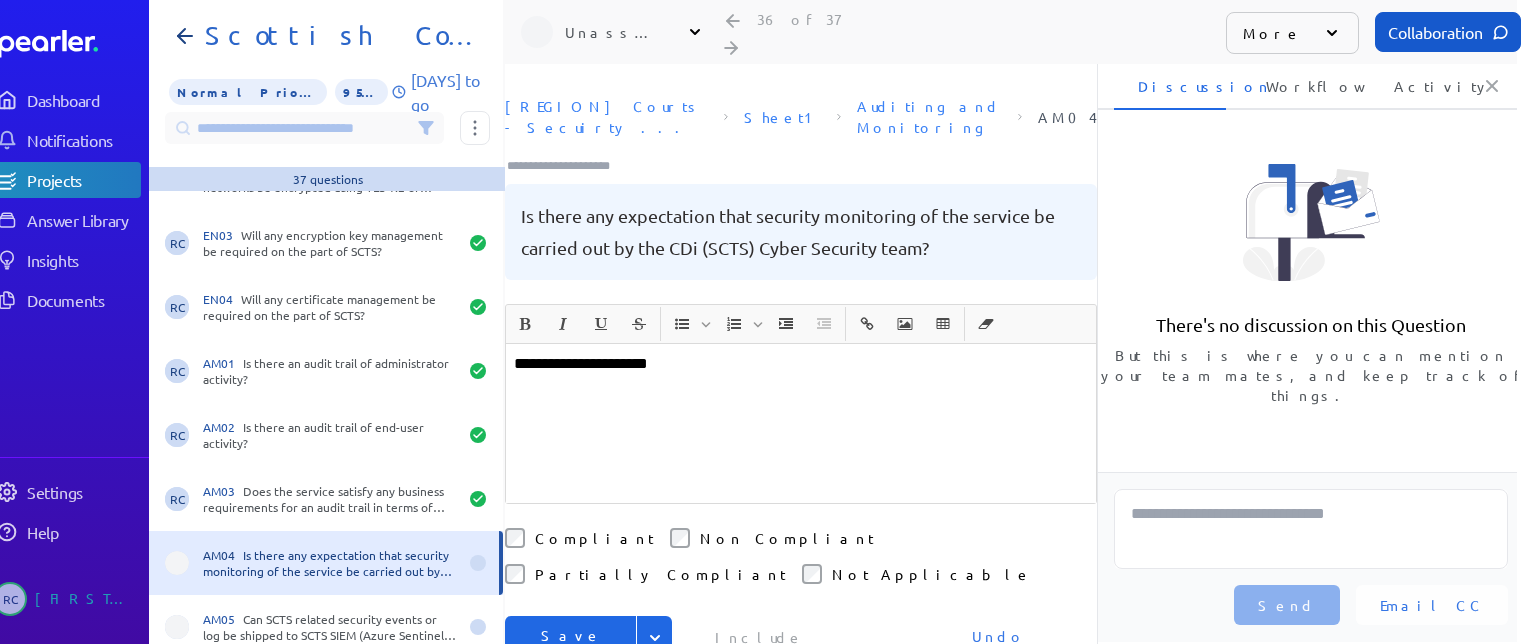 click on "**********" at bounding box center (801, 364) 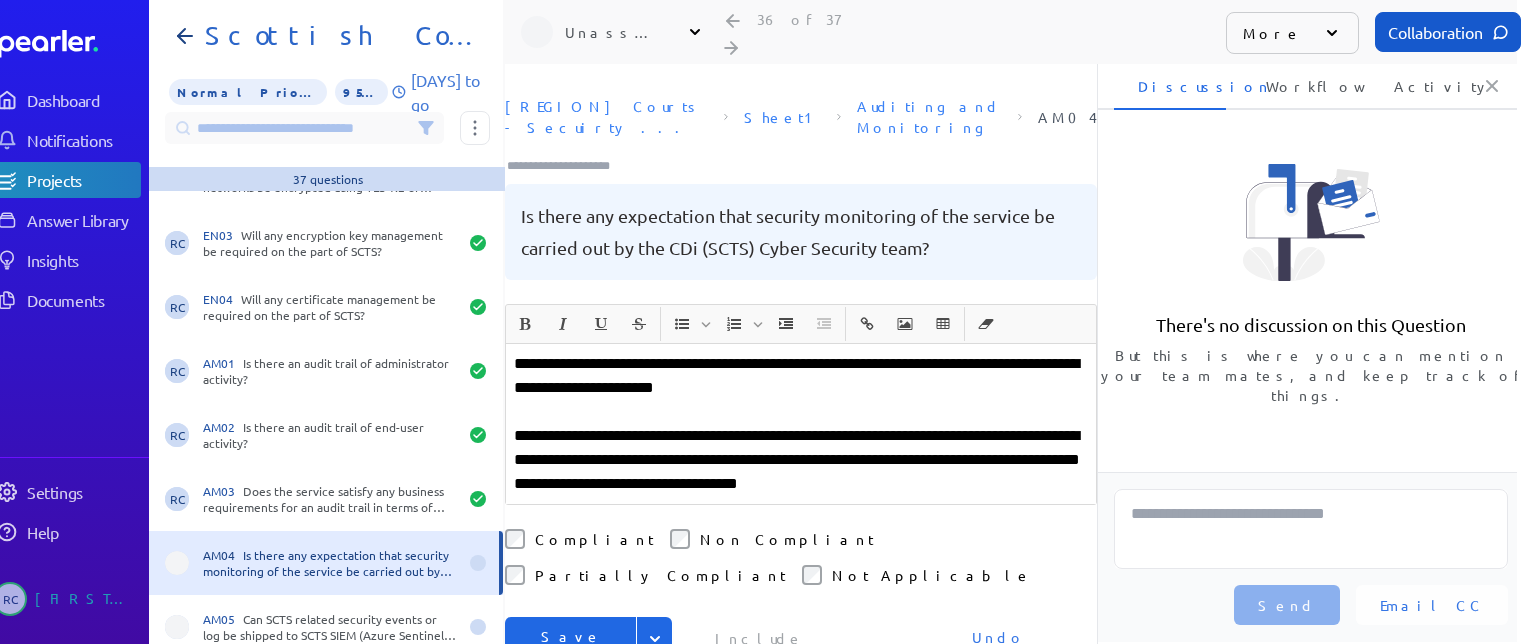 click on "**********" at bounding box center [801, 460] 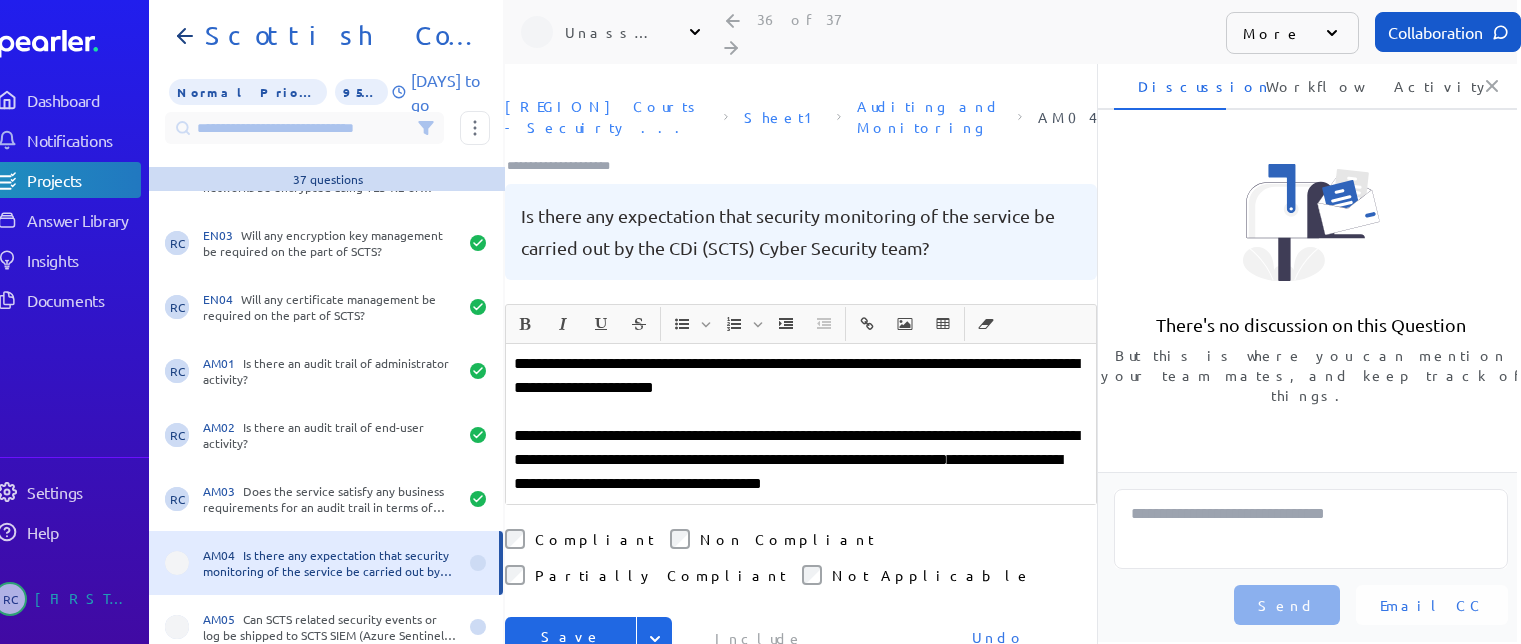 click on "**********" at bounding box center [801, 376] 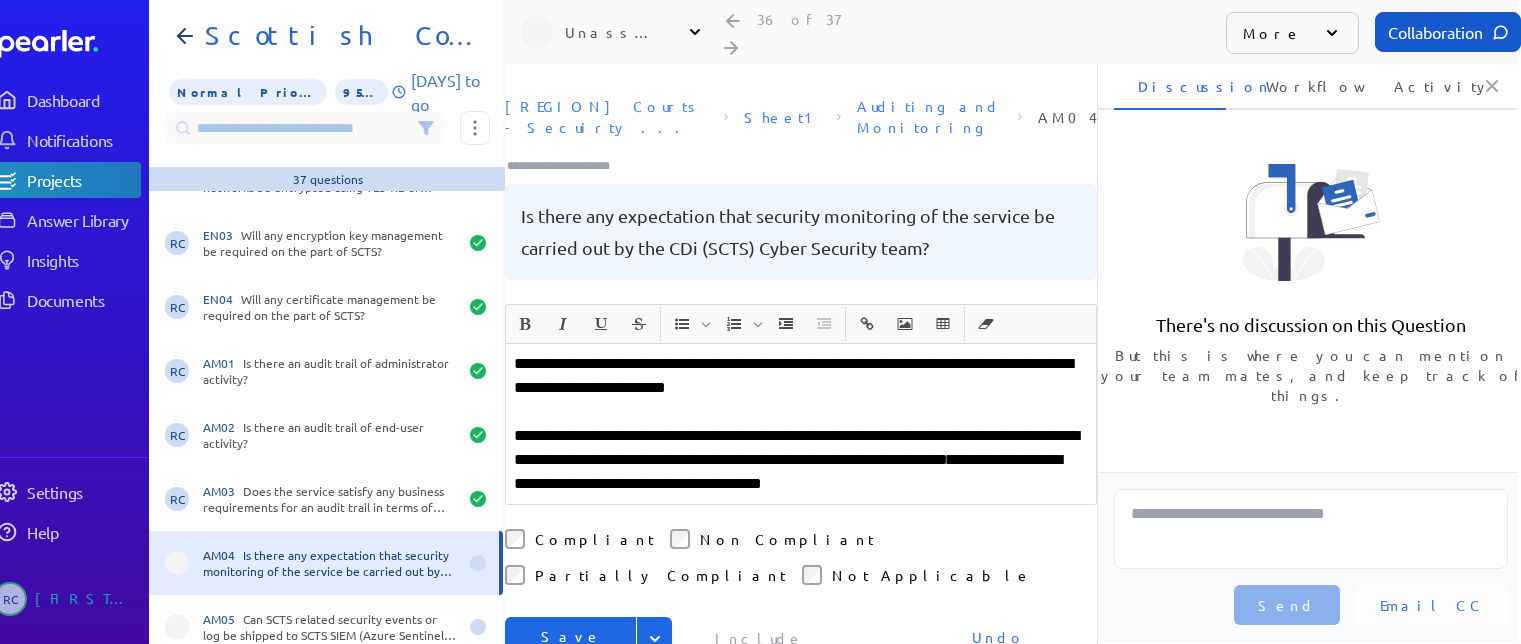 click on "**********" at bounding box center [801, 460] 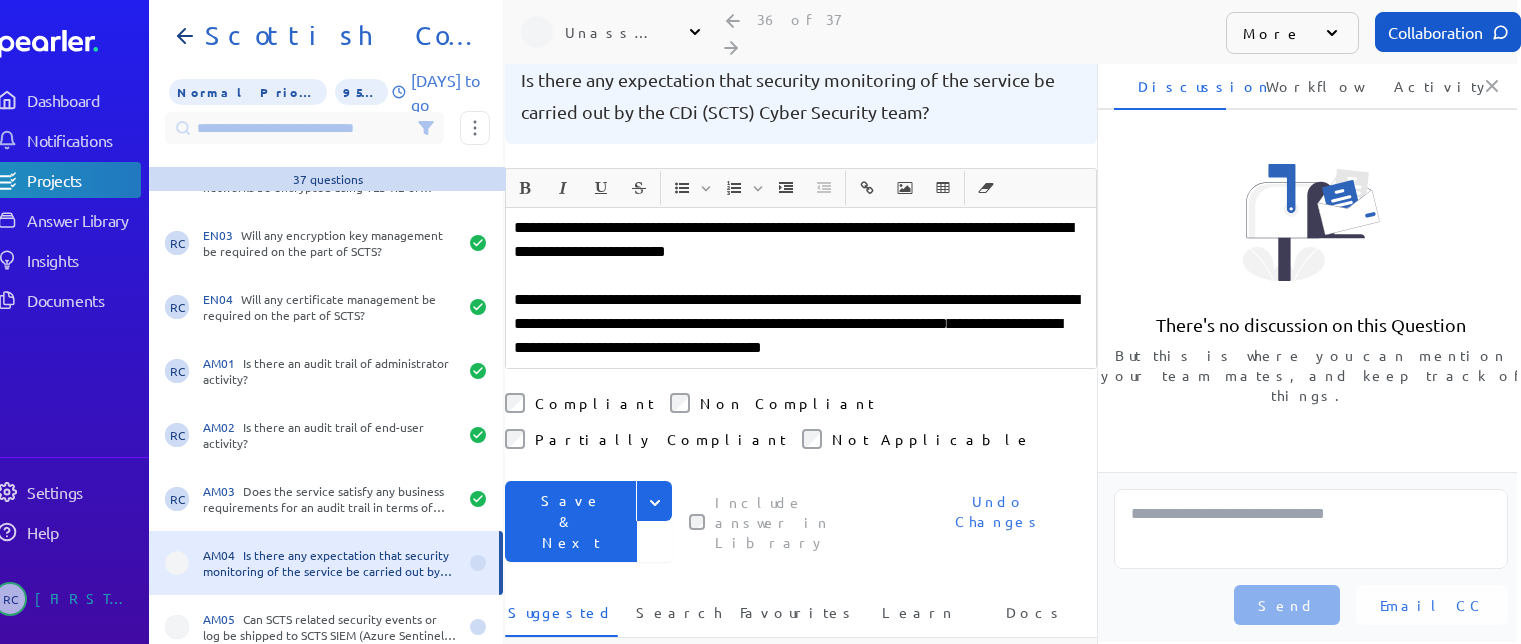 scroll, scrollTop: 100, scrollLeft: 0, axis: vertical 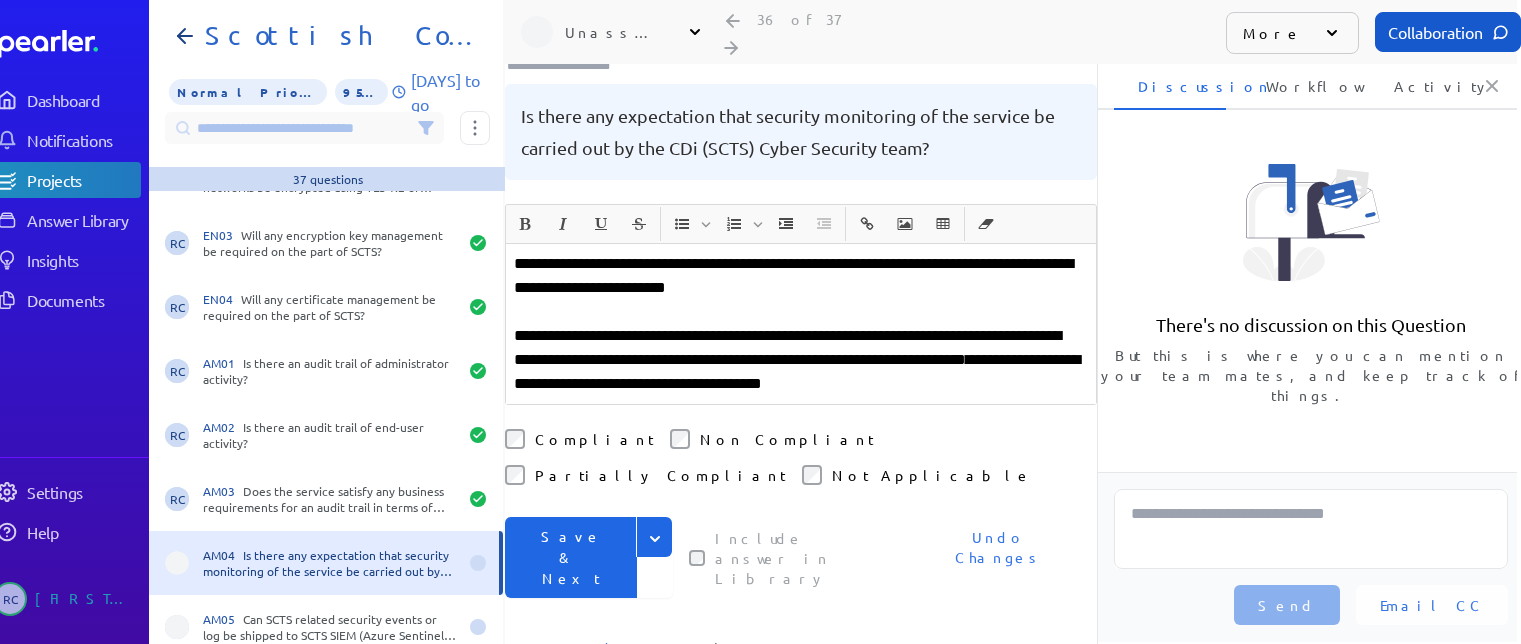 drag, startPoint x: 537, startPoint y: 417, endPoint x: 585, endPoint y: 430, distance: 49.729267 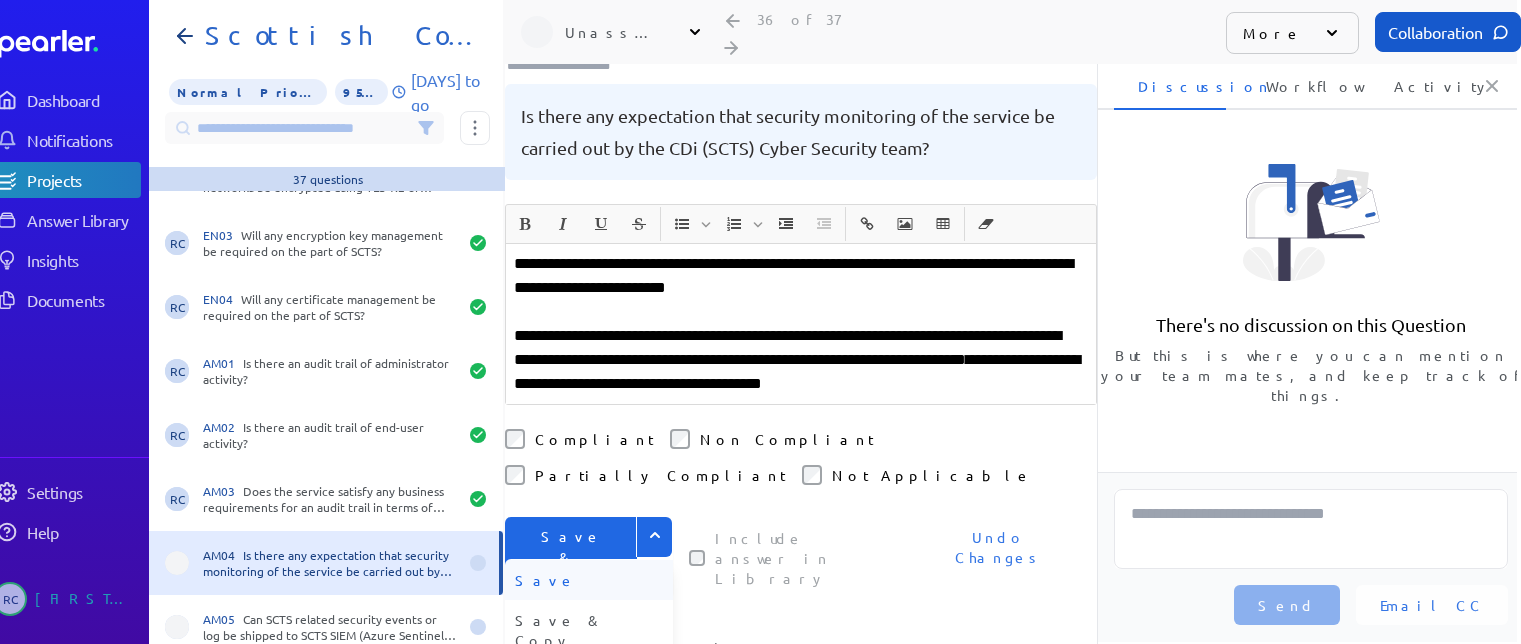 click on "Save" at bounding box center (589, 580) 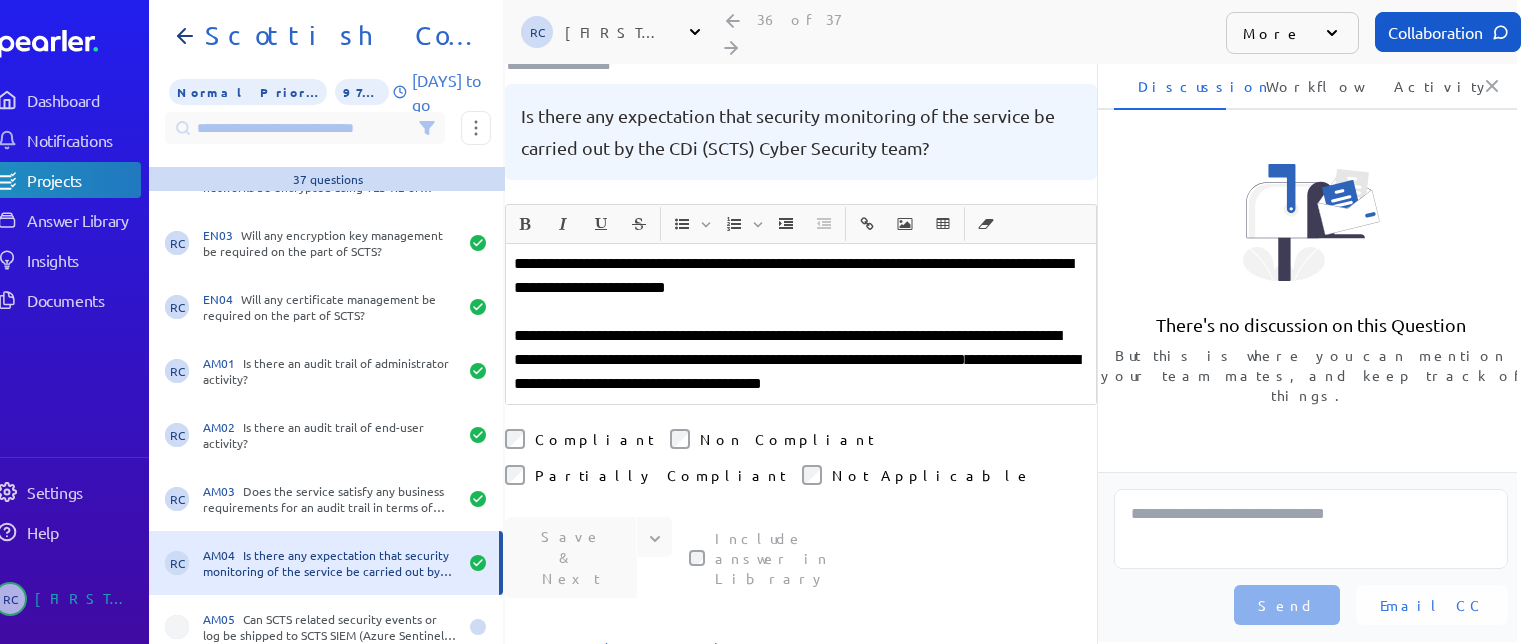 click on "**********" at bounding box center (801, 360) 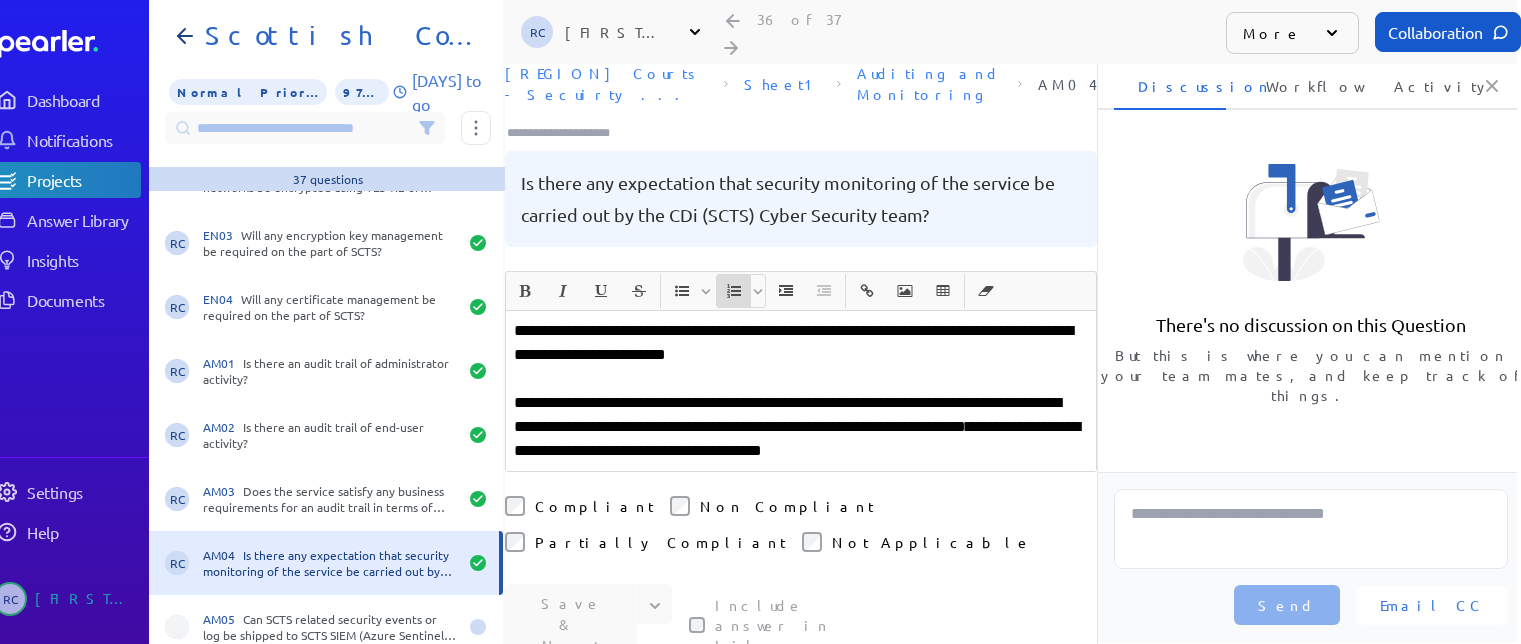 scroll, scrollTop: 0, scrollLeft: 0, axis: both 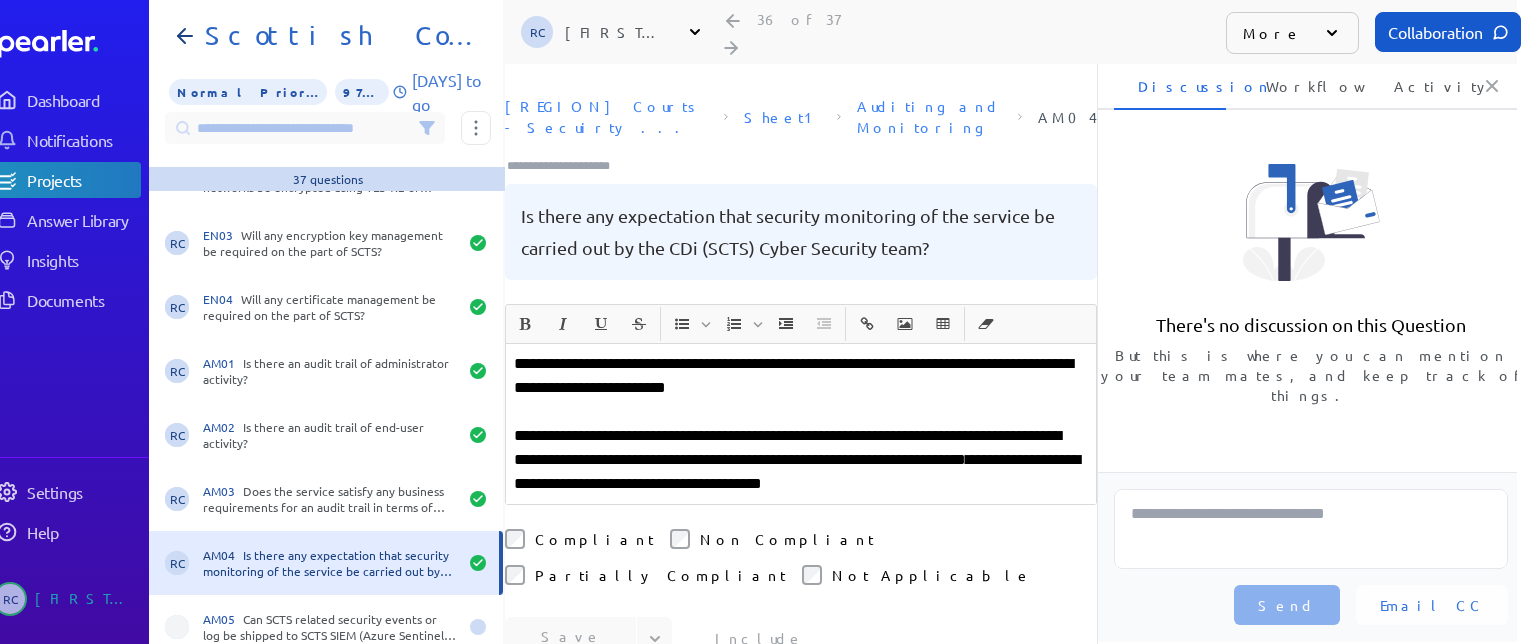 click at bounding box center [567, 166] 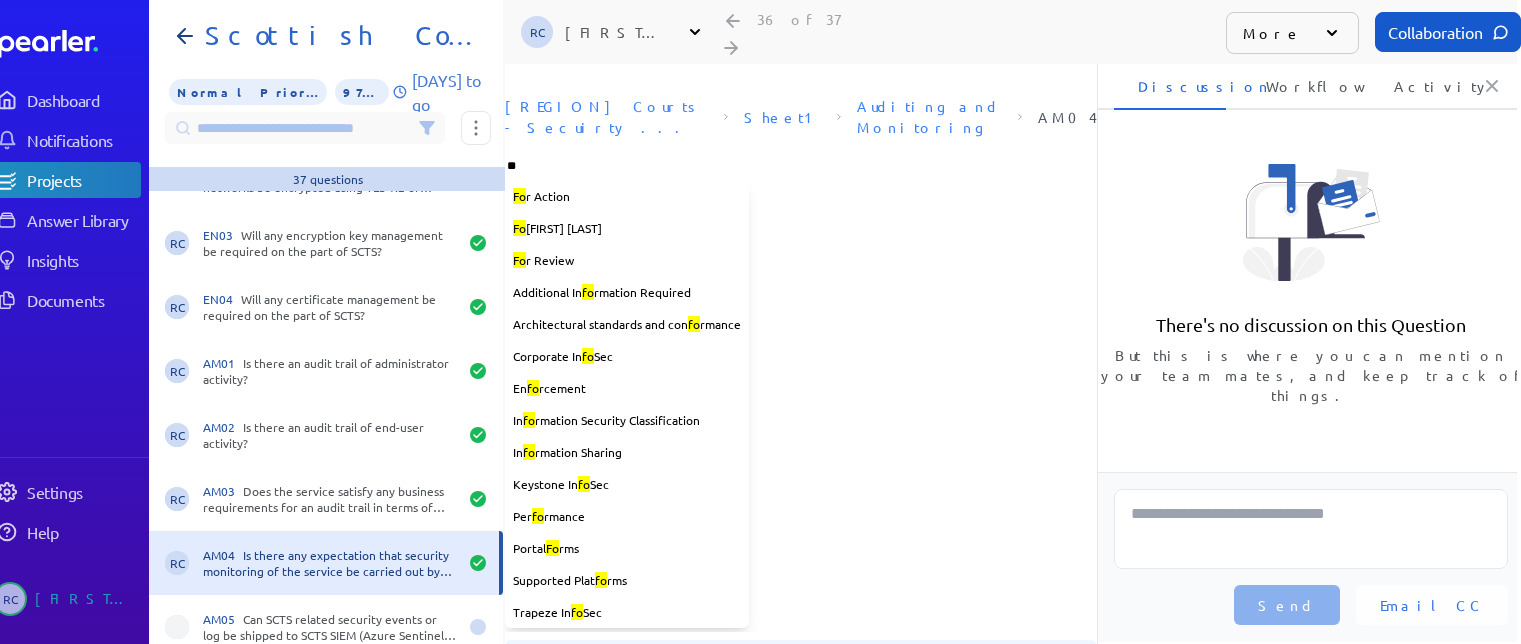 type on "***" 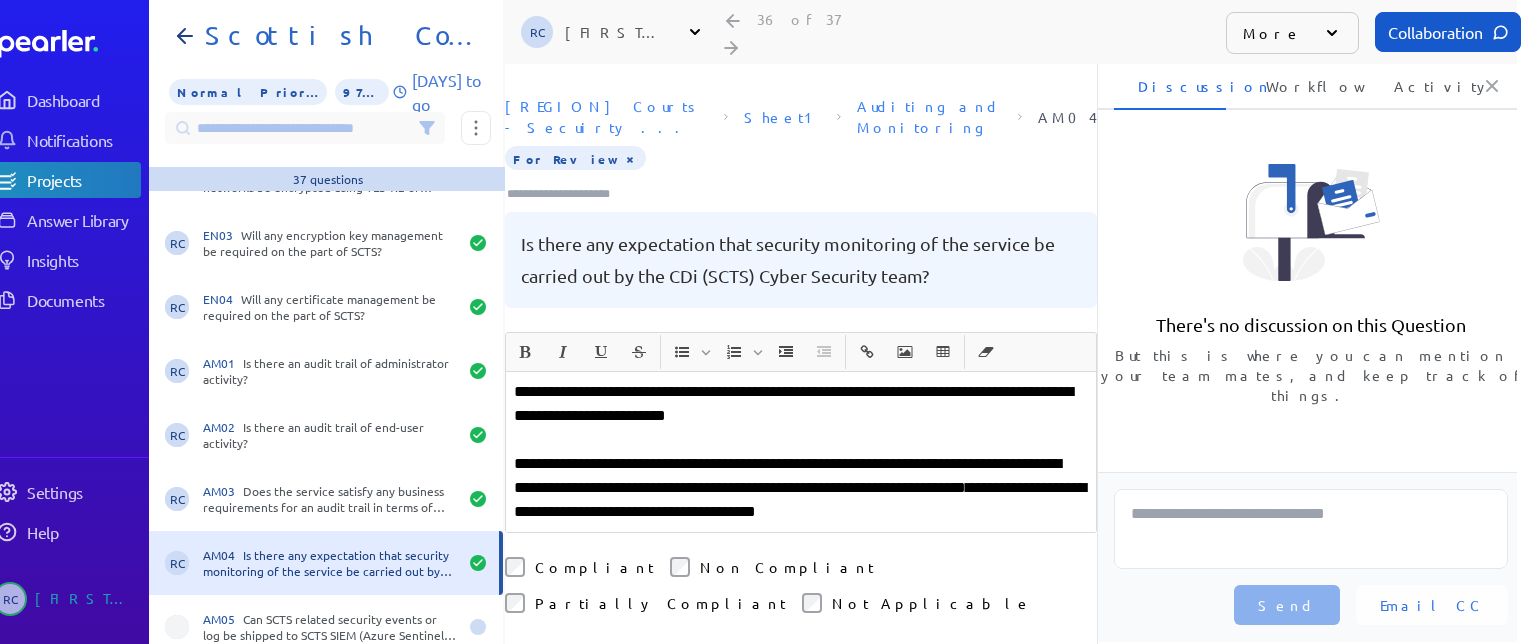 click at bounding box center (801, 440) 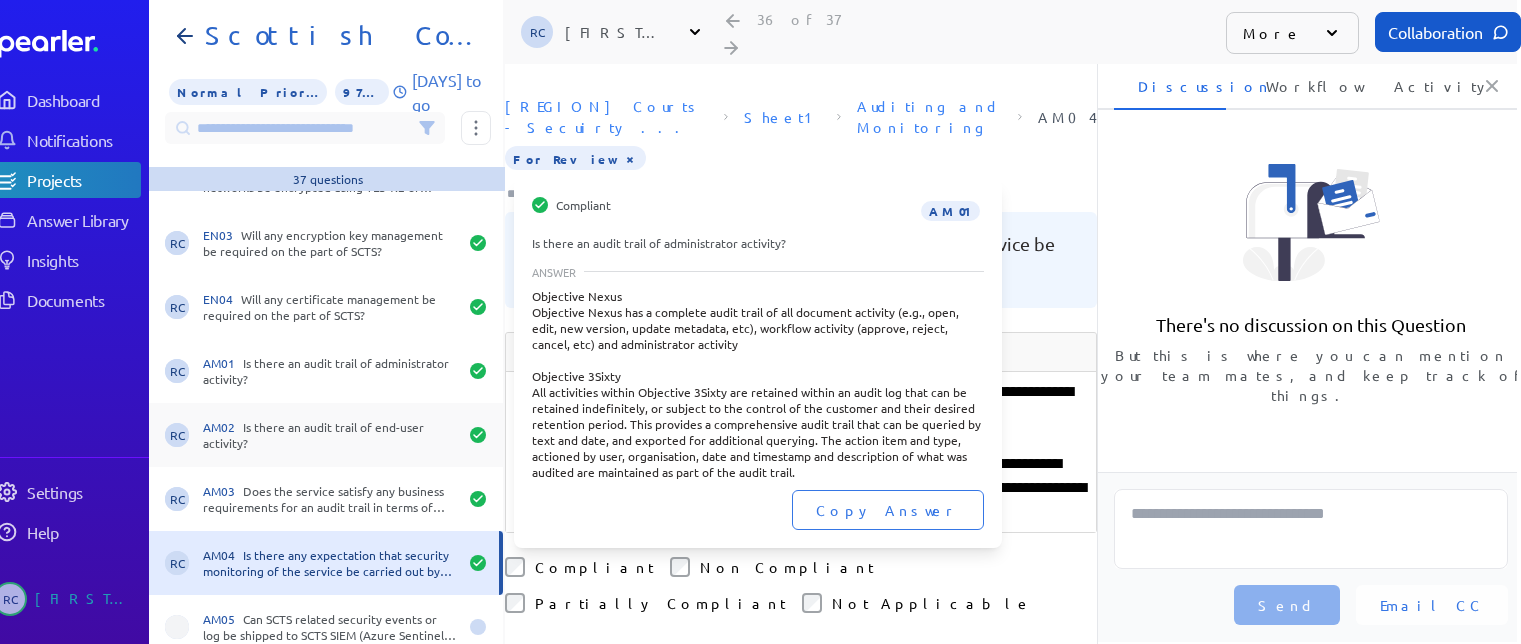 scroll, scrollTop: 15, scrollLeft: 23, axis: both 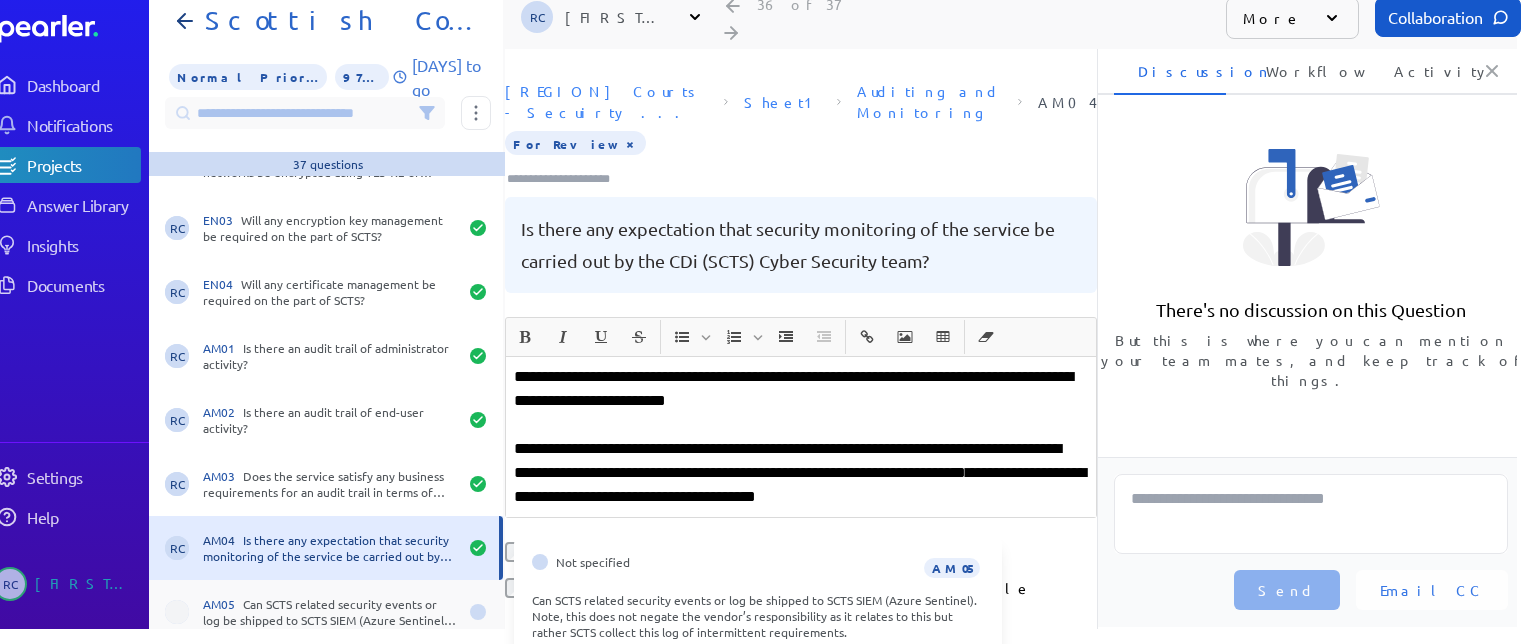 click on "AM05 Can SCTS related security events or log be shipped to SCTS SIEM (Azure Sentinel). Note, this does not negate the vendor’s responsibility as it relates to this but rather SCTS collect this log of intermittent requirements." at bounding box center [330, 612] 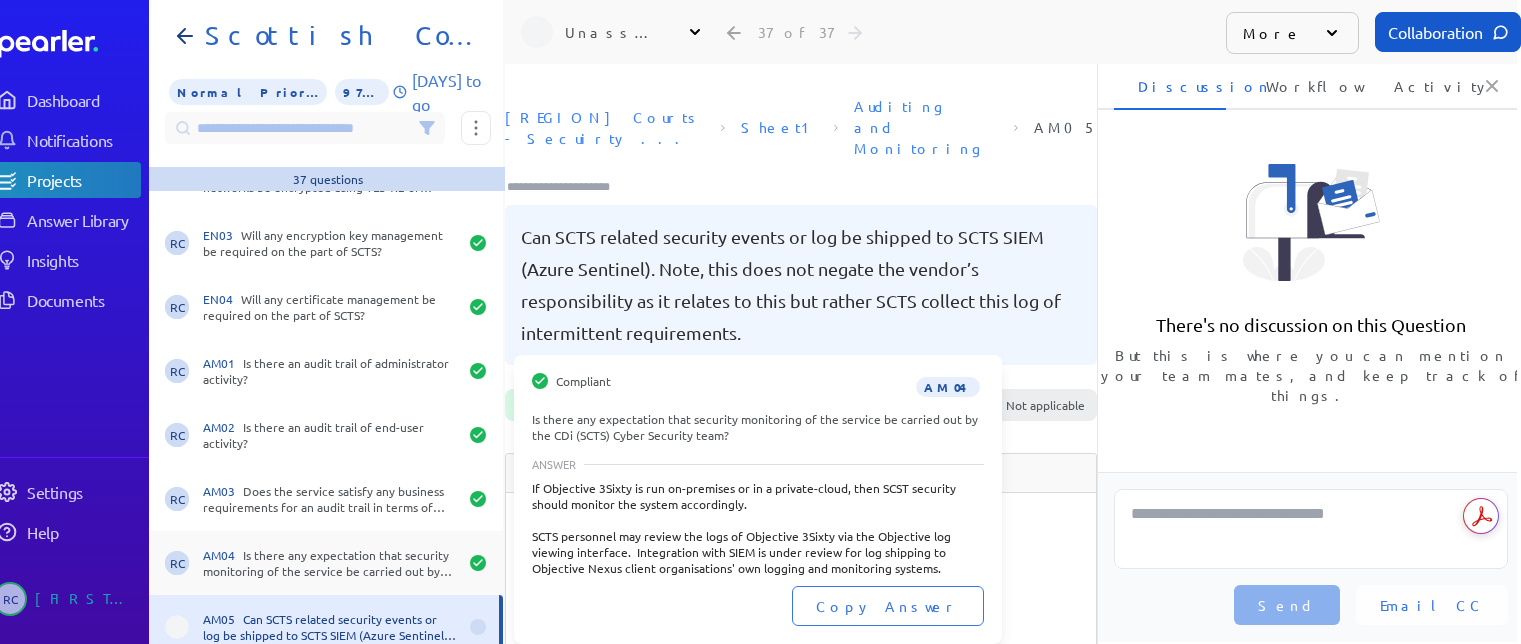 click on "AM04 Is there any expectation that security monitoring of the service be carried out by the CDi (SCTS) Cyber Security team?" at bounding box center [330, 563] 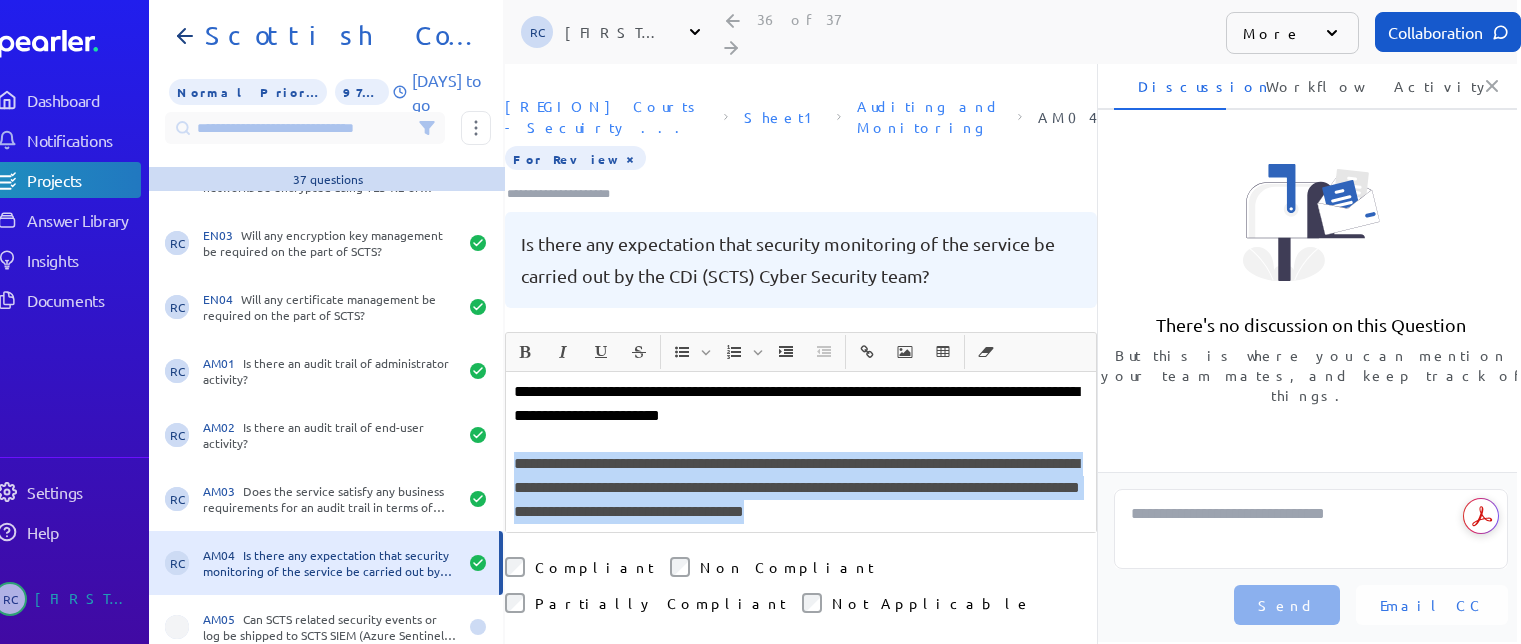 drag, startPoint x: 514, startPoint y: 423, endPoint x: 1051, endPoint y: 478, distance: 539.8092 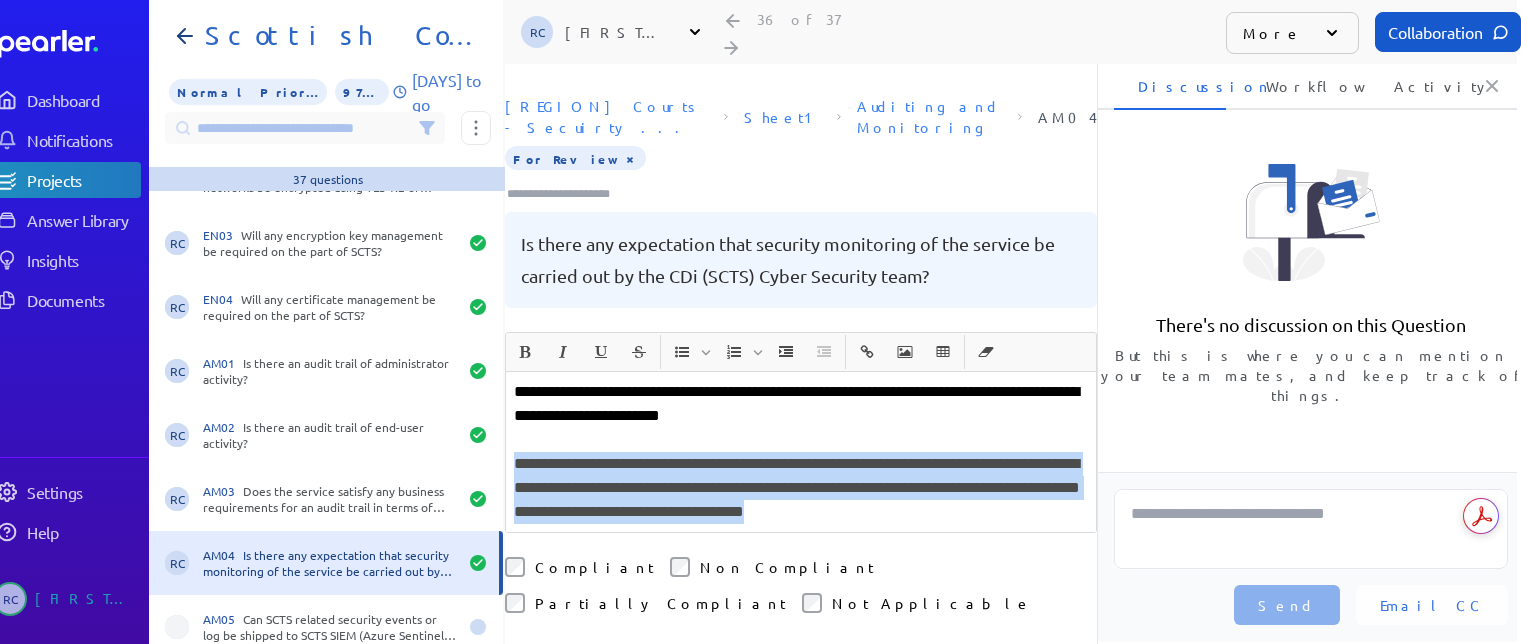 click on "**********" at bounding box center (801, 488) 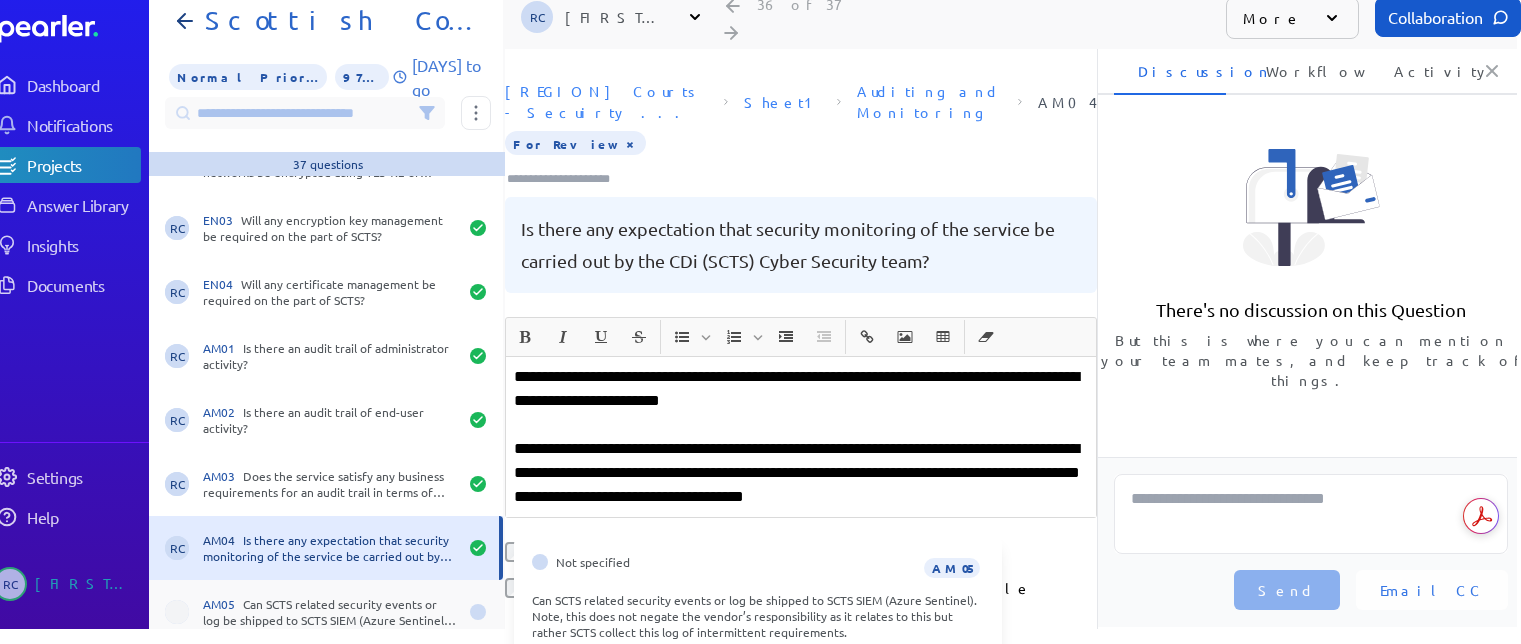 click on "AM05 Can SCTS related security events or log be shipped to SCTS SIEM (Azure Sentinel). Note, this does not negate the vendor’s responsibility as it relates to this but rather SCTS collect this log of intermittent requirements." at bounding box center [330, 612] 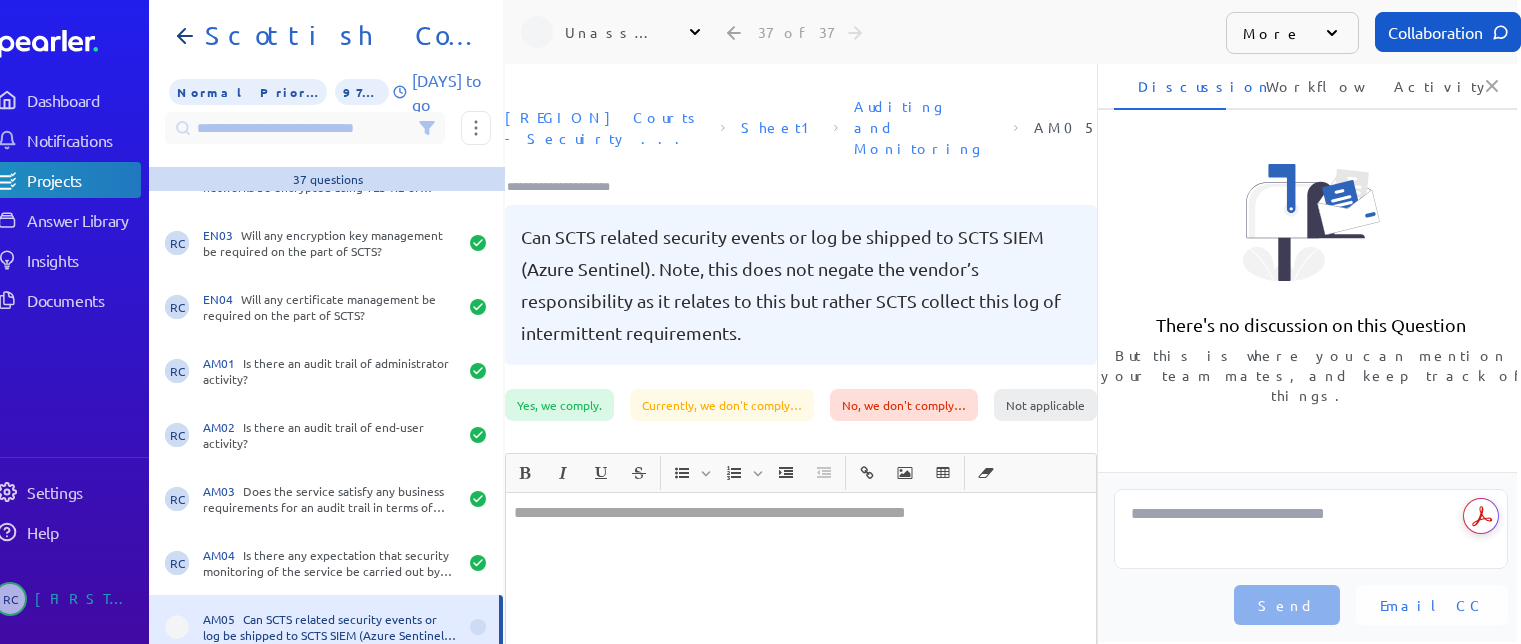 click at bounding box center [801, 572] 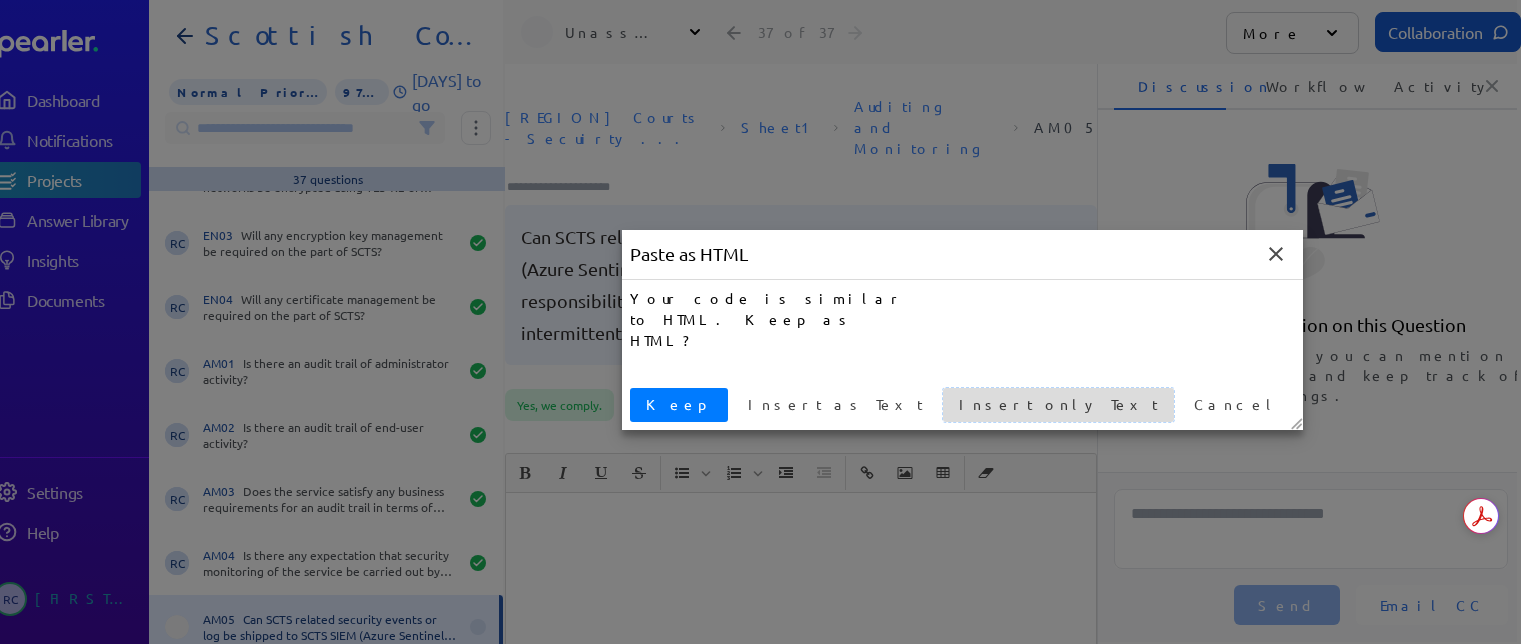 click on "Insert only Text" at bounding box center [1058, 405] 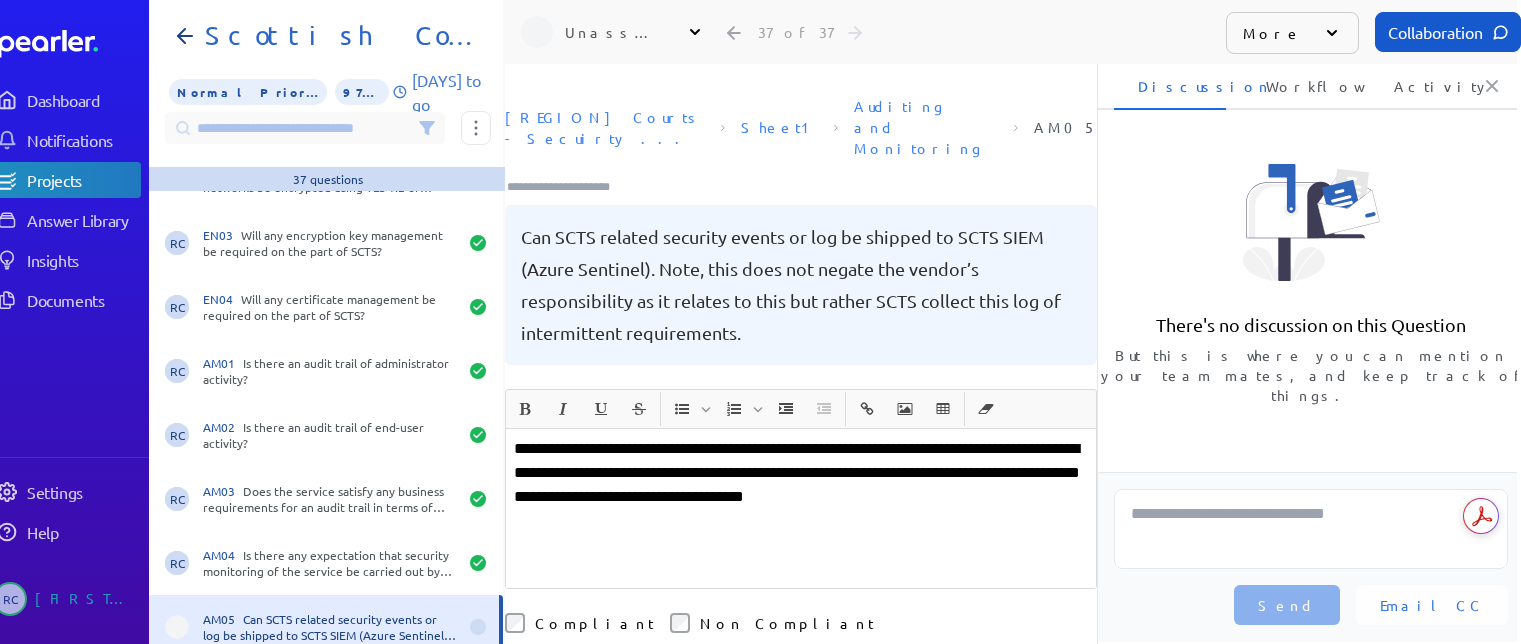 scroll, scrollTop: 0, scrollLeft: 23, axis: horizontal 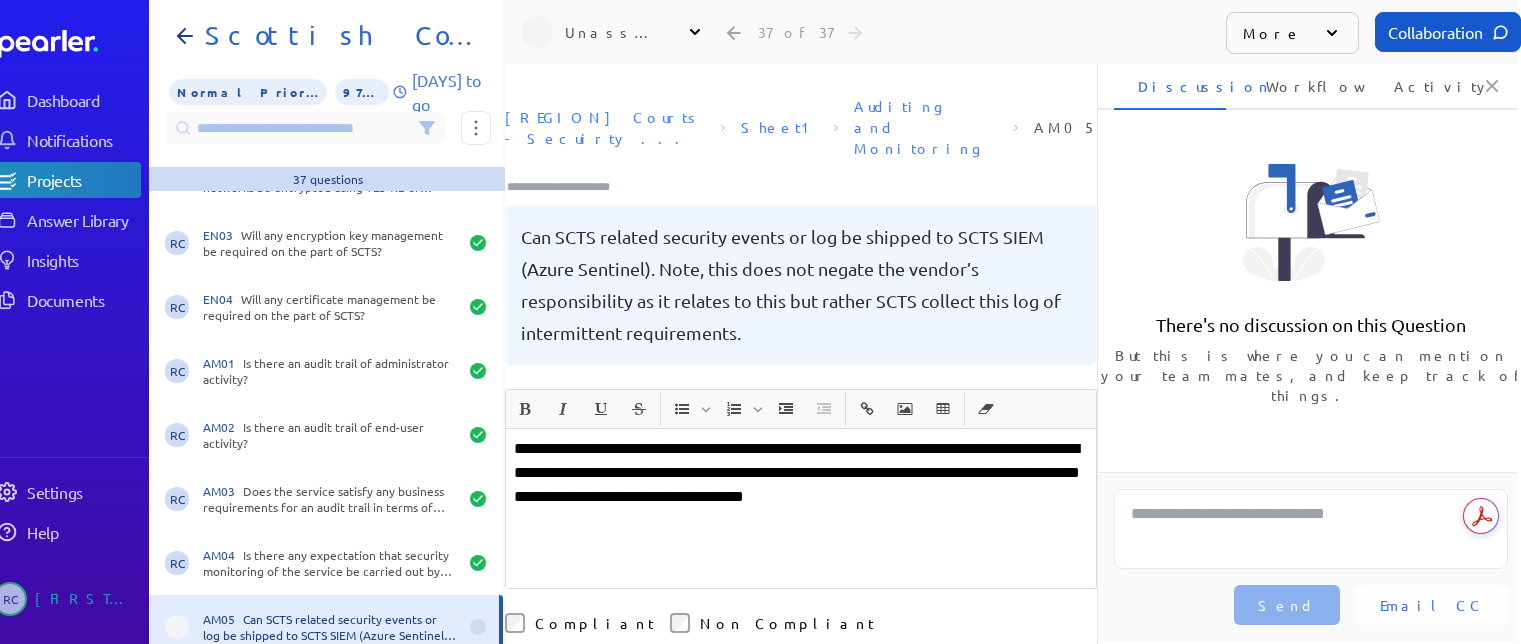 click at bounding box center [654, 721] 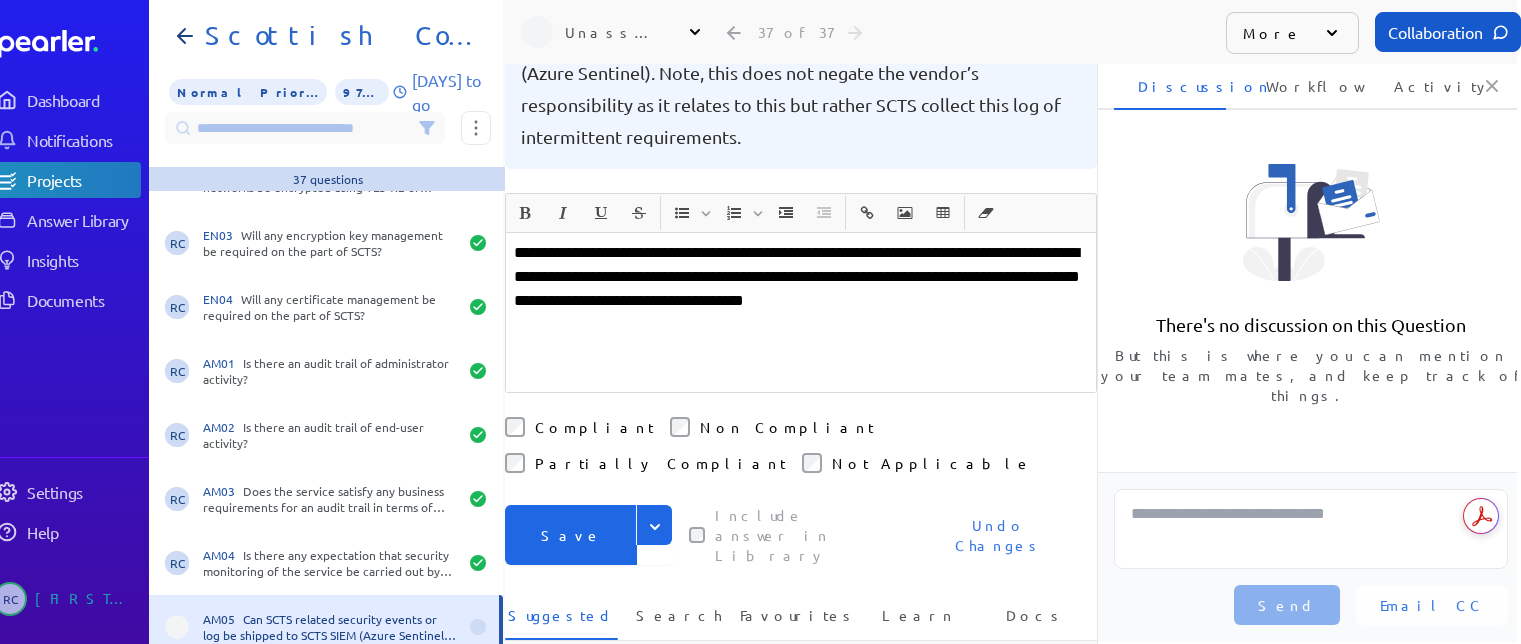 scroll, scrollTop: 200, scrollLeft: 0, axis: vertical 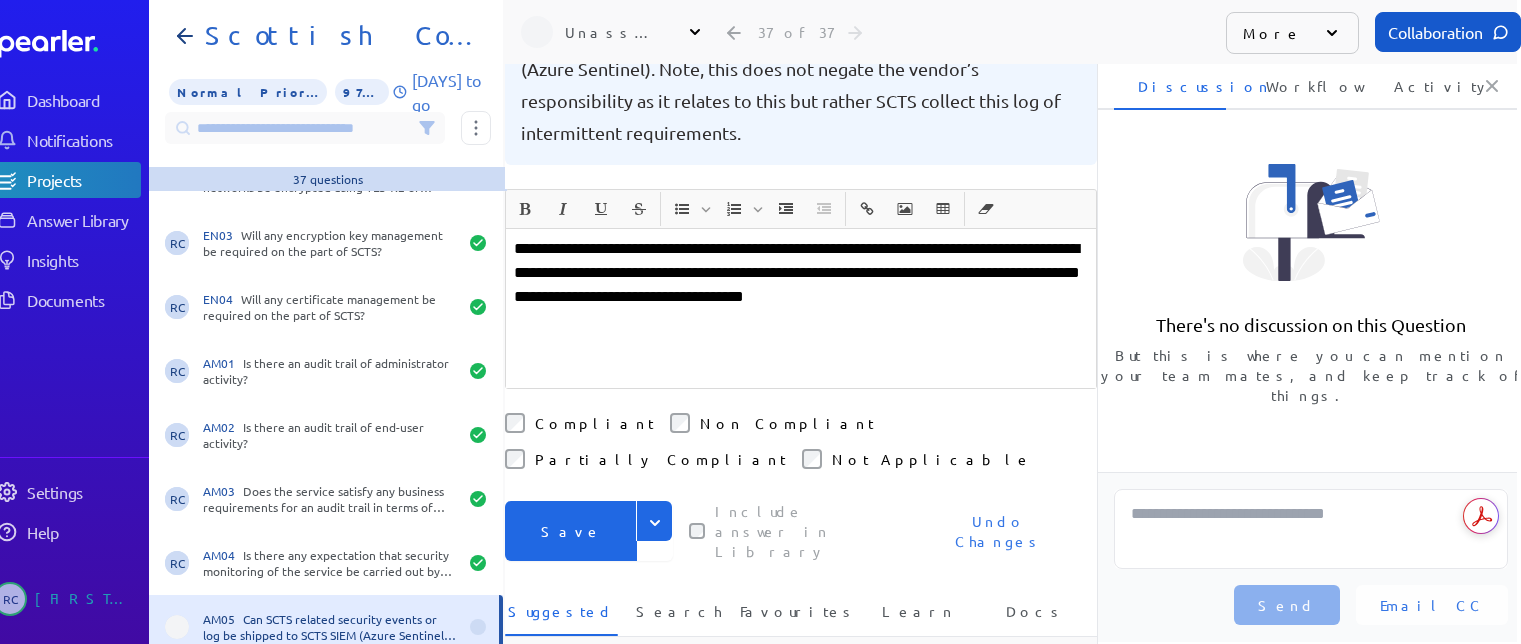 click 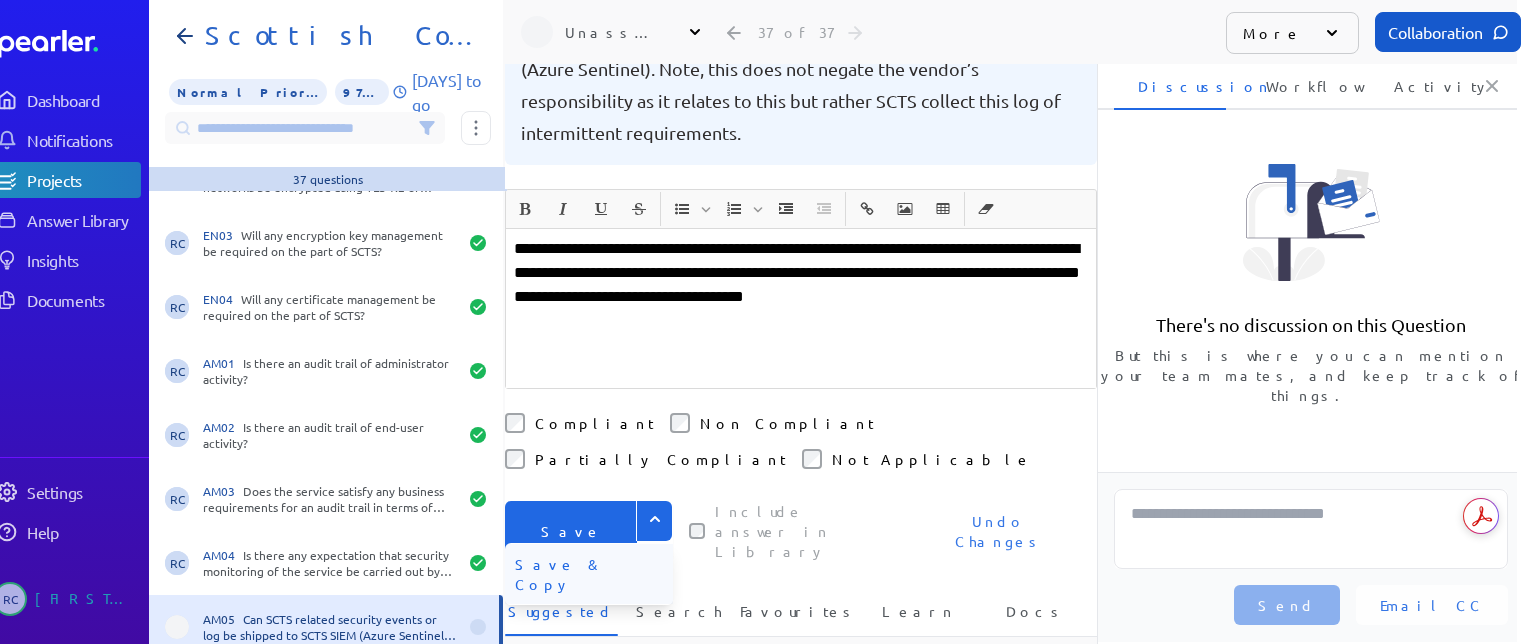 click on "Save & Copy" at bounding box center (589, 574) 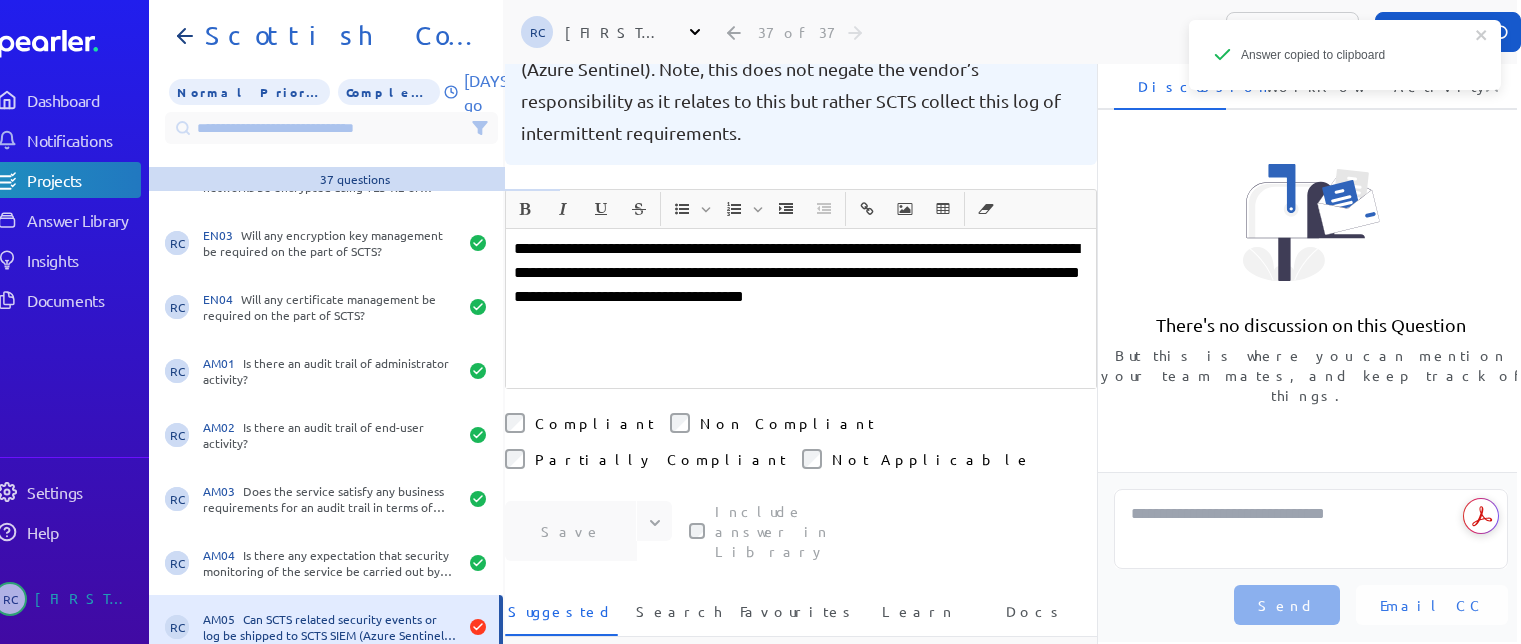 click at bounding box center (801, 321) 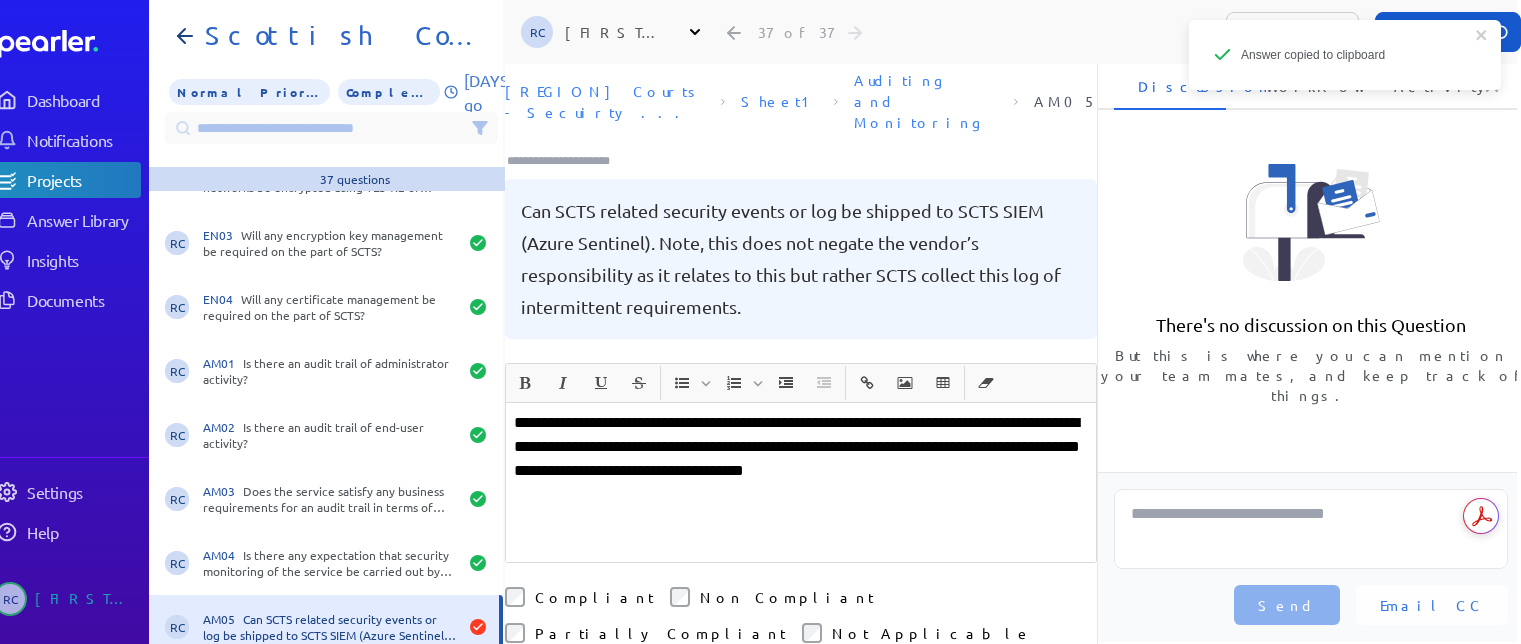 scroll, scrollTop: 0, scrollLeft: 0, axis: both 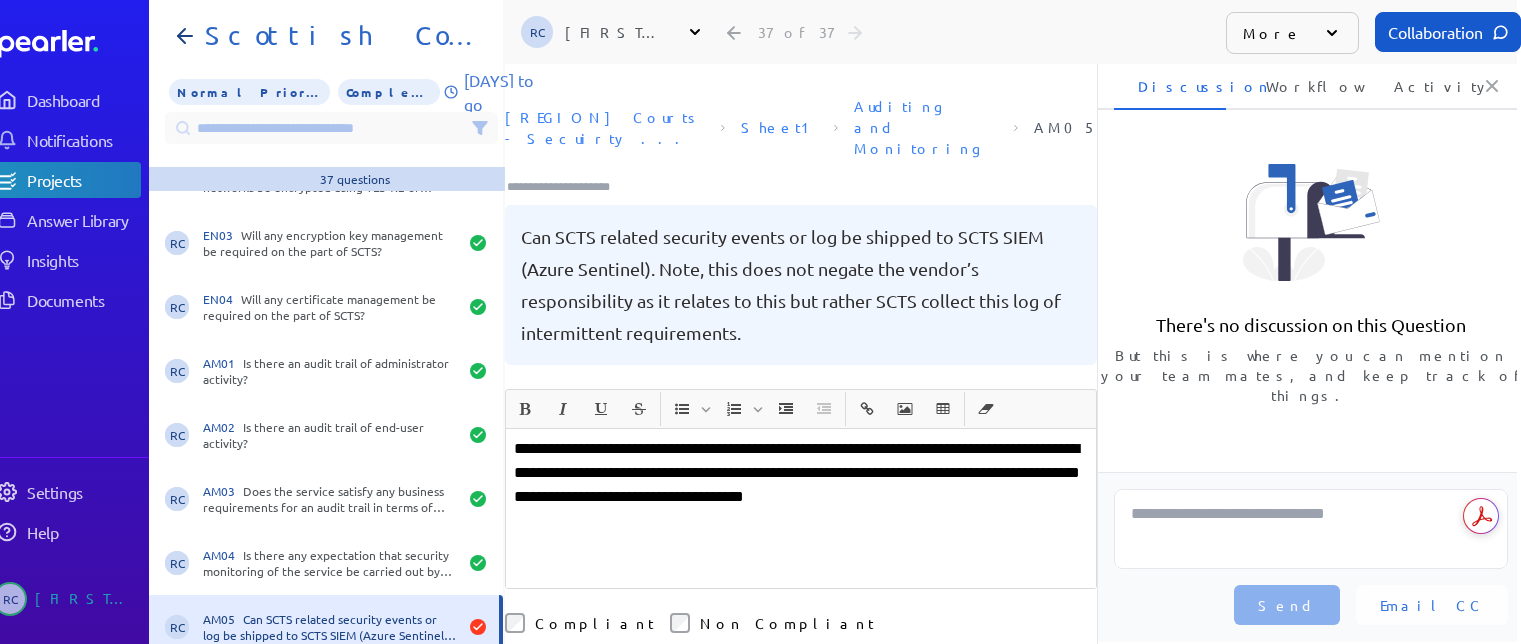 click on "**********" at bounding box center [801, 473] 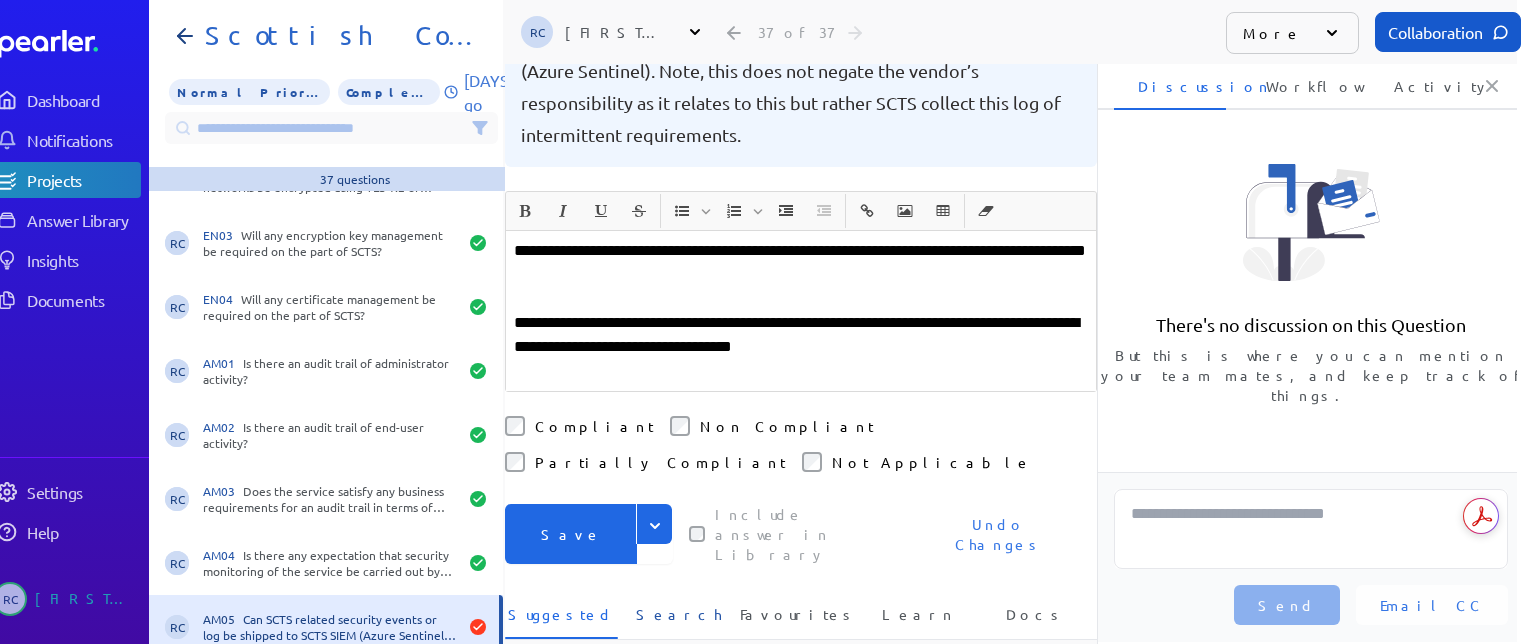scroll, scrollTop: 200, scrollLeft: 0, axis: vertical 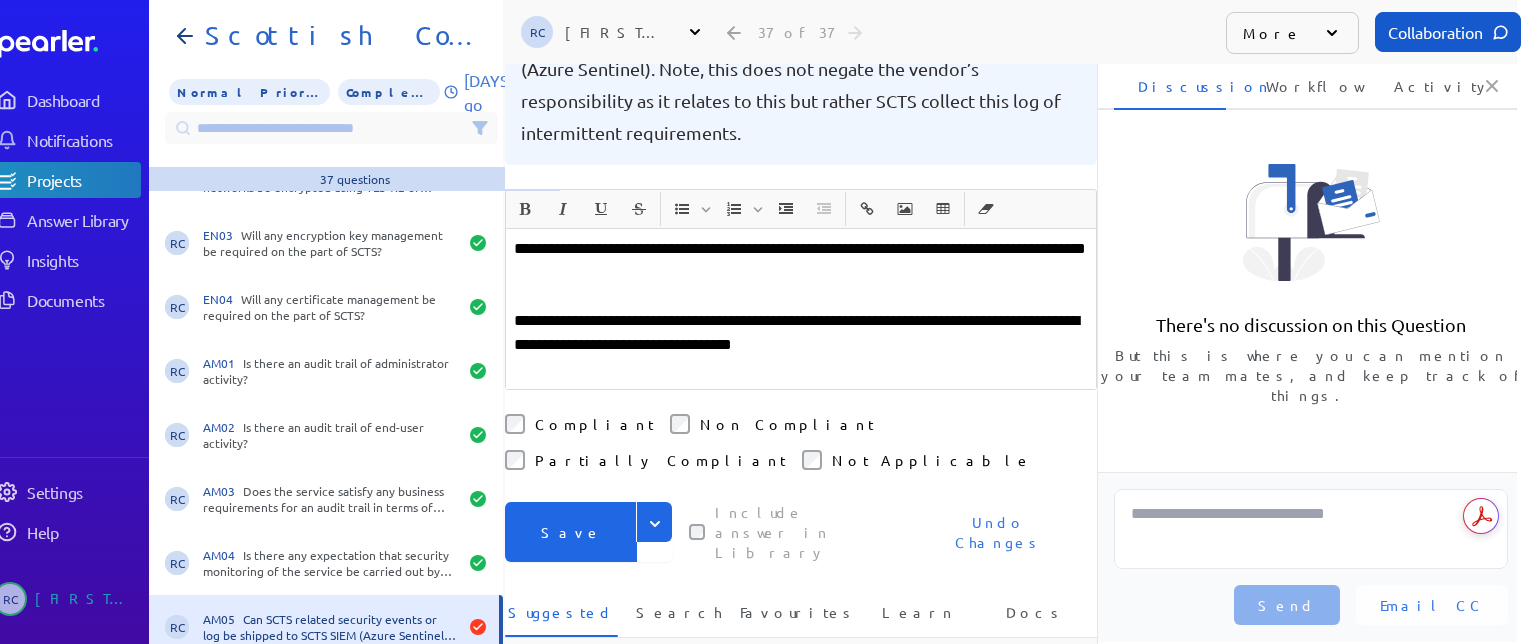 drag, startPoint x: 660, startPoint y: 452, endPoint x: 632, endPoint y: 470, distance: 33.286633 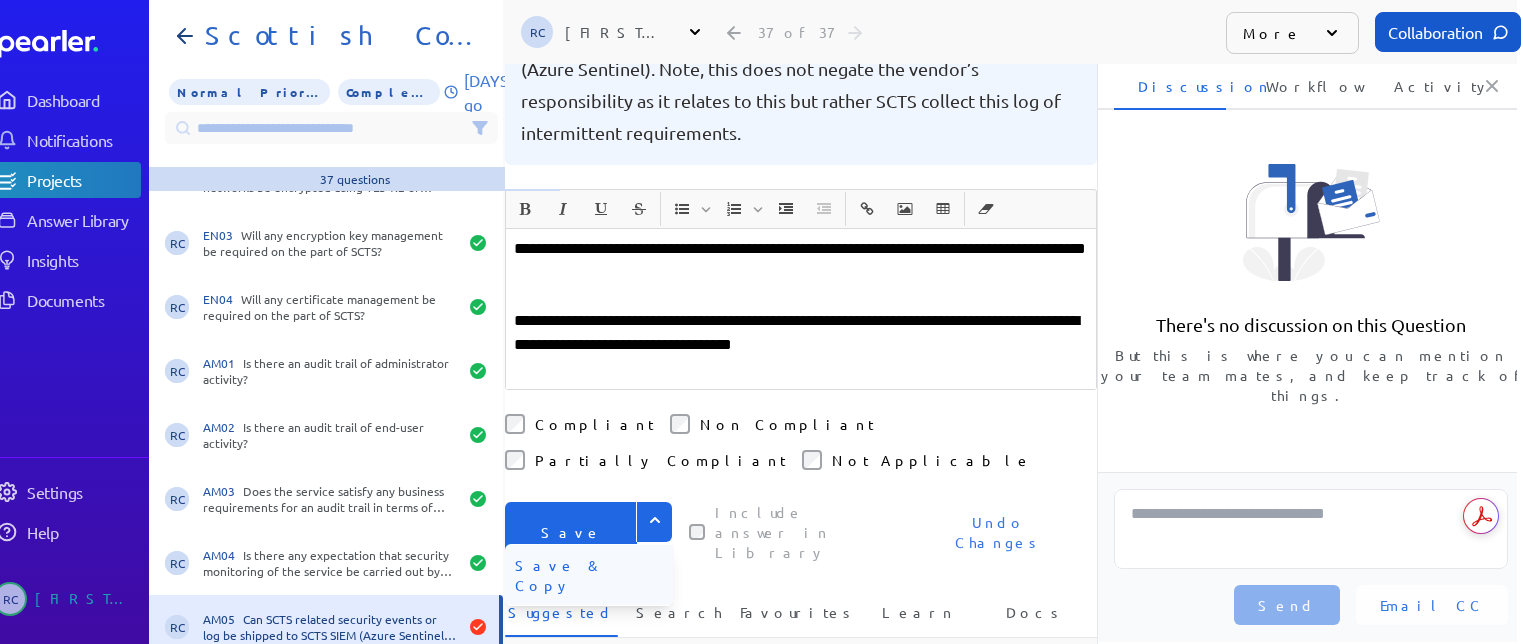click on "Save & Copy" at bounding box center (589, 575) 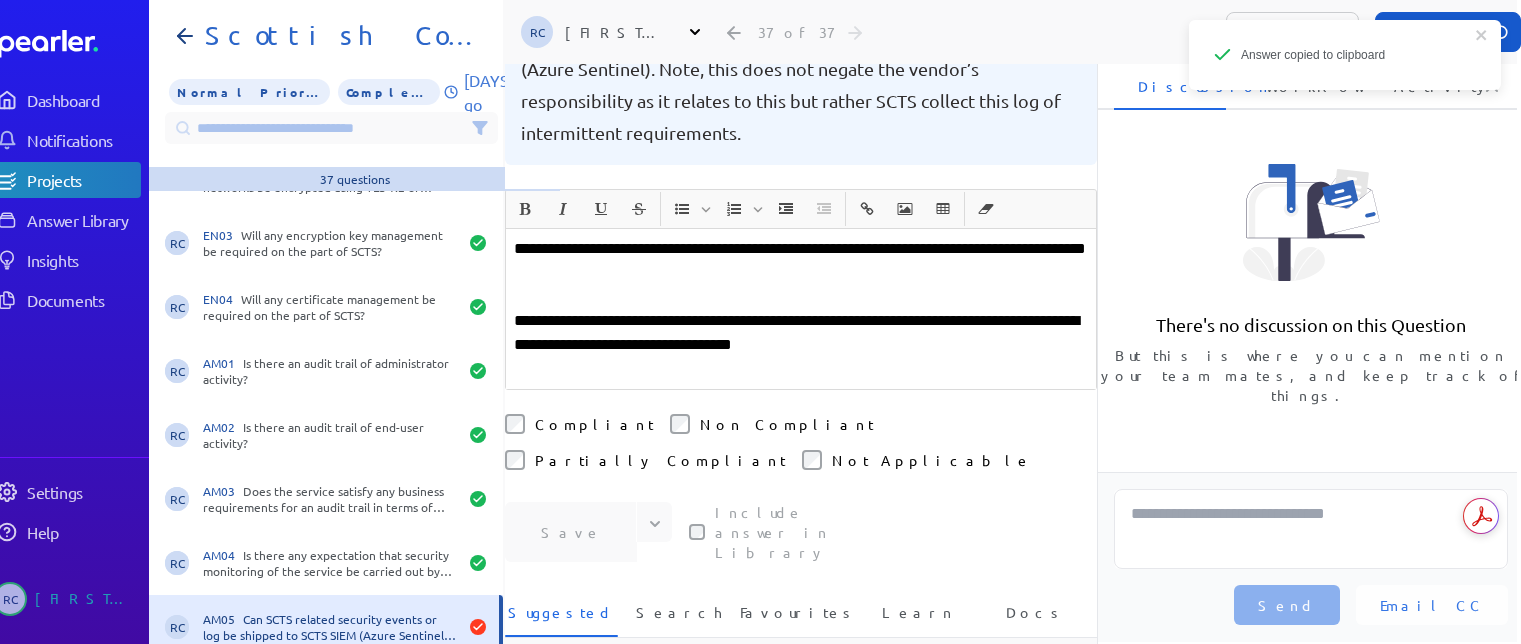 click at bounding box center [801, 369] 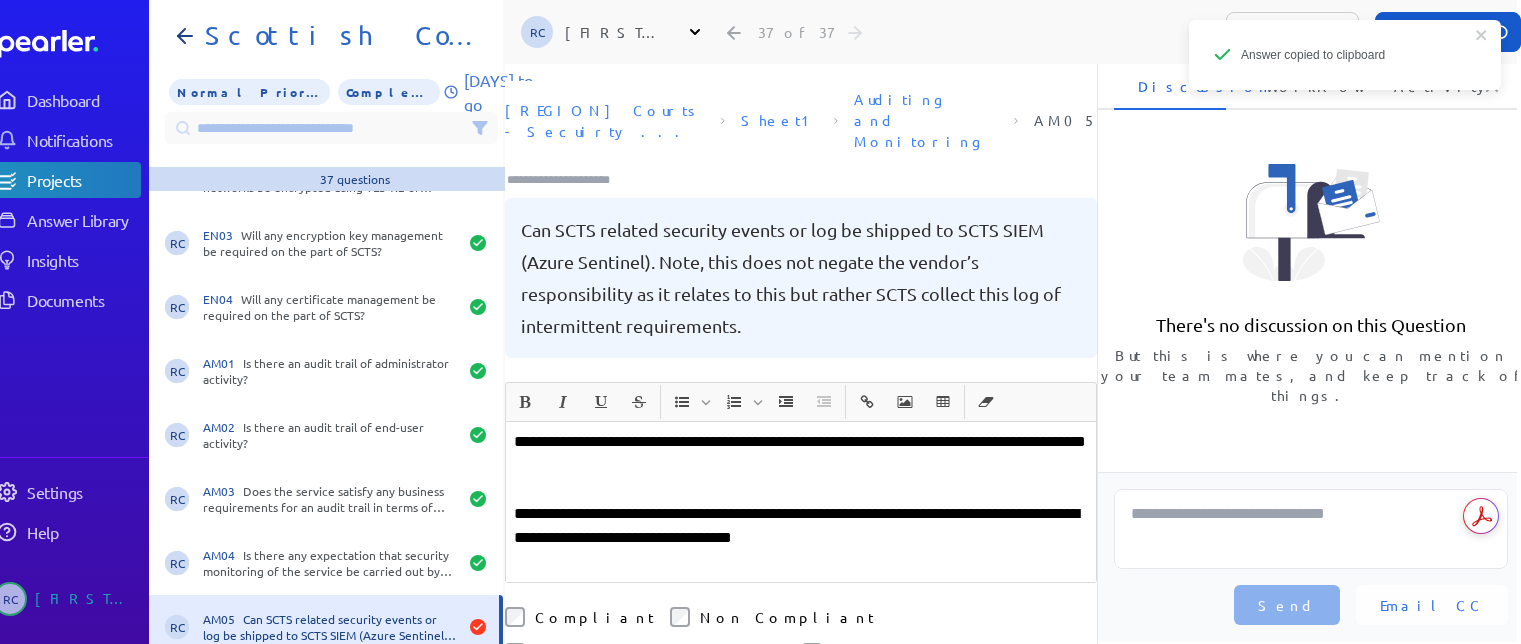 scroll, scrollTop: 0, scrollLeft: 0, axis: both 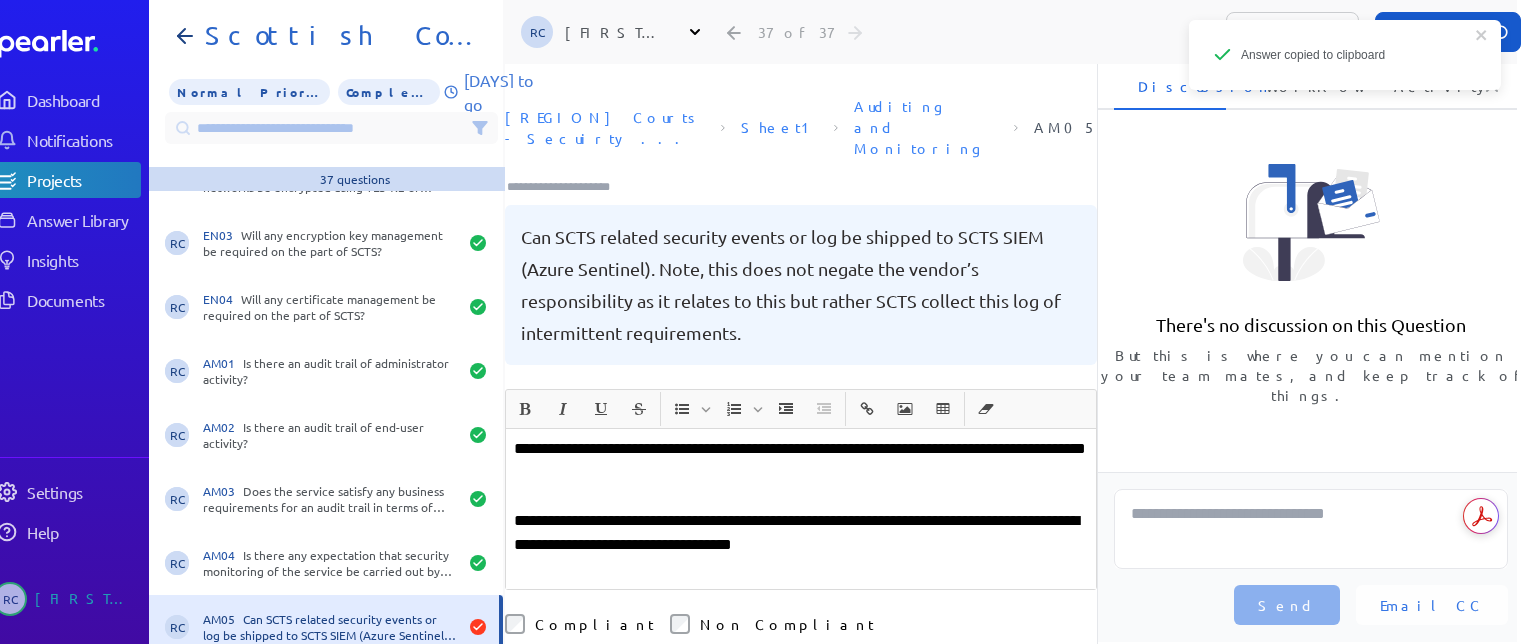 click at bounding box center [567, 187] 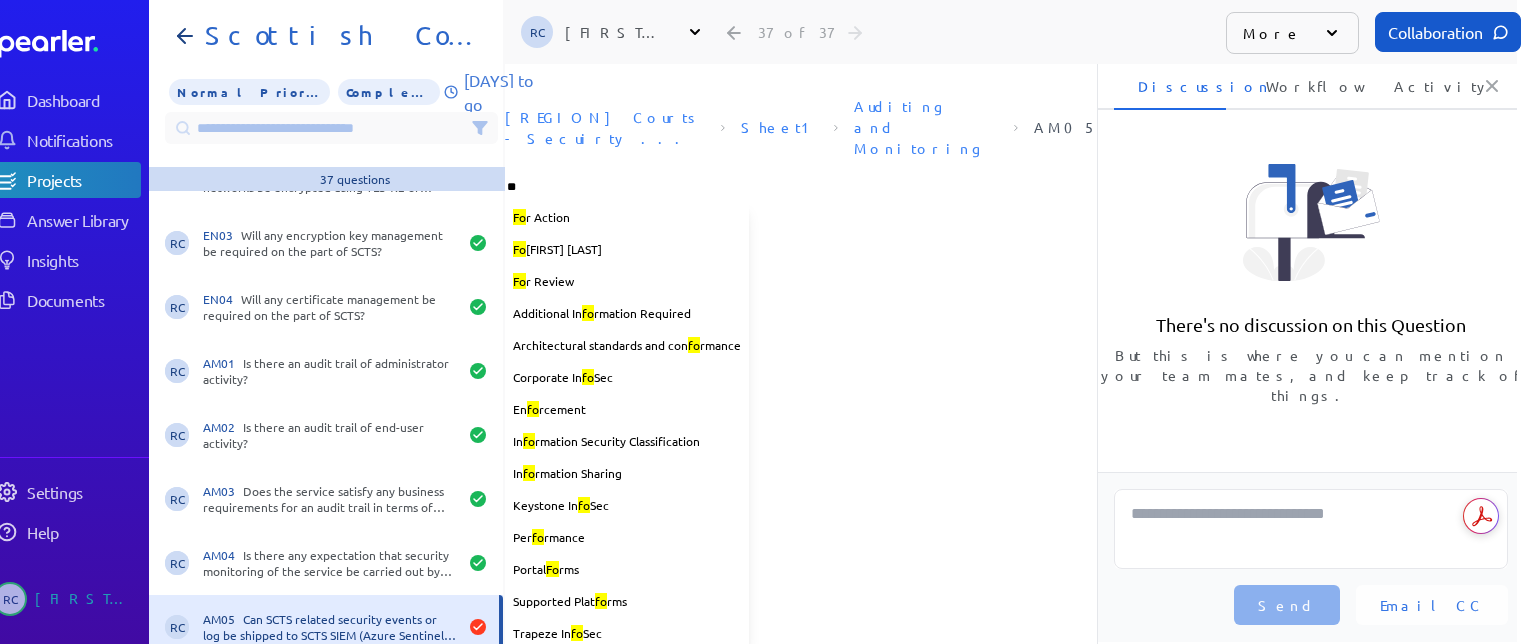 type on "***" 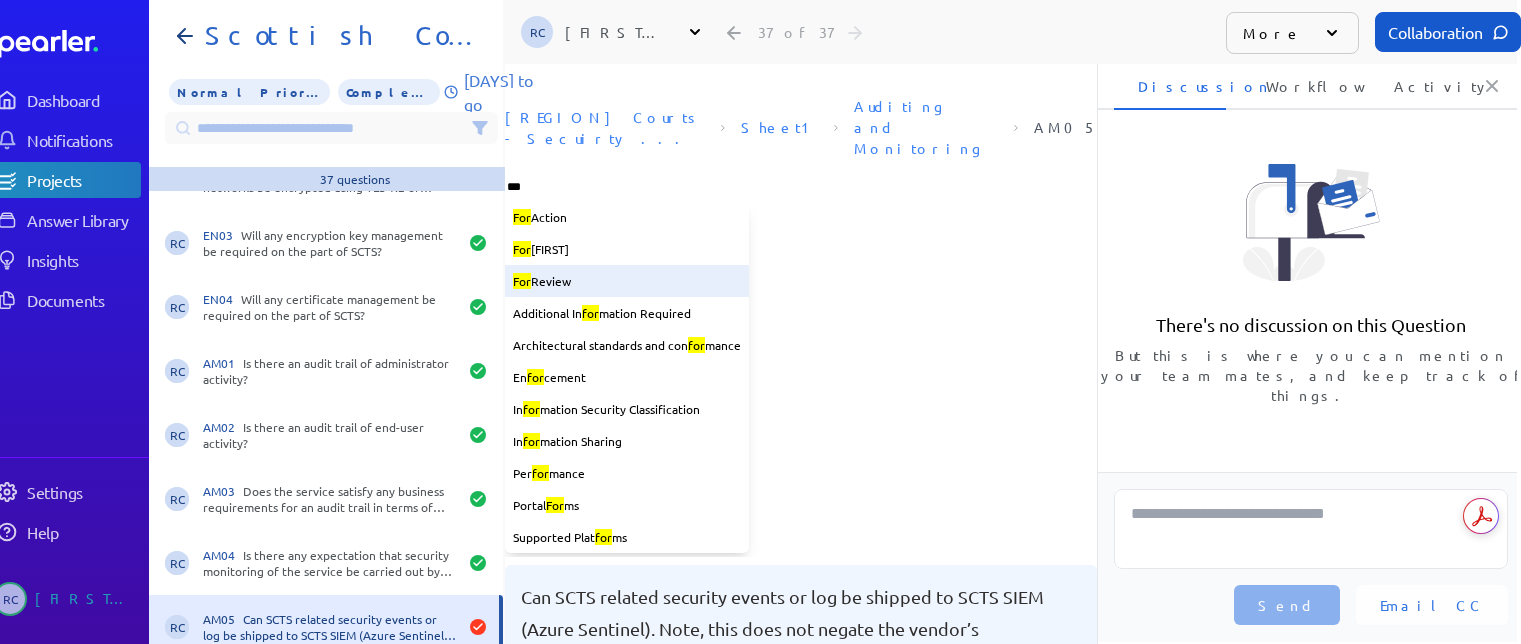 type 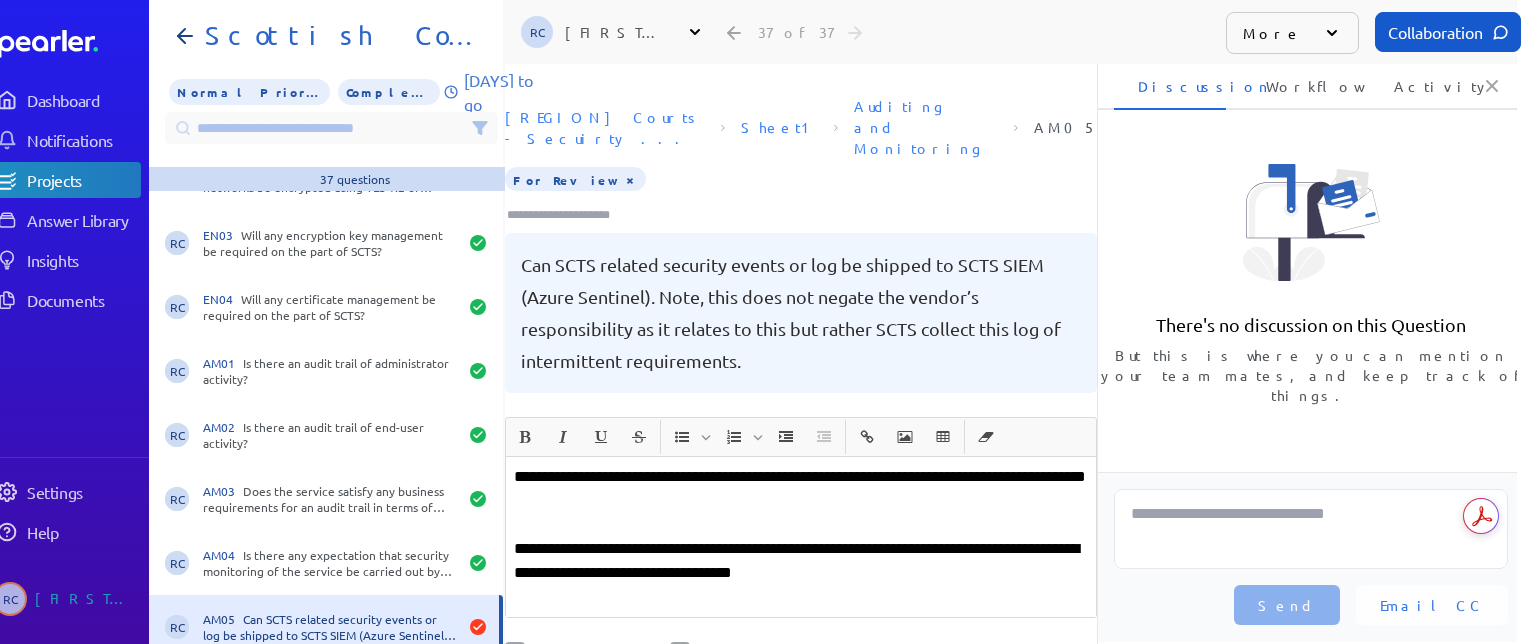 click at bounding box center (801, 525) 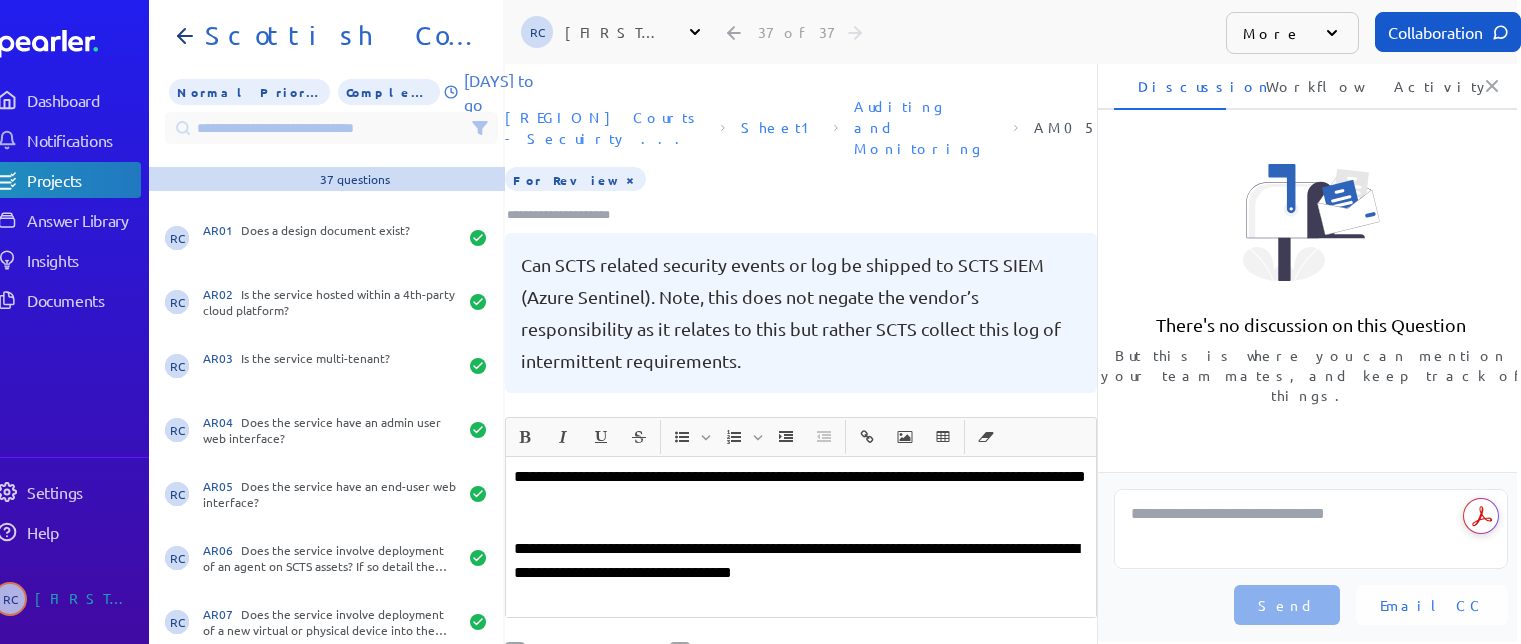 scroll, scrollTop: 0, scrollLeft: 0, axis: both 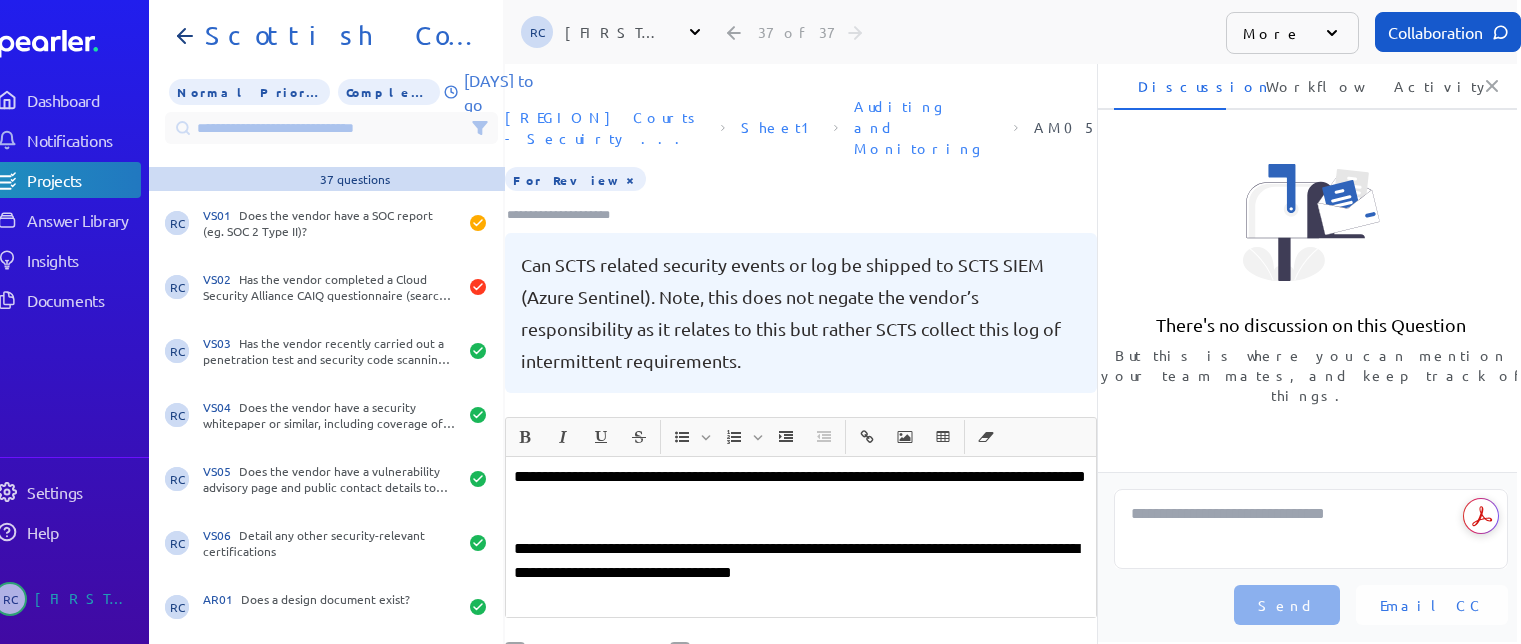 click on "**********" at bounding box center [801, 489] 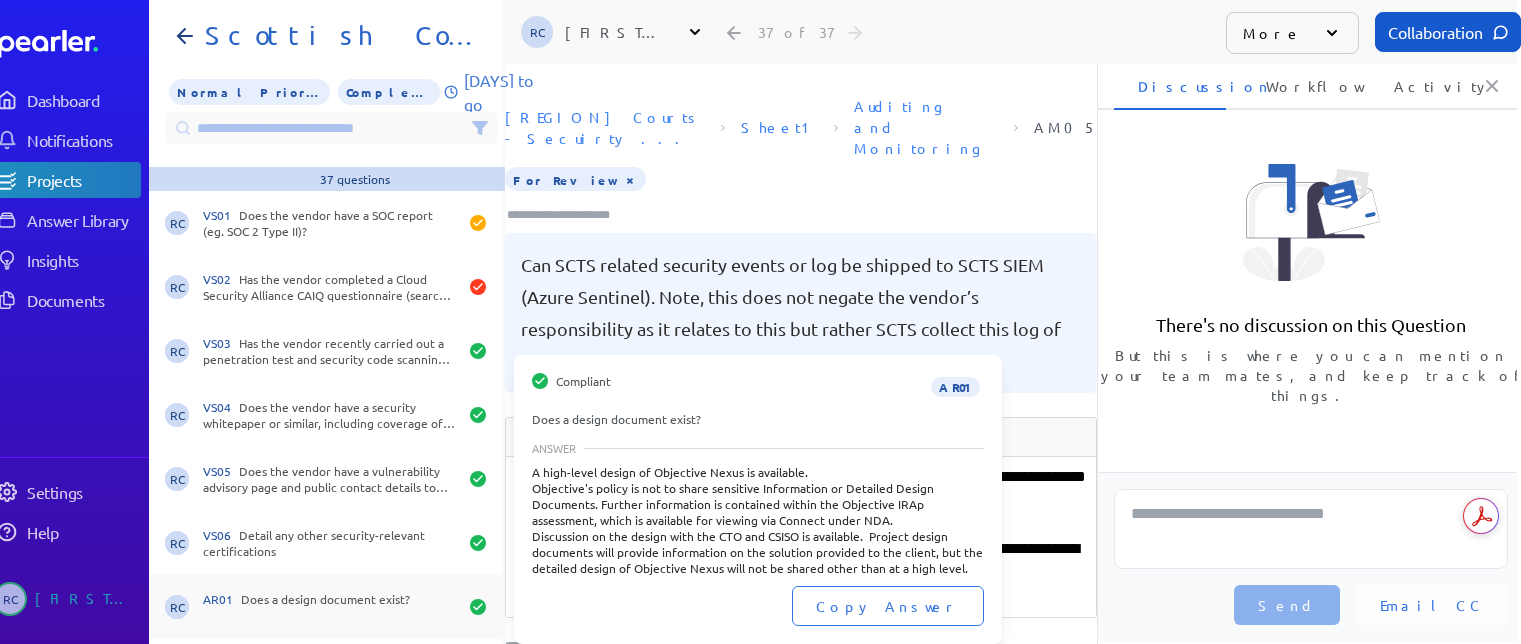 click on "AR01 Does a design document exist?" at bounding box center [330, 607] 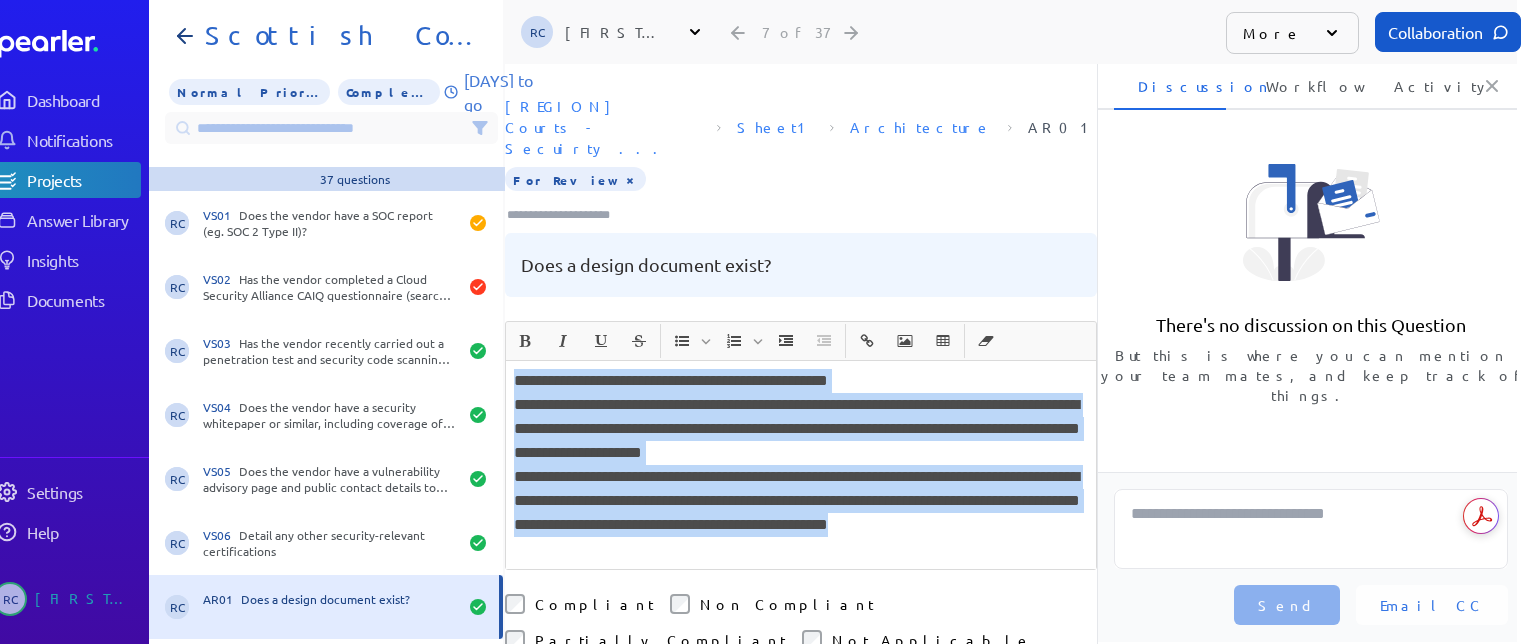 drag, startPoint x: 565, startPoint y: 512, endPoint x: 509, endPoint y: 345, distance: 176.13914 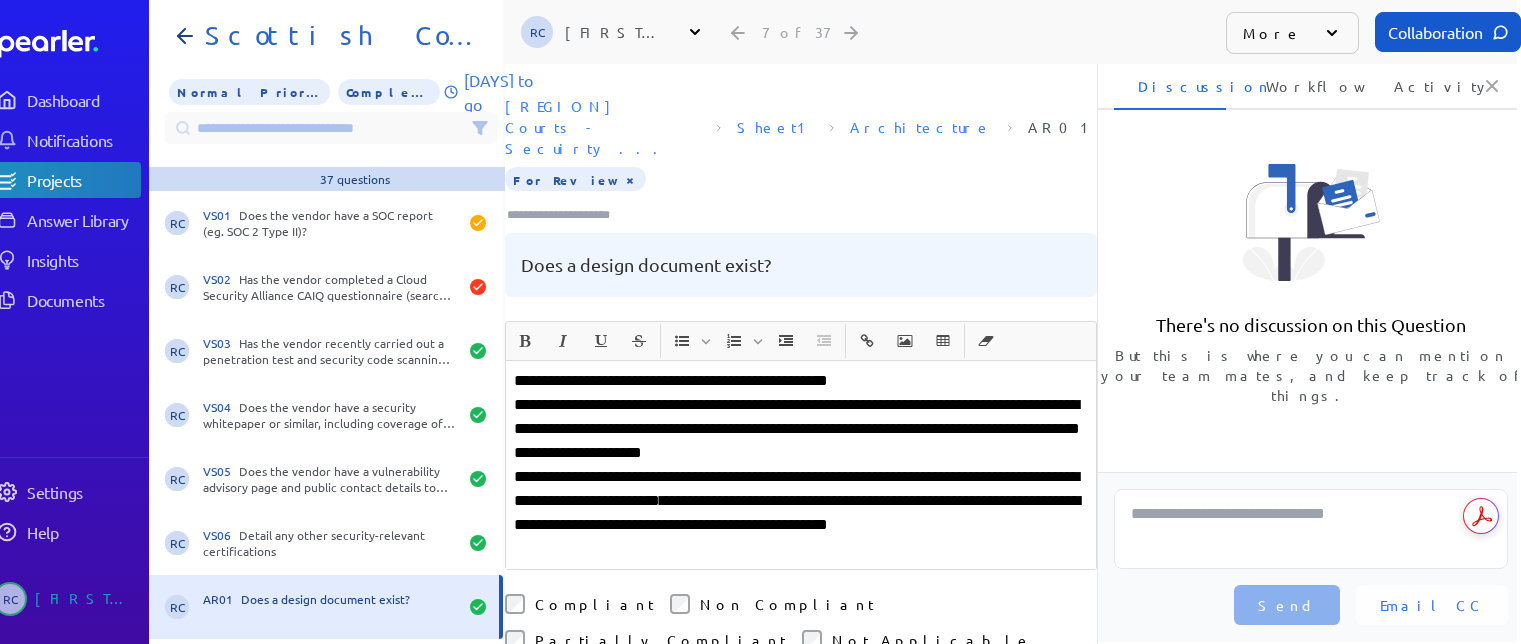 click on "**********" at bounding box center (801, 513) 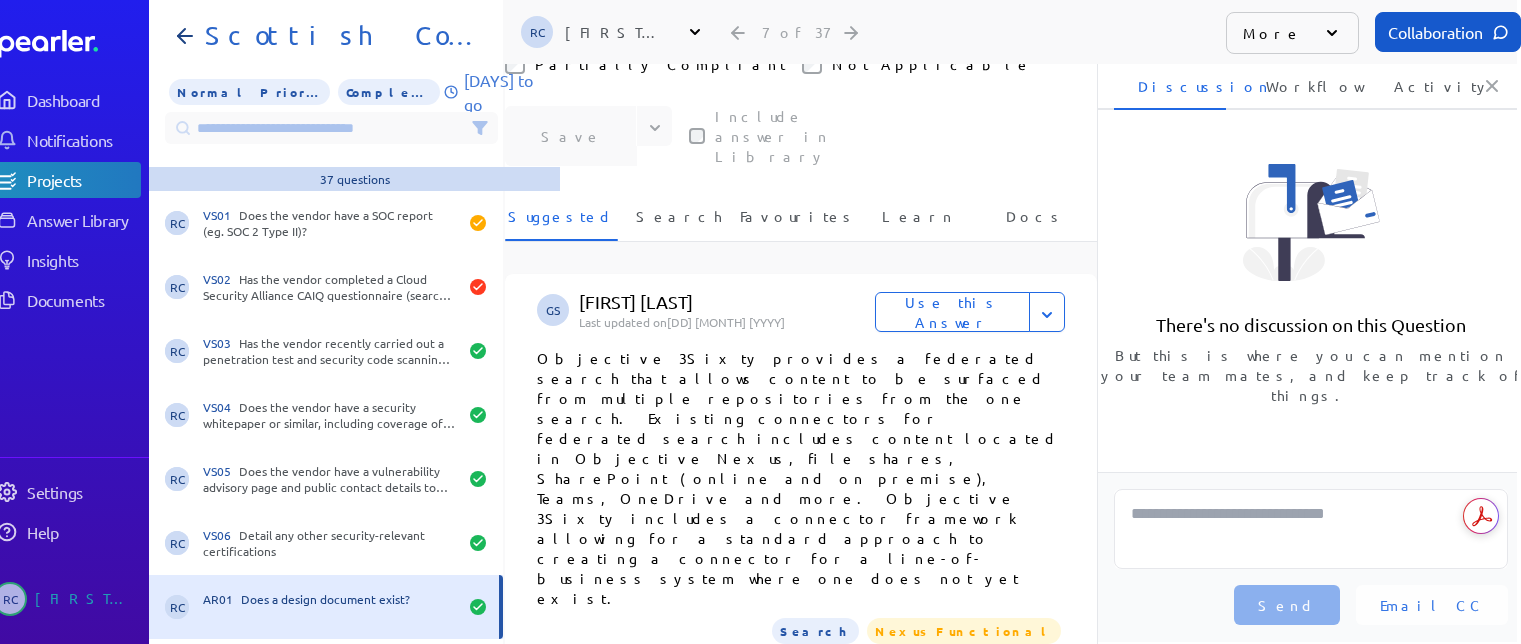 scroll, scrollTop: 600, scrollLeft: 0, axis: vertical 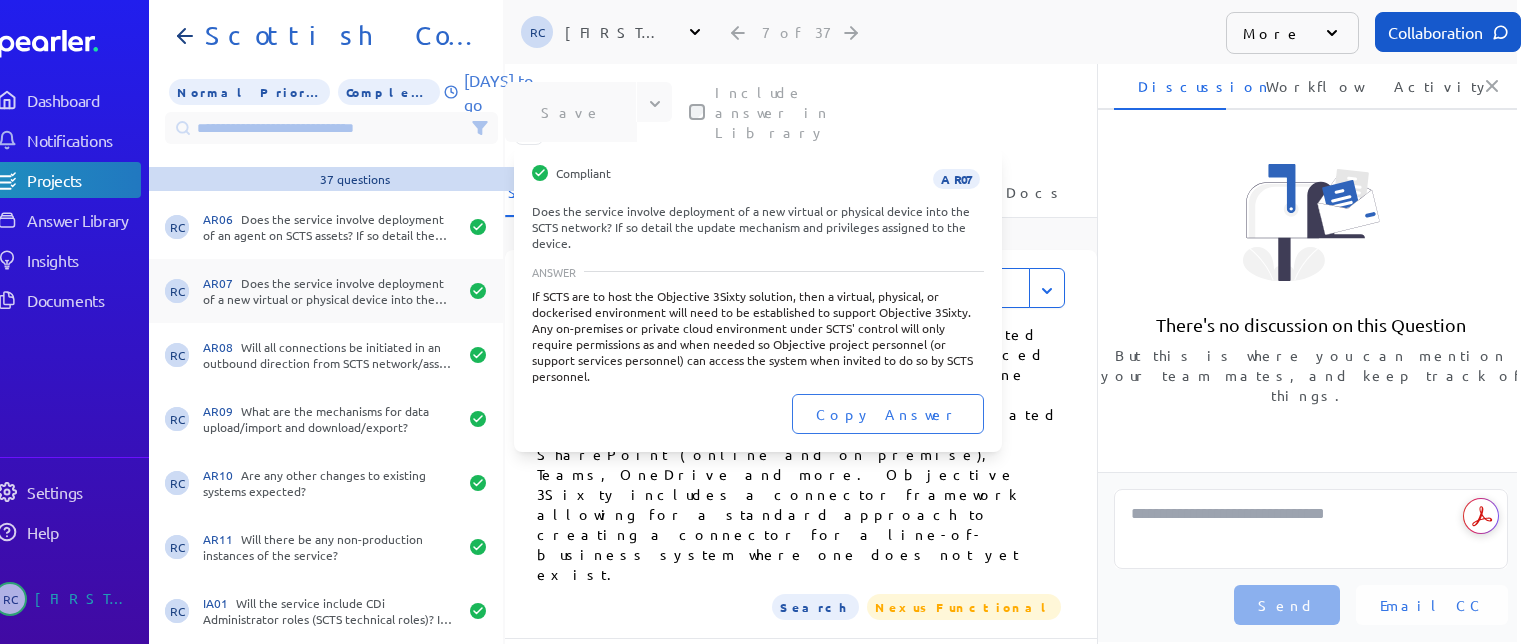 click on "AR07 Does the service involve deployment of a new virtual or physical device into the SCTS network? If so detail the update mechanism and privileges assigned to the device." at bounding box center (330, 291) 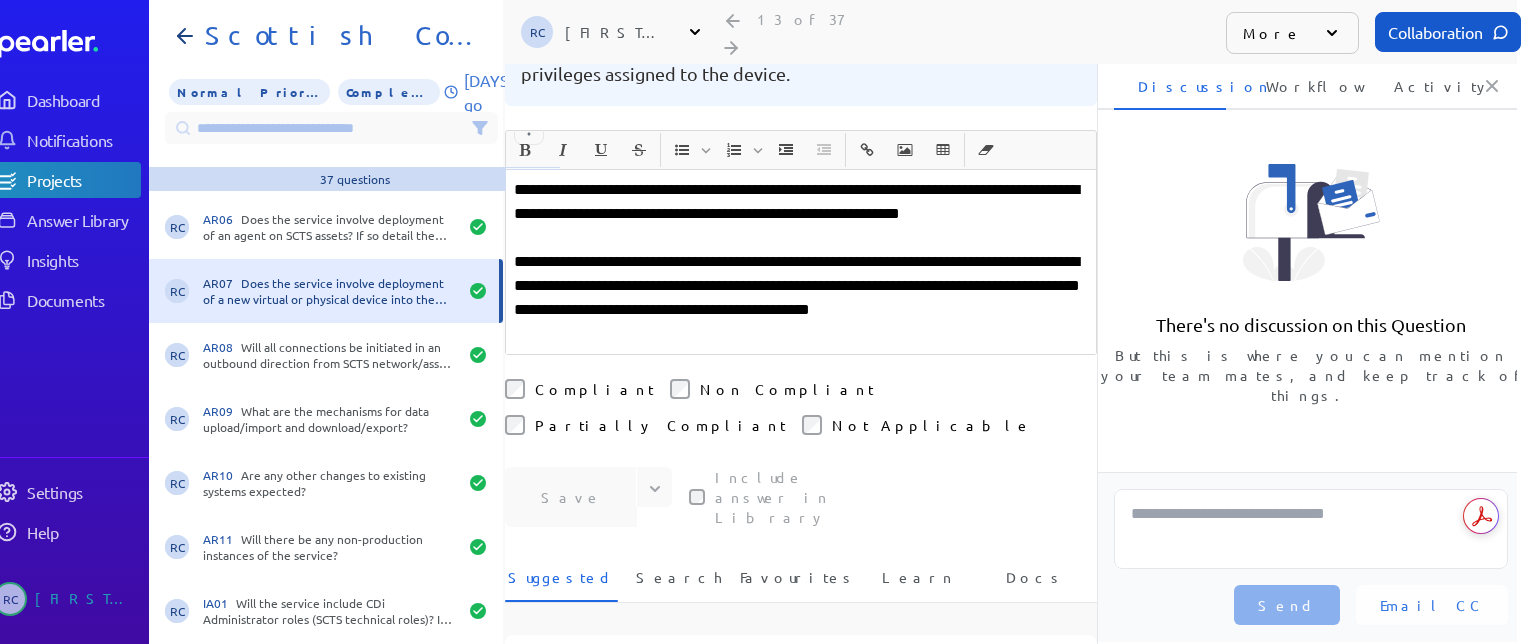 scroll, scrollTop: 576, scrollLeft: 0, axis: vertical 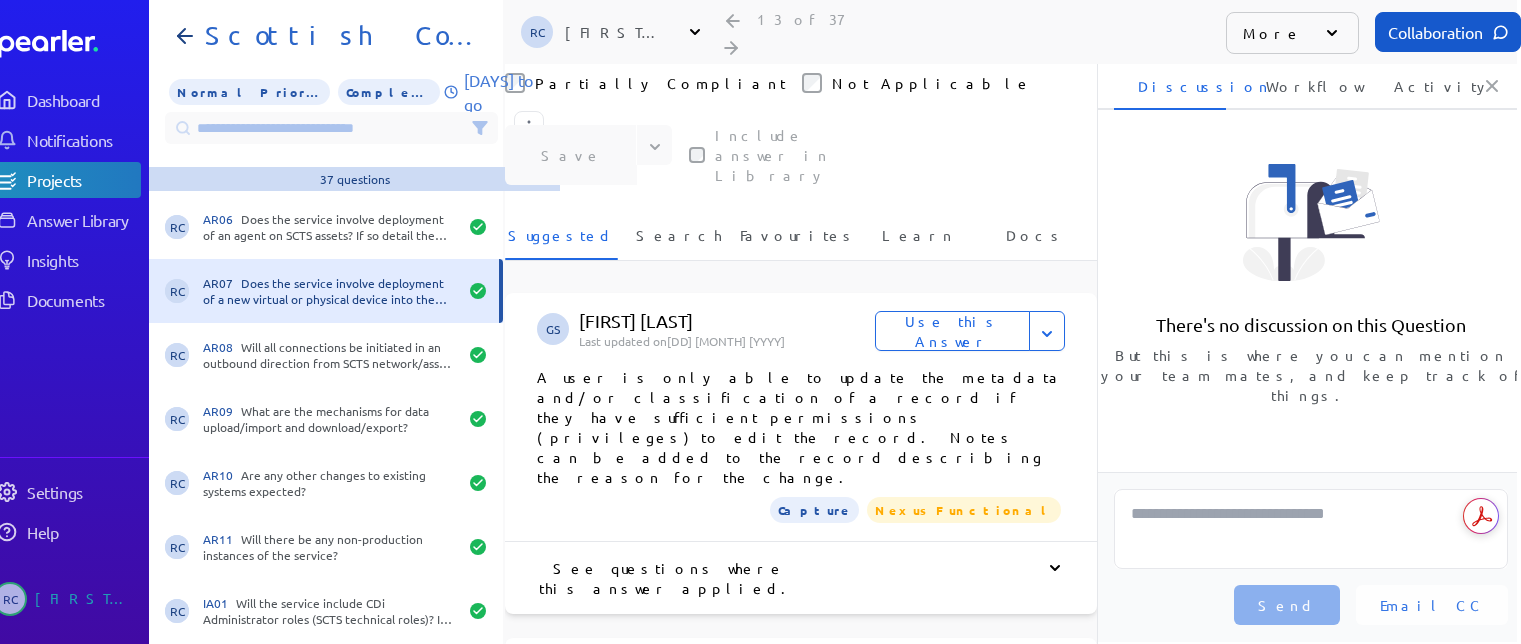 drag, startPoint x: 666, startPoint y: 303, endPoint x: 638, endPoint y: 326, distance: 36.23534 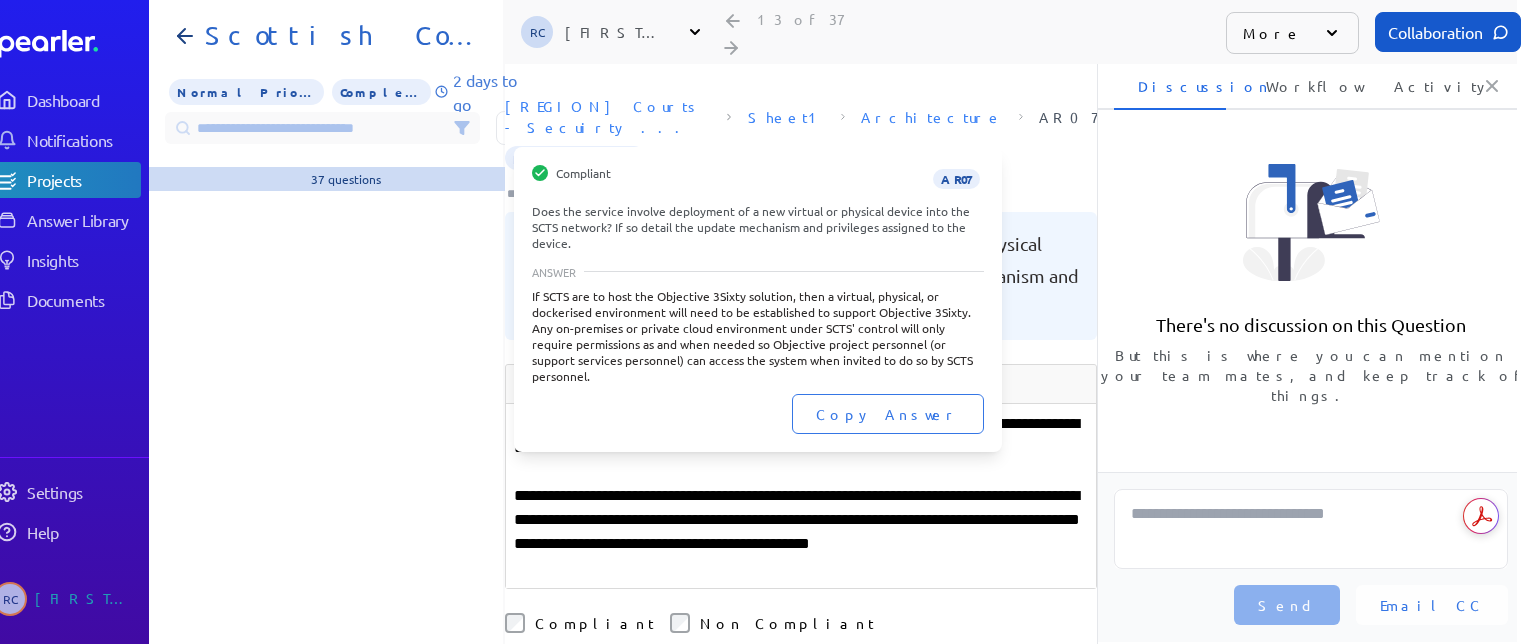 scroll, scrollTop: 0, scrollLeft: 23, axis: horizontal 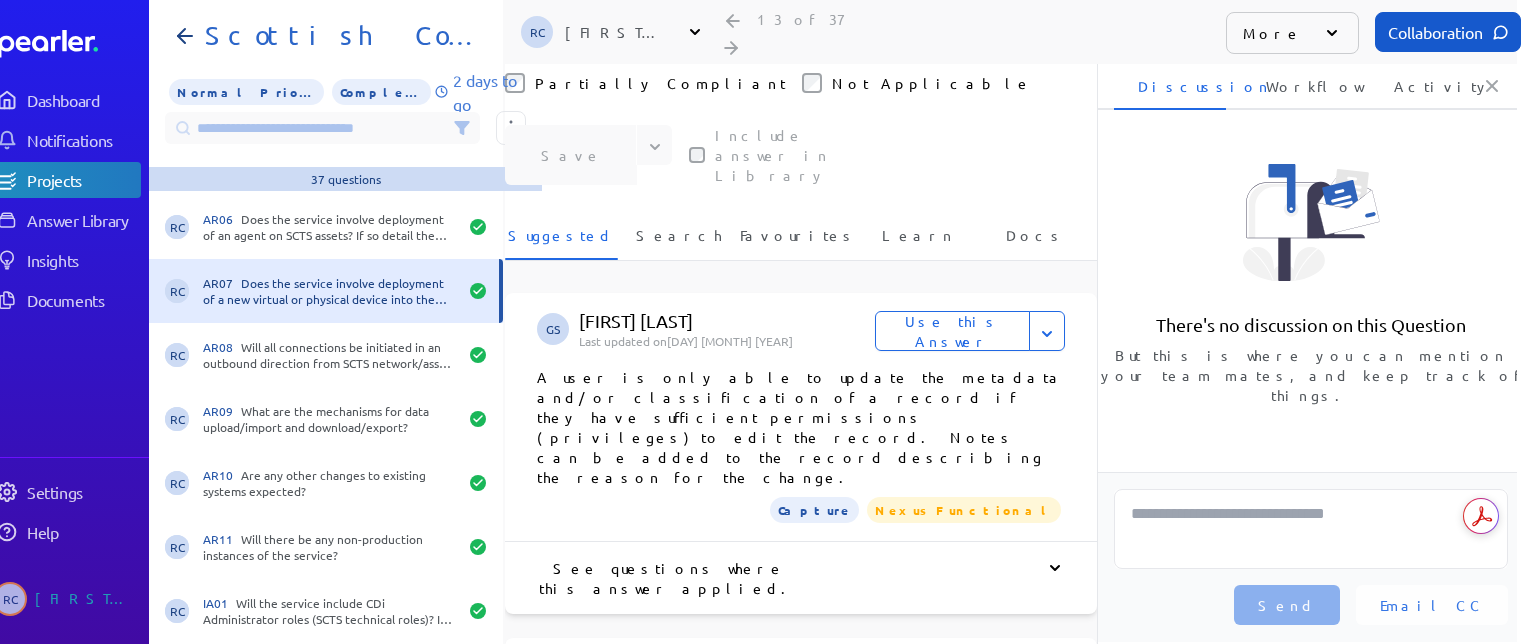 drag, startPoint x: 808, startPoint y: 326, endPoint x: 805, endPoint y: 339, distance: 13.341664 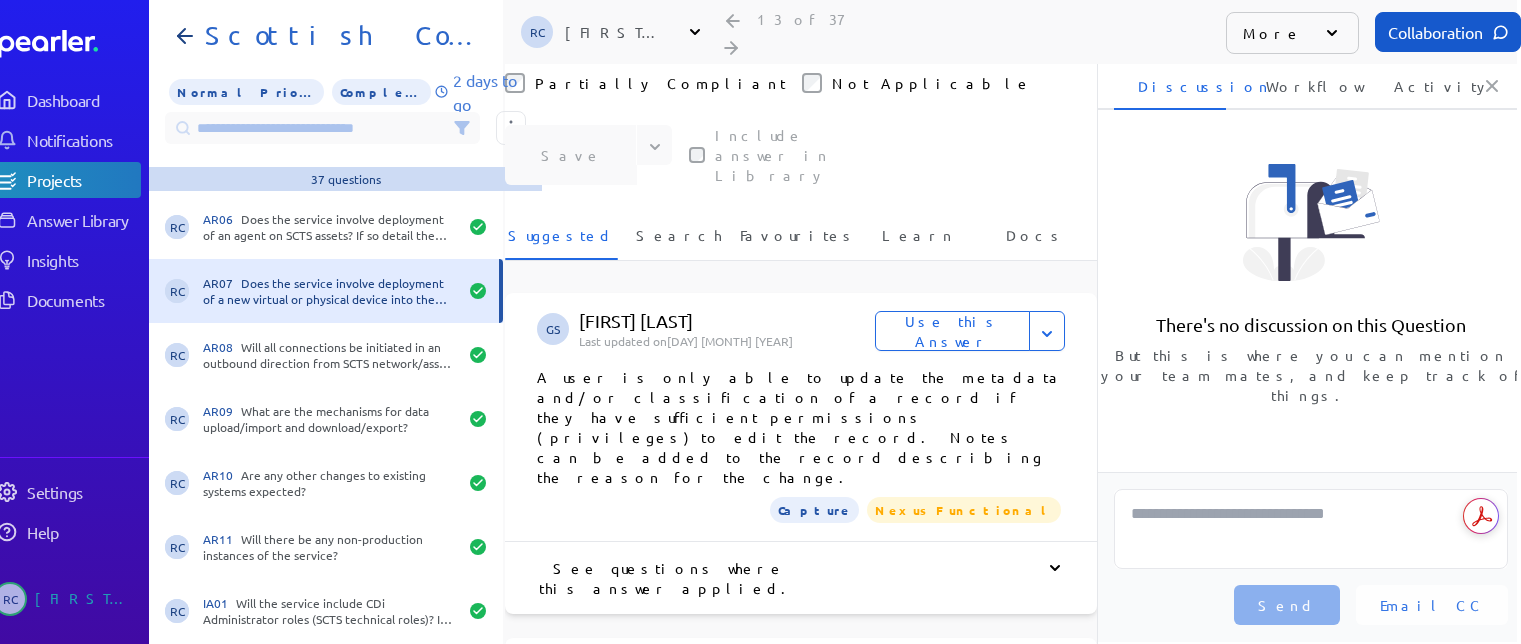 click on "There's no discussion on this Question But this is where you can mention your team mates, and keep track of things." at bounding box center (1311, 303) 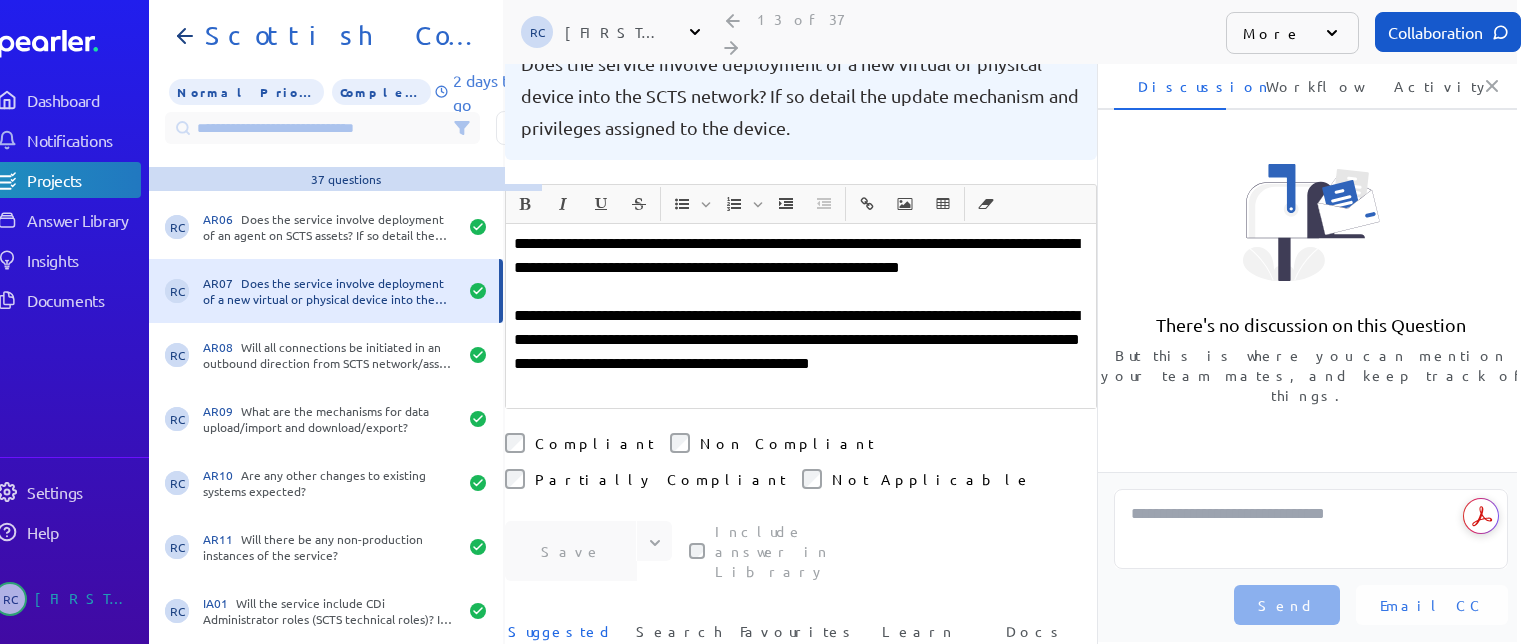 scroll, scrollTop: 176, scrollLeft: 0, axis: vertical 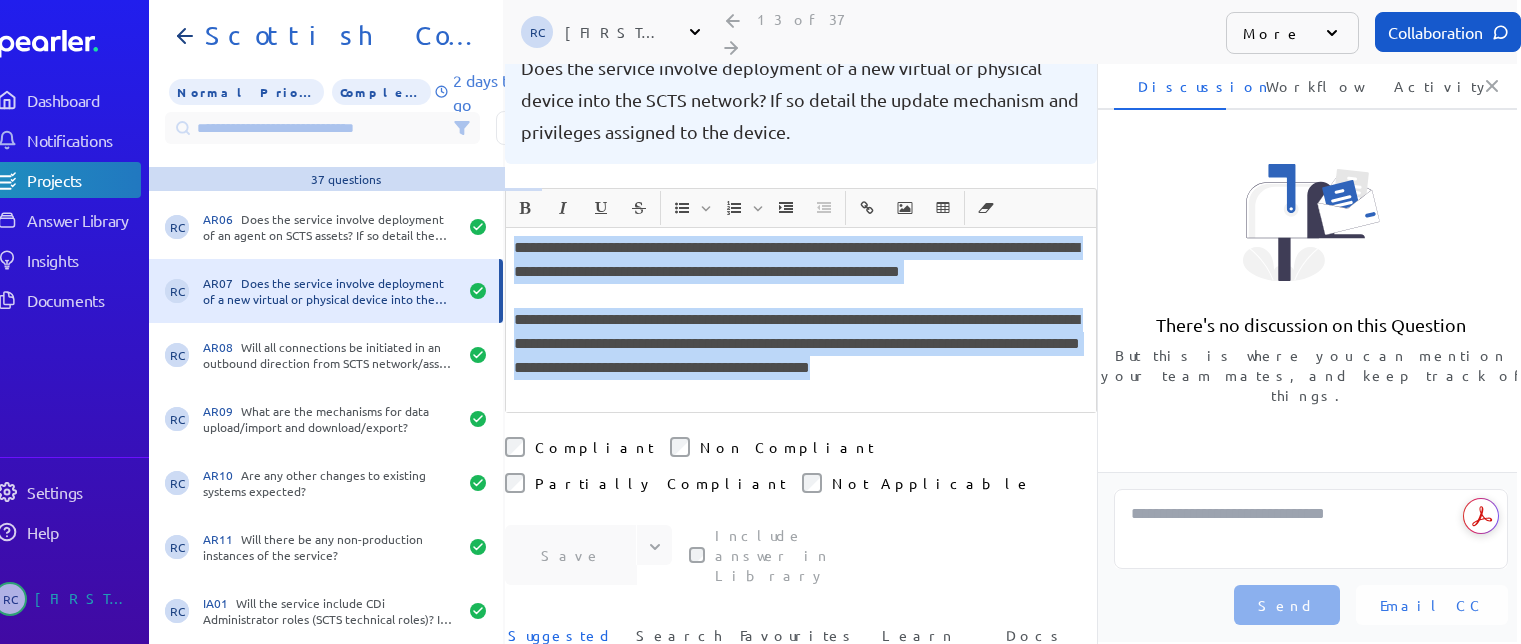 drag, startPoint x: 648, startPoint y: 370, endPoint x: 511, endPoint y: 218, distance: 204.62894 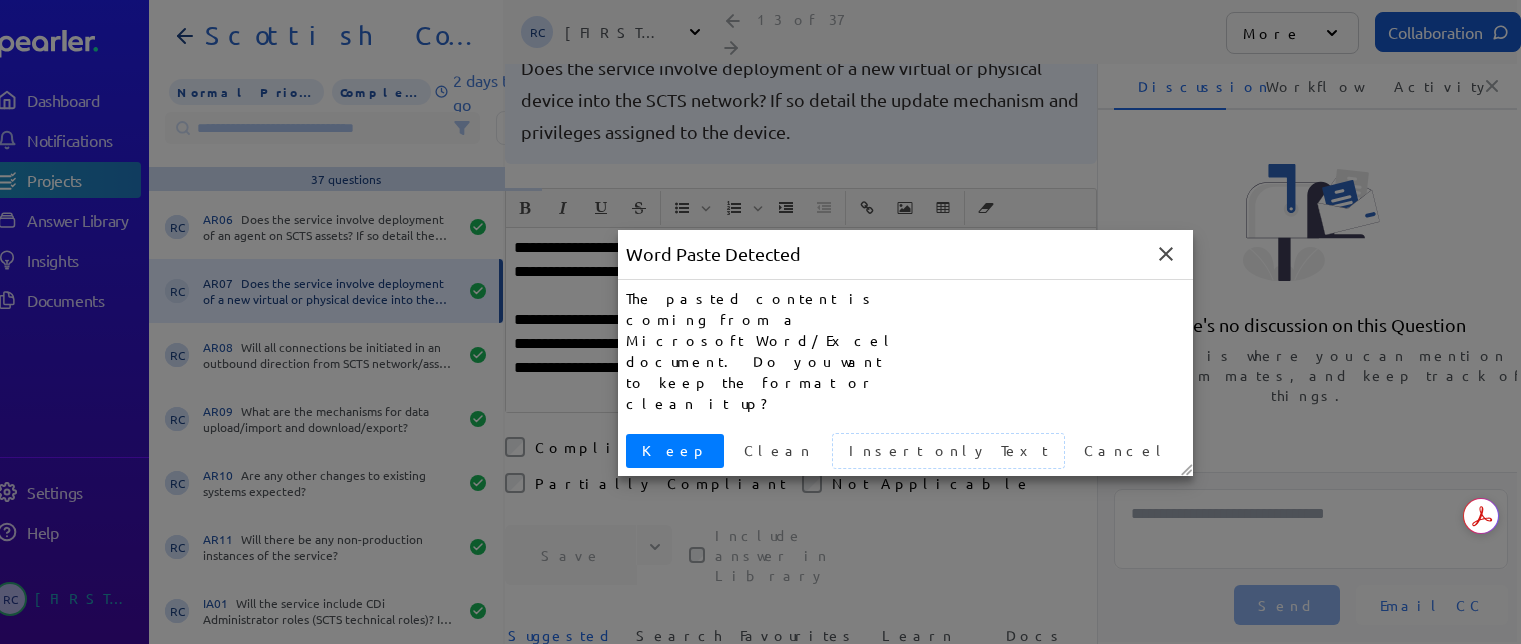 click on "Insert only Text" at bounding box center [948, 450] 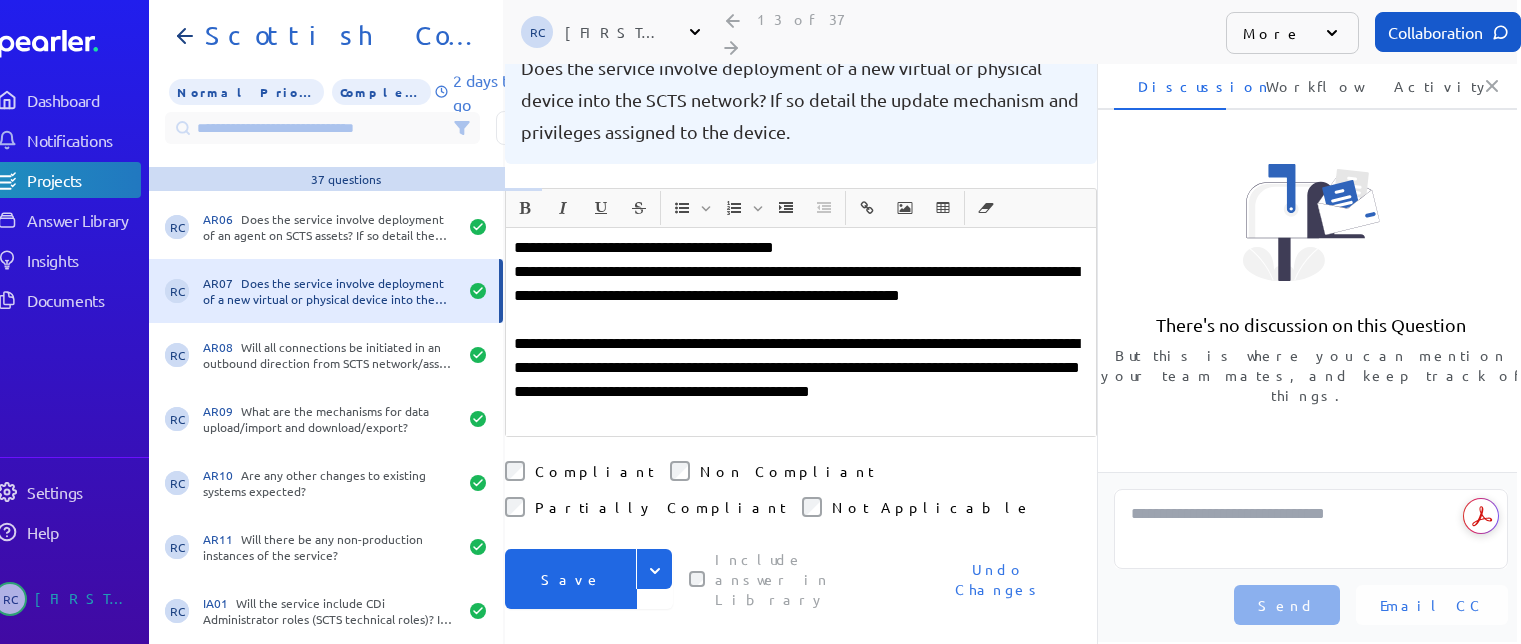 drag, startPoint x: 660, startPoint y: 513, endPoint x: 635, endPoint y: 522, distance: 26.57066 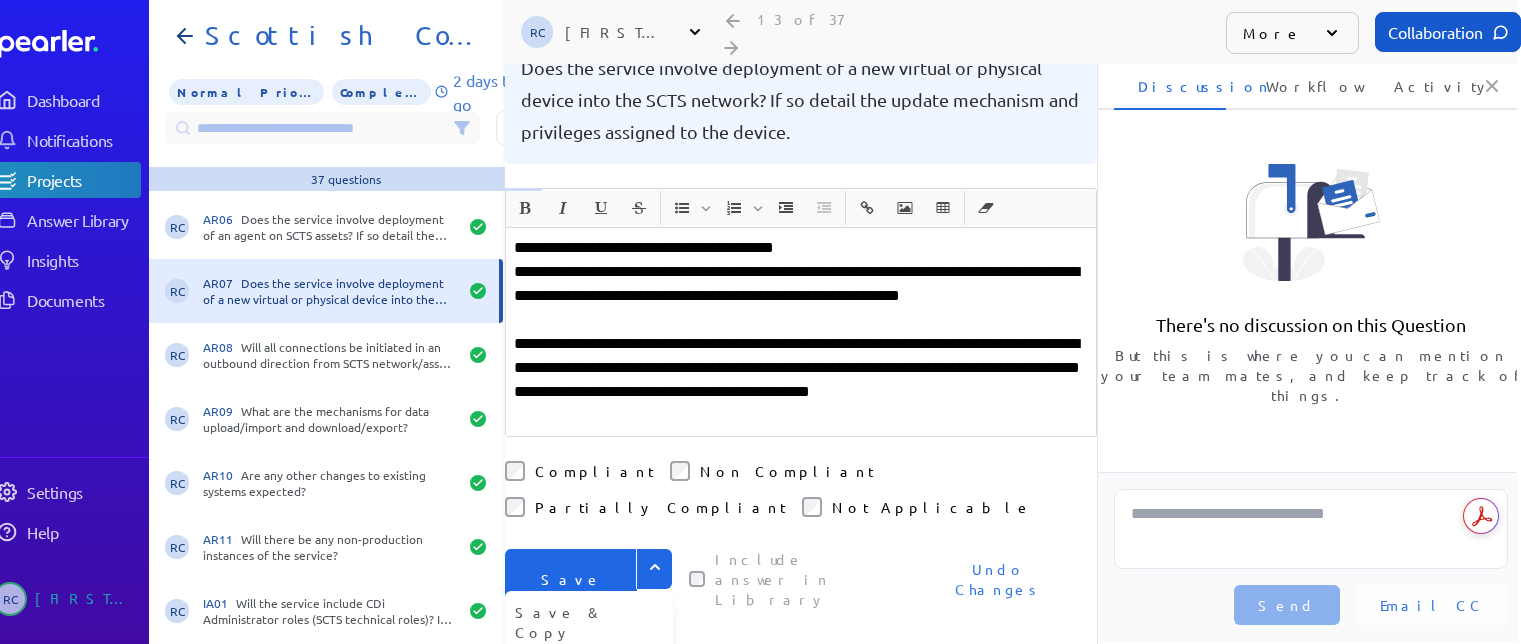 click on "Save" at bounding box center [571, 579] 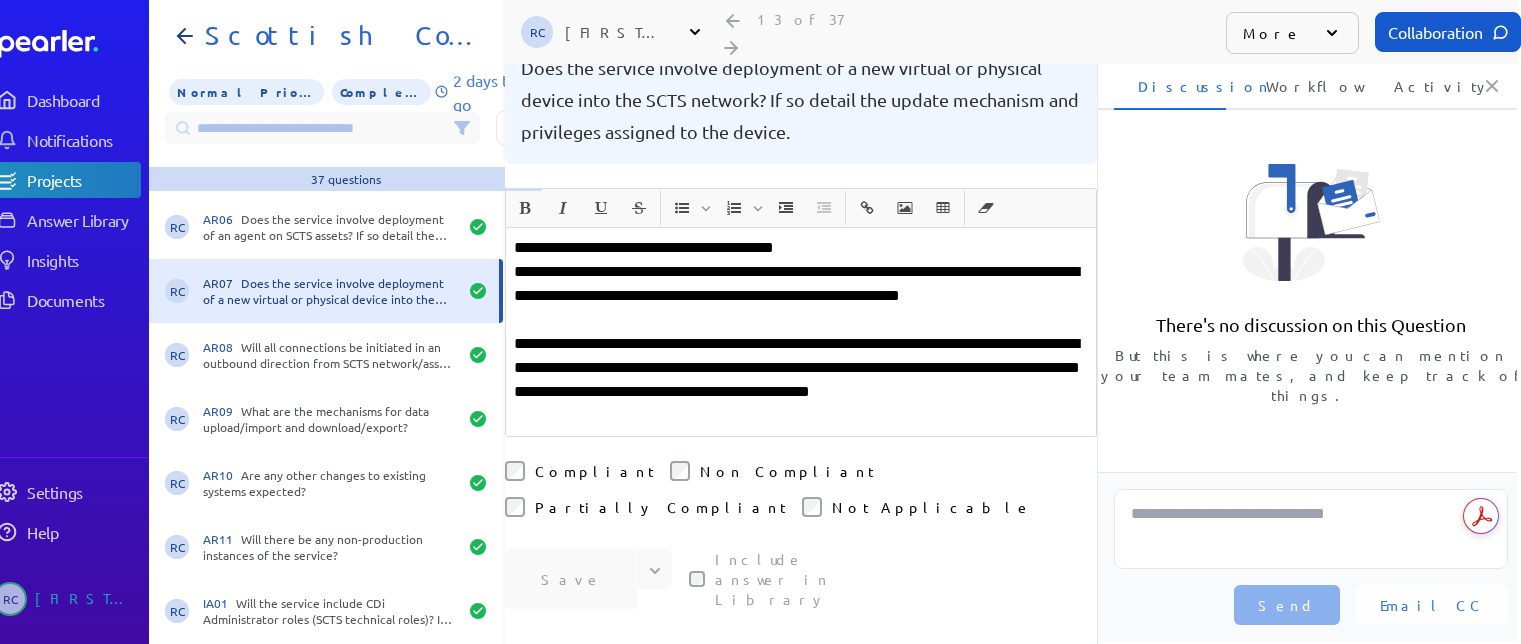 click on "**********" at bounding box center (801, 380) 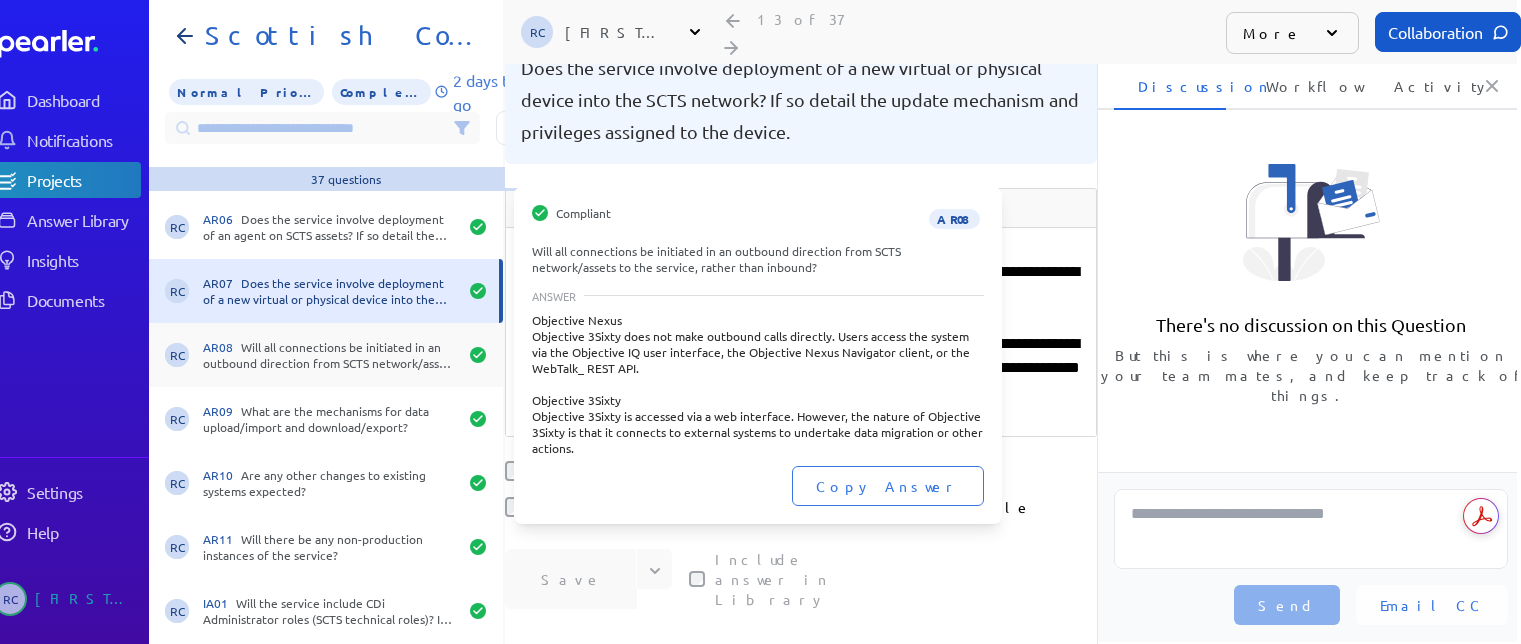 click on "AR08 Will all connections be initiated in an outbound direction from SCTS network/assets to the service, rather than inbound?" at bounding box center [330, 355] 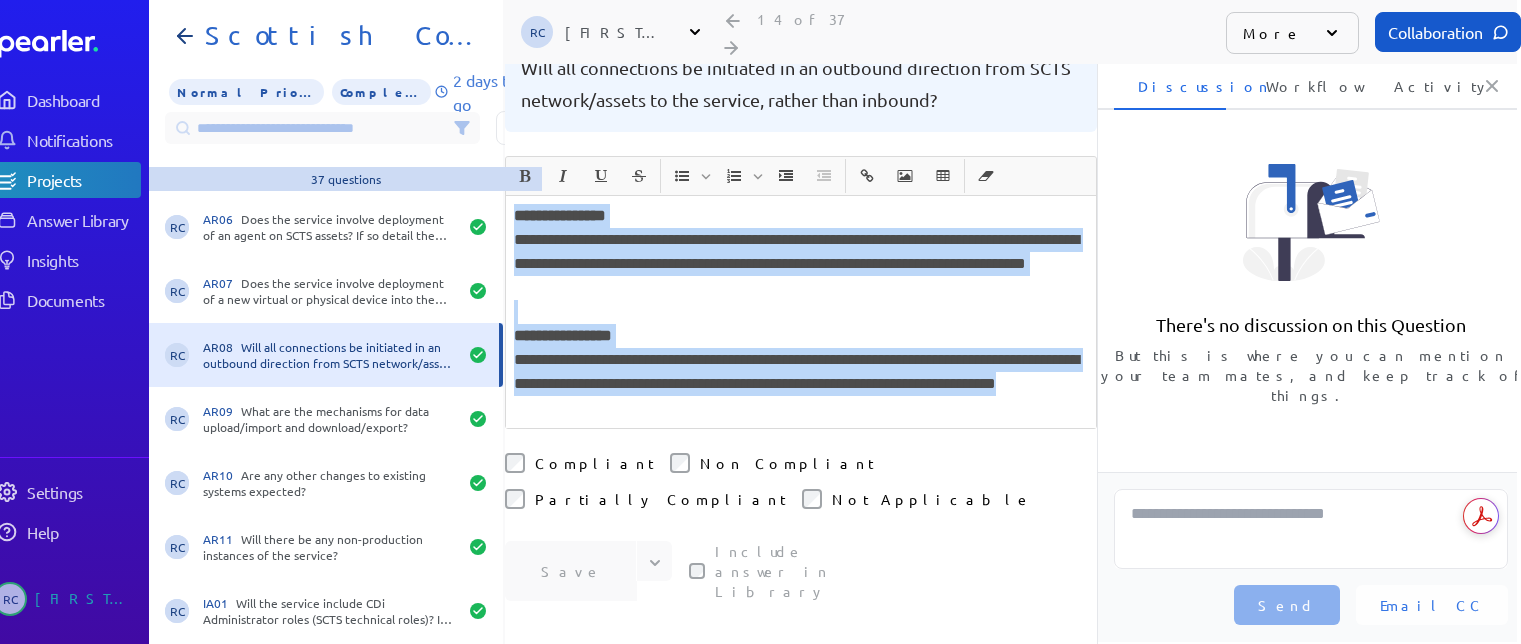 drag, startPoint x: 715, startPoint y: 380, endPoint x: 517, endPoint y: 189, distance: 275.10907 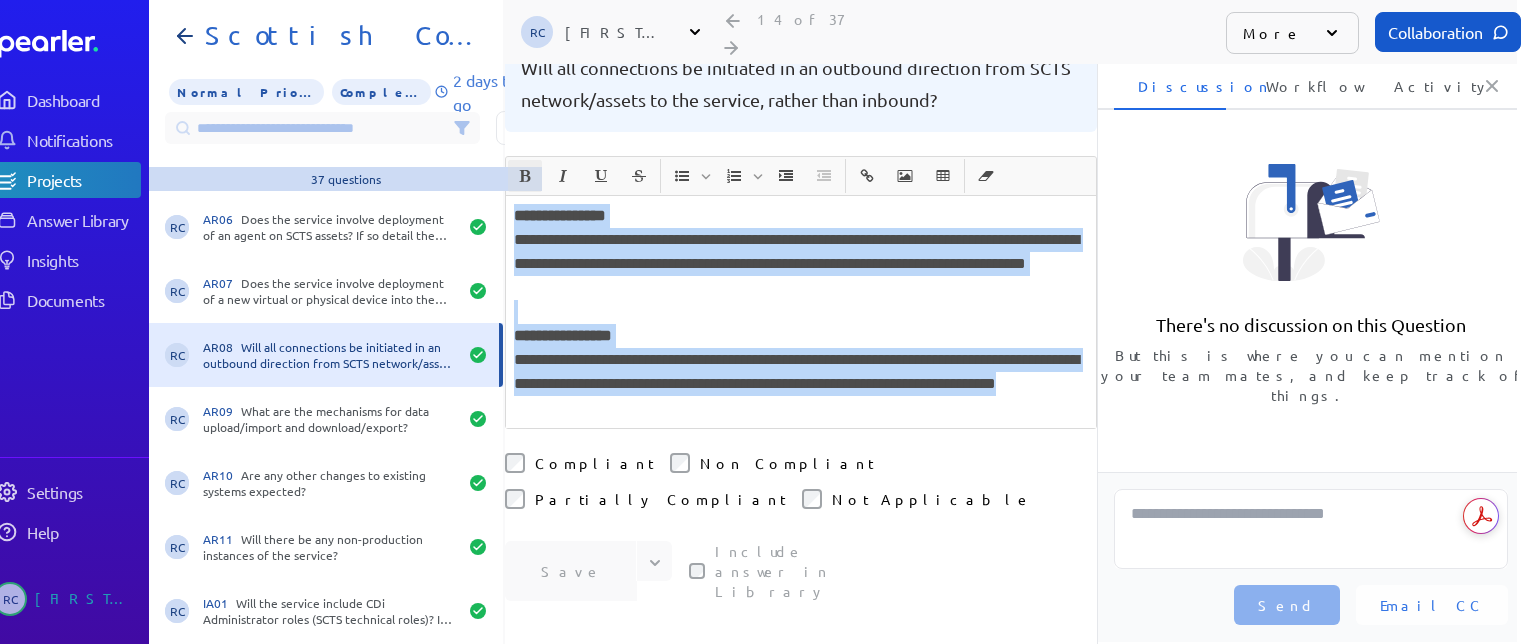 copy on "**********" 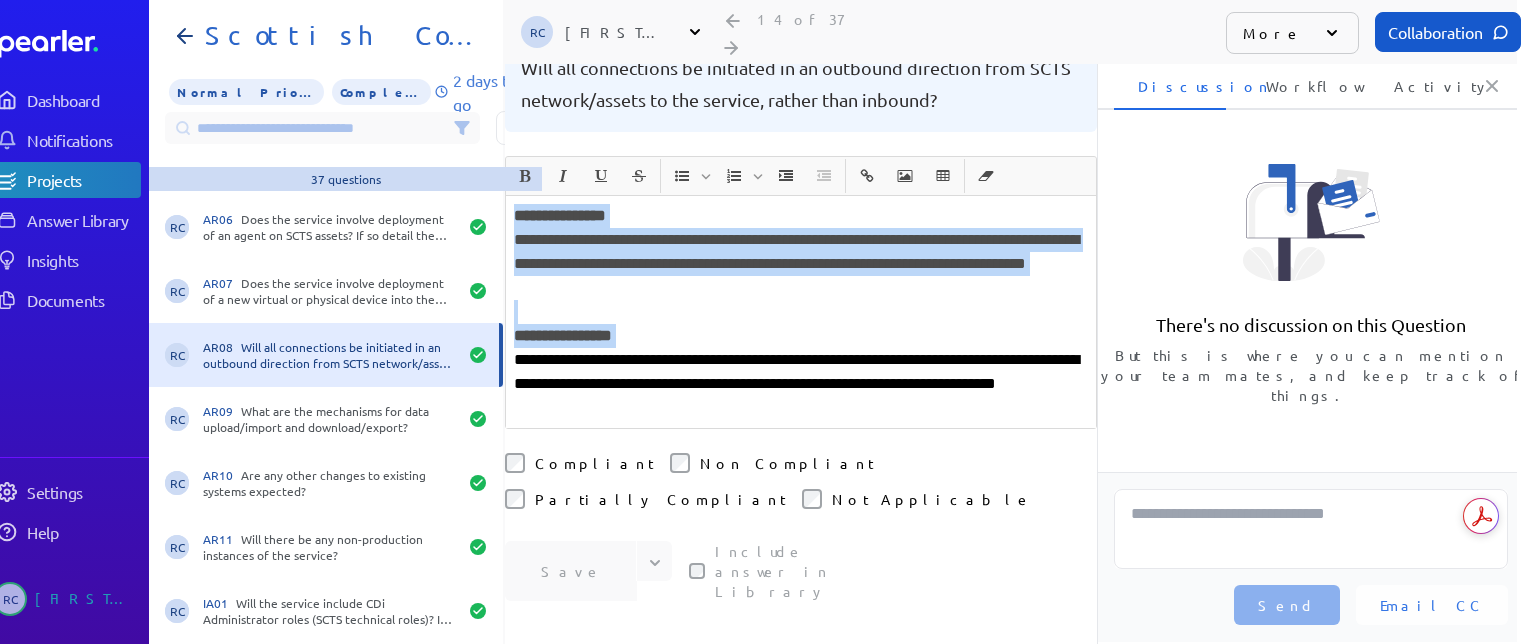 click on "**********" at bounding box center (560, 215) 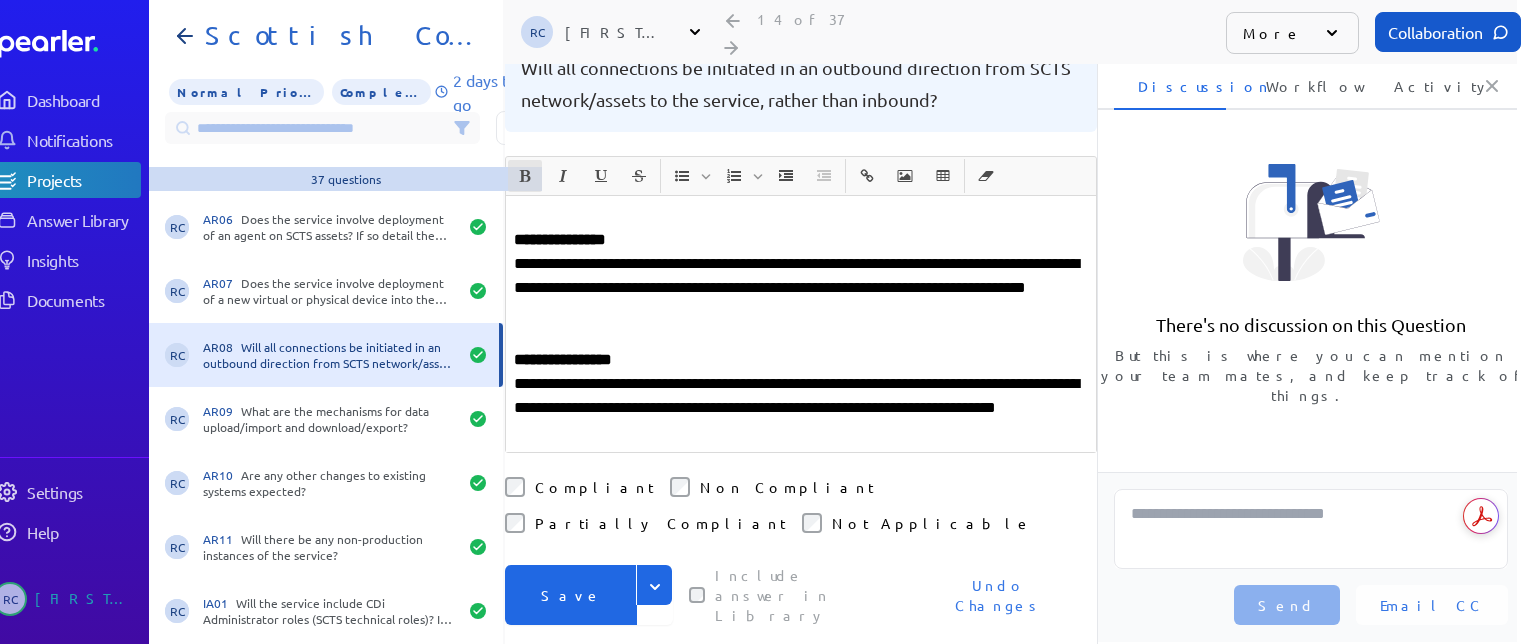 click 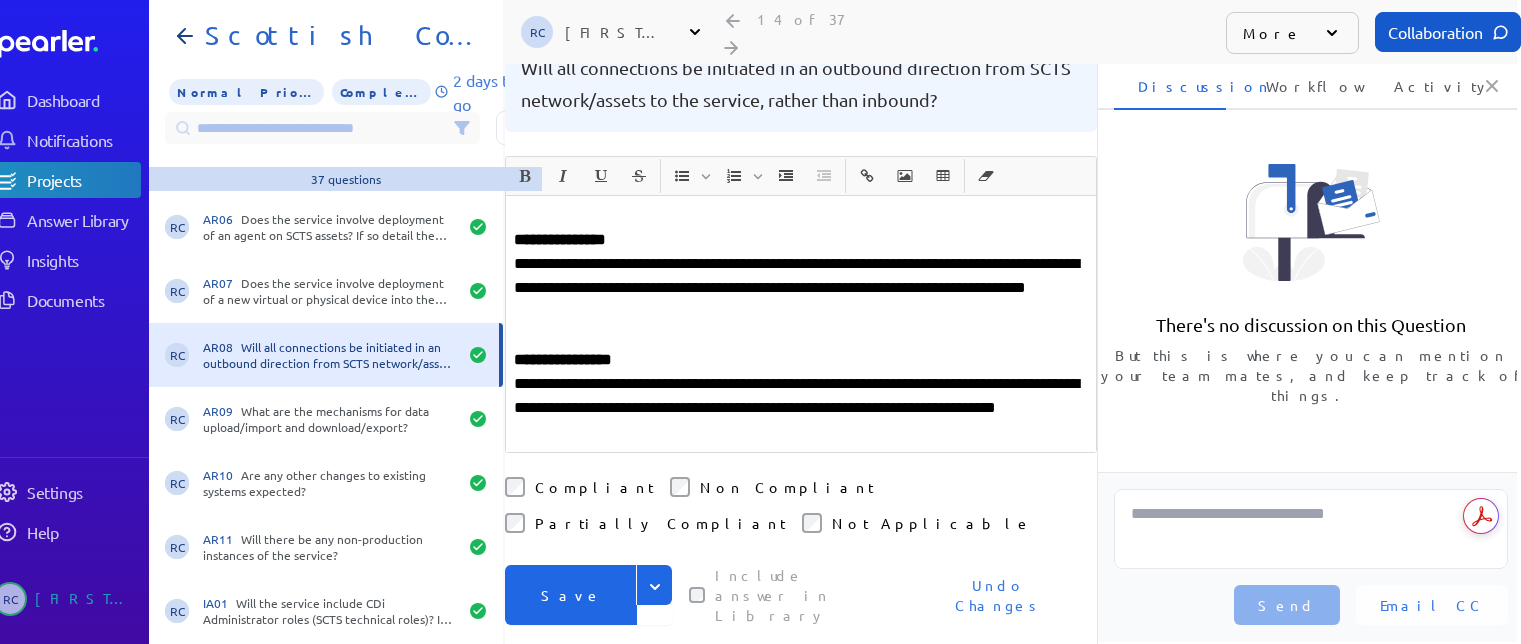 click on "﻿" at bounding box center (801, 216) 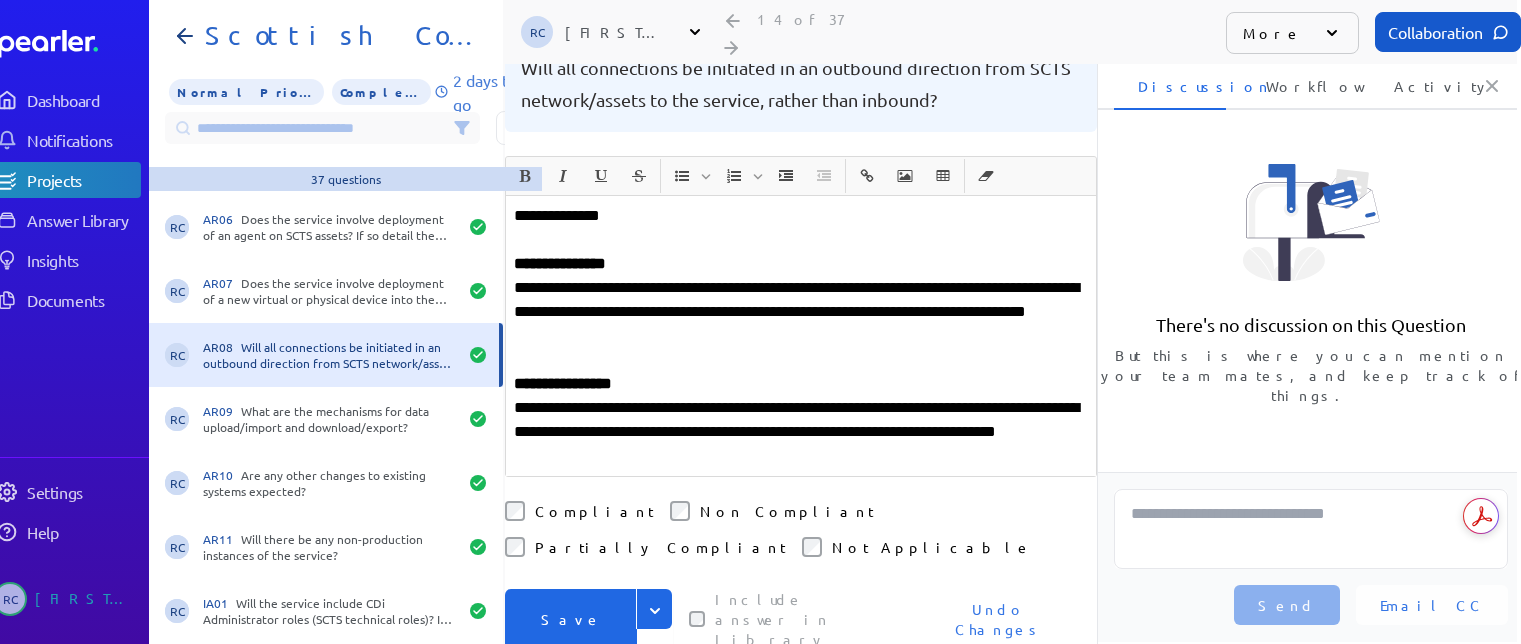 drag, startPoint x: 589, startPoint y: 551, endPoint x: 767, endPoint y: 512, distance: 182.2224 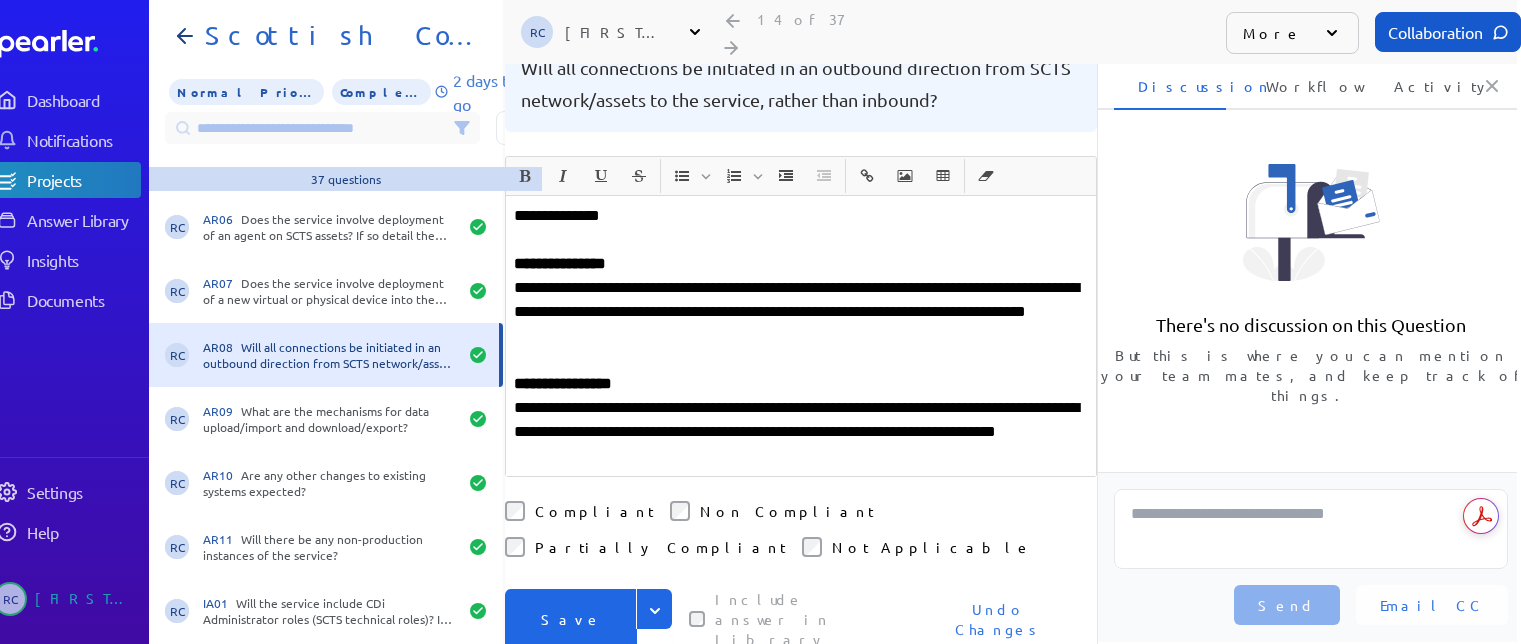 click on "Save" at bounding box center [571, 619] 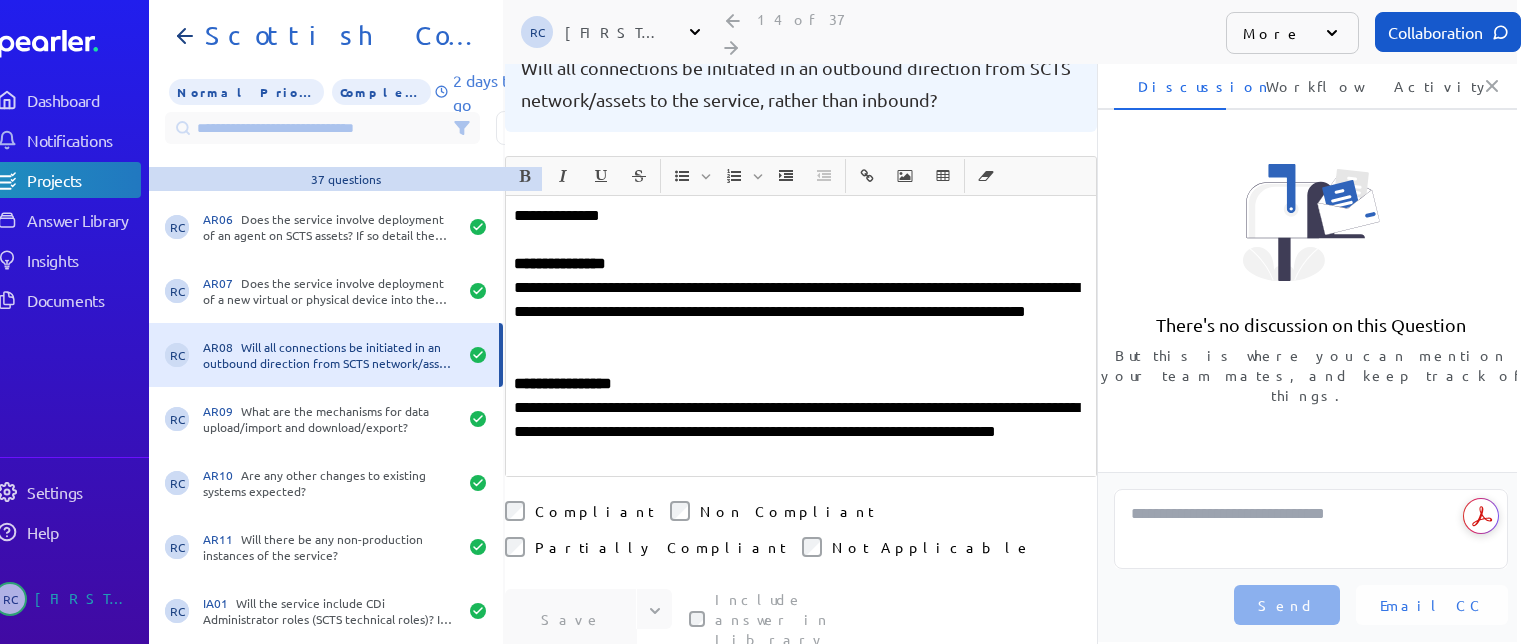 click at bounding box center [801, 360] 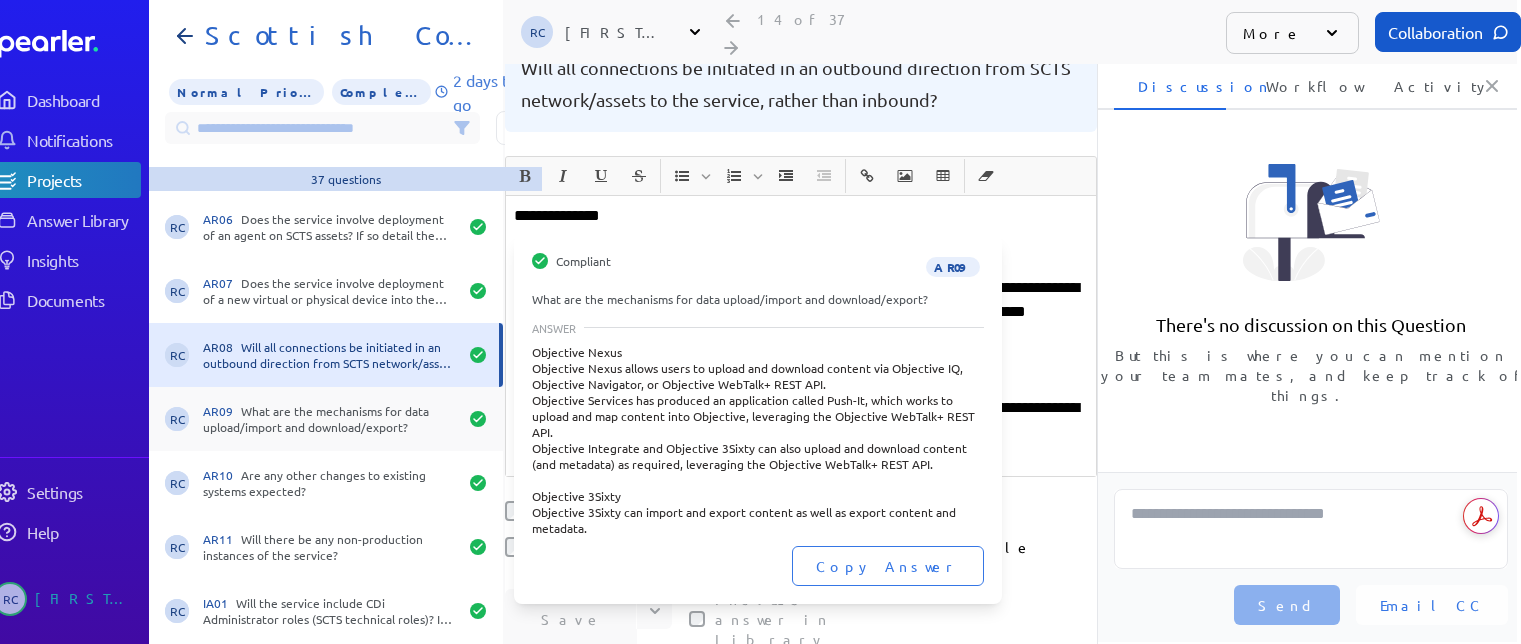 click on "AR09 What are the mechanisms for data upload/import and download/export?" at bounding box center [330, 419] 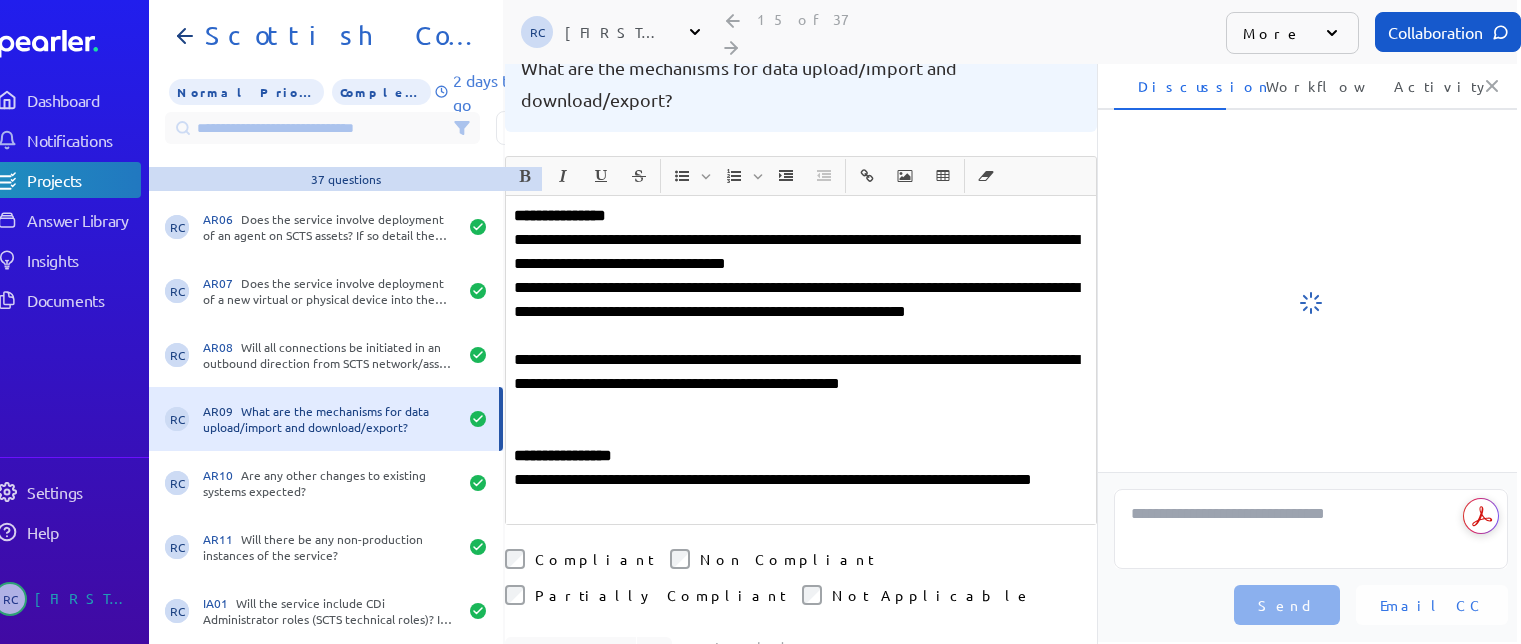 click on "**********" at bounding box center [801, 384] 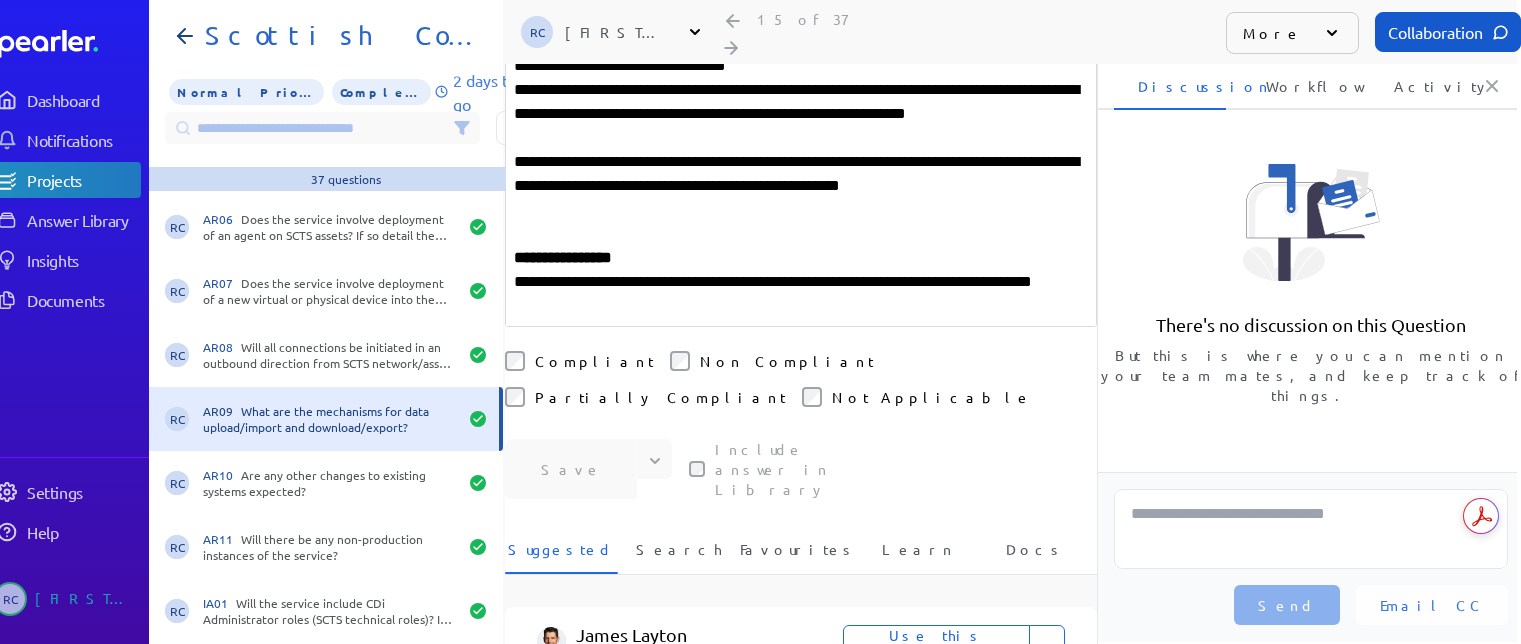 scroll, scrollTop: 376, scrollLeft: 0, axis: vertical 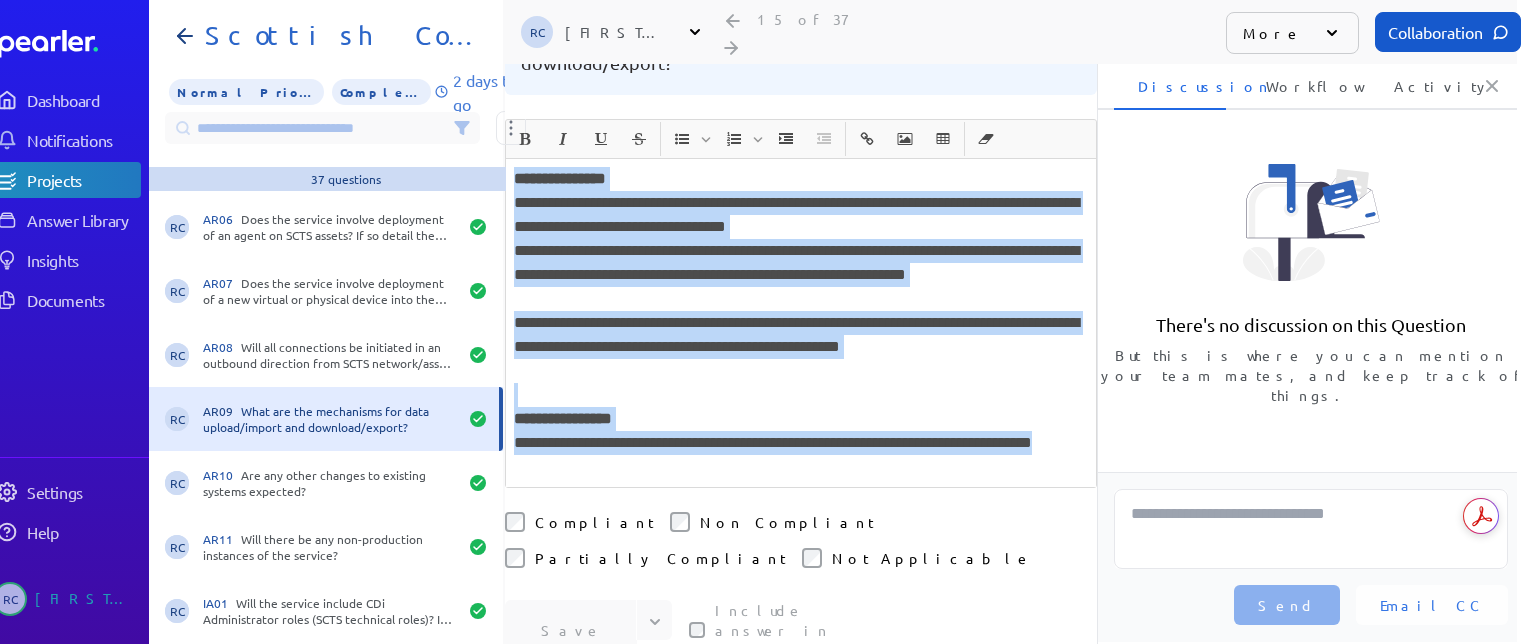 drag, startPoint x: 625, startPoint y: 283, endPoint x: 505, endPoint y: 148, distance: 180.62392 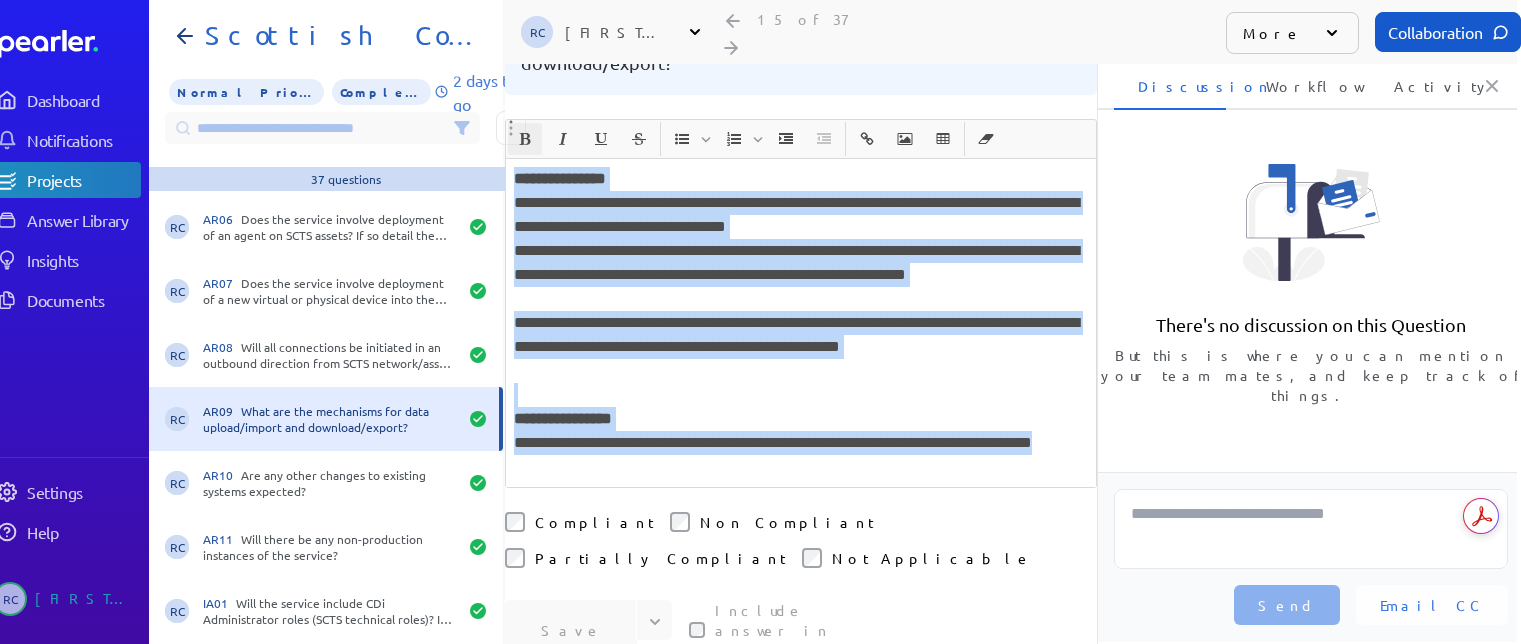 copy on "**********" 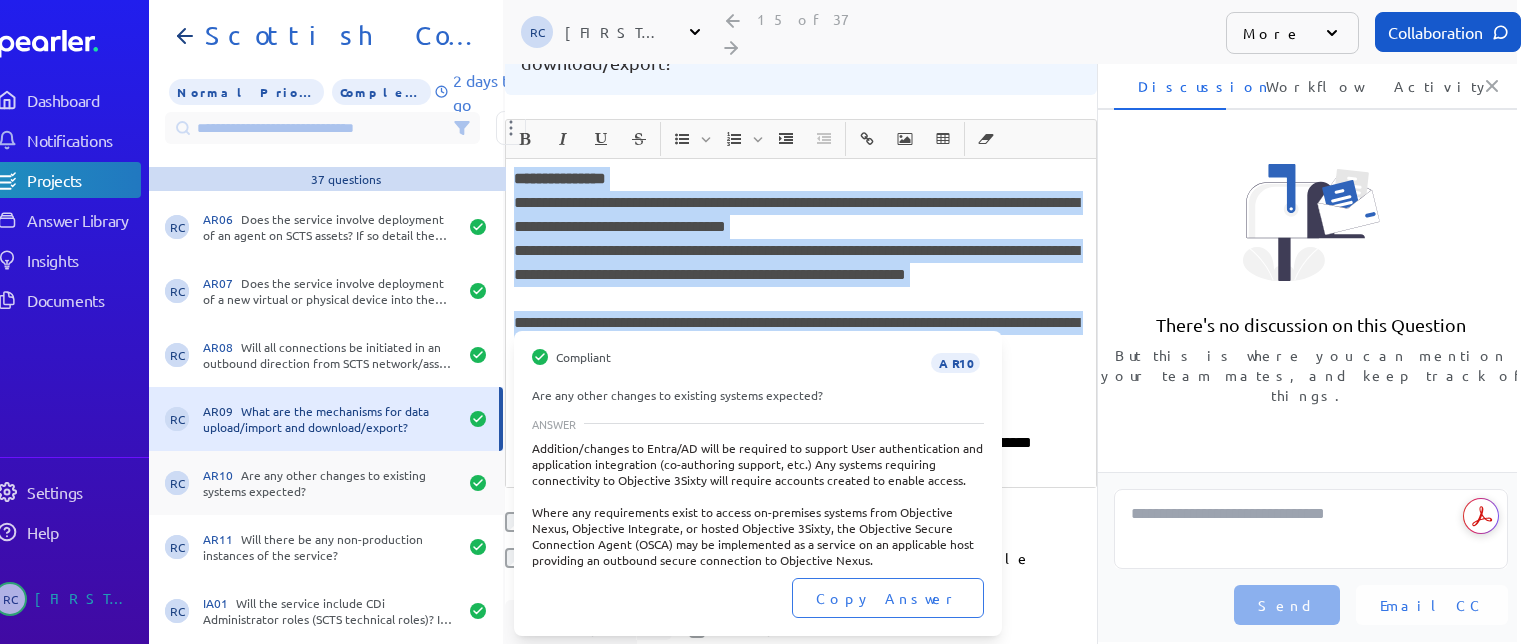 click on "AR10 Are any other changes to existing systems expected?" at bounding box center (330, 483) 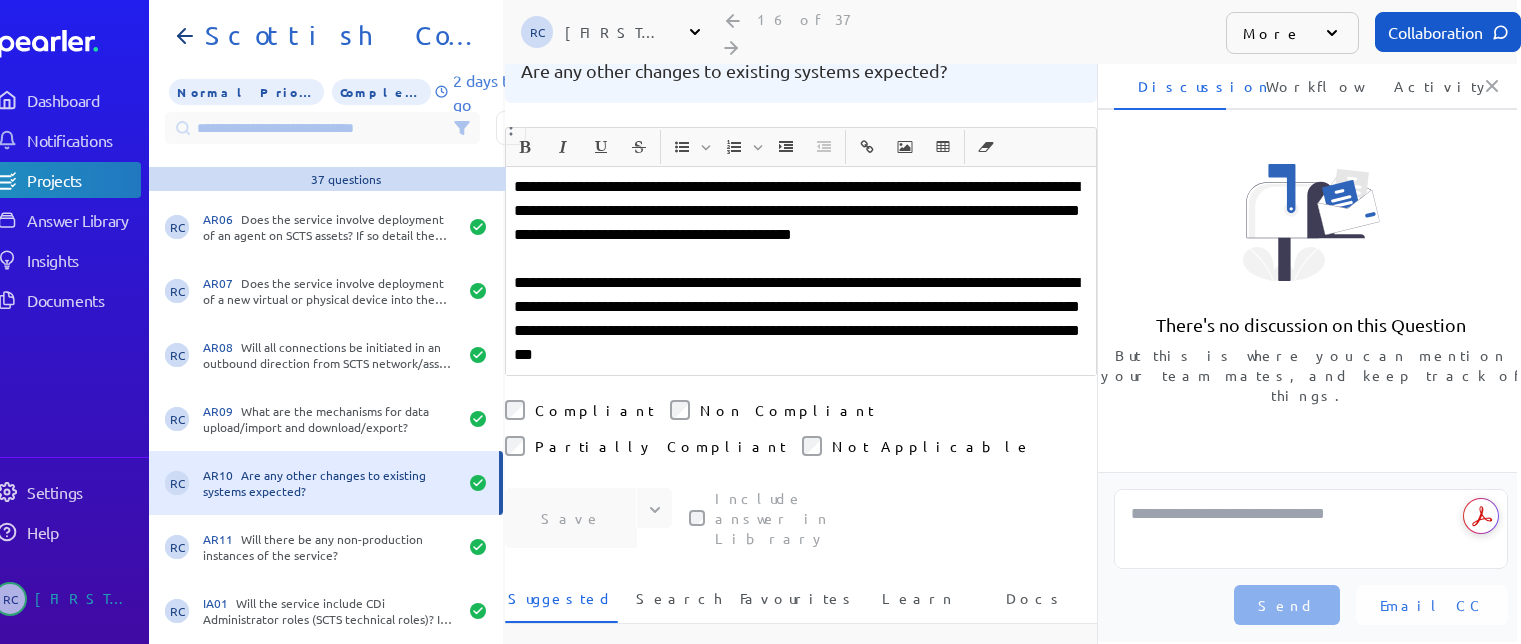 scroll, scrollTop: 213, scrollLeft: 0, axis: vertical 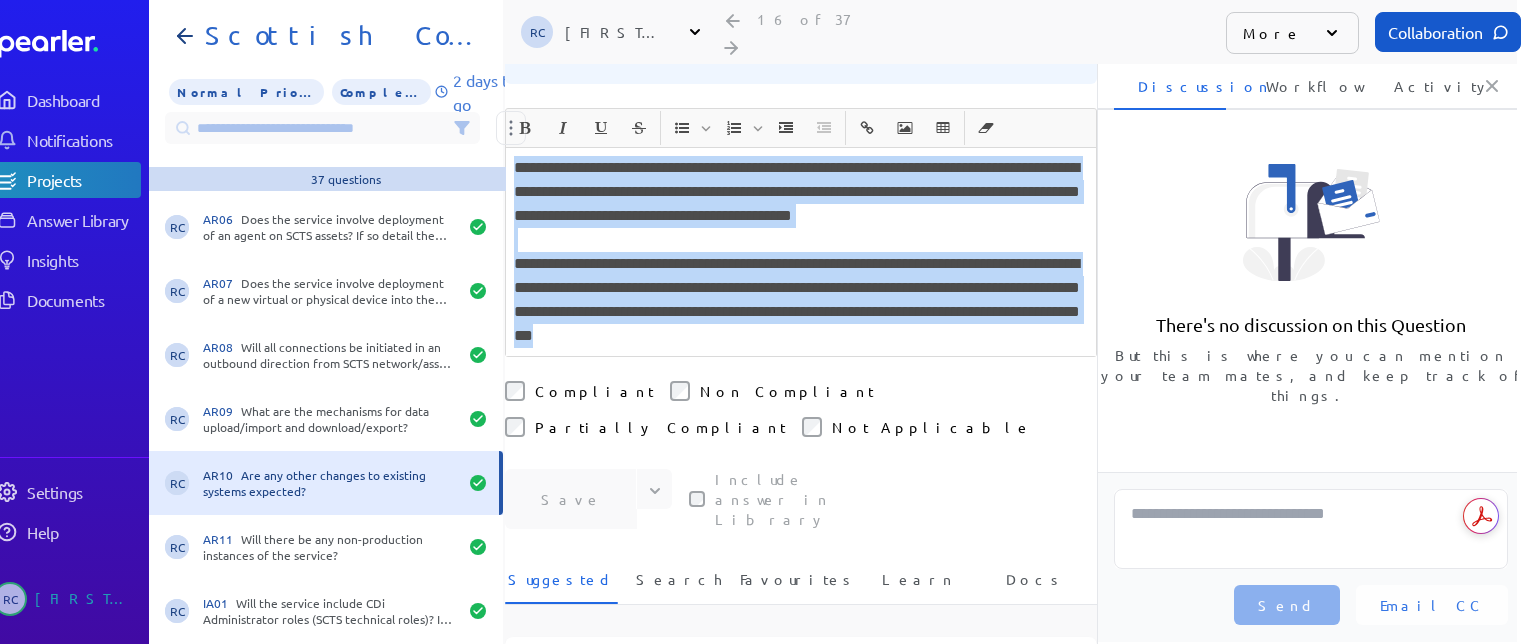 drag, startPoint x: 1024, startPoint y: 296, endPoint x: 513, endPoint y: 105, distance: 545.5291 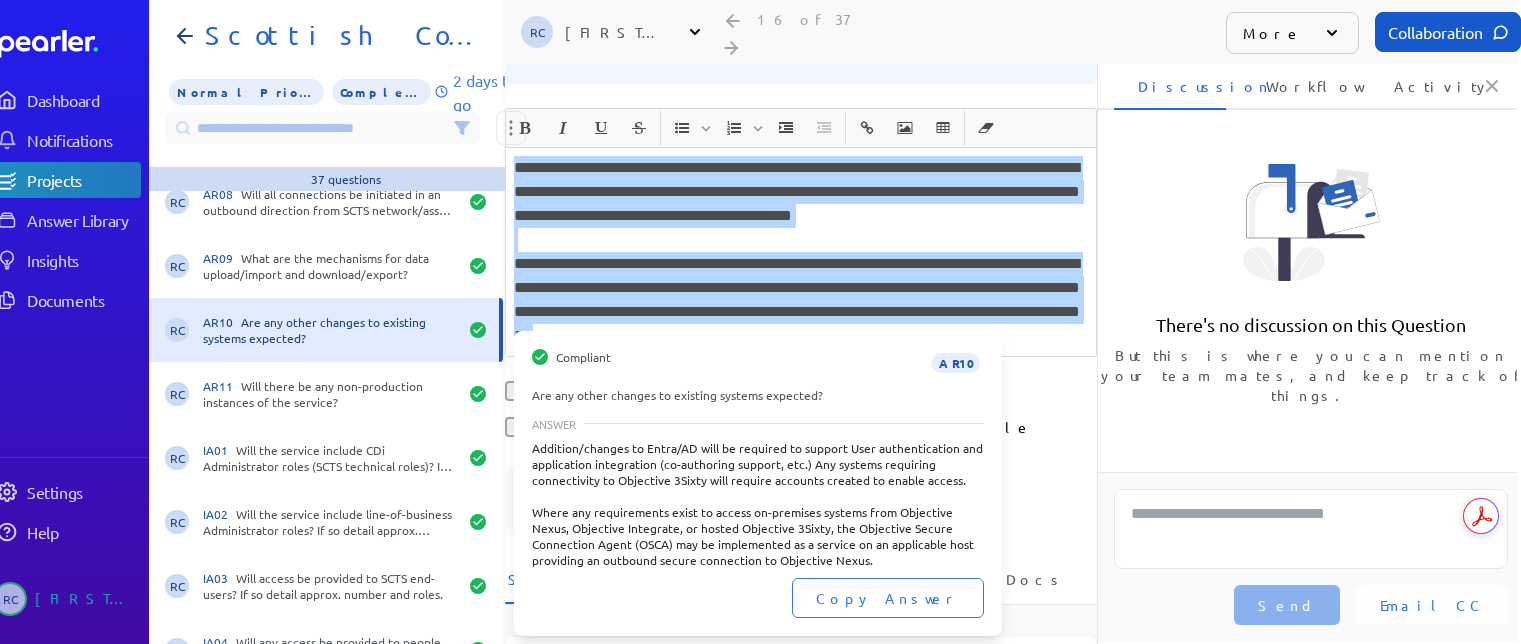 scroll, scrollTop: 900, scrollLeft: 0, axis: vertical 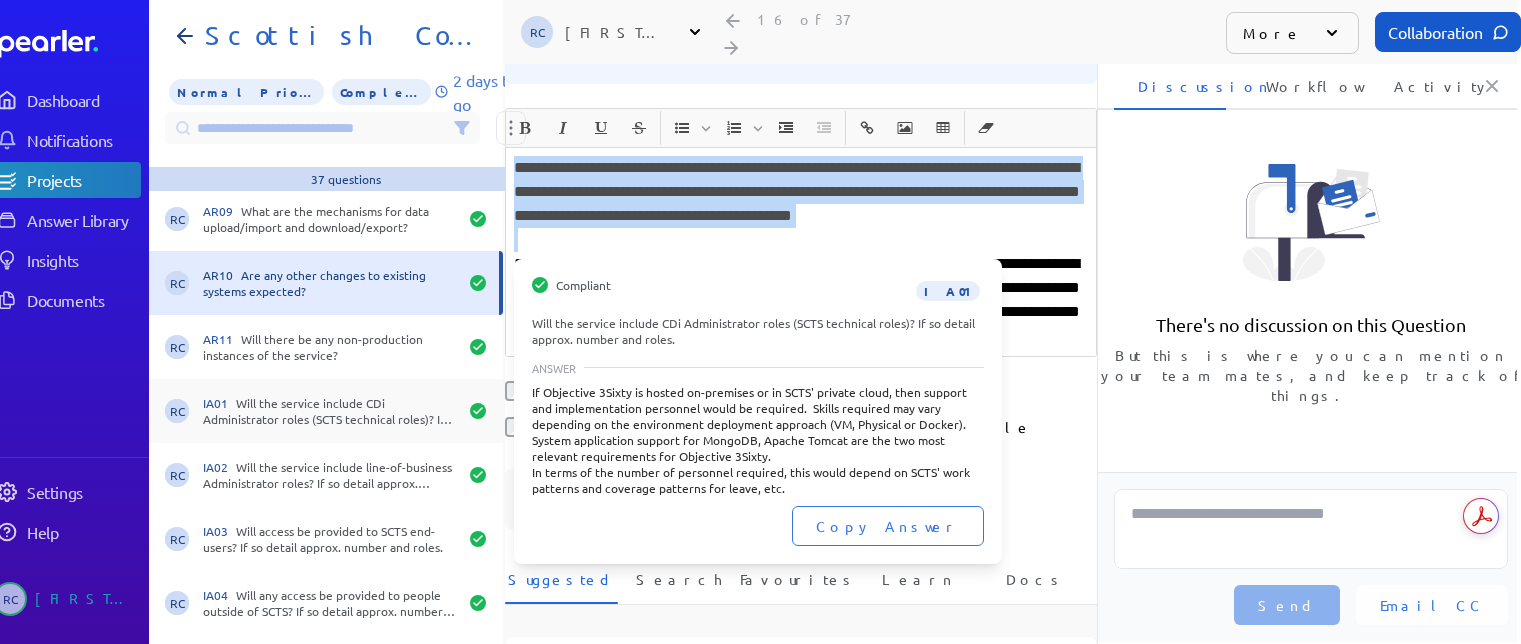 click on "IA01 Will the service include CDi Administrator roles (SCTS technical roles)? If so detail approx. number and roles." at bounding box center [330, 411] 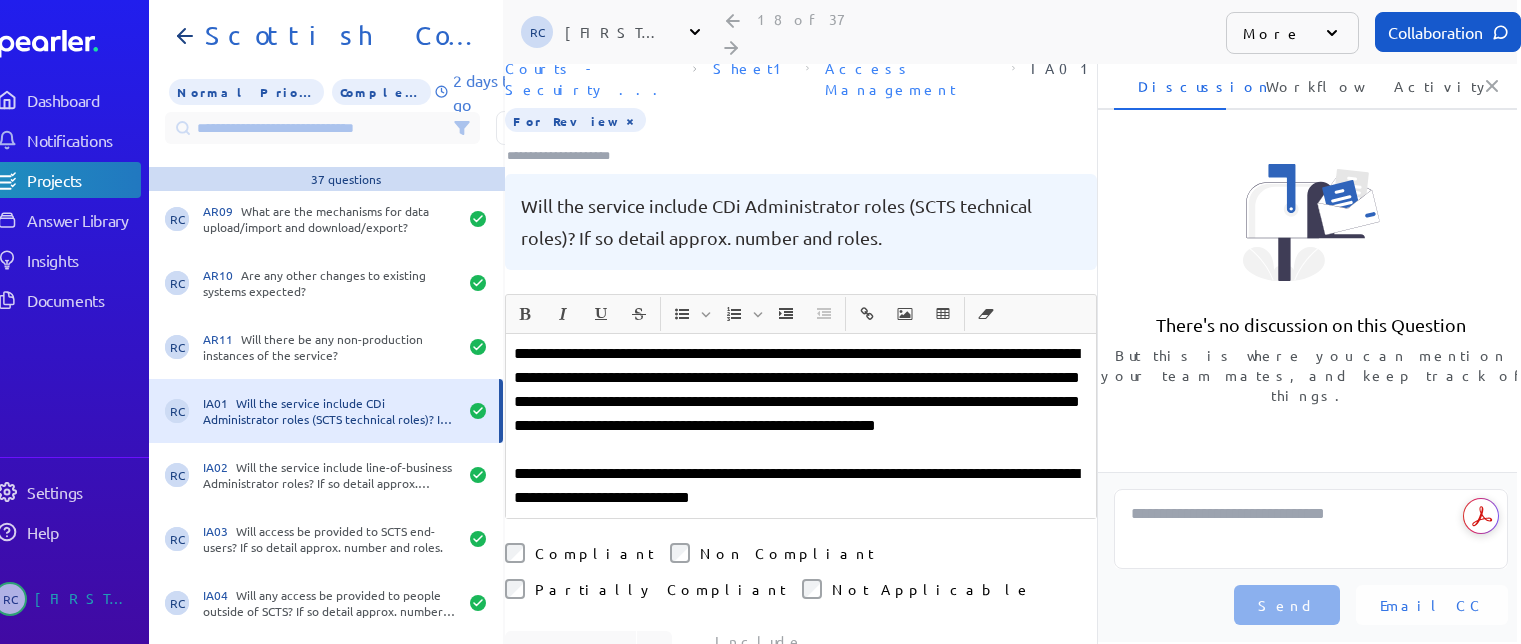 scroll, scrollTop: 45, scrollLeft: 0, axis: vertical 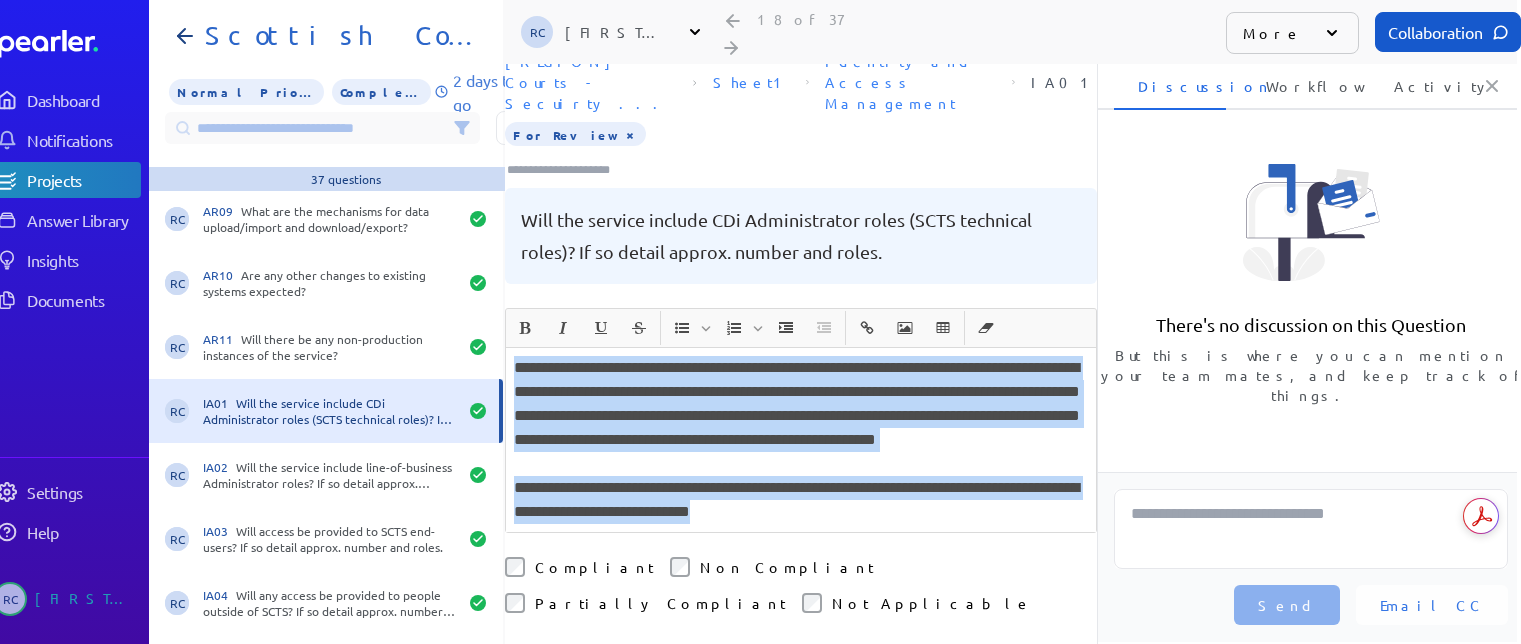 drag, startPoint x: 892, startPoint y: 474, endPoint x: 511, endPoint y: 329, distance: 407.65918 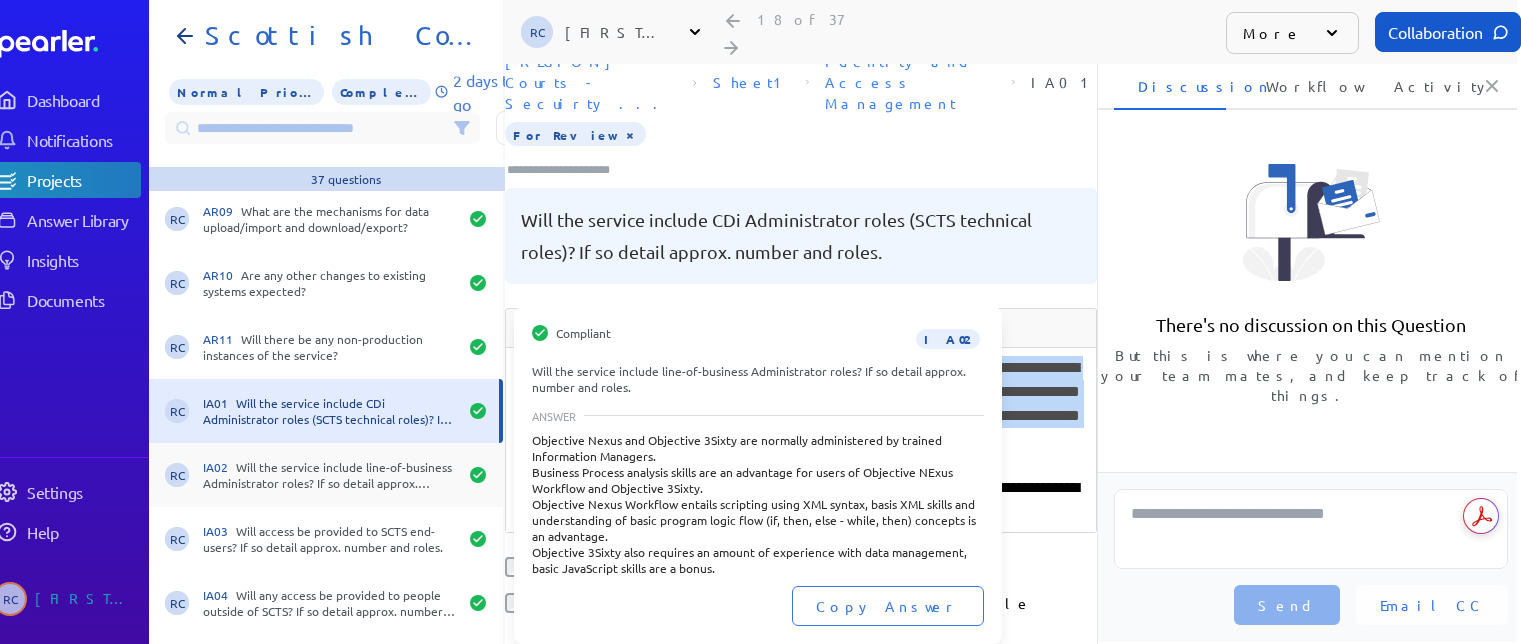 click on "IA02 Will the service include line-of-business Administrator roles? If so detail approx. number and roles." at bounding box center (330, 475) 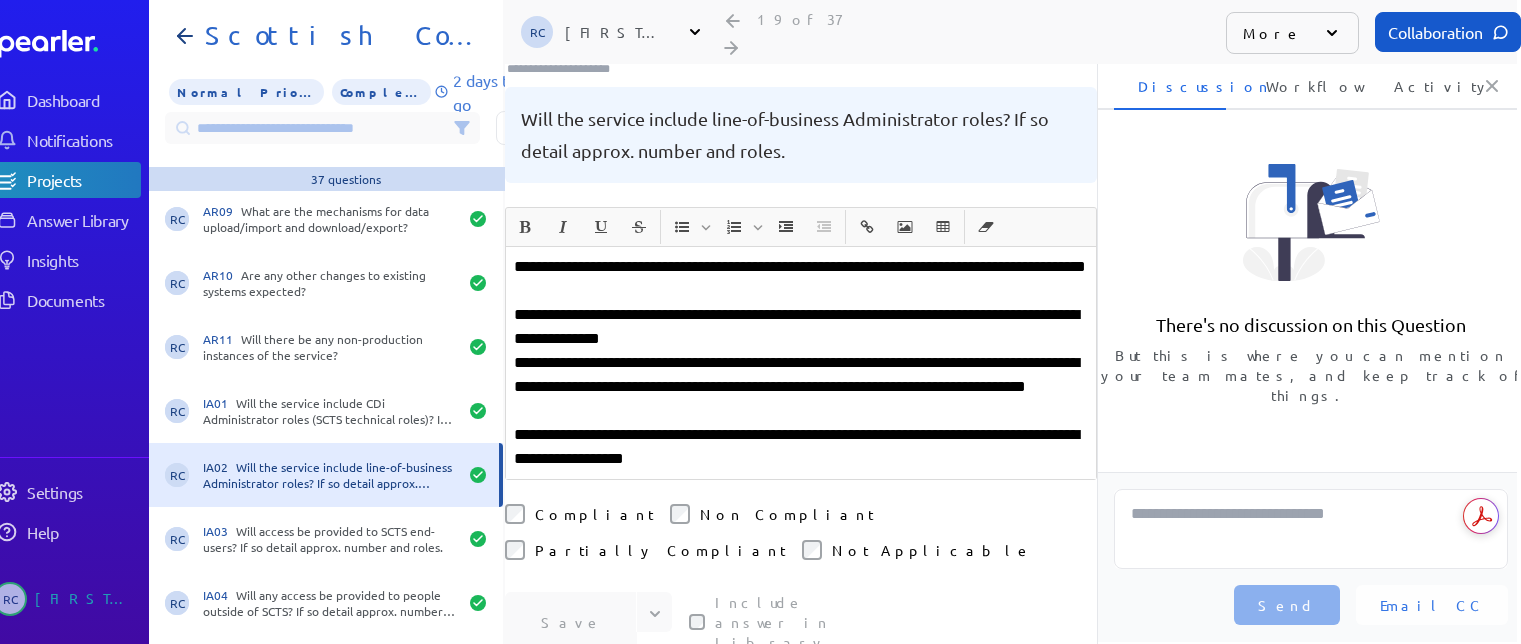 scroll, scrollTop: 145, scrollLeft: 0, axis: vertical 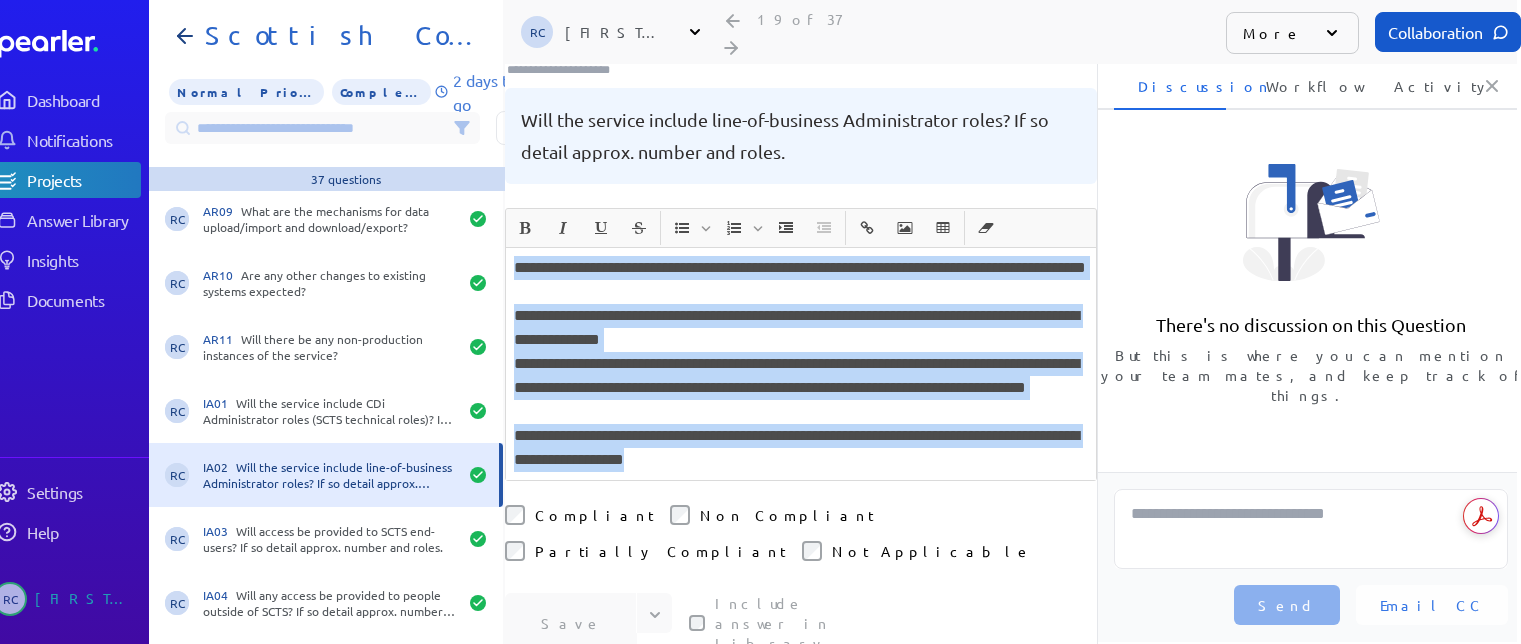 drag, startPoint x: 885, startPoint y: 412, endPoint x: 516, endPoint y: 229, distance: 411.8859 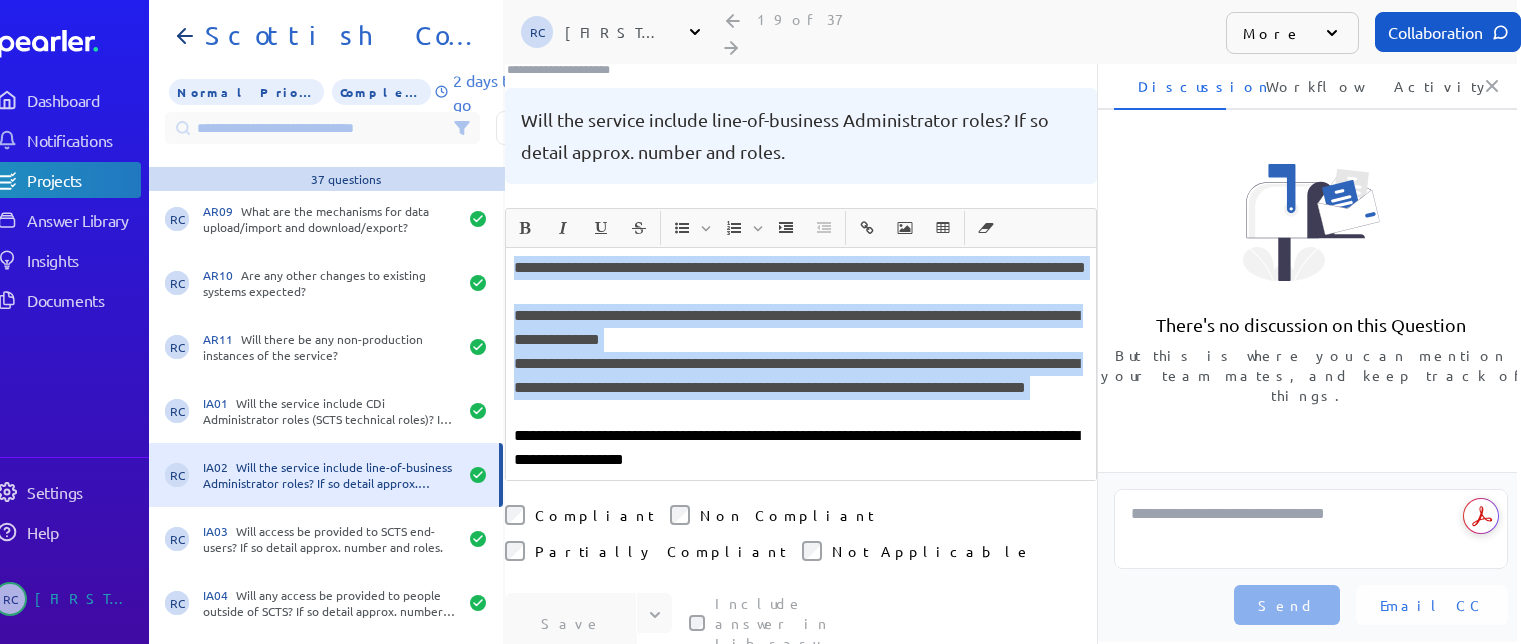 click on "**********" at bounding box center [801, 388] 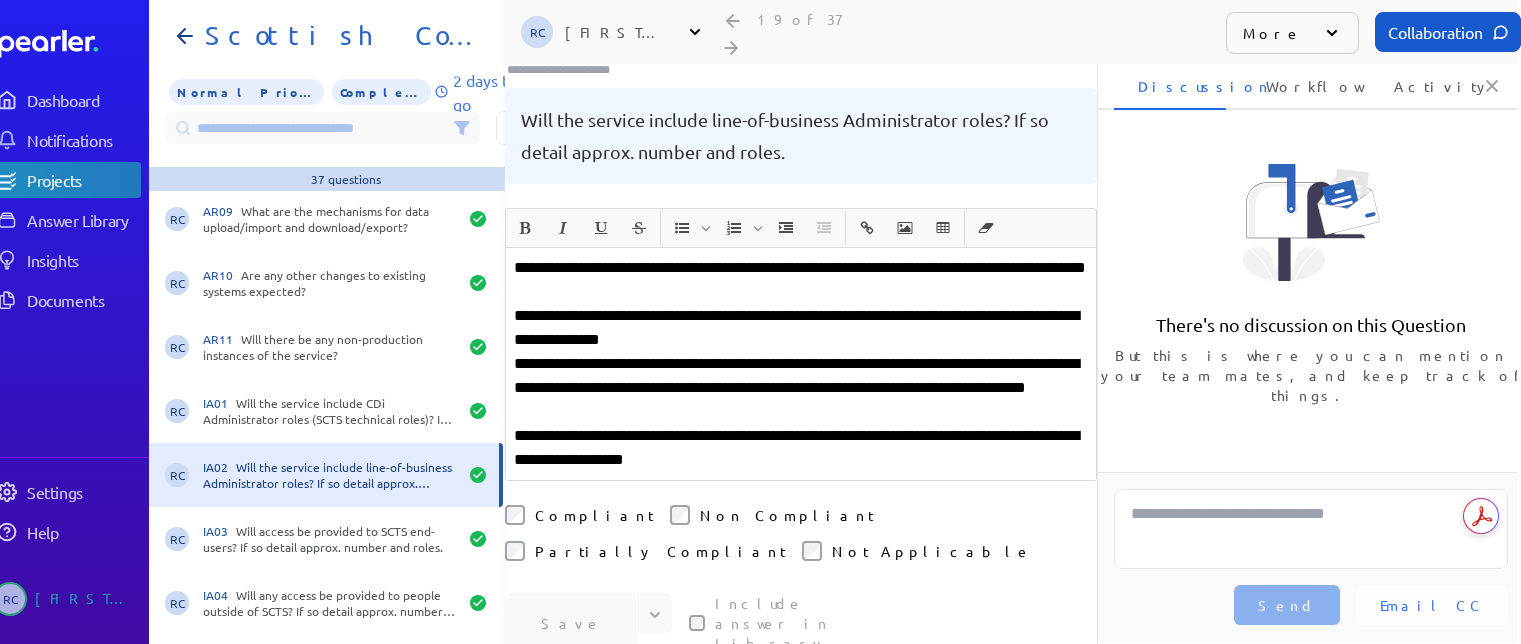 click on "**********" at bounding box center [801, 388] 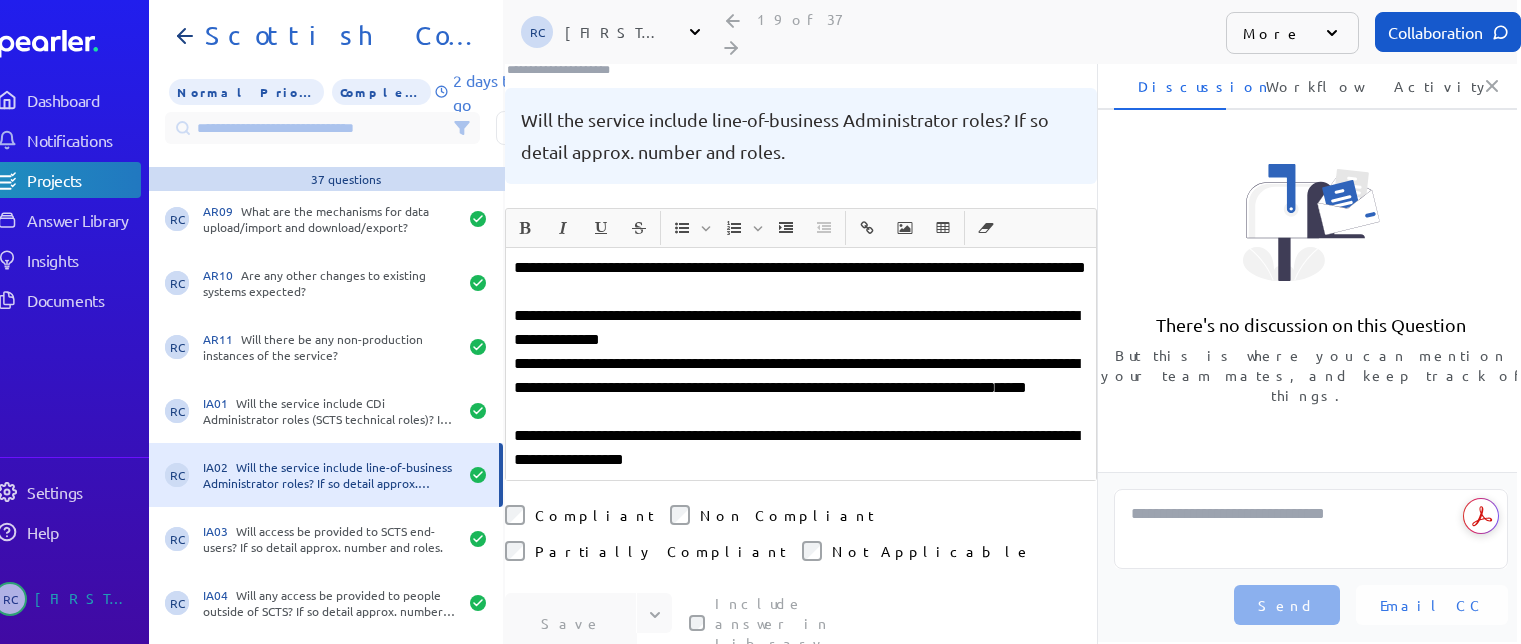 drag, startPoint x: 987, startPoint y: 322, endPoint x: 999, endPoint y: 326, distance: 12.649111 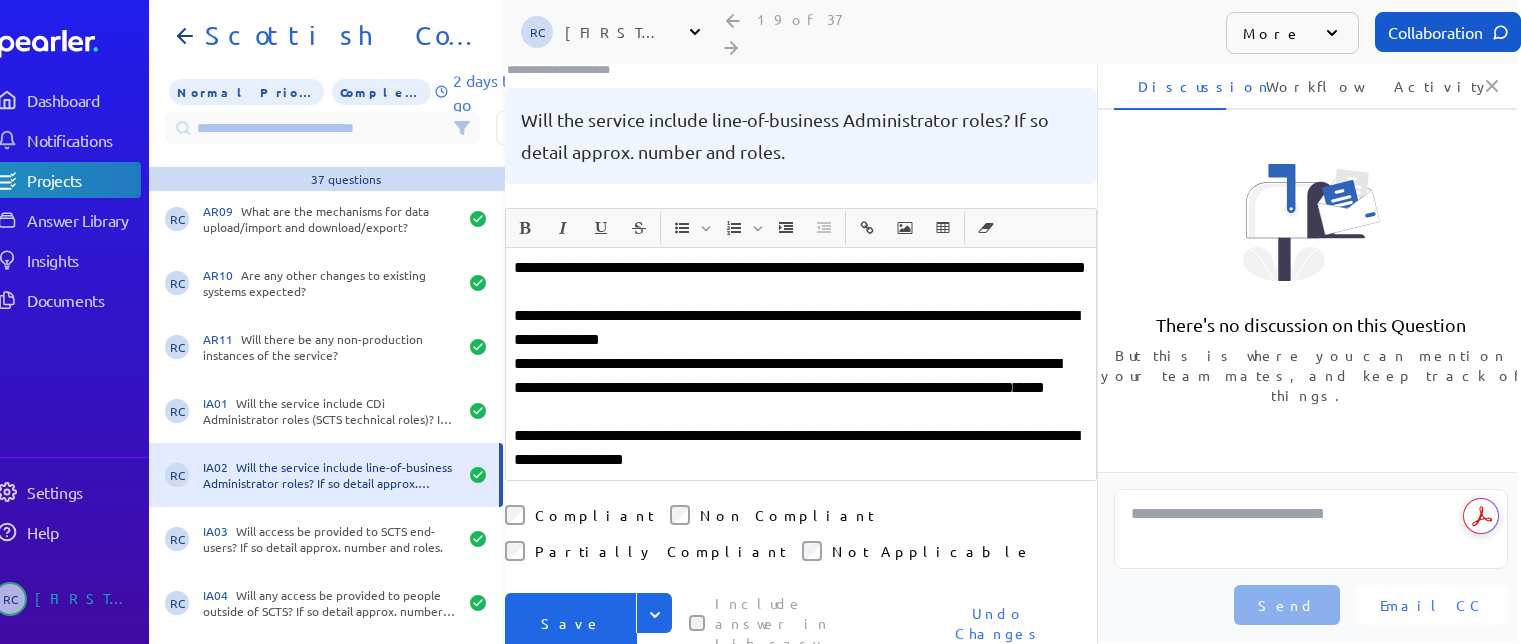 click on "**********" at bounding box center (801, 328) 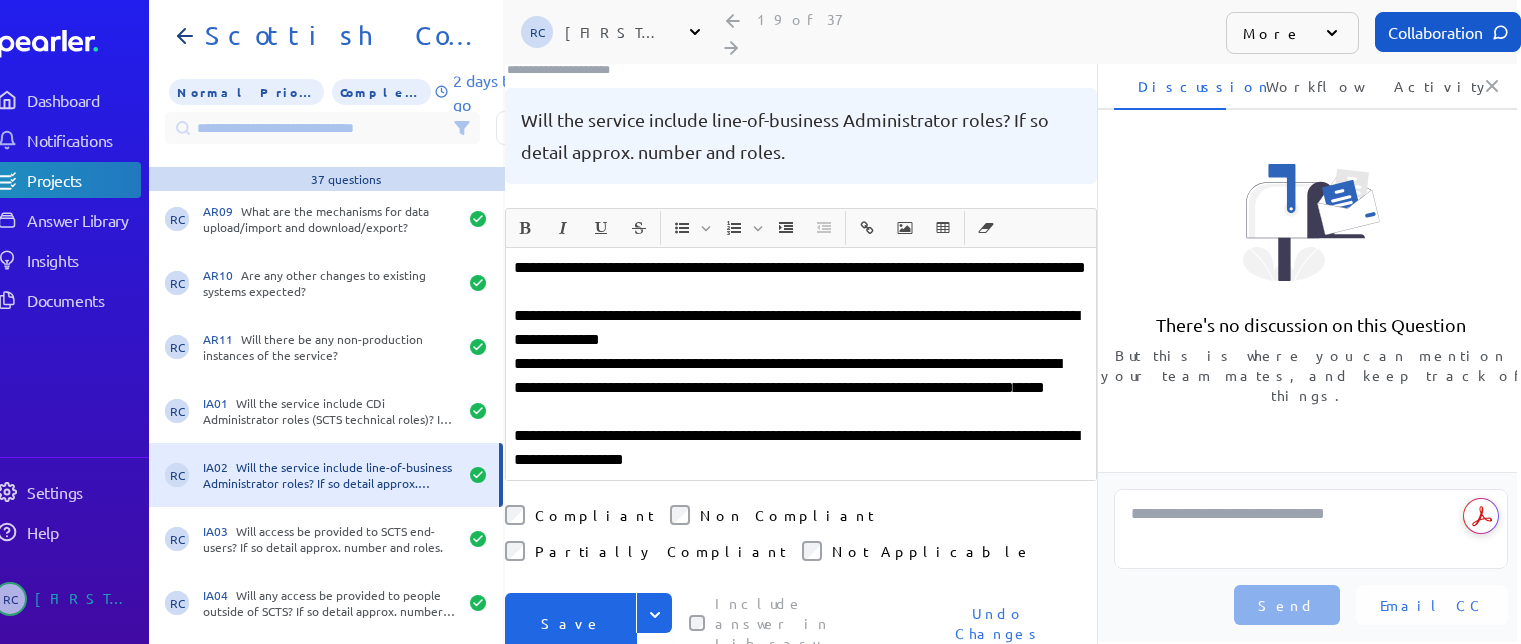 click on "Save" at bounding box center (571, 623) 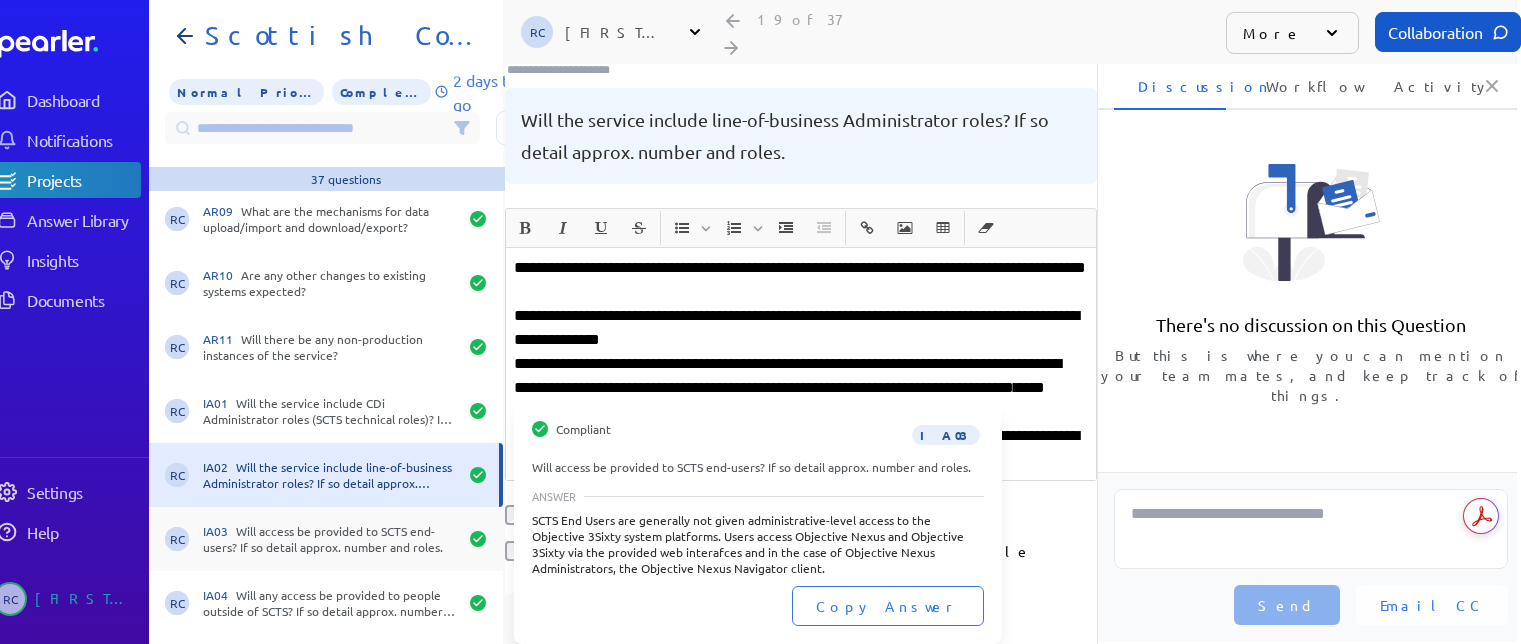 click on "IA03 Will access be provided to SCTS end-users? If so detail approx. number and roles." at bounding box center (330, 539) 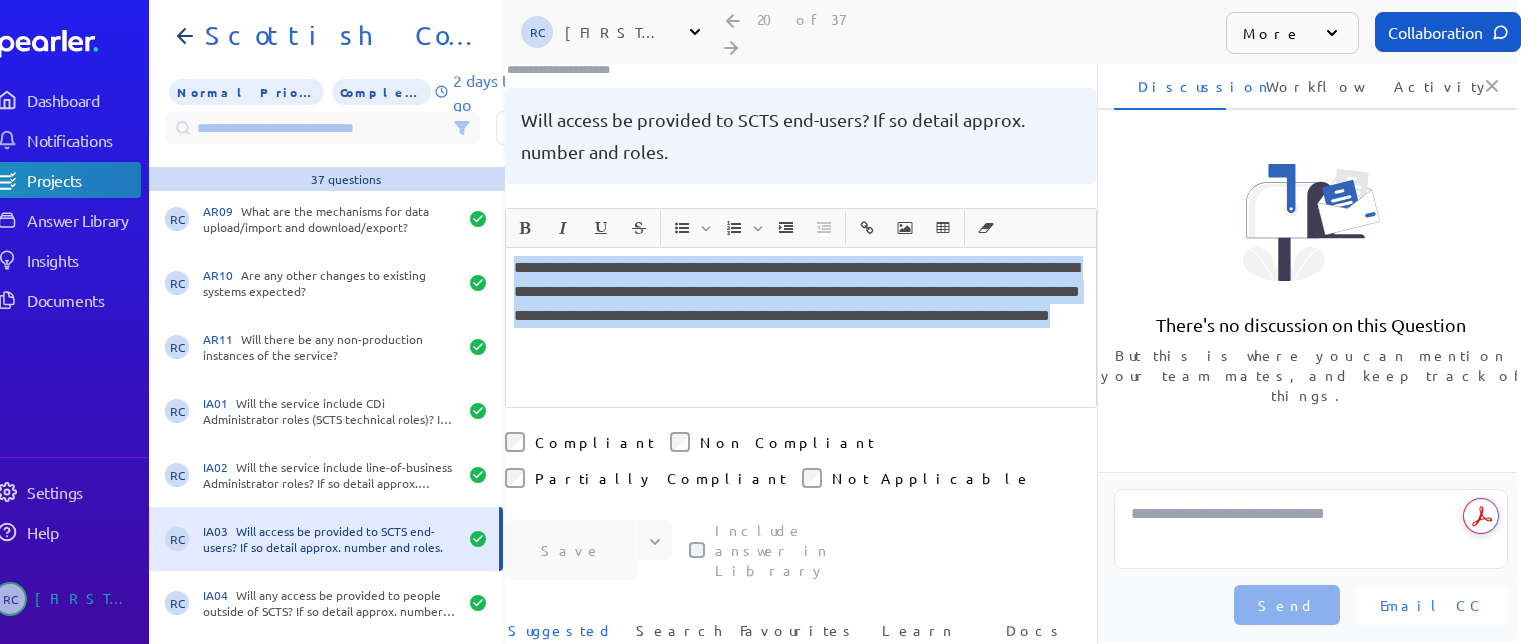 drag, startPoint x: 922, startPoint y: 299, endPoint x: 513, endPoint y: 232, distance: 414.45145 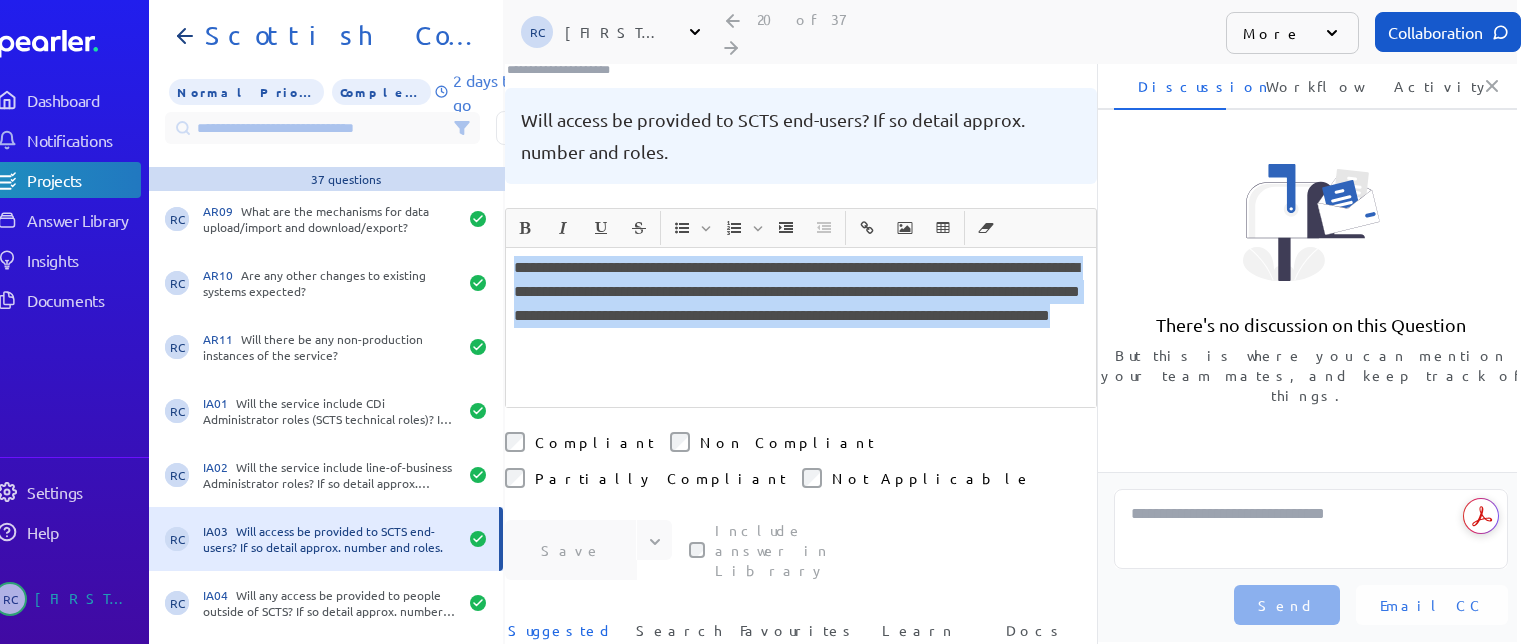click on "**********" at bounding box center [801, 304] 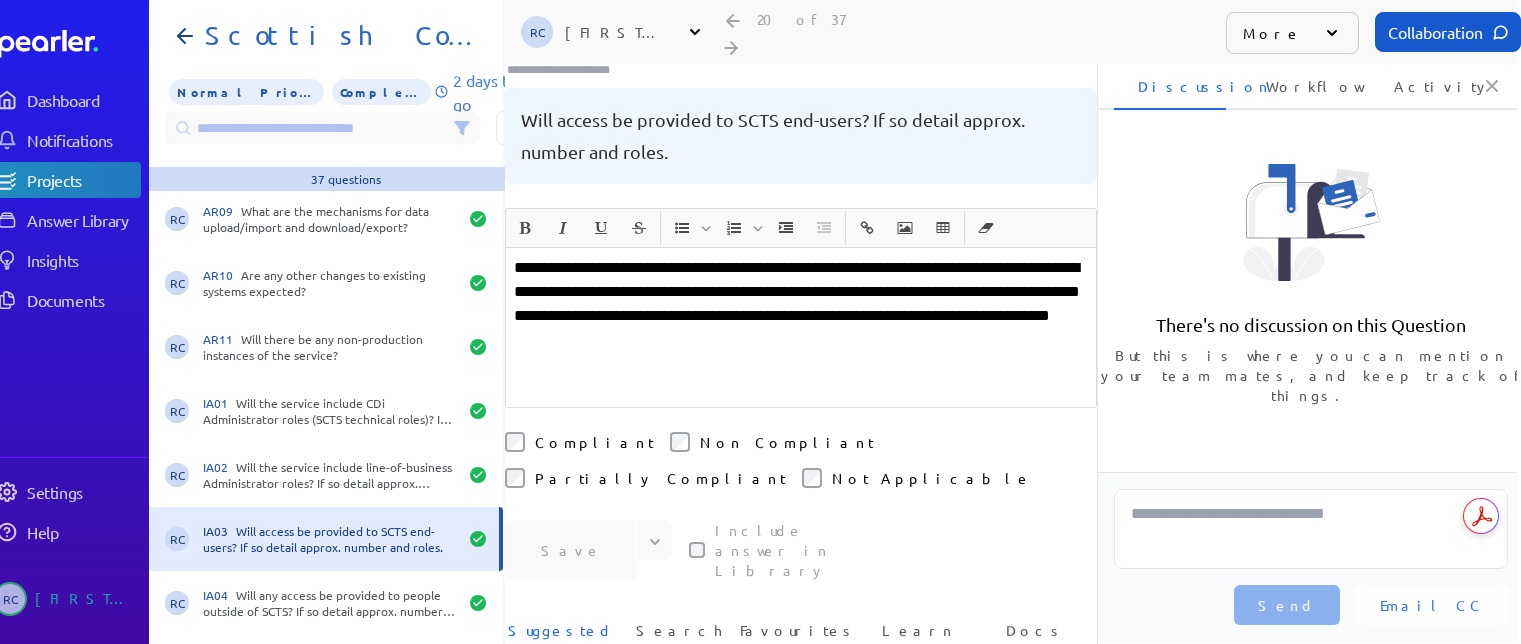 drag, startPoint x: 750, startPoint y: 271, endPoint x: 722, endPoint y: 284, distance: 30.870699 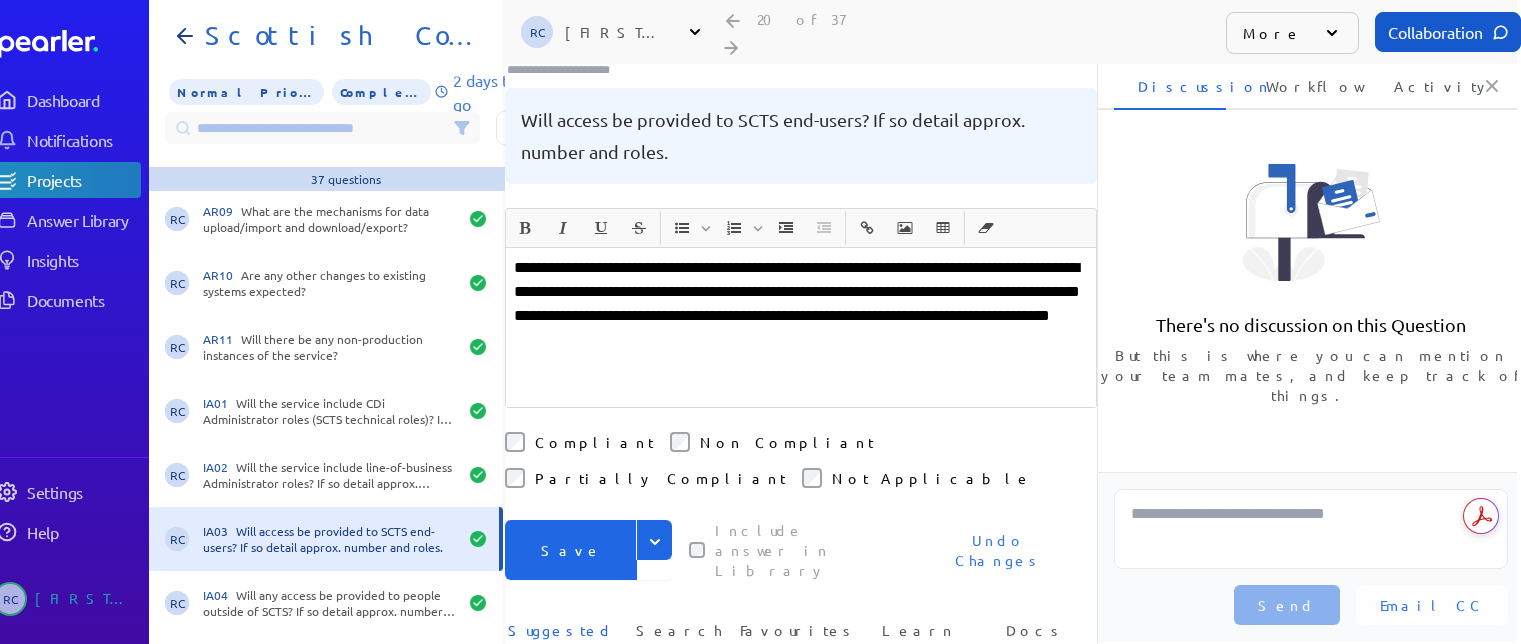 click on "Save" at bounding box center (571, 550) 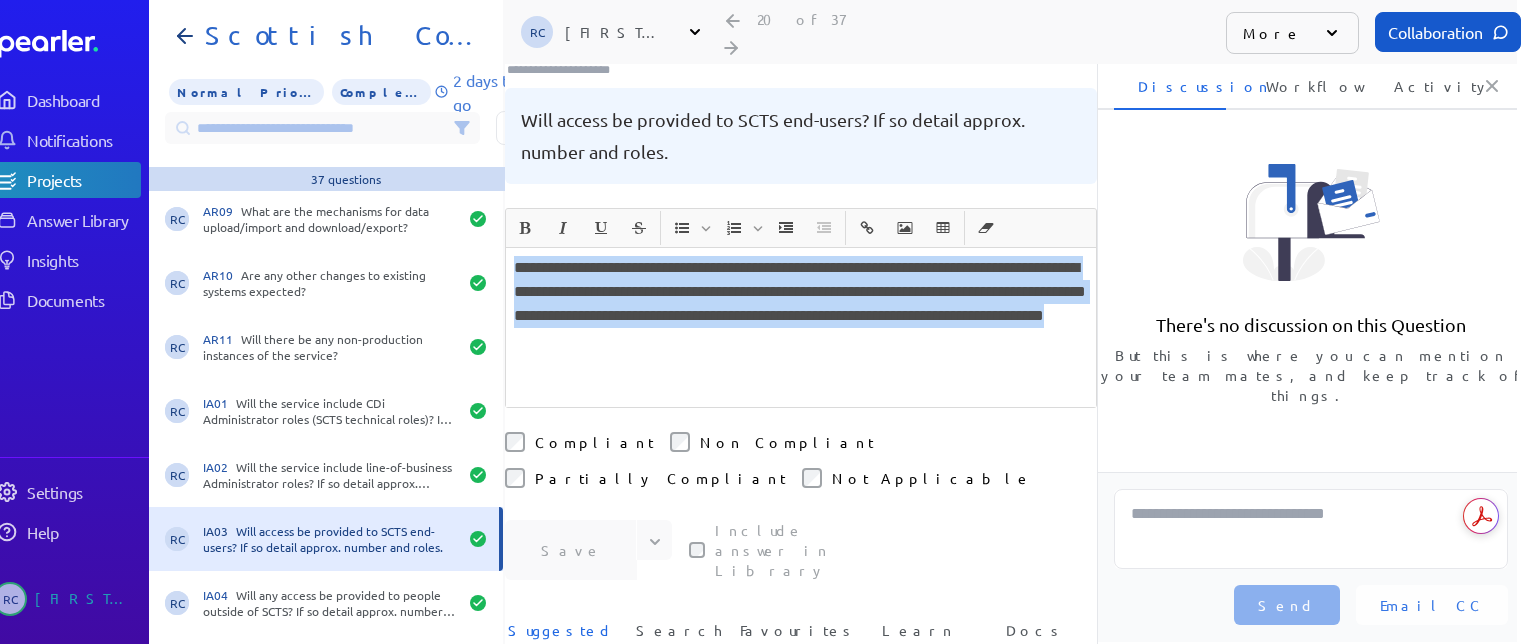 drag, startPoint x: 912, startPoint y: 304, endPoint x: 512, endPoint y: 228, distance: 407.15598 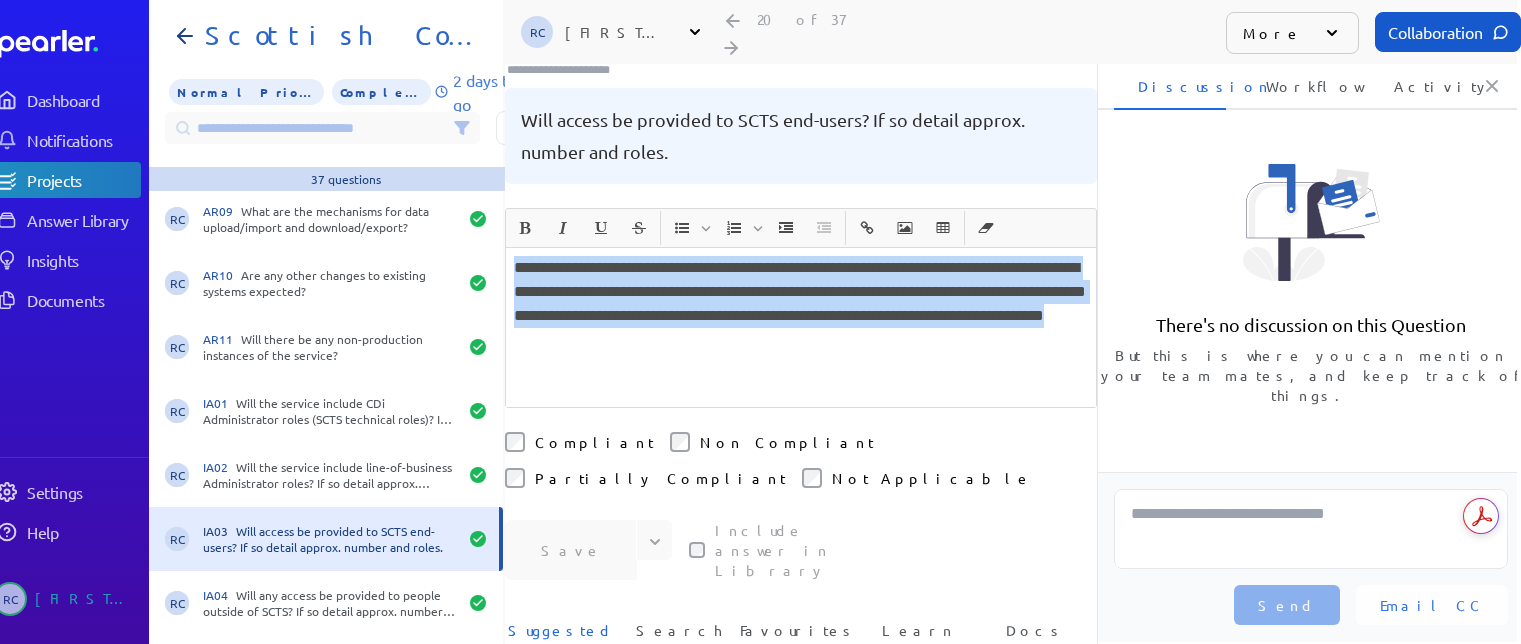 click on "**********" at bounding box center (801, 304) 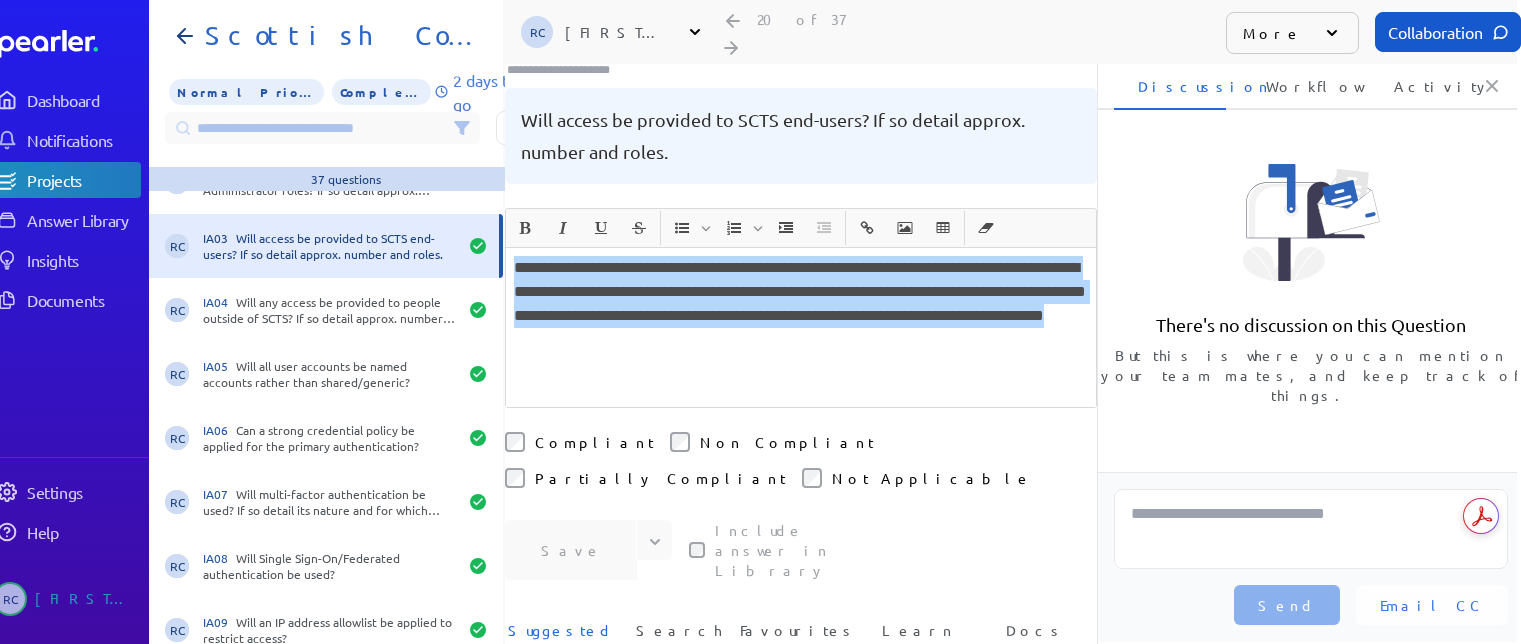 scroll, scrollTop: 1200, scrollLeft: 0, axis: vertical 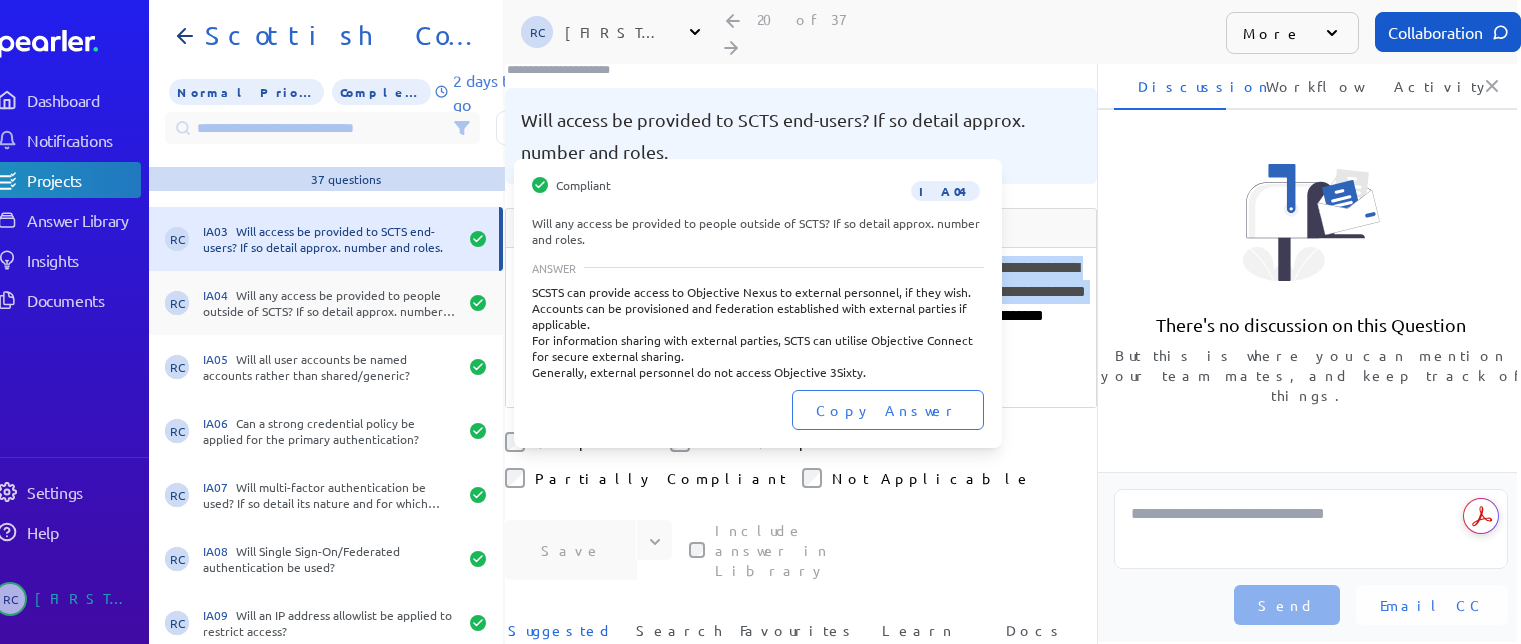 click on "IA04 Will any access be provided to people outside of SCTS? If so detail approx. number and roles." at bounding box center [330, 303] 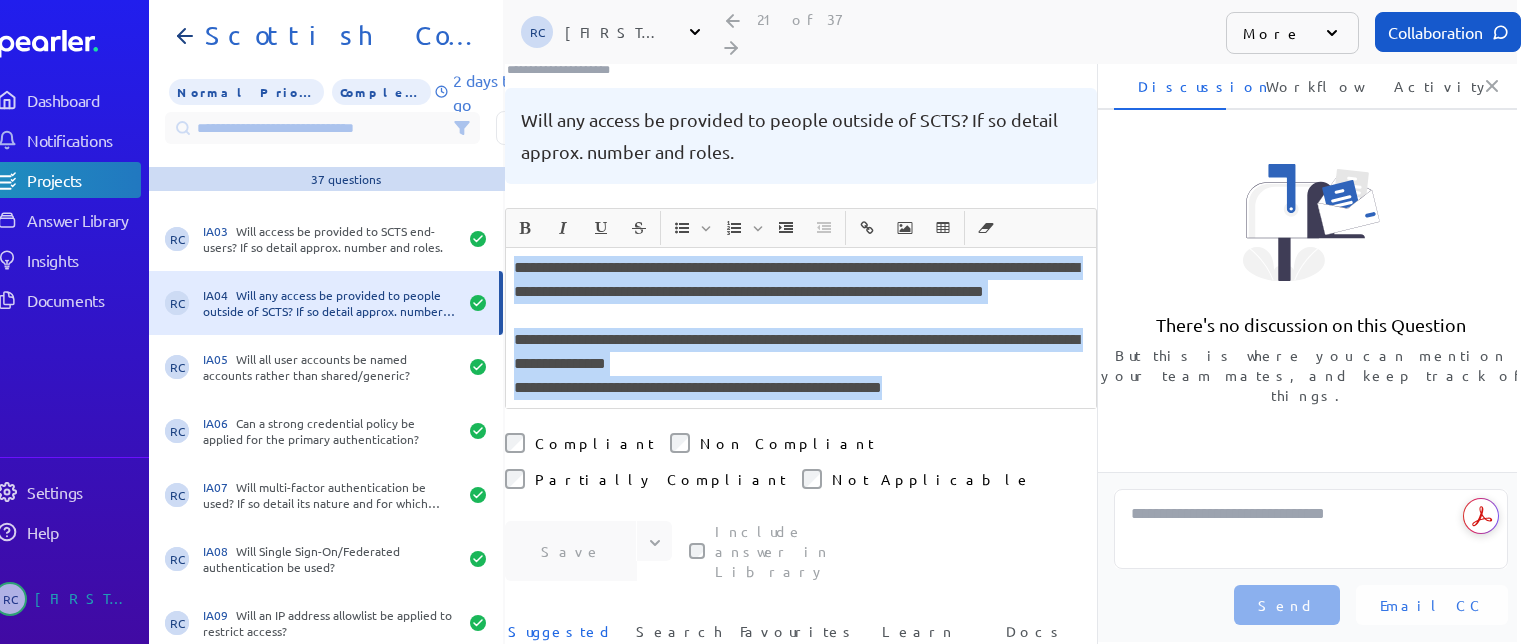 drag, startPoint x: 967, startPoint y: 345, endPoint x: 516, endPoint y: 221, distance: 467.73602 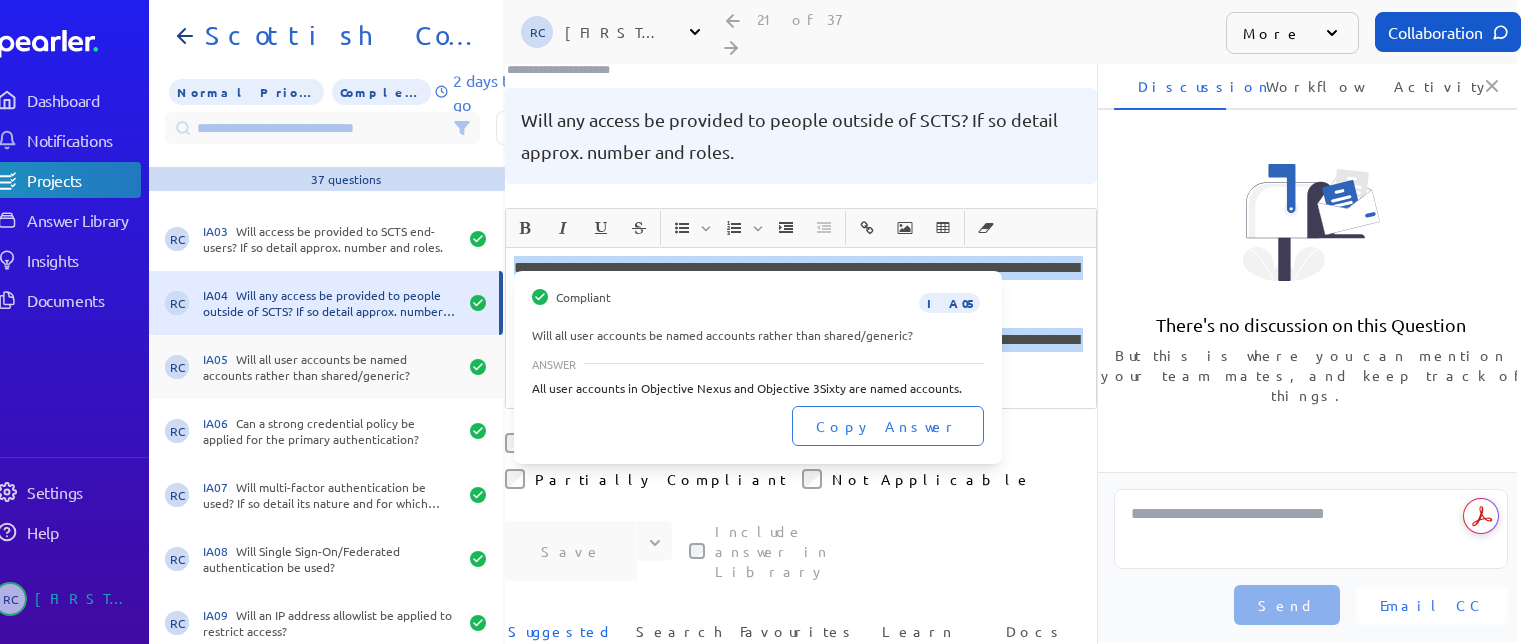 click on "IA05 Will all user accounts be named accounts rather than shared/generic?" at bounding box center [330, 367] 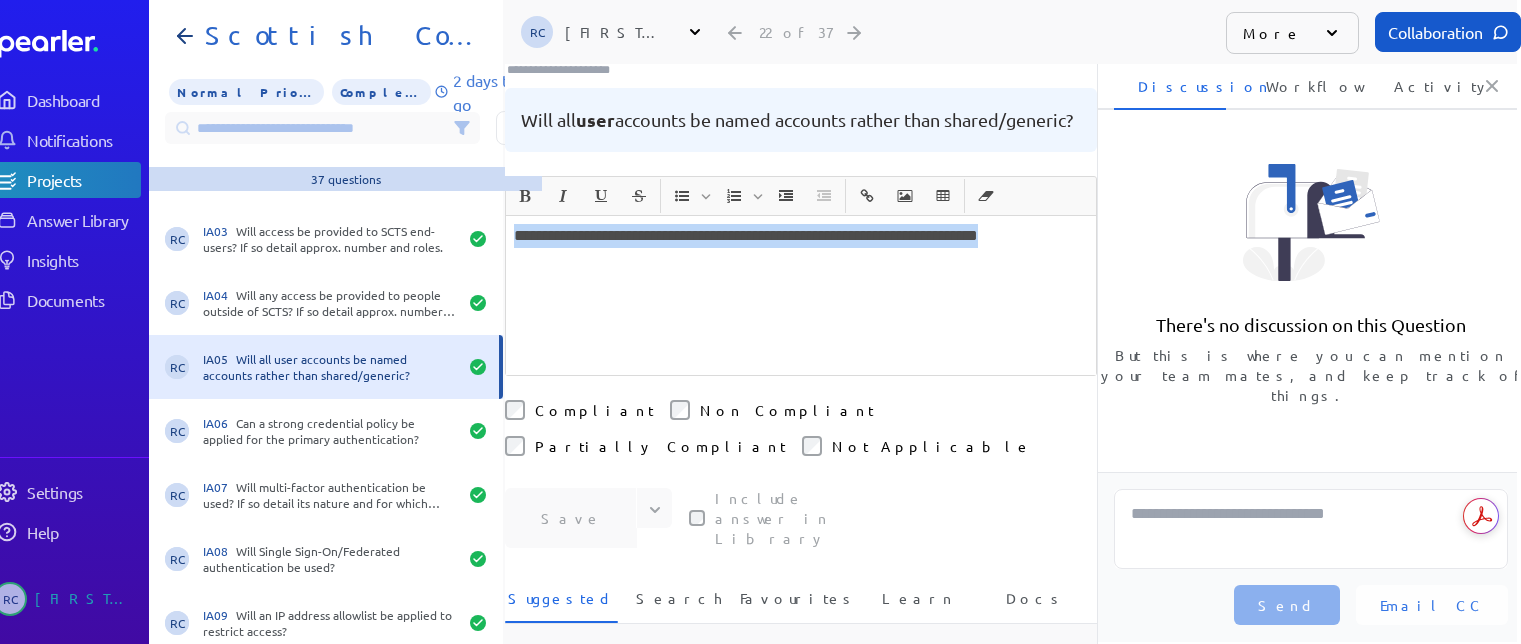drag, startPoint x: 1077, startPoint y: 227, endPoint x: 519, endPoint y: 235, distance: 558.0574 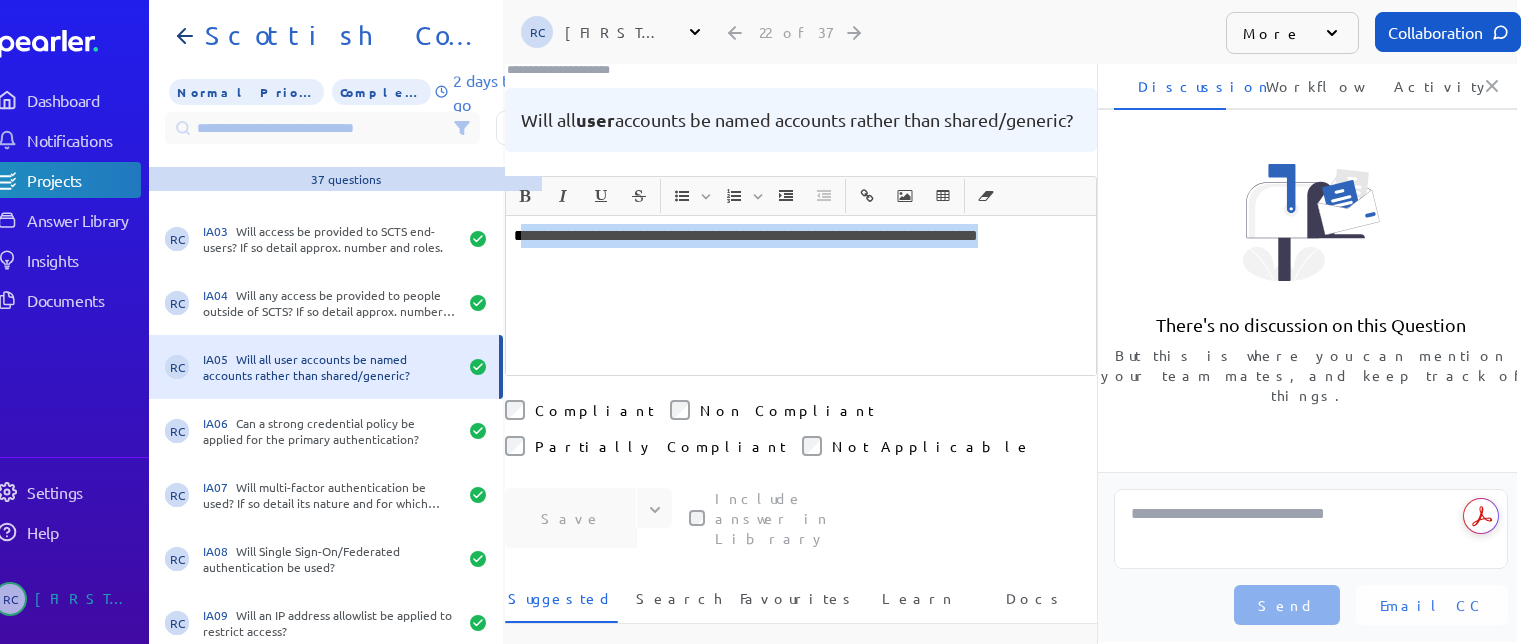 copy on "**********" 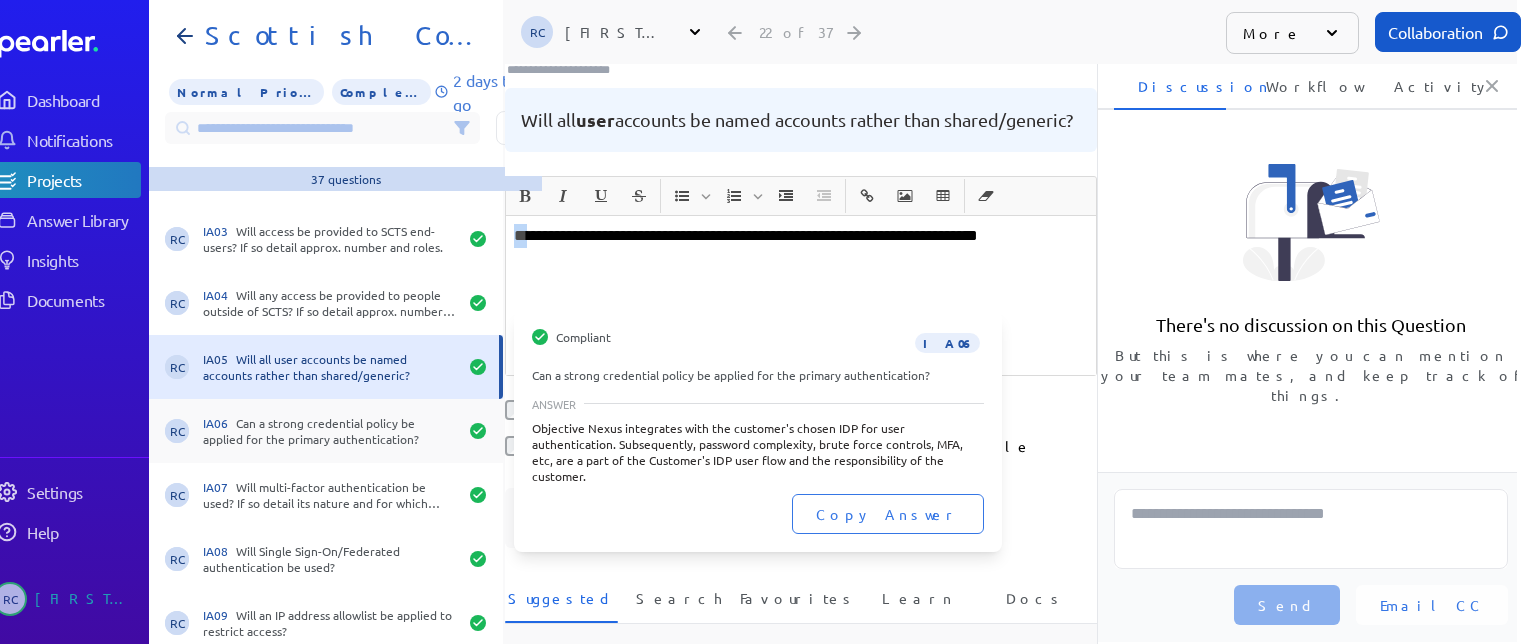 click on "IA06 Can a strong credential policy be applied for the primary authentication?" at bounding box center (330, 431) 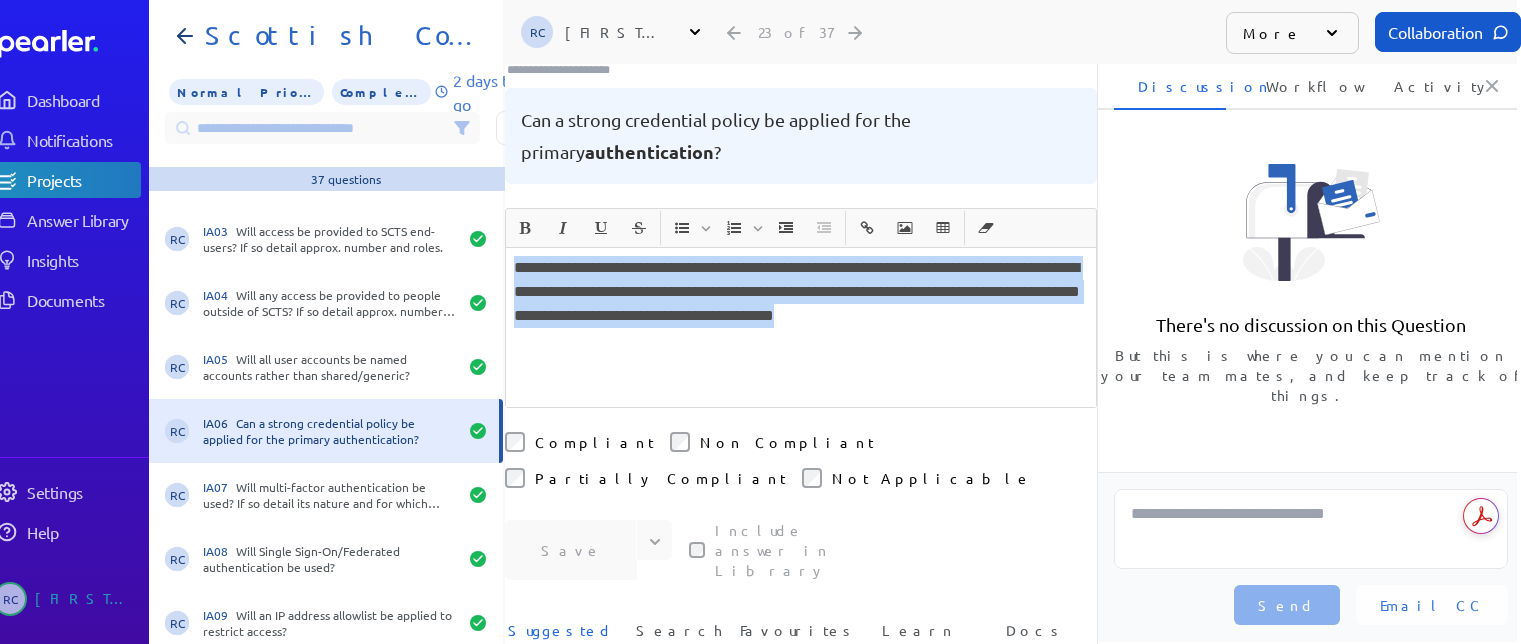 drag, startPoint x: 640, startPoint y: 312, endPoint x: 513, endPoint y: 231, distance: 150.632 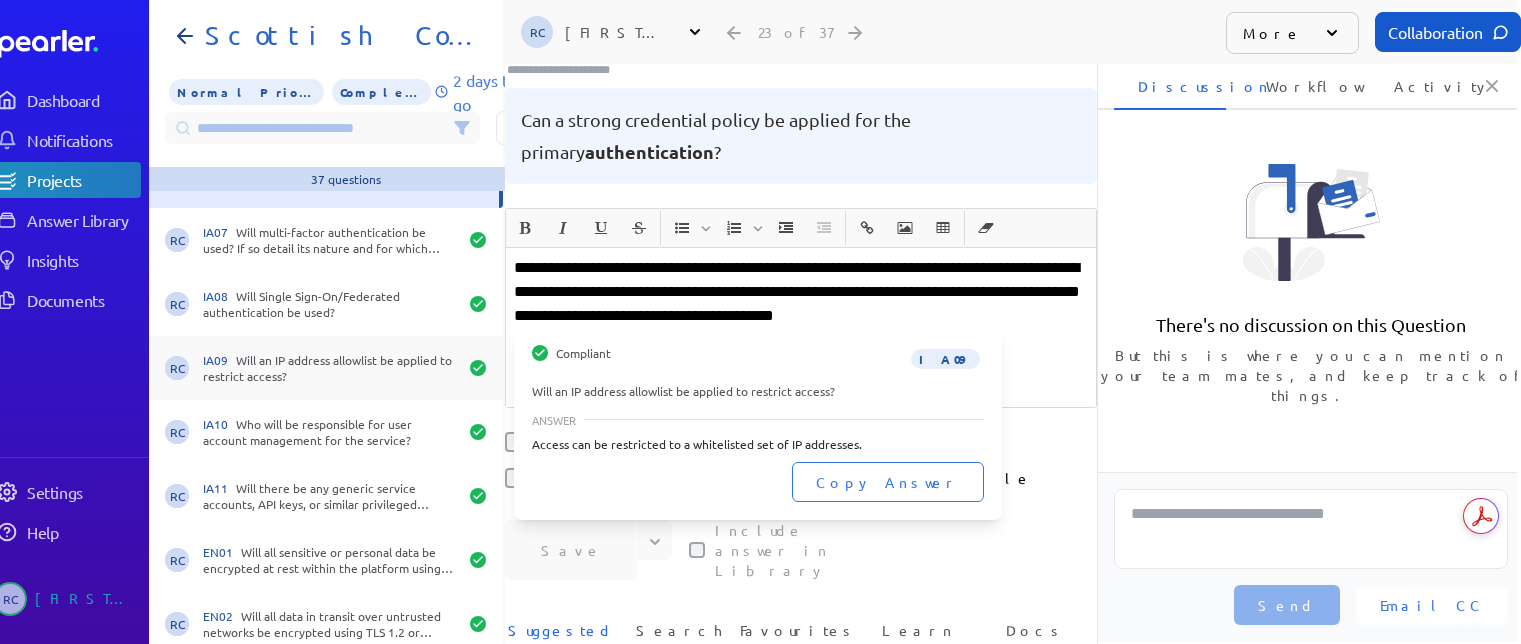 scroll, scrollTop: 1500, scrollLeft: 0, axis: vertical 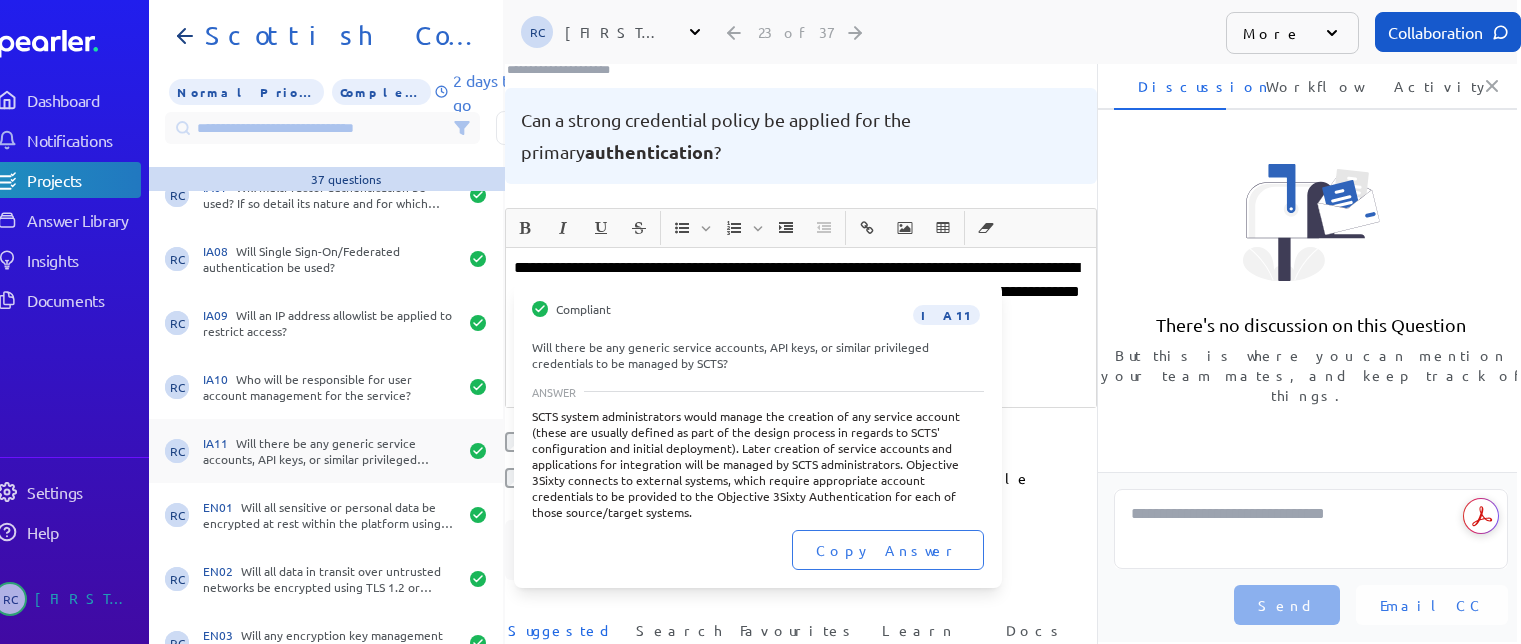 click on "IA11 Will there be any generic service accounts, API keys, or similar privileged credentials to be managed by SCTS?" at bounding box center (330, 451) 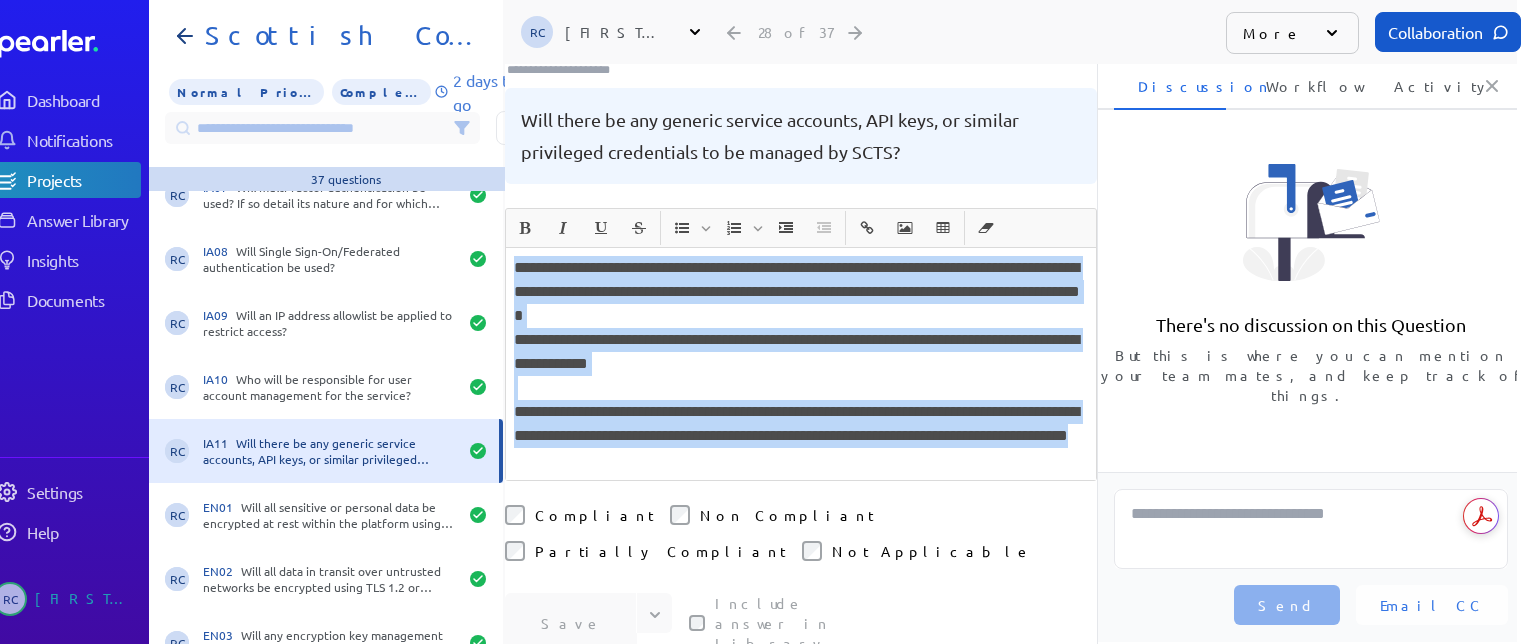 drag, startPoint x: 787, startPoint y: 419, endPoint x: 516, endPoint y: 226, distance: 332.70108 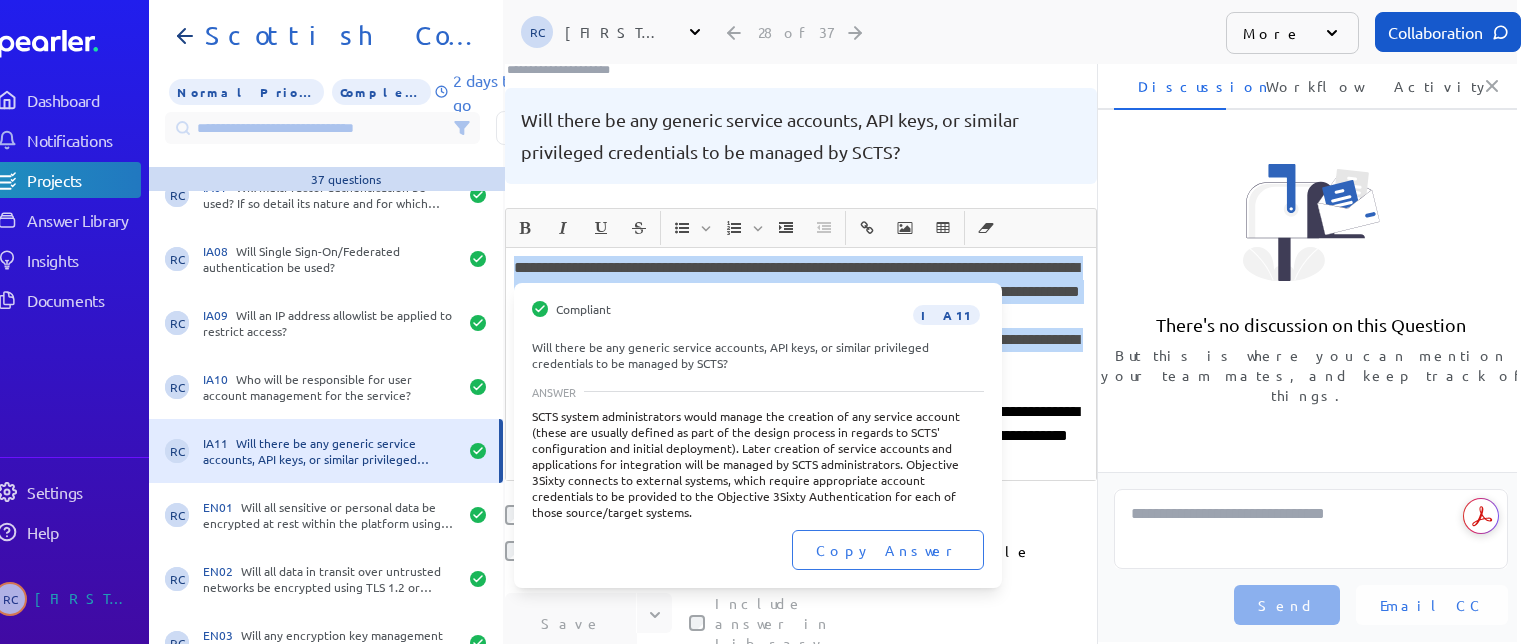 click on "IA11 Will there be any generic service accounts, API keys, or similar privileged credentials to be managed by SCTS?" at bounding box center (330, 451) 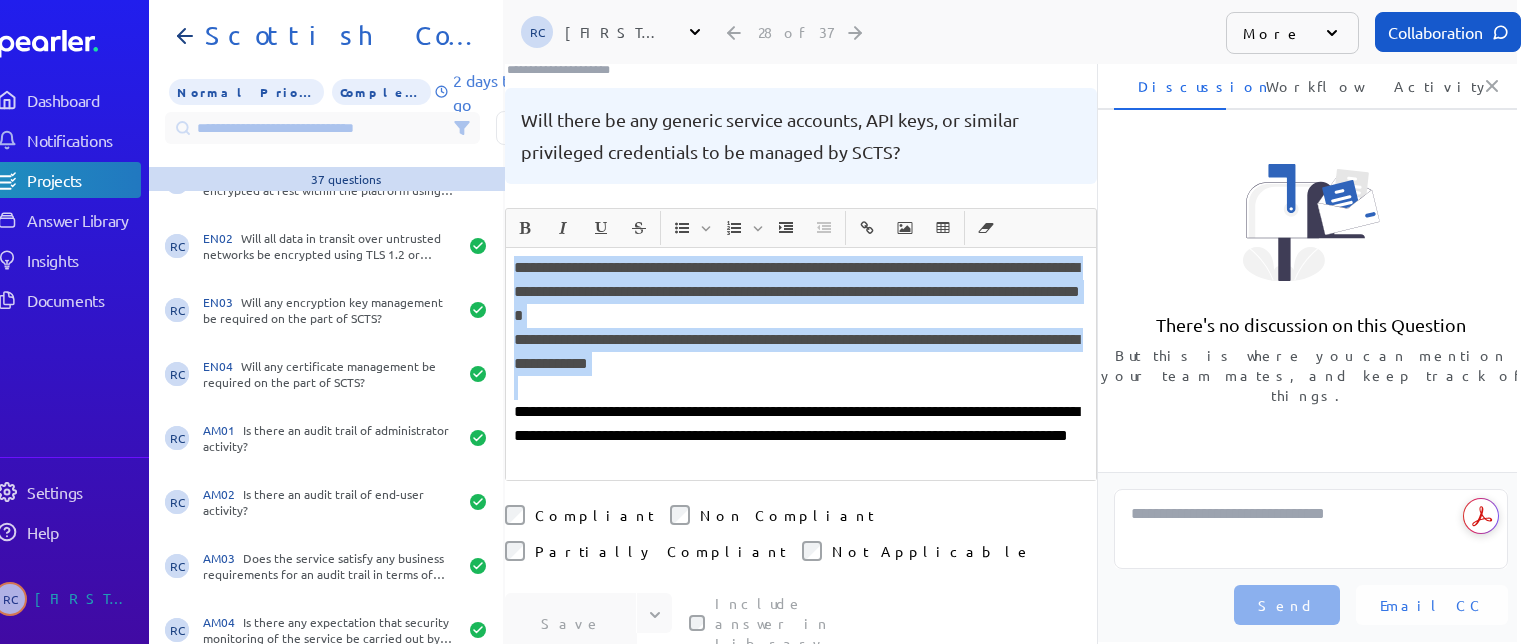 scroll, scrollTop: 1858, scrollLeft: 0, axis: vertical 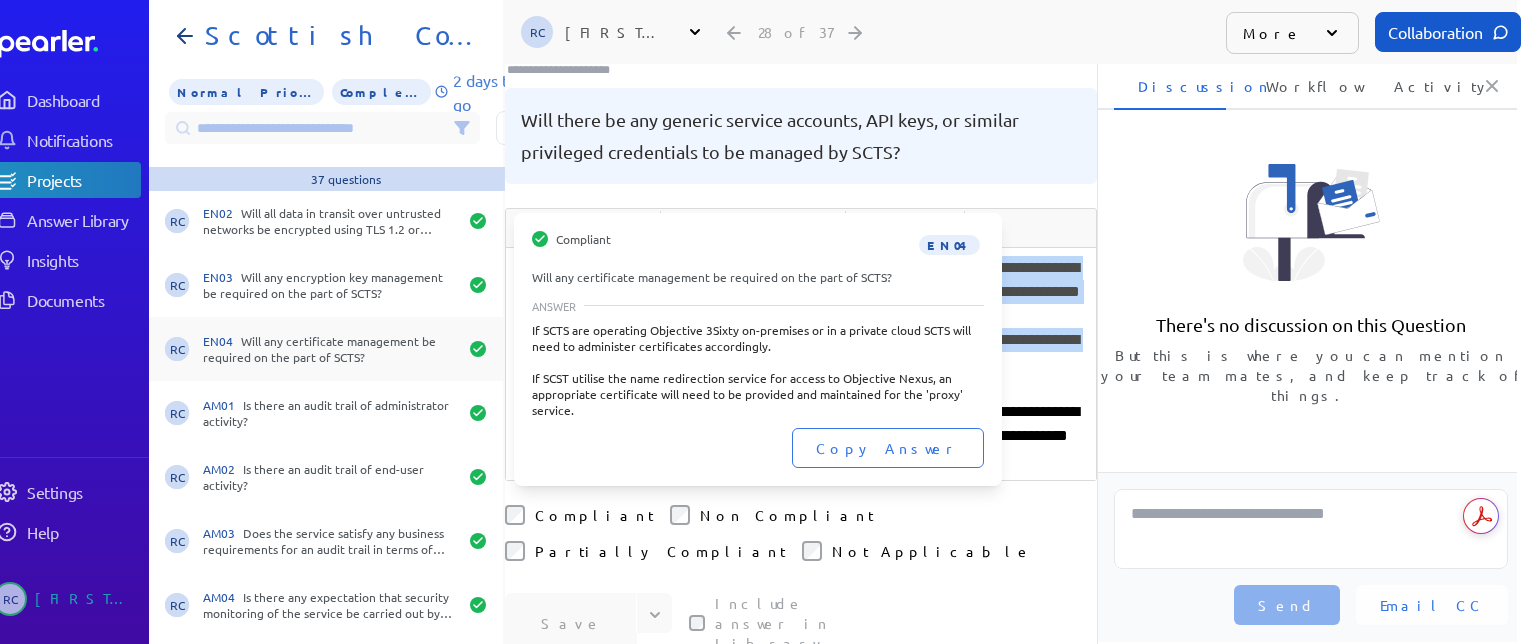 click on "EN04 Will any certificate management be required on the part of SCTS?" at bounding box center (330, 349) 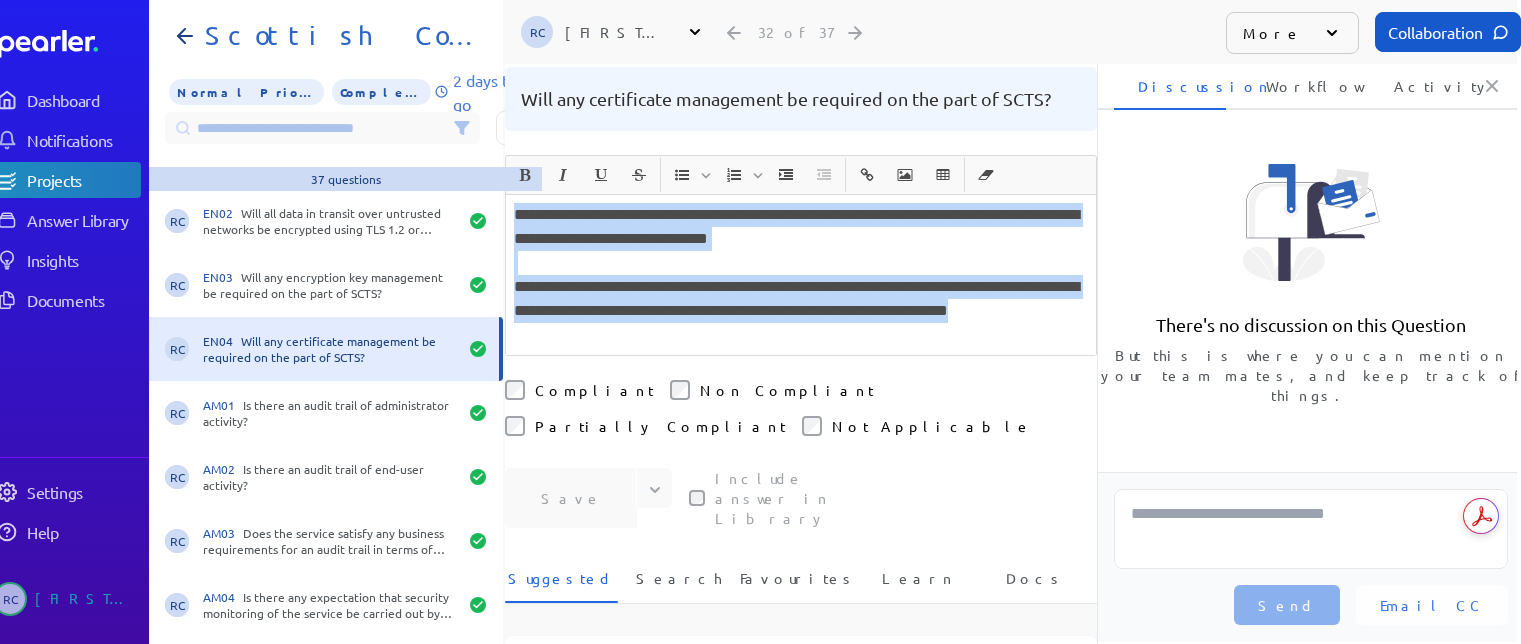 drag, startPoint x: 588, startPoint y: 316, endPoint x: 514, endPoint y: 200, distance: 137.5936 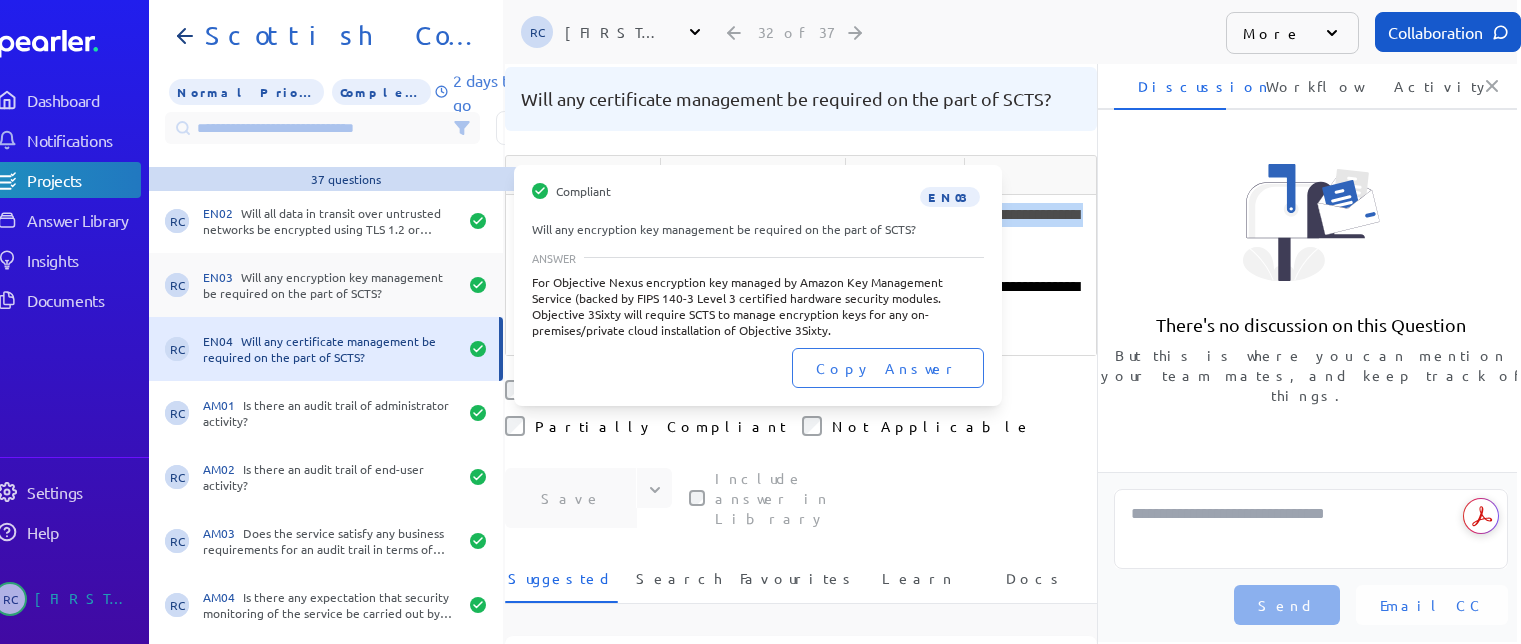click on "EN03 Will any encryption key management be required on the part of SCTS?" at bounding box center [330, 285] 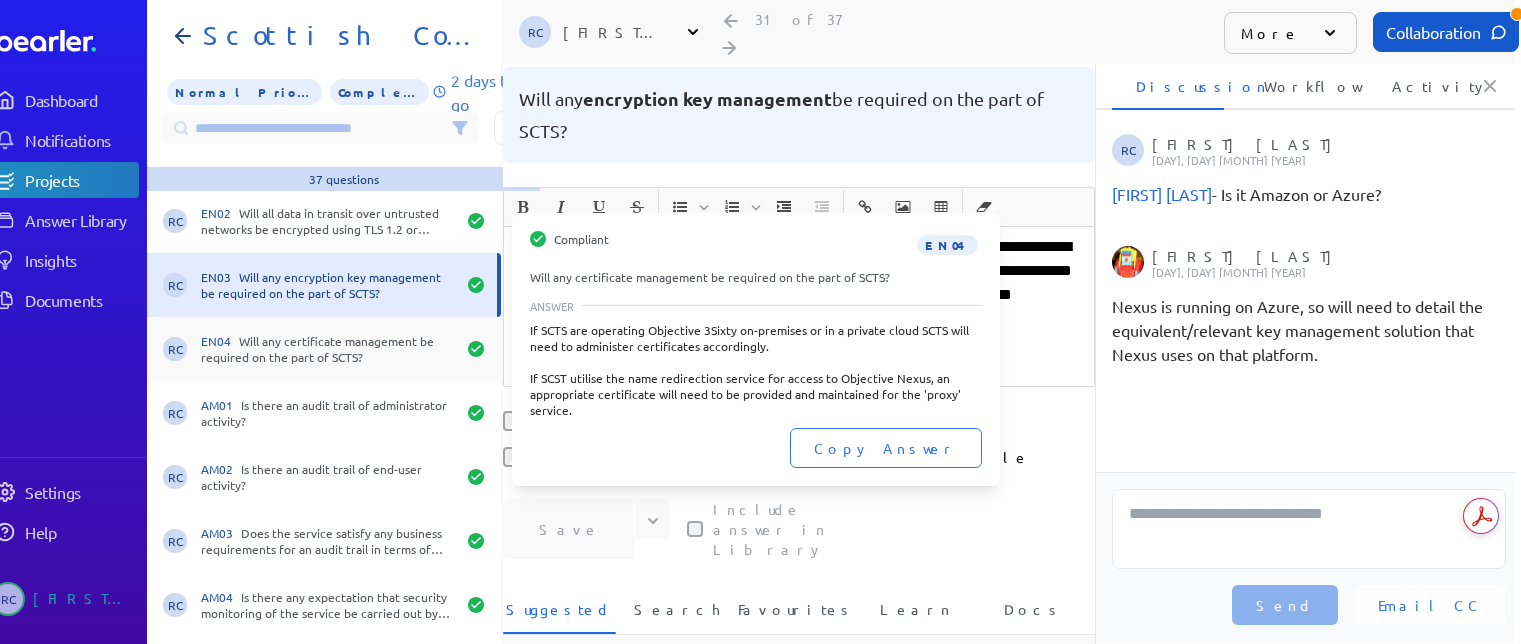 click on "EN04 Will any certificate management be required on the part of SCTS?" at bounding box center (328, 349) 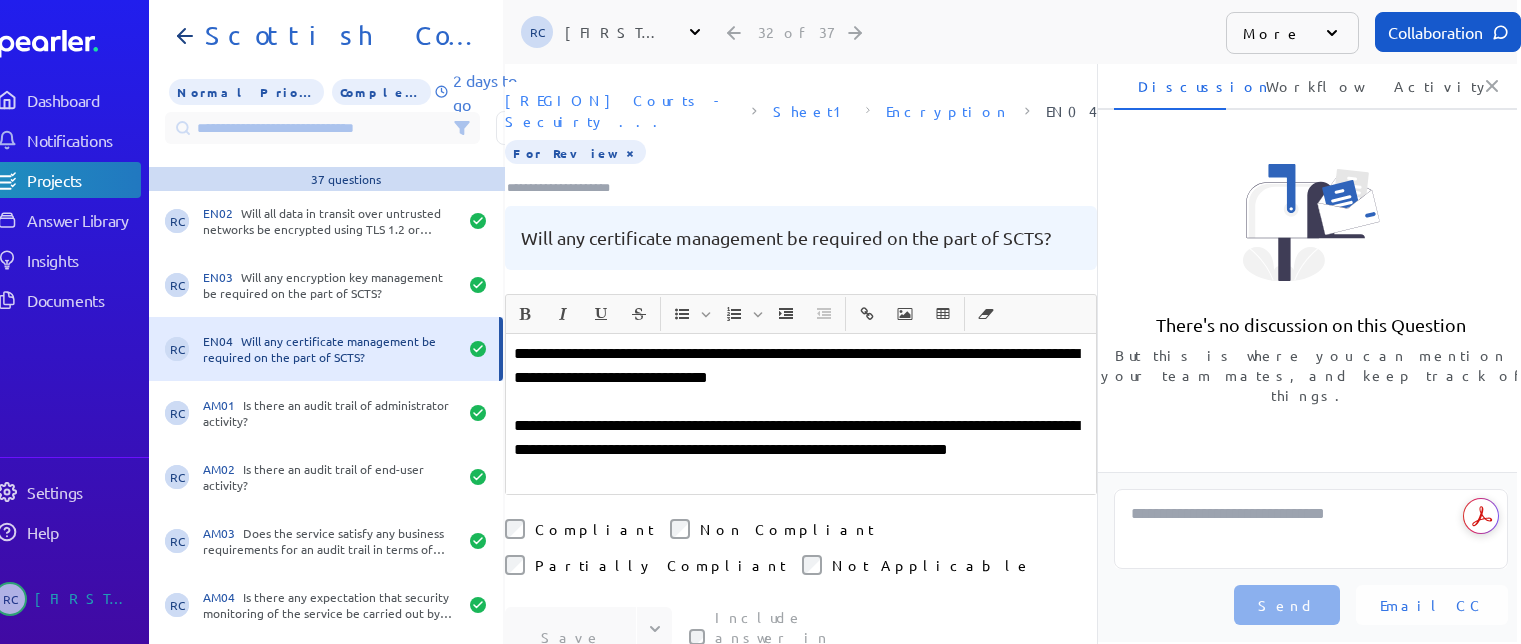 scroll, scrollTop: 0, scrollLeft: 0, axis: both 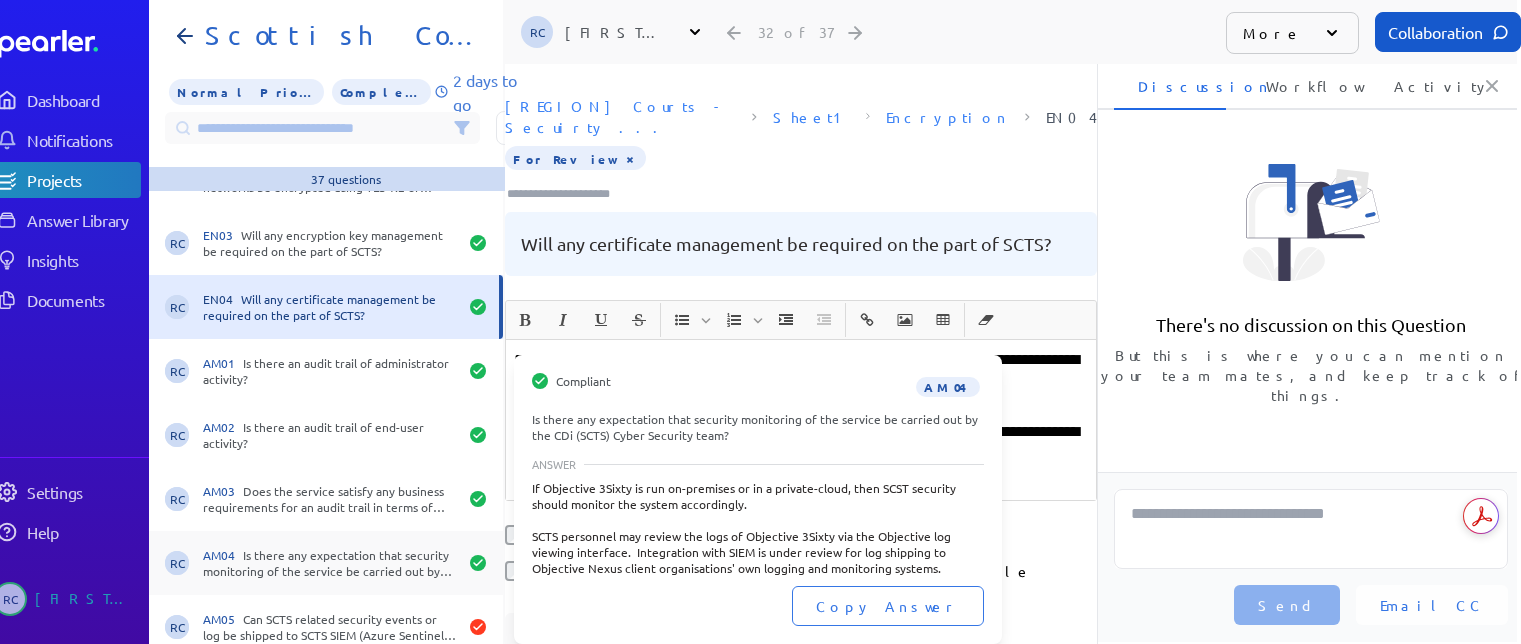 click on "AM04 Is there any expectation that security monitoring of the service be carried out by the CDi (SCTS) Cyber Security team?" at bounding box center (330, 563) 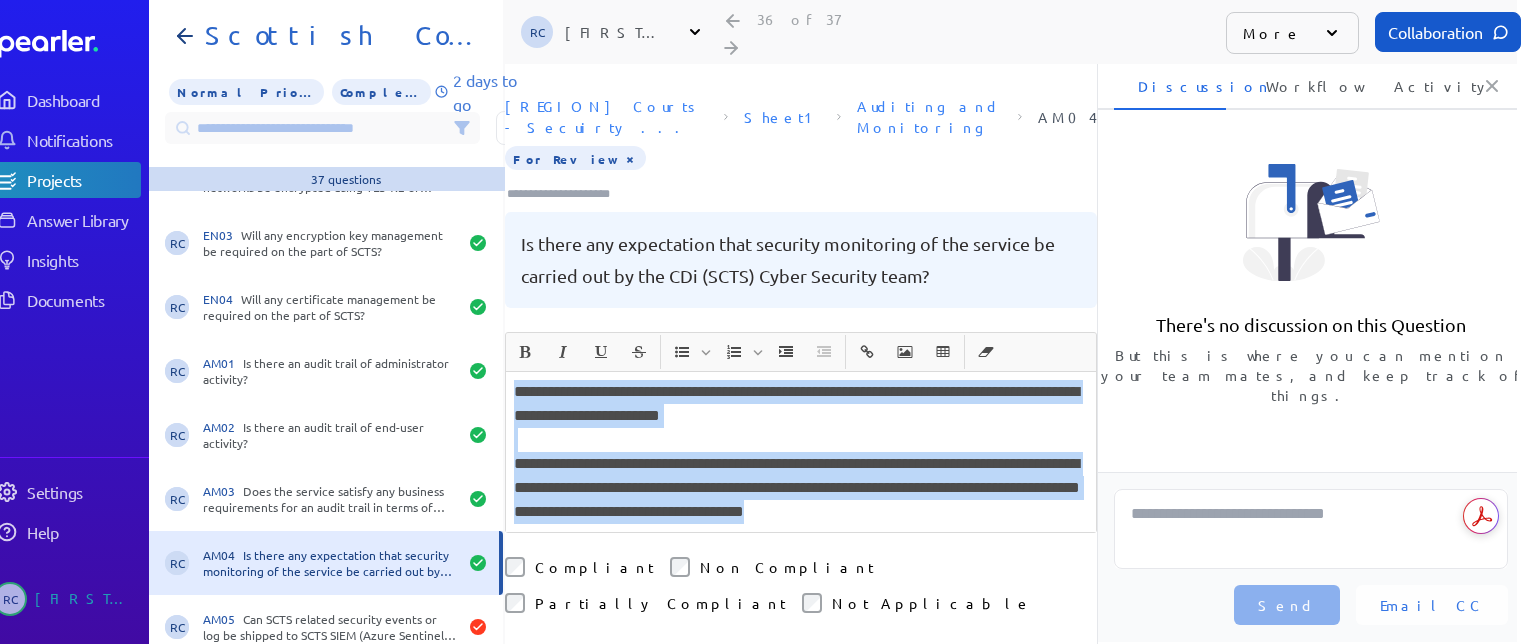 drag, startPoint x: 1061, startPoint y: 475, endPoint x: 511, endPoint y: 356, distance: 562.7264 